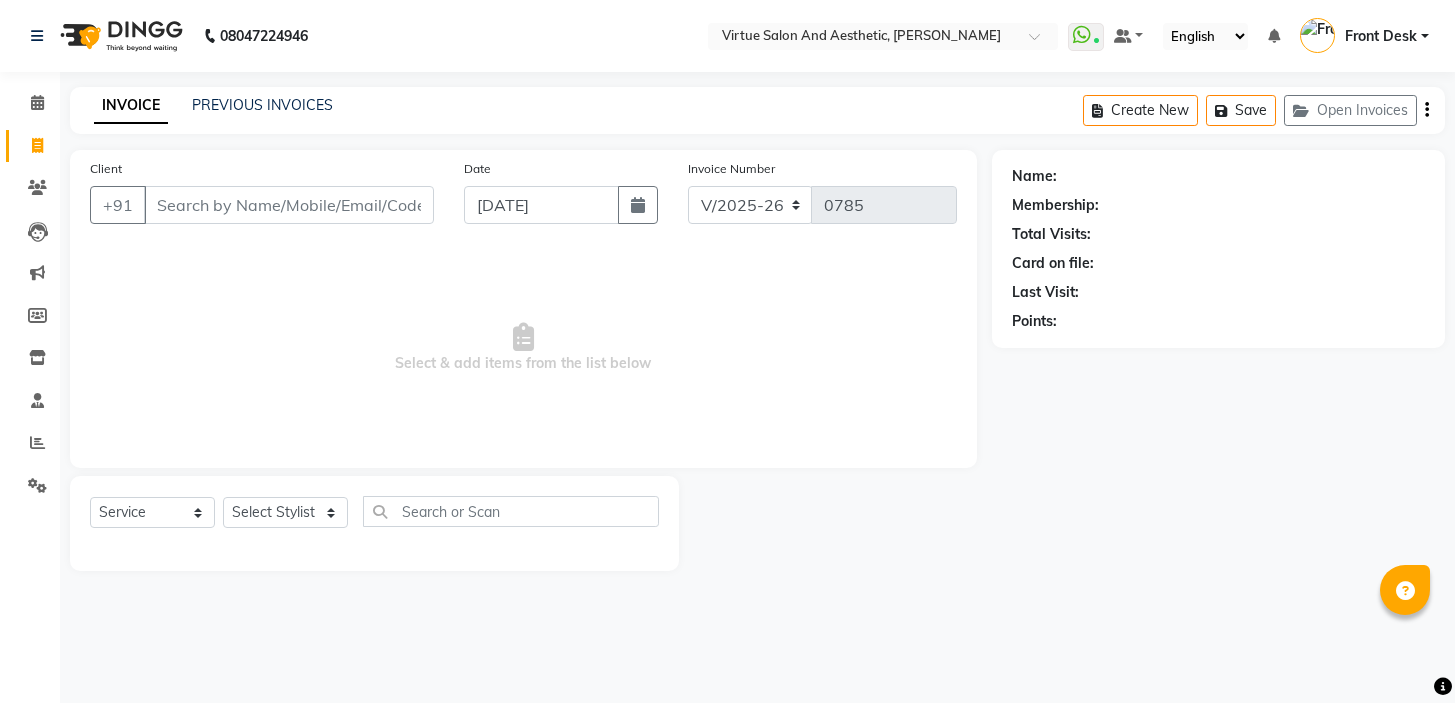 select on "7053" 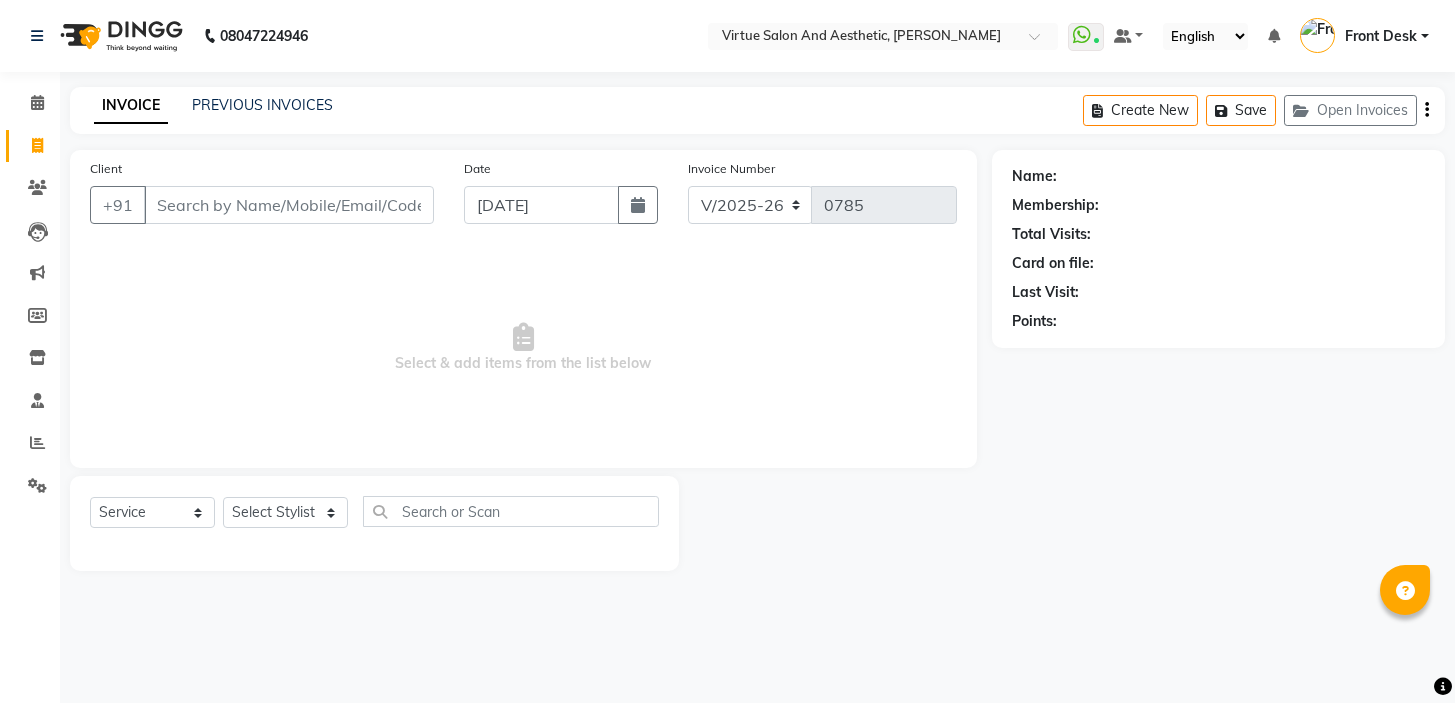 scroll, scrollTop: 0, scrollLeft: 0, axis: both 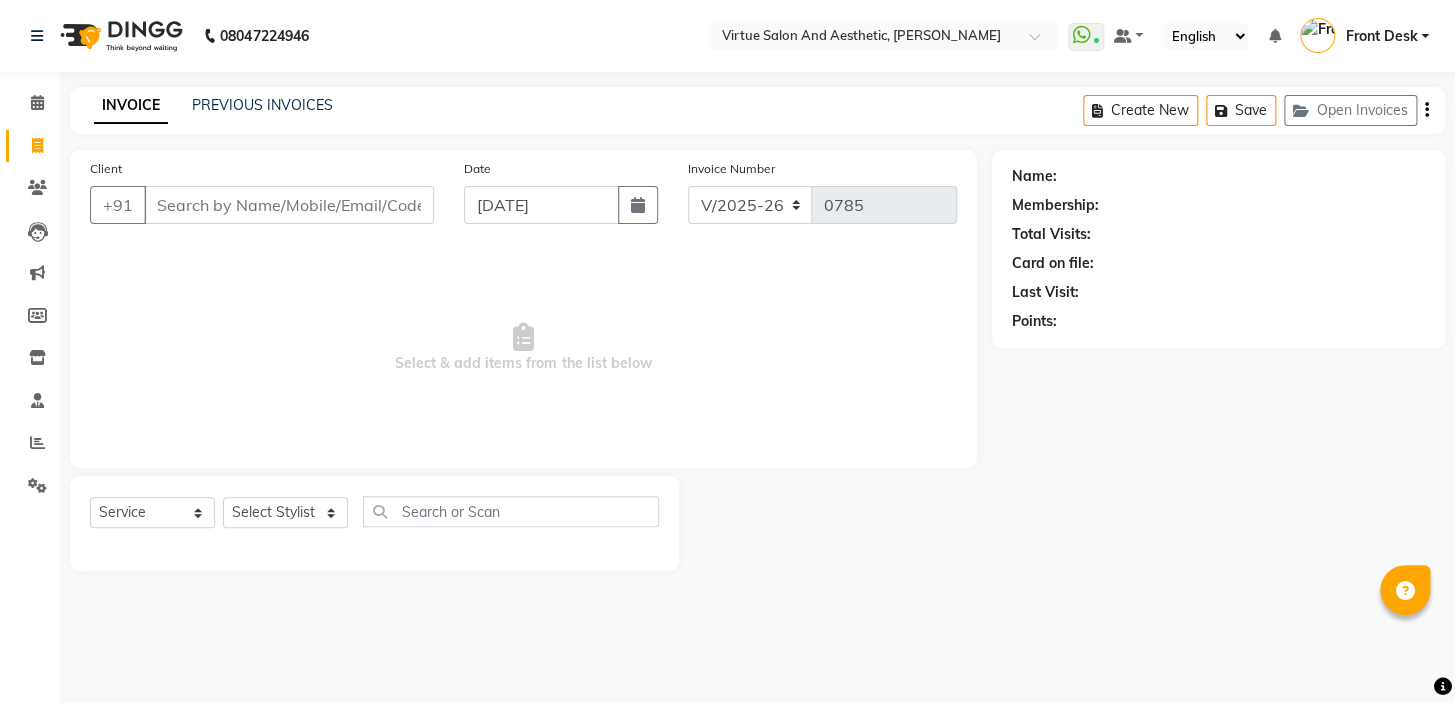 click on "Client" at bounding box center [289, 205] 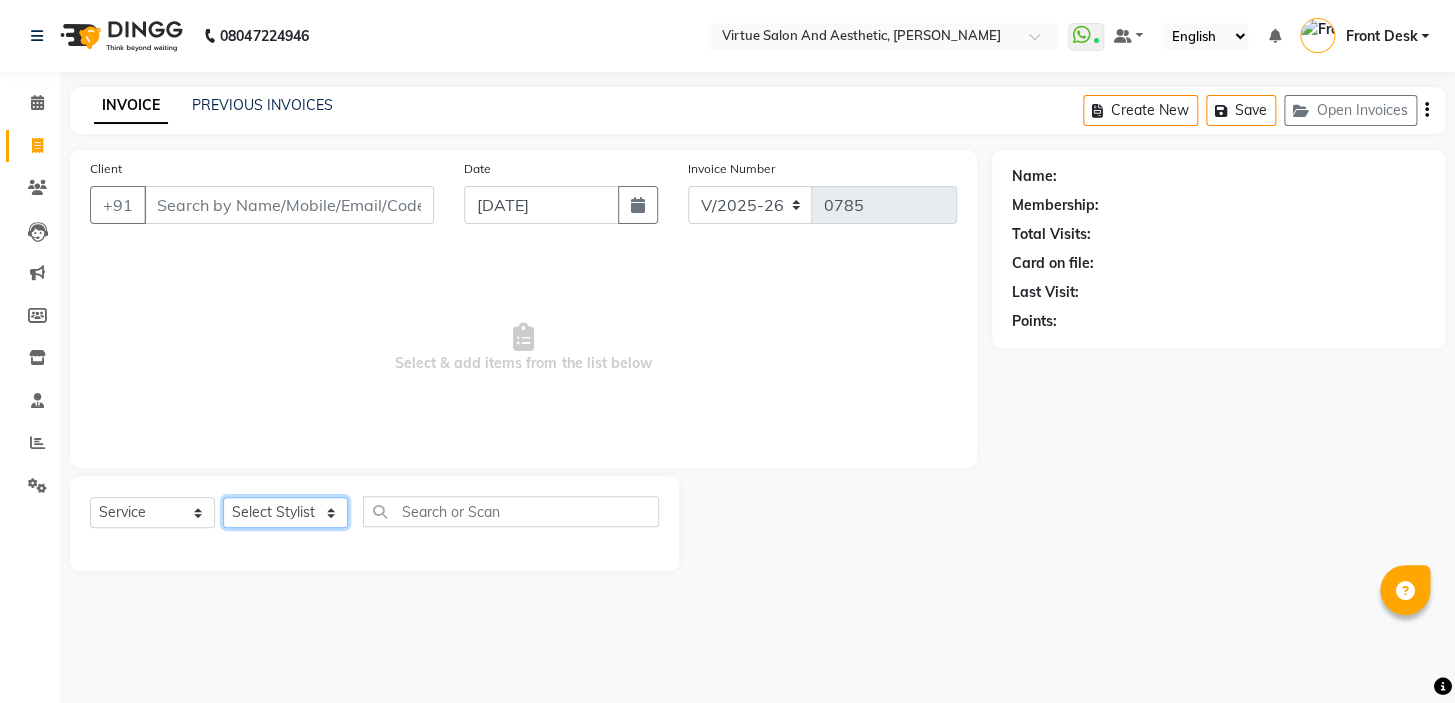 click on "Select Stylist BALAJI DIVYA FAMITHA Front Desk ILAKKIYA [PERSON_NAME] MILLI [PERSON_NAME]" 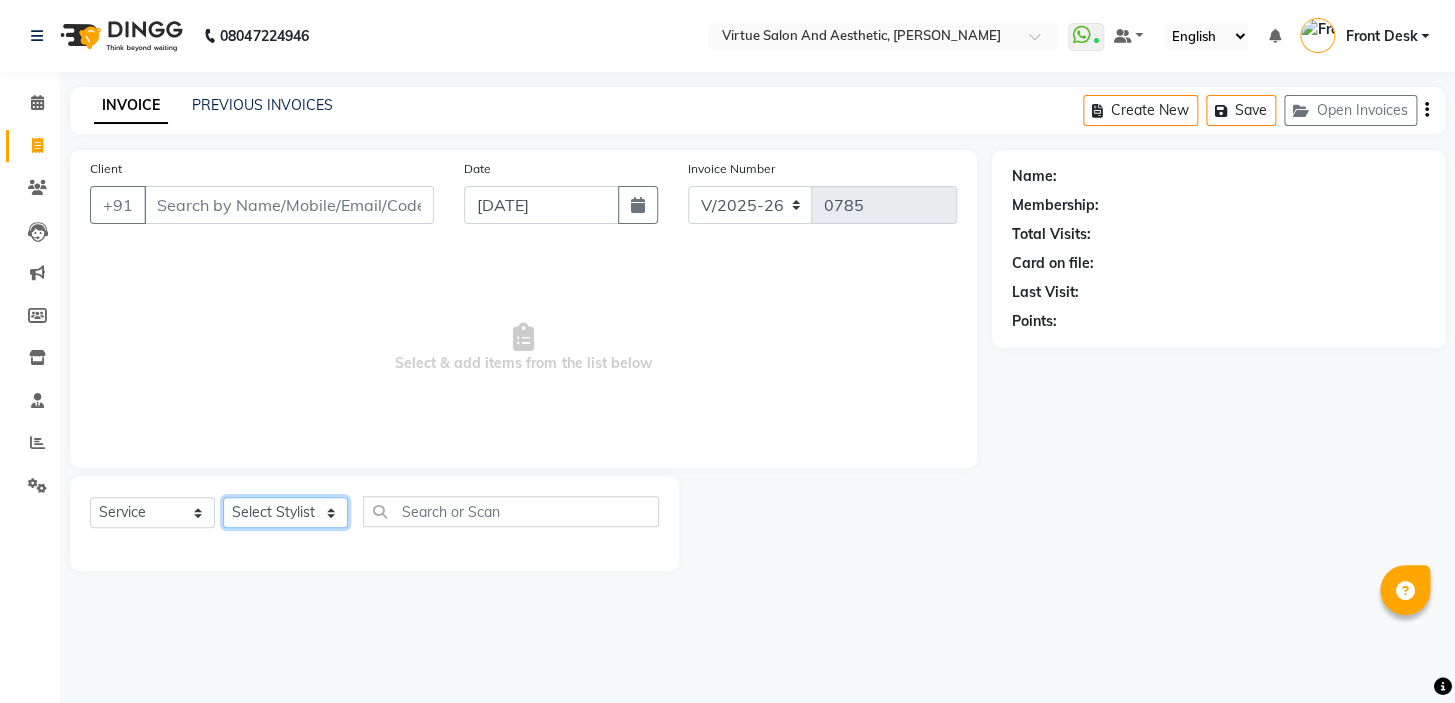 select on "59062" 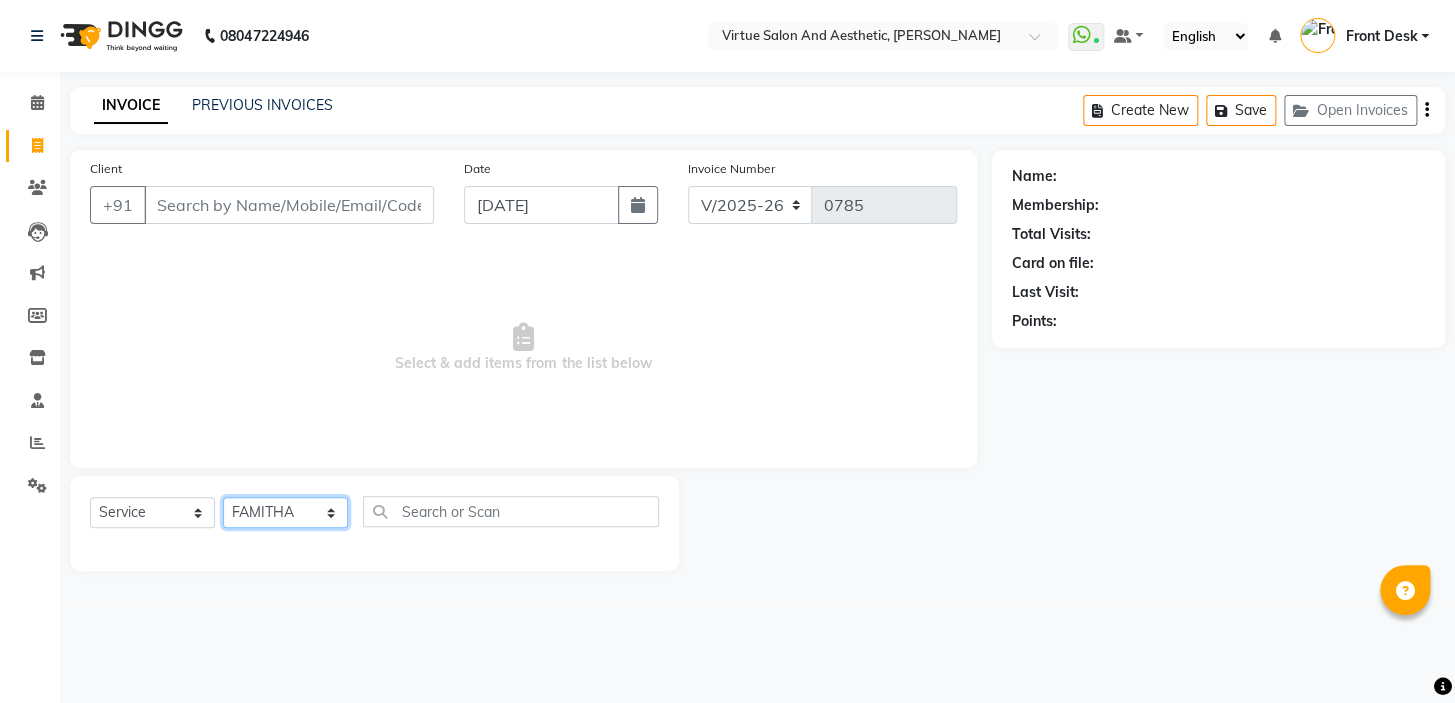 click on "Select Stylist BALAJI DIVYA FAMITHA Front Desk ILAKKIYA [PERSON_NAME] MILLI [PERSON_NAME]" 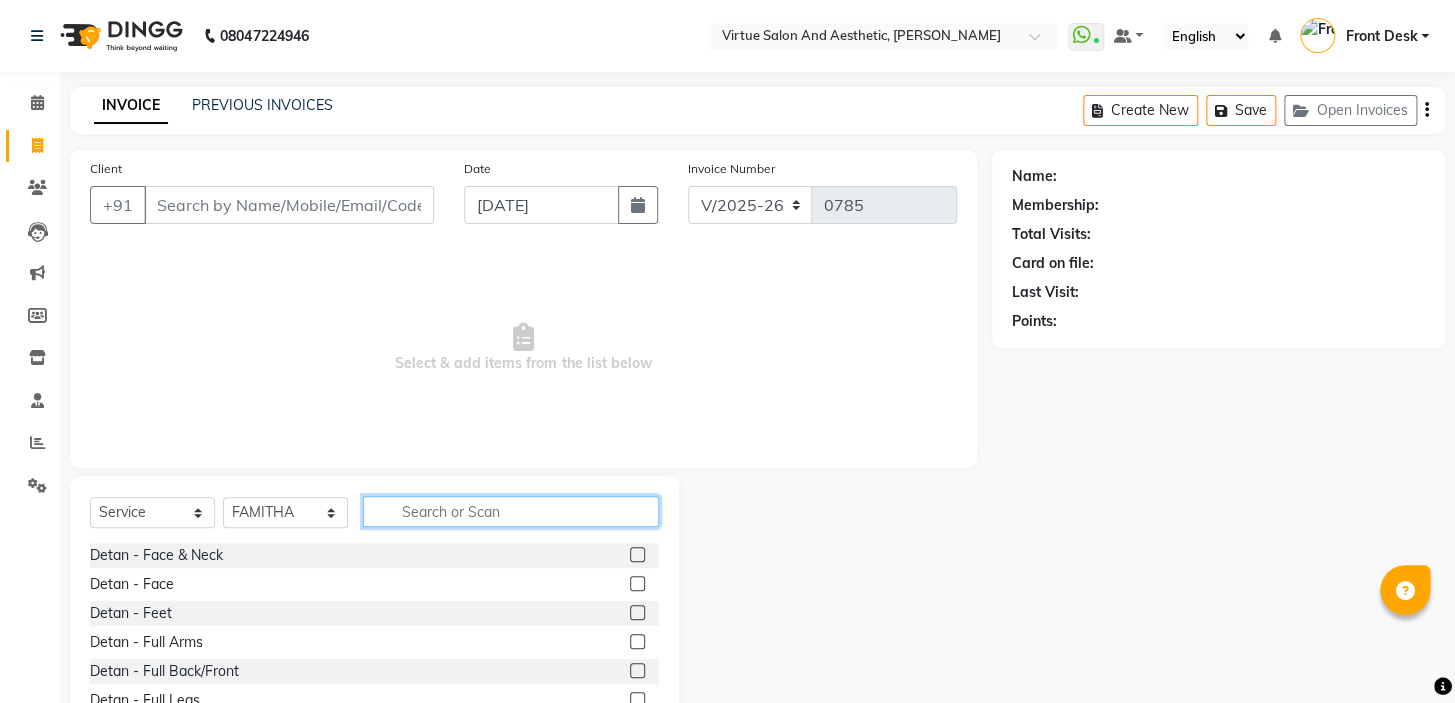 click 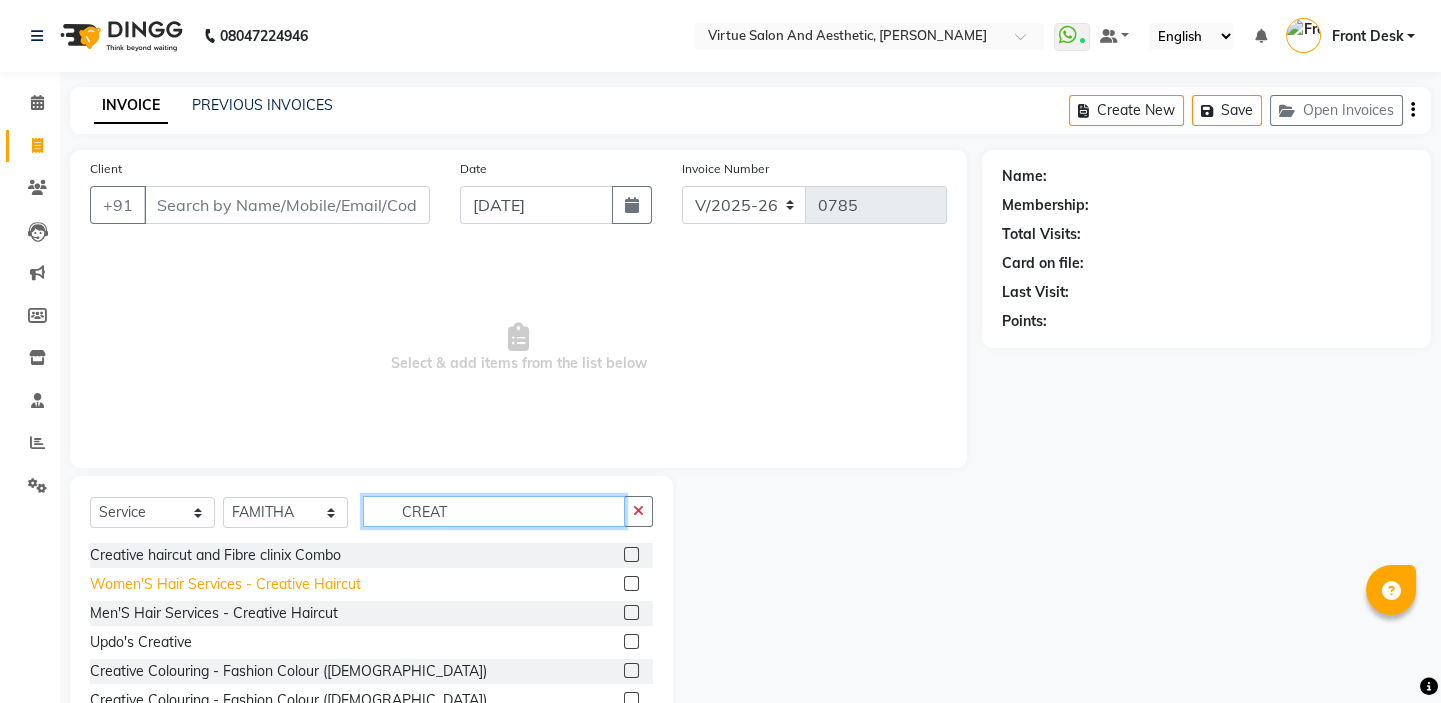 type on "CREAT" 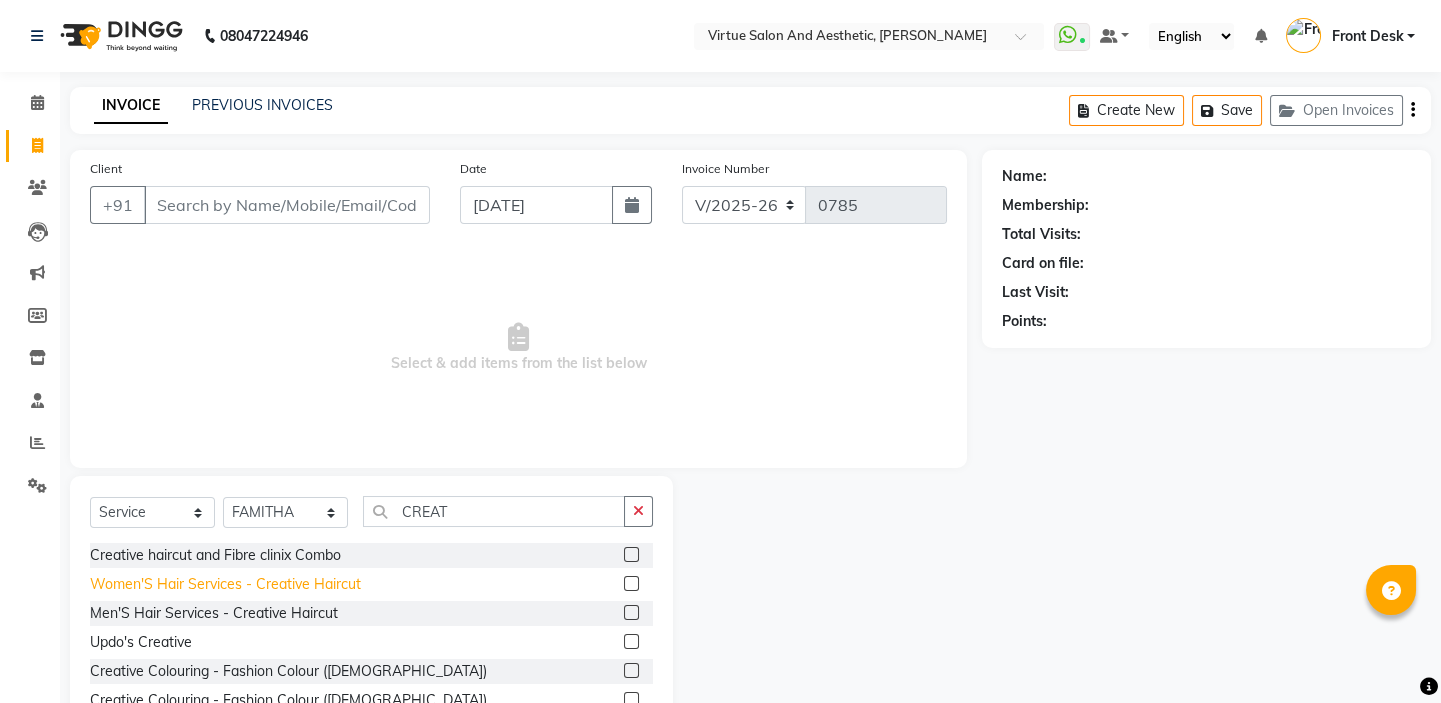 click on "Women'S Hair Services - Creative Haircut" 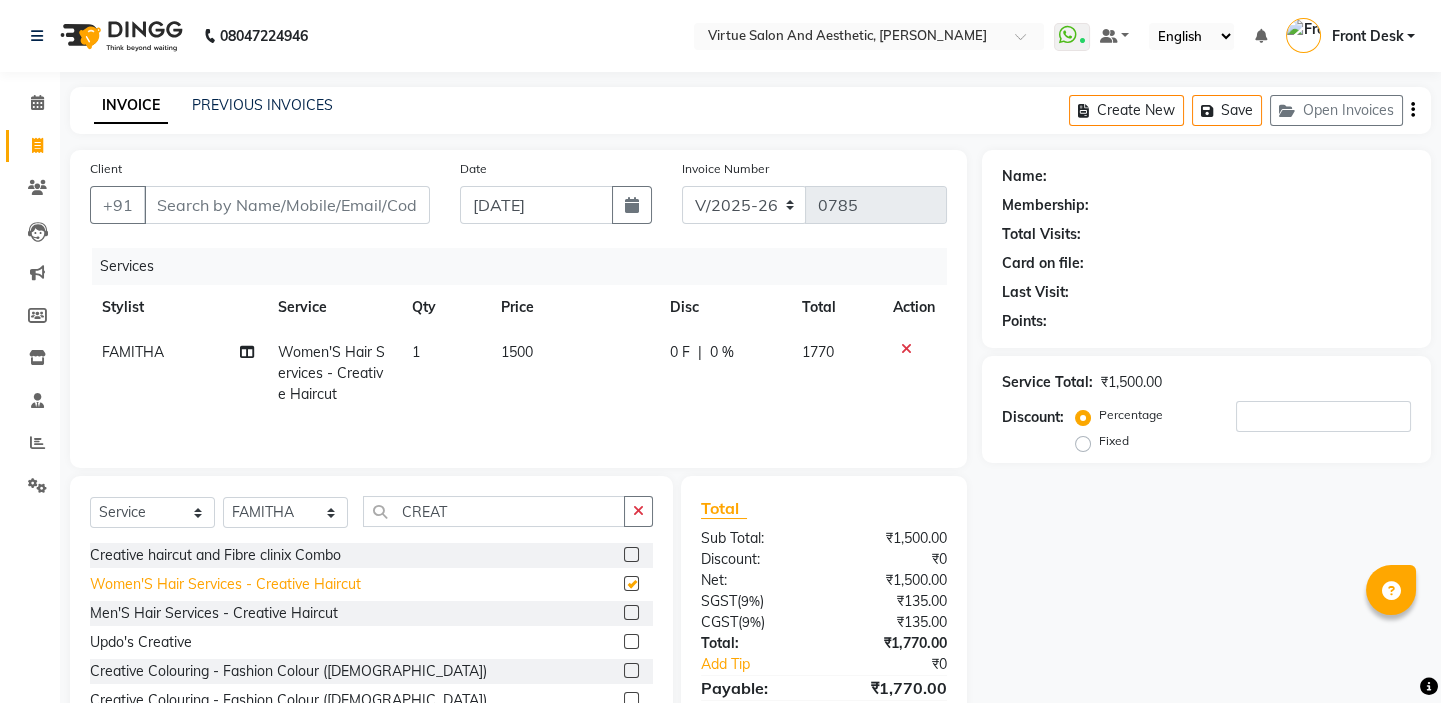 checkbox on "false" 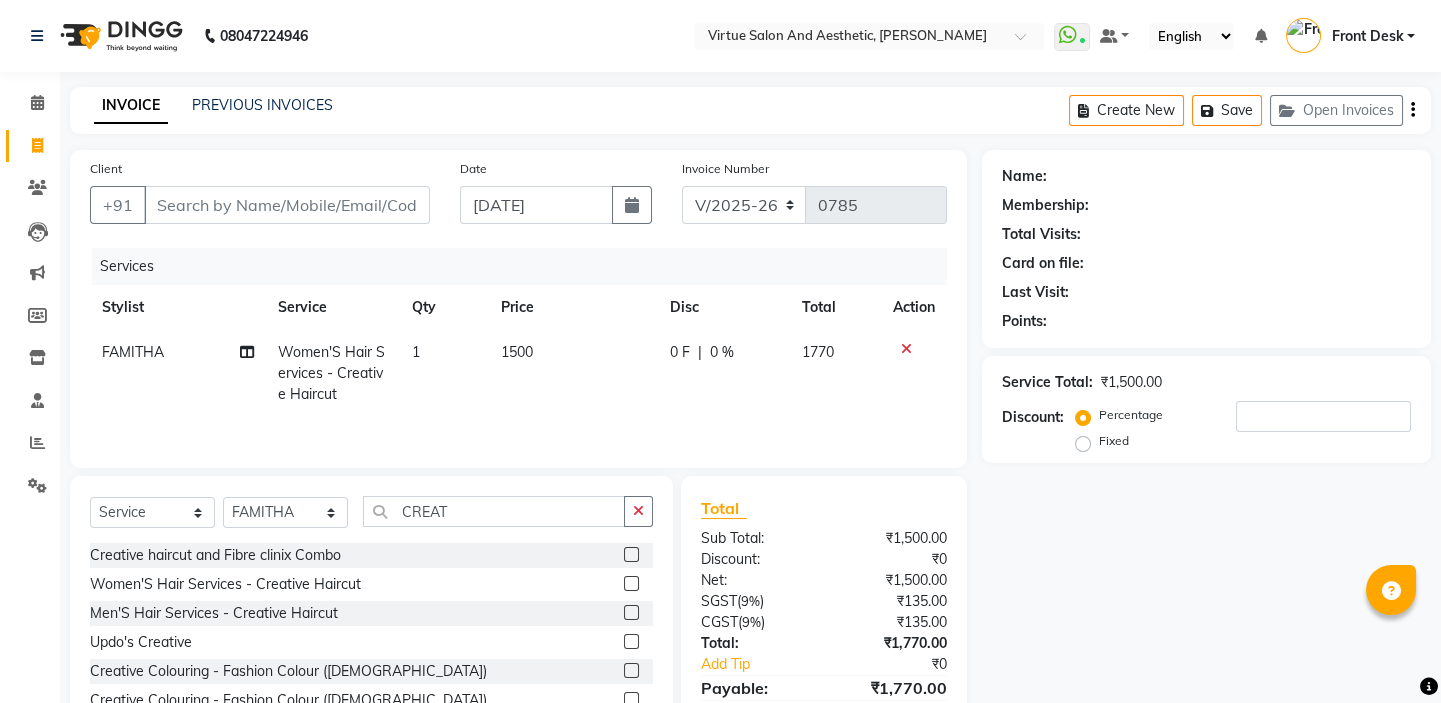 click on "1500" 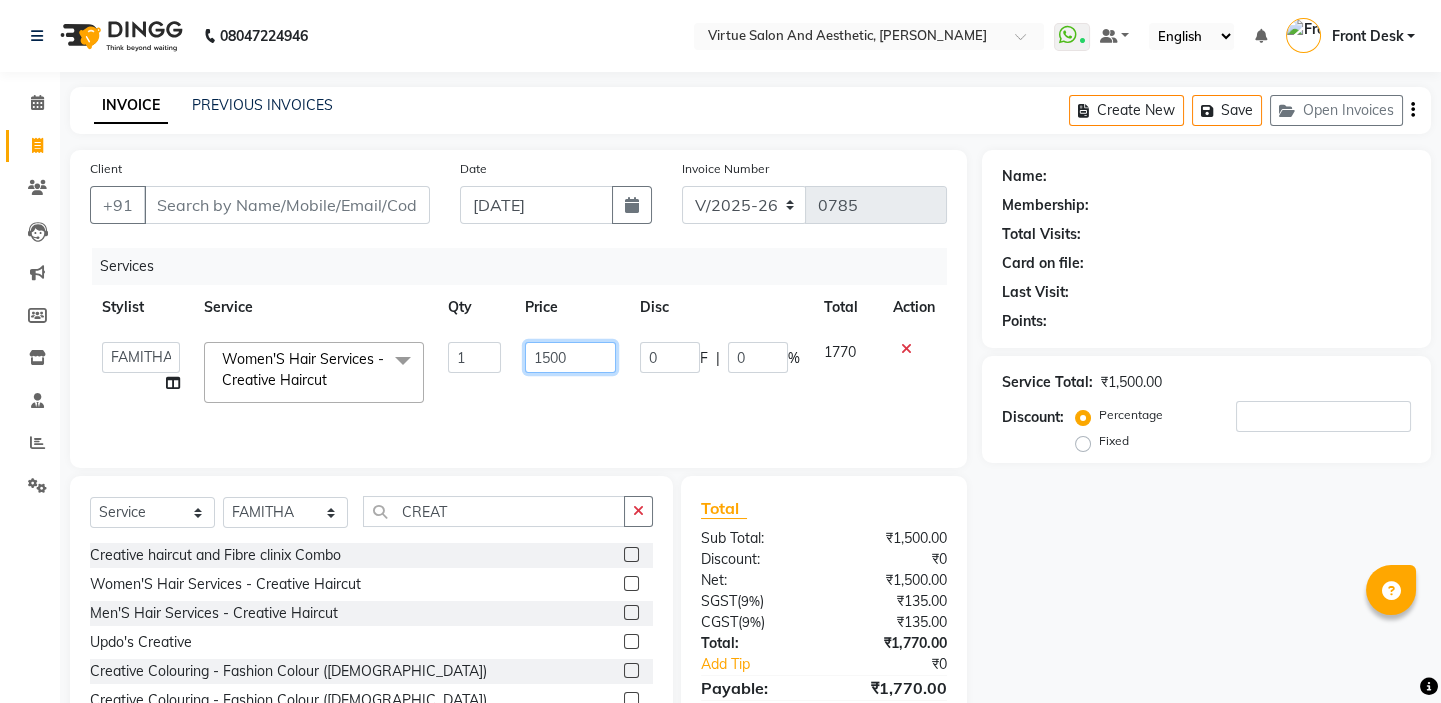click on "1500" 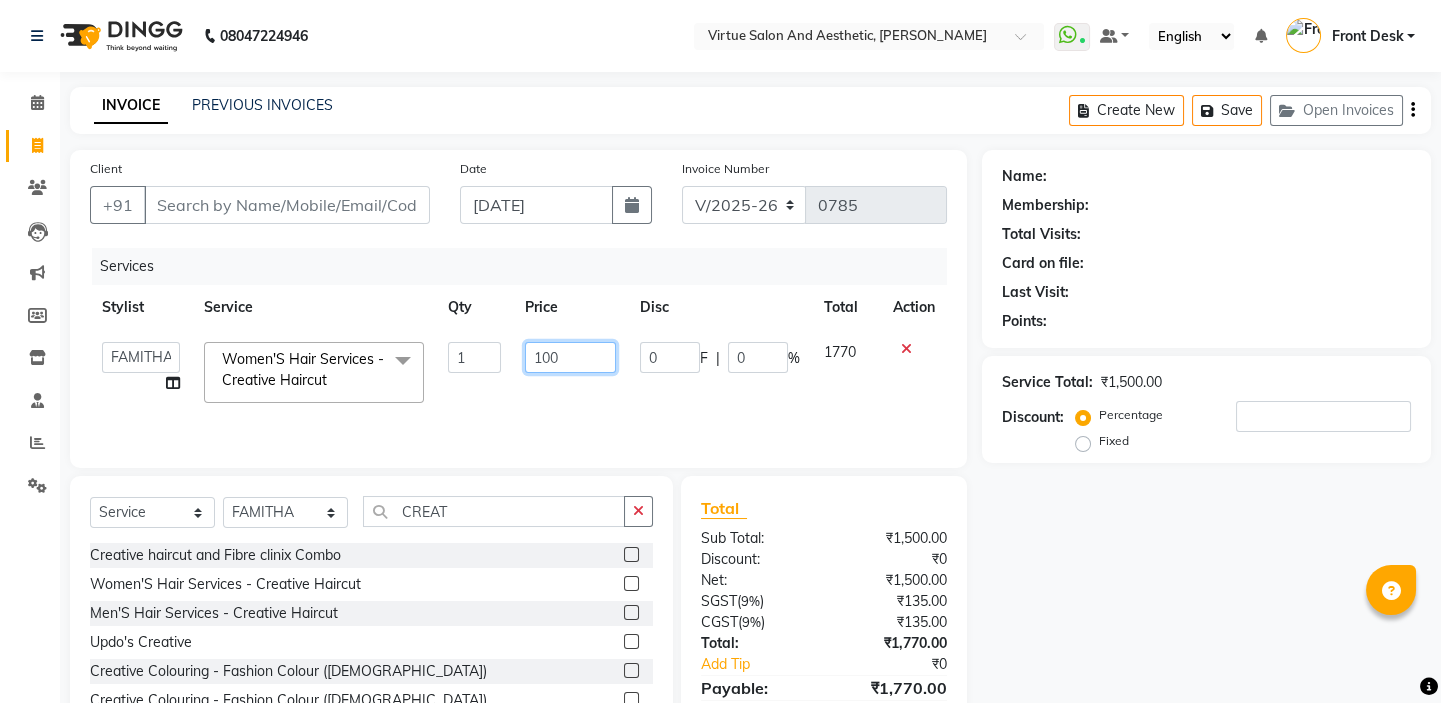 type on "1200" 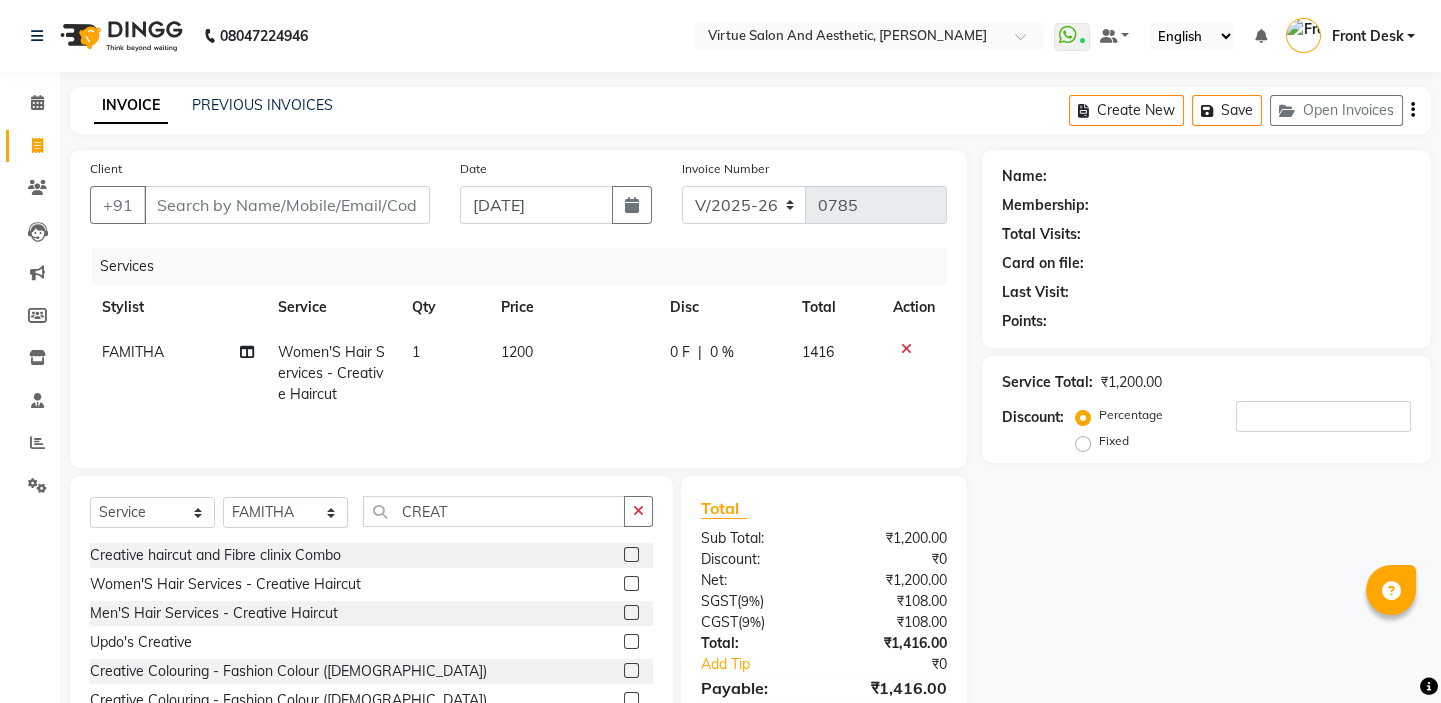 click on "Services" 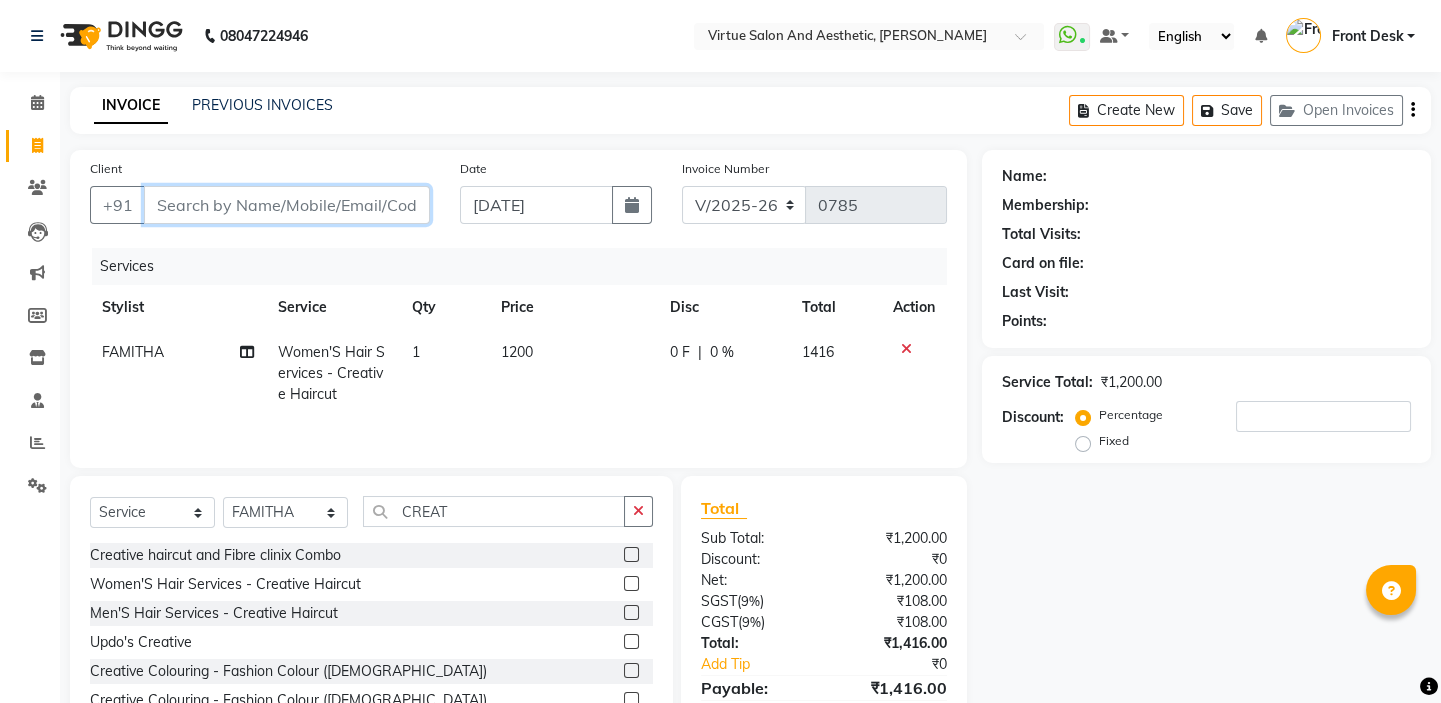 click on "Client" at bounding box center [287, 205] 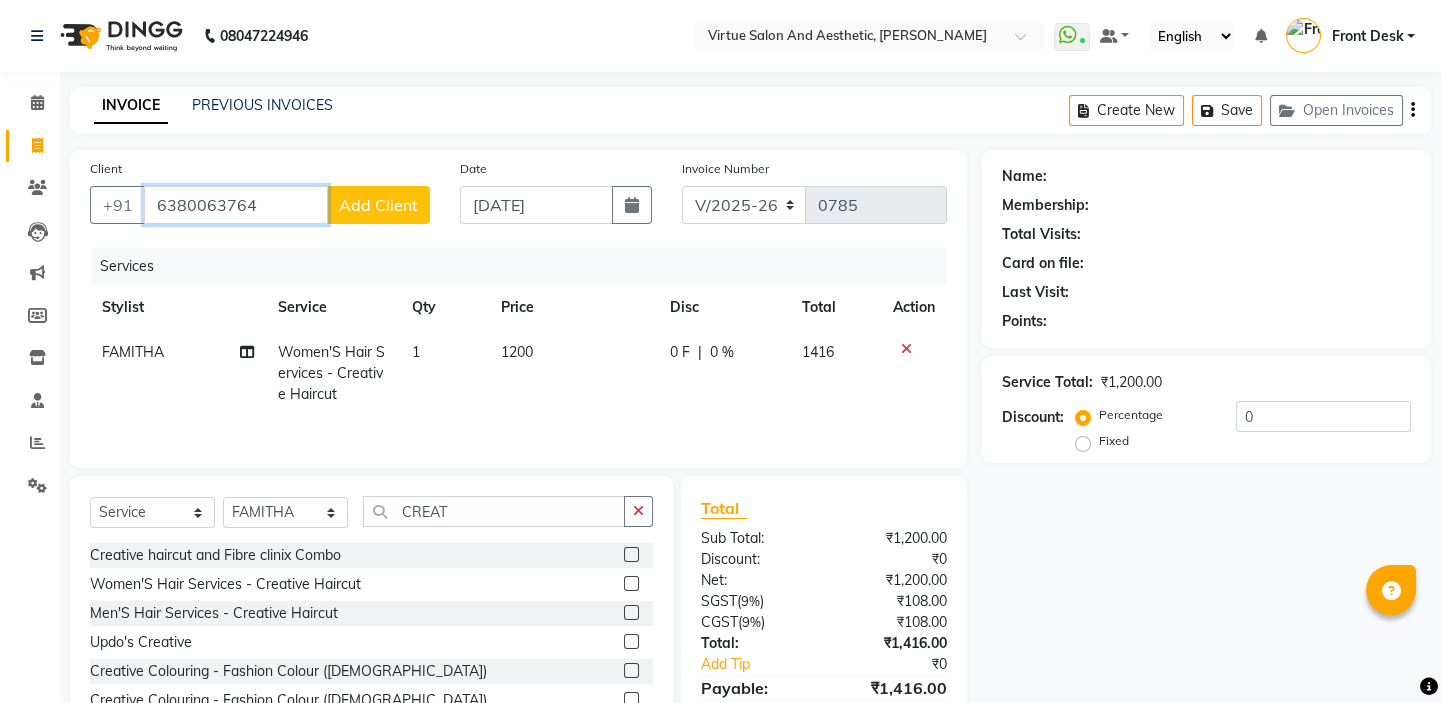 type on "6380063764" 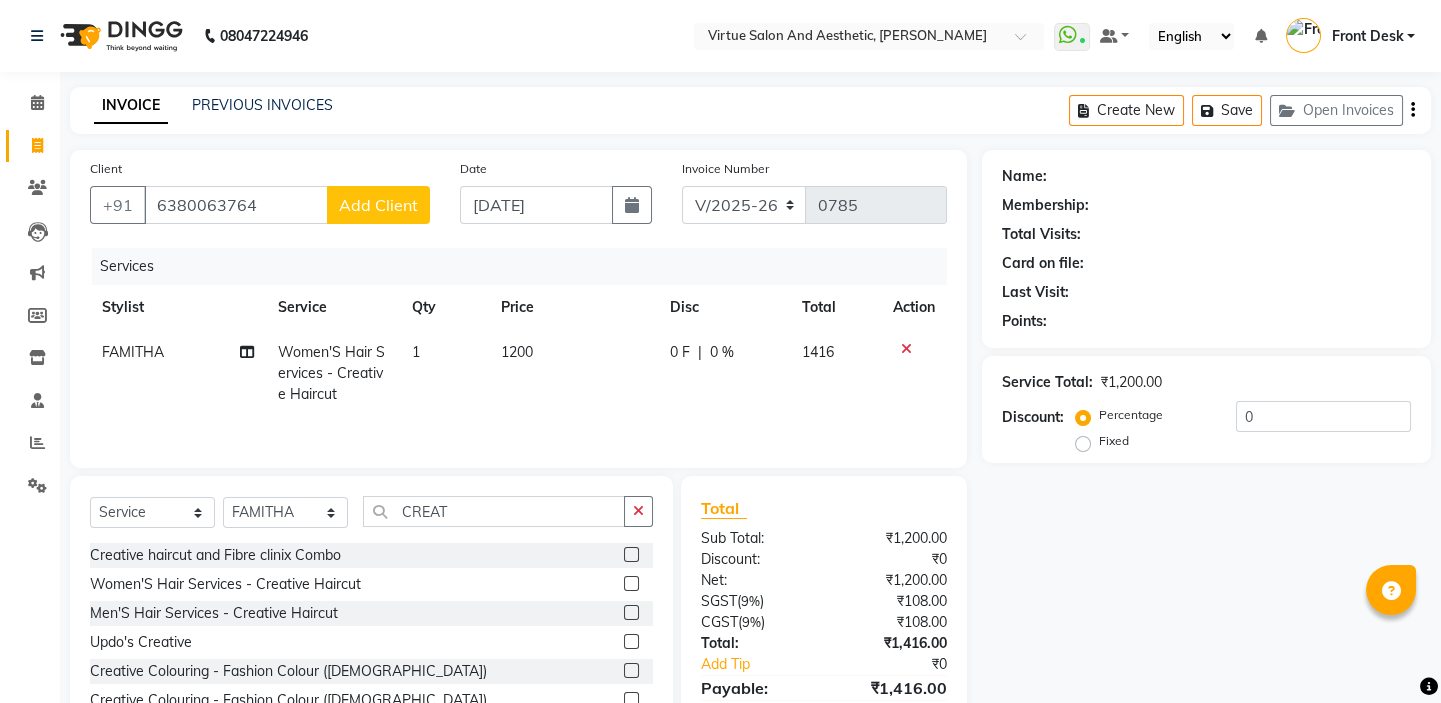 click on "Add Client" 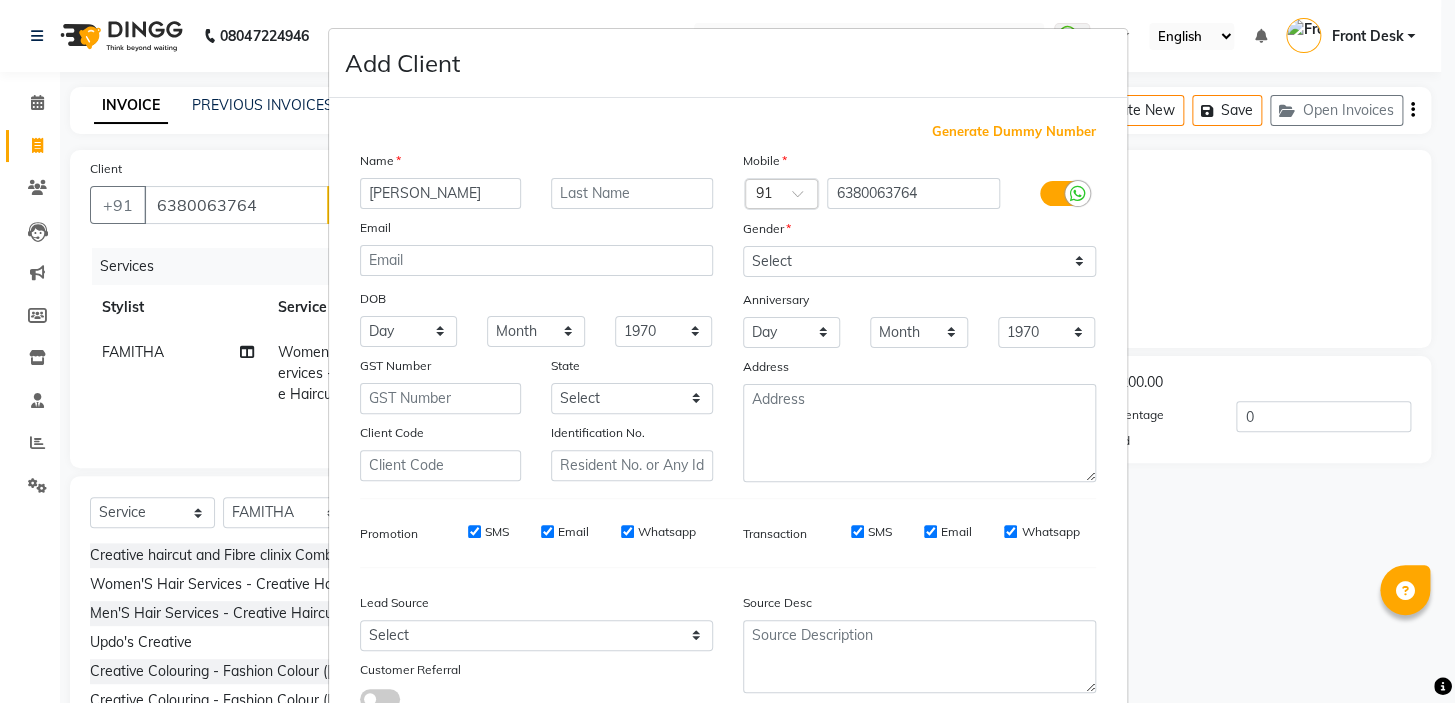 type on "[PERSON_NAME]" 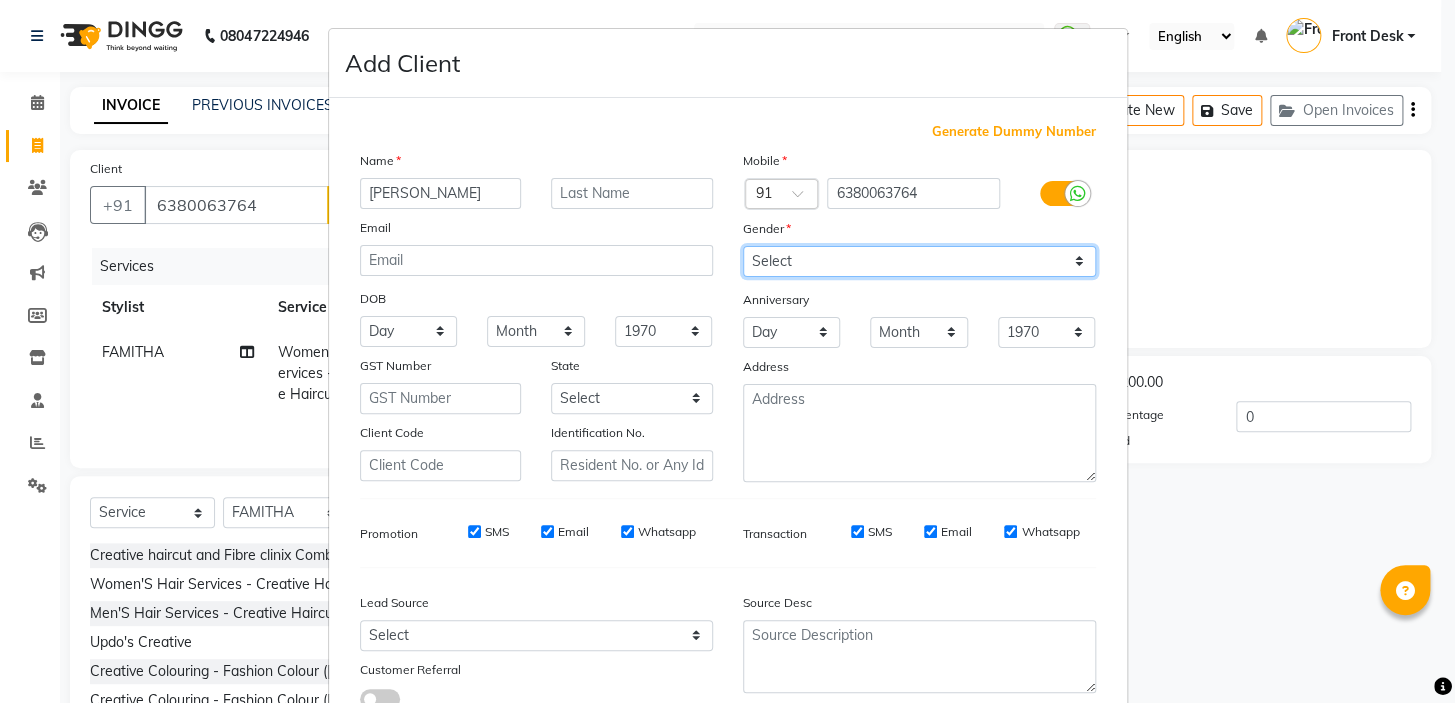 drag, startPoint x: 833, startPoint y: 254, endPoint x: 820, endPoint y: 266, distance: 17.691807 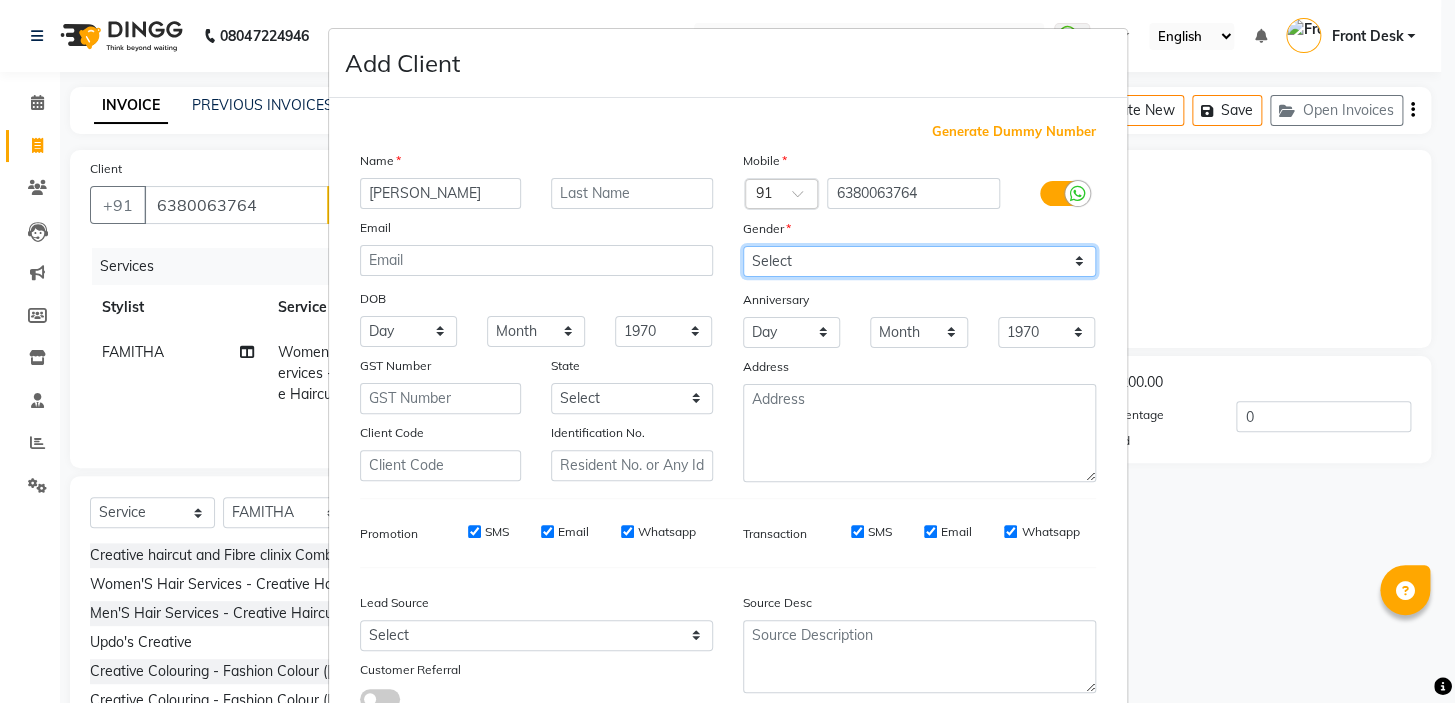 click on "Select [DEMOGRAPHIC_DATA] [DEMOGRAPHIC_DATA] Other Prefer Not To Say" at bounding box center (919, 261) 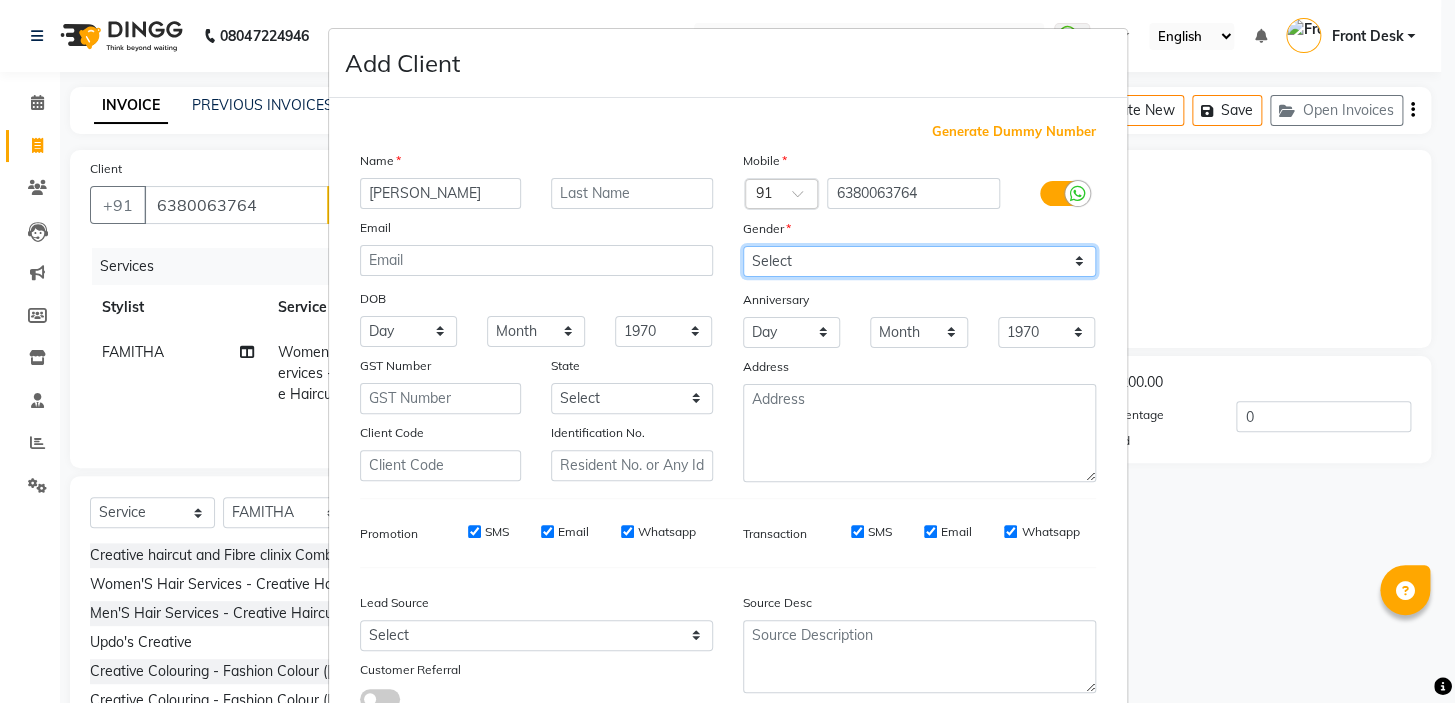 select on "[DEMOGRAPHIC_DATA]" 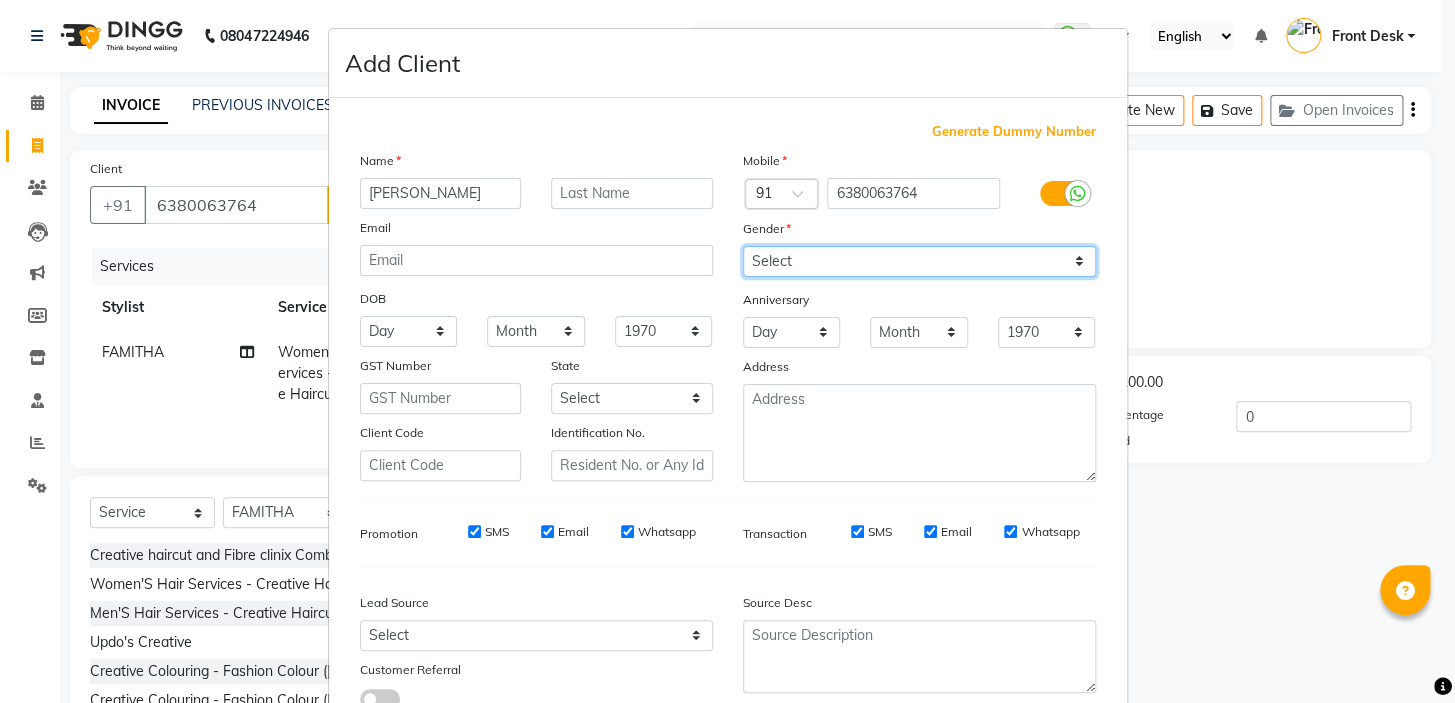 click on "Select [DEMOGRAPHIC_DATA] [DEMOGRAPHIC_DATA] Other Prefer Not To Say" at bounding box center (919, 261) 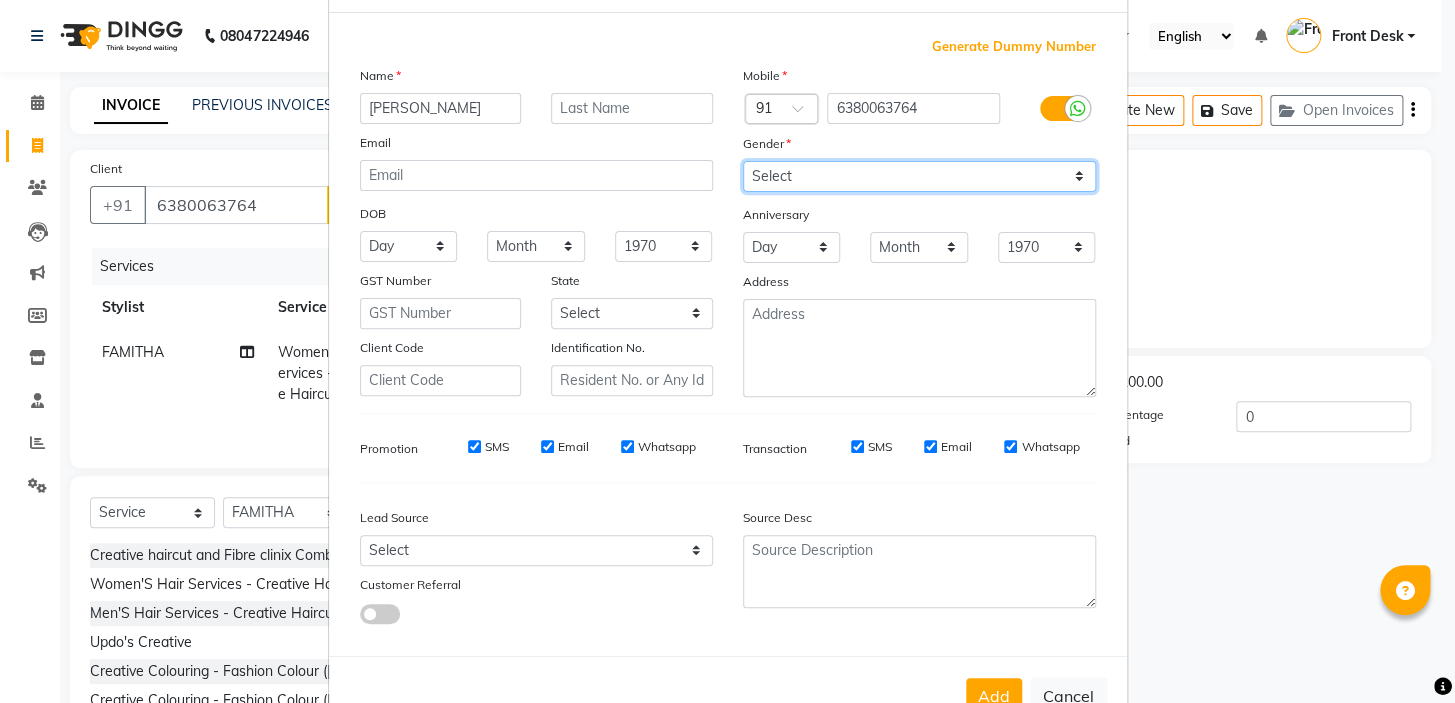 scroll, scrollTop: 150, scrollLeft: 0, axis: vertical 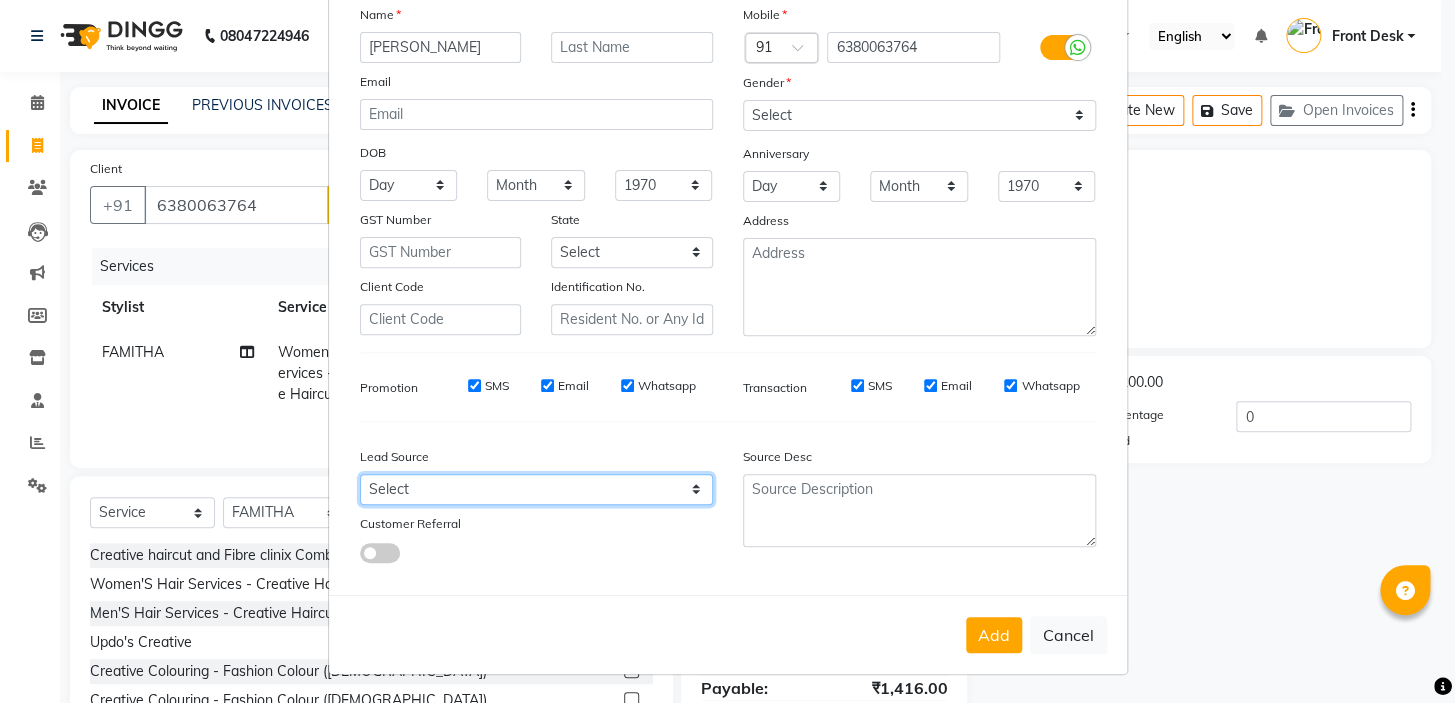 click on "Select Walk-in Referral Internet Friend Word of Mouth Advertisement Facebook JustDial Google Other" at bounding box center (536, 489) 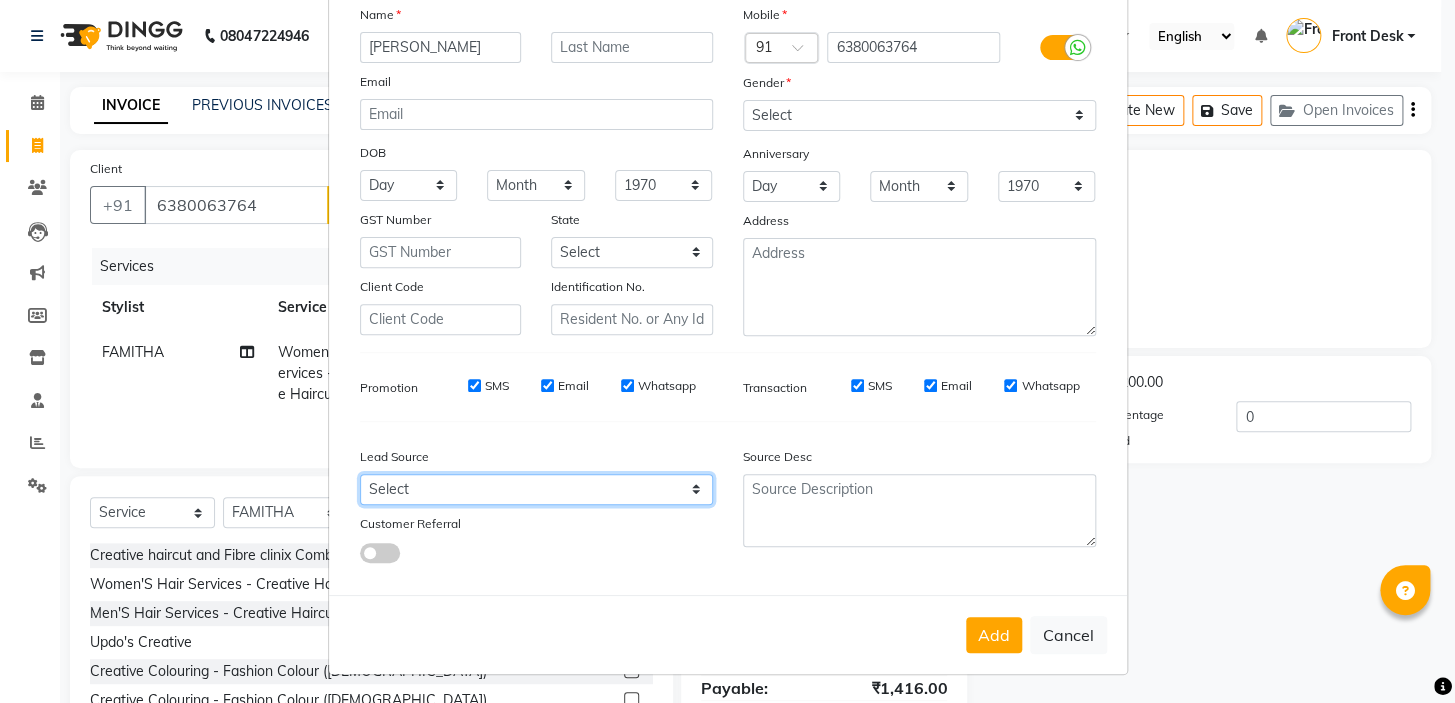 select on "48933" 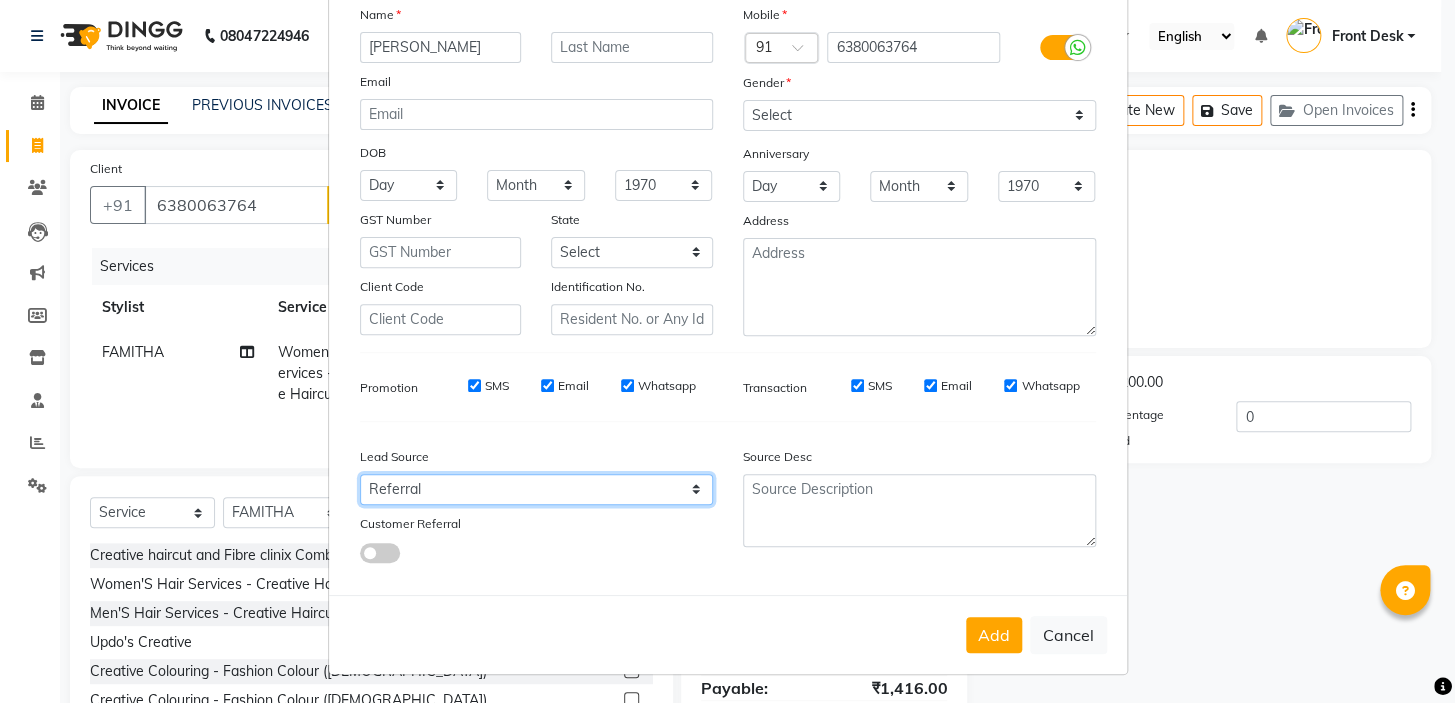 click on "Select Walk-in Referral Internet Friend Word of Mouth Advertisement Facebook JustDial Google Other" at bounding box center (536, 489) 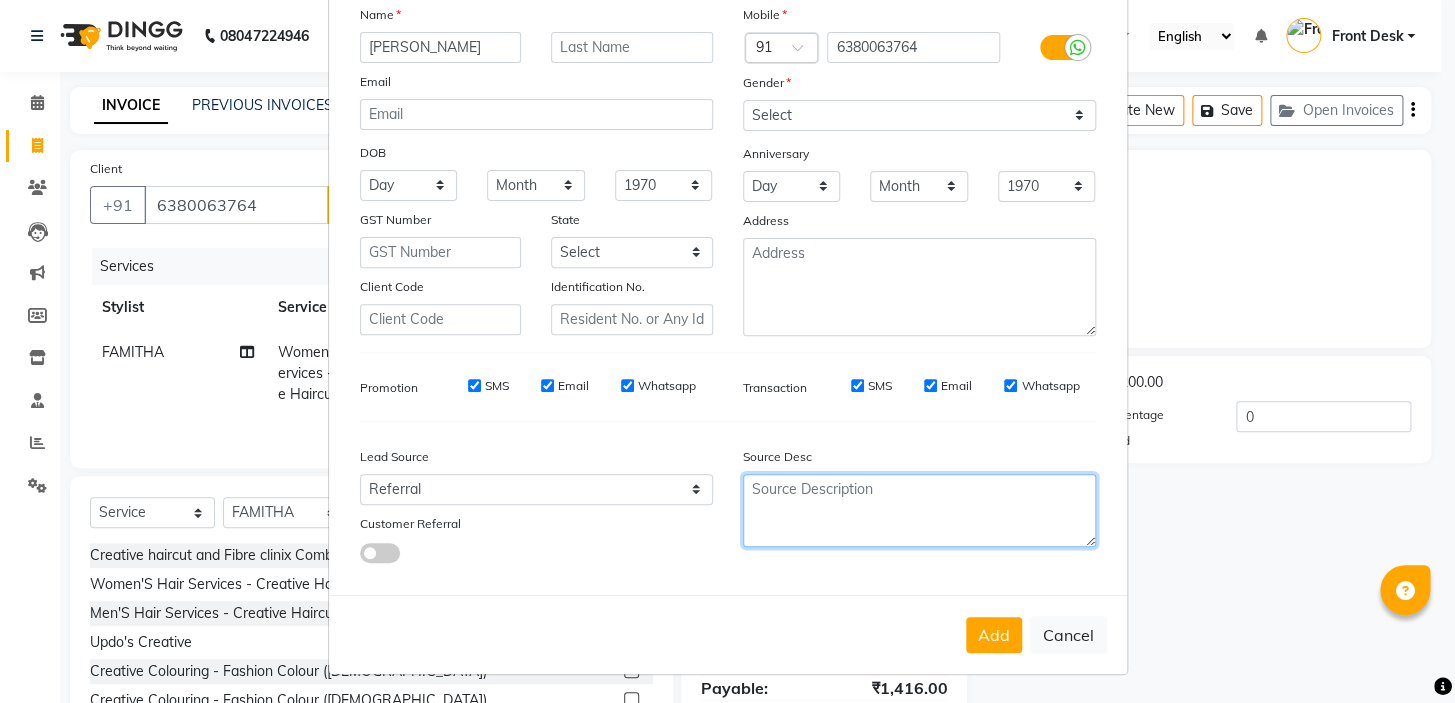 click at bounding box center (919, 510) 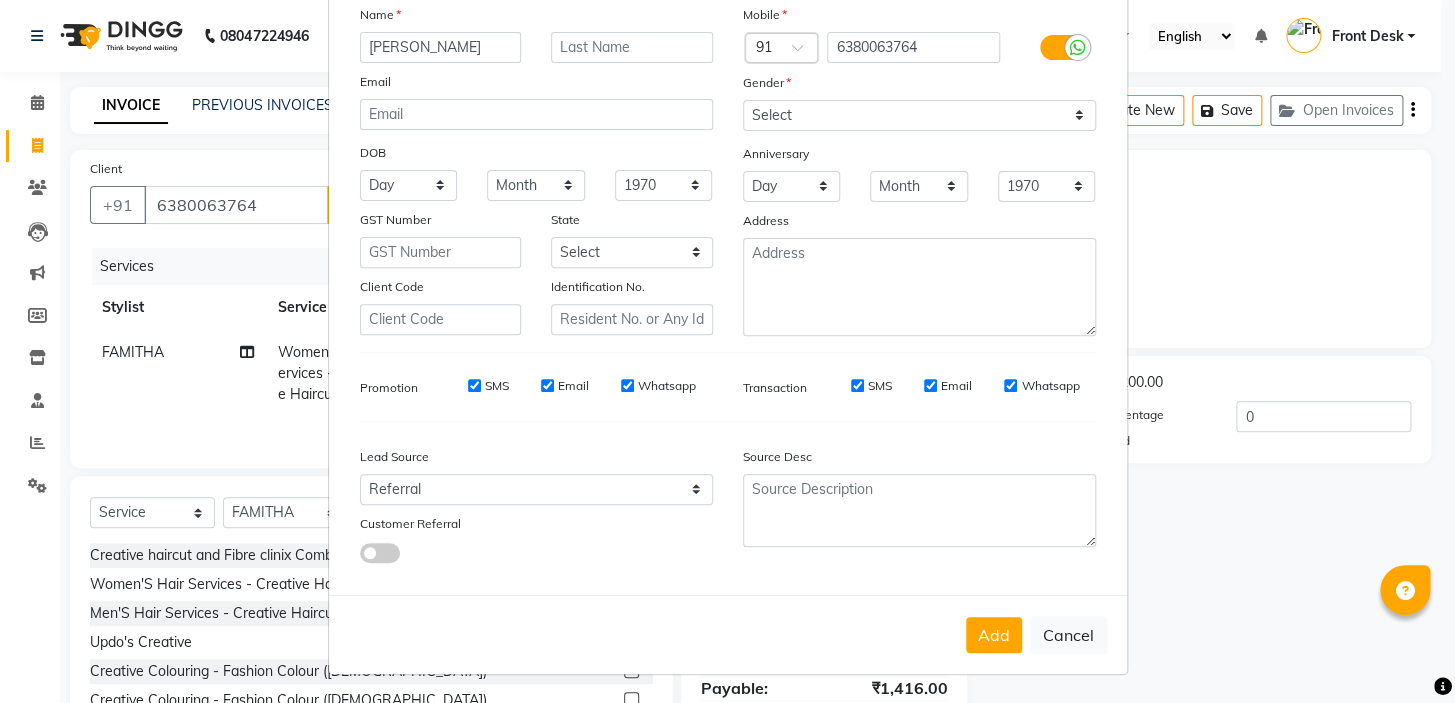 click at bounding box center [380, 553] 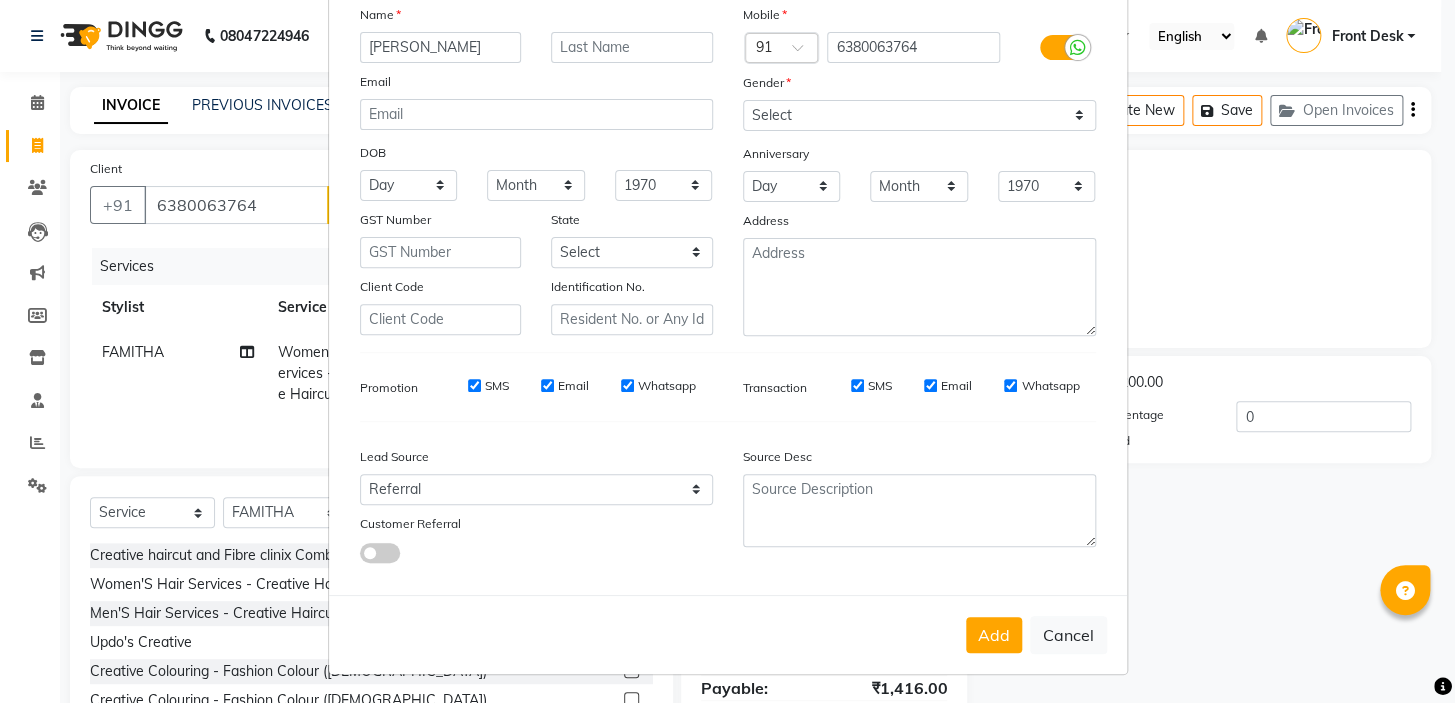 click at bounding box center (360, 556) 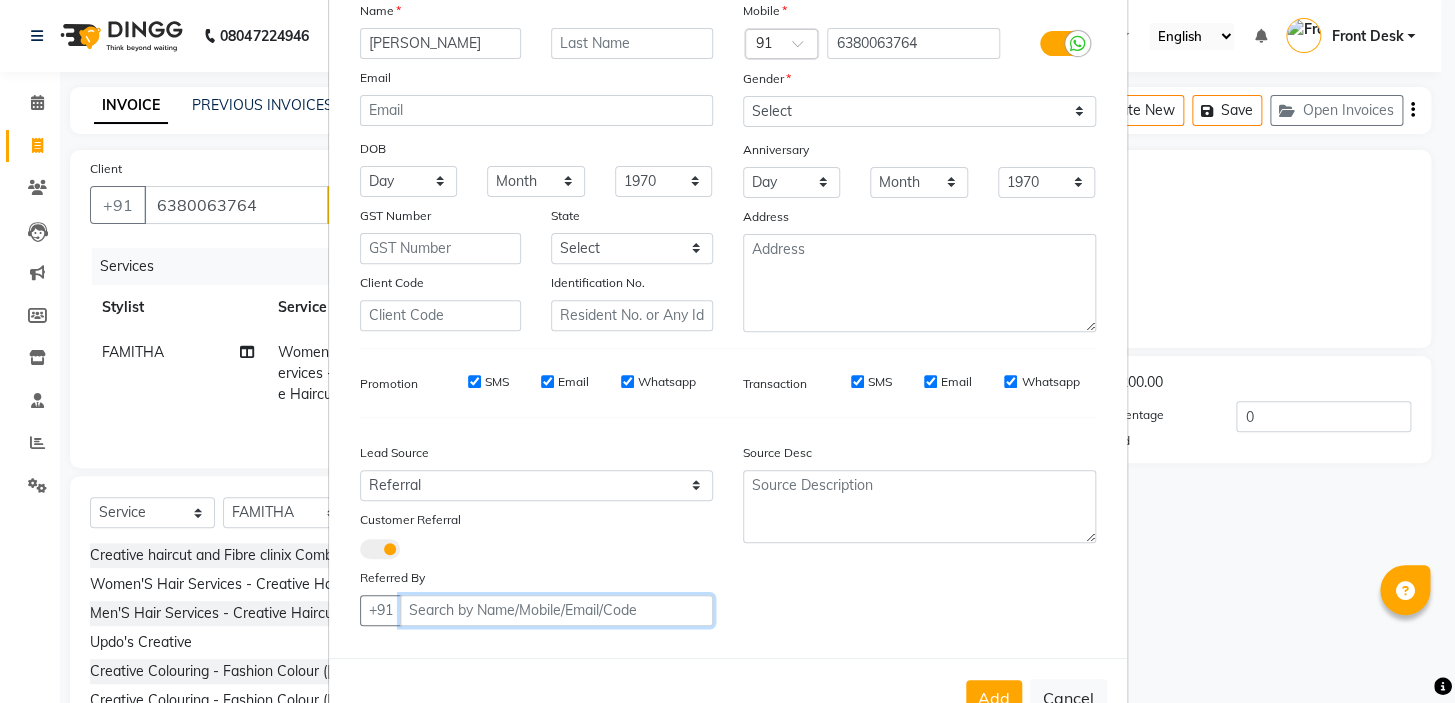 click on "Client" at bounding box center [556, 610] 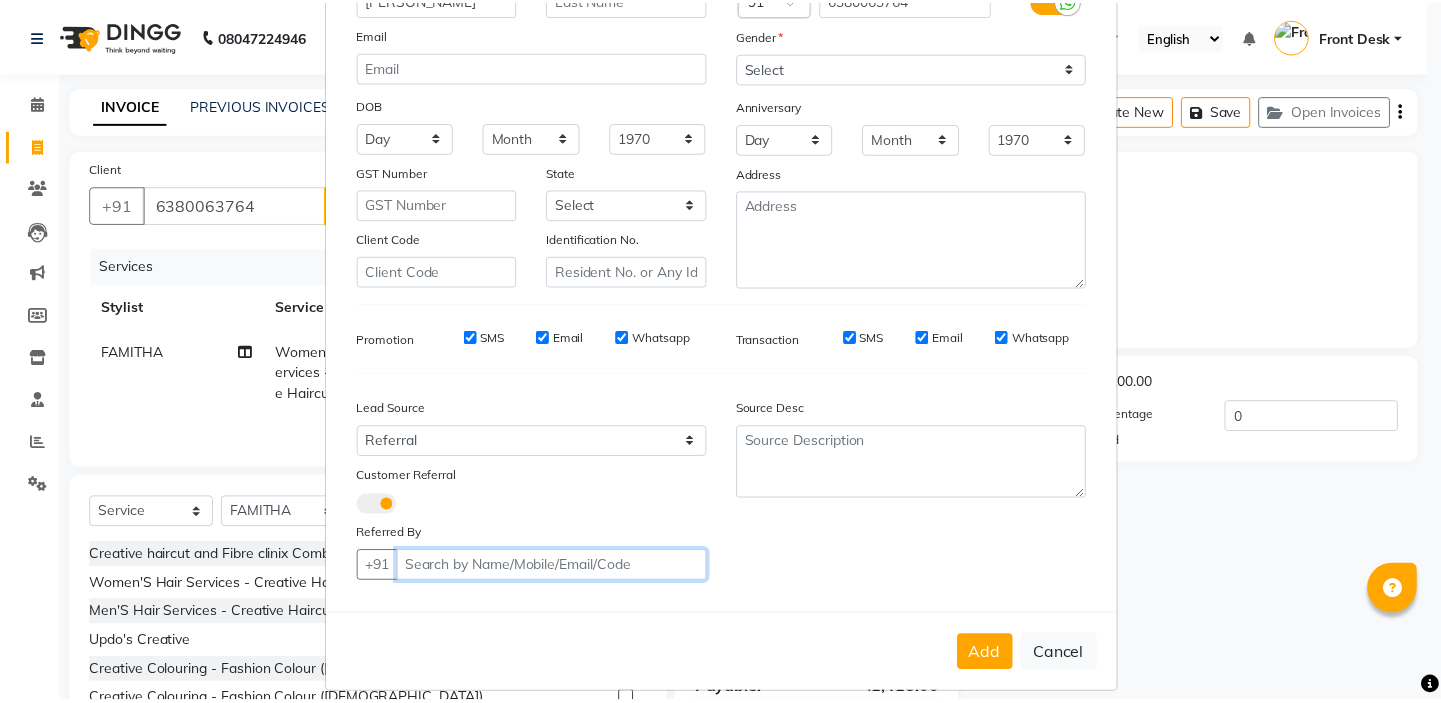 scroll, scrollTop: 218, scrollLeft: 0, axis: vertical 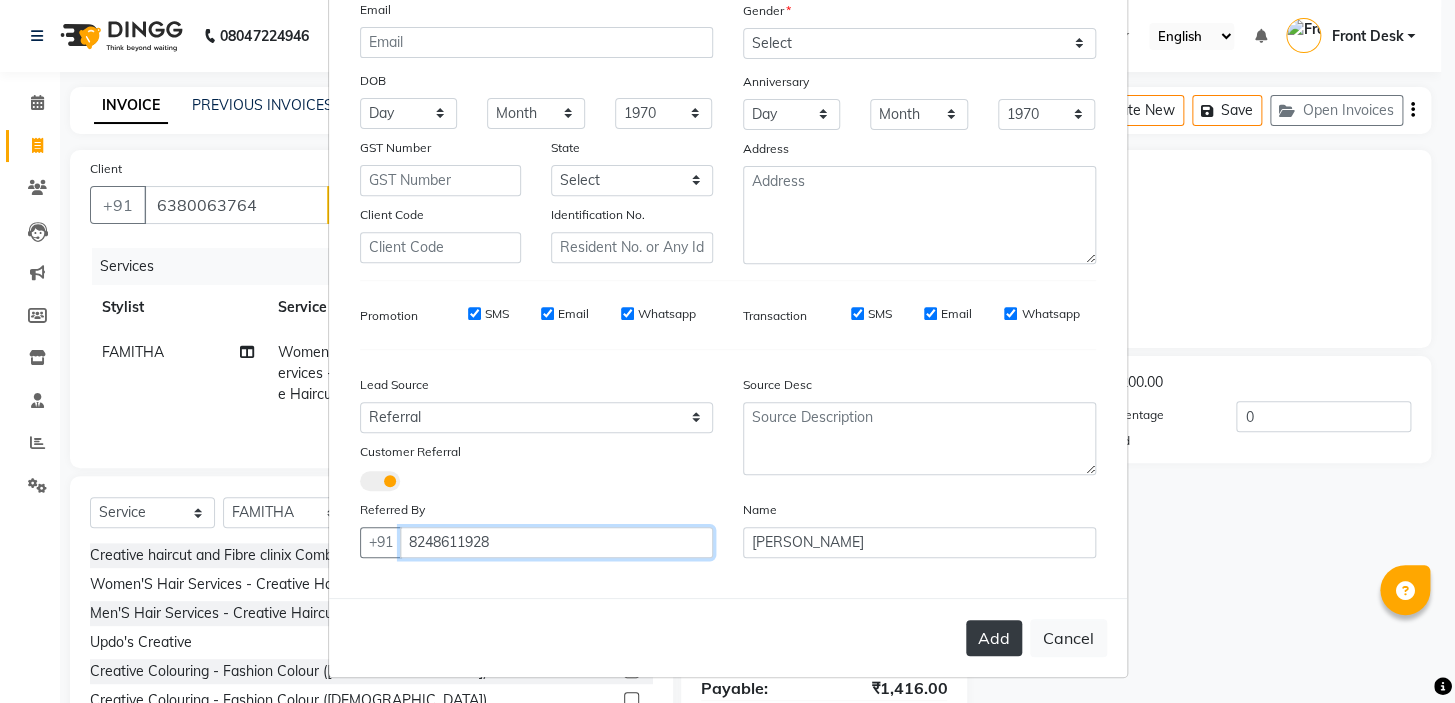 type on "8248611928" 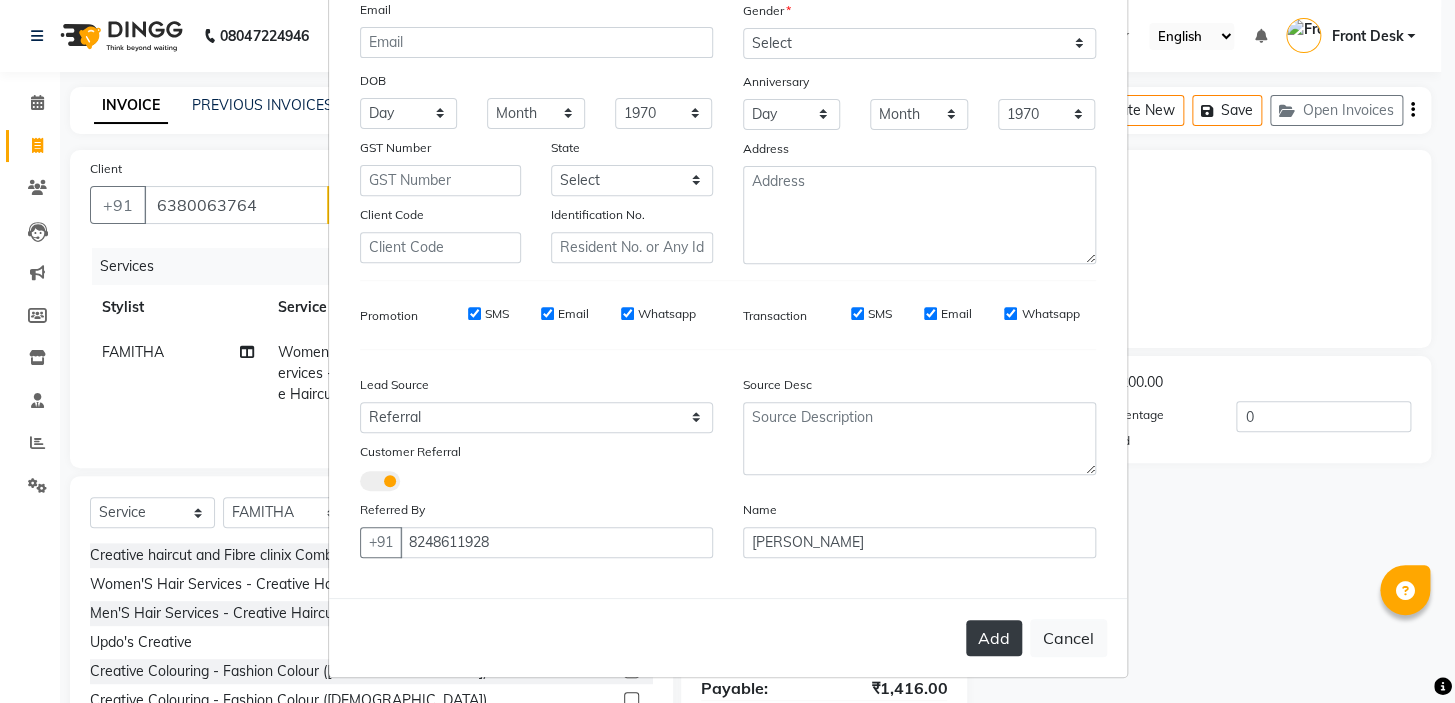 click on "Add" at bounding box center [994, 638] 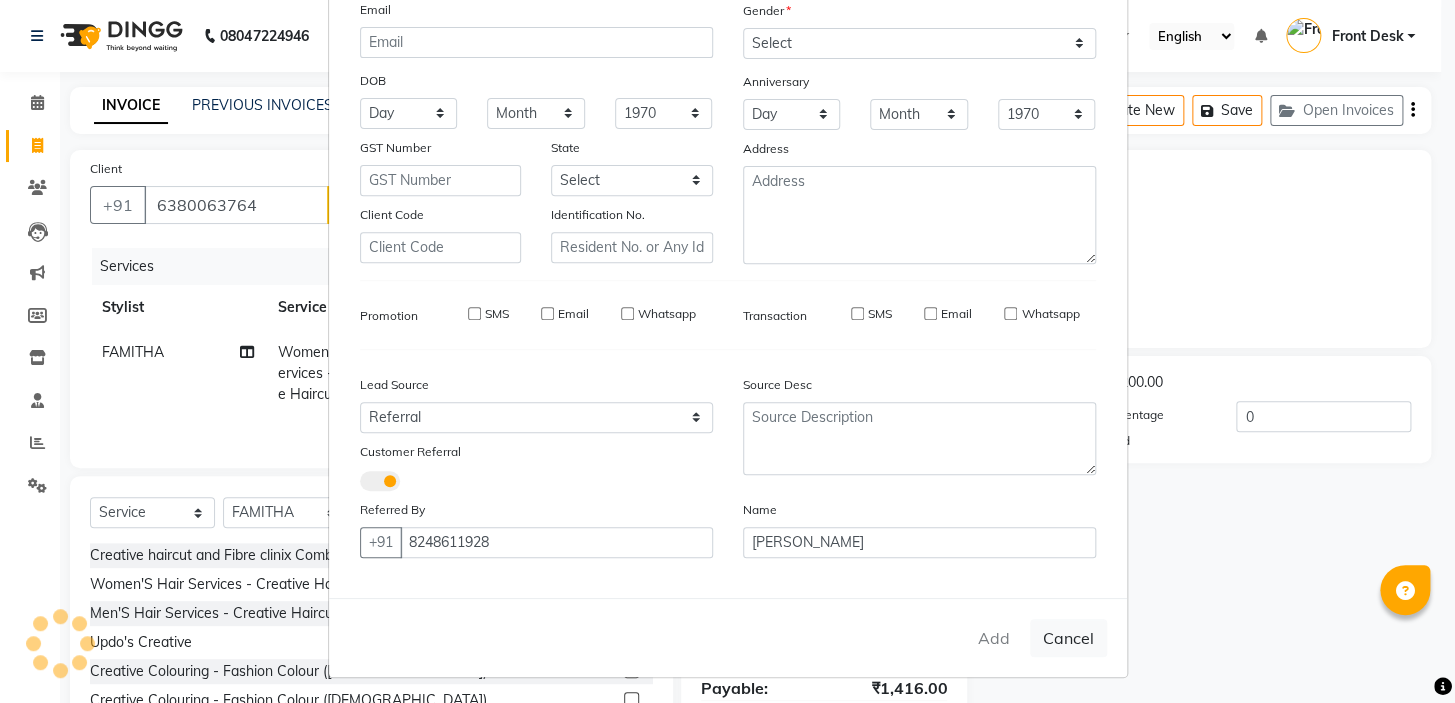 type 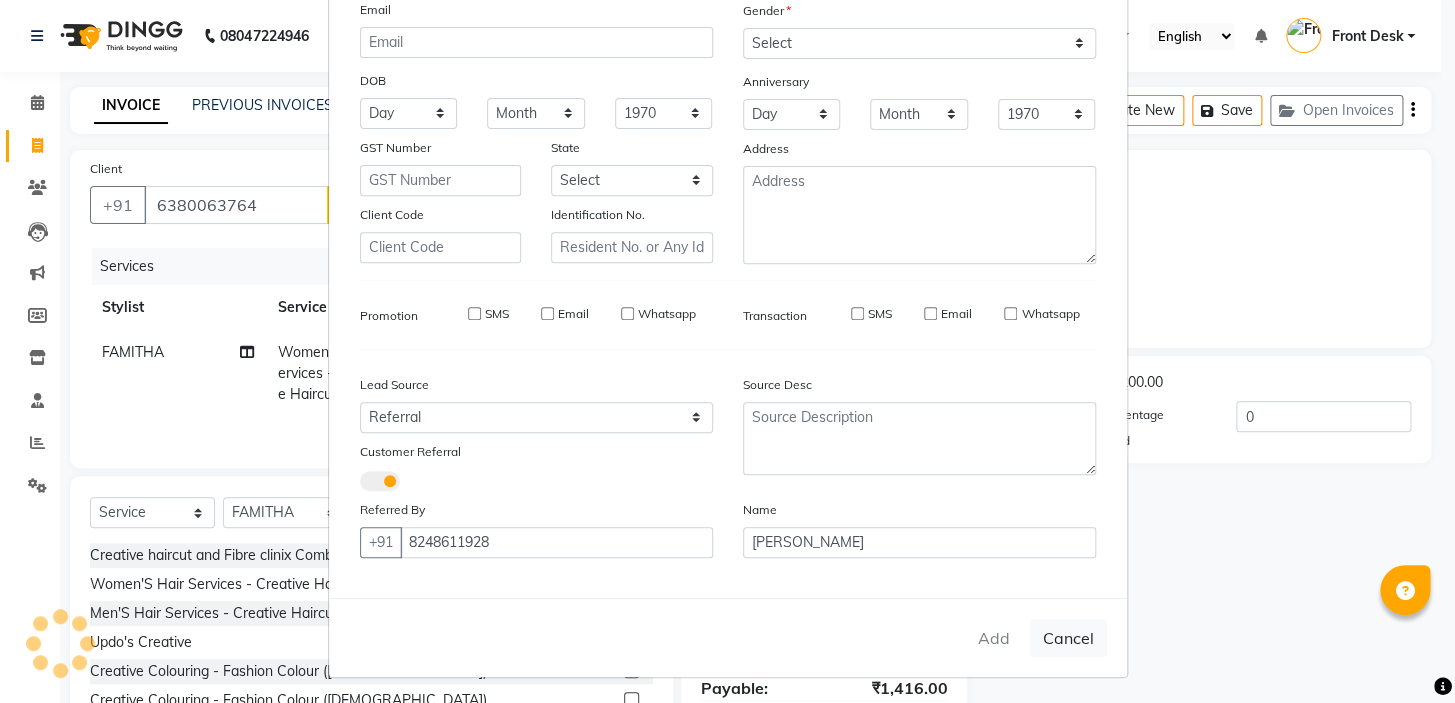 select 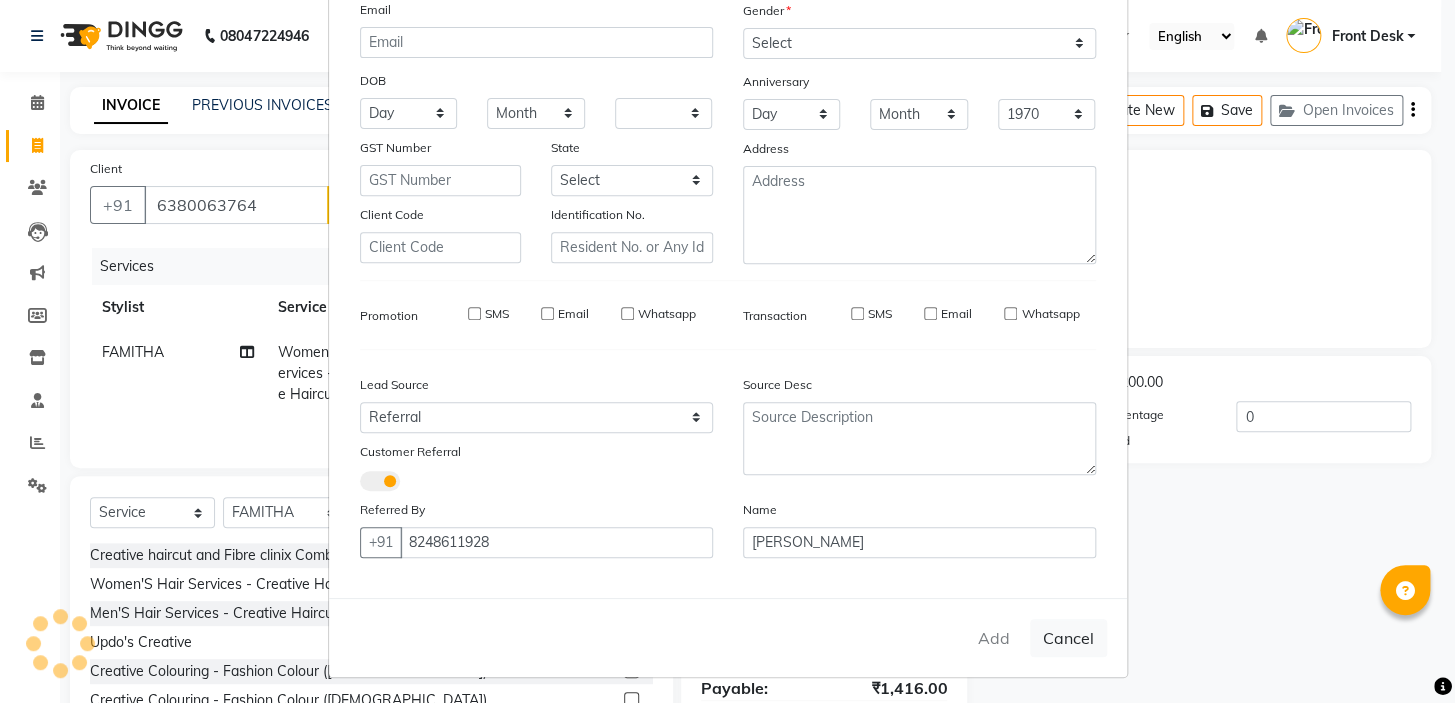 select 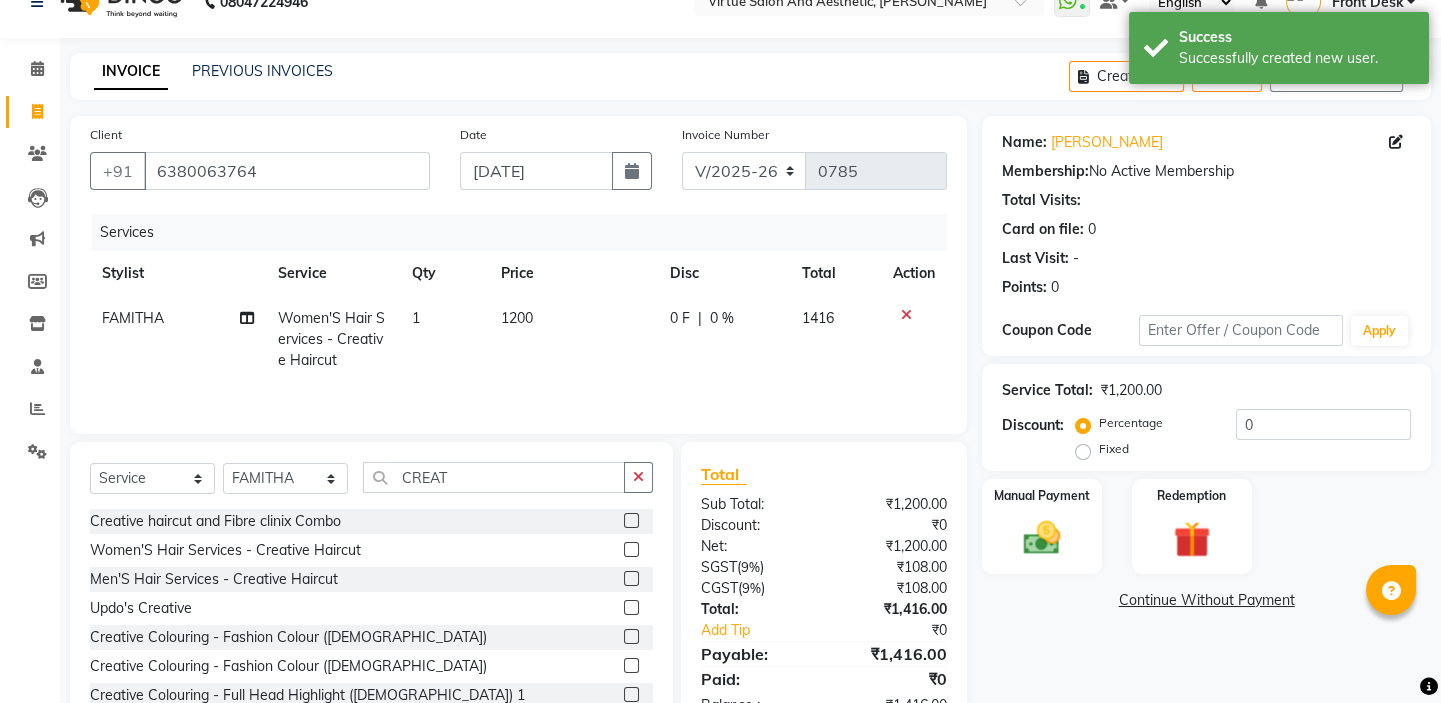 scroll, scrollTop: 0, scrollLeft: 0, axis: both 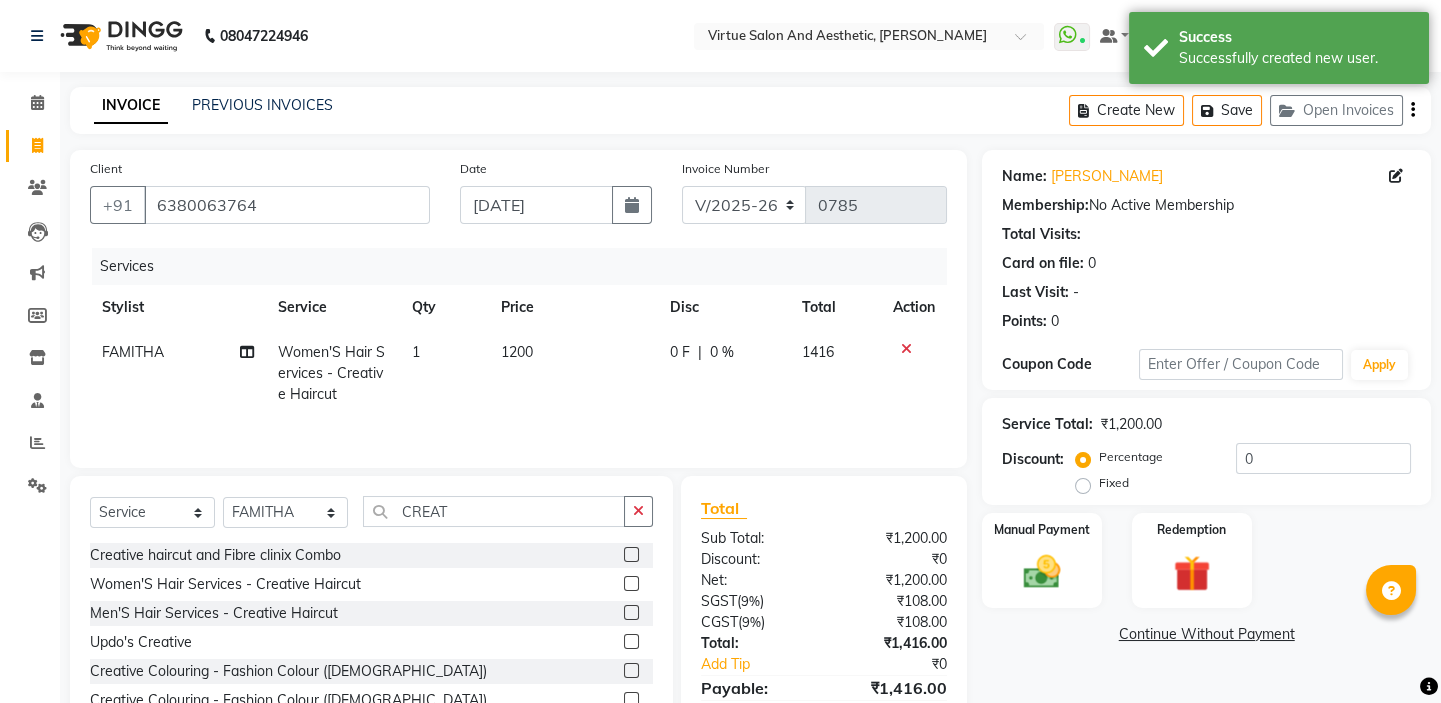 click on "Create New   Save   Open Invoices" 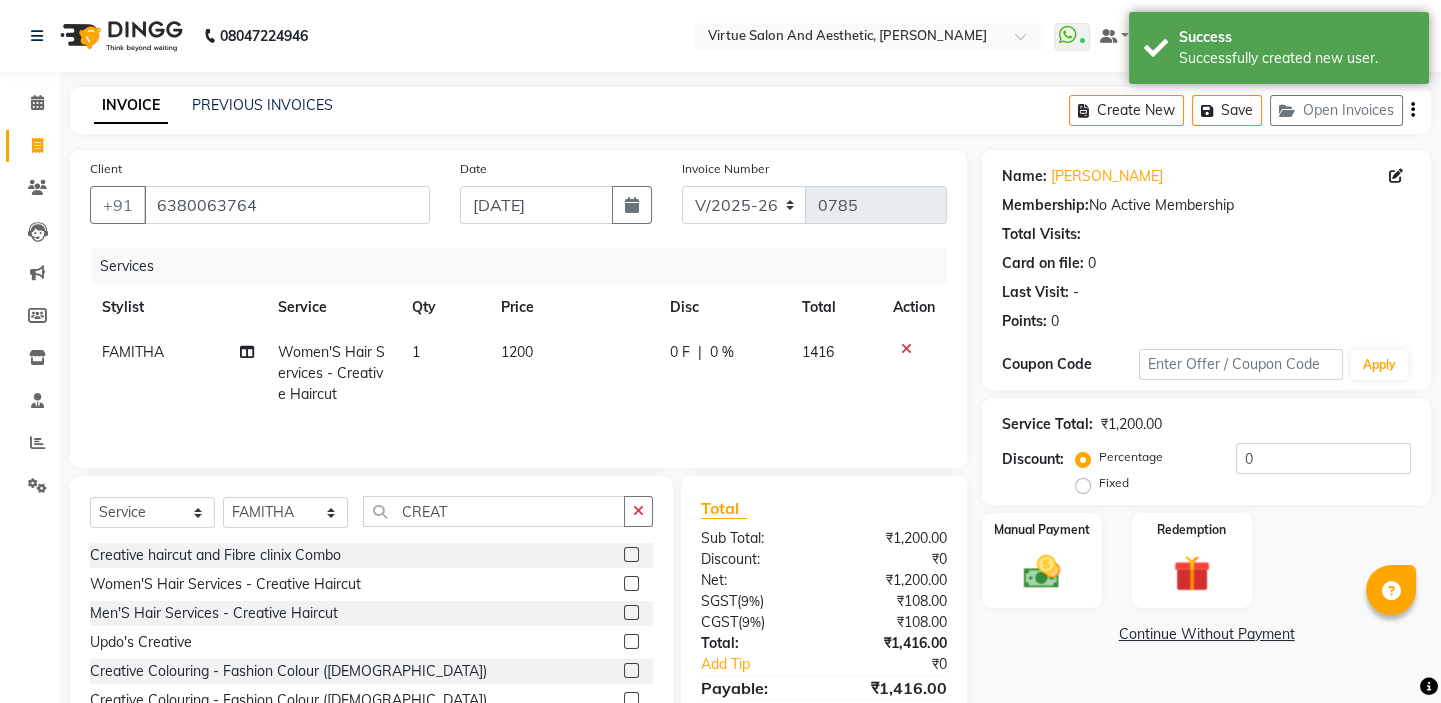 click 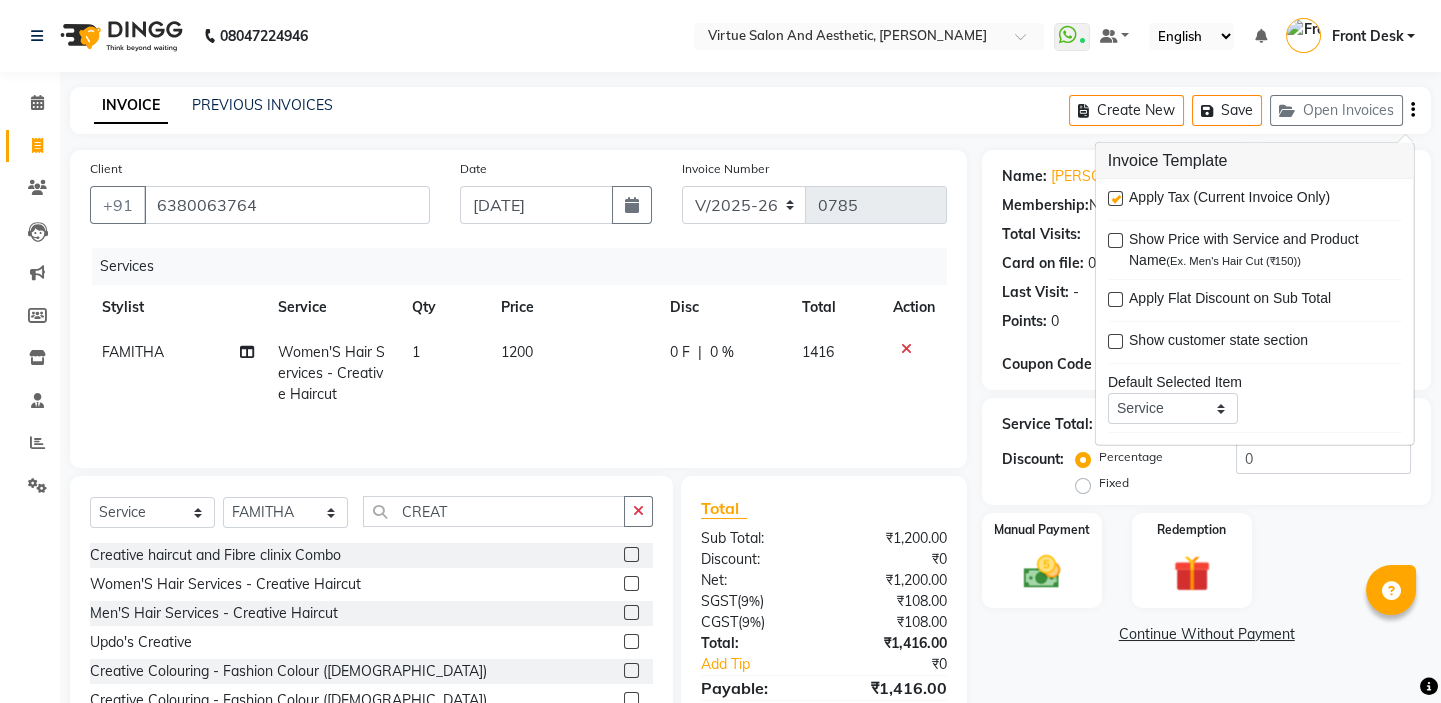 click at bounding box center [1115, 198] 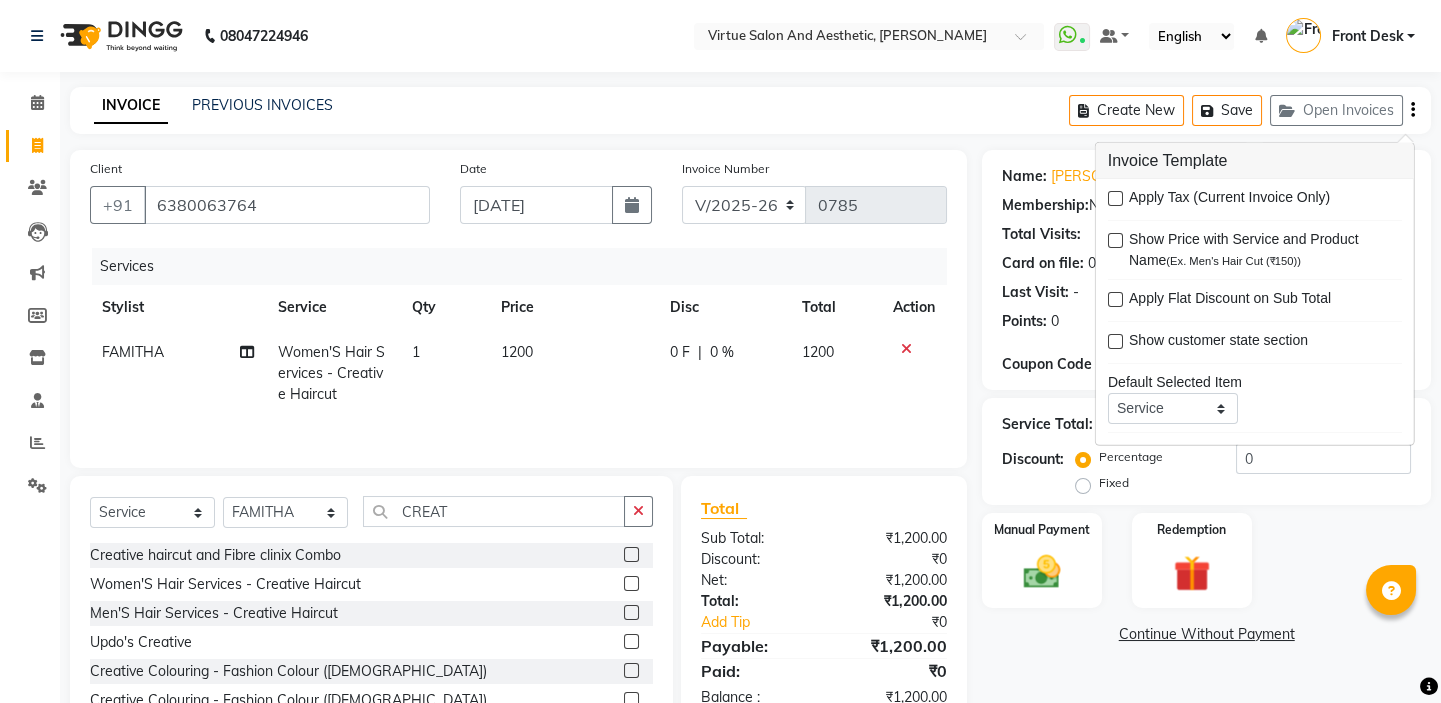click on "INVOICE PREVIOUS INVOICES Create New   Save   Open Invoices" 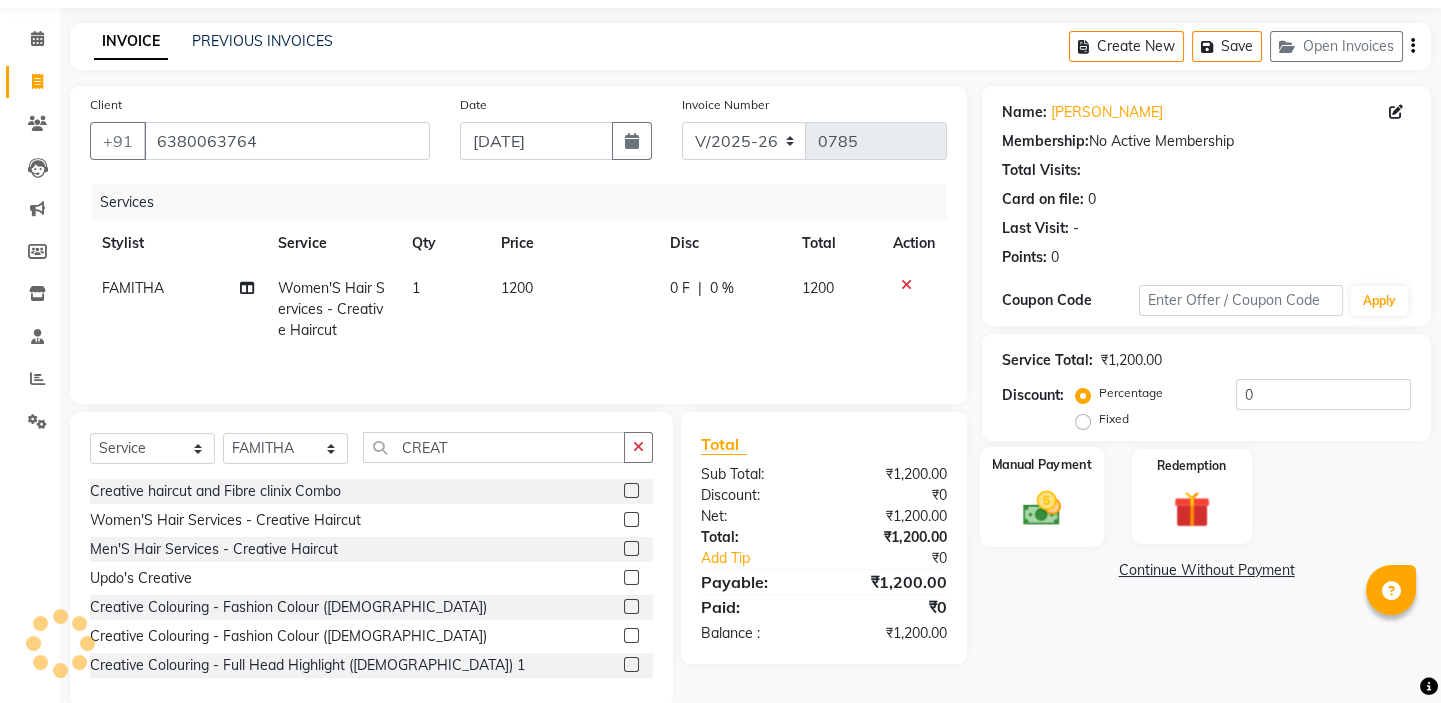scroll, scrollTop: 99, scrollLeft: 0, axis: vertical 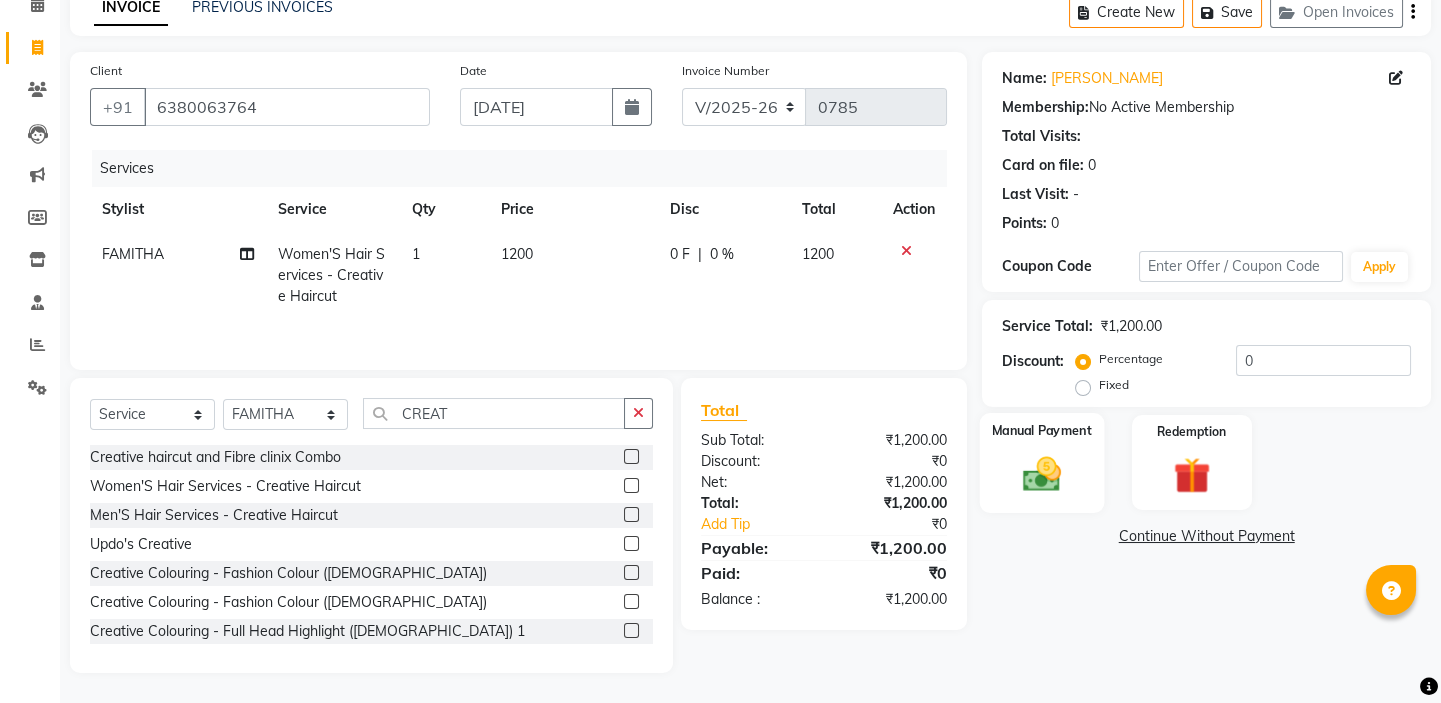 click 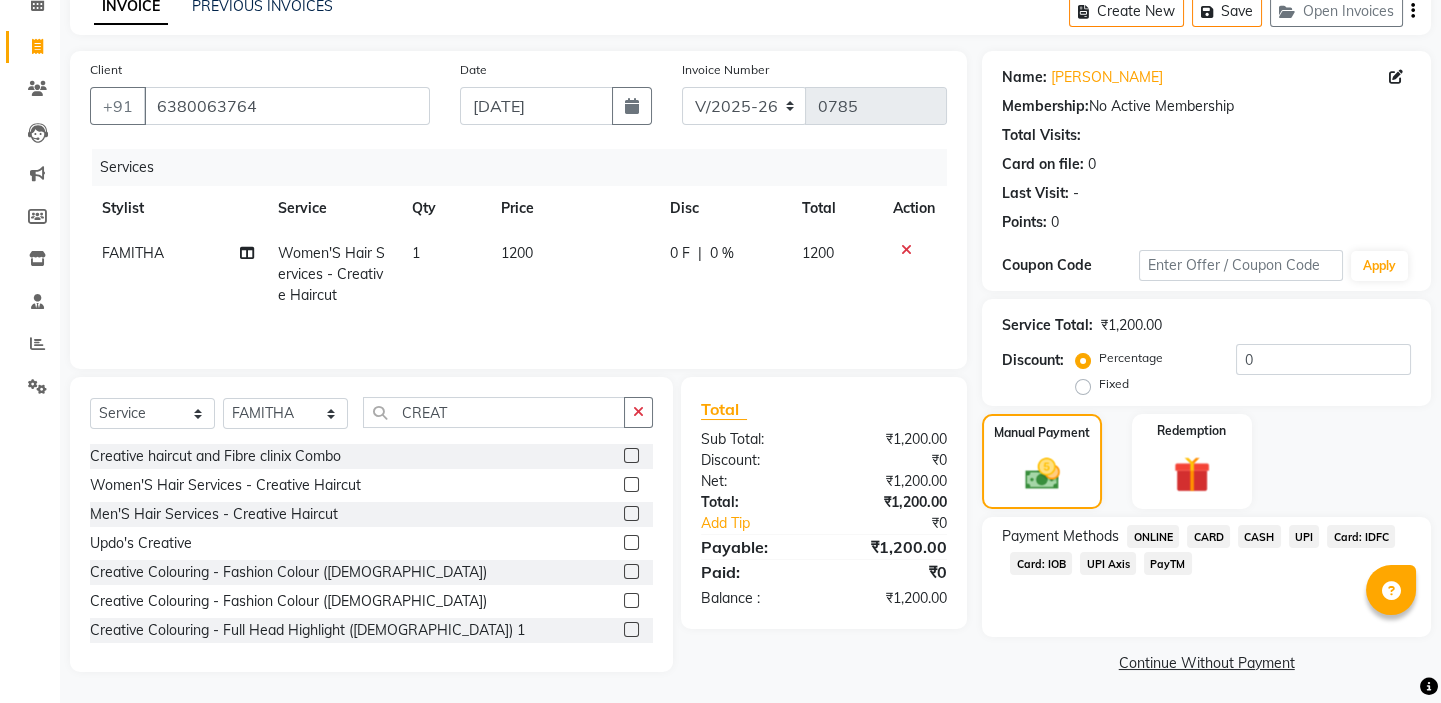 click on "UPI" 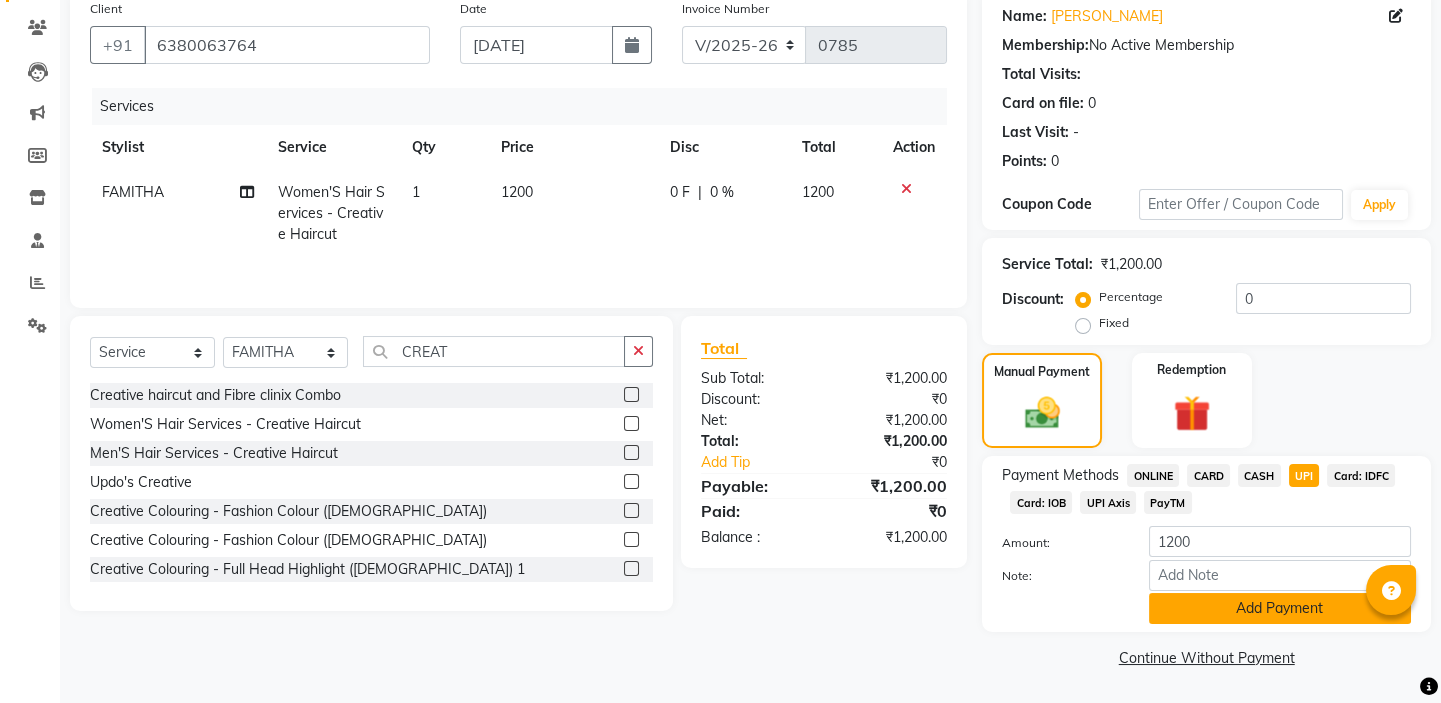 click on "Add Payment" 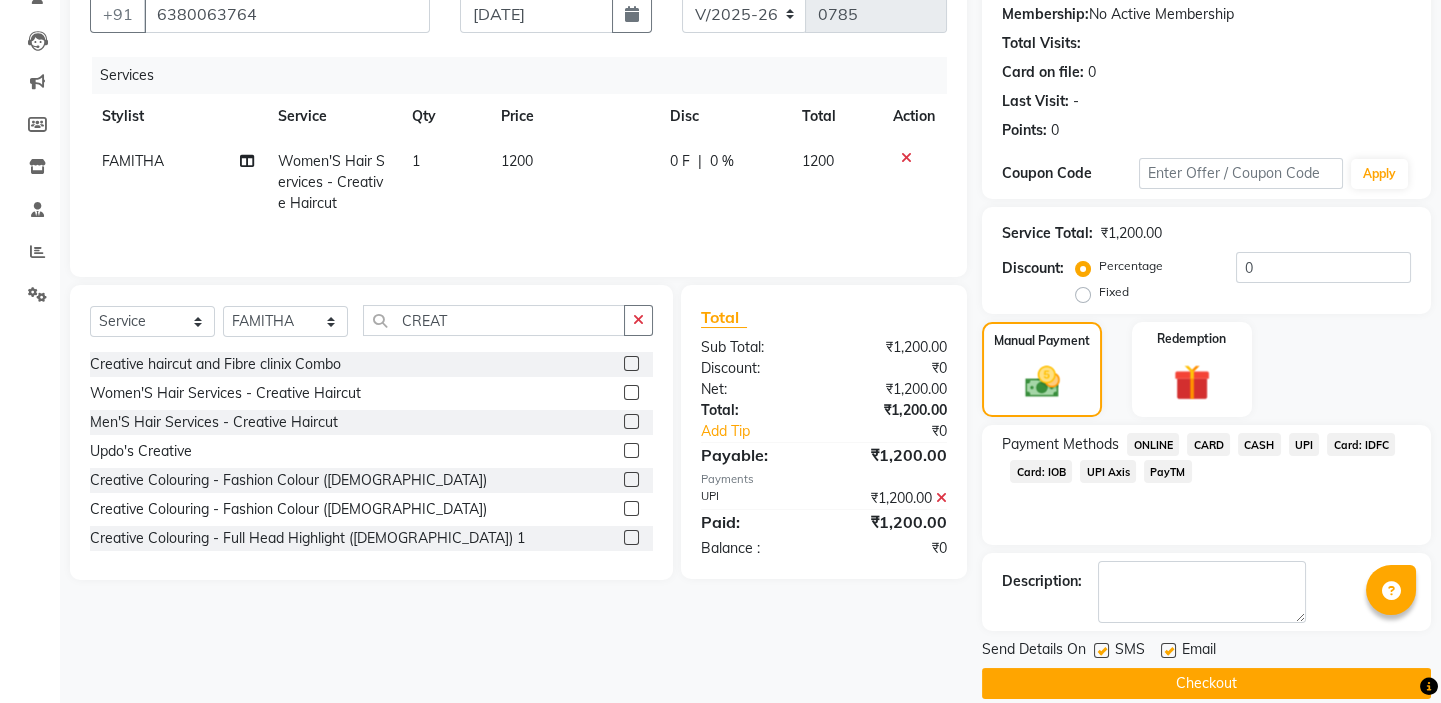 scroll, scrollTop: 216, scrollLeft: 0, axis: vertical 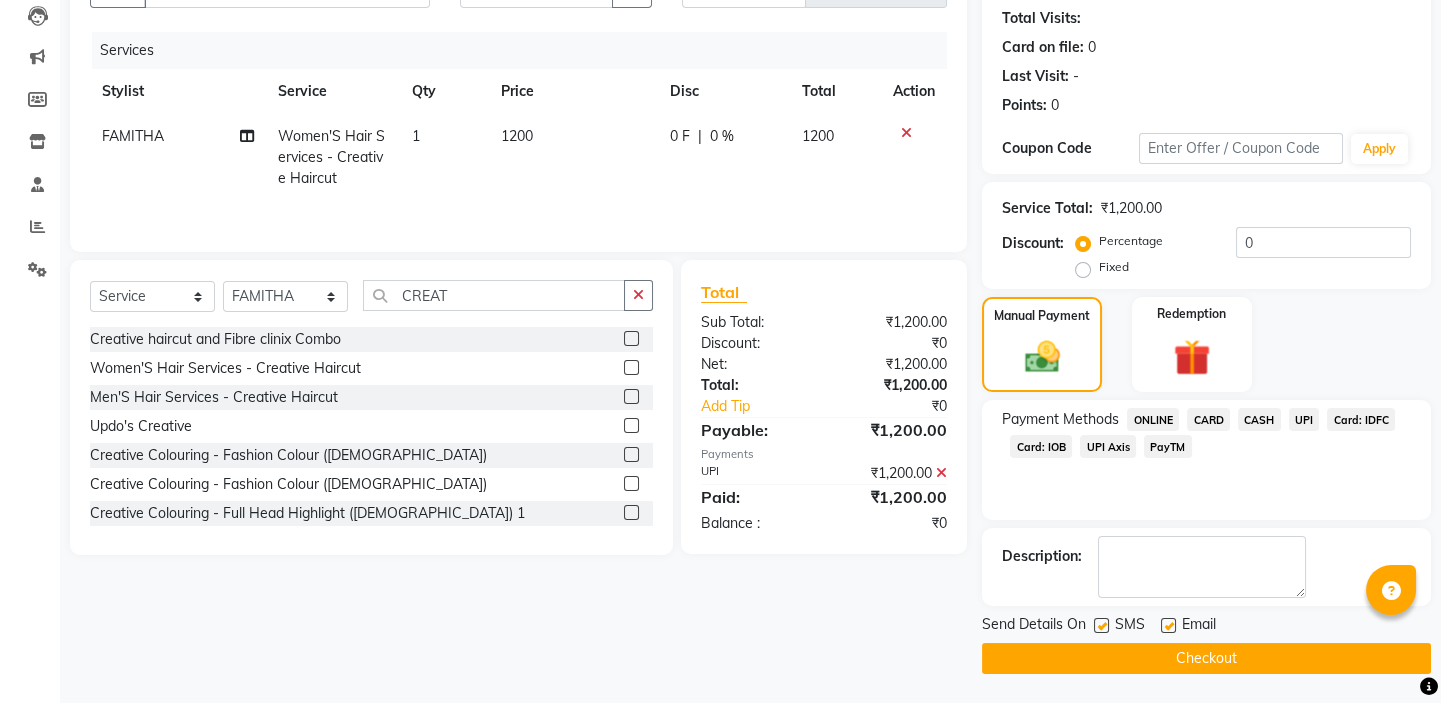 click on "Checkout" 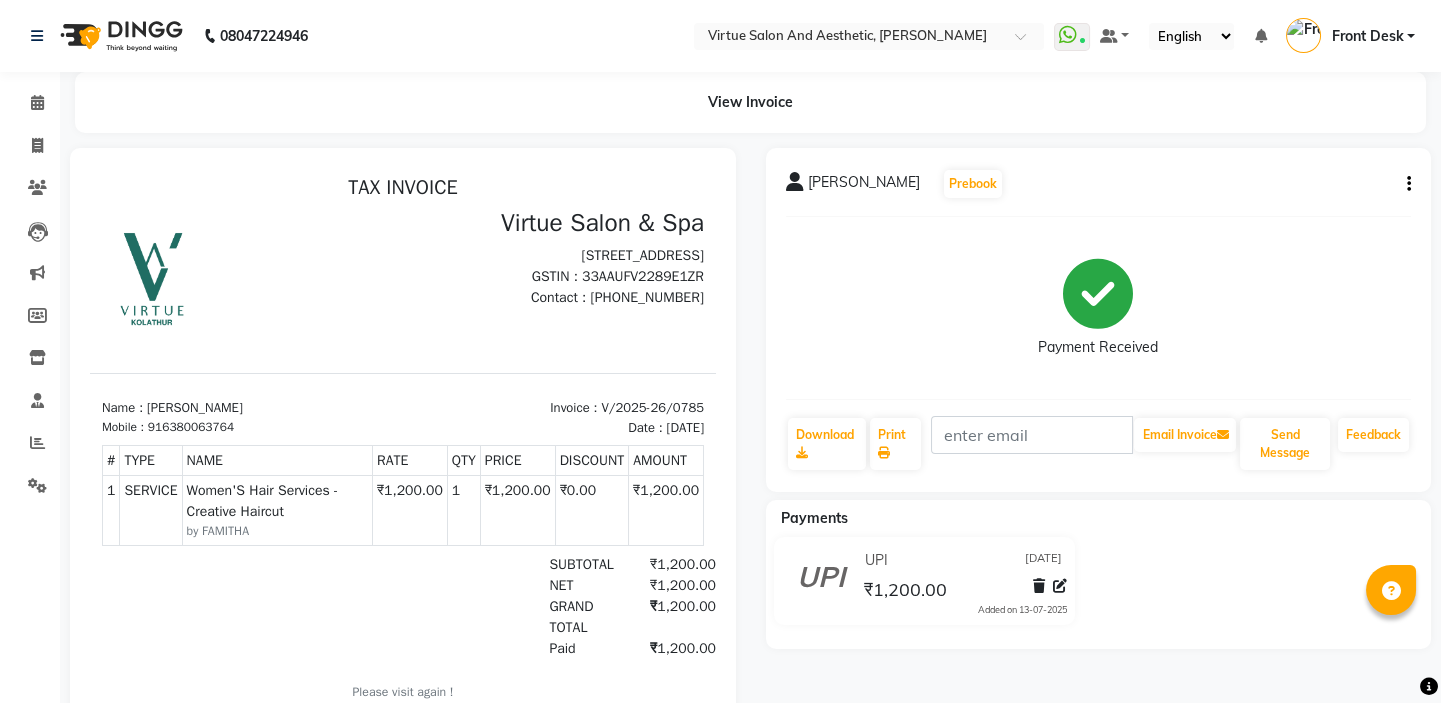 scroll, scrollTop: 0, scrollLeft: 0, axis: both 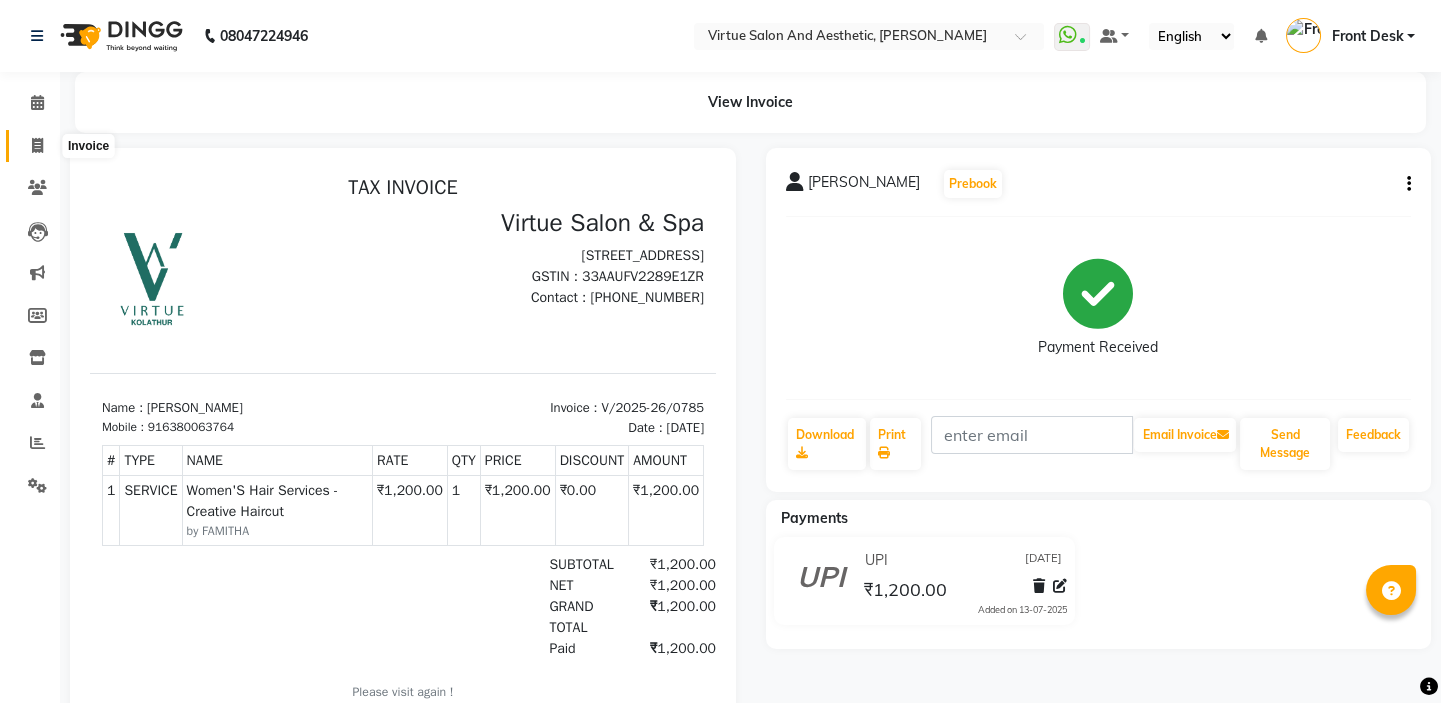 click 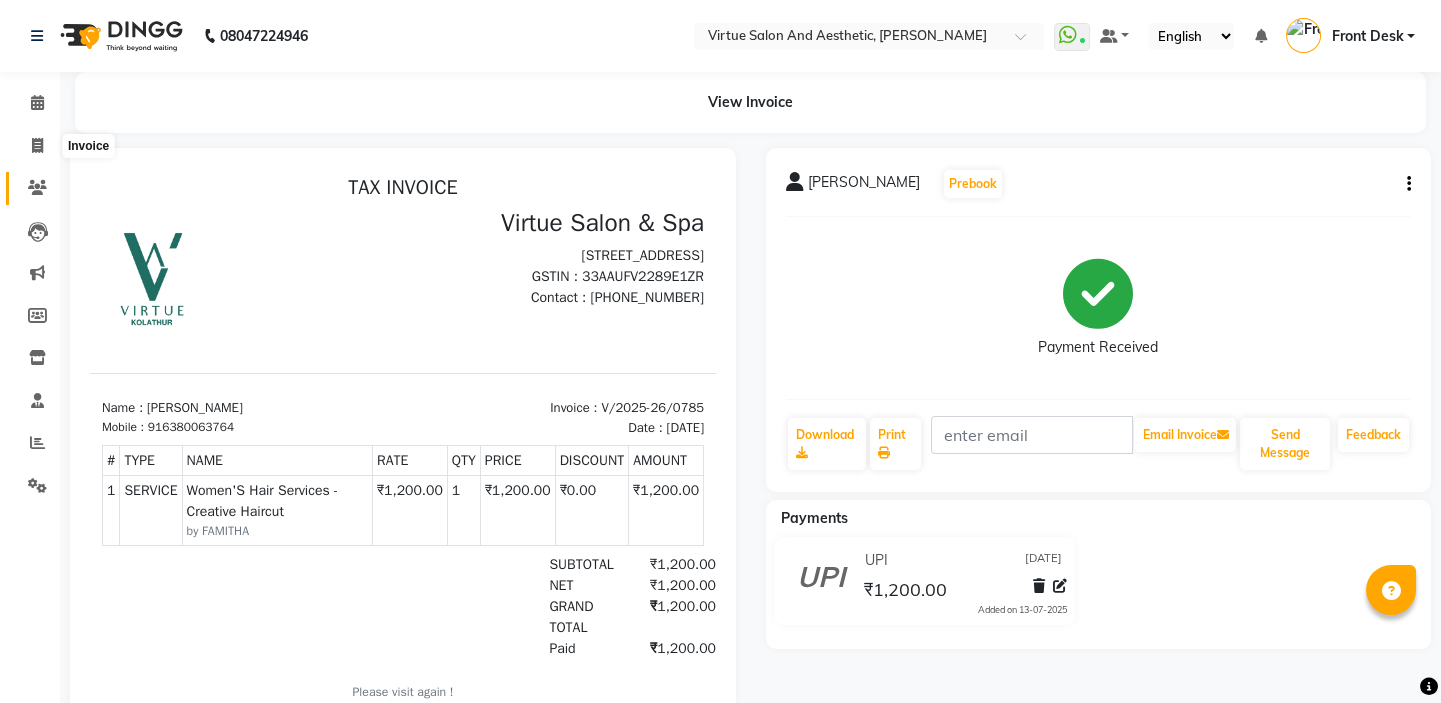 select on "service" 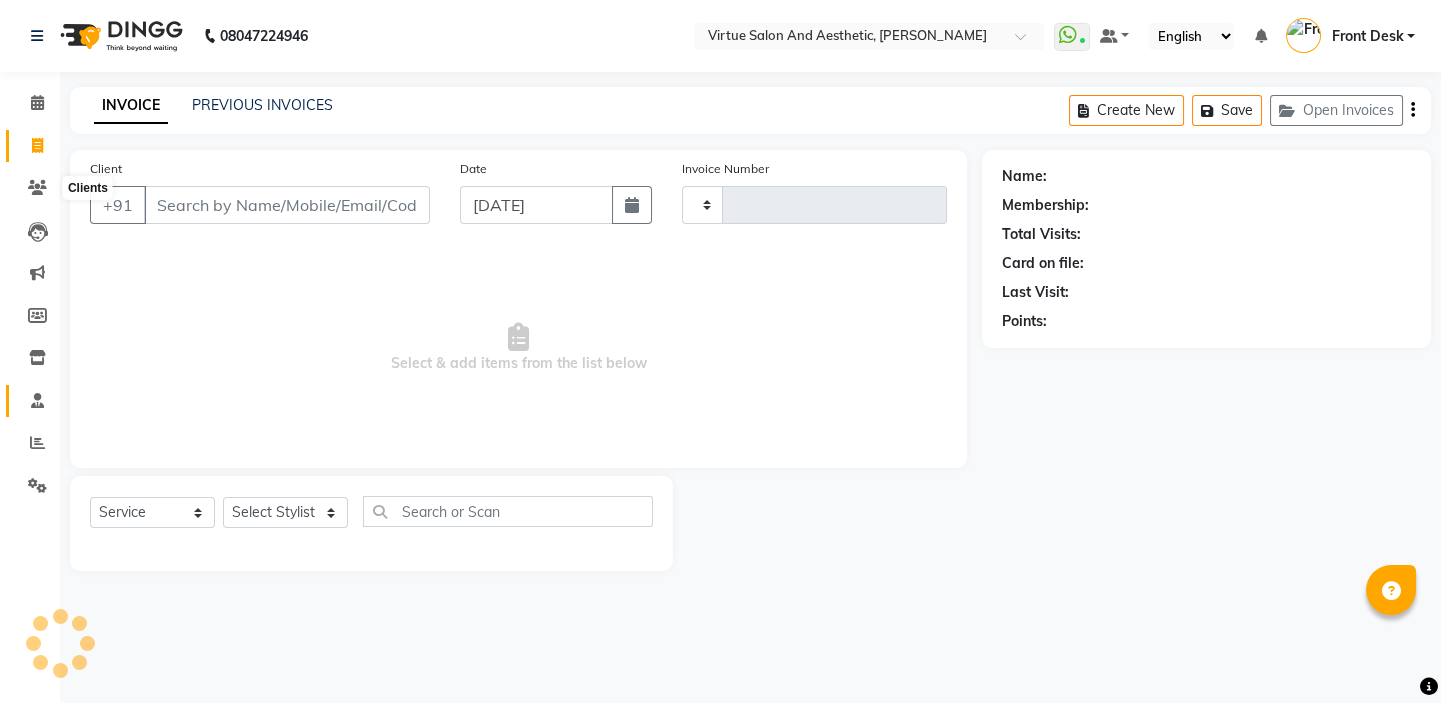type on "0786" 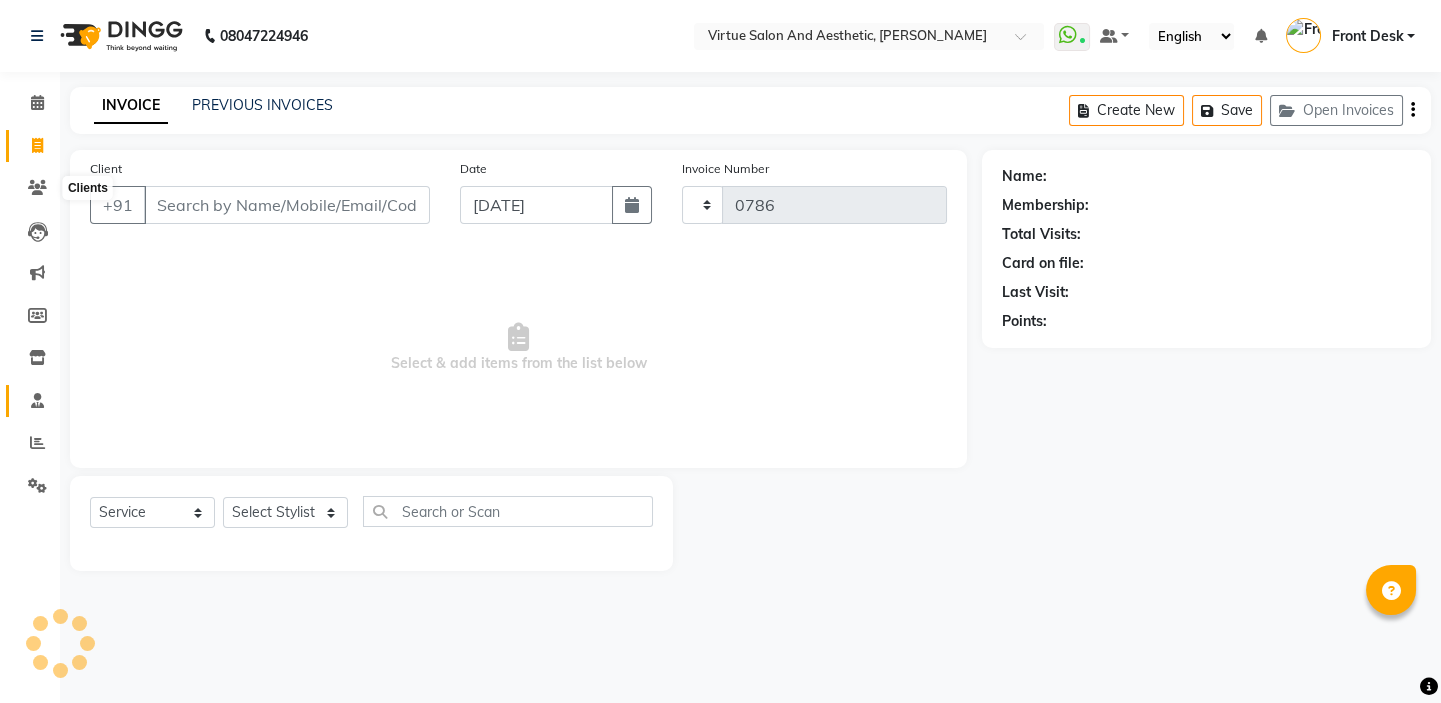 select on "7053" 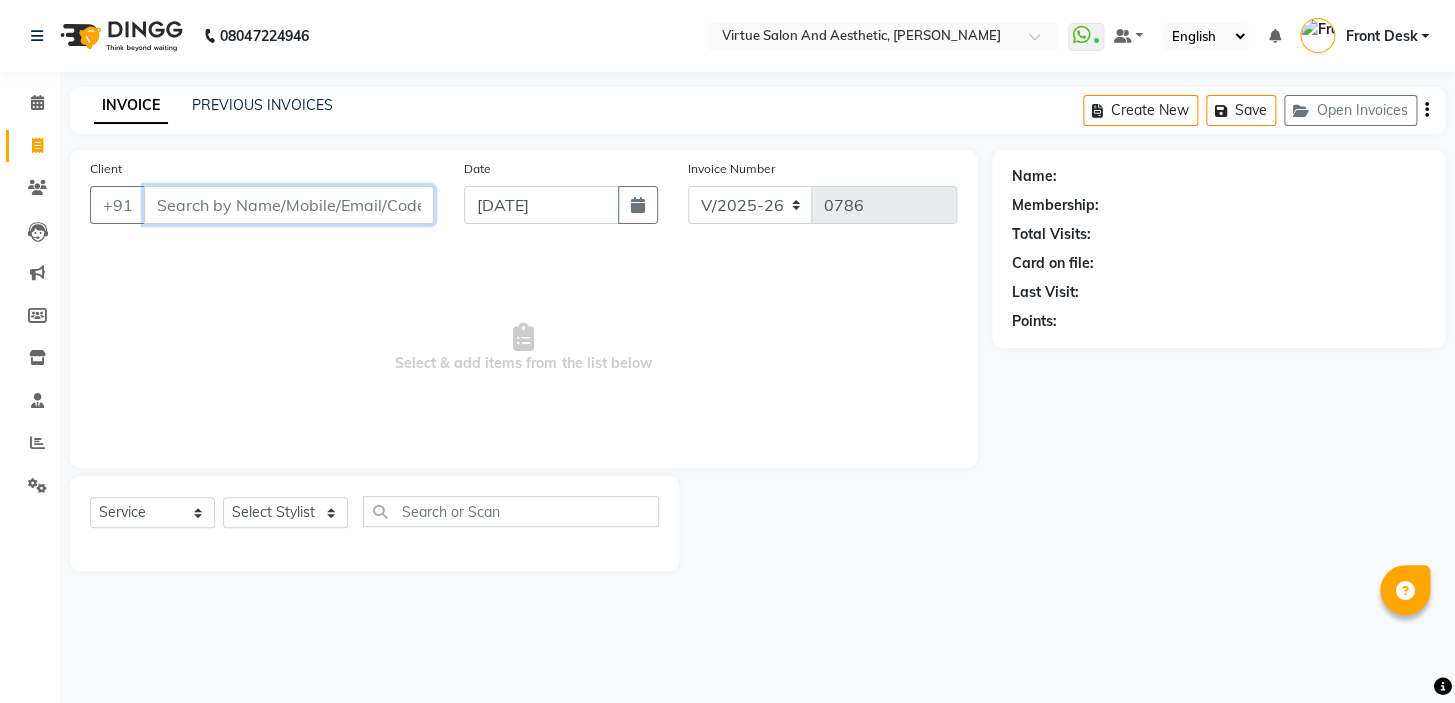click on "Client" at bounding box center [289, 205] 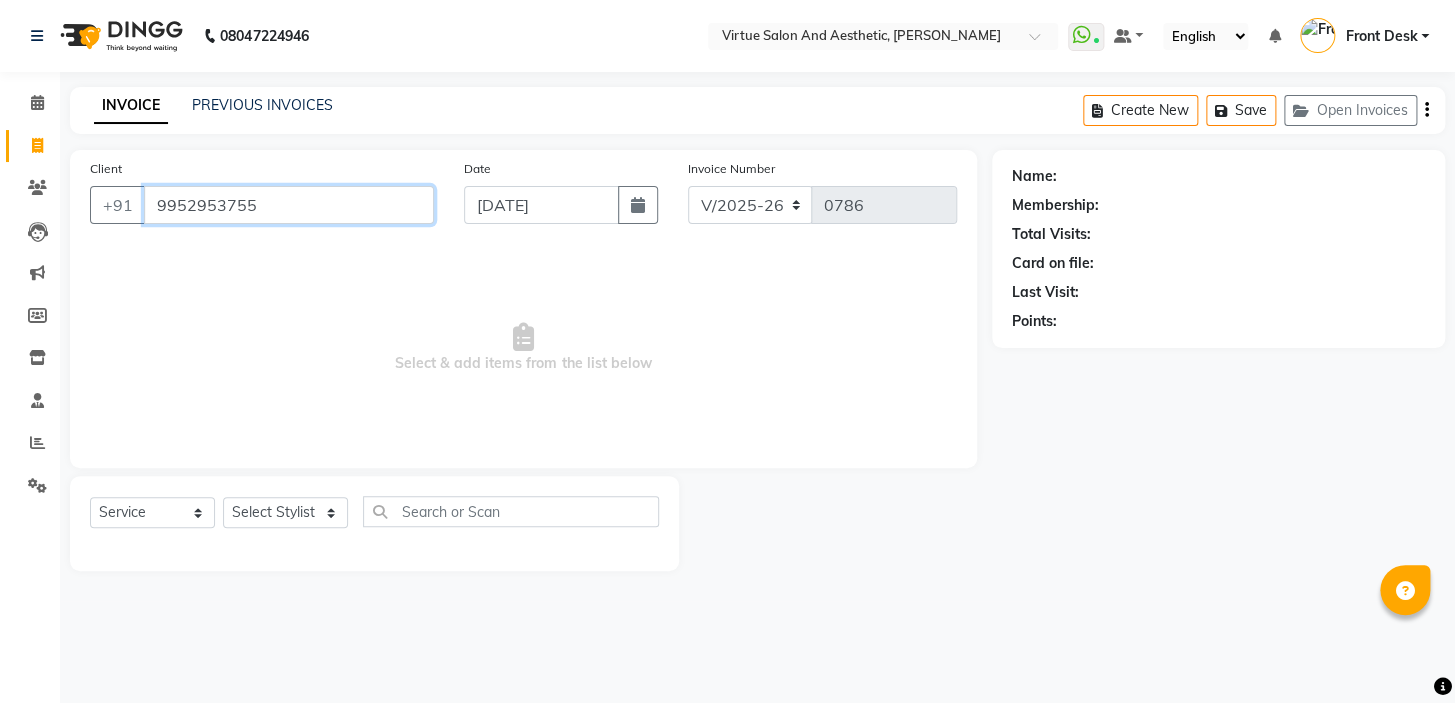 type on "9952953755" 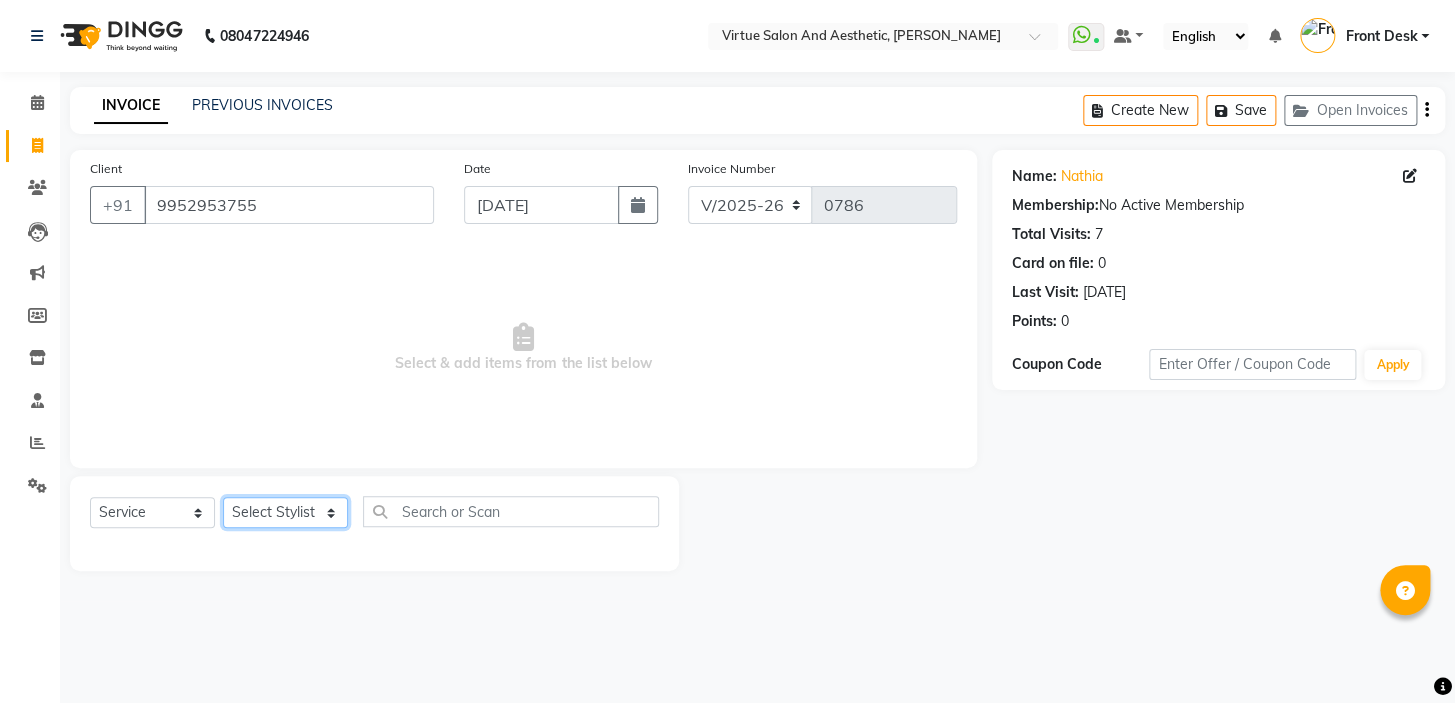click on "Select Stylist BALAJI DIVYA FAMITHA Front Desk ILAKKIYA [PERSON_NAME] MILLI [PERSON_NAME]" 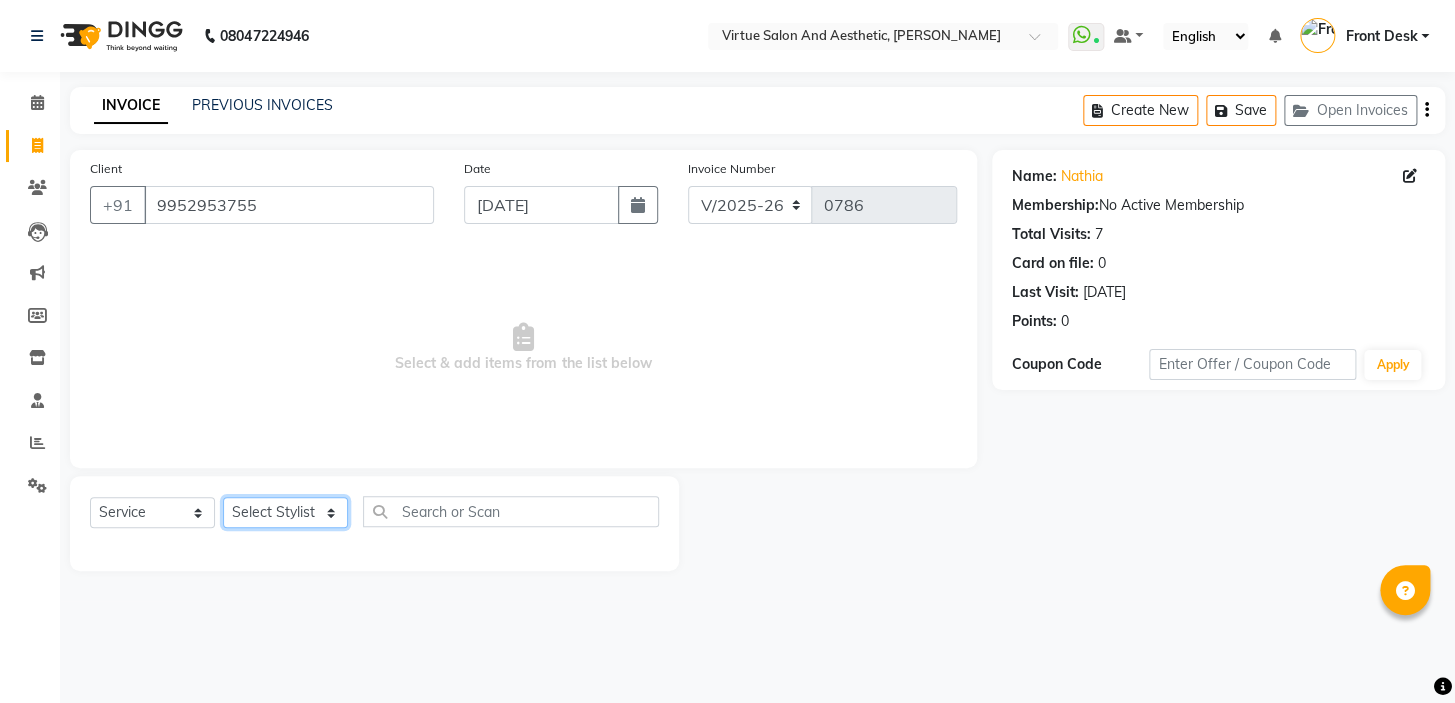 select on "59059" 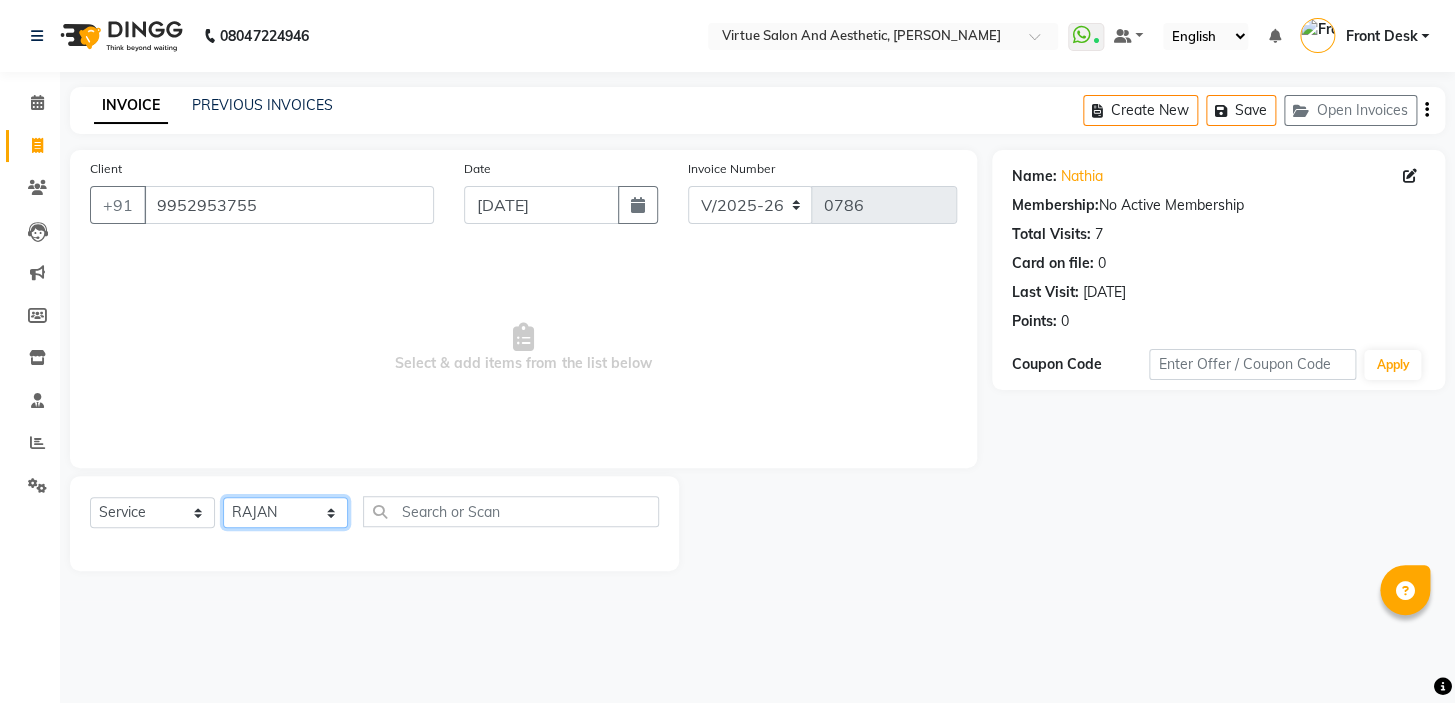 click on "Select Stylist BALAJI DIVYA FAMITHA Front Desk ILAKKIYA [PERSON_NAME] MILLI [PERSON_NAME]" 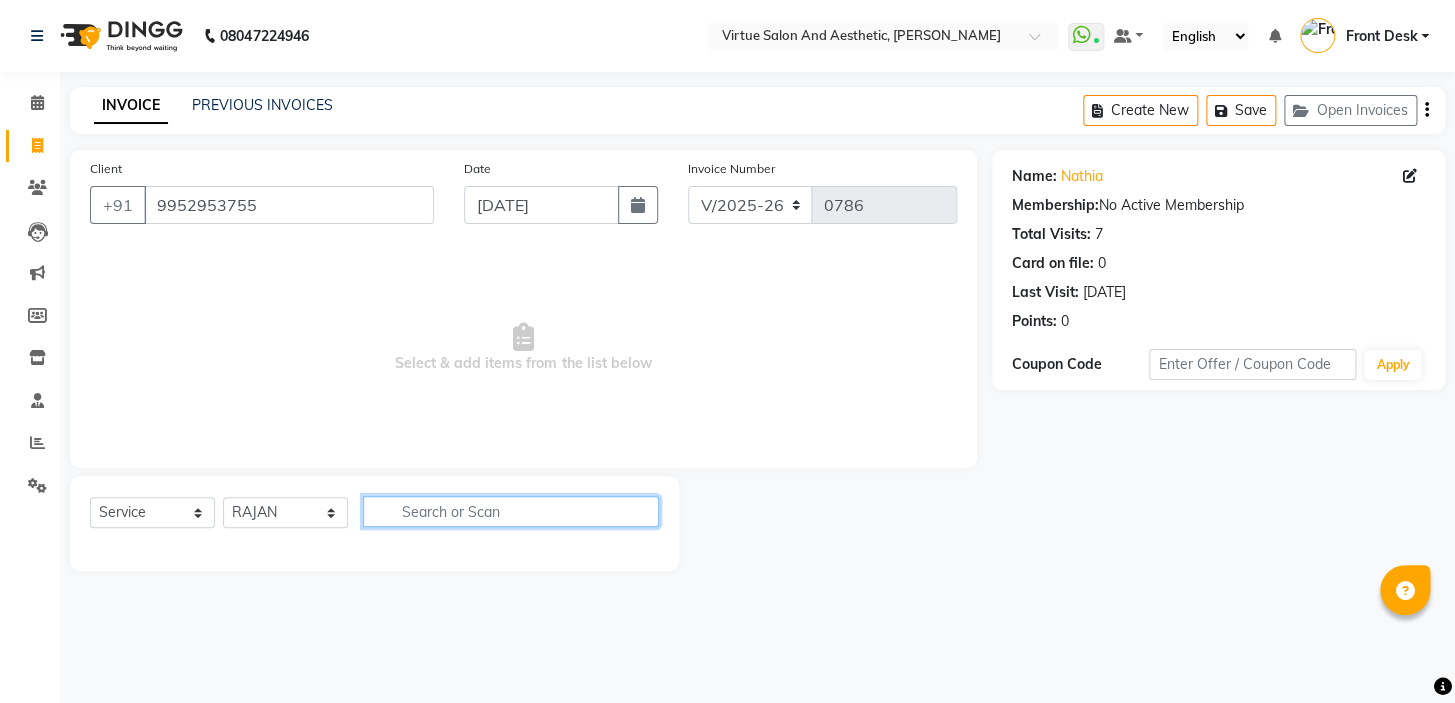 click 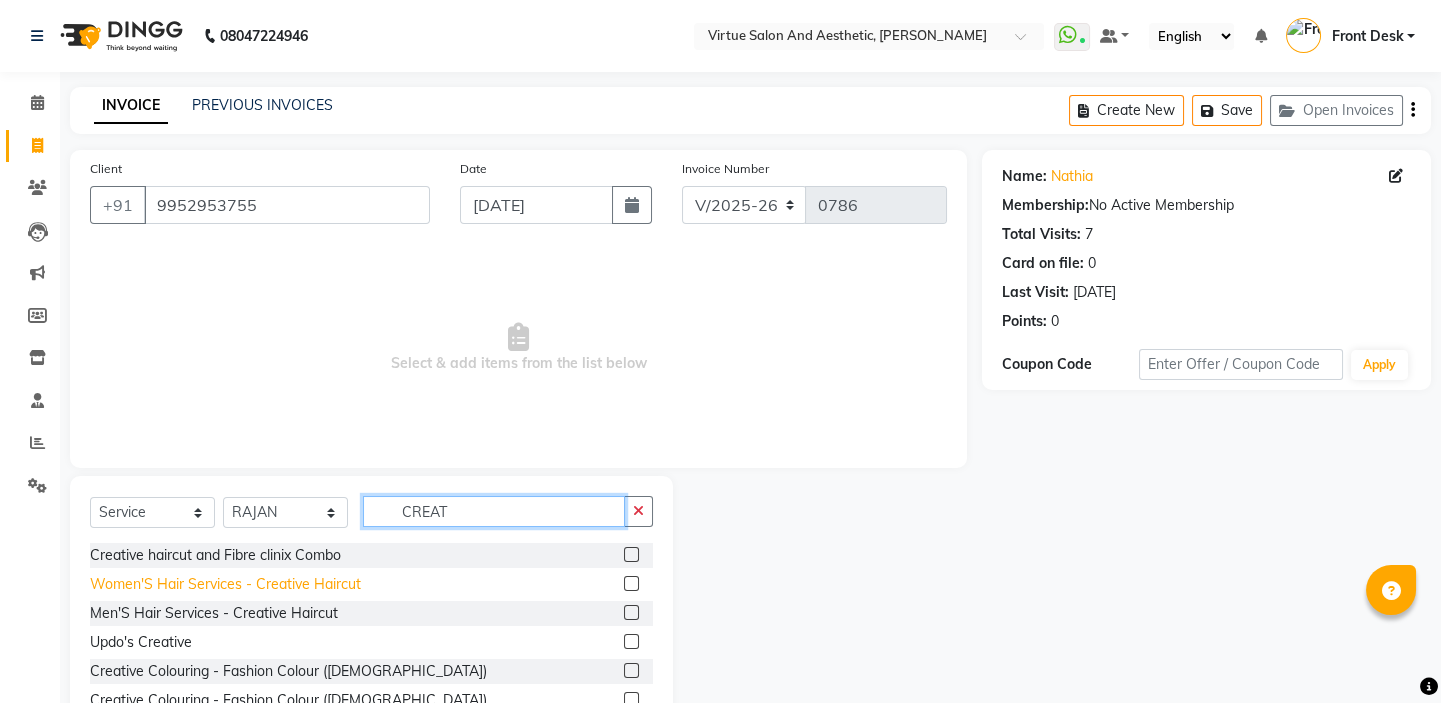 type on "CREAT" 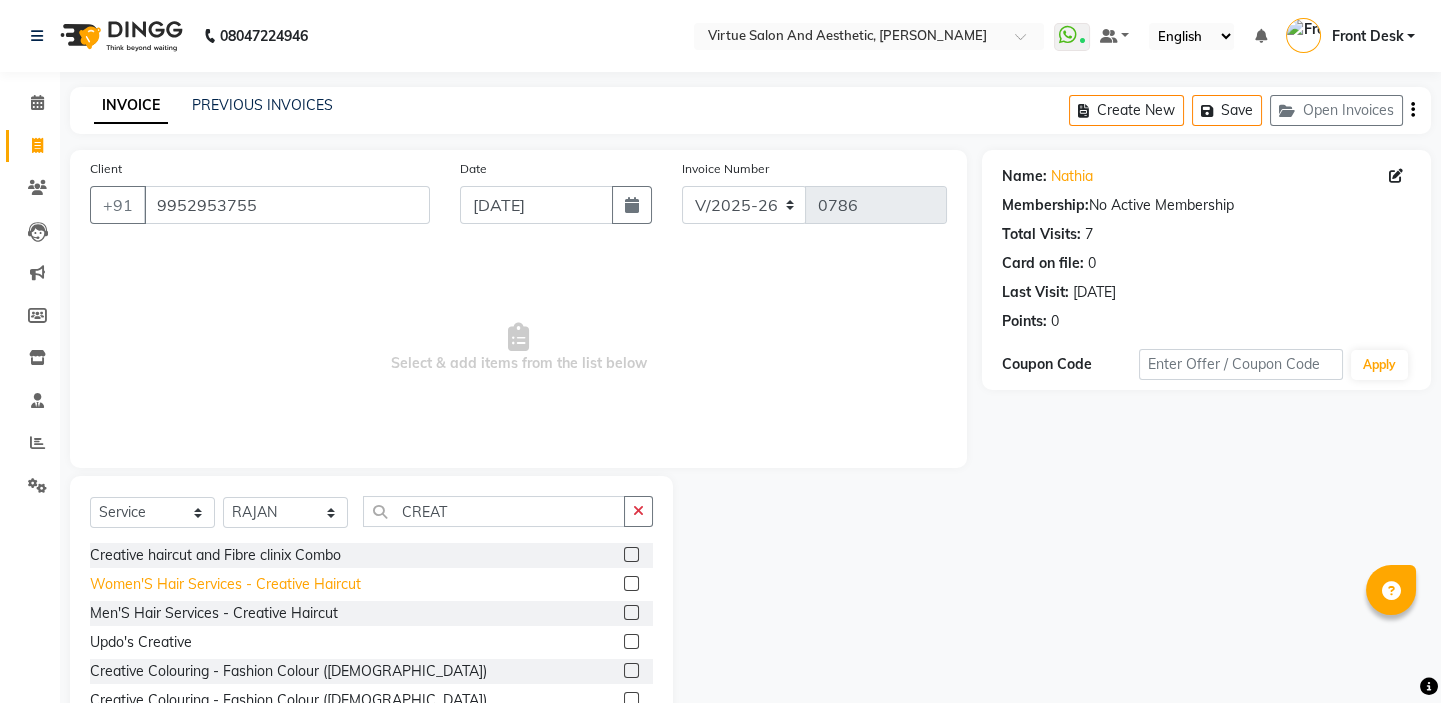 click on "Women'S Hair Services - Creative Haircut" 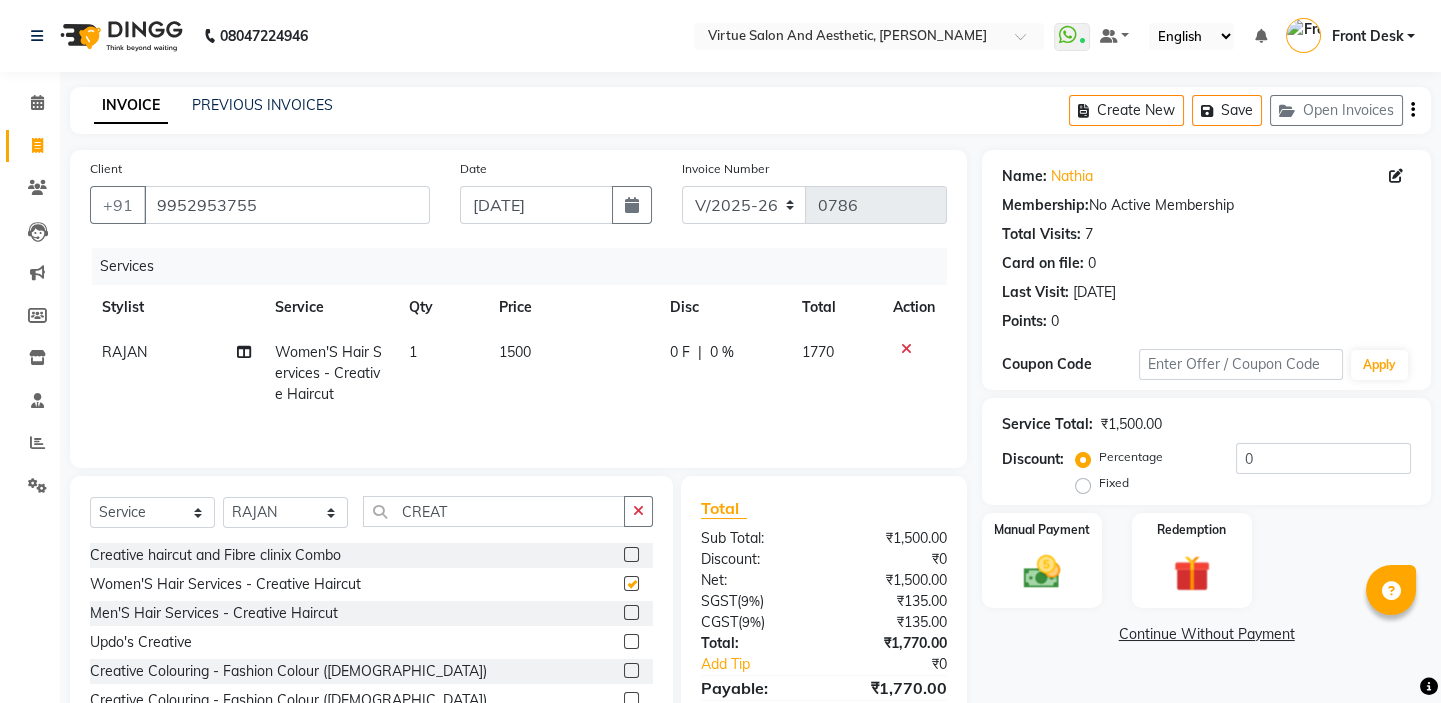 checkbox on "false" 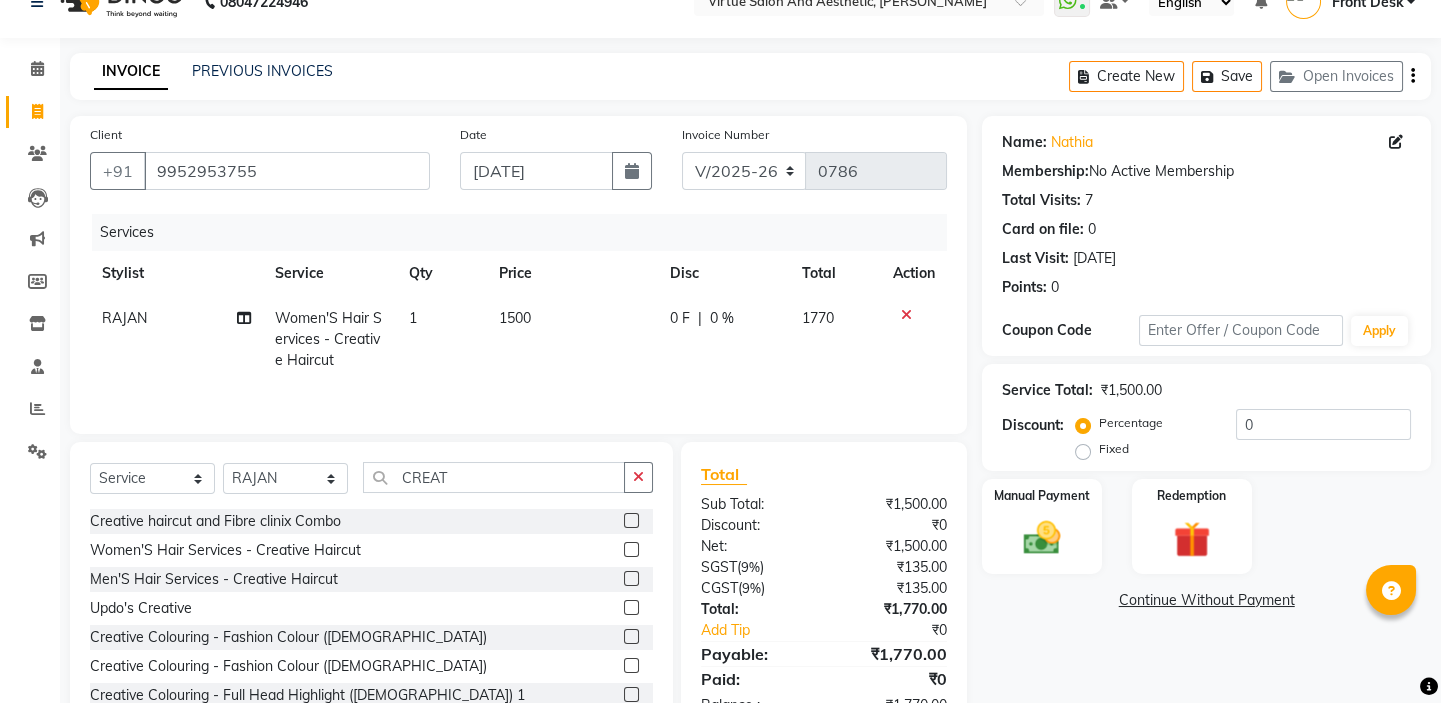 scroll, scrollTop: 0, scrollLeft: 0, axis: both 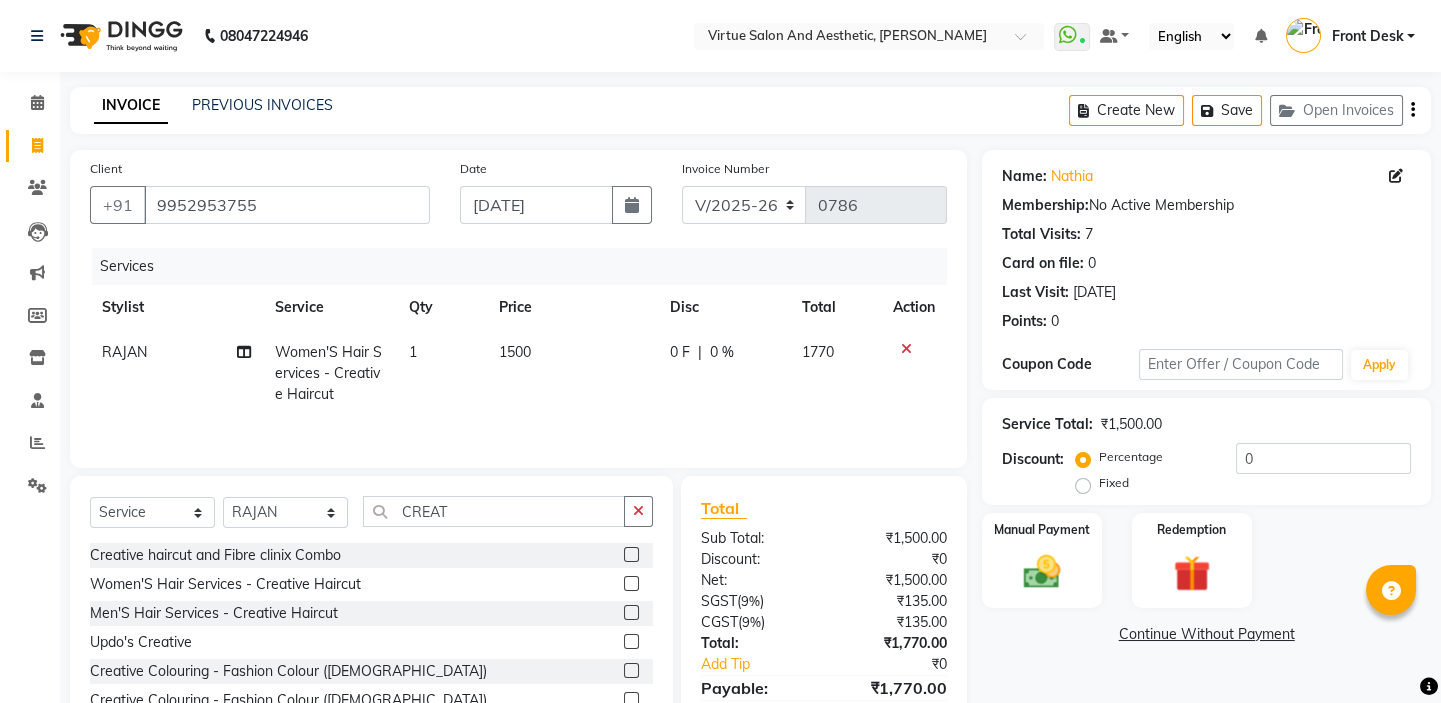 click 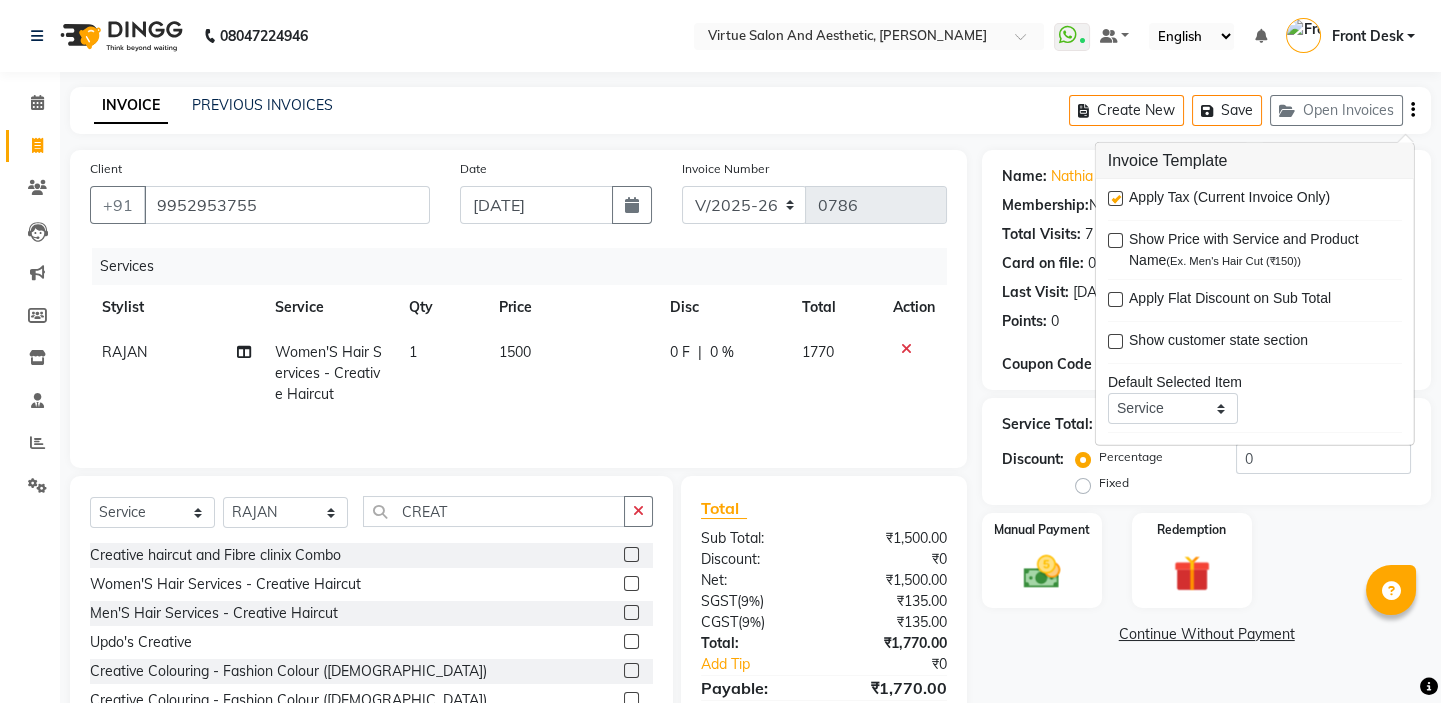 click at bounding box center [1115, 198] 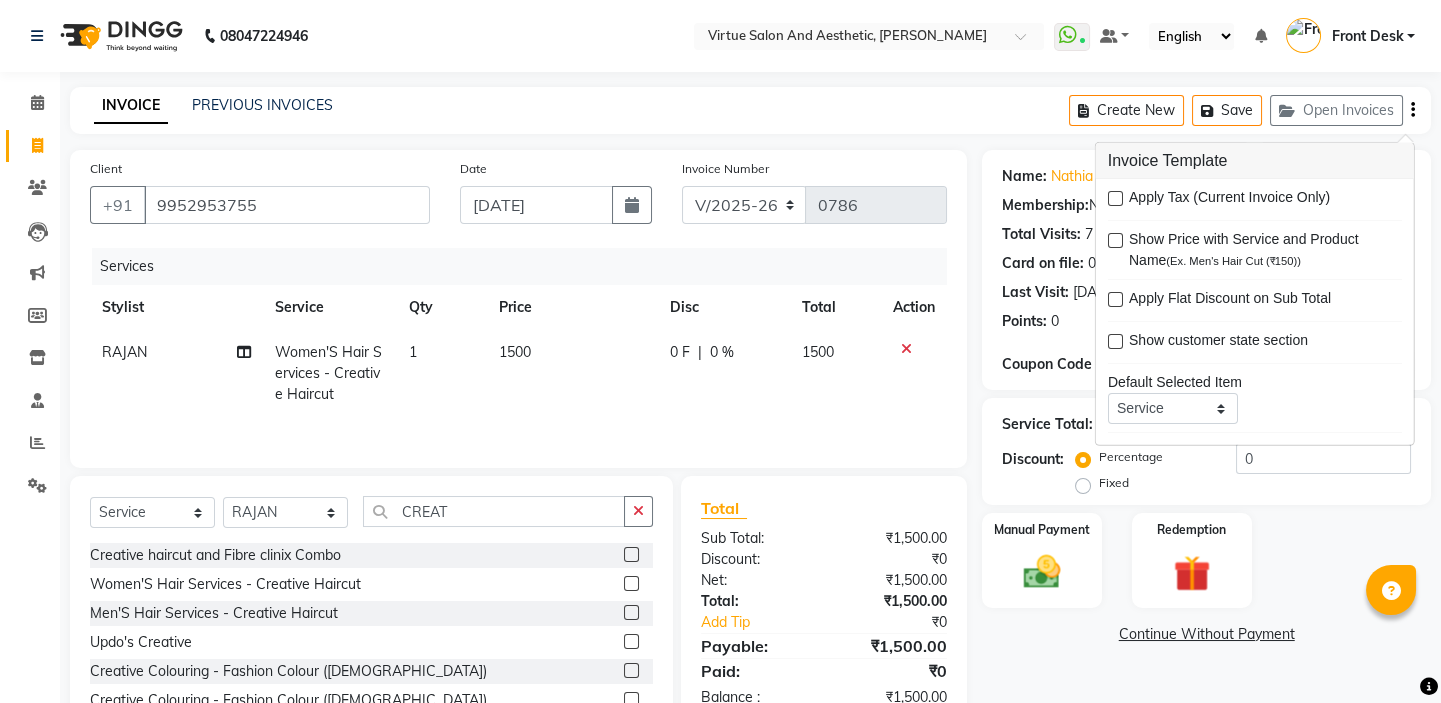 click on "INVOICE PREVIOUS INVOICES Create New   Save   Open Invoices" 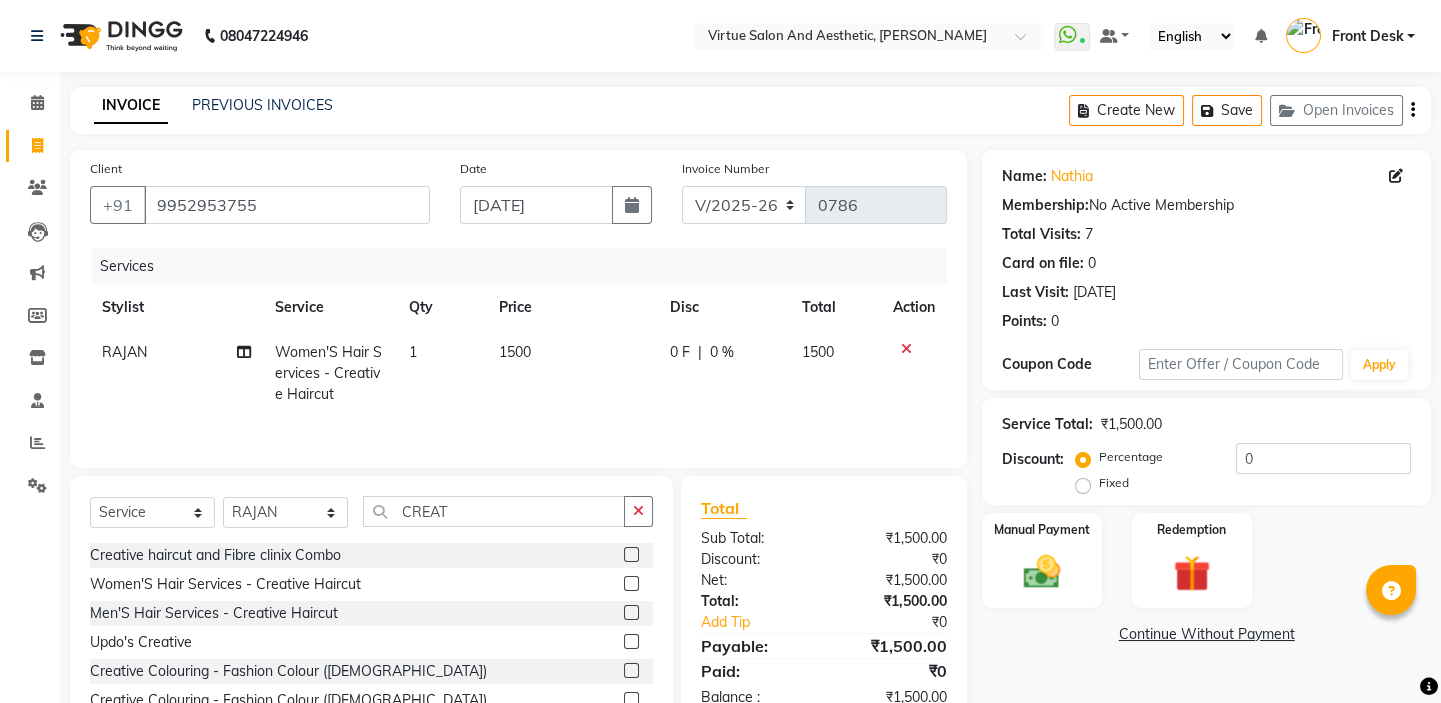 click on "1500" 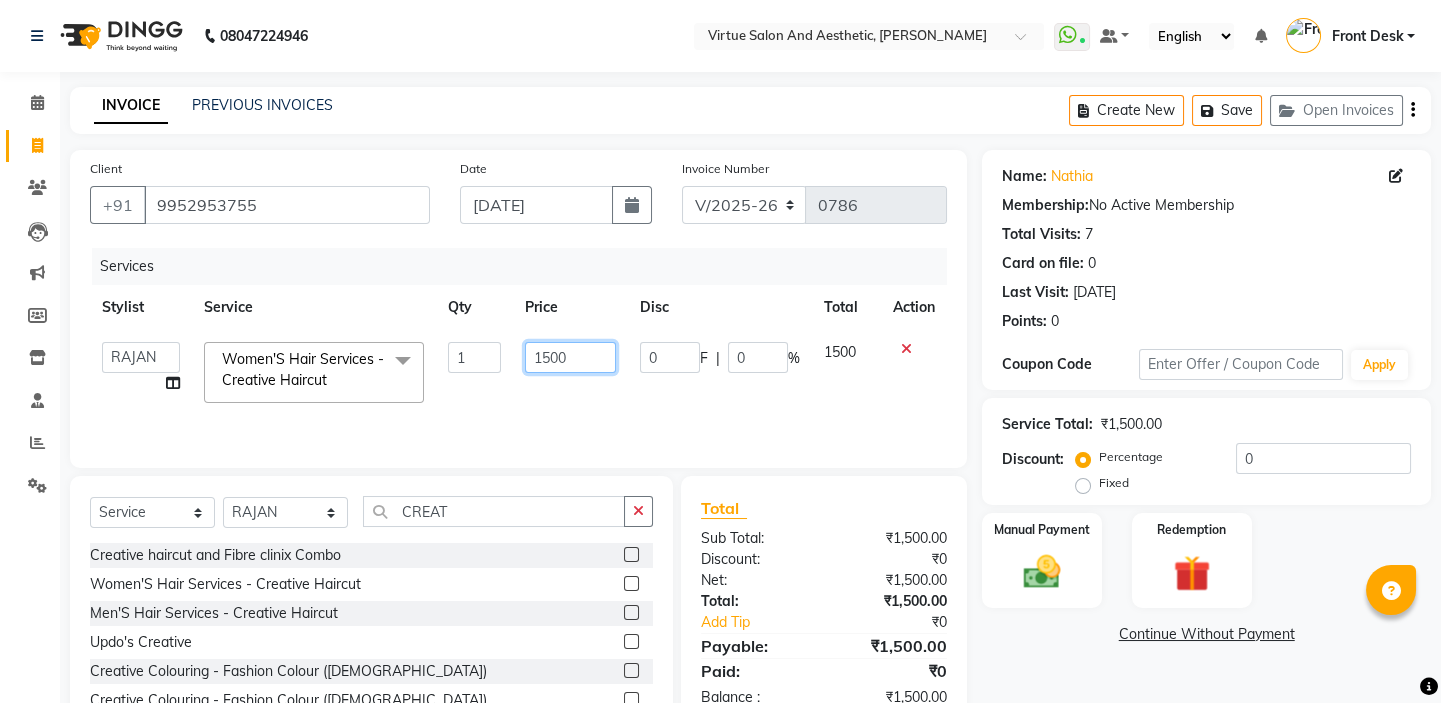 click on "1500" 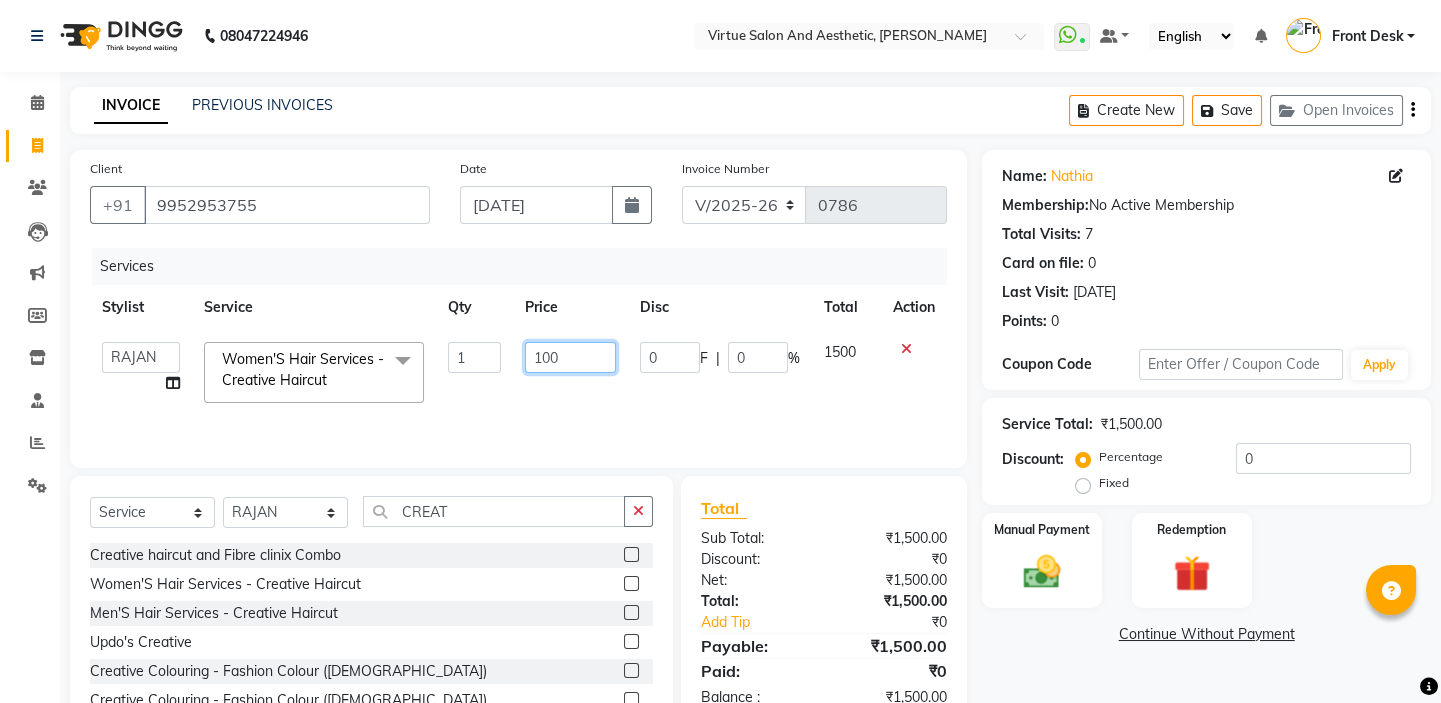 type on "1200" 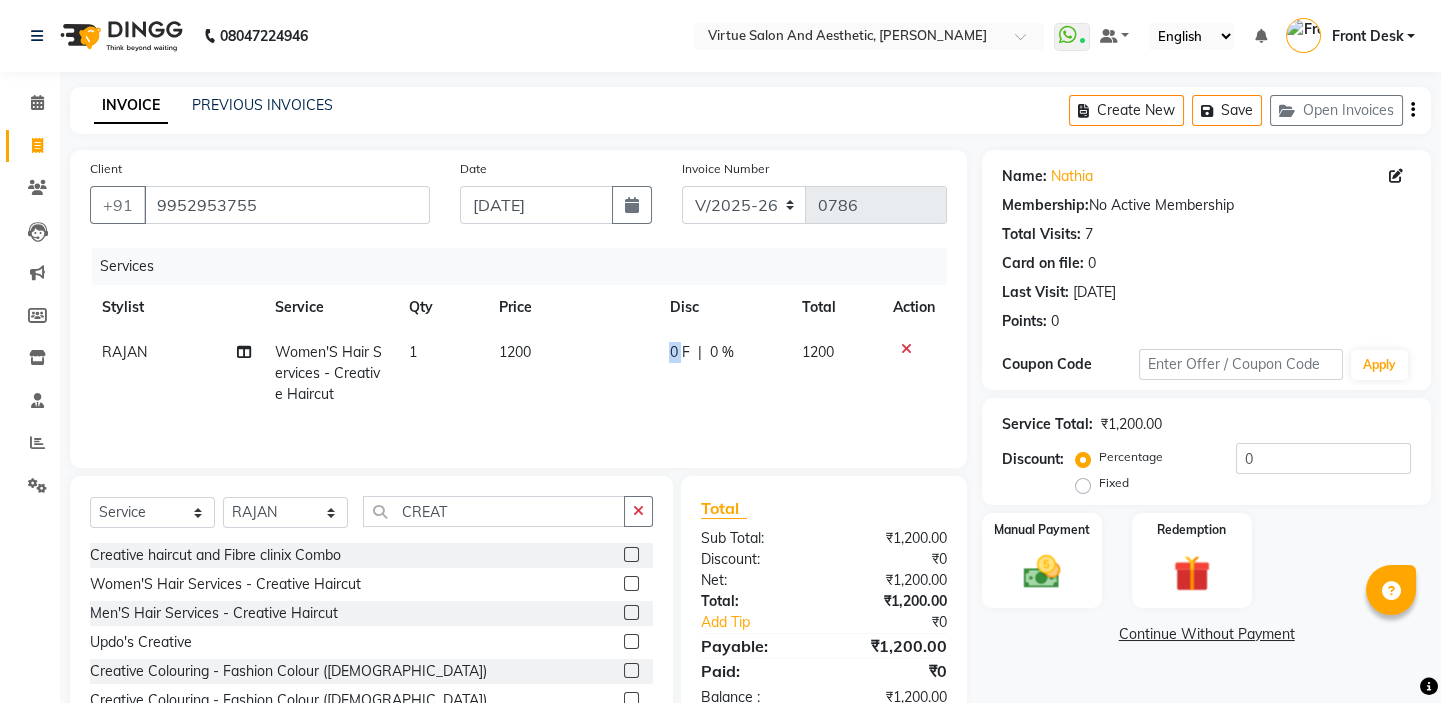 click on "0 F | 0 %" 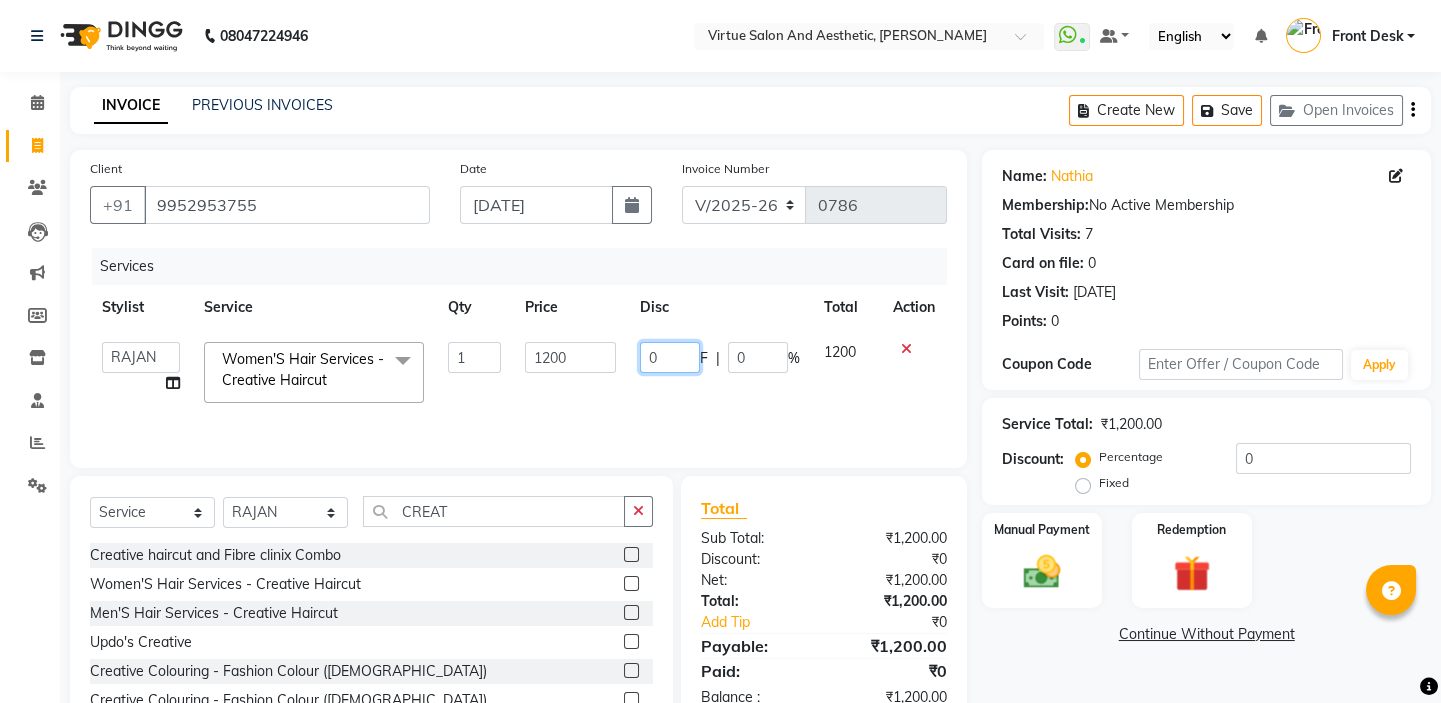 drag, startPoint x: 676, startPoint y: 351, endPoint x: 614, endPoint y: 334, distance: 64.288414 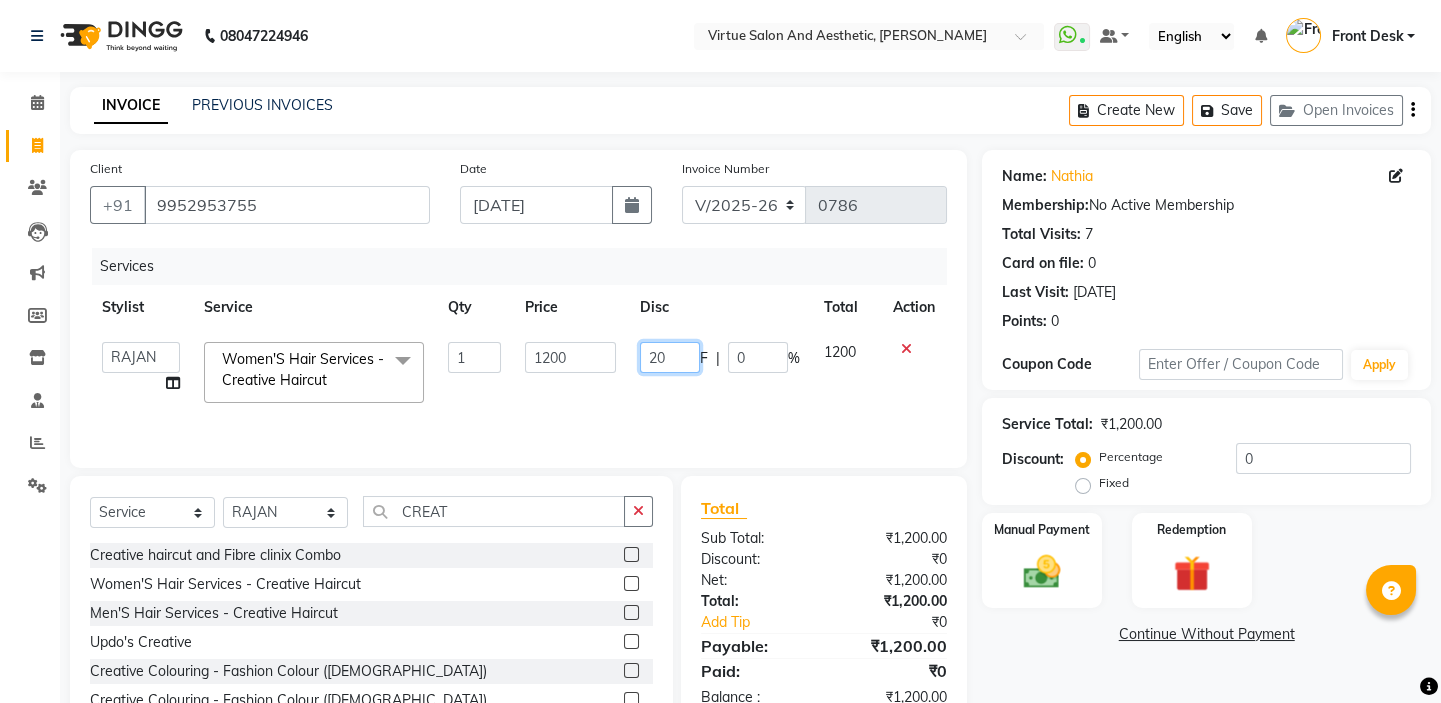 type on "201" 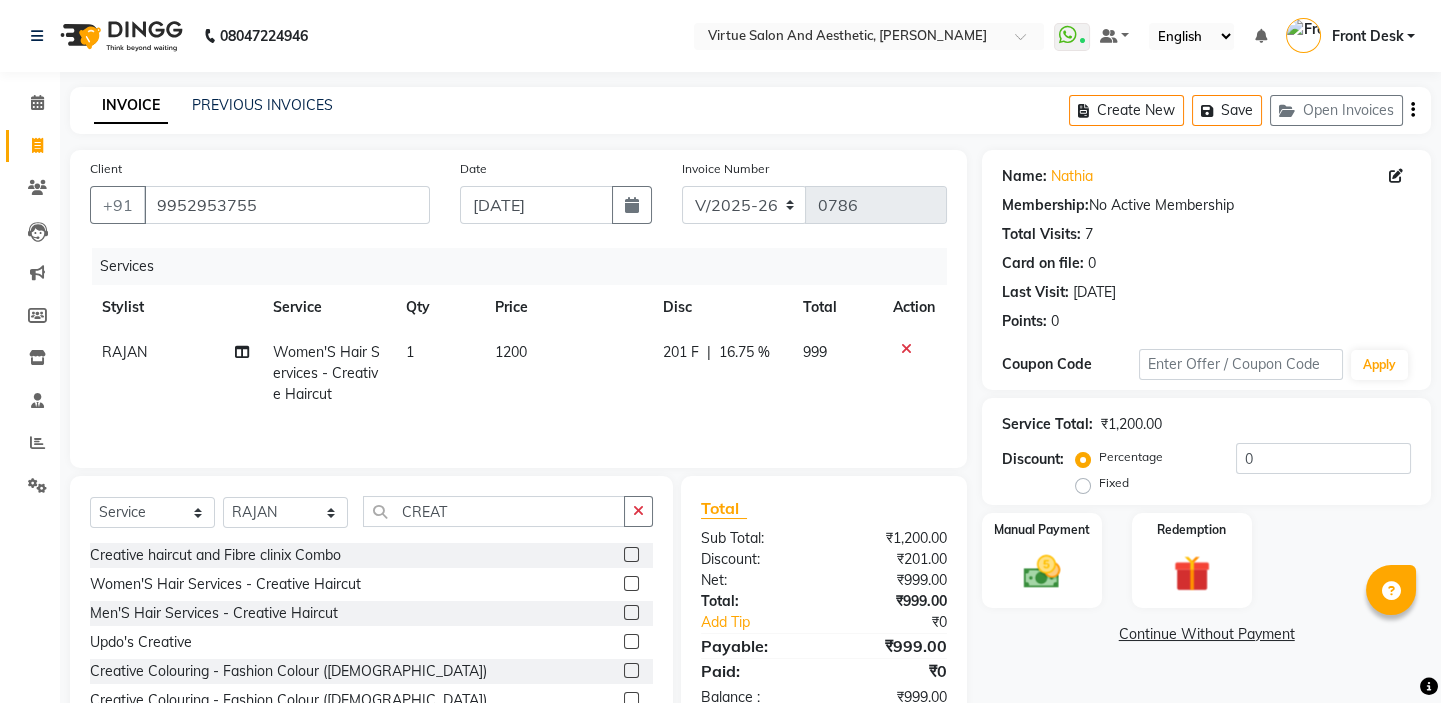 click on "Services" 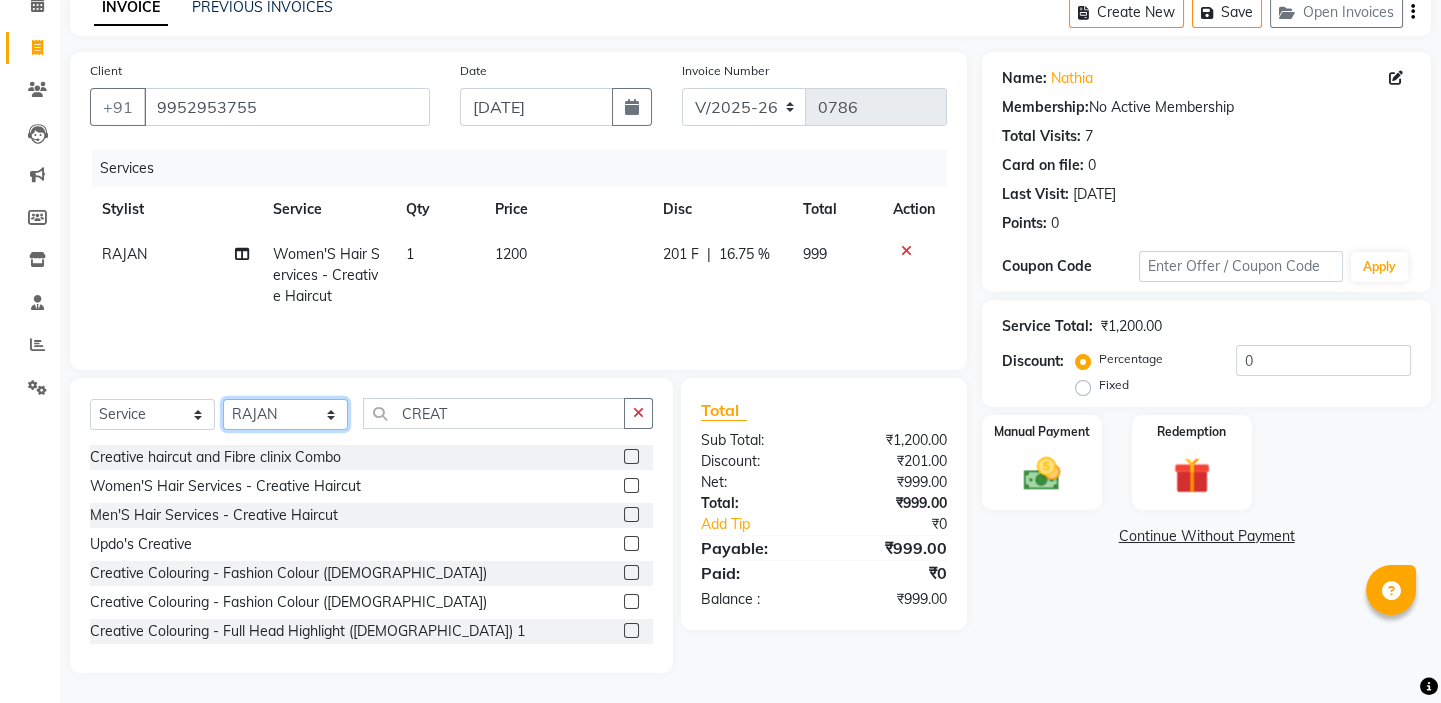 click on "Select Stylist BALAJI DIVYA FAMITHA Front Desk ILAKKIYA [PERSON_NAME] MILLI [PERSON_NAME]" 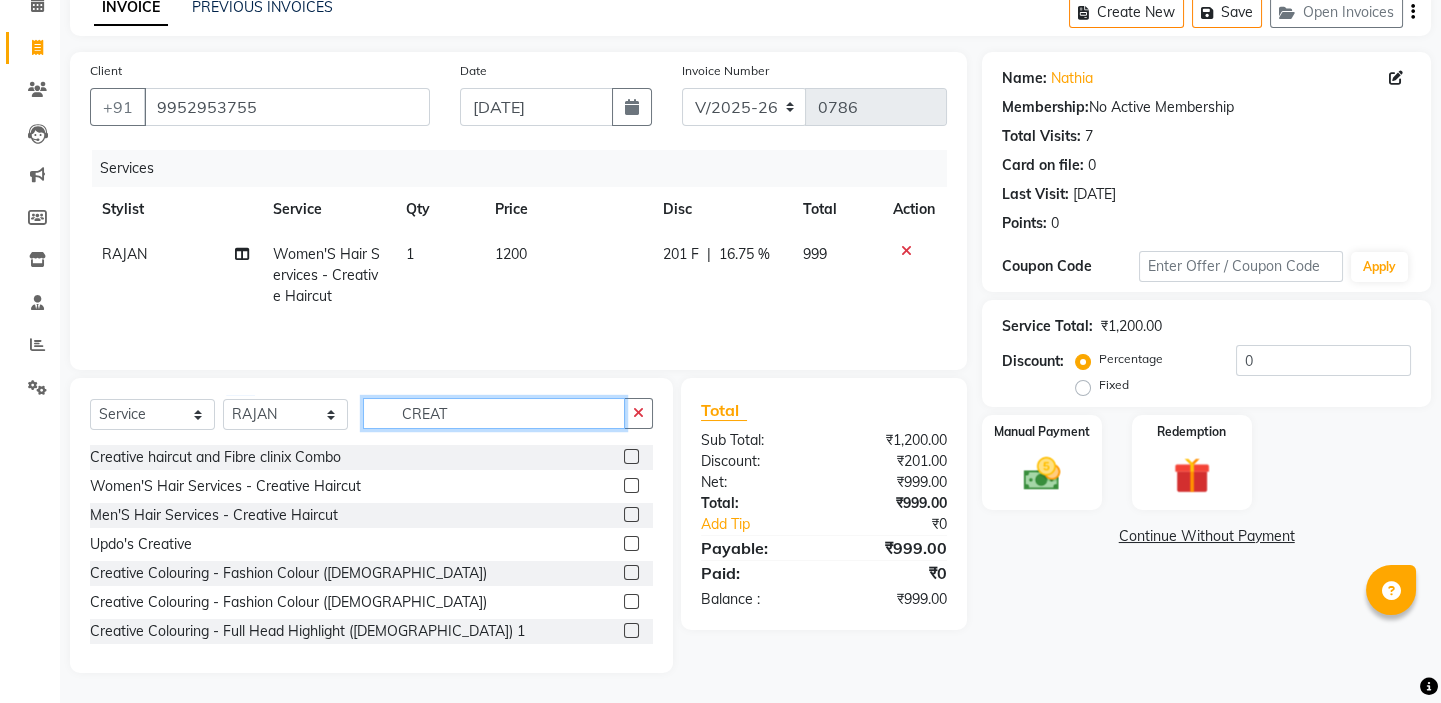 drag, startPoint x: 456, startPoint y: 410, endPoint x: 325, endPoint y: 360, distance: 140.21768 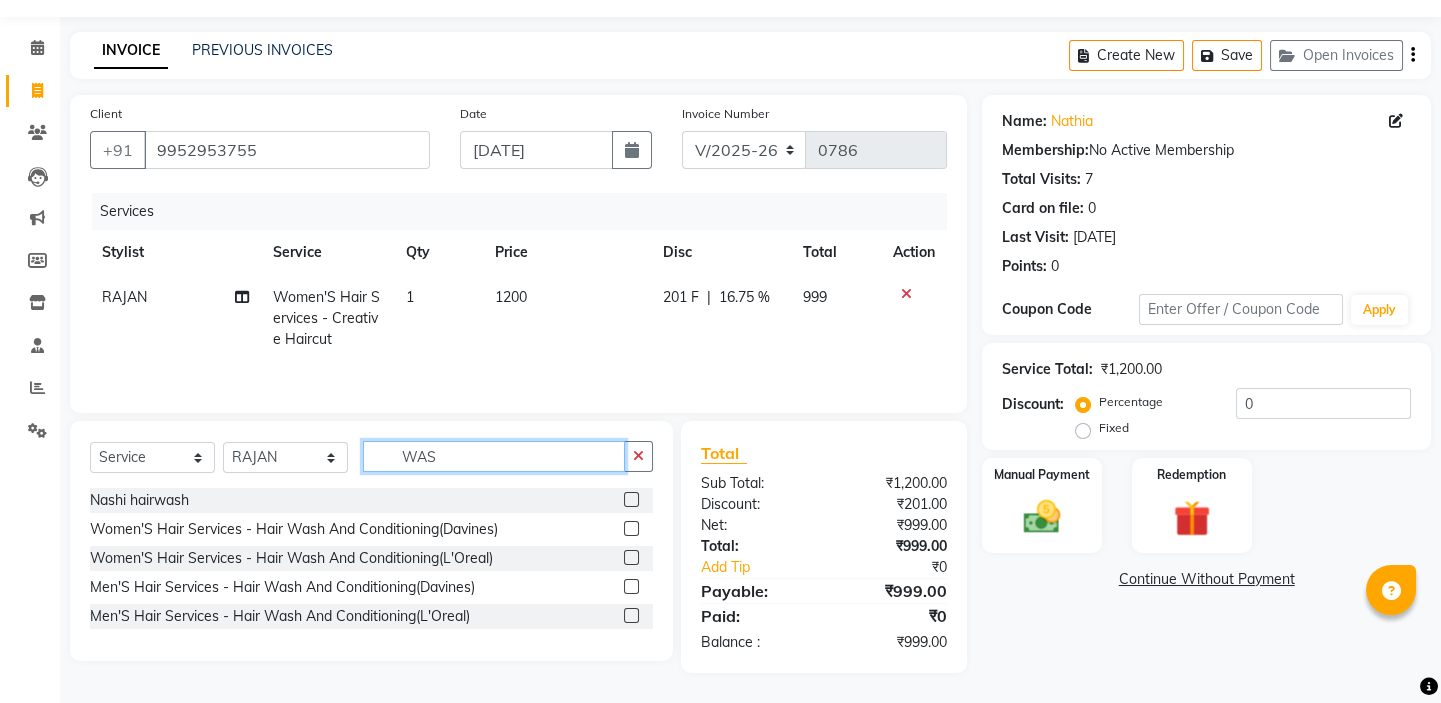 scroll, scrollTop: 55, scrollLeft: 0, axis: vertical 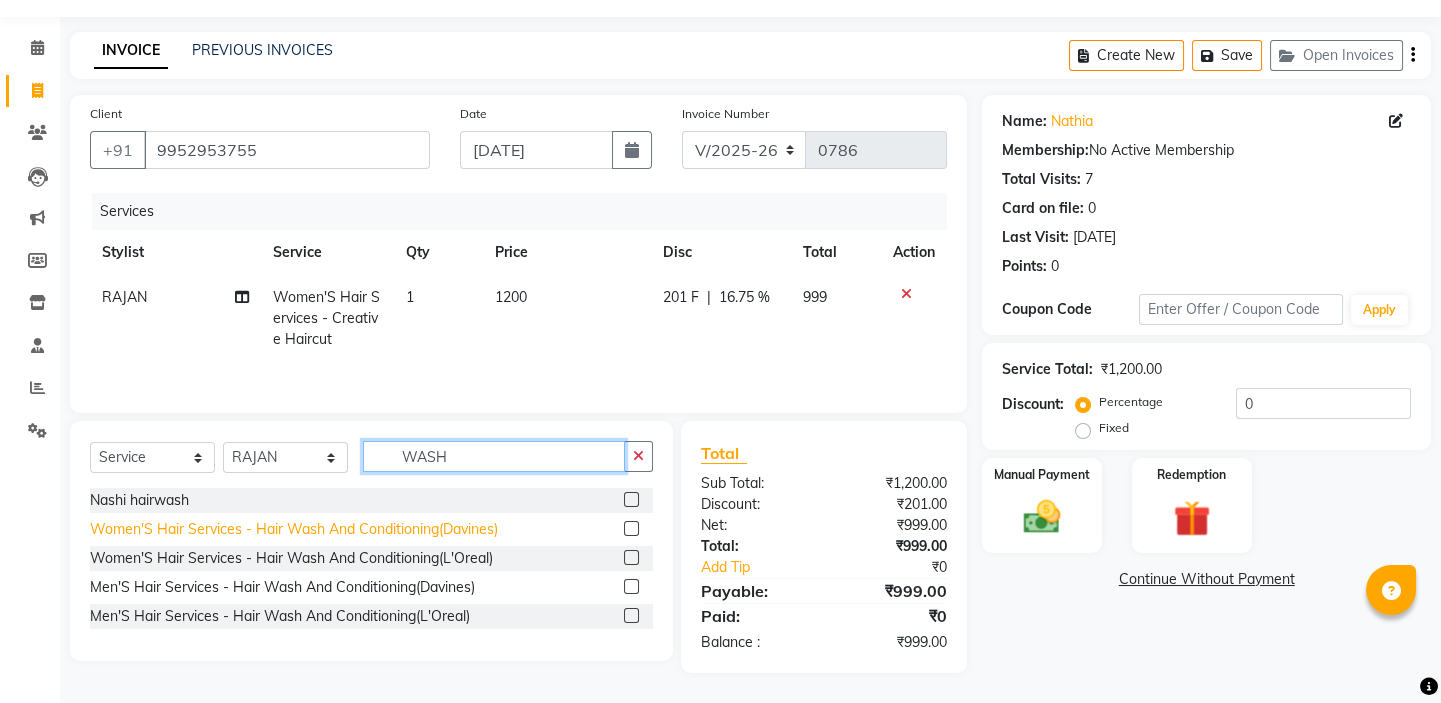 type on "WASH" 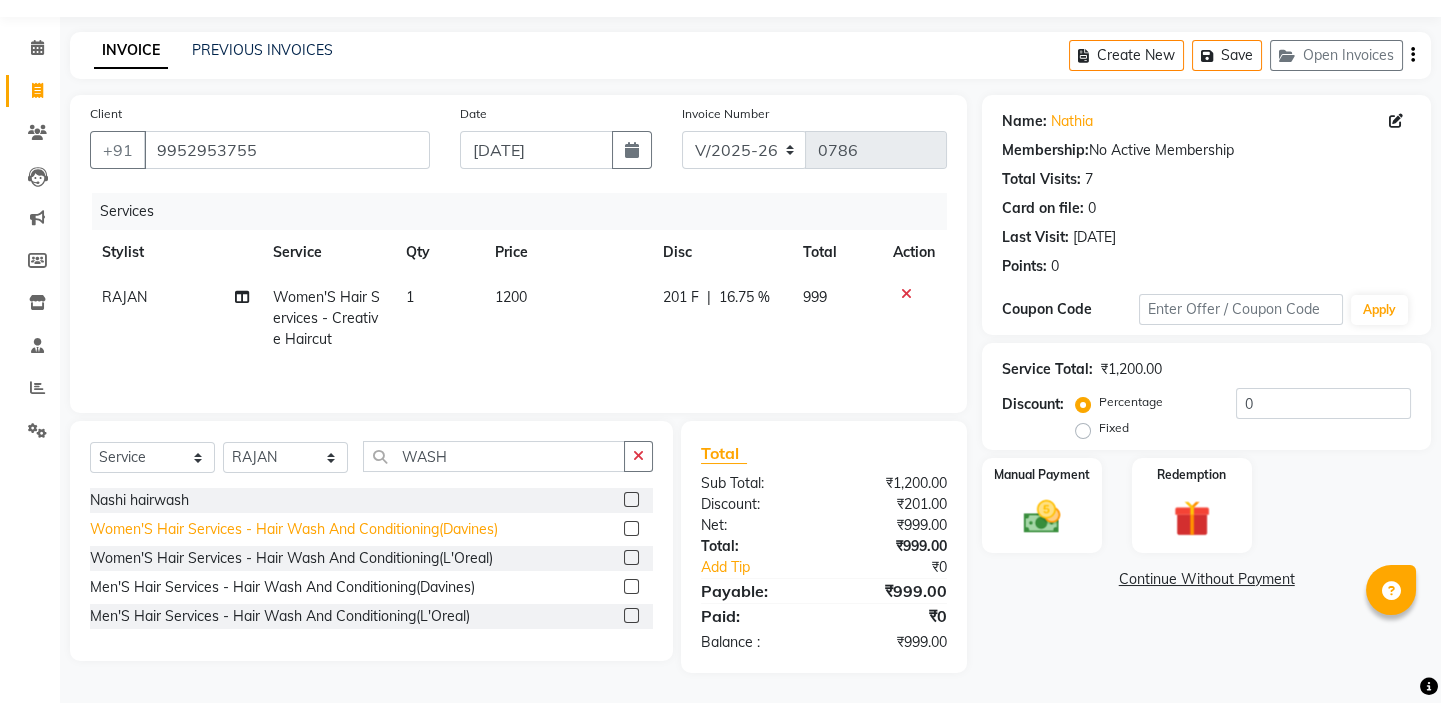 click on "Women'S Hair Services - Hair Wash And Conditioning(Davines)" 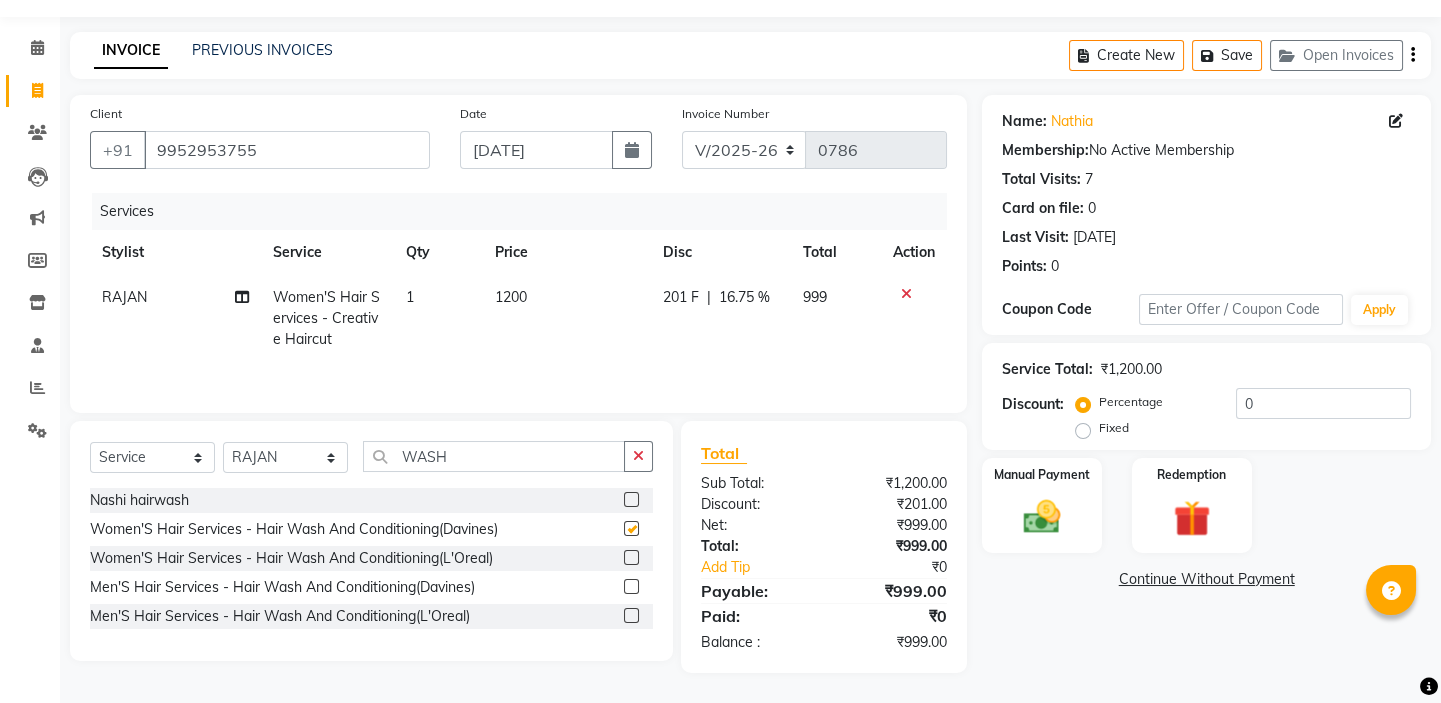 checkbox on "false" 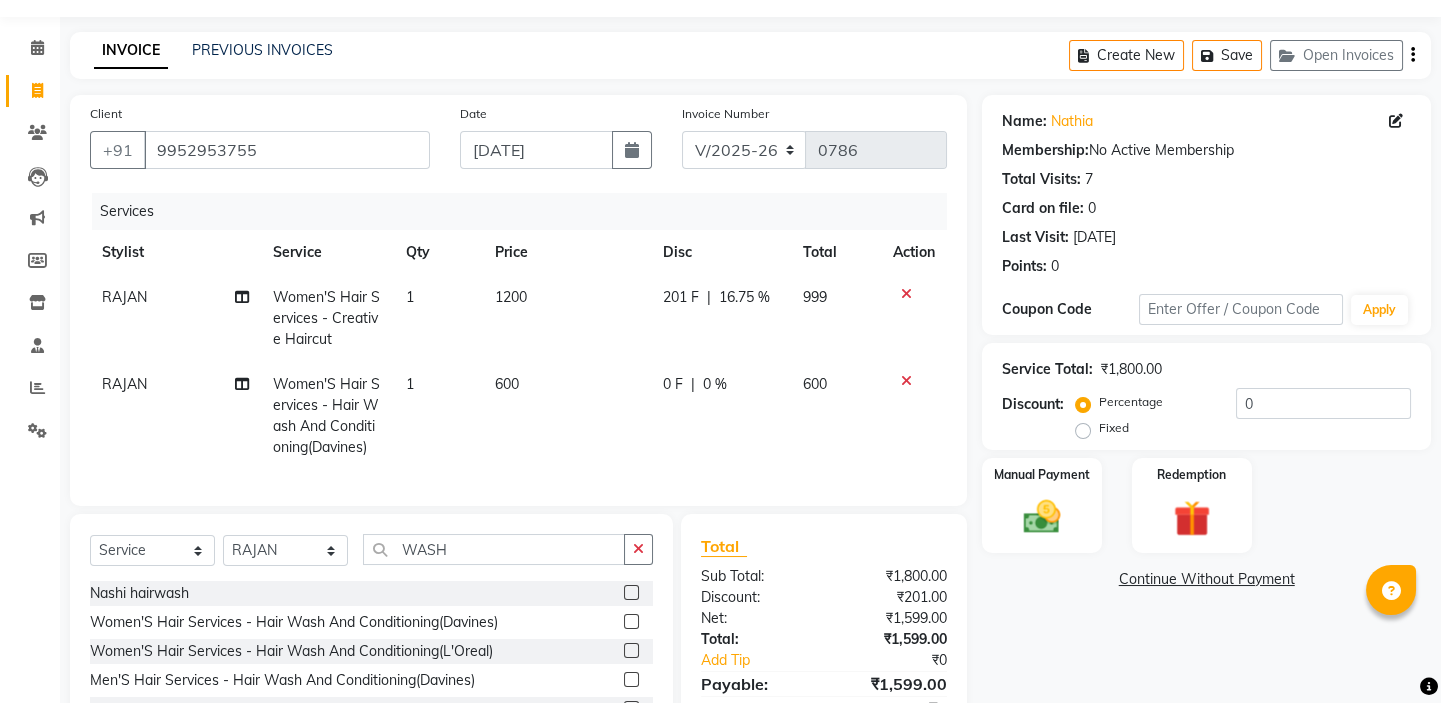 click on "600" 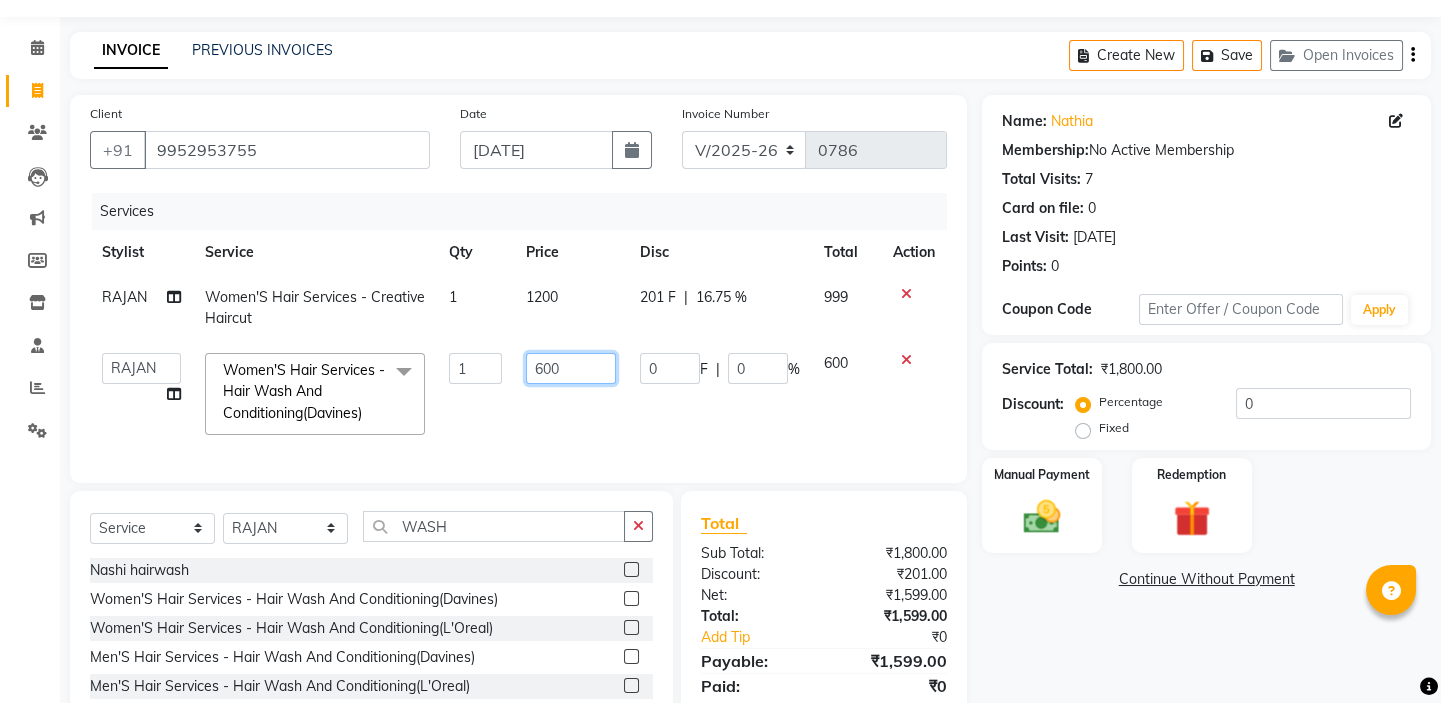 click on "600" 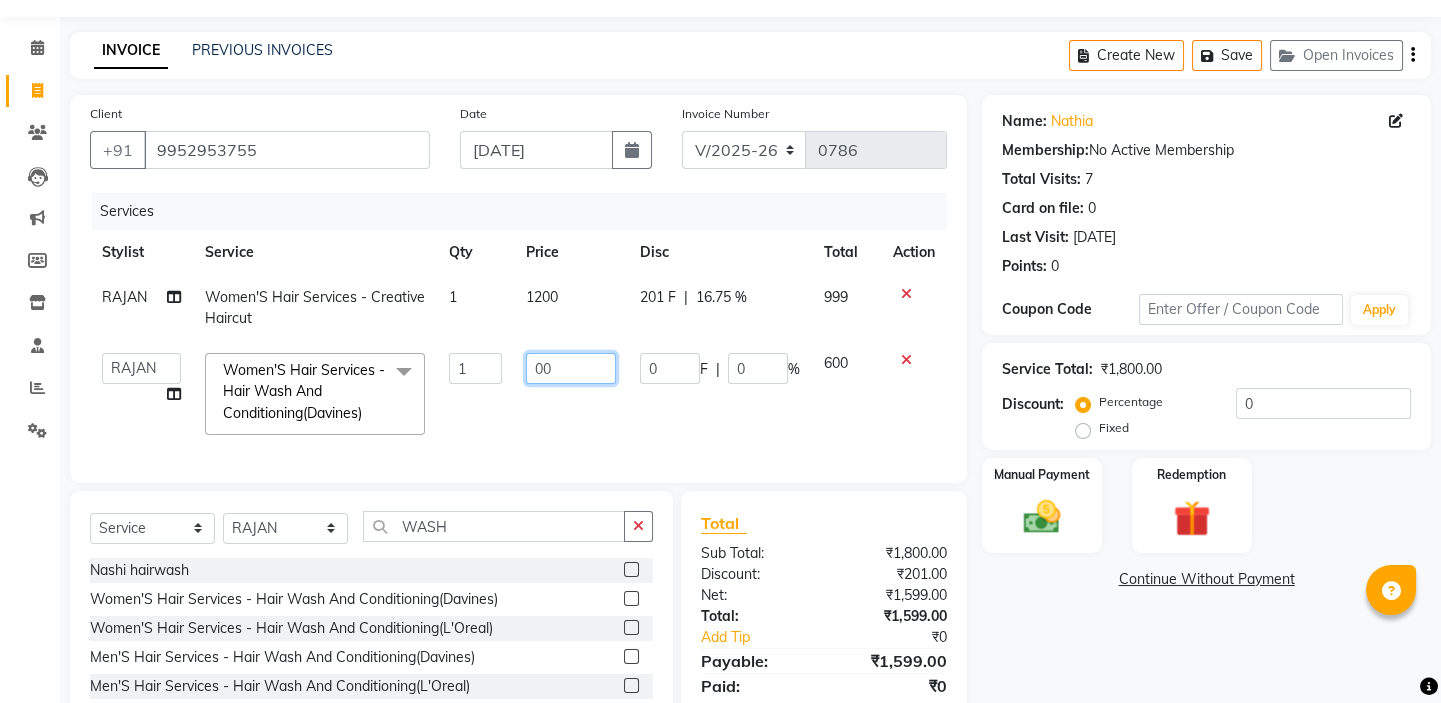 type on "500" 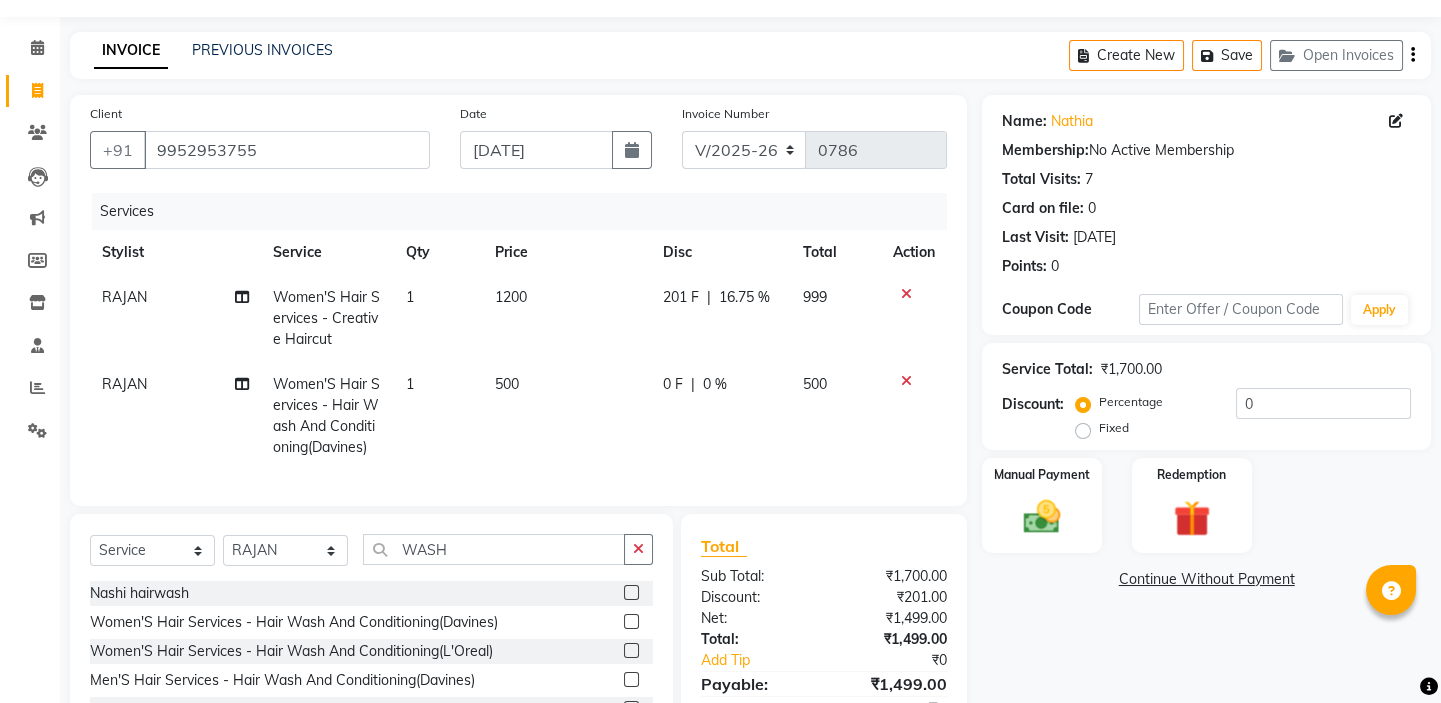 click on "Services" 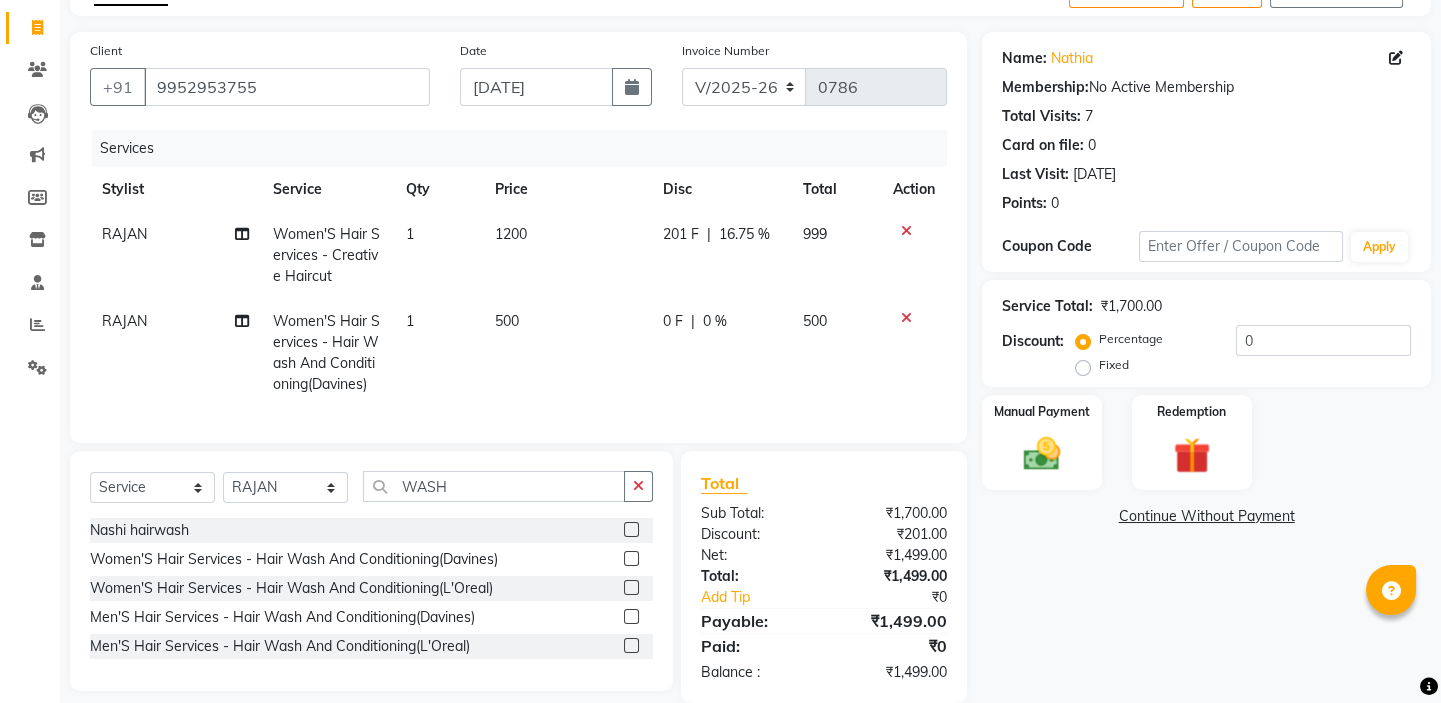 scroll, scrollTop: 161, scrollLeft: 0, axis: vertical 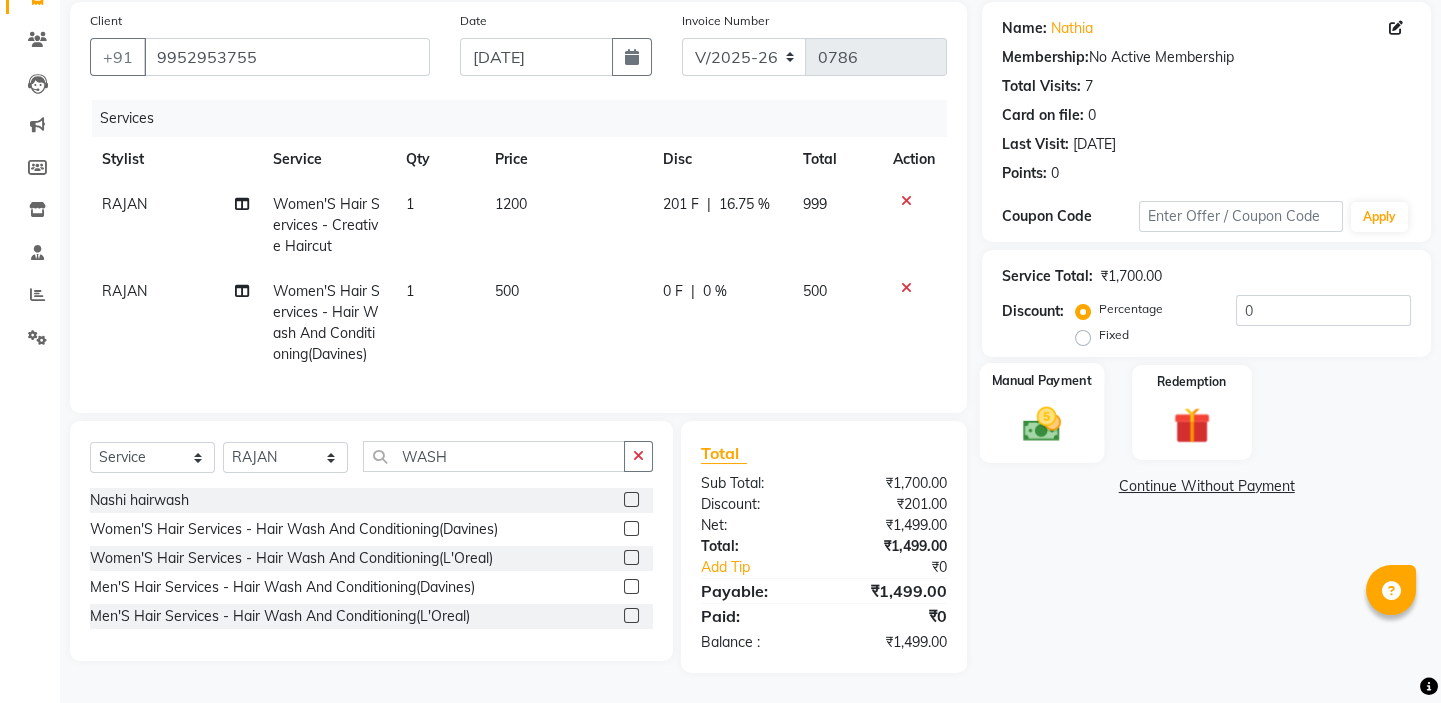 click 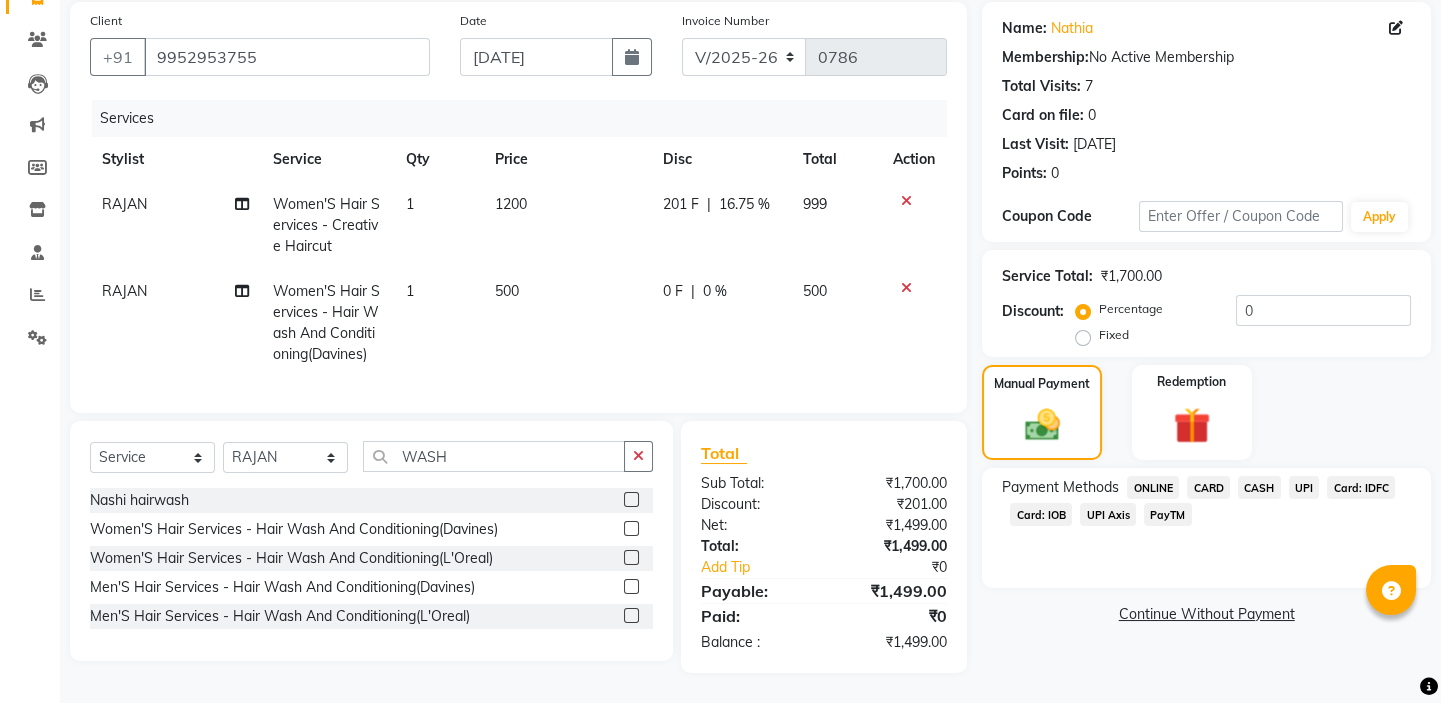 click on "UPI" 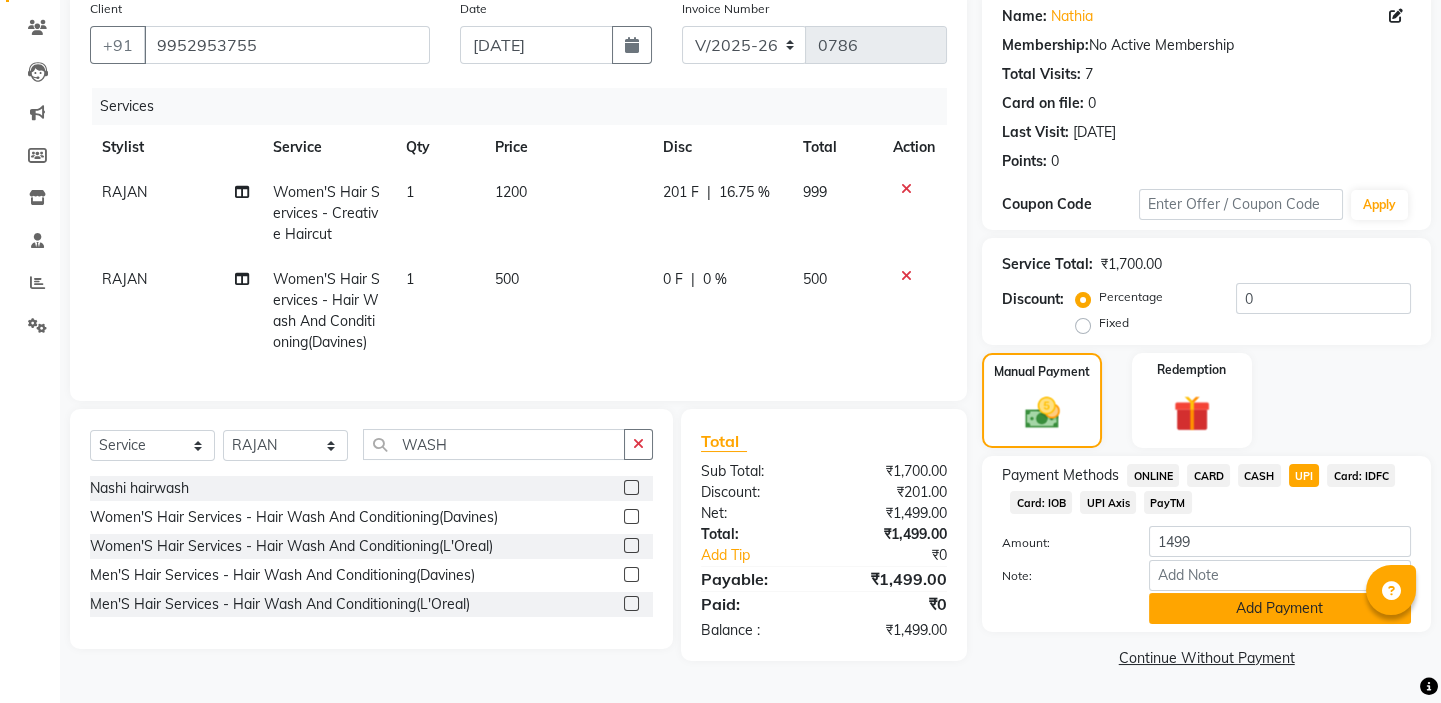 click on "Add Payment" 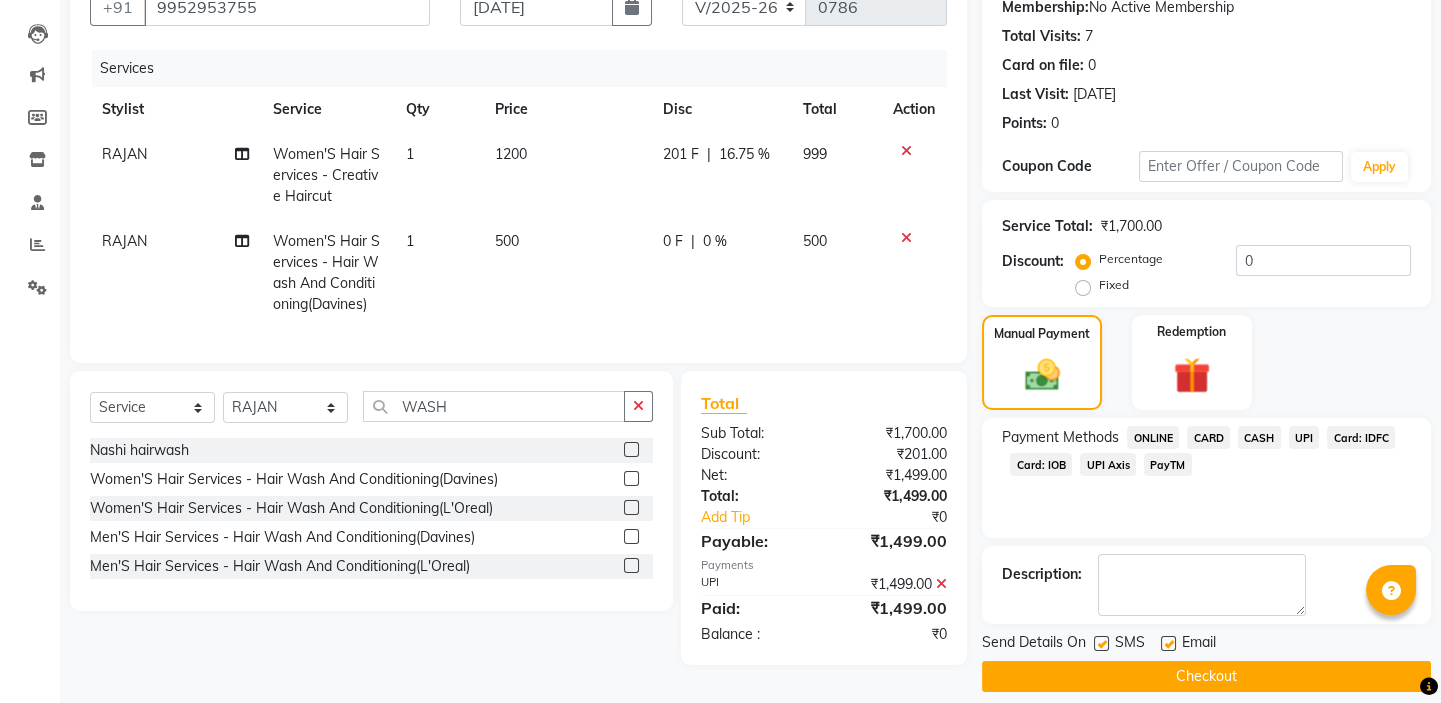 scroll, scrollTop: 216, scrollLeft: 0, axis: vertical 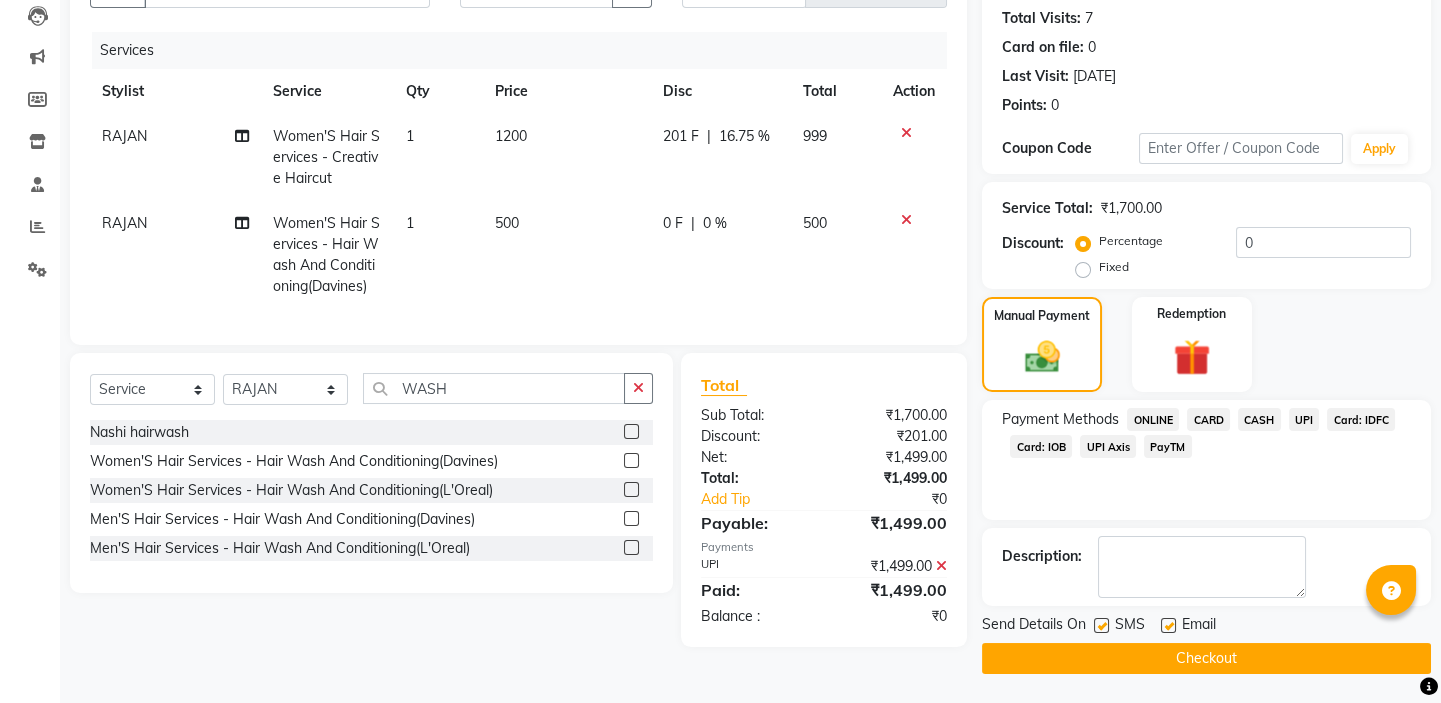 click on "Checkout" 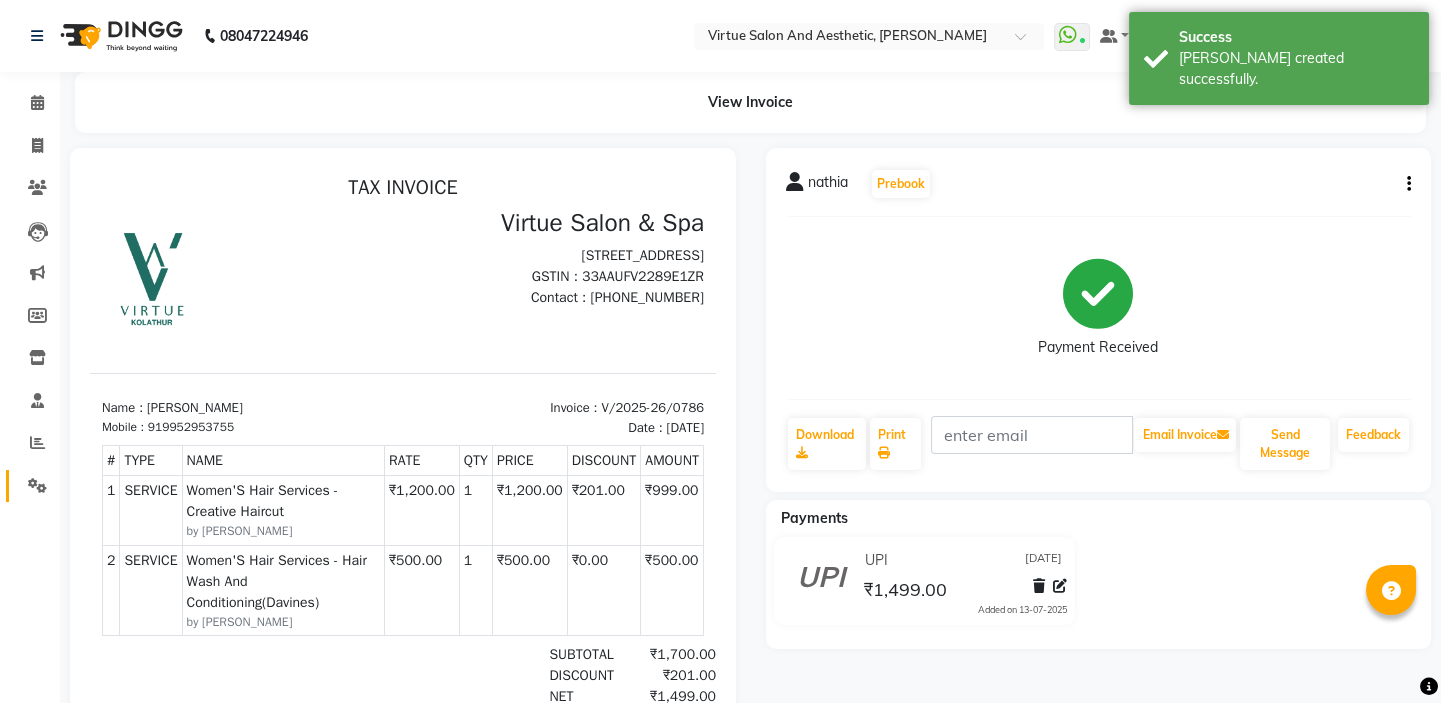 scroll, scrollTop: 0, scrollLeft: 0, axis: both 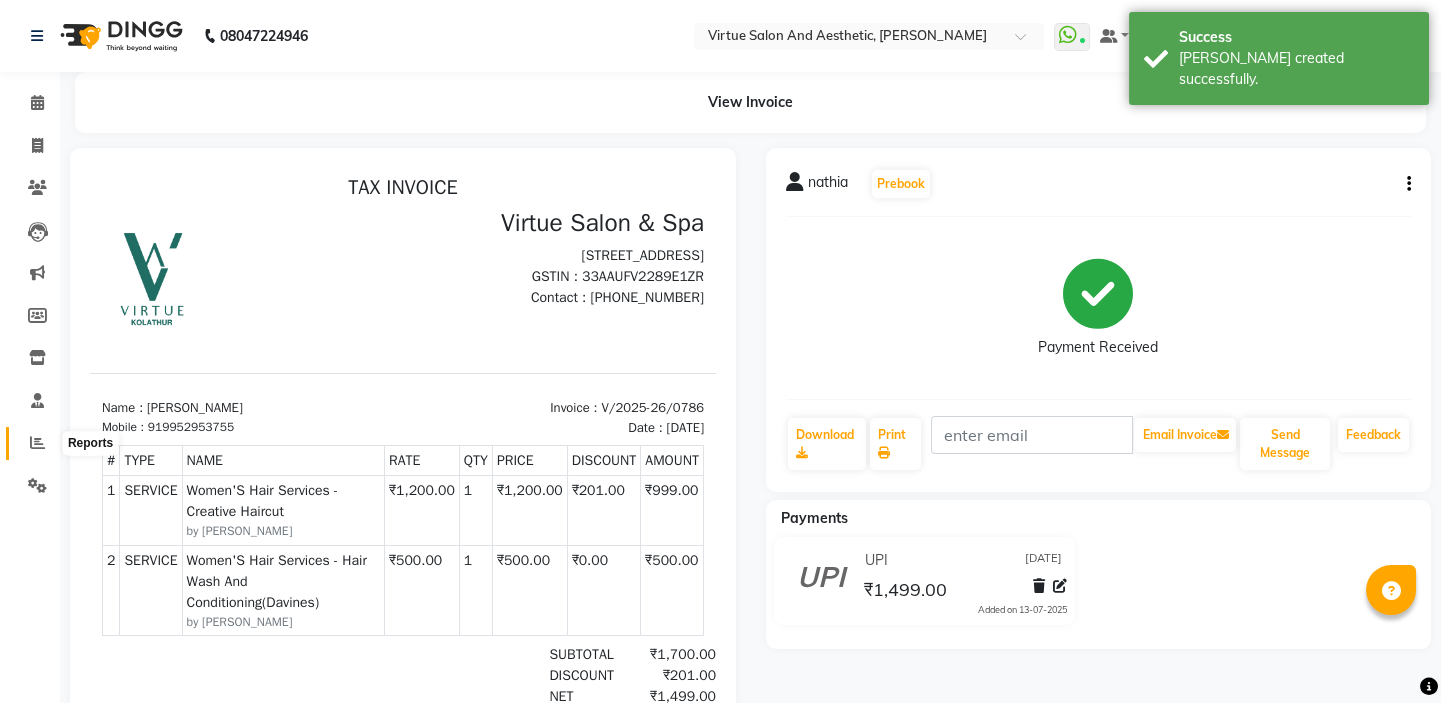 click 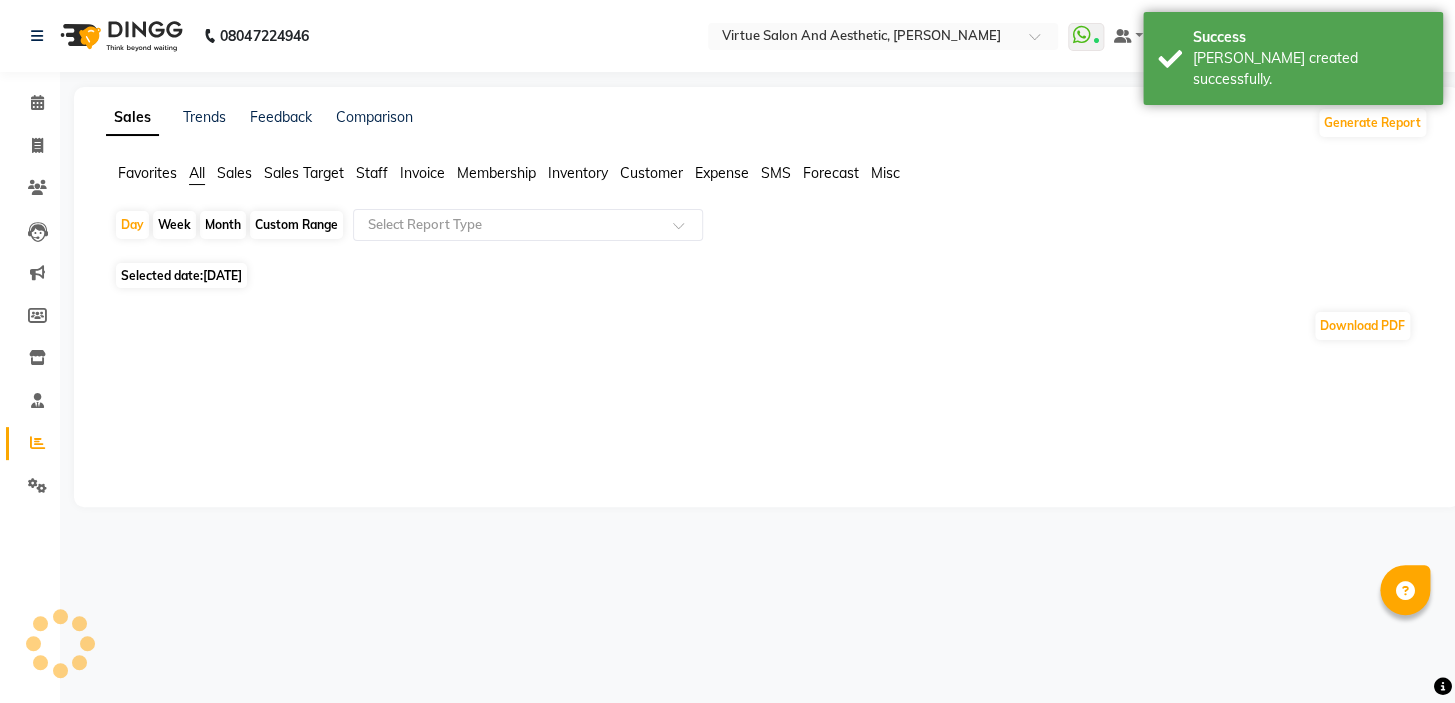 click on "Sales" 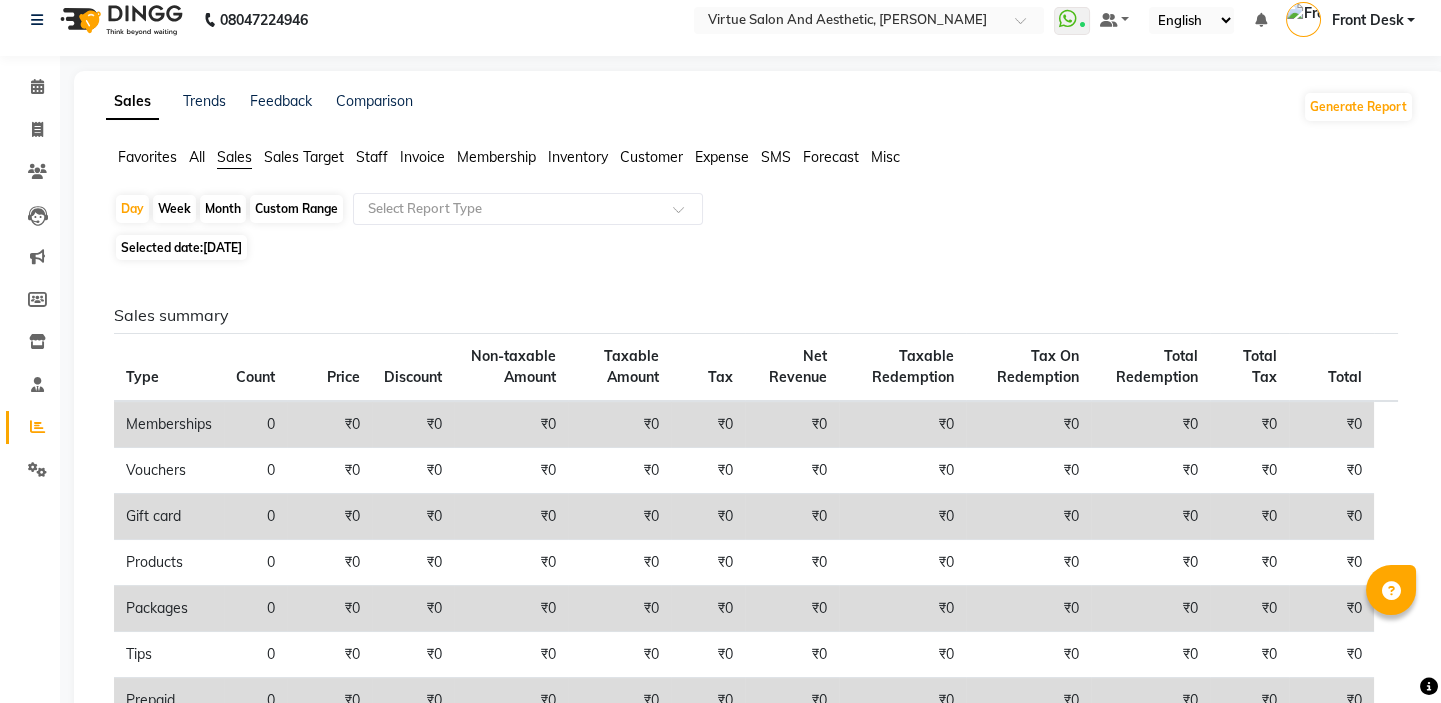 scroll, scrollTop: 0, scrollLeft: 0, axis: both 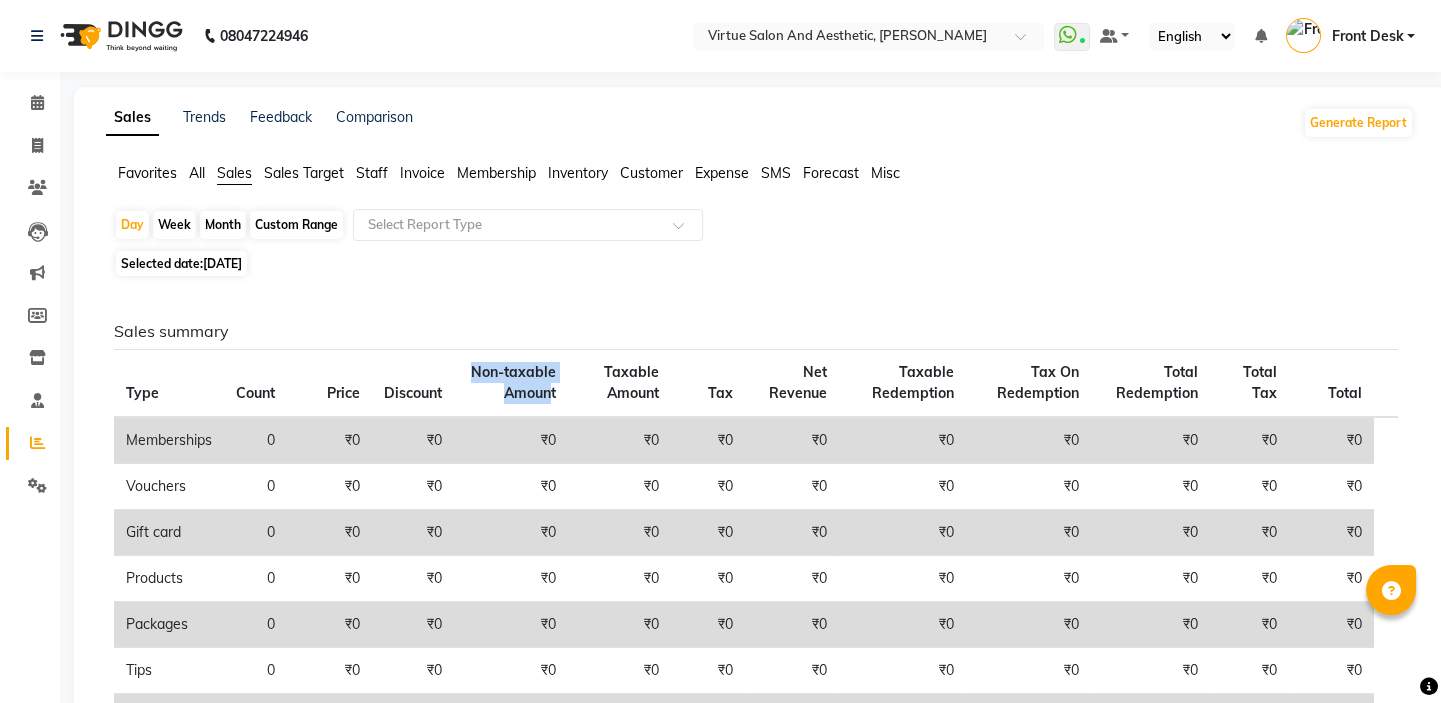 drag, startPoint x: 470, startPoint y: 365, endPoint x: 590, endPoint y: 341, distance: 122.376465 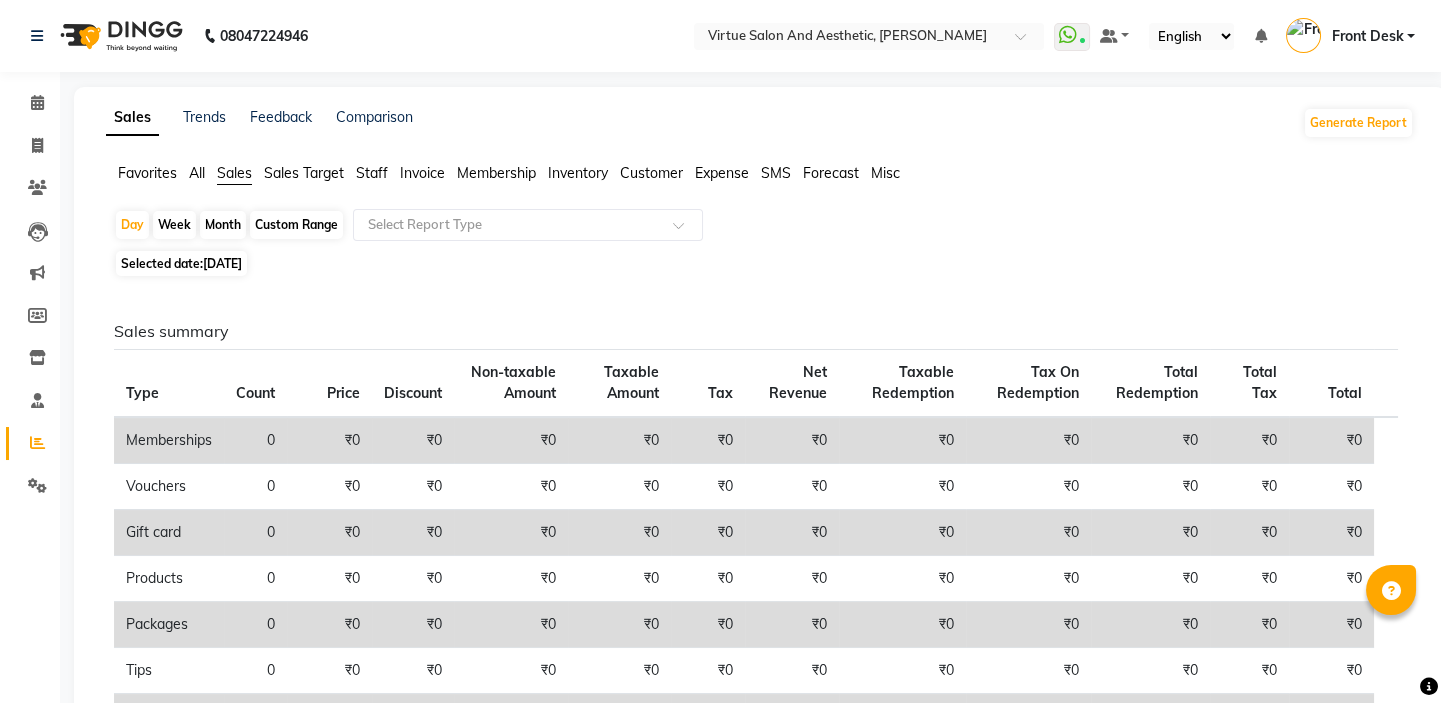 click on "Sales summary Type Count Price Discount Non-taxable Amount Taxable Amount Tax Net Revenue Taxable Redemption Tax On Redemption Total Redemption Total Tax Total  Memberships 0 ₹0 ₹0 ₹0 ₹0 ₹0 ₹0 ₹0 ₹0 ₹0 ₹0 ₹0  Vouchers 0 ₹0 ₹0 ₹0 ₹0 ₹0 ₹0 ₹0 ₹0 ₹0 ₹0 ₹0  Gift card 0 ₹0 ₹0 ₹0 ₹0 ₹0 ₹0 ₹0 ₹0 ₹0 ₹0 ₹0  Products 0 ₹0 ₹0 ₹0 ₹0 ₹0 ₹0 ₹0 ₹0 ₹0 ₹0 ₹0  Packages 0 ₹0 ₹0 ₹0 ₹0 ₹0 ₹0 ₹0 ₹0 ₹0 ₹0 ₹0  Tips 0 ₹0 ₹0 ₹0 ₹0 ₹0 ₹0 ₹0 ₹0 ₹0 ₹0 ₹0  Prepaid 0 ₹0 ₹0 ₹0 ₹0 ₹0 ₹0 ₹0 ₹0 ₹0 ₹0 ₹0  Services 10 ₹5,300.00 ₹321.00 ₹3,199.00 ₹1,780.00 ₹320.40 ₹5,299.40 ₹0 ₹0 ₹0 ₹320.40 ₹5,299.40  Fee 0 ₹0 ₹0 ₹0 ₹0 ₹0 ₹0 ₹0 ₹0 ₹0 ₹0 ₹0 Payment mode Payment Mode Count Total Redemption Tip Fee Advance Amount Invoice Amount  UPI 5 ₹4,209.40 ₹0 ₹0 ₹0 ₹0 ₹4,209.40  CARD: IOB 1 ₹590.00 ₹0 ₹0 ₹0 ₹0 ₹590.00  CASH 1 ₹500.00 ₹0" 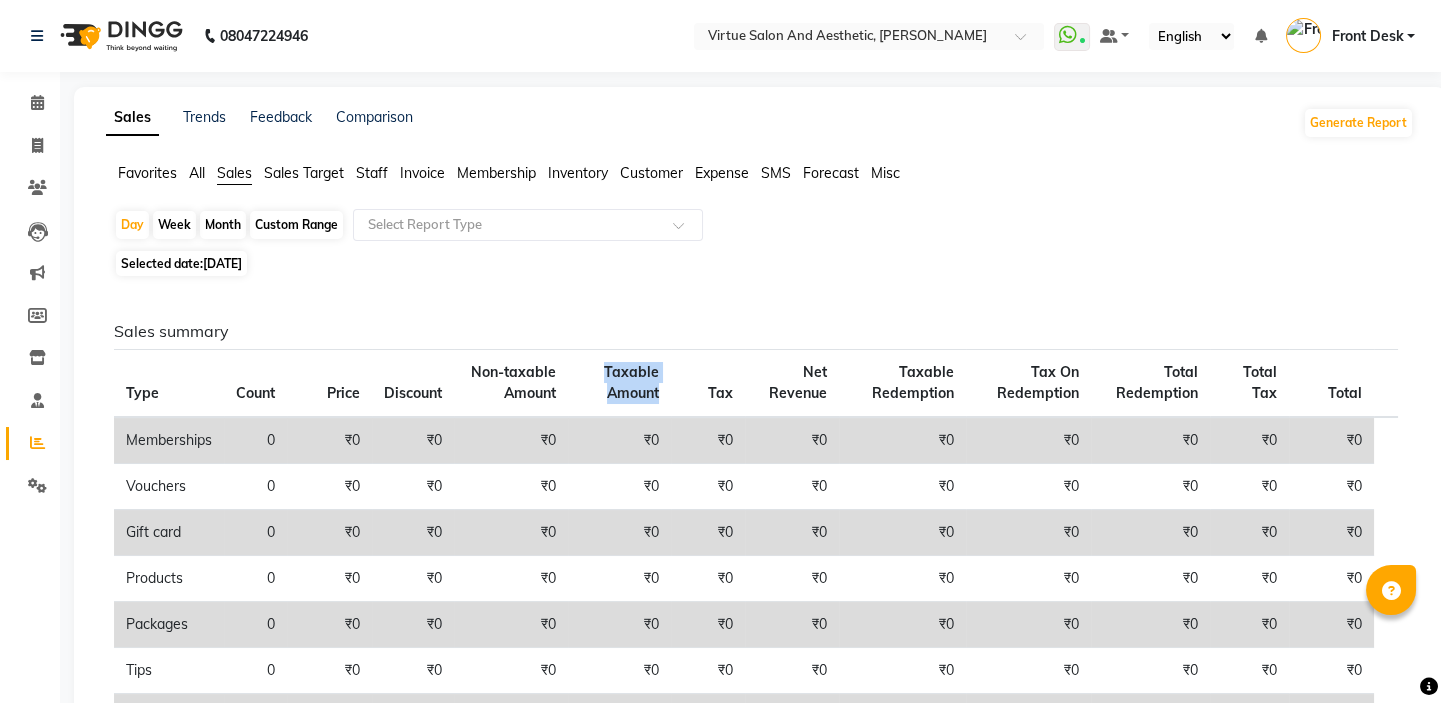 drag, startPoint x: 608, startPoint y: 363, endPoint x: 666, endPoint y: 406, distance: 72.20111 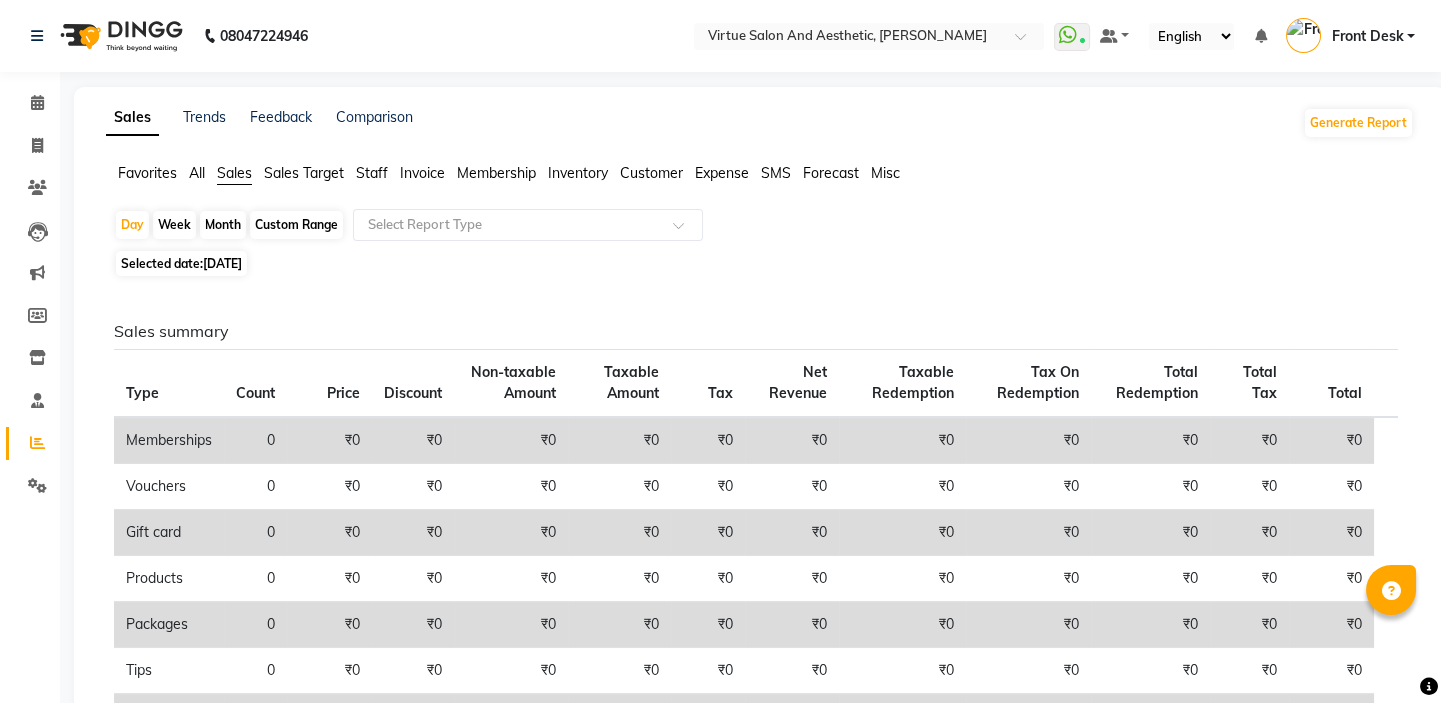 click on "Sales summary Type Count Price Discount Non-taxable Amount Taxable Amount Tax Net Revenue Taxable Redemption Tax On Redemption Total Redemption Total Tax Total  Memberships 0 ₹0 ₹0 ₹0 ₹0 ₹0 ₹0 ₹0 ₹0 ₹0 ₹0 ₹0  Vouchers 0 ₹0 ₹0 ₹0 ₹0 ₹0 ₹0 ₹0 ₹0 ₹0 ₹0 ₹0  Gift card 0 ₹0 ₹0 ₹0 ₹0 ₹0 ₹0 ₹0 ₹0 ₹0 ₹0 ₹0  Products 0 ₹0 ₹0 ₹0 ₹0 ₹0 ₹0 ₹0 ₹0 ₹0 ₹0 ₹0  Packages 0 ₹0 ₹0 ₹0 ₹0 ₹0 ₹0 ₹0 ₹0 ₹0 ₹0 ₹0  Tips 0 ₹0 ₹0 ₹0 ₹0 ₹0 ₹0 ₹0 ₹0 ₹0 ₹0 ₹0  Prepaid 0 ₹0 ₹0 ₹0 ₹0 ₹0 ₹0 ₹0 ₹0 ₹0 ₹0 ₹0  Services 10 ₹5,300.00 ₹321.00 ₹3,199.00 ₹1,780.00 ₹320.40 ₹5,299.40 ₹0 ₹0 ₹0 ₹320.40 ₹5,299.40  Fee 0 ₹0 ₹0 ₹0 ₹0 ₹0 ₹0 ₹0 ₹0 ₹0 ₹0 ₹0 Payment mode Payment Mode Count Total Redemption Tip Fee Advance Amount Invoice Amount  UPI 5 ₹4,209.40 ₹0 ₹0 ₹0 ₹0 ₹4,209.40  CARD: IOB 1 ₹590.00 ₹0 ₹0 ₹0 ₹0 ₹590.00  CASH 1 ₹500.00 ₹0" 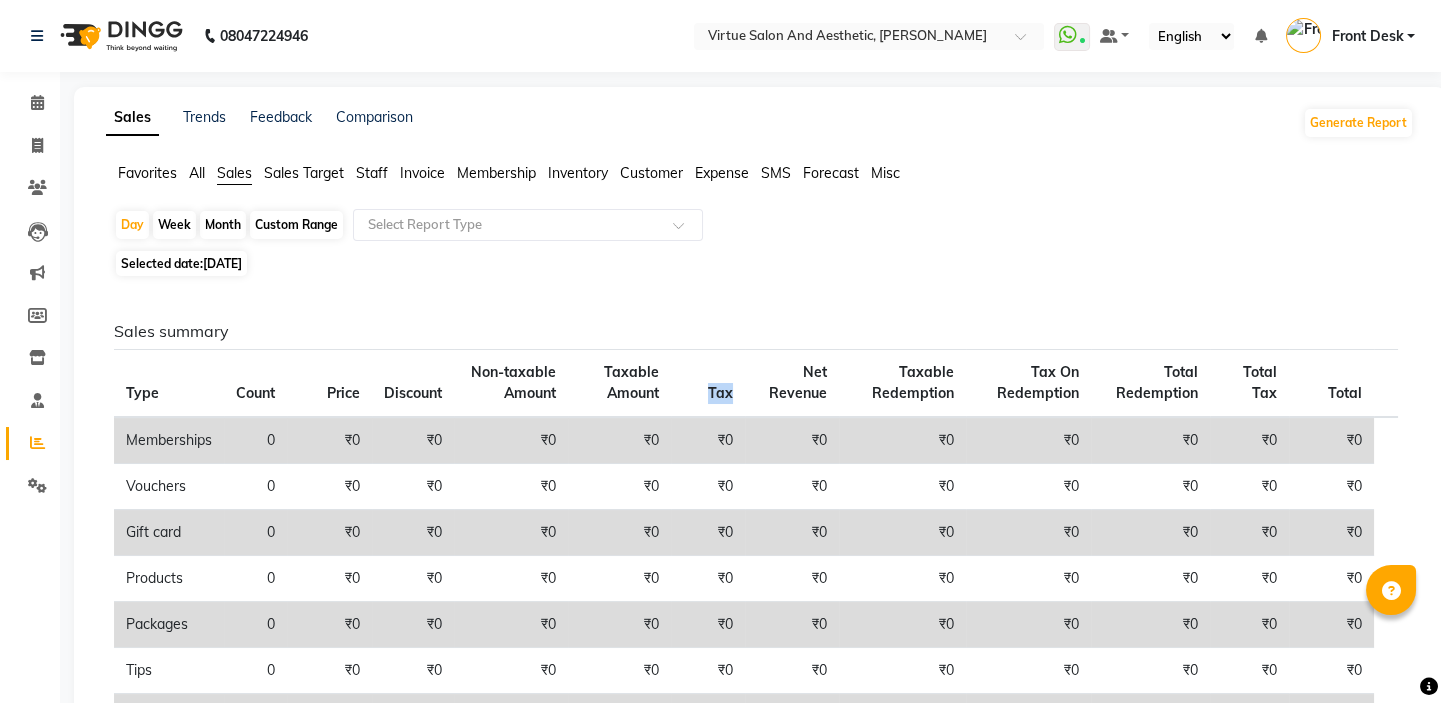 click on "Tax" 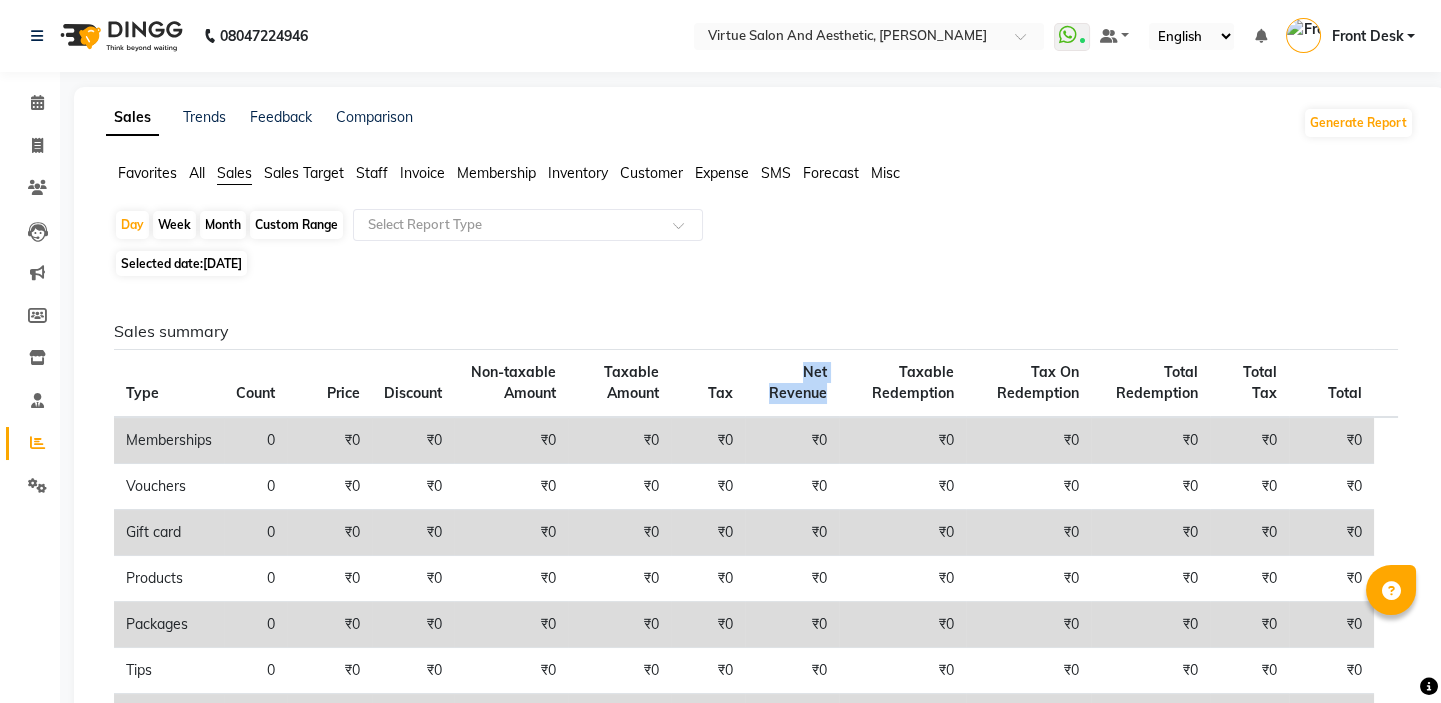 drag, startPoint x: 800, startPoint y: 359, endPoint x: 840, endPoint y: 401, distance: 58 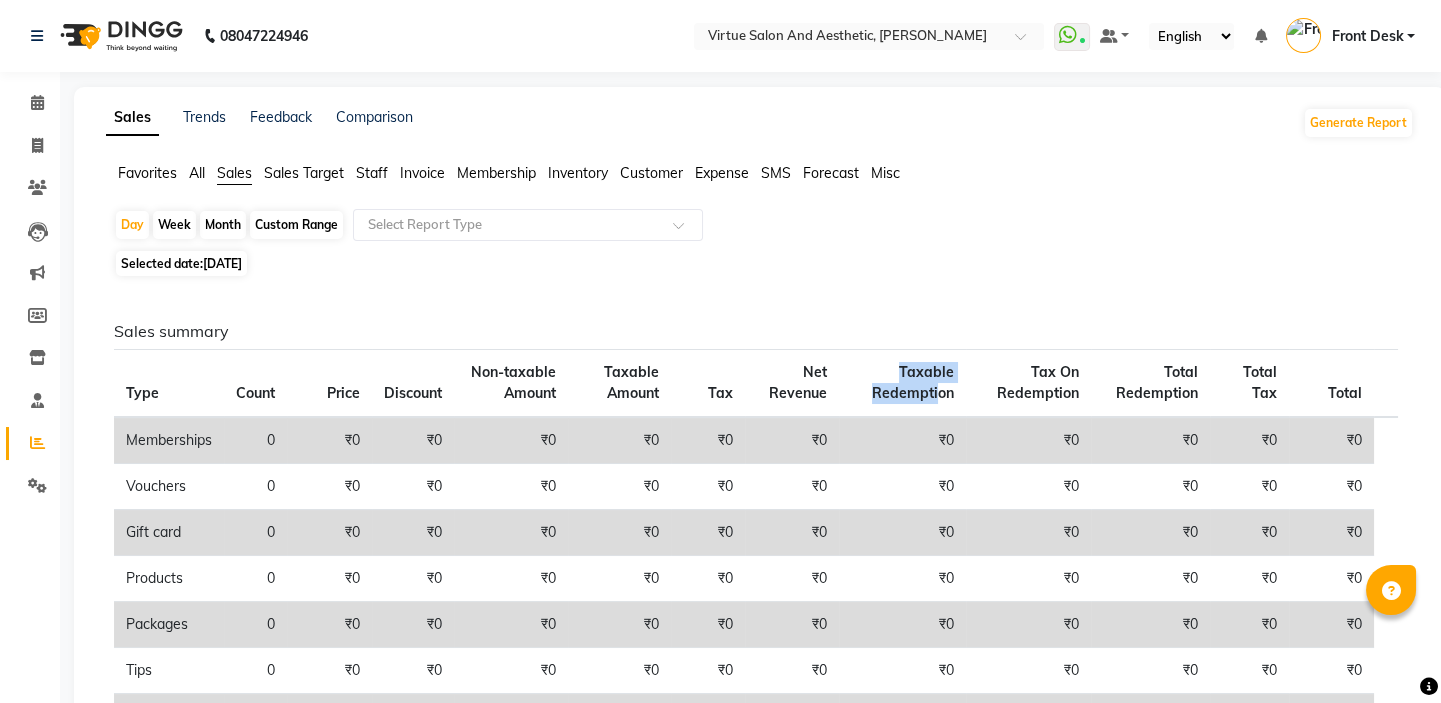 drag, startPoint x: 902, startPoint y: 356, endPoint x: 940, endPoint y: 385, distance: 47.801674 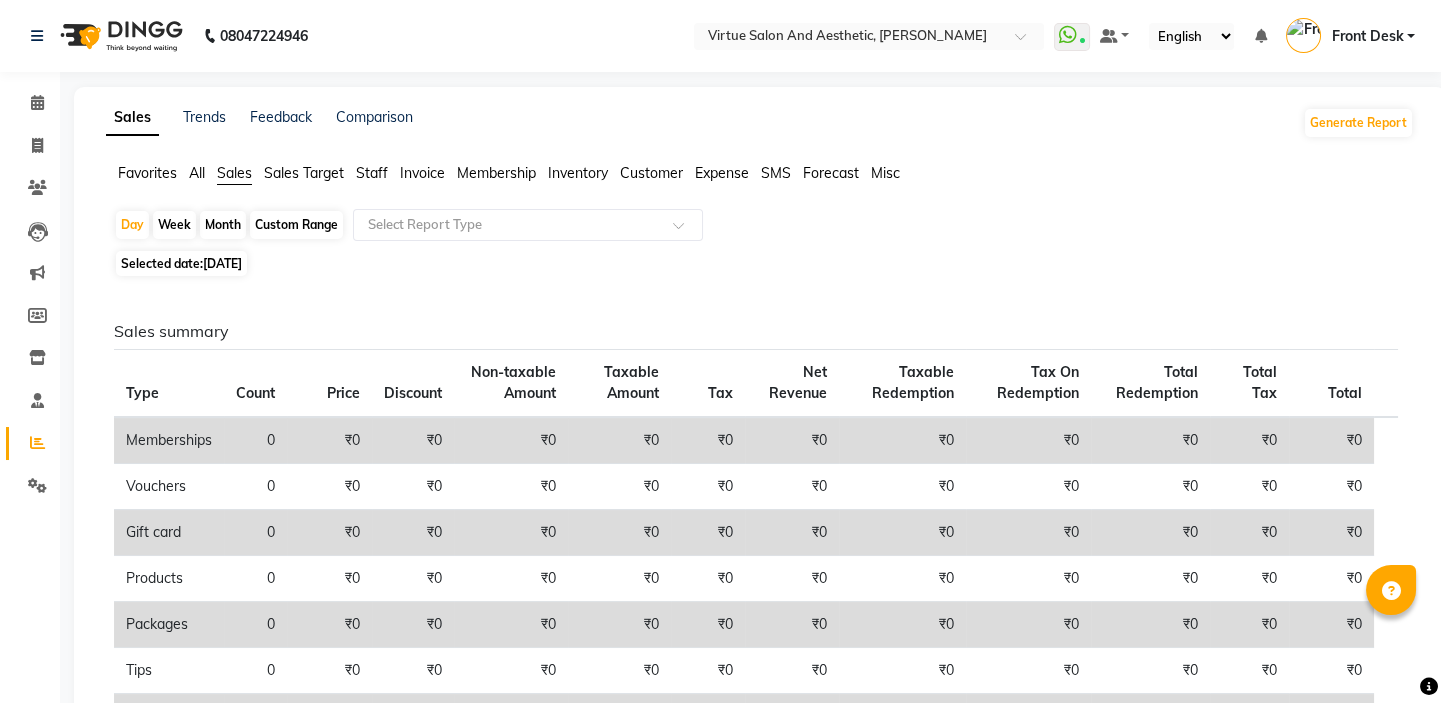 click on "Sales summary Type Count Price Discount Non-taxable Amount Taxable Amount Tax Net Revenue Taxable Redemption Tax On Redemption Total Redemption Total Tax Total  Memberships 0 ₹0 ₹0 ₹0 ₹0 ₹0 ₹0 ₹0 ₹0 ₹0 ₹0 ₹0  Vouchers 0 ₹0 ₹0 ₹0 ₹0 ₹0 ₹0 ₹0 ₹0 ₹0 ₹0 ₹0  Gift card 0 ₹0 ₹0 ₹0 ₹0 ₹0 ₹0 ₹0 ₹0 ₹0 ₹0 ₹0  Products 0 ₹0 ₹0 ₹0 ₹0 ₹0 ₹0 ₹0 ₹0 ₹0 ₹0 ₹0  Packages 0 ₹0 ₹0 ₹0 ₹0 ₹0 ₹0 ₹0 ₹0 ₹0 ₹0 ₹0  Tips 0 ₹0 ₹0 ₹0 ₹0 ₹0 ₹0 ₹0 ₹0 ₹0 ₹0 ₹0  Prepaid 0 ₹0 ₹0 ₹0 ₹0 ₹0 ₹0 ₹0 ₹0 ₹0 ₹0 ₹0  Services 10 ₹5,300.00 ₹321.00 ₹3,199.00 ₹1,780.00 ₹320.40 ₹5,299.40 ₹0 ₹0 ₹0 ₹320.40 ₹5,299.40  Fee 0 ₹0 ₹0 ₹0 ₹0 ₹0 ₹0 ₹0 ₹0 ₹0 ₹0 ₹0 Payment mode Payment Mode Count Total Redemption Tip Fee Advance Amount Invoice Amount  UPI 5 ₹4,209.40 ₹0 ₹0 ₹0 ₹0 ₹4,209.40  CARD: IOB 1 ₹590.00 ₹0 ₹0 ₹0 ₹0 ₹590.00  CASH 1 ₹500.00 ₹0" 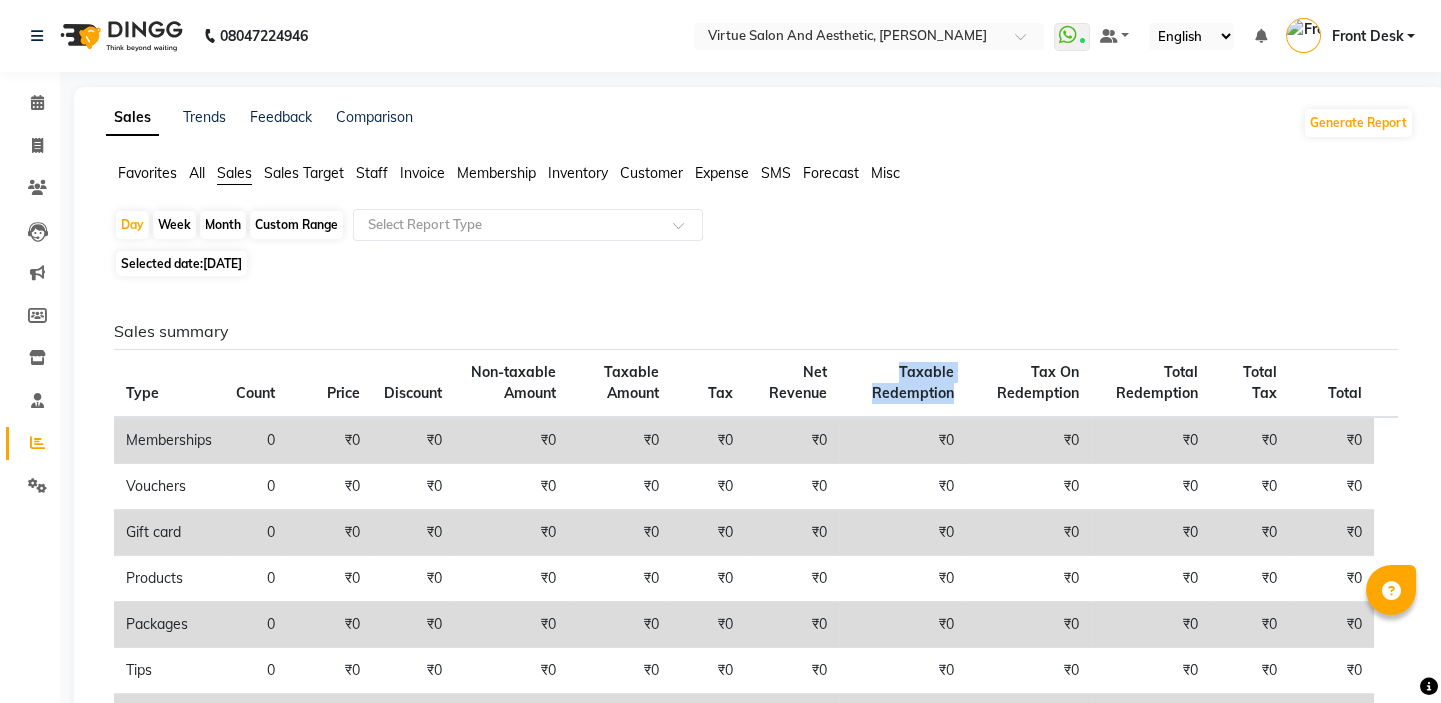 drag, startPoint x: 898, startPoint y: 370, endPoint x: 985, endPoint y: 371, distance: 87.005745 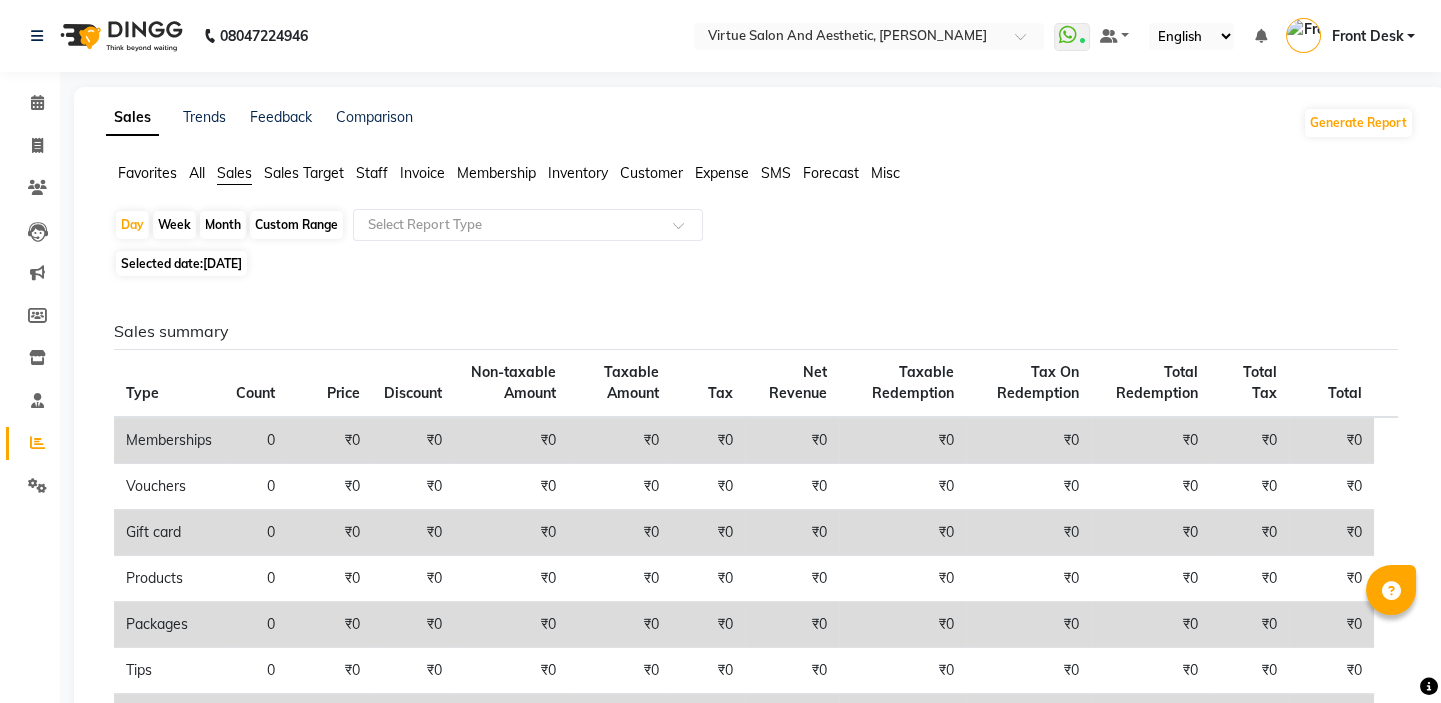 click on "Sales summary Type Count Price Discount Non-taxable Amount Taxable Amount Tax Net Revenue Taxable Redemption Tax On Redemption Total Redemption Total Tax Total  Memberships 0 ₹0 ₹0 ₹0 ₹0 ₹0 ₹0 ₹0 ₹0 ₹0 ₹0 ₹0  Vouchers 0 ₹0 ₹0 ₹0 ₹0 ₹0 ₹0 ₹0 ₹0 ₹0 ₹0 ₹0  Gift card 0 ₹0 ₹0 ₹0 ₹0 ₹0 ₹0 ₹0 ₹0 ₹0 ₹0 ₹0  Products 0 ₹0 ₹0 ₹0 ₹0 ₹0 ₹0 ₹0 ₹0 ₹0 ₹0 ₹0  Packages 0 ₹0 ₹0 ₹0 ₹0 ₹0 ₹0 ₹0 ₹0 ₹0 ₹0 ₹0  Tips 0 ₹0 ₹0 ₹0 ₹0 ₹0 ₹0 ₹0 ₹0 ₹0 ₹0 ₹0  Prepaid 0 ₹0 ₹0 ₹0 ₹0 ₹0 ₹0 ₹0 ₹0 ₹0 ₹0 ₹0  Services 10 ₹5,300.00 ₹321.00 ₹3,199.00 ₹1,780.00 ₹320.40 ₹5,299.40 ₹0 ₹0 ₹0 ₹320.40 ₹5,299.40  Fee 0 ₹0 ₹0 ₹0 ₹0 ₹0 ₹0 ₹0 ₹0 ₹0 ₹0 ₹0" 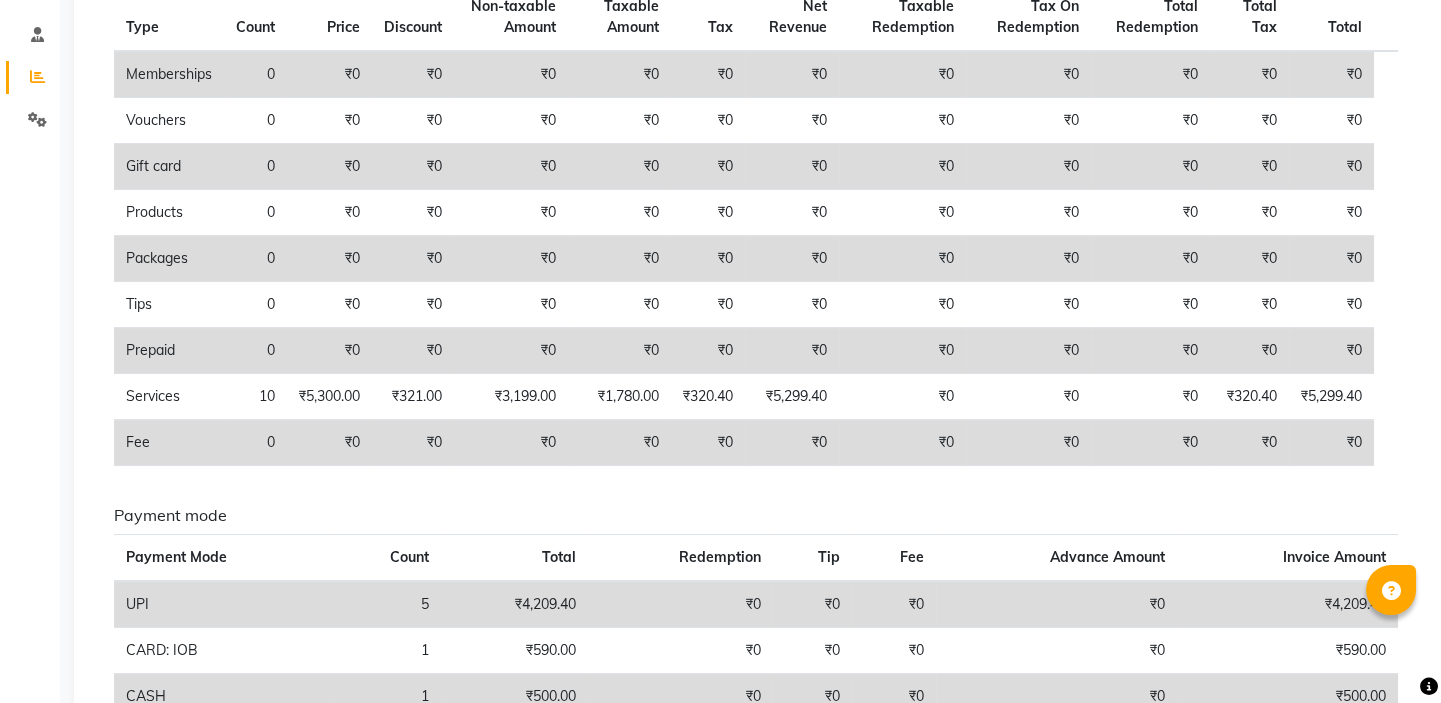 scroll, scrollTop: 304, scrollLeft: 0, axis: vertical 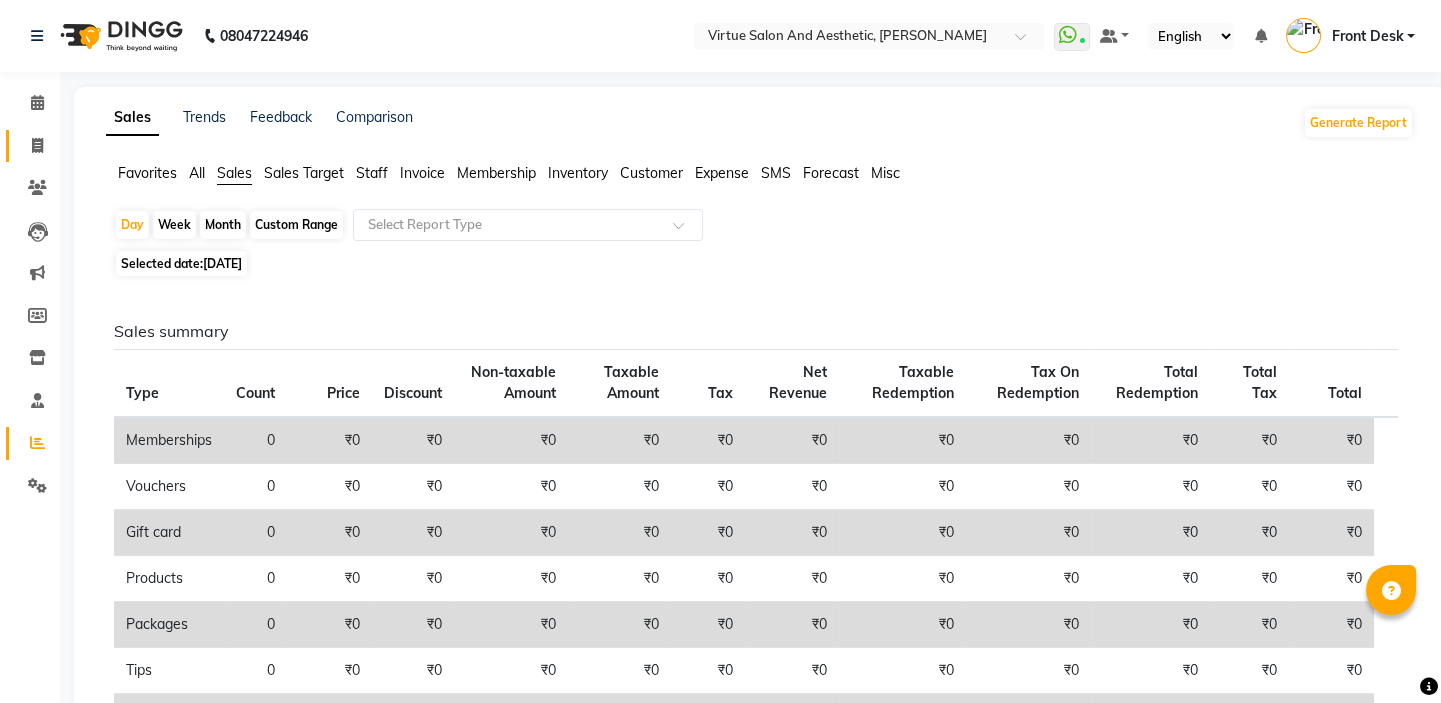 click on "Invoice" 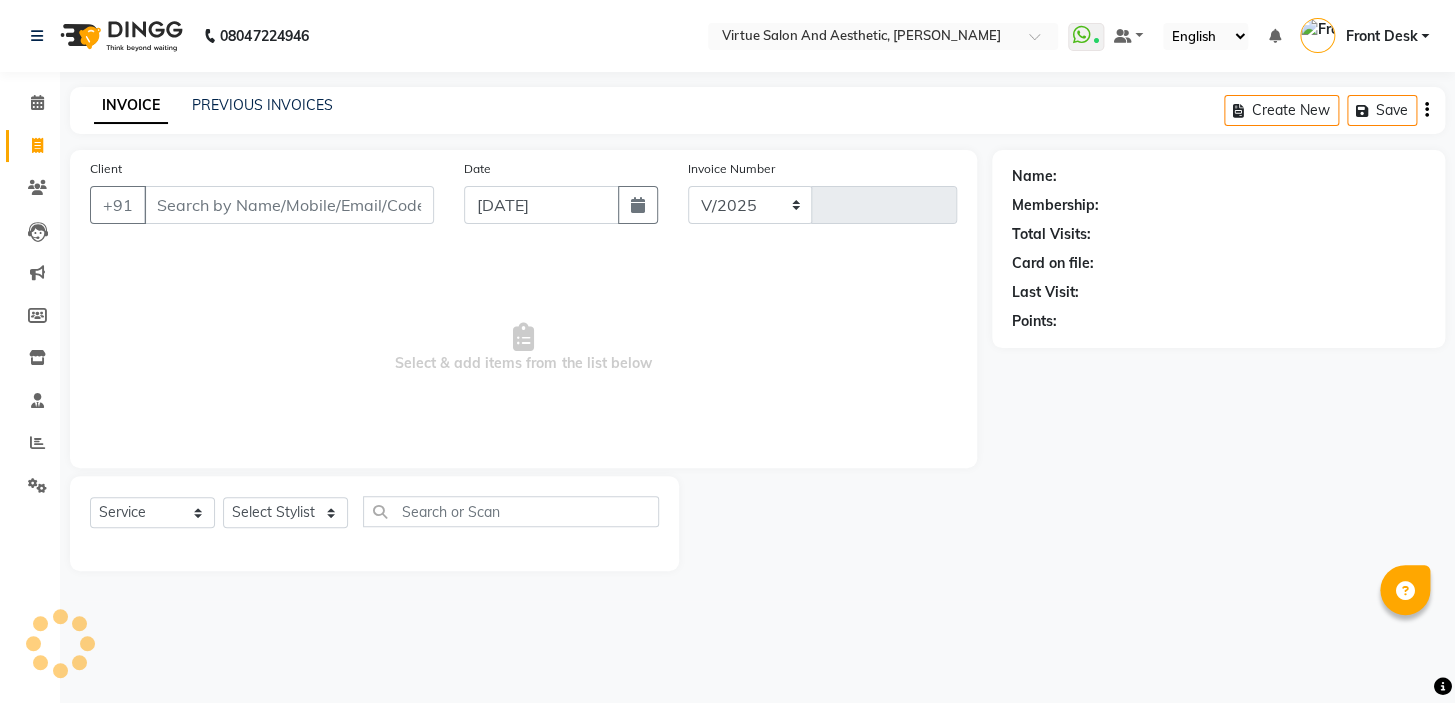 select on "7053" 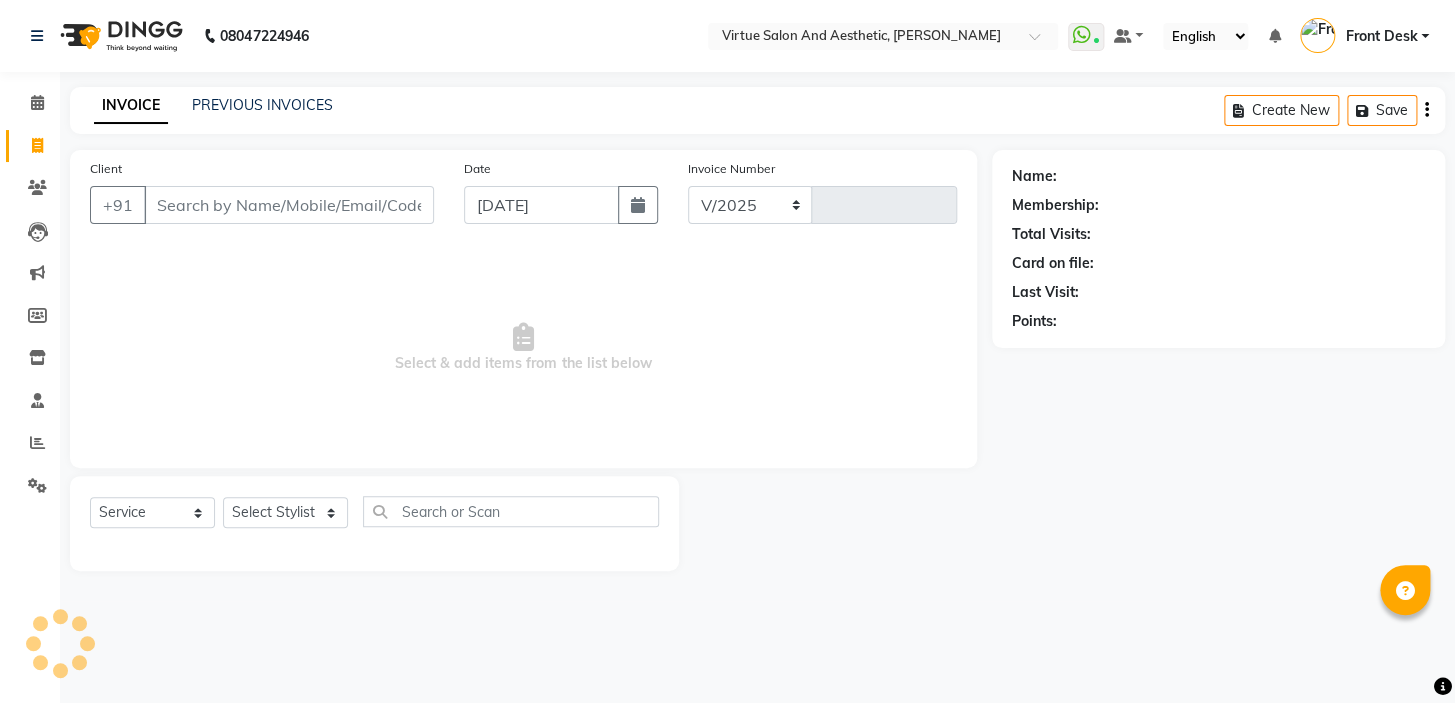 type on "0787" 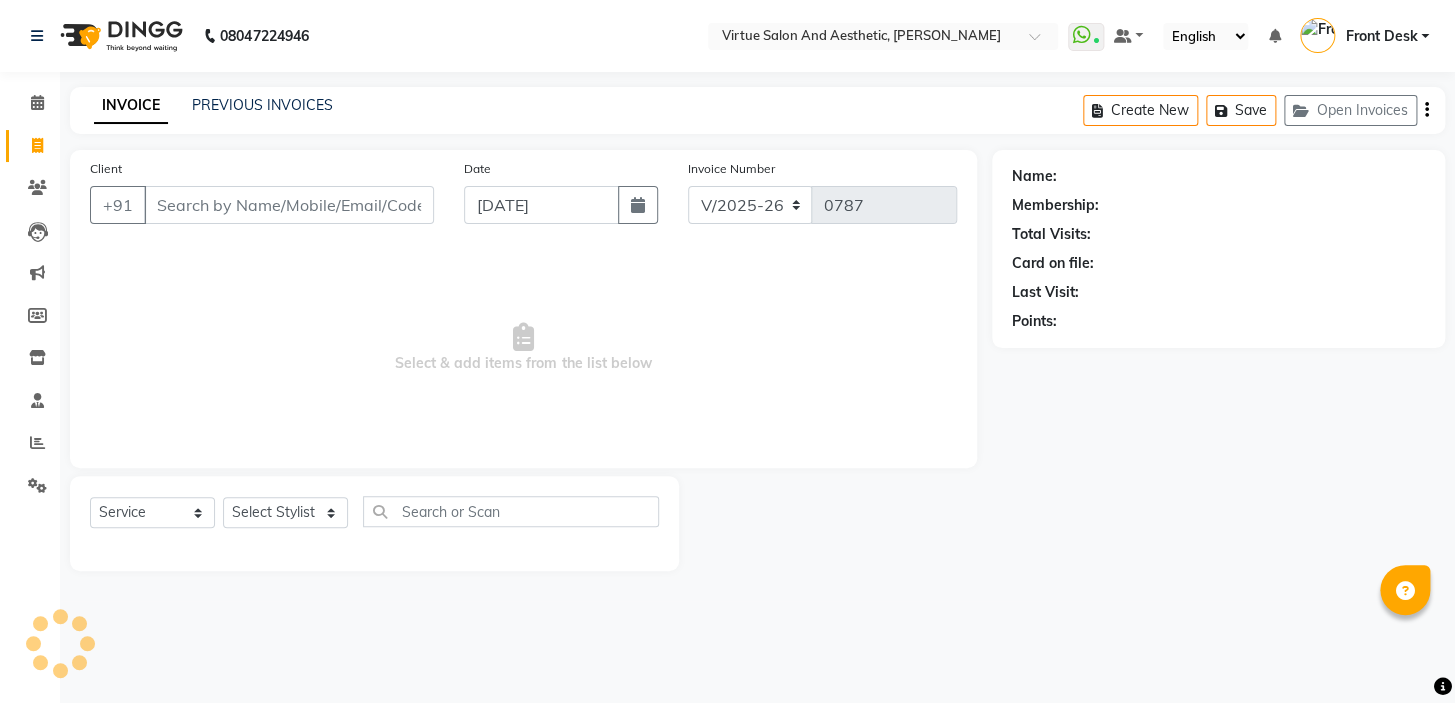 click on "Client" at bounding box center (289, 205) 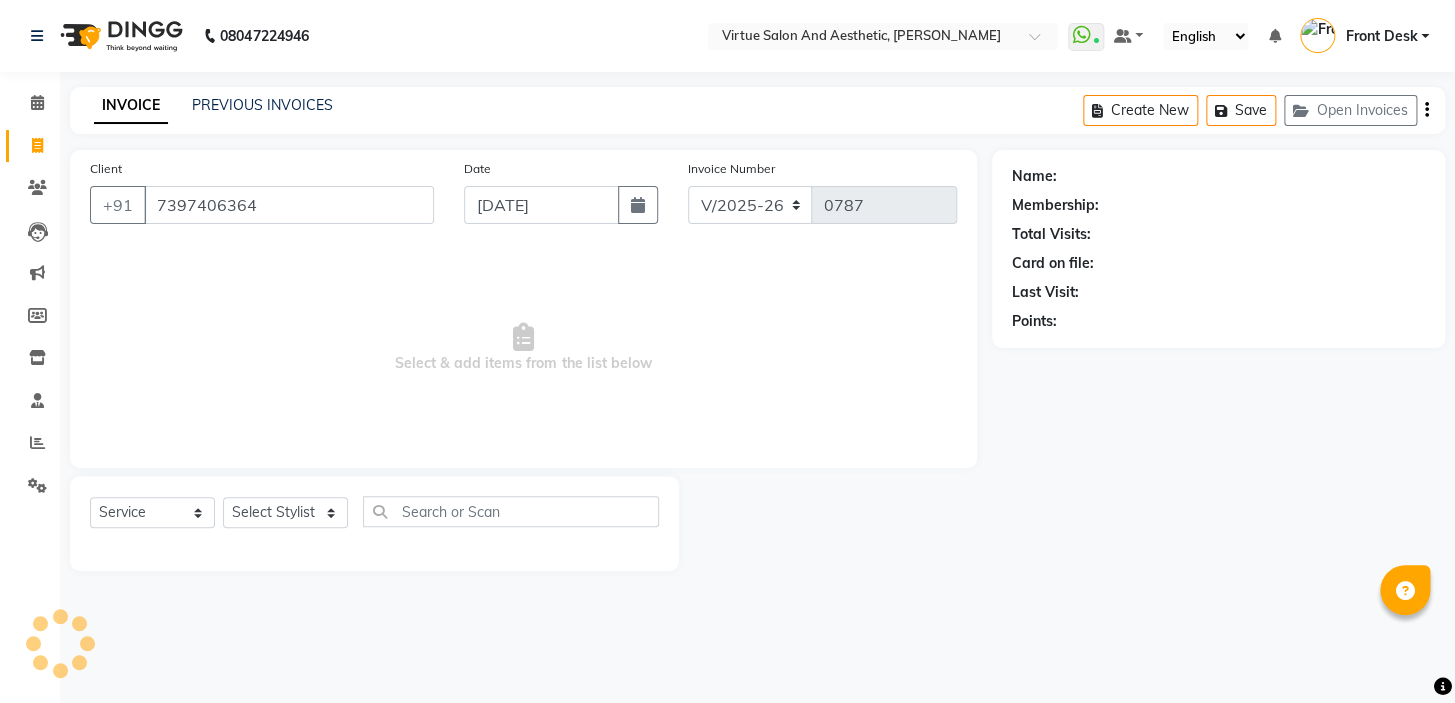 type on "7397406364" 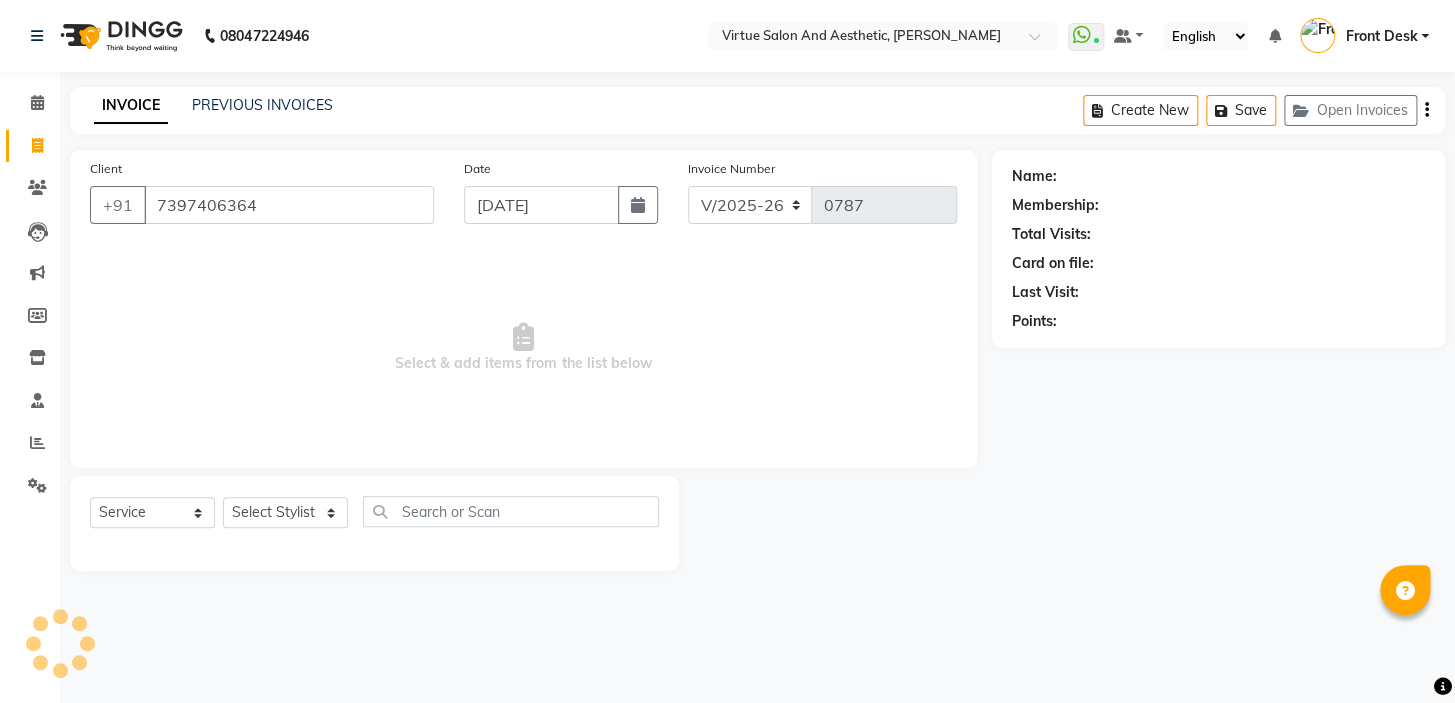 select on "1: Object" 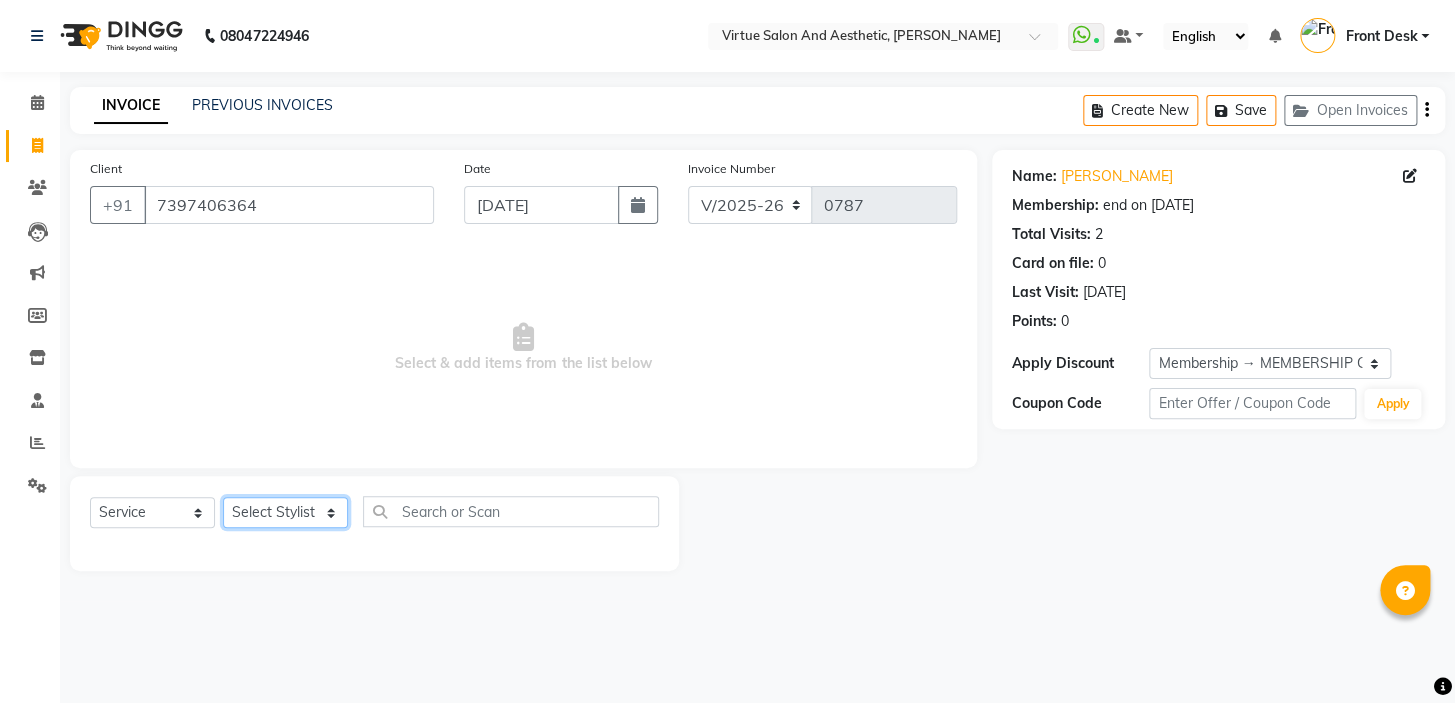 click on "Select Stylist BALAJI DIVYA FAMITHA Front Desk ILAKKIYA [PERSON_NAME] MILLI [PERSON_NAME]" 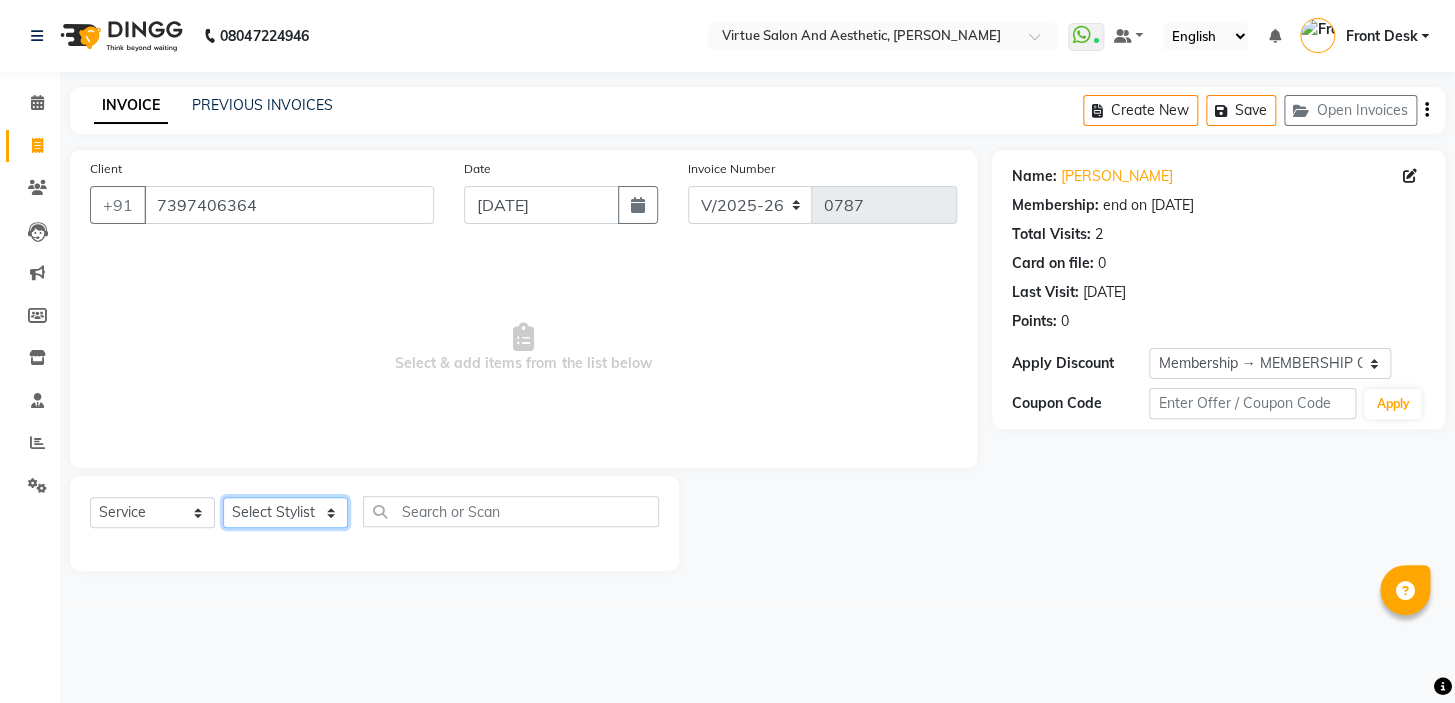 select on "59062" 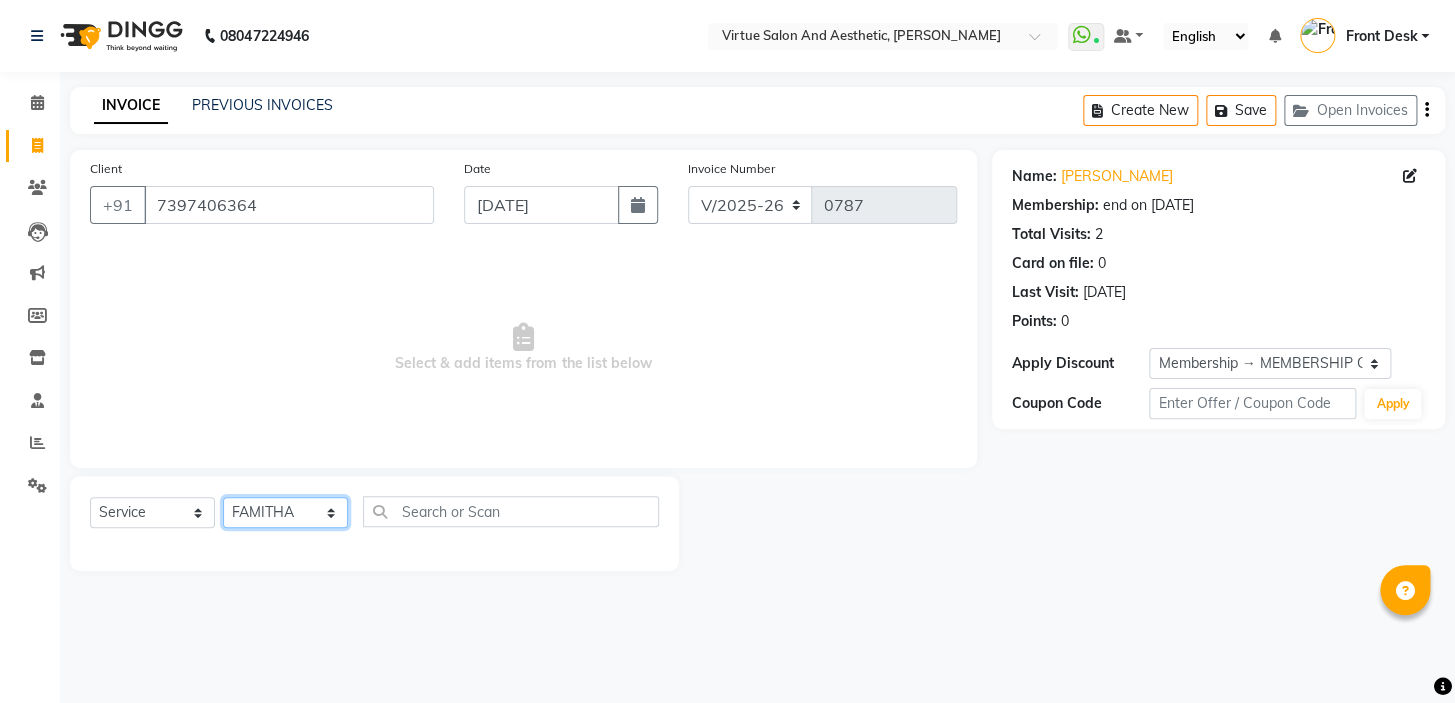 click on "Select Stylist BALAJI DIVYA FAMITHA Front Desk ILAKKIYA [PERSON_NAME] MILLI [PERSON_NAME]" 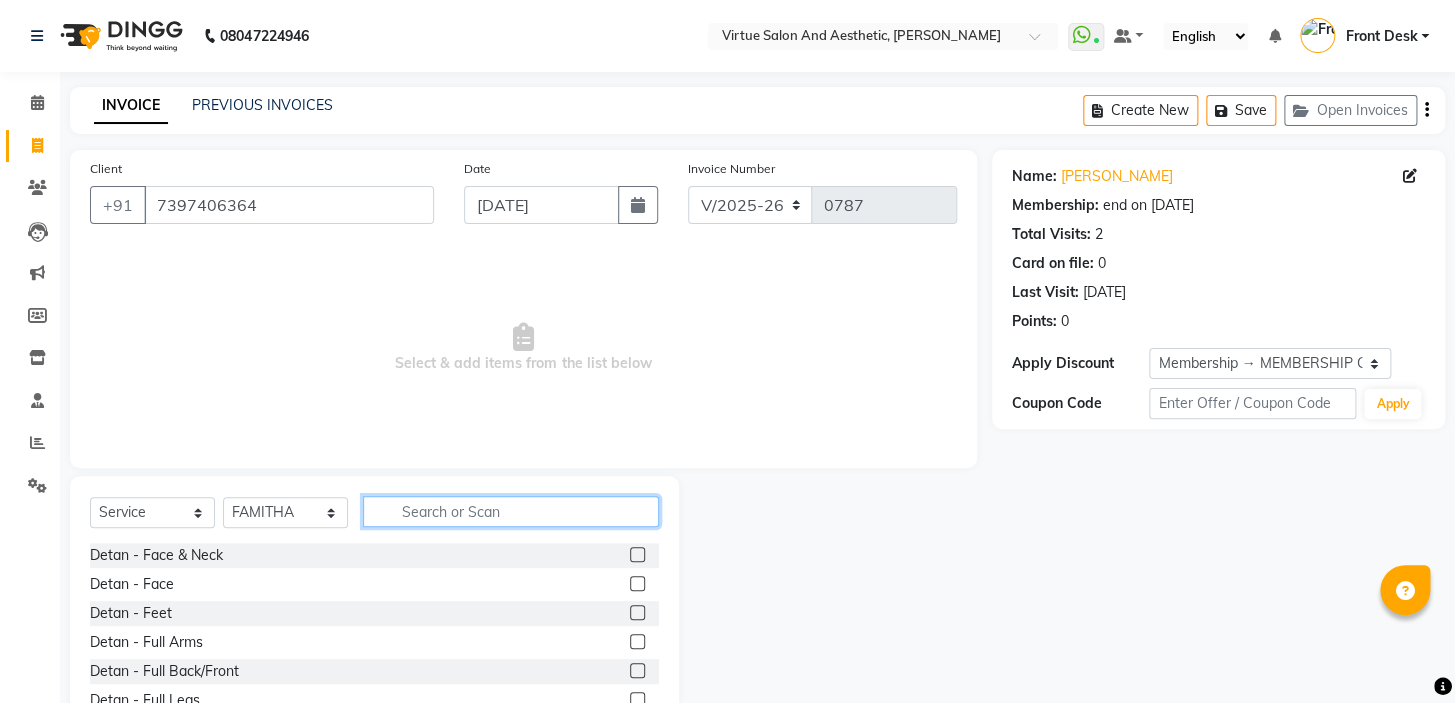 click 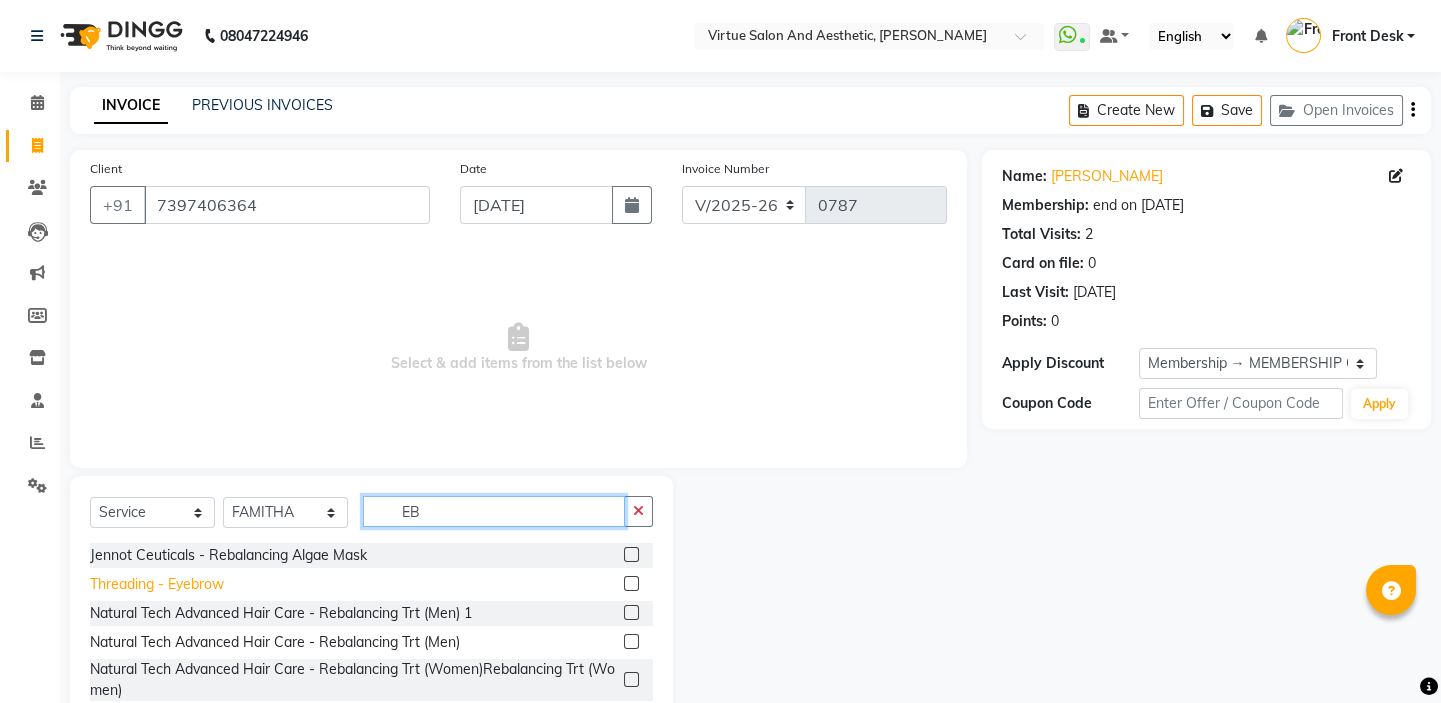 type on "EB" 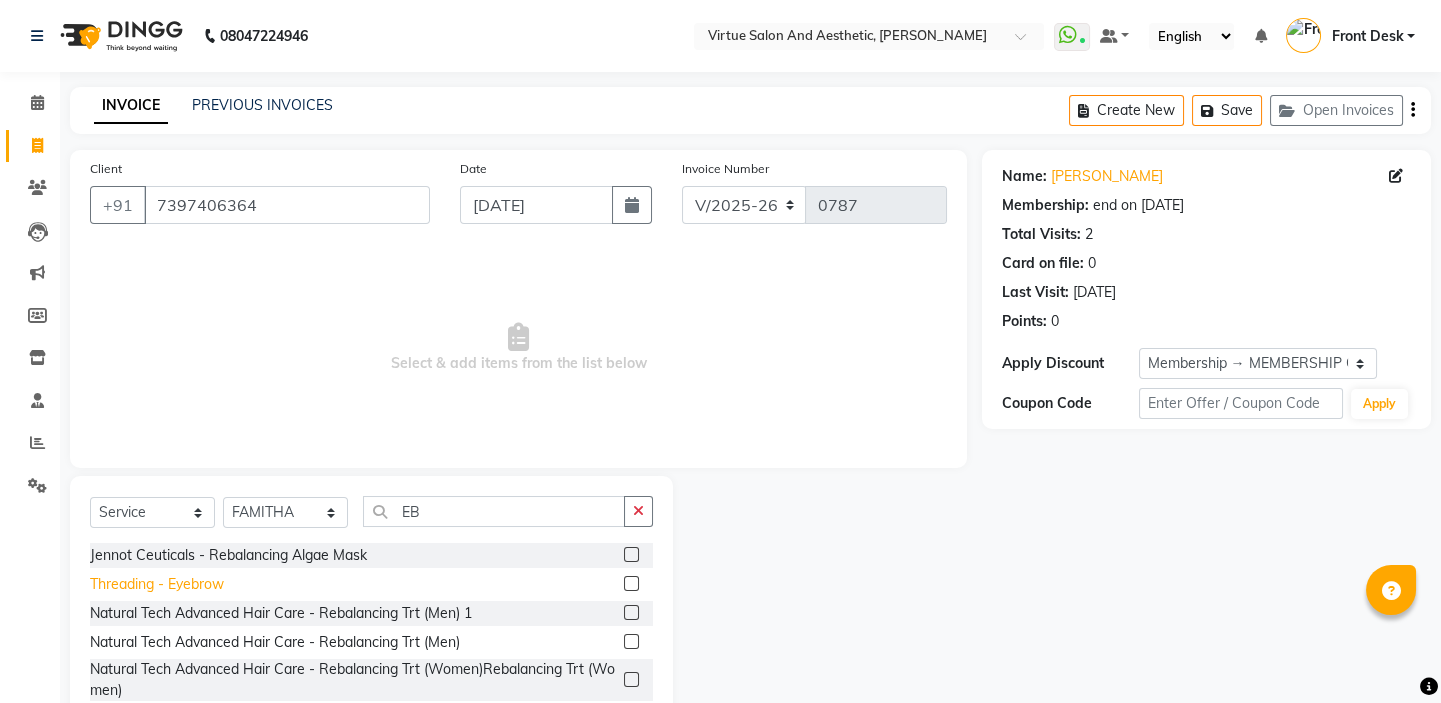 click on "Threading - Eyebrow" 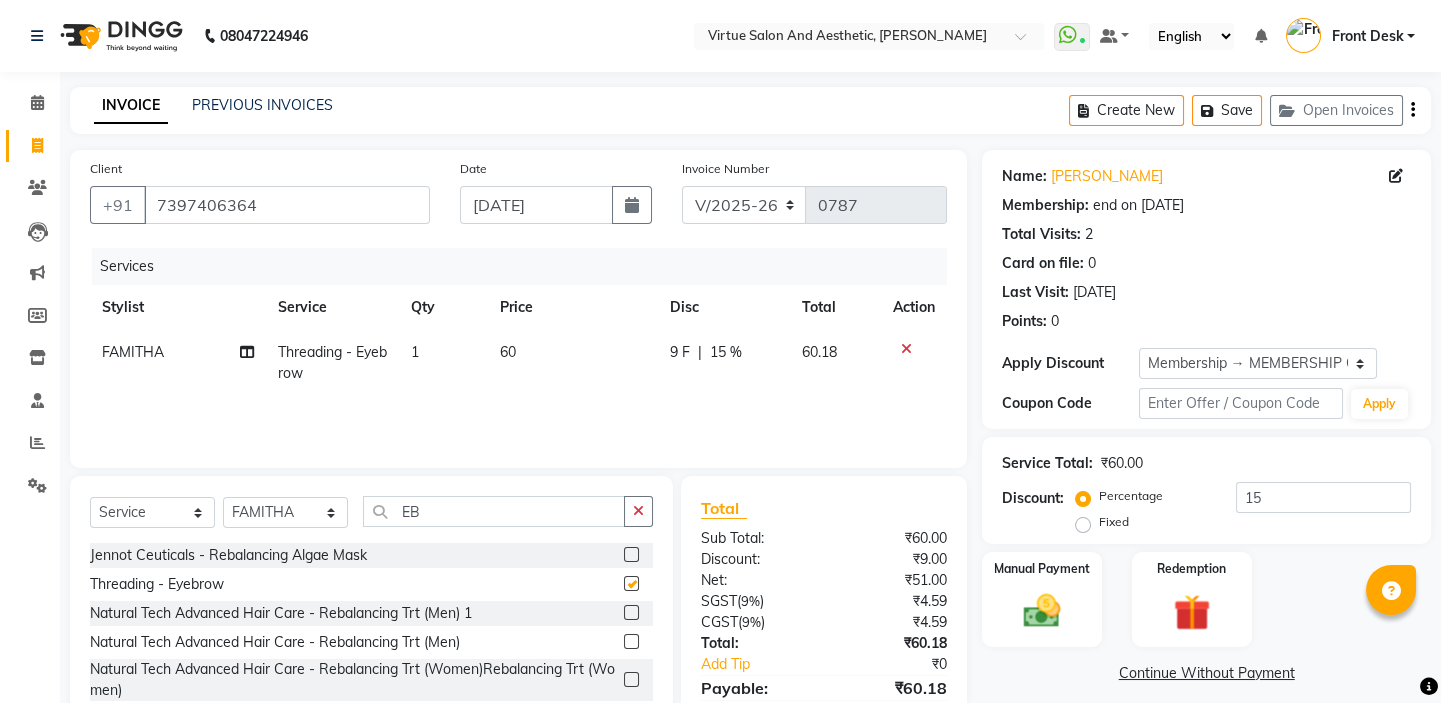 checkbox on "false" 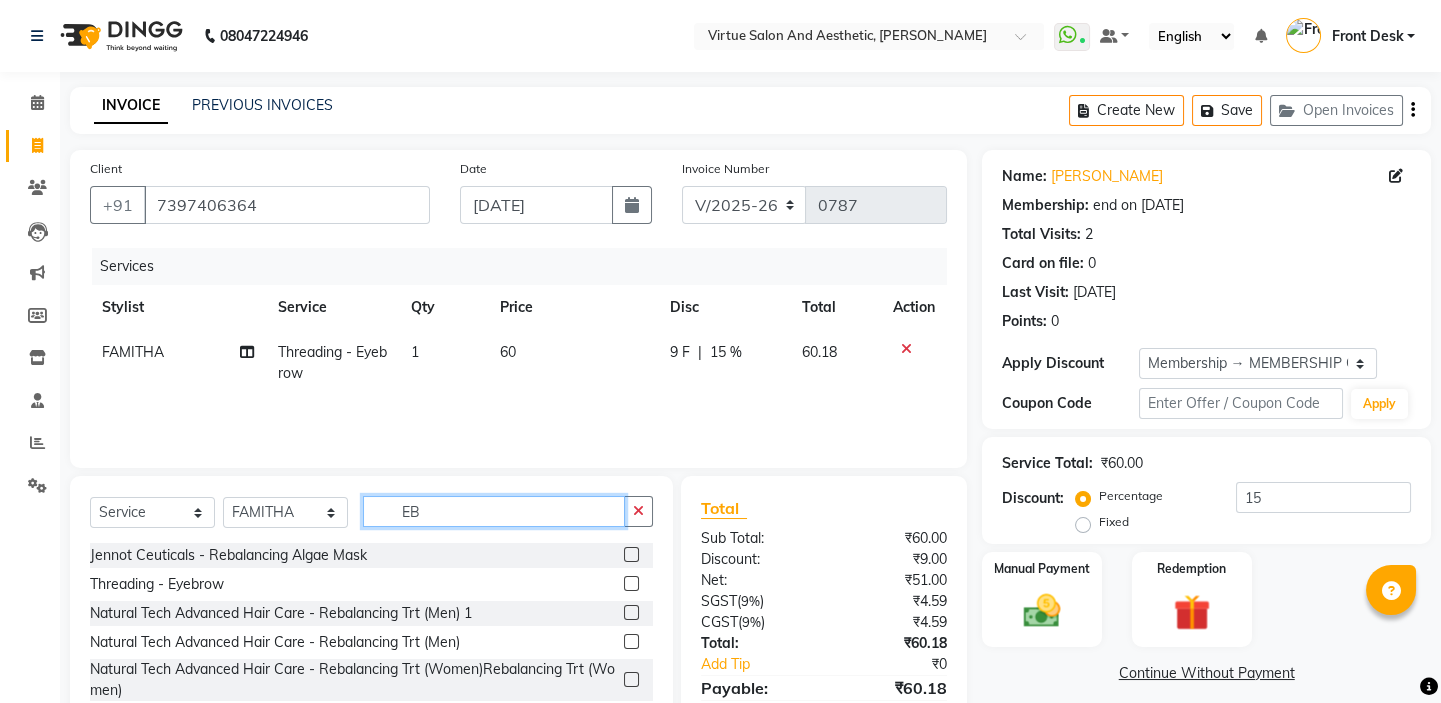 drag, startPoint x: 424, startPoint y: 521, endPoint x: 393, endPoint y: 505, distance: 34.88553 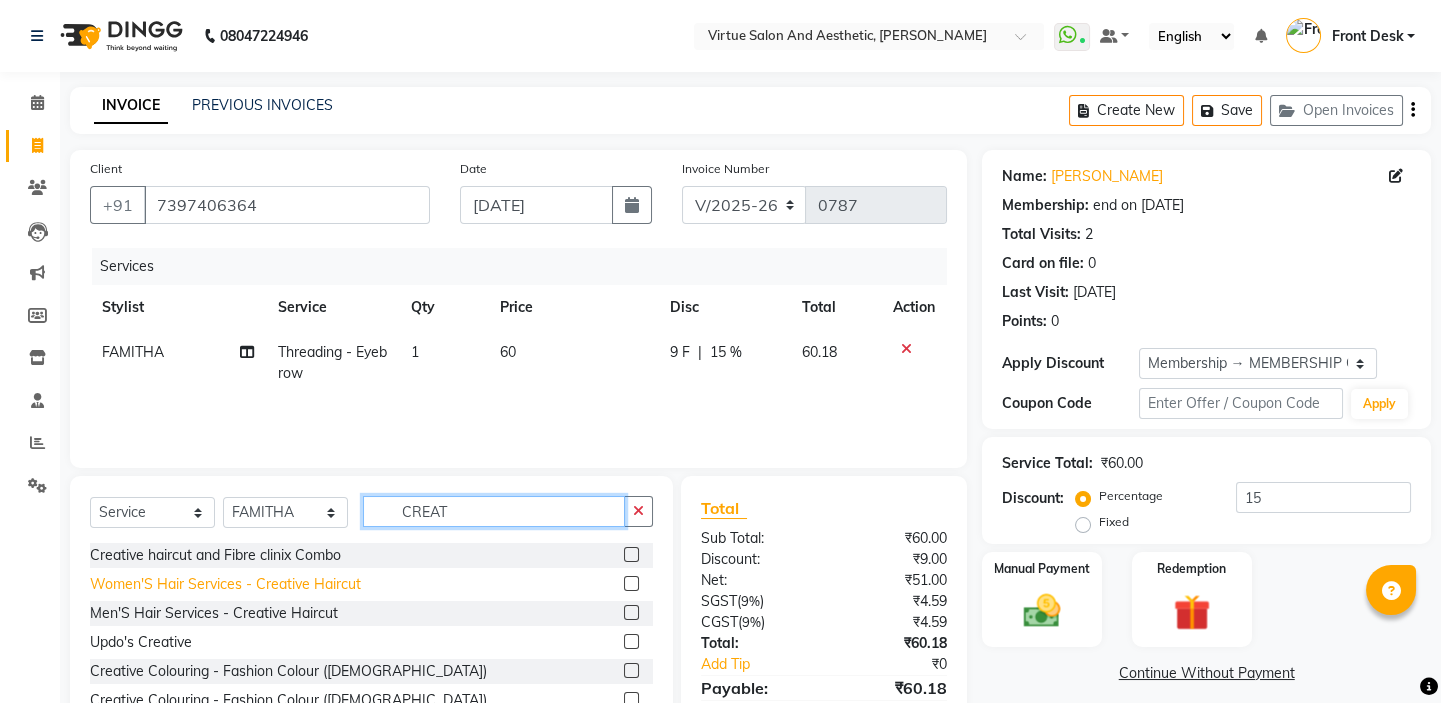 type on "CREAT" 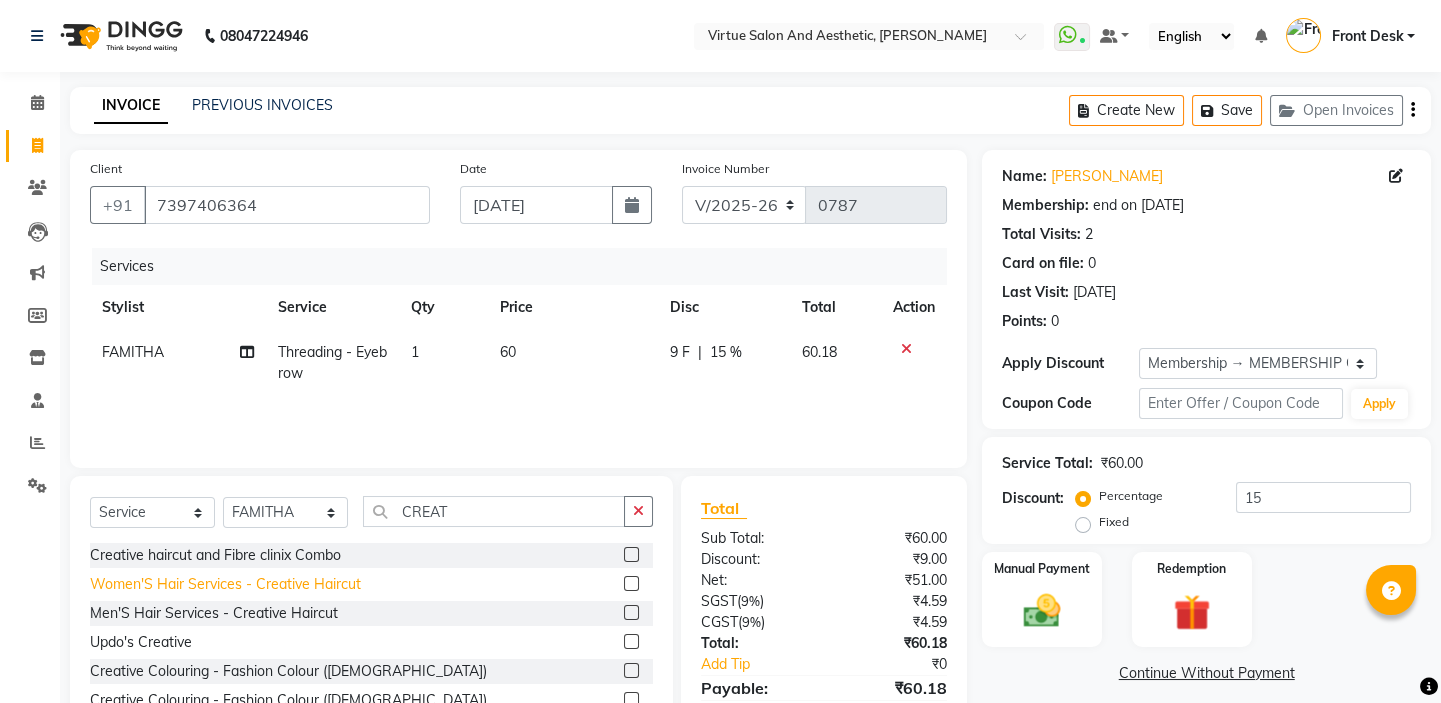 click on "Women'S Hair Services - Creative Haircut" 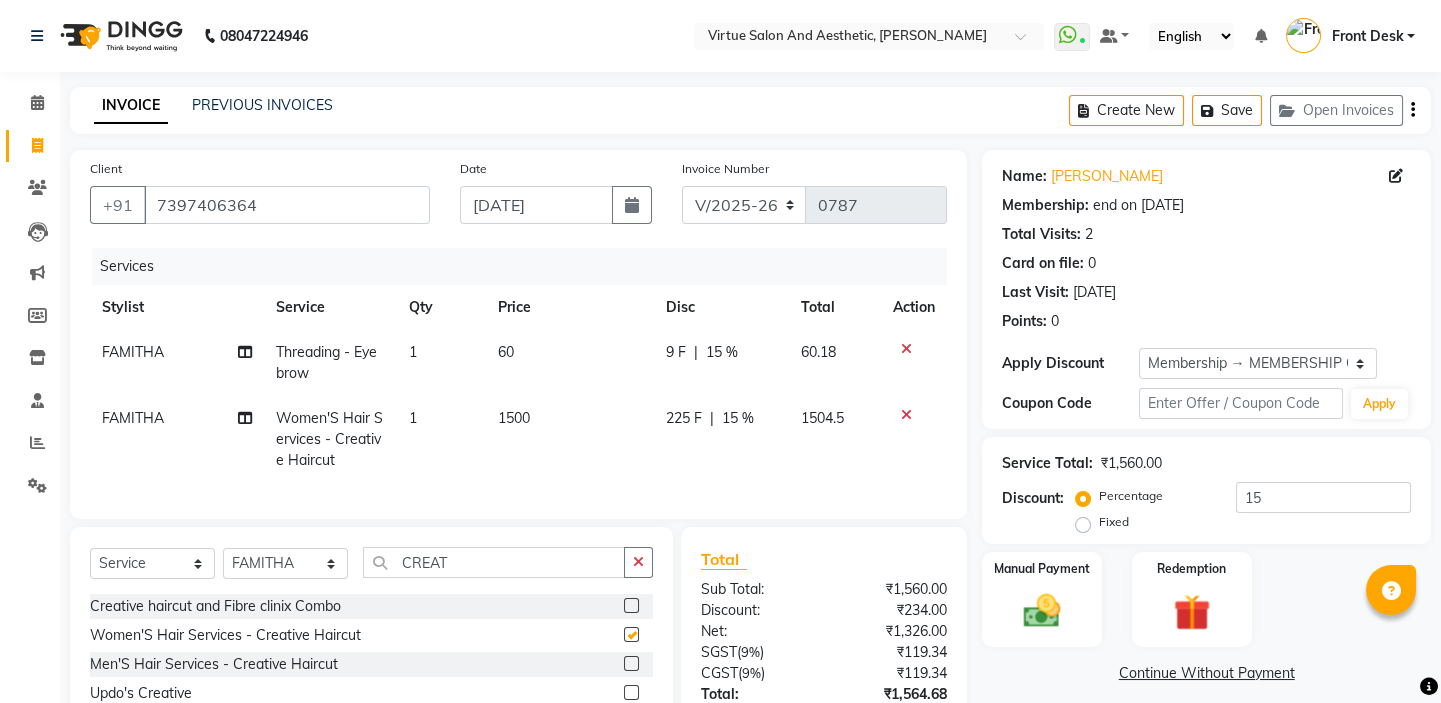 checkbox on "false" 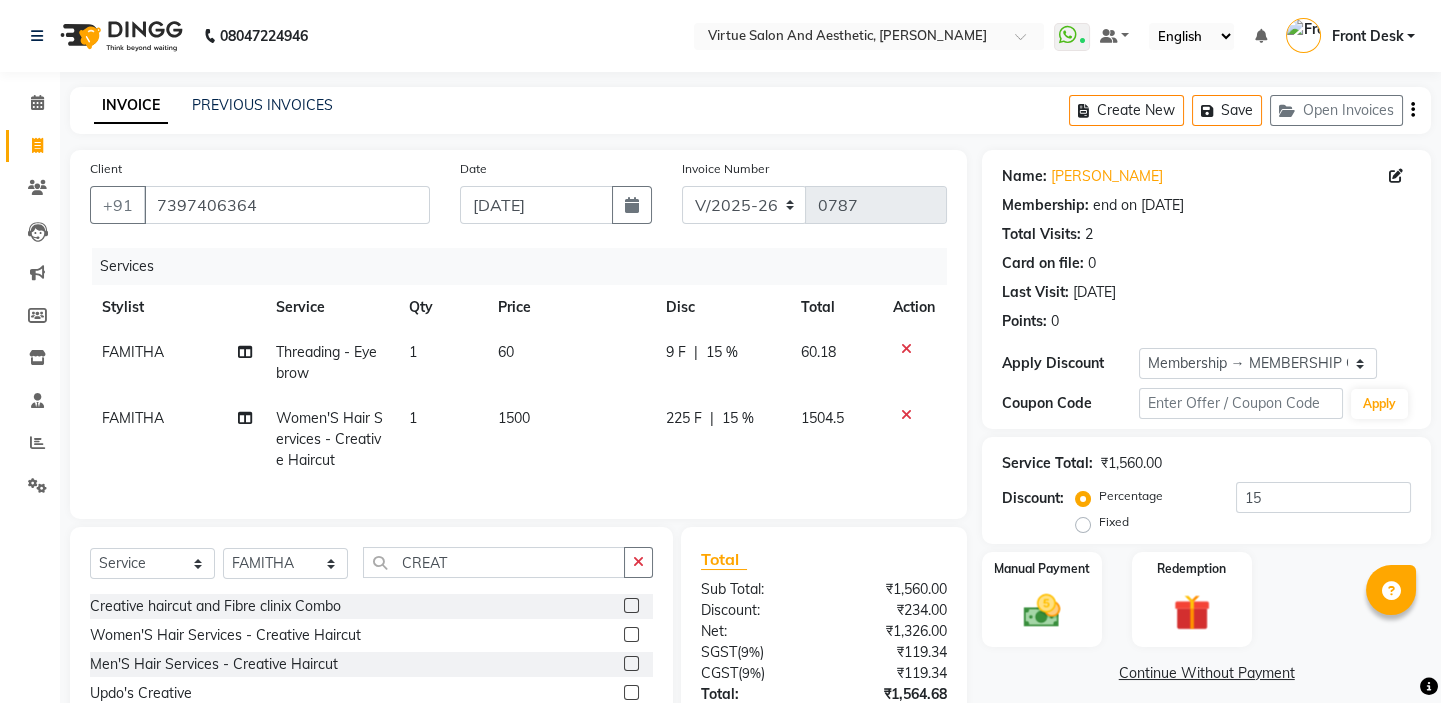 click on "1500" 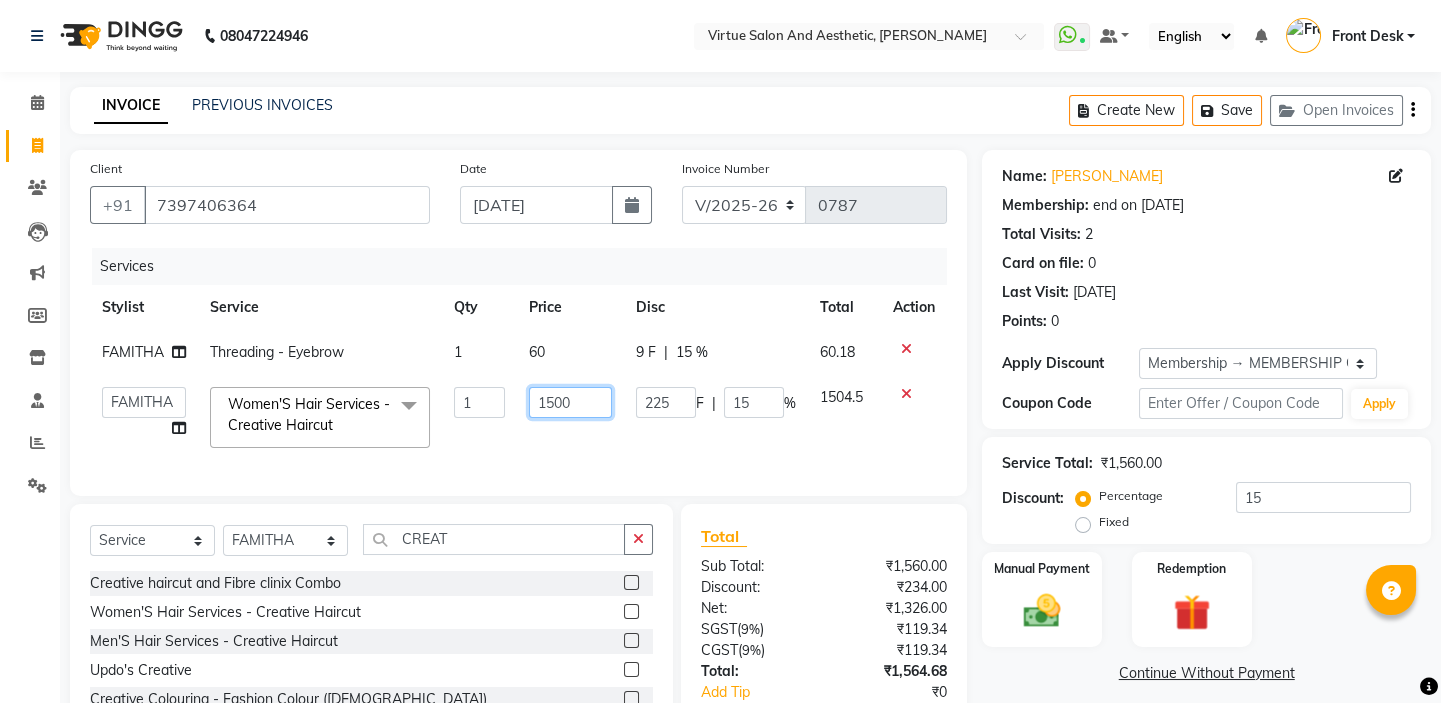 click on "1500" 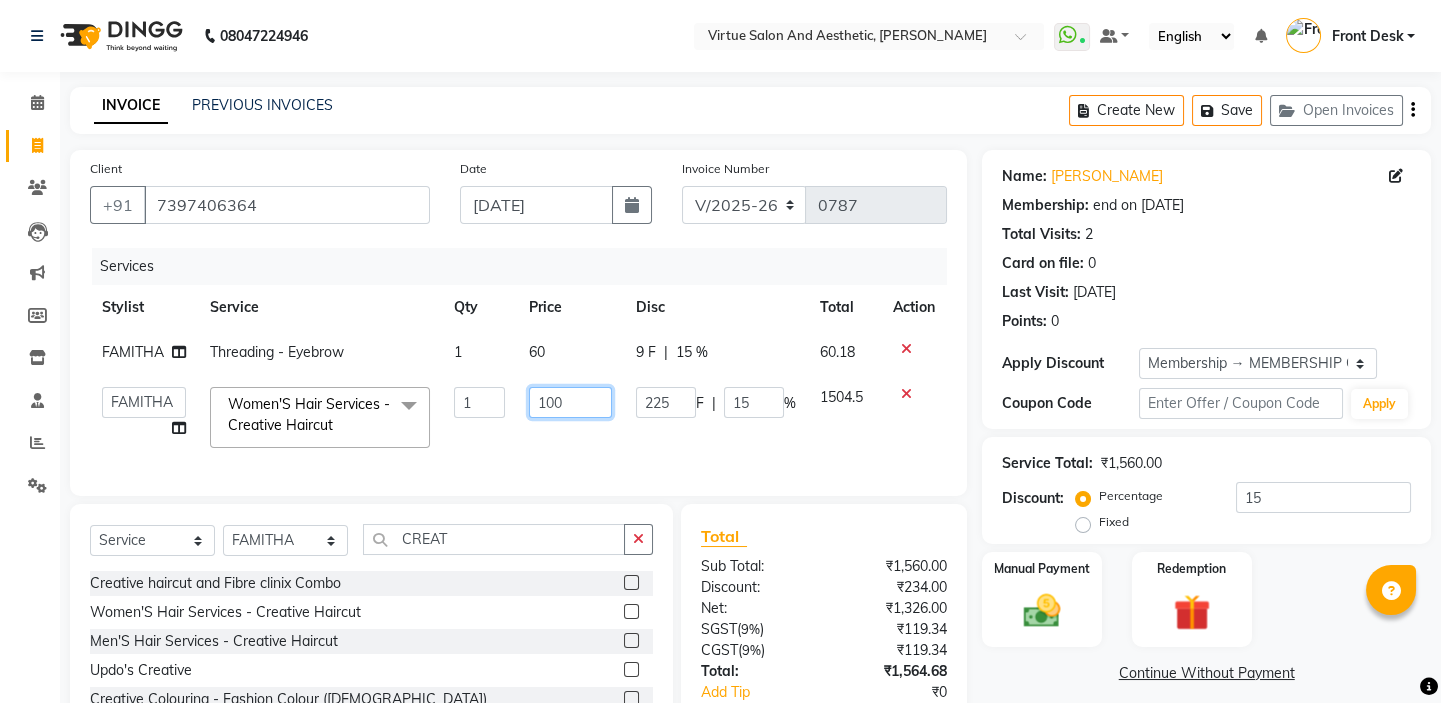 type on "1200" 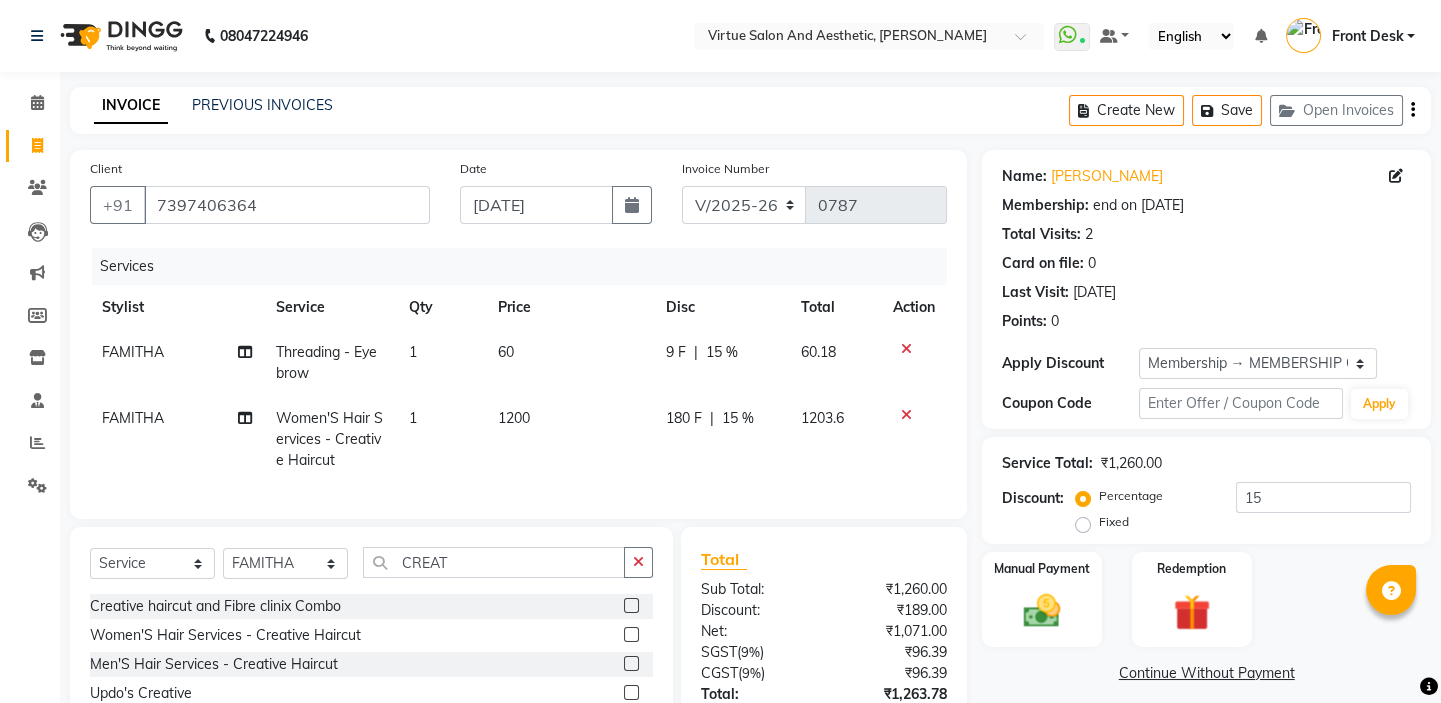 click on "Services" 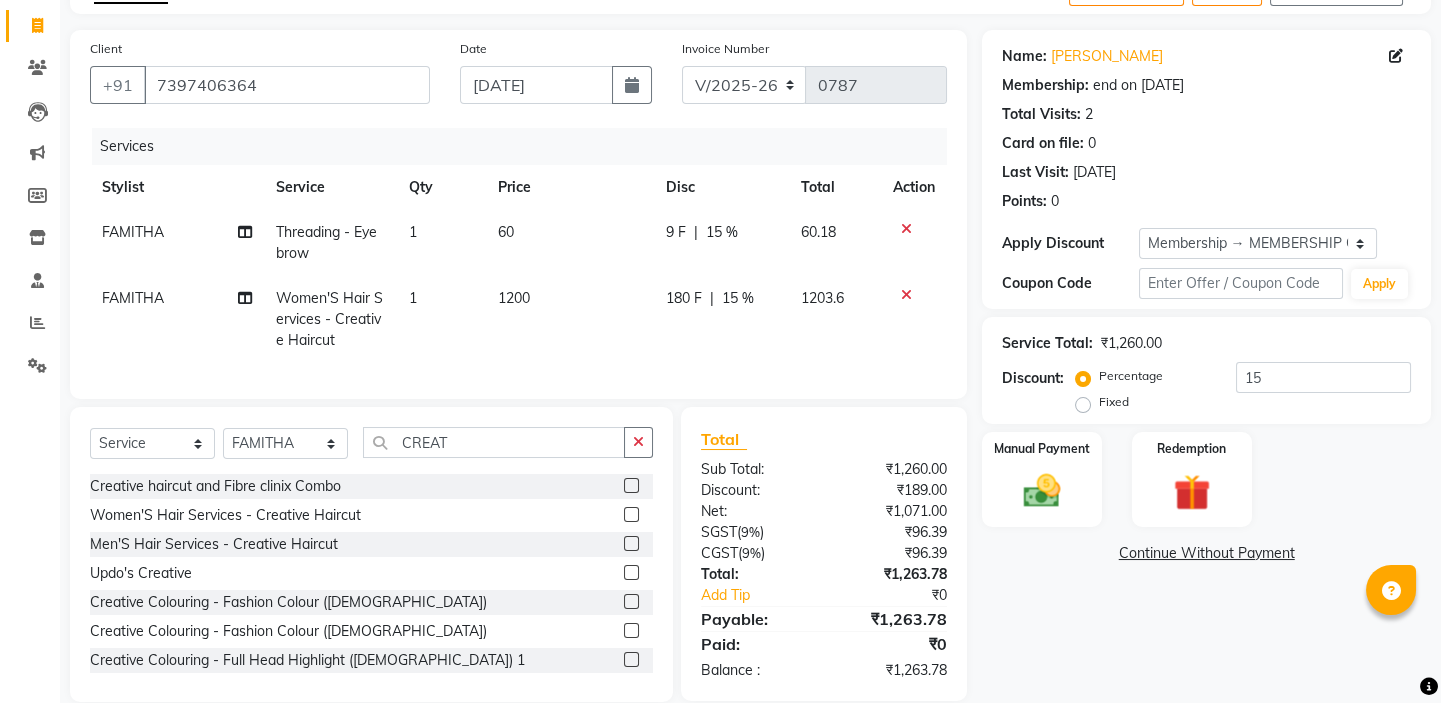scroll, scrollTop: 163, scrollLeft: 0, axis: vertical 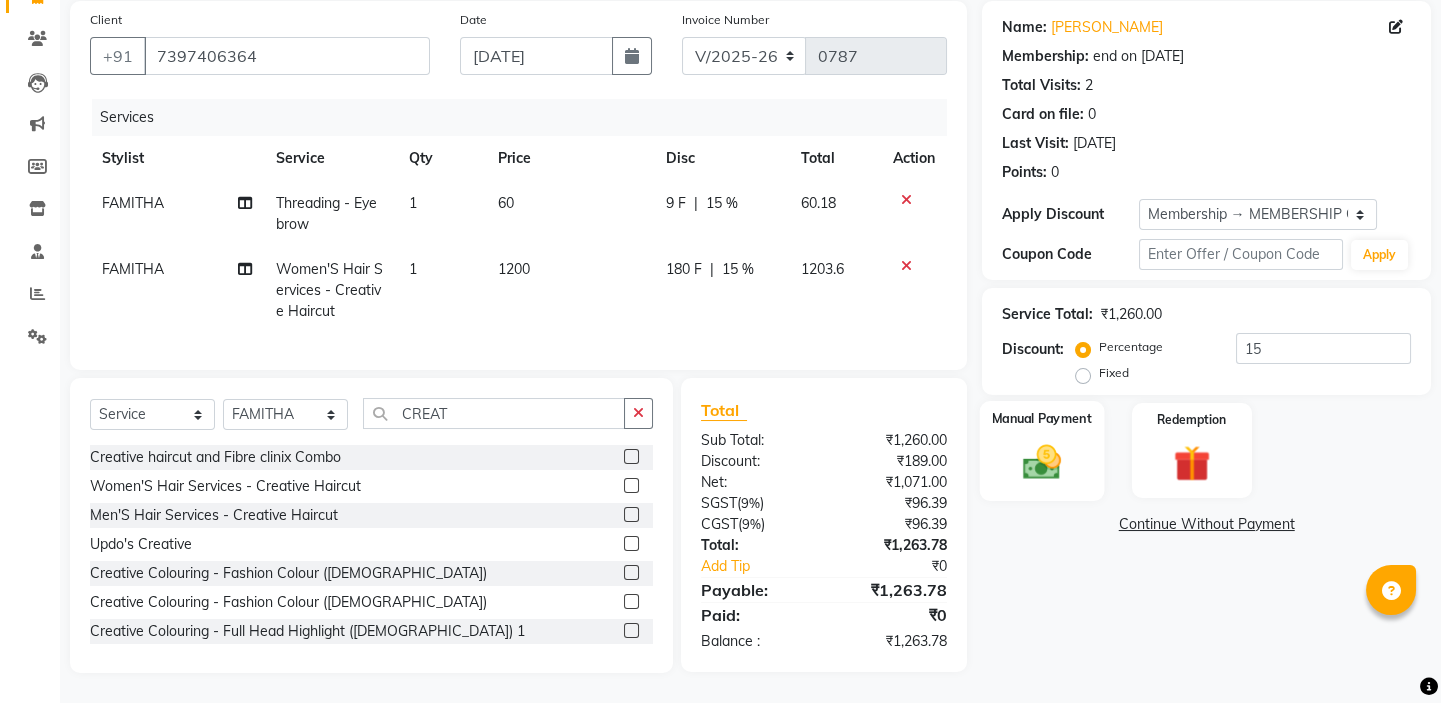 click 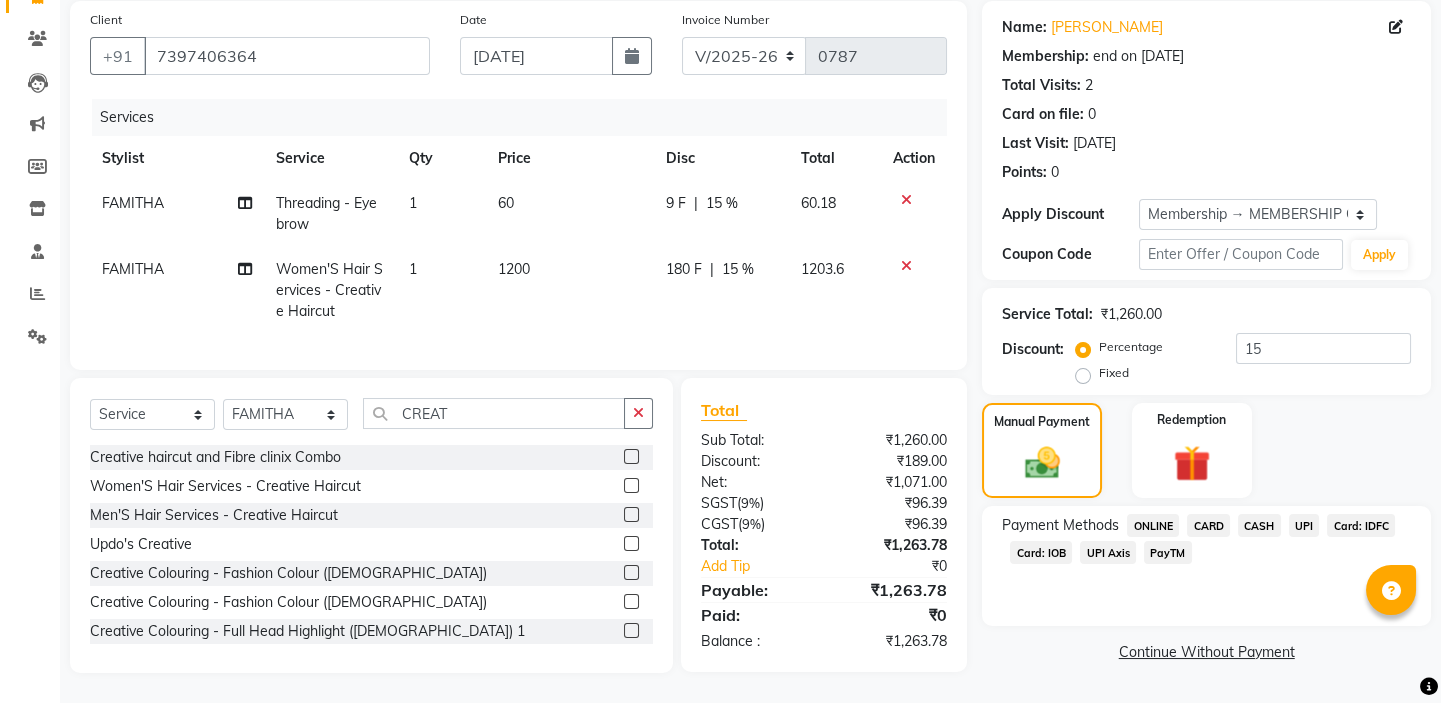 click on "Name: [PERSON_NAME]  Membership: end on [DATE] Total Visits:  2 Card on file:  0 Last Visit:   [DATE] Points:   0  Apply Discount Select Membership → MEMBERSHIP CARD Coupon Code Apply Service Total:  ₹1,260.00  Discount:  Percentage   Fixed  15 Manual Payment Redemption Payment Methods  ONLINE   CARD   CASH   UPI   Card: IDFC   Card: IOB   UPI Axis   PayTM   Continue Without Payment" 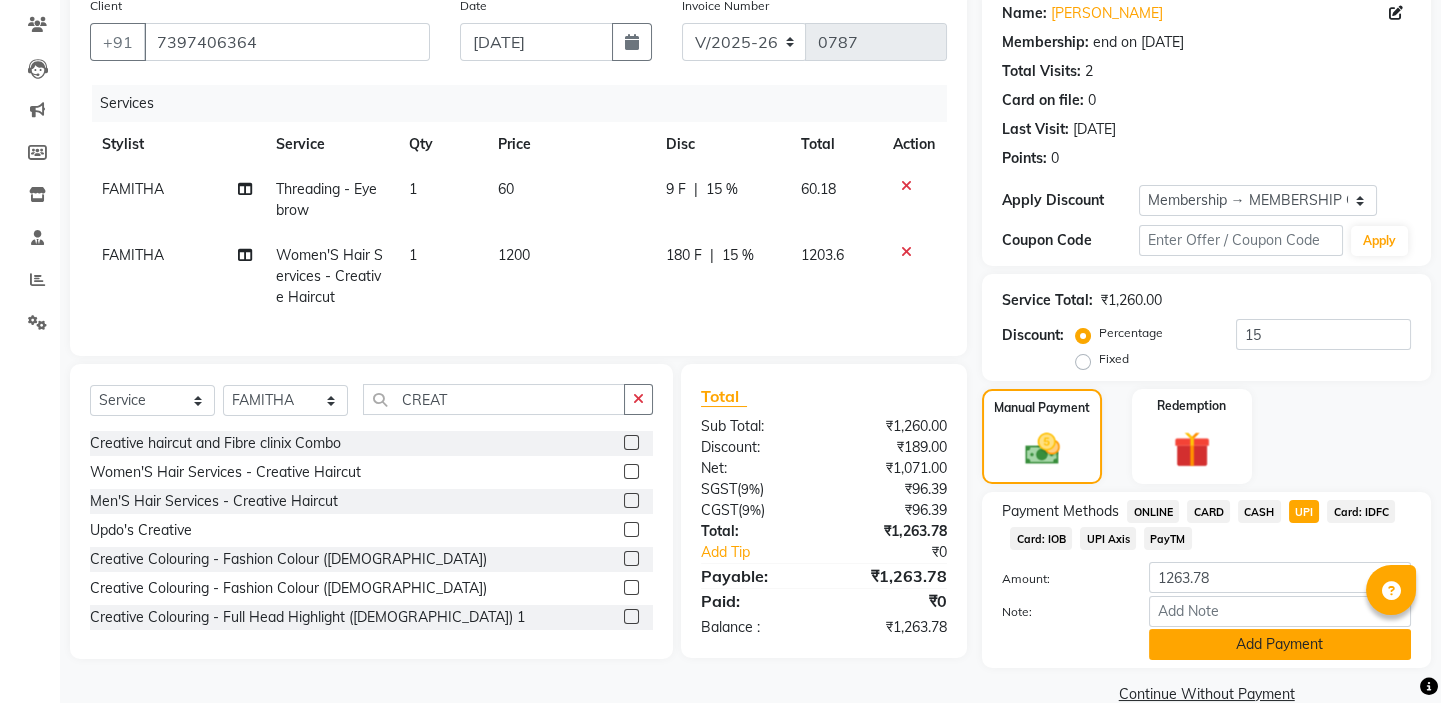 click on "Add Payment" 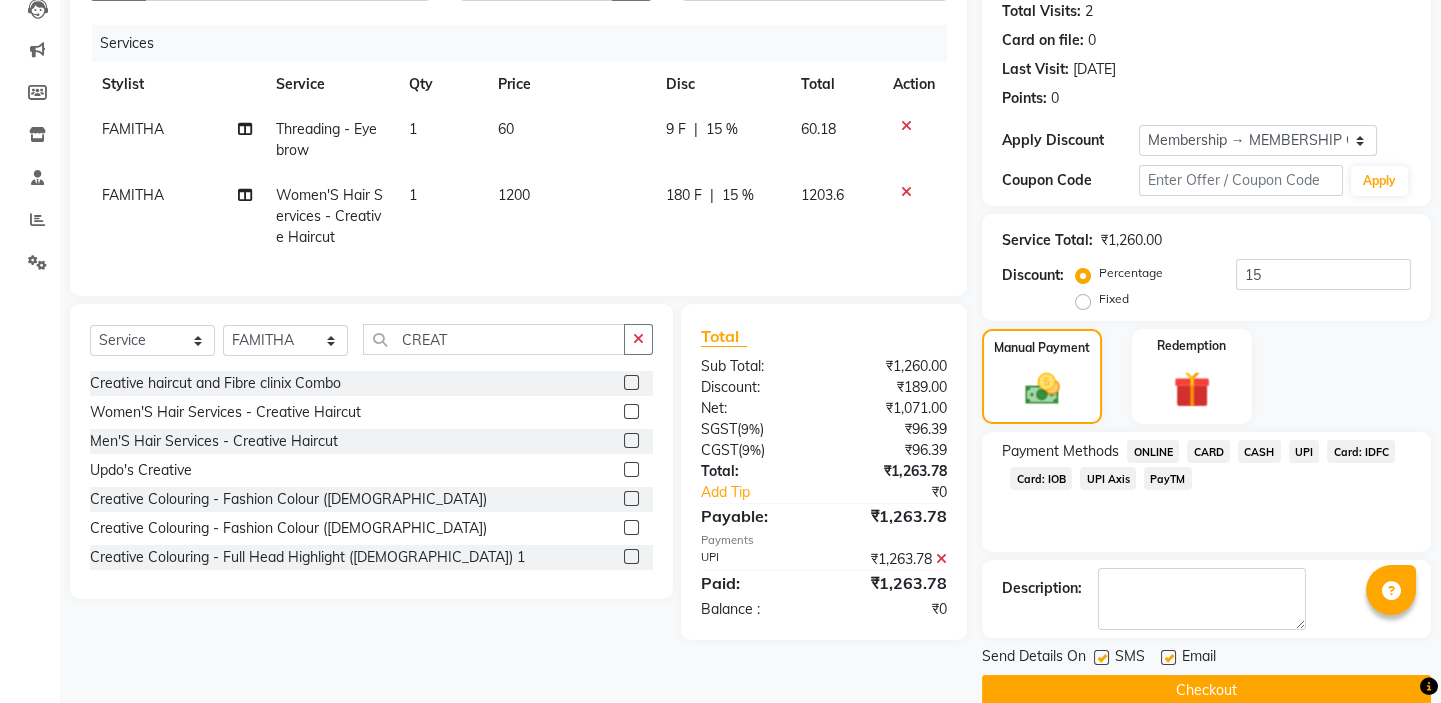 scroll, scrollTop: 255, scrollLeft: 0, axis: vertical 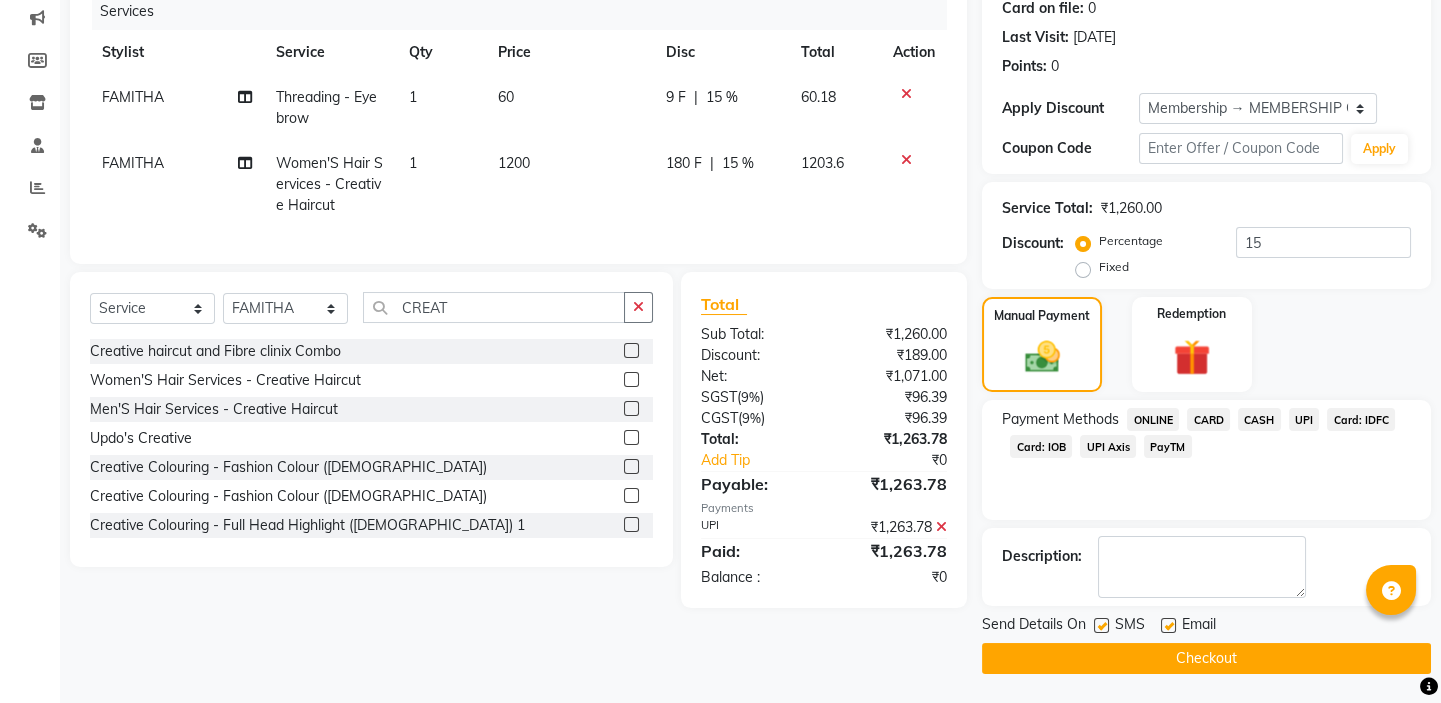 click on "Checkout" 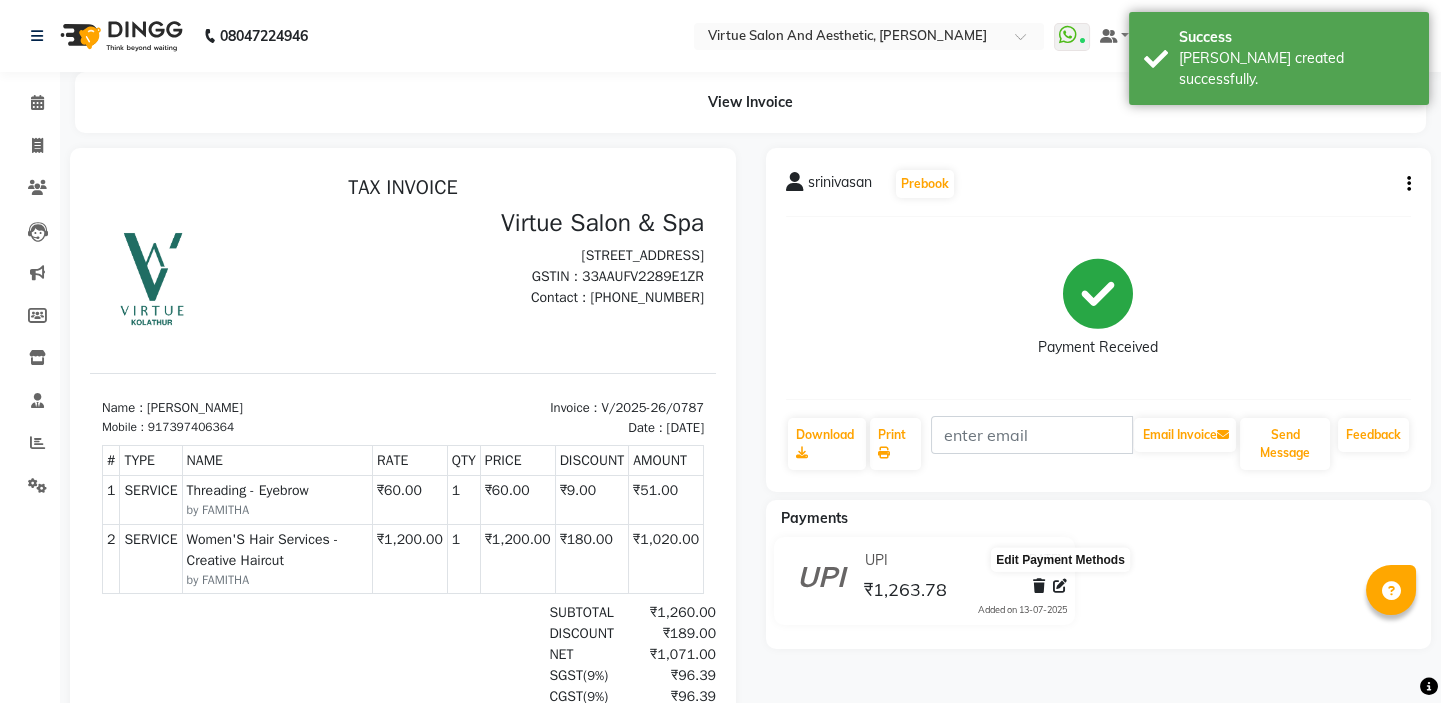 scroll, scrollTop: 0, scrollLeft: 0, axis: both 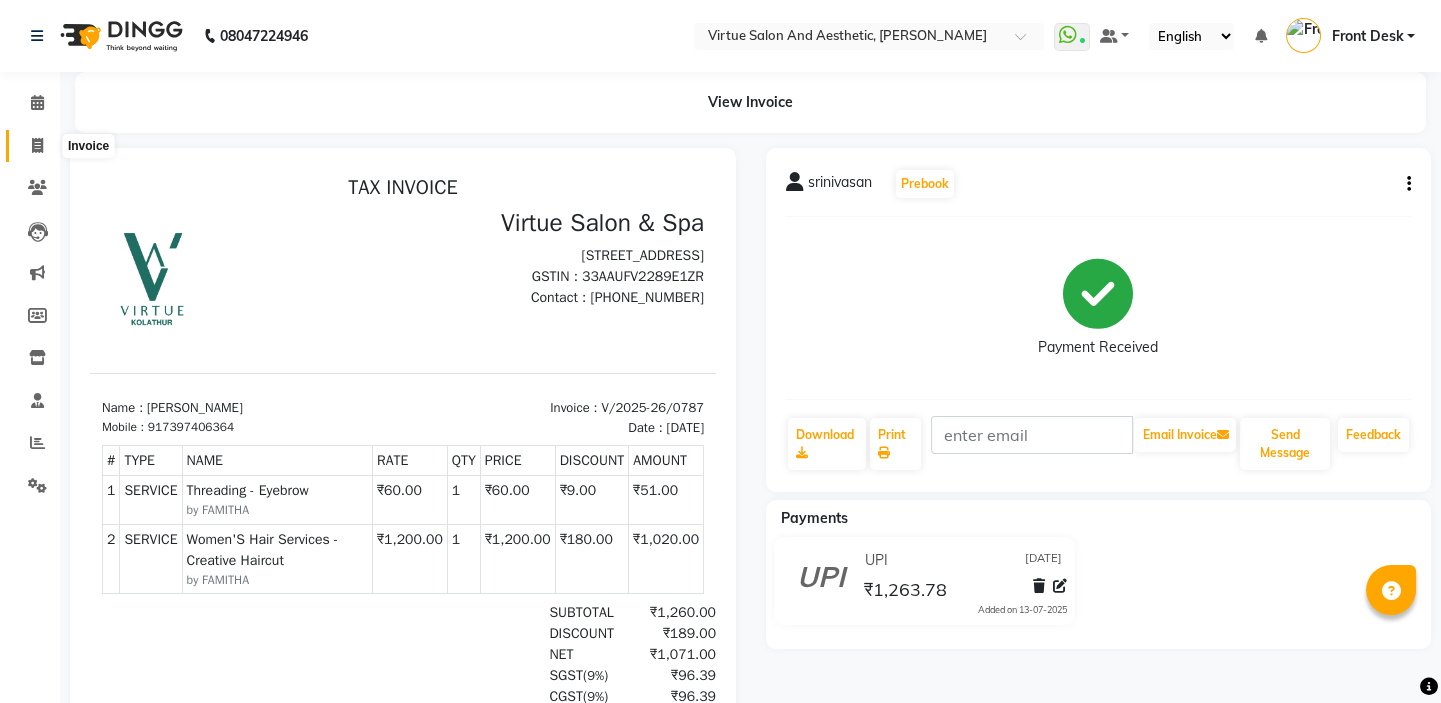 click 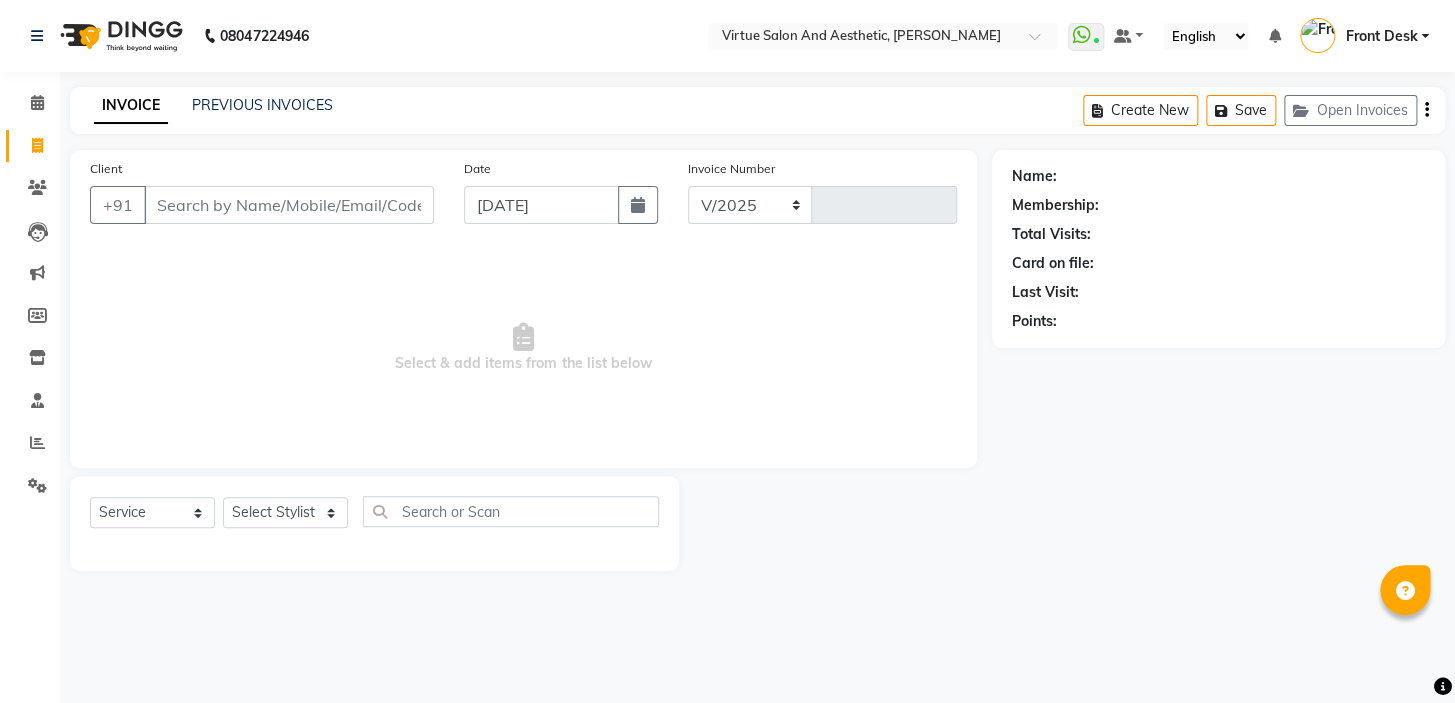 select on "7053" 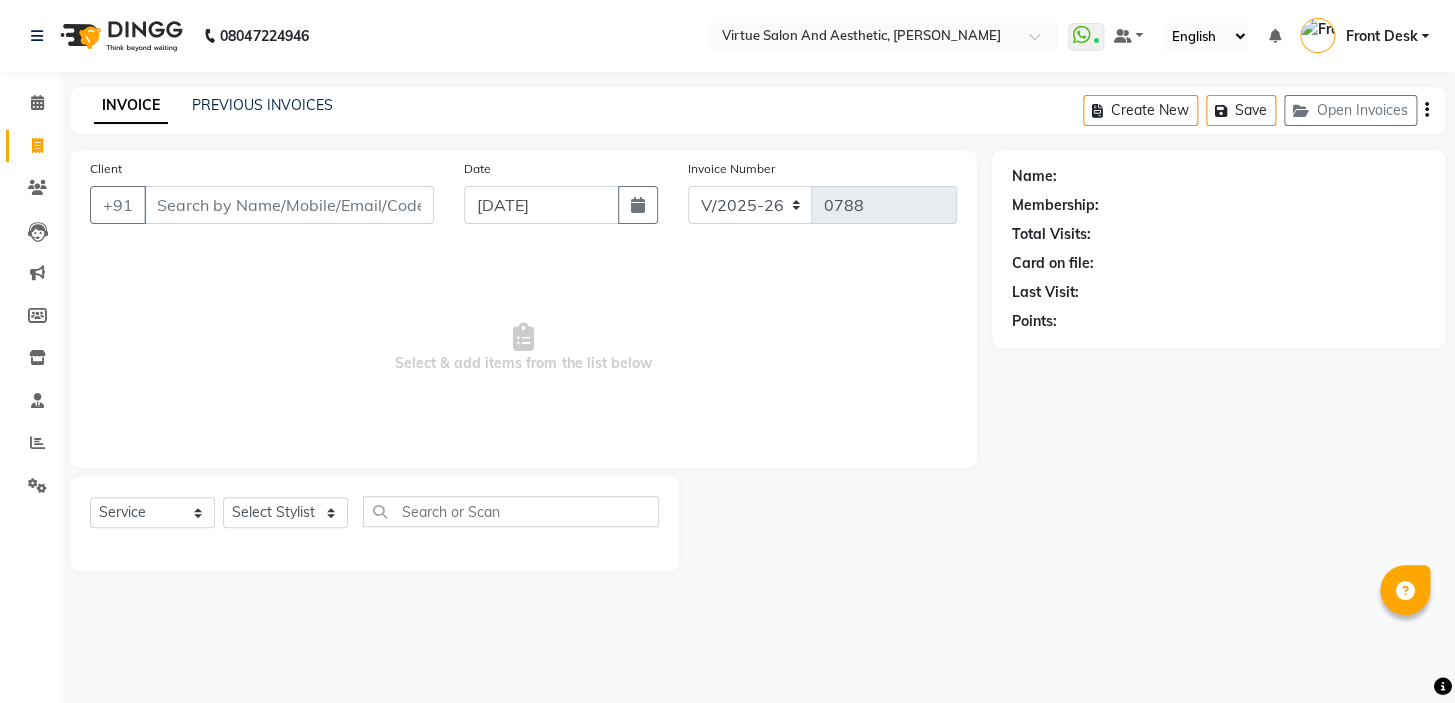 click on "Client" at bounding box center (289, 205) 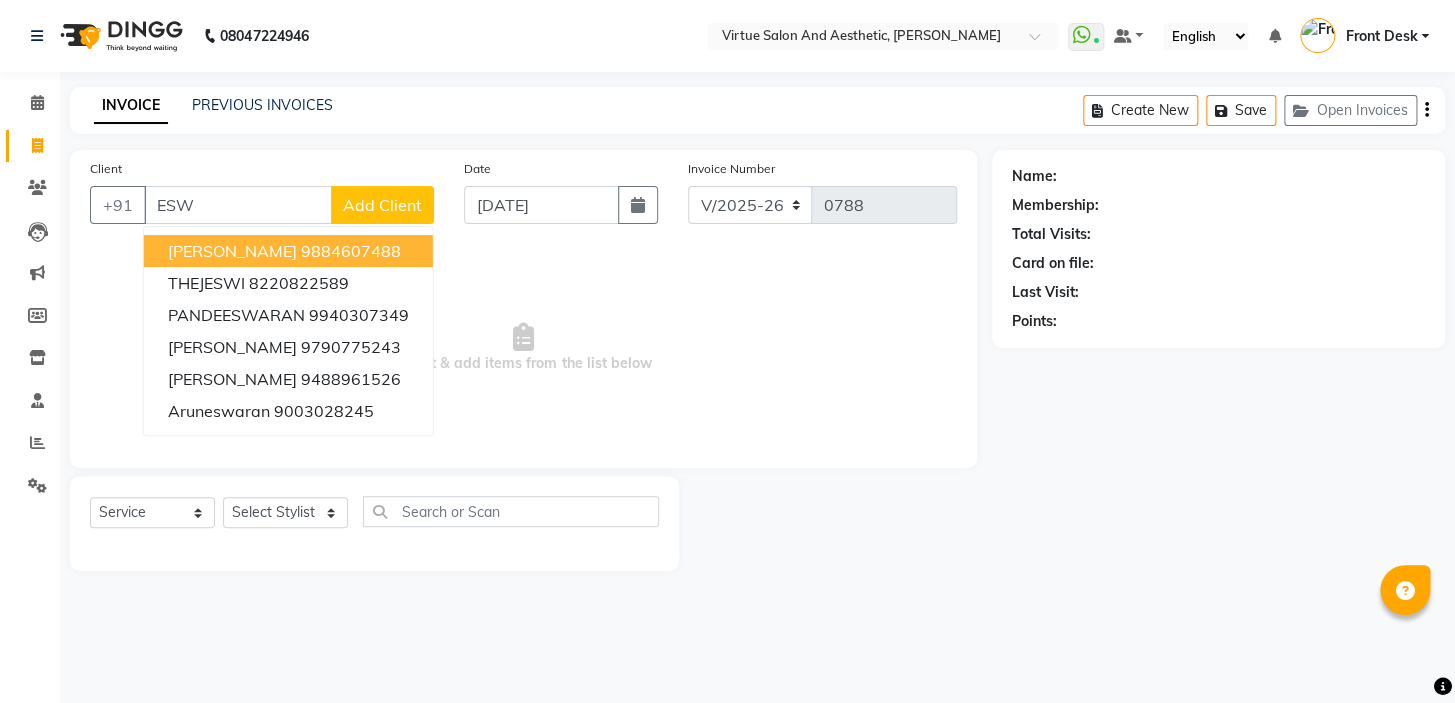 click on "9884607488" at bounding box center (351, 251) 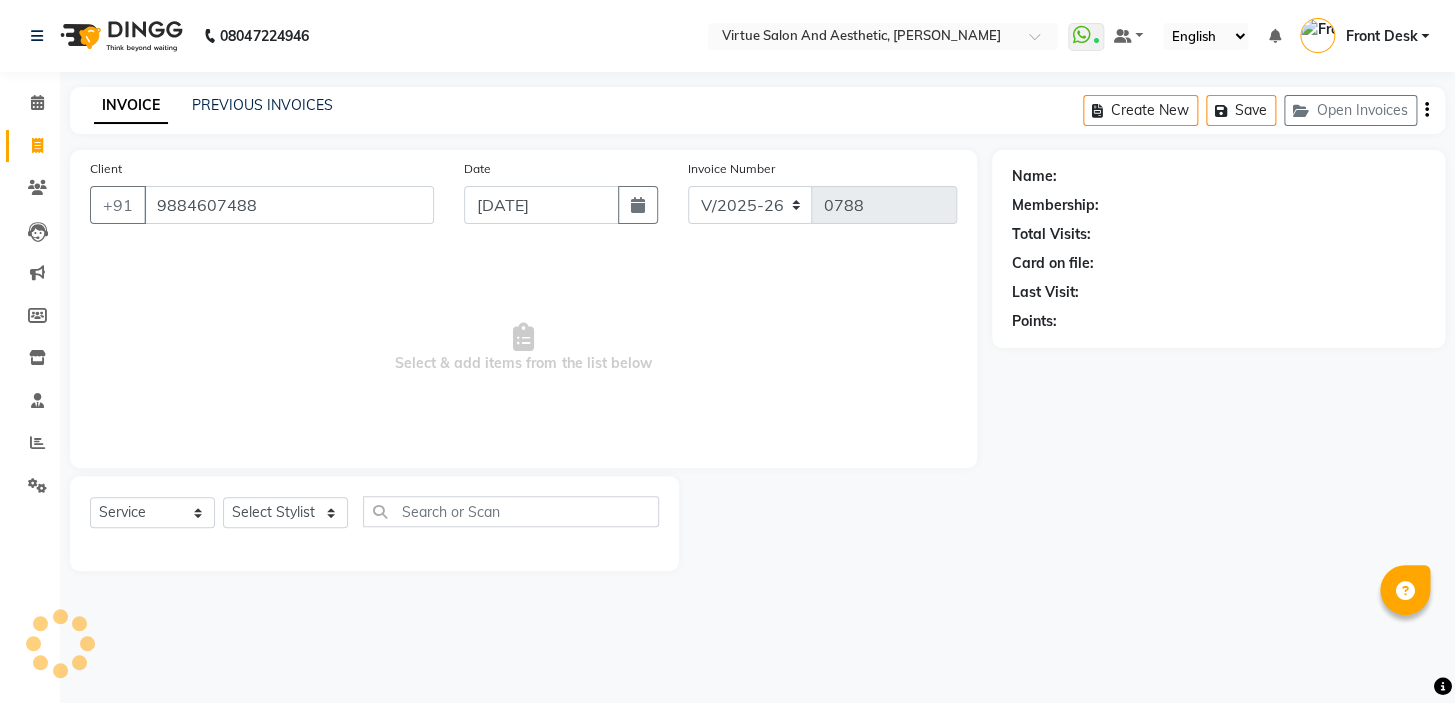 type on "9884607488" 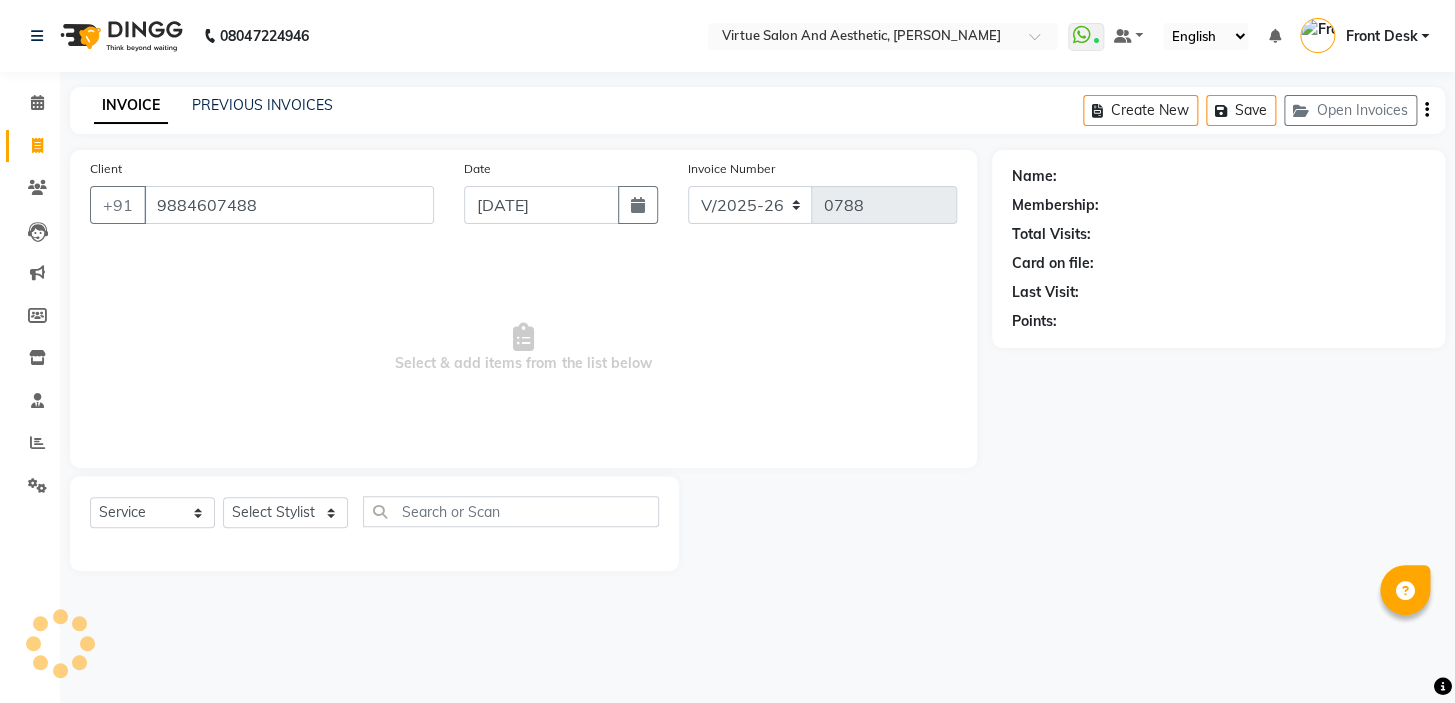 select on "1: Object" 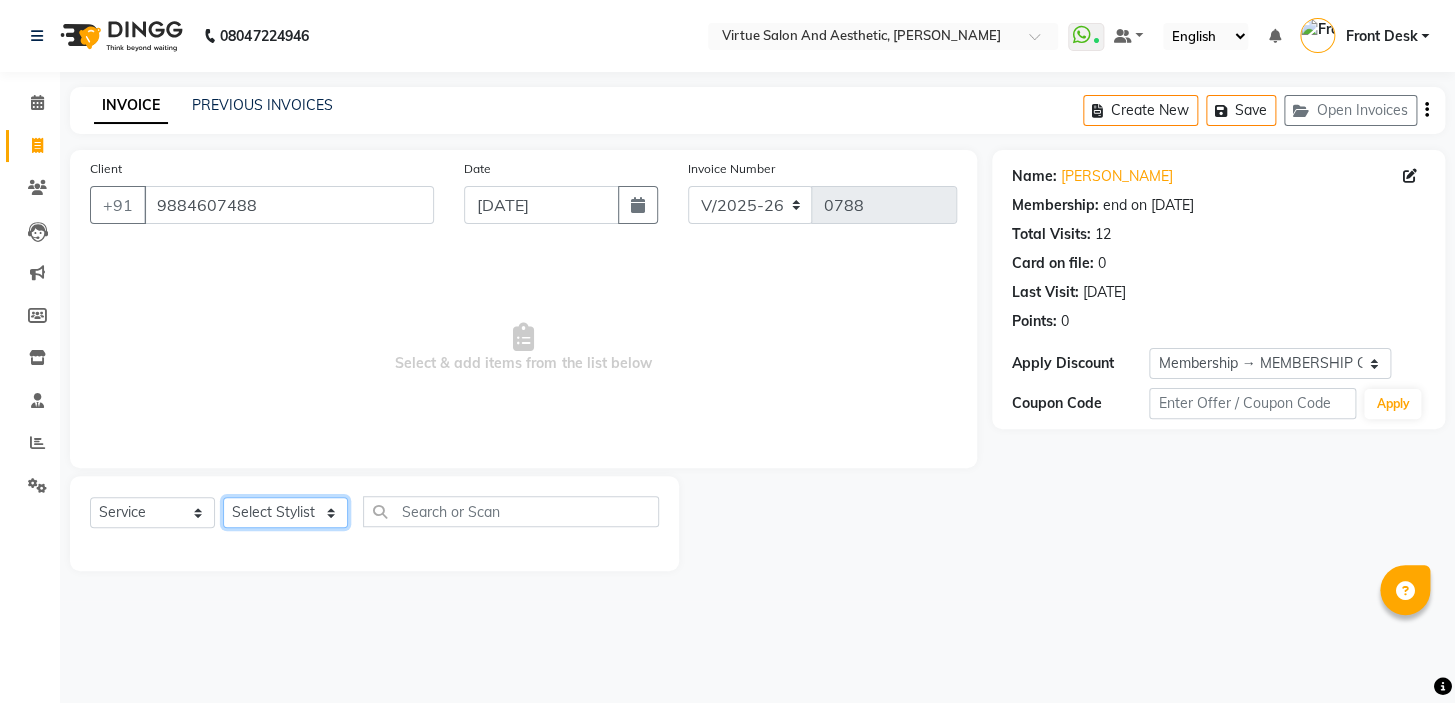 click on "Select Stylist BALAJI DIVYA FAMITHA Front Desk ILAKKIYA [PERSON_NAME] MILLI [PERSON_NAME]" 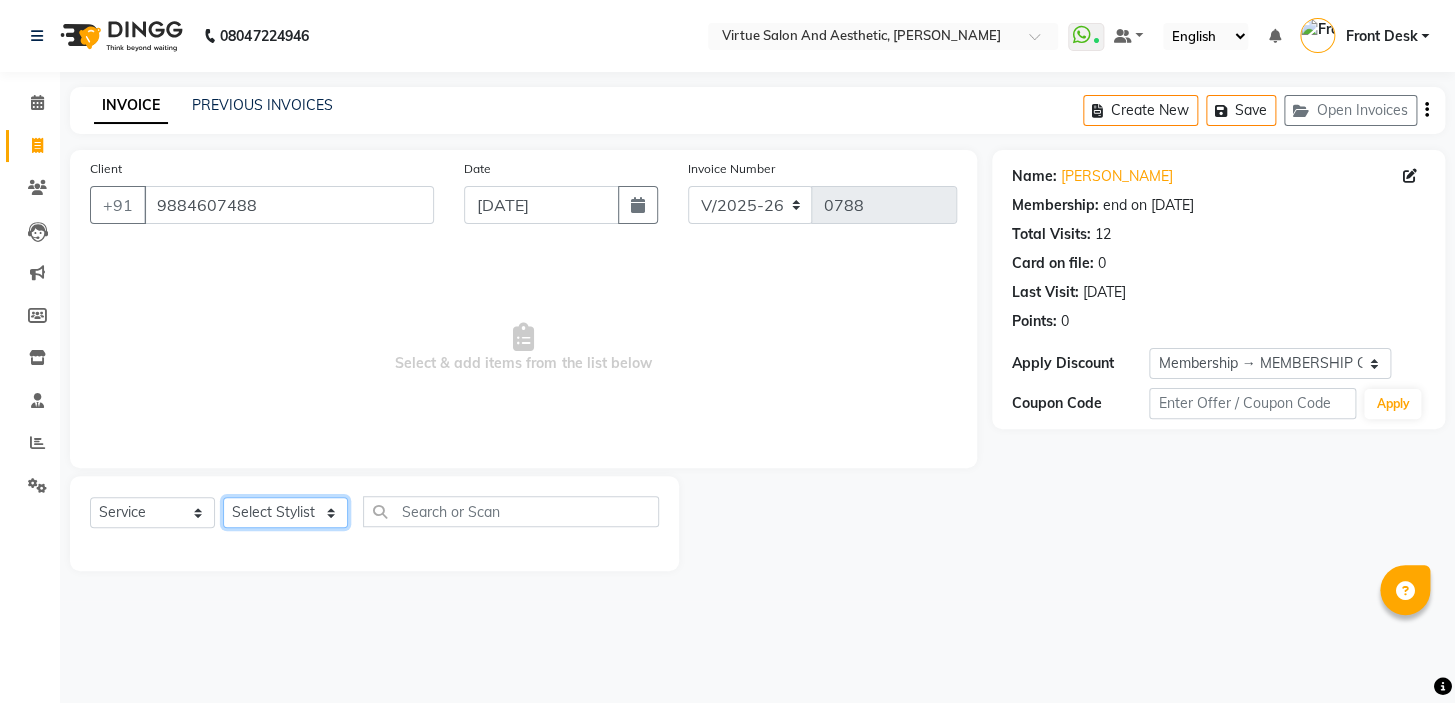 select on "62507" 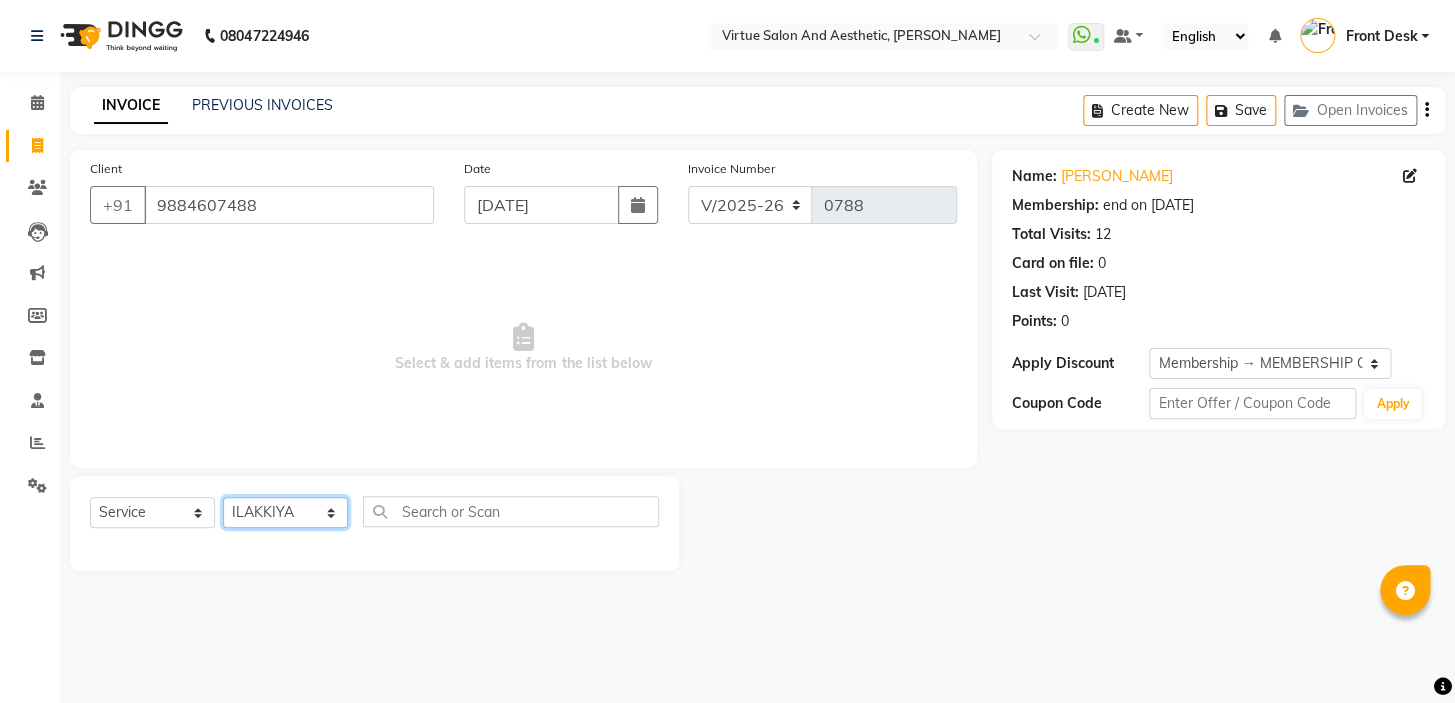click on "Select Stylist BALAJI DIVYA FAMITHA Front Desk ILAKKIYA [PERSON_NAME] MILLI [PERSON_NAME]" 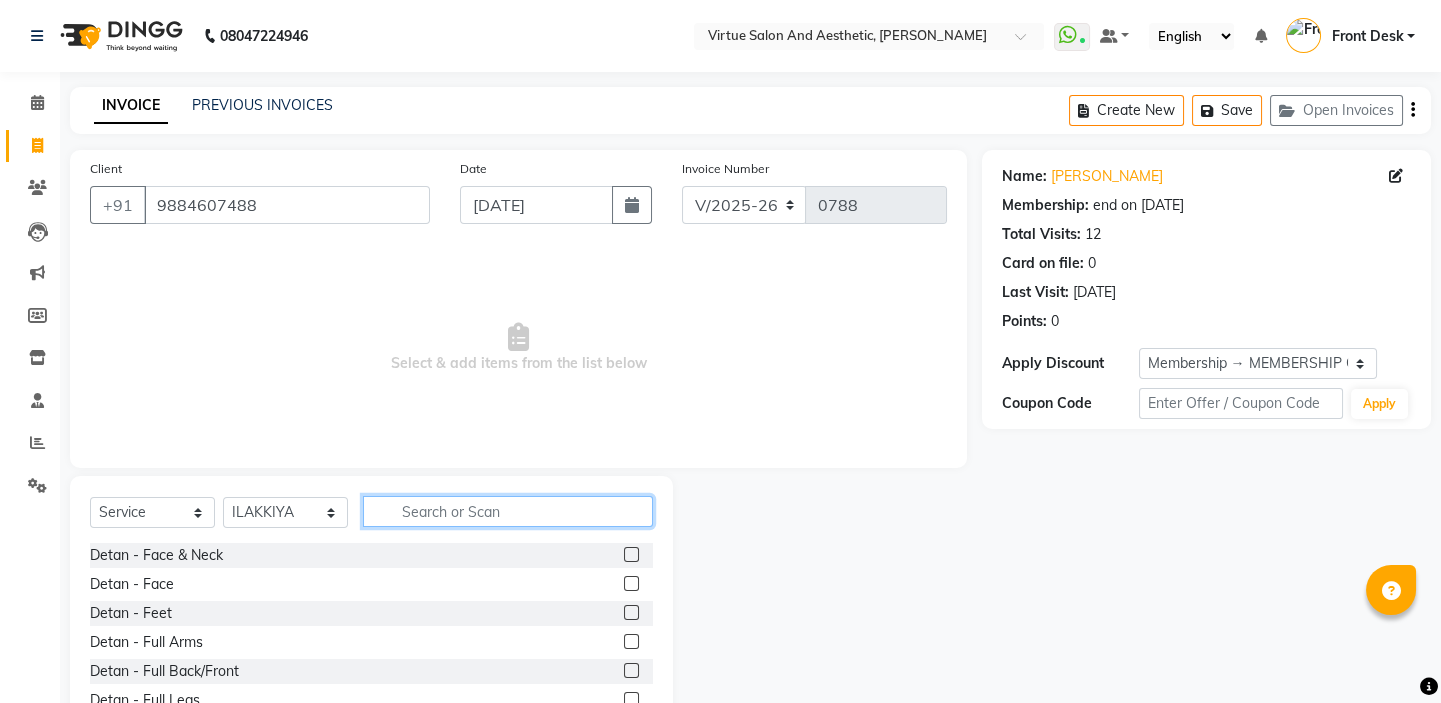 click 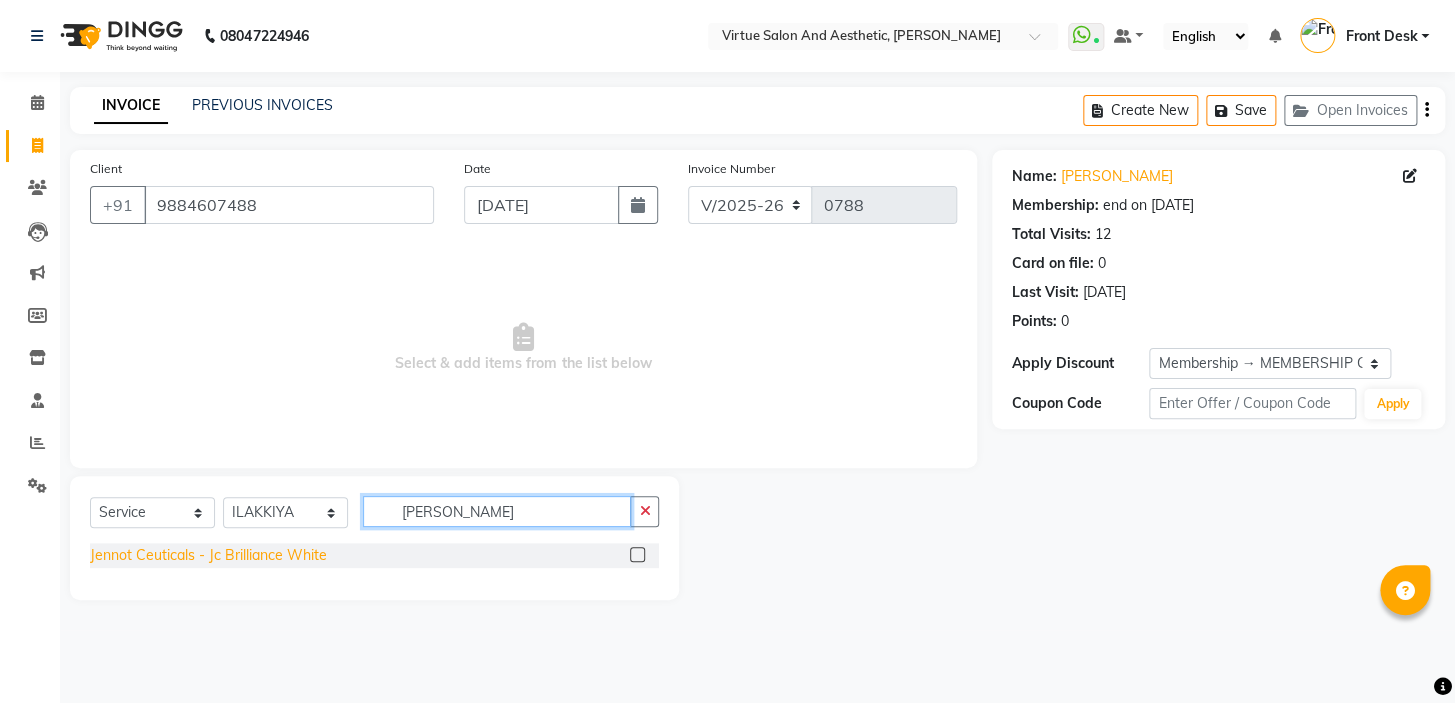 type on "[PERSON_NAME]" 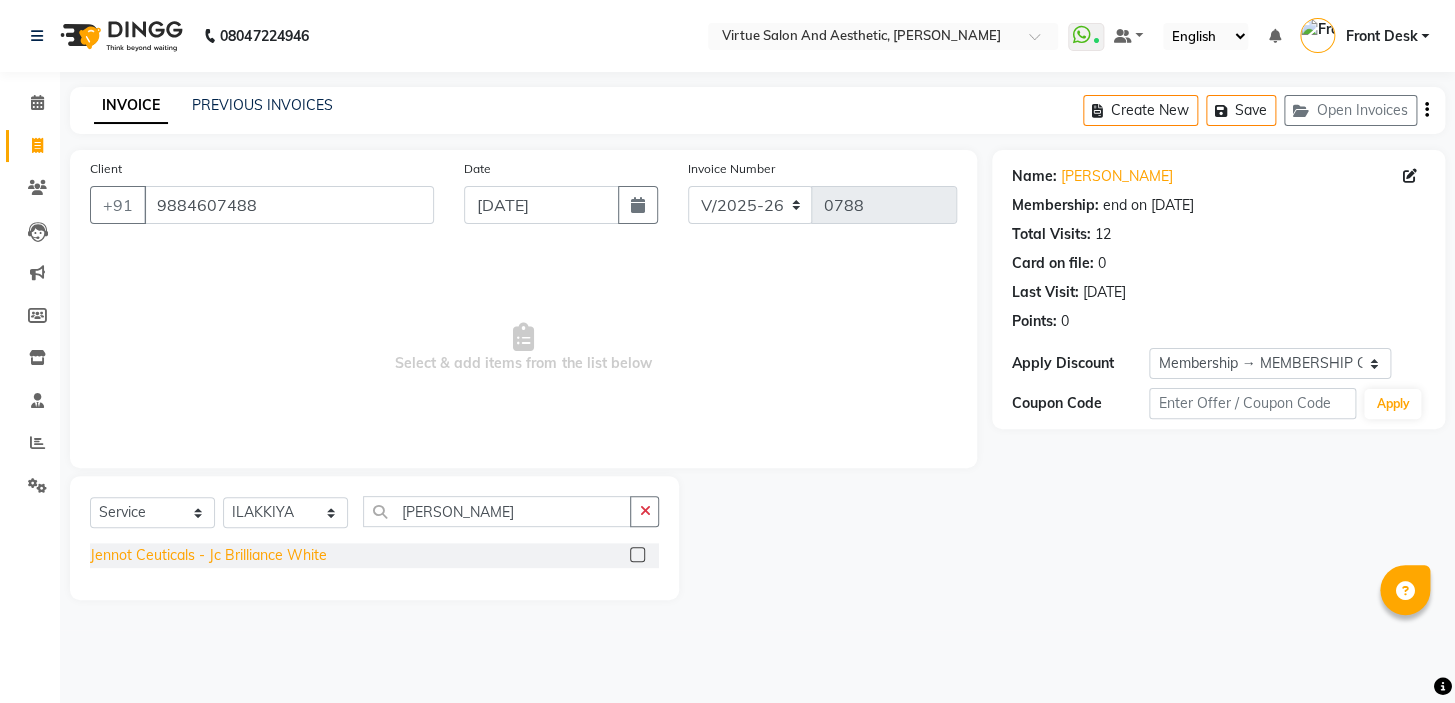 click on "Jennot Ceuticals - Jc Brilliance White" 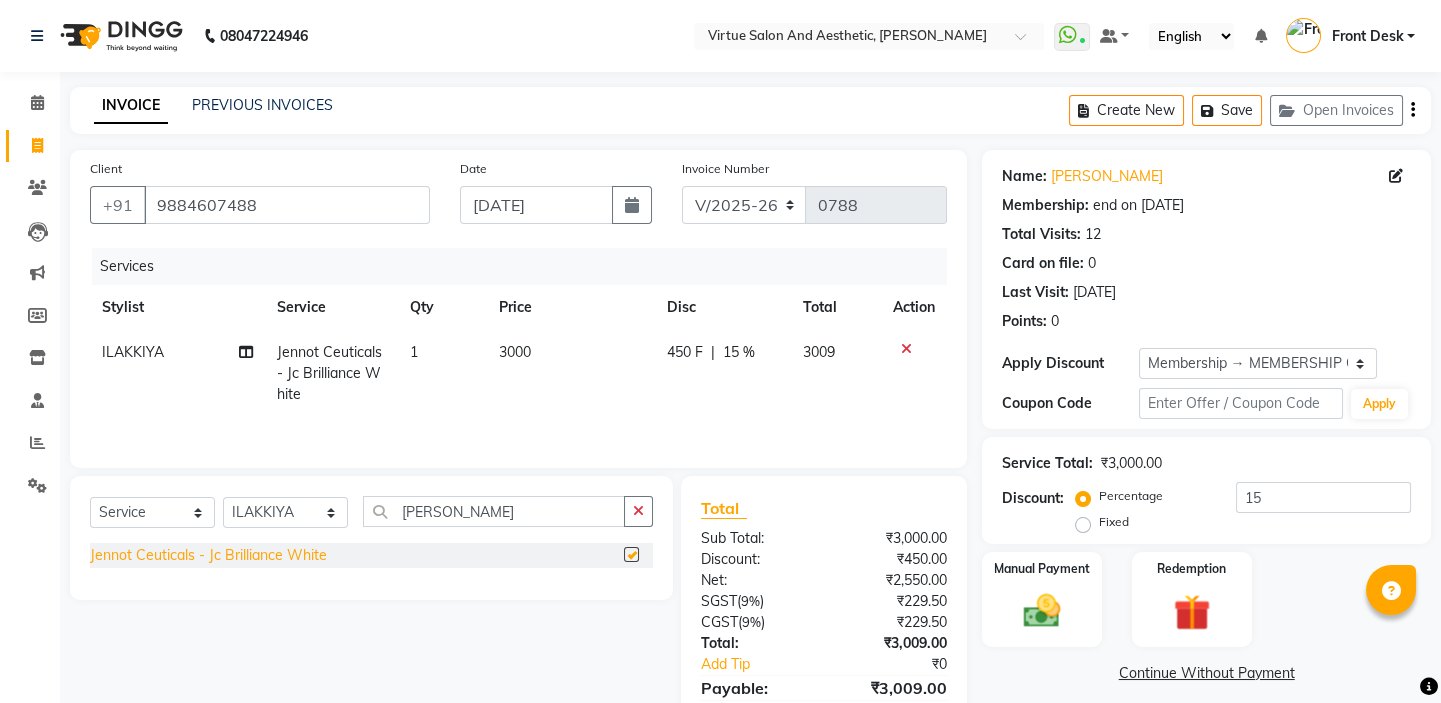 checkbox on "false" 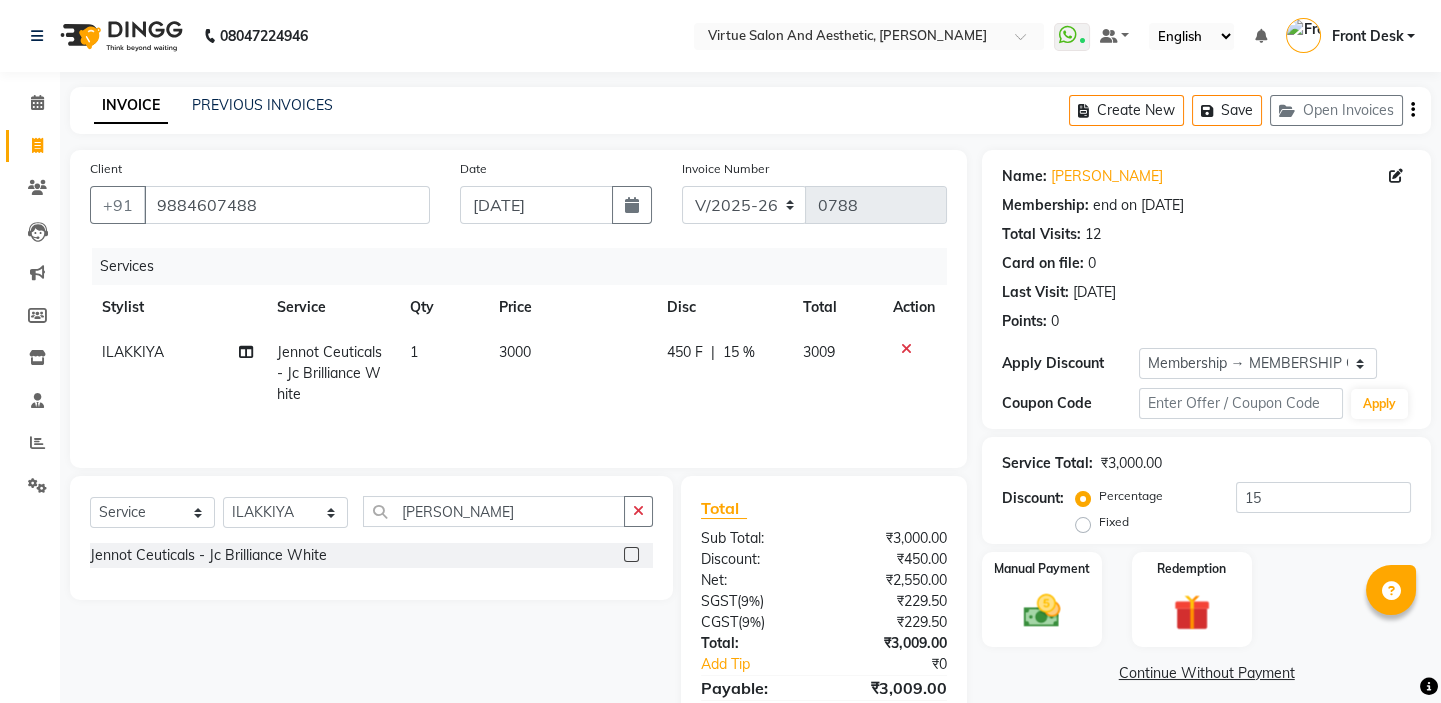 click on "3000" 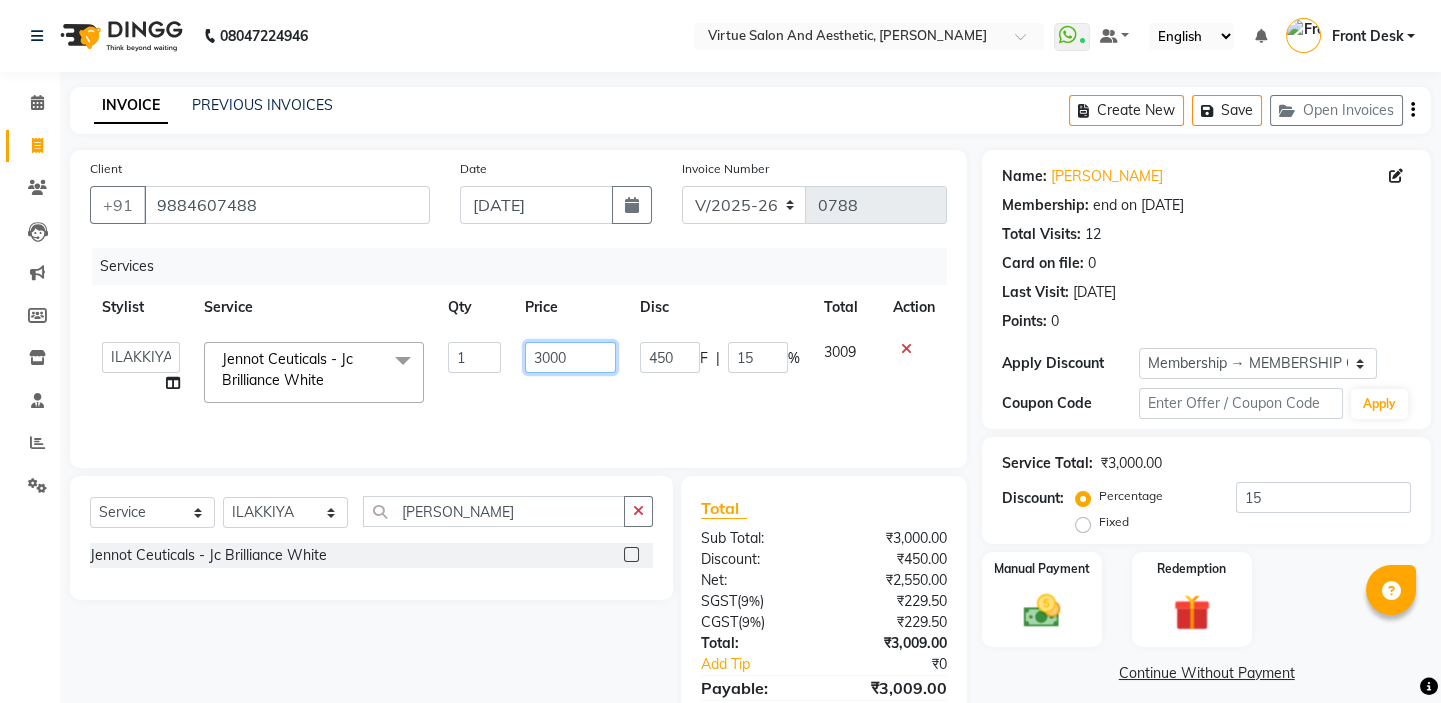 drag, startPoint x: 551, startPoint y: 359, endPoint x: 629, endPoint y: 310, distance: 92.11406 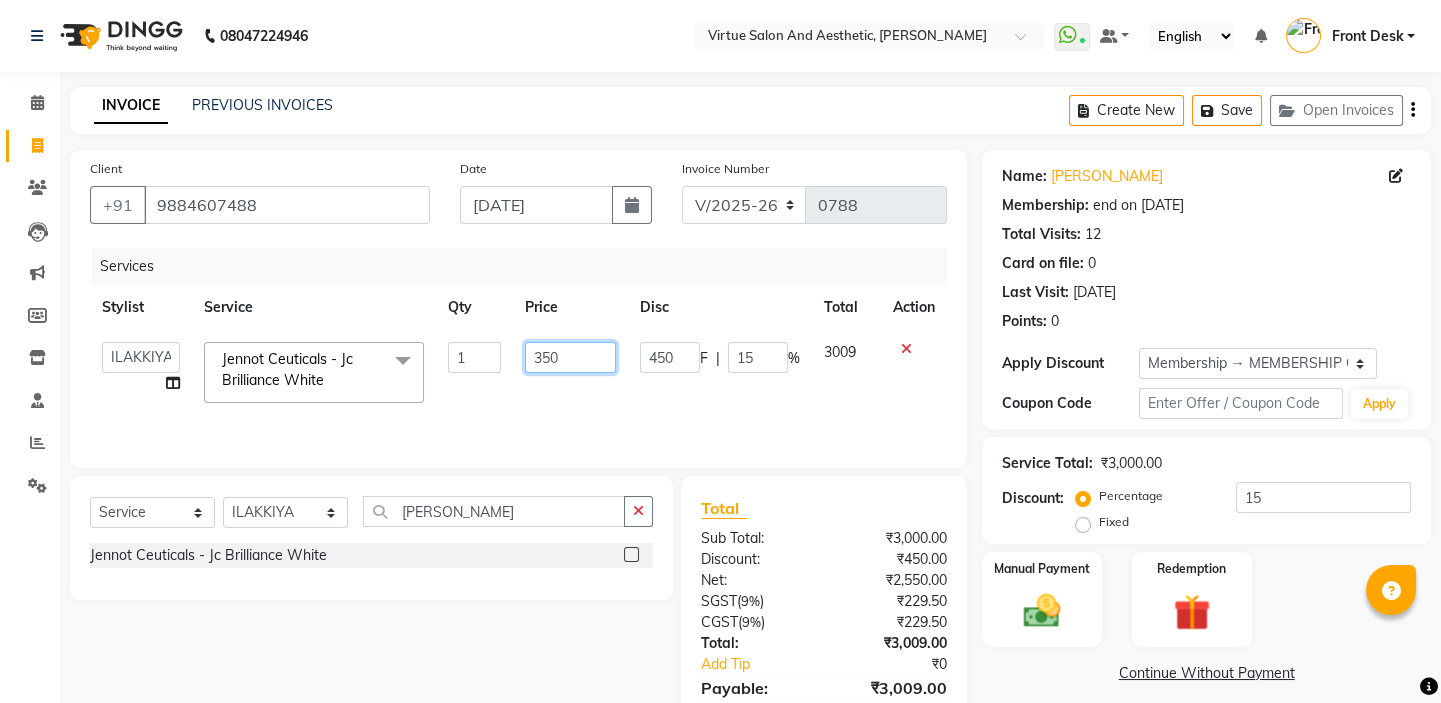 type on "3500" 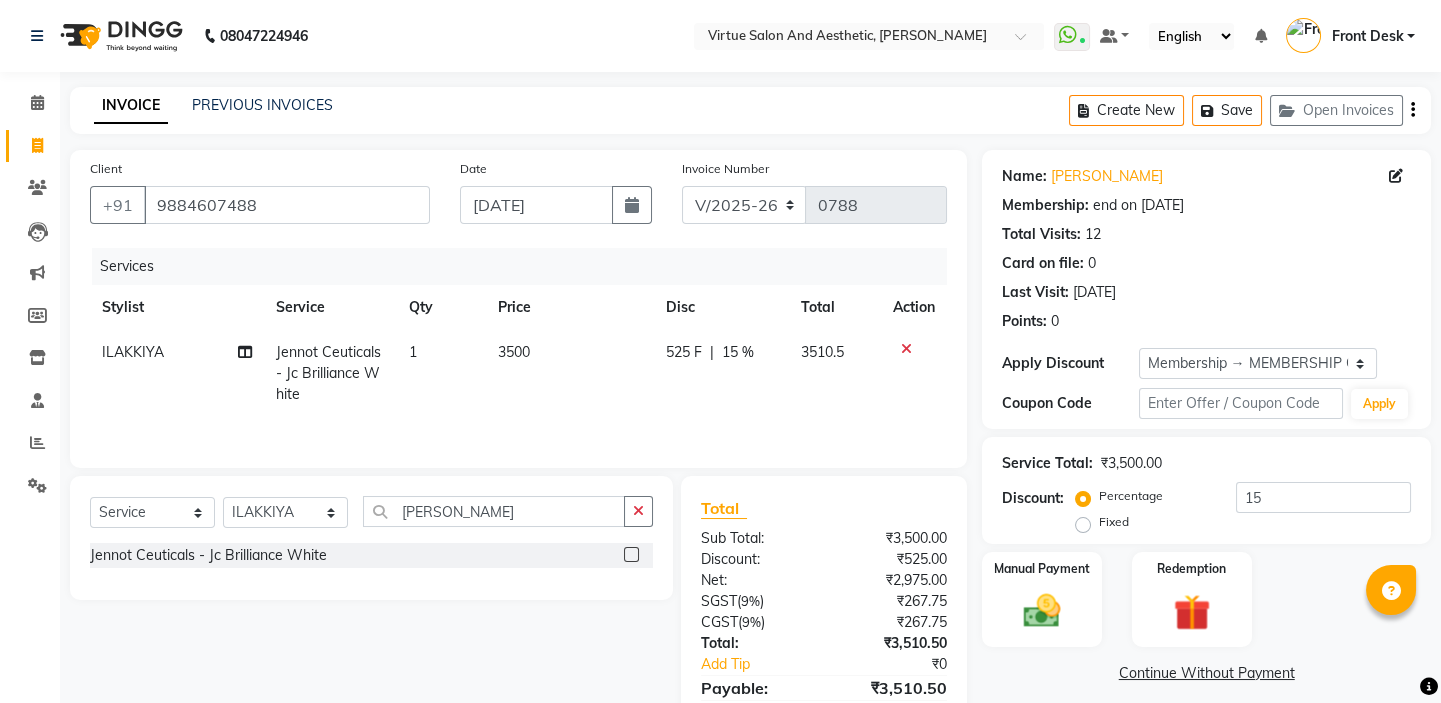 click on "Services" 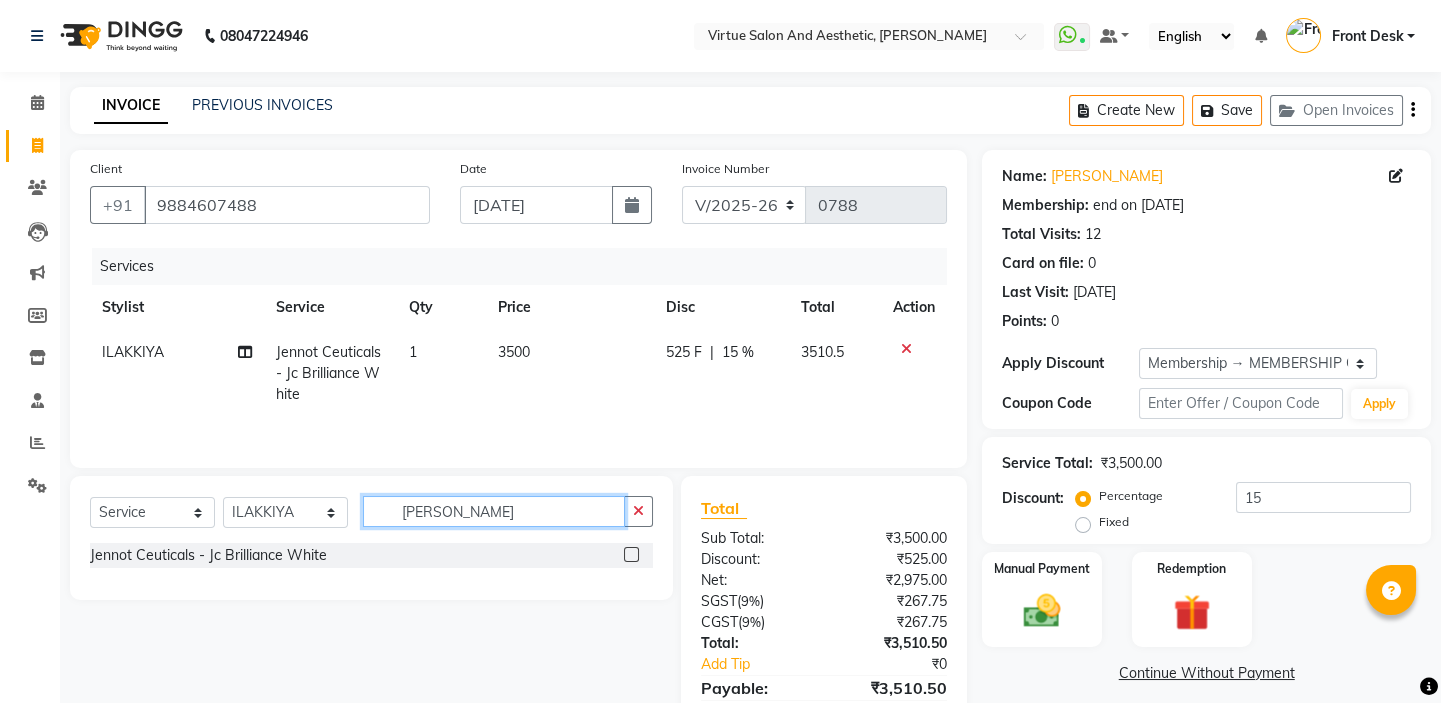 drag, startPoint x: 450, startPoint y: 509, endPoint x: 374, endPoint y: 484, distance: 80.00625 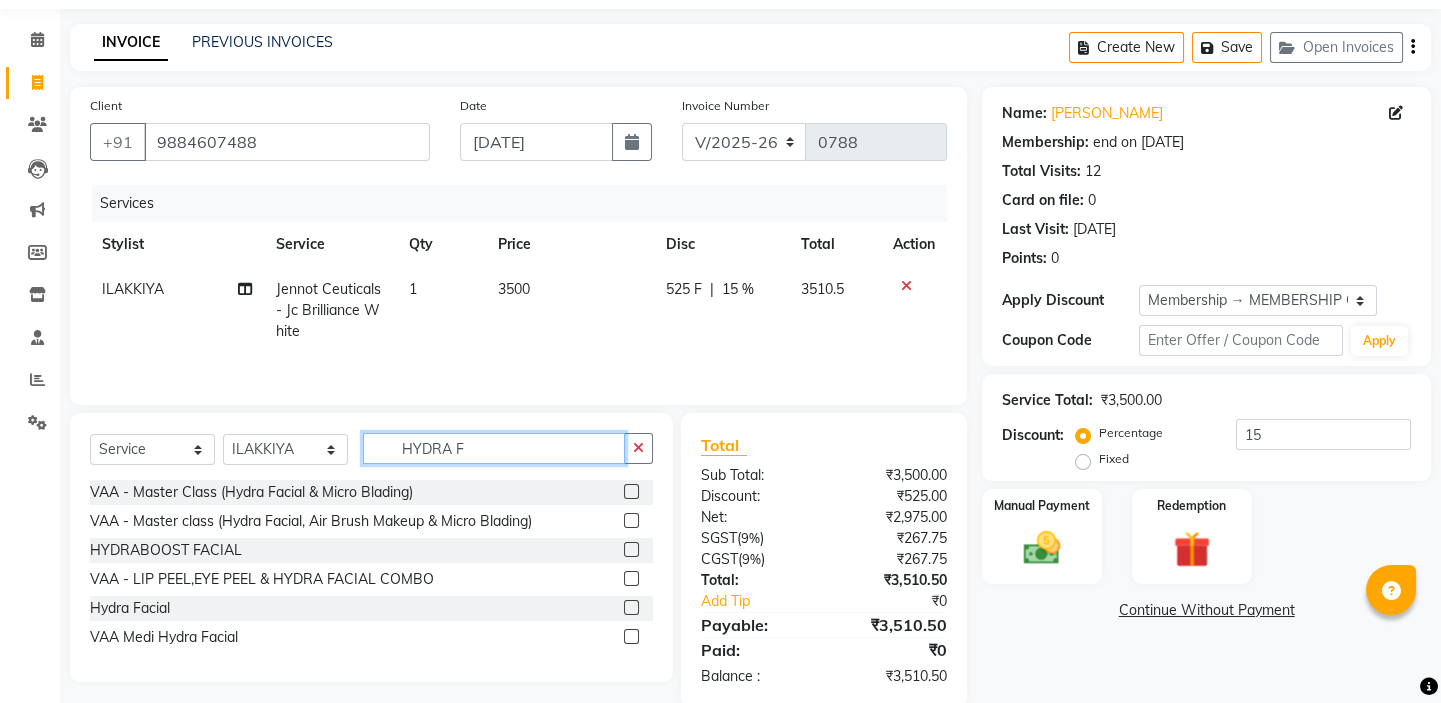 scroll, scrollTop: 98, scrollLeft: 0, axis: vertical 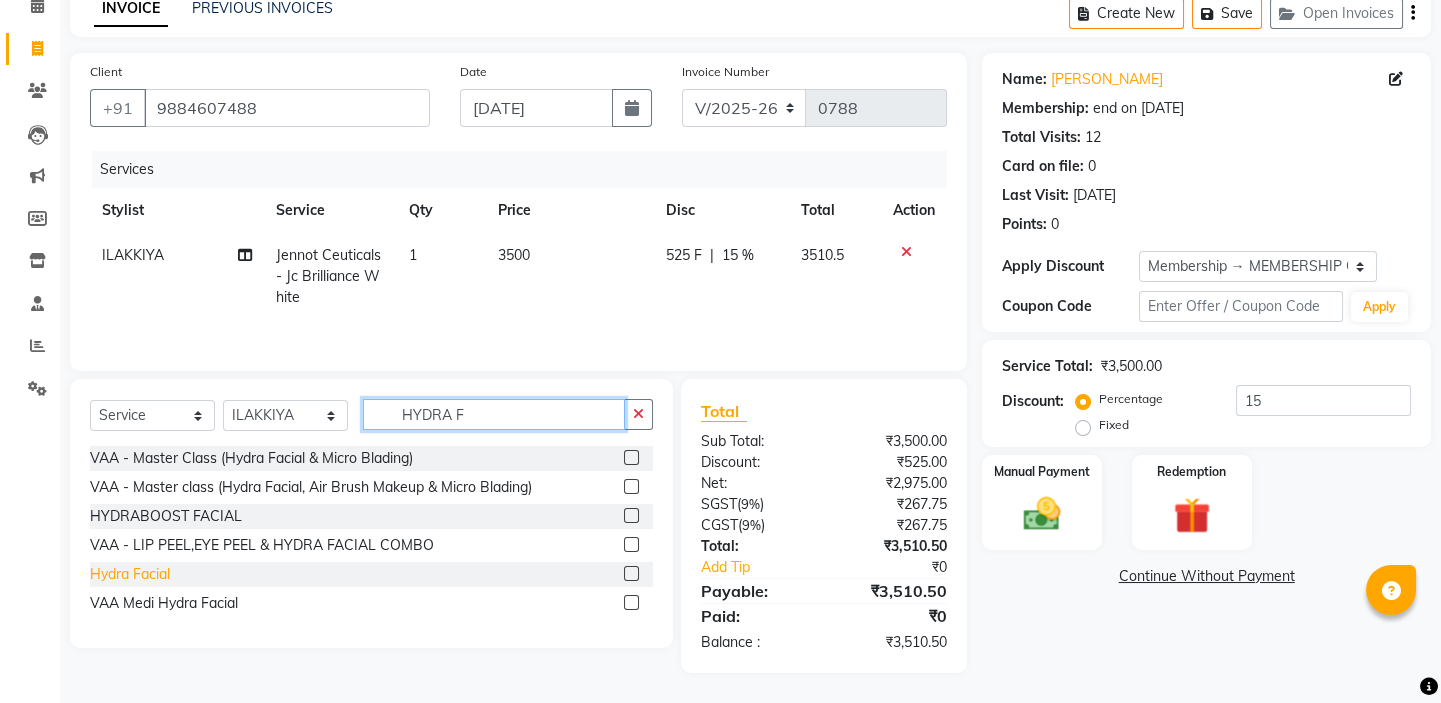 type on "HYDRA F" 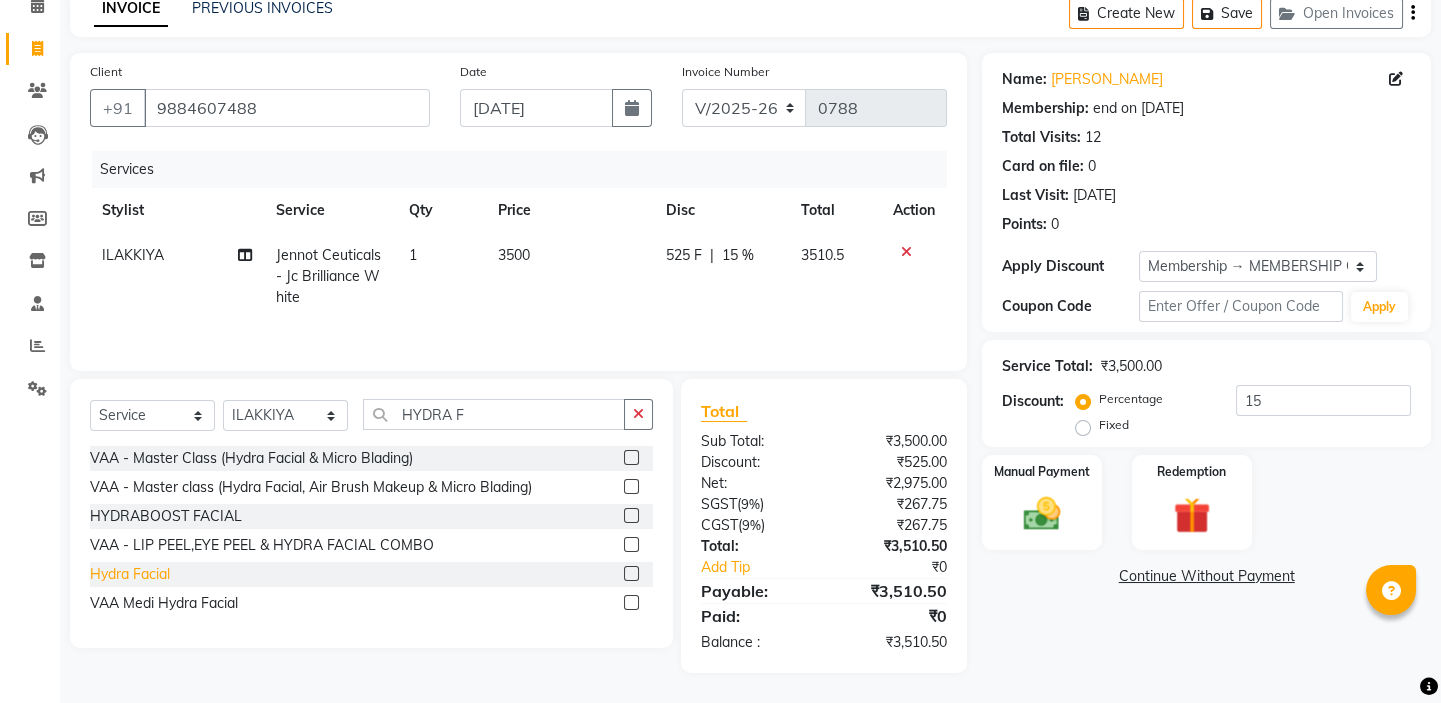 click on "Hydra Facial" 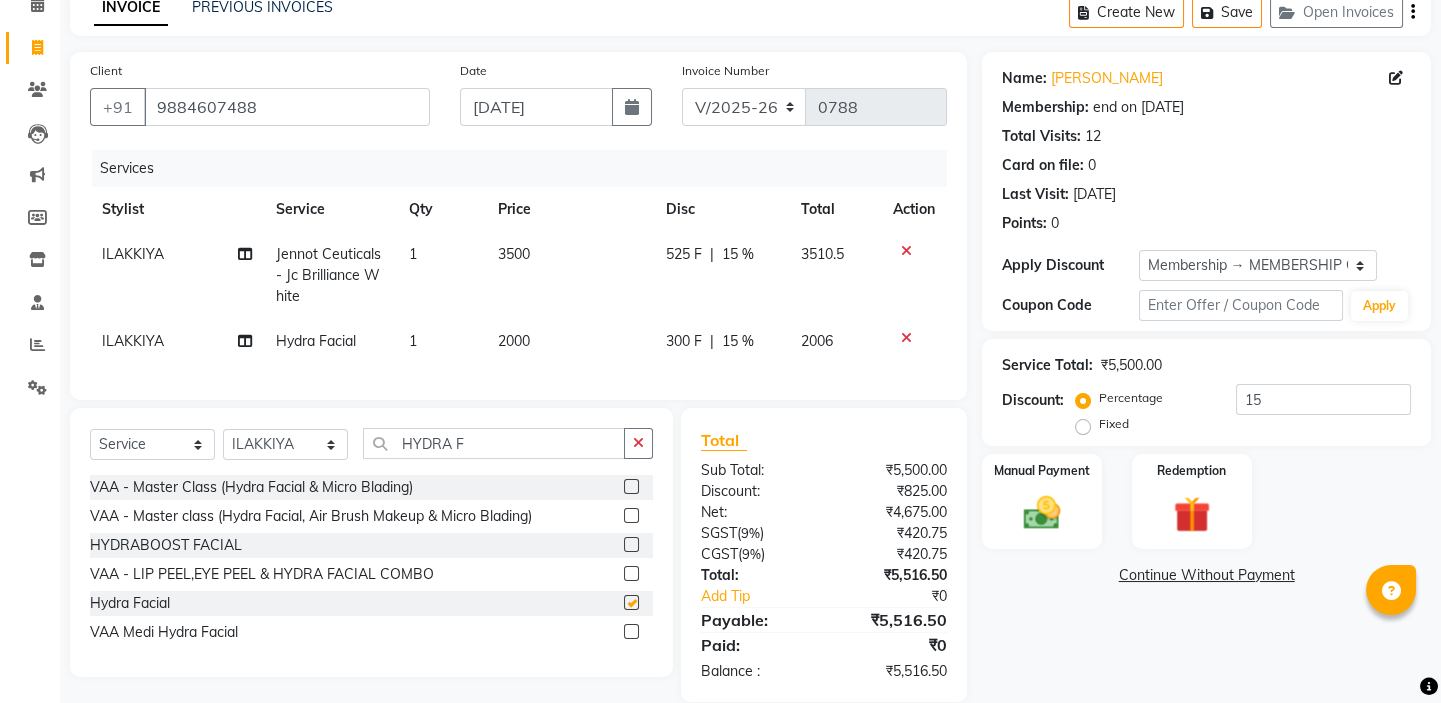 checkbox on "false" 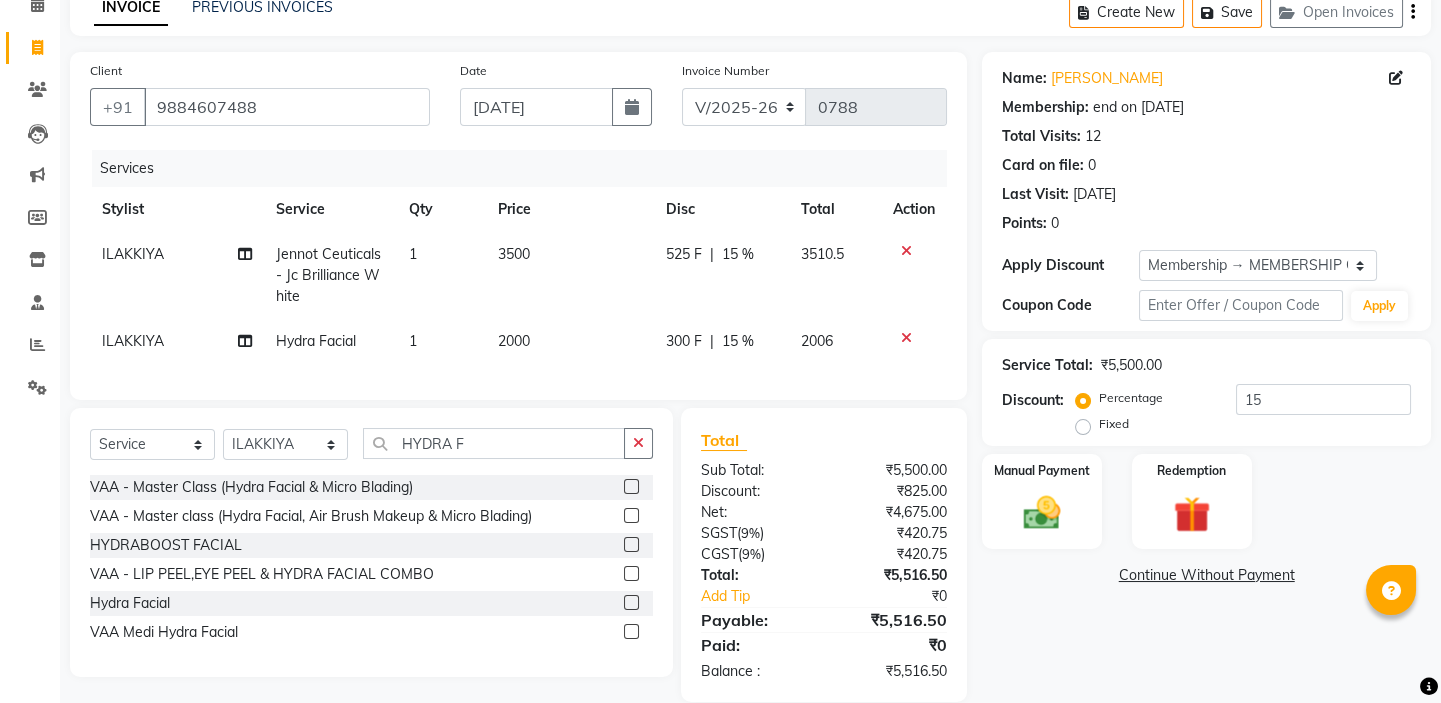 click on "2000" 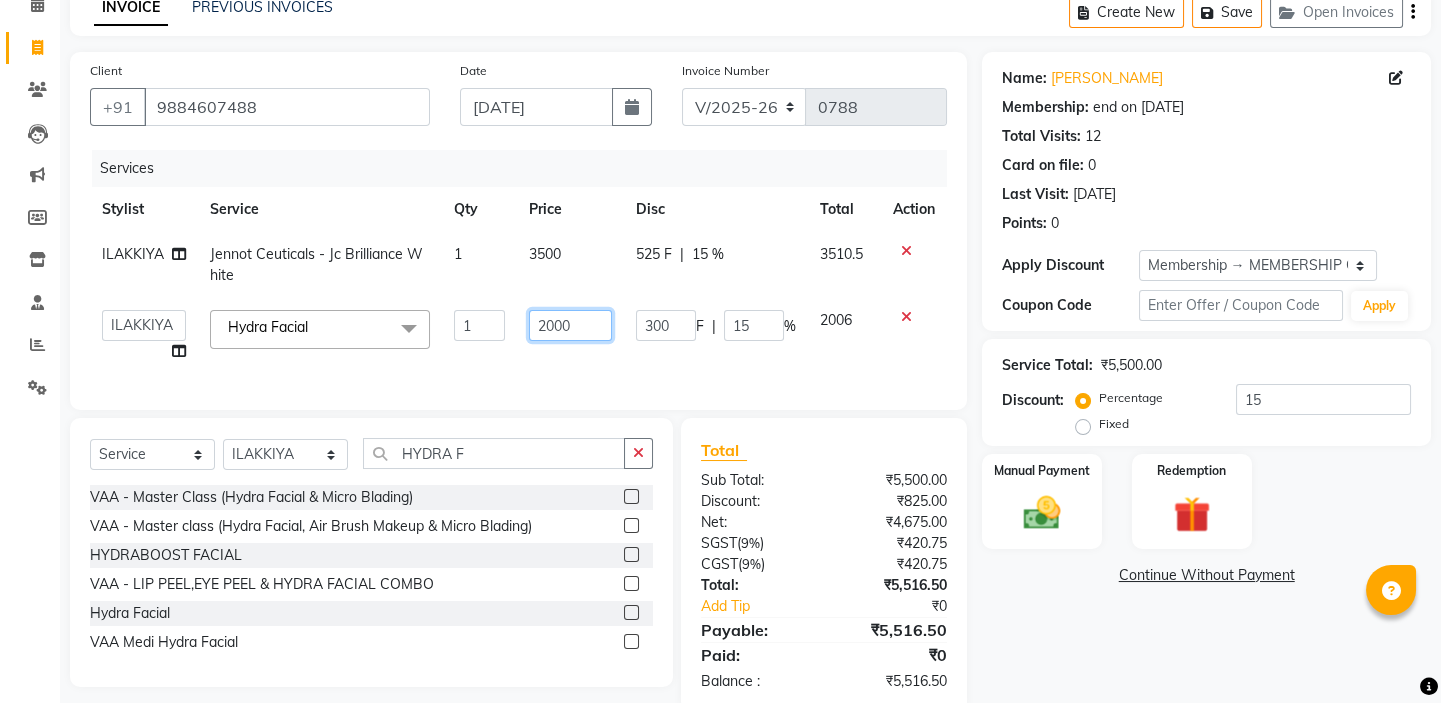 drag, startPoint x: 582, startPoint y: 327, endPoint x: 525, endPoint y: 321, distance: 57.31492 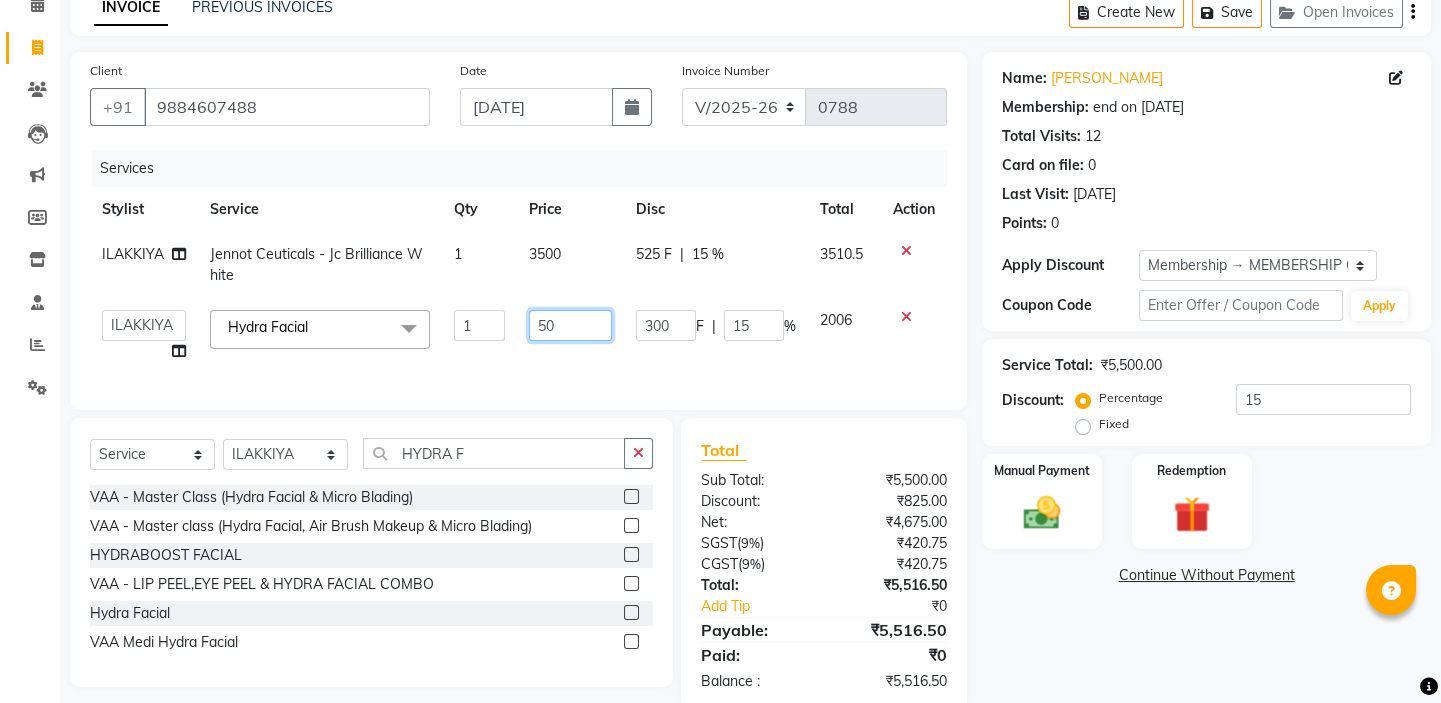 type on "500" 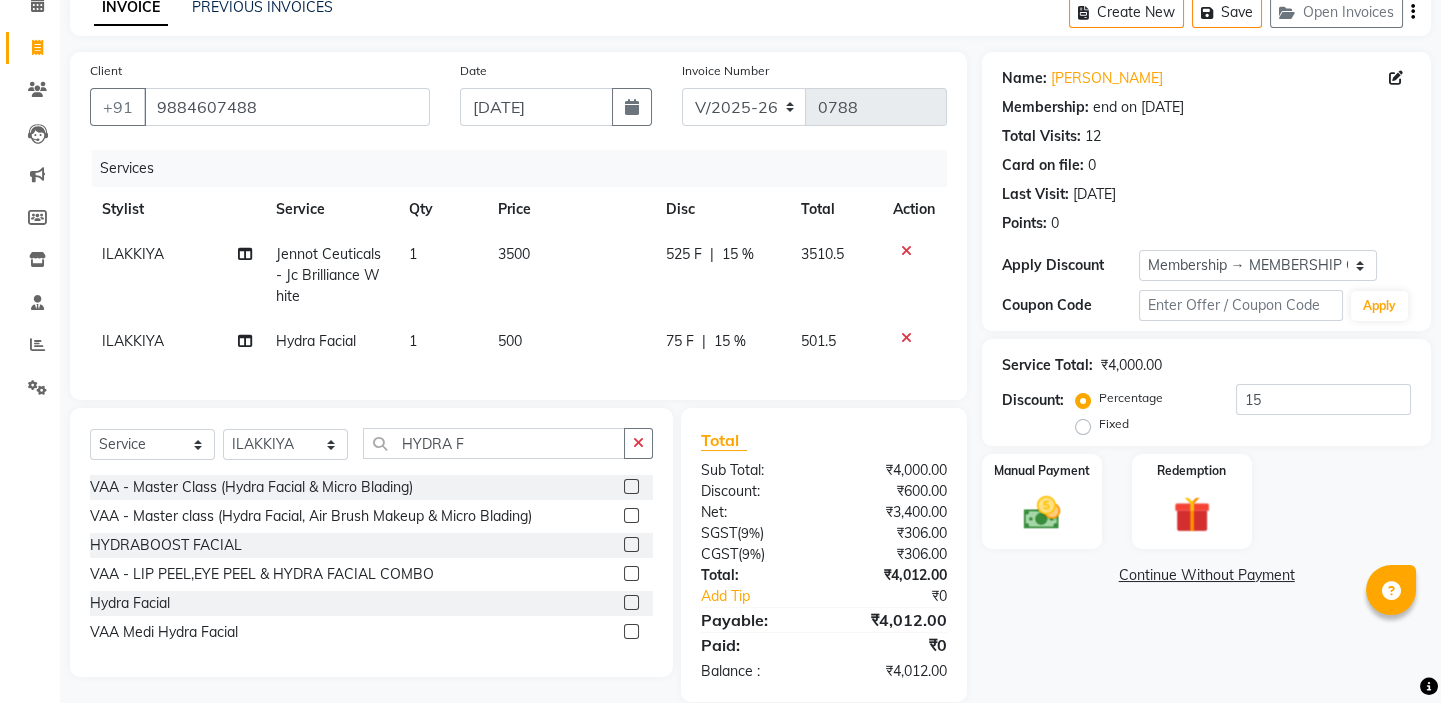 click on "Services" 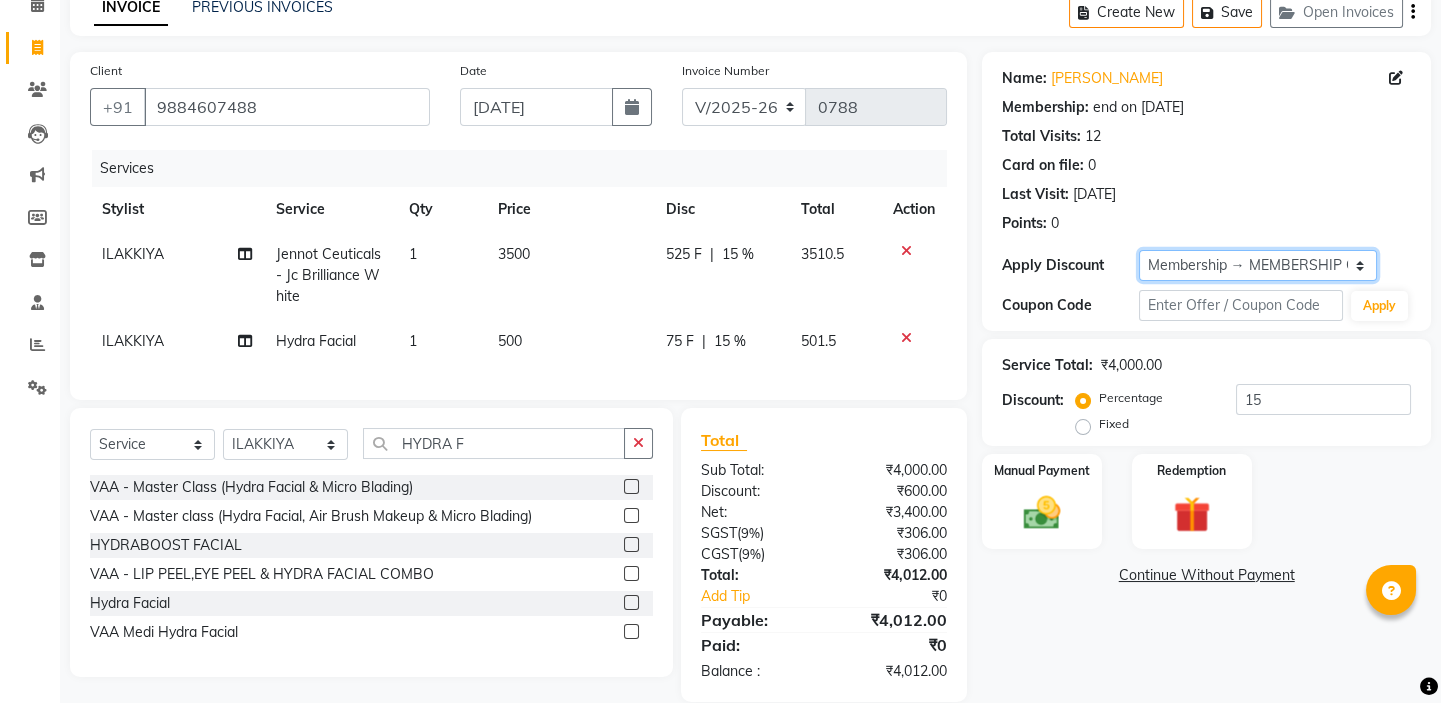 click on "Select Membership → MEMBERSHIP CARD" 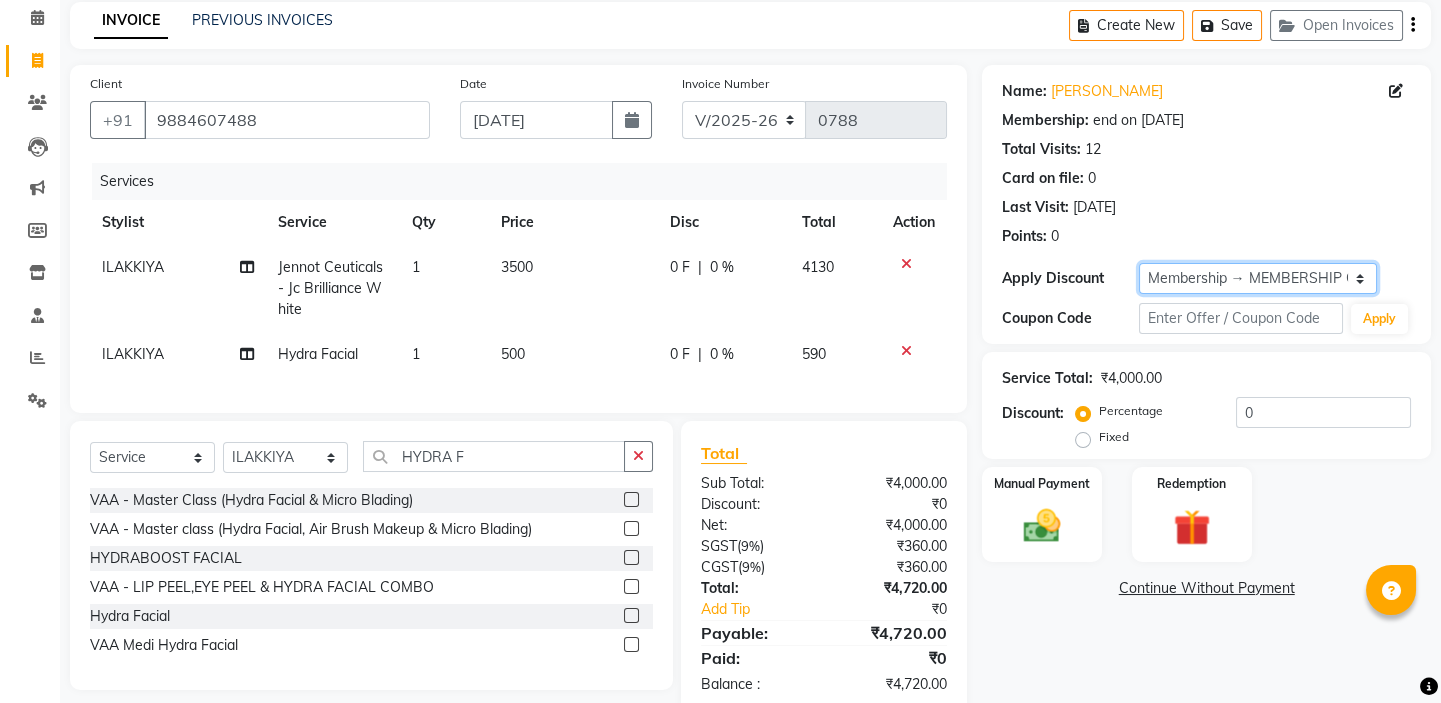 scroll, scrollTop: 0, scrollLeft: 0, axis: both 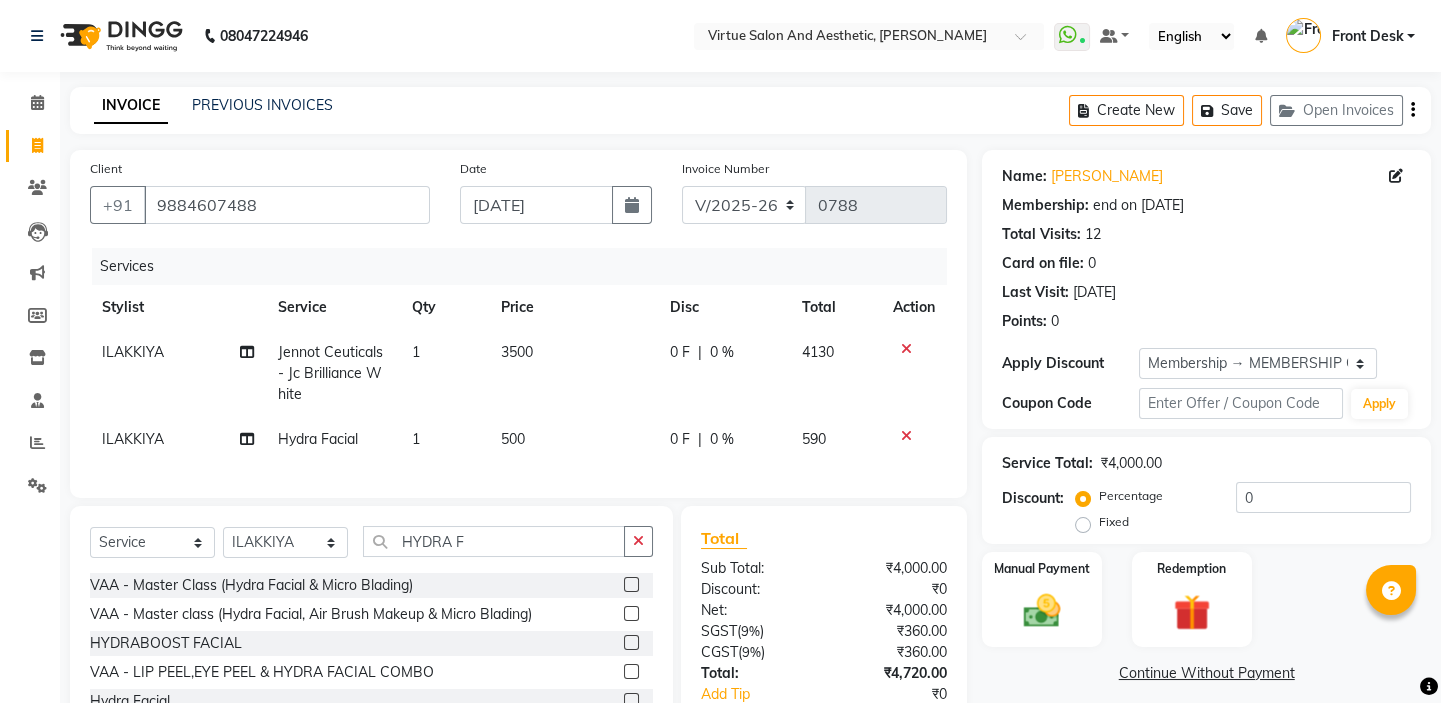 click 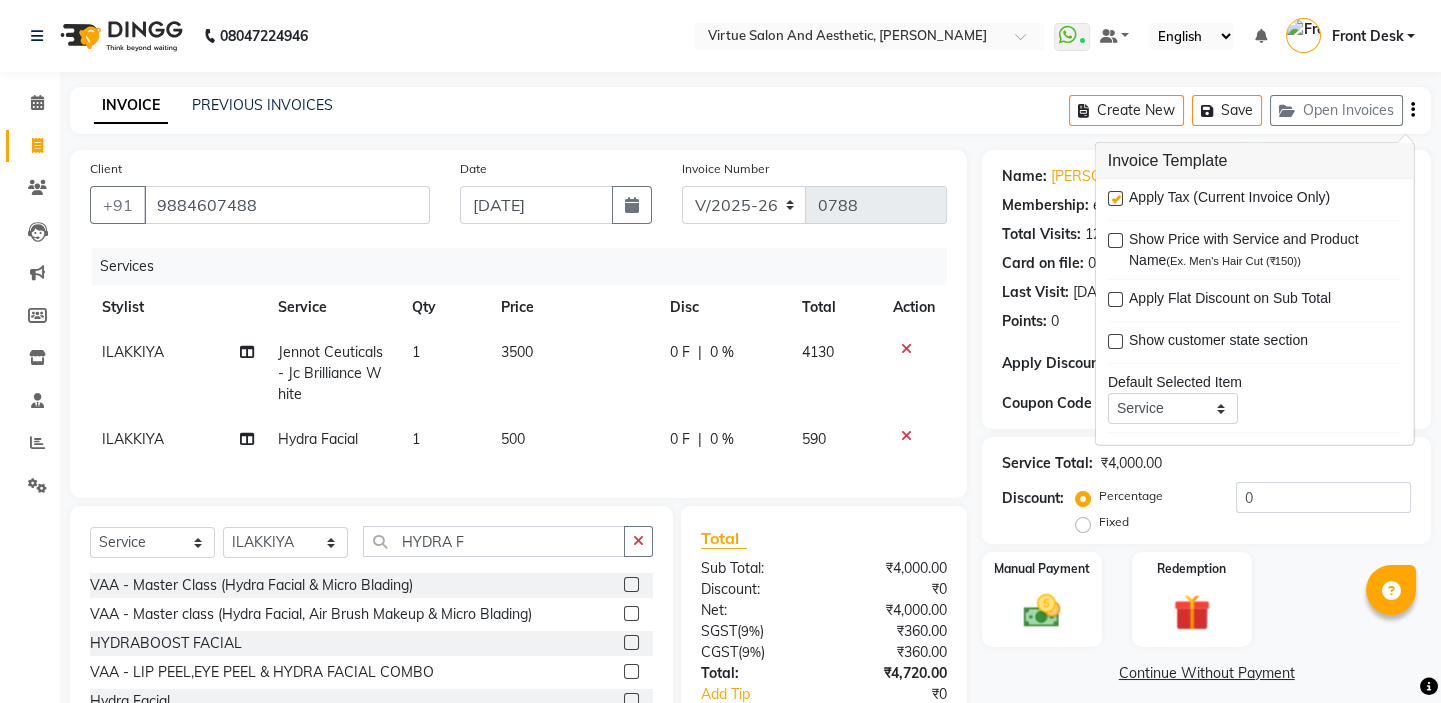 click at bounding box center [1115, 198] 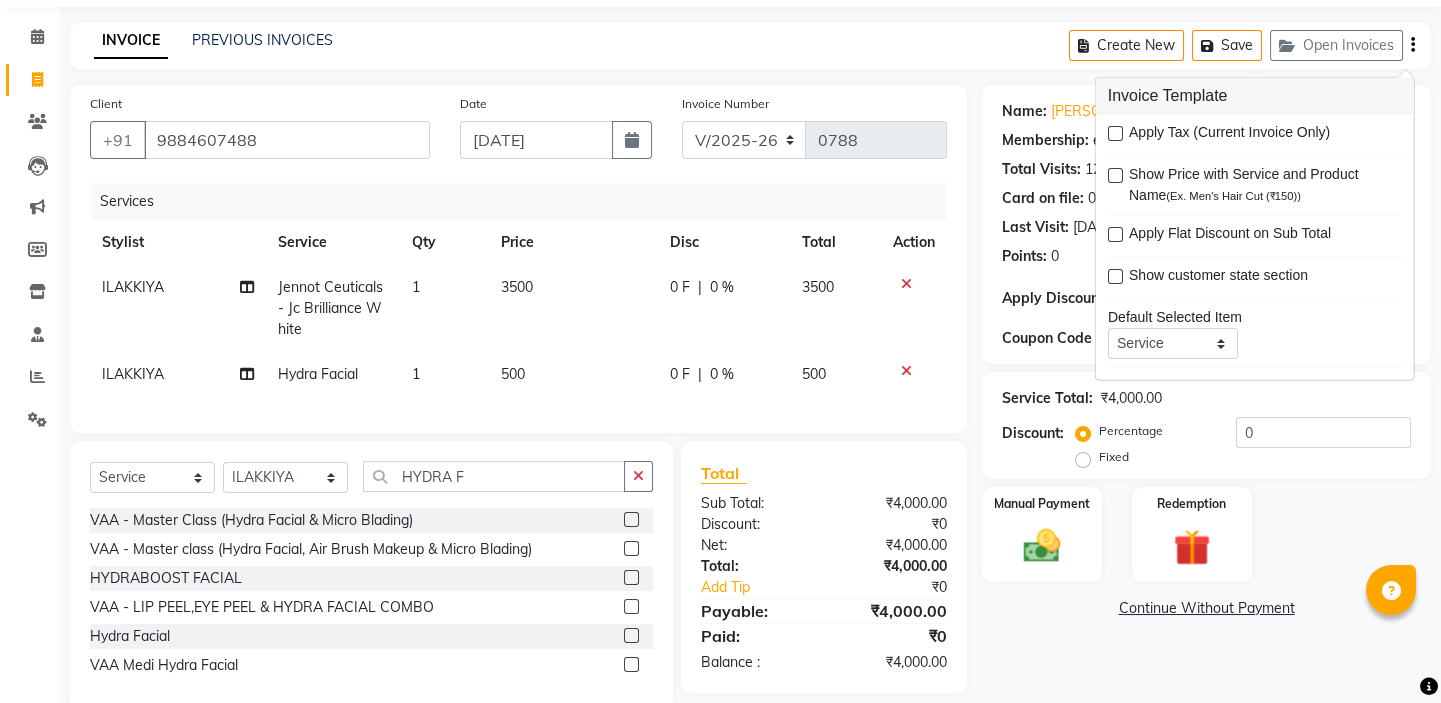 scroll, scrollTop: 116, scrollLeft: 0, axis: vertical 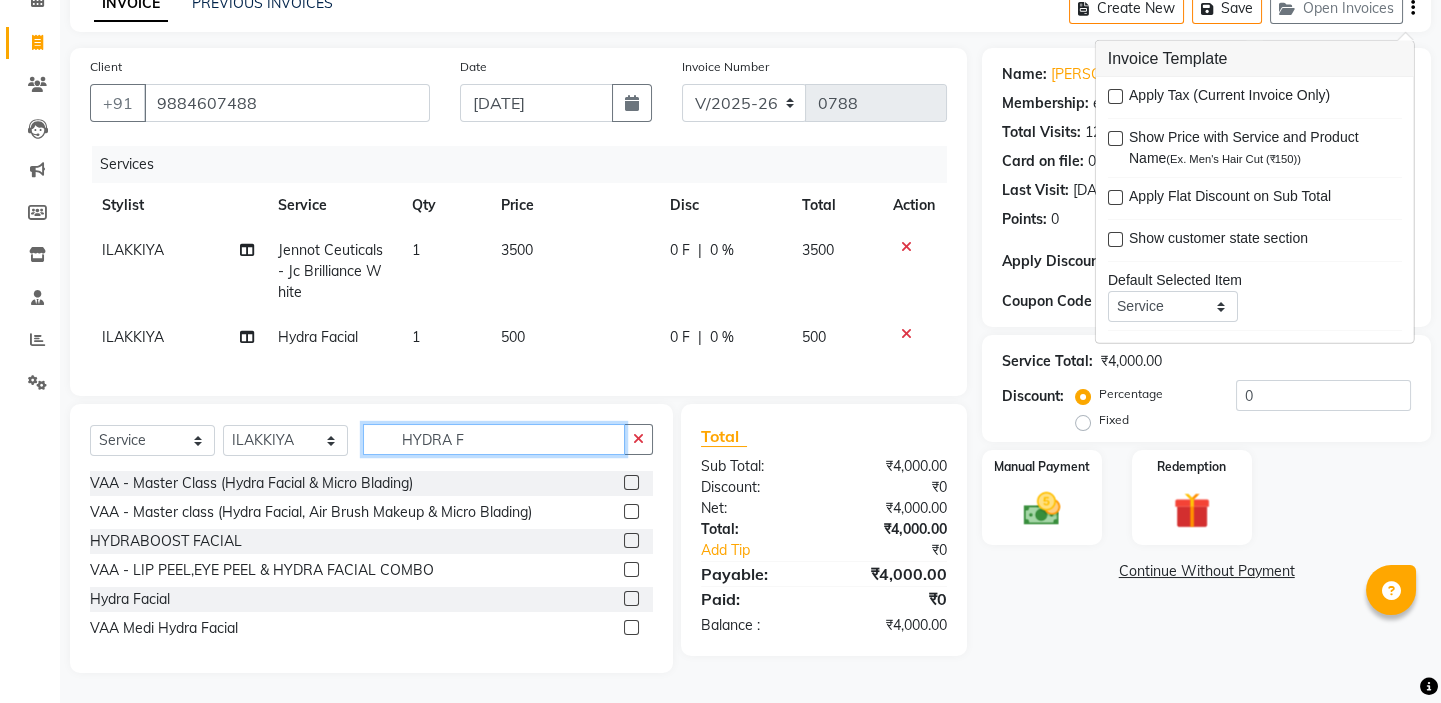 drag, startPoint x: 471, startPoint y: 433, endPoint x: 268, endPoint y: 408, distance: 204.53362 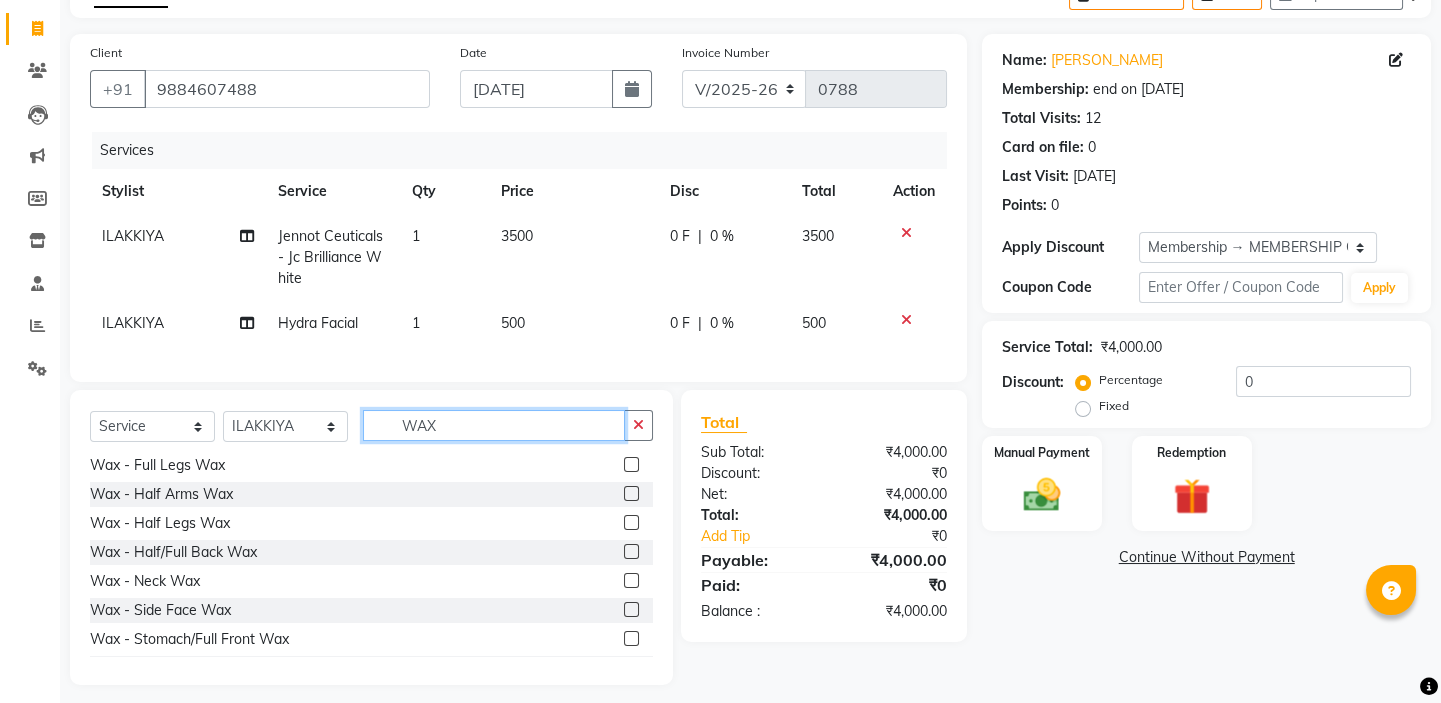 scroll, scrollTop: 99, scrollLeft: 0, axis: vertical 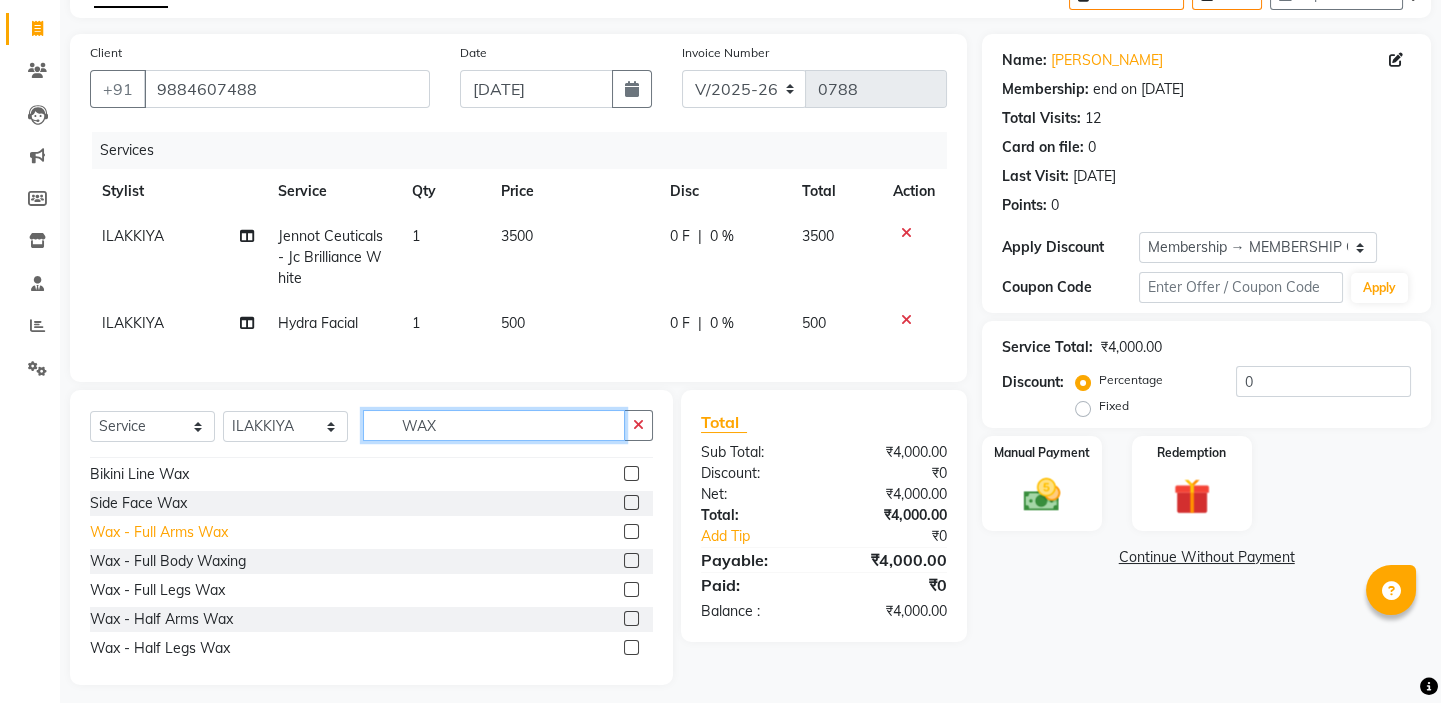 type on "WAX" 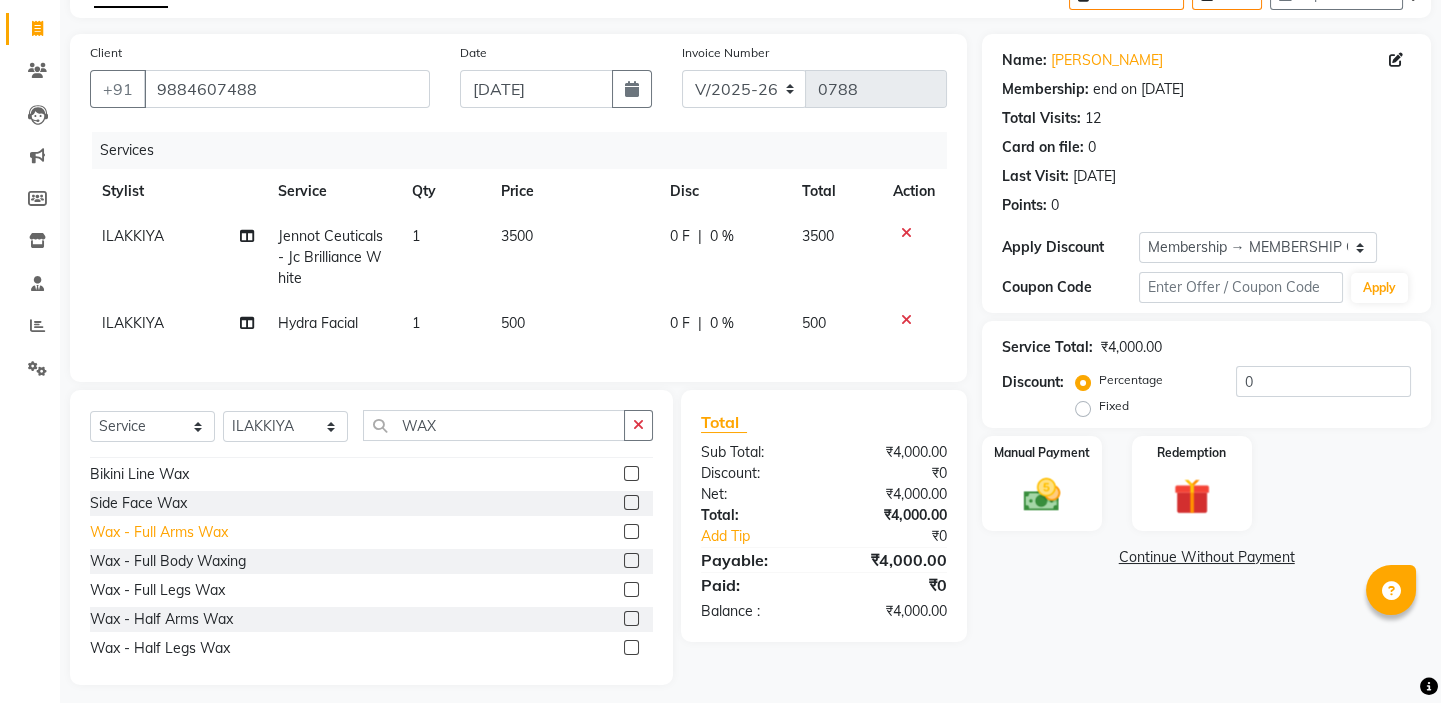 click on "Wax - Full Arms Wax" 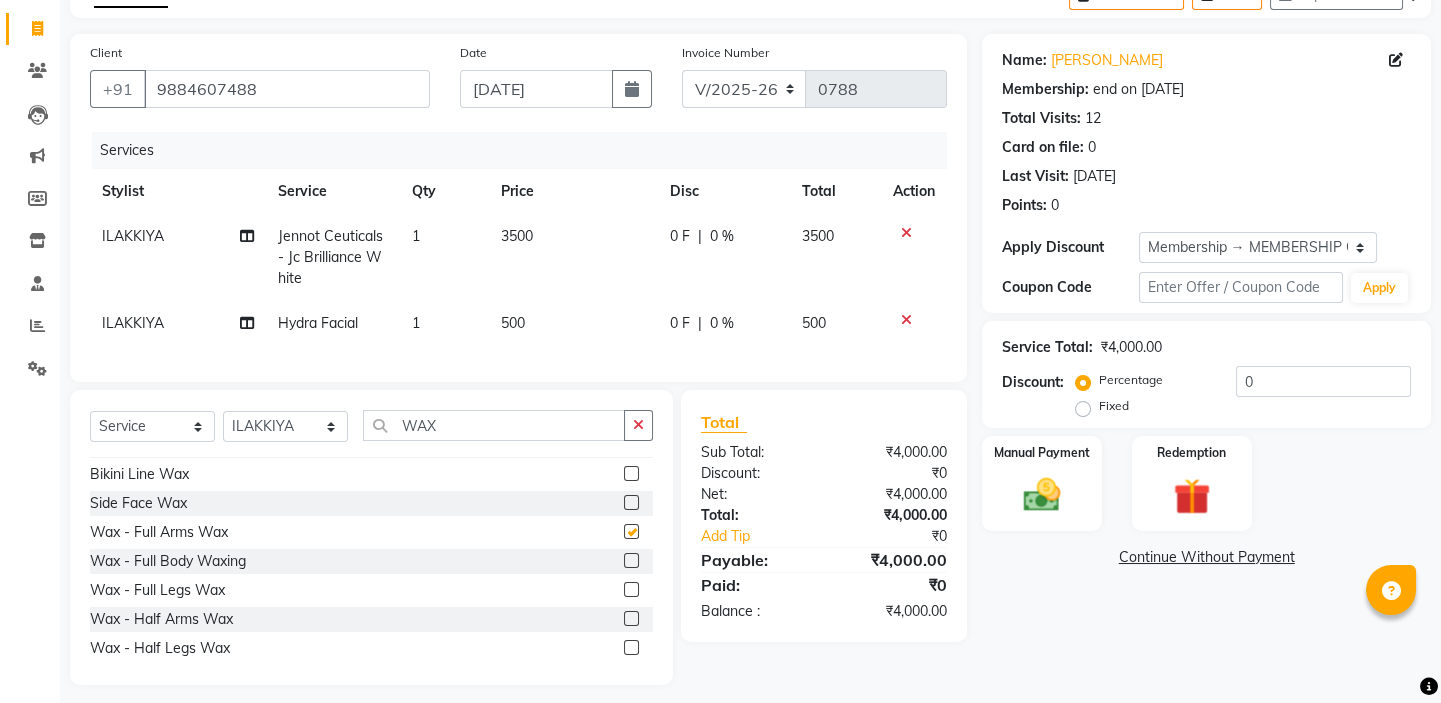 checkbox on "false" 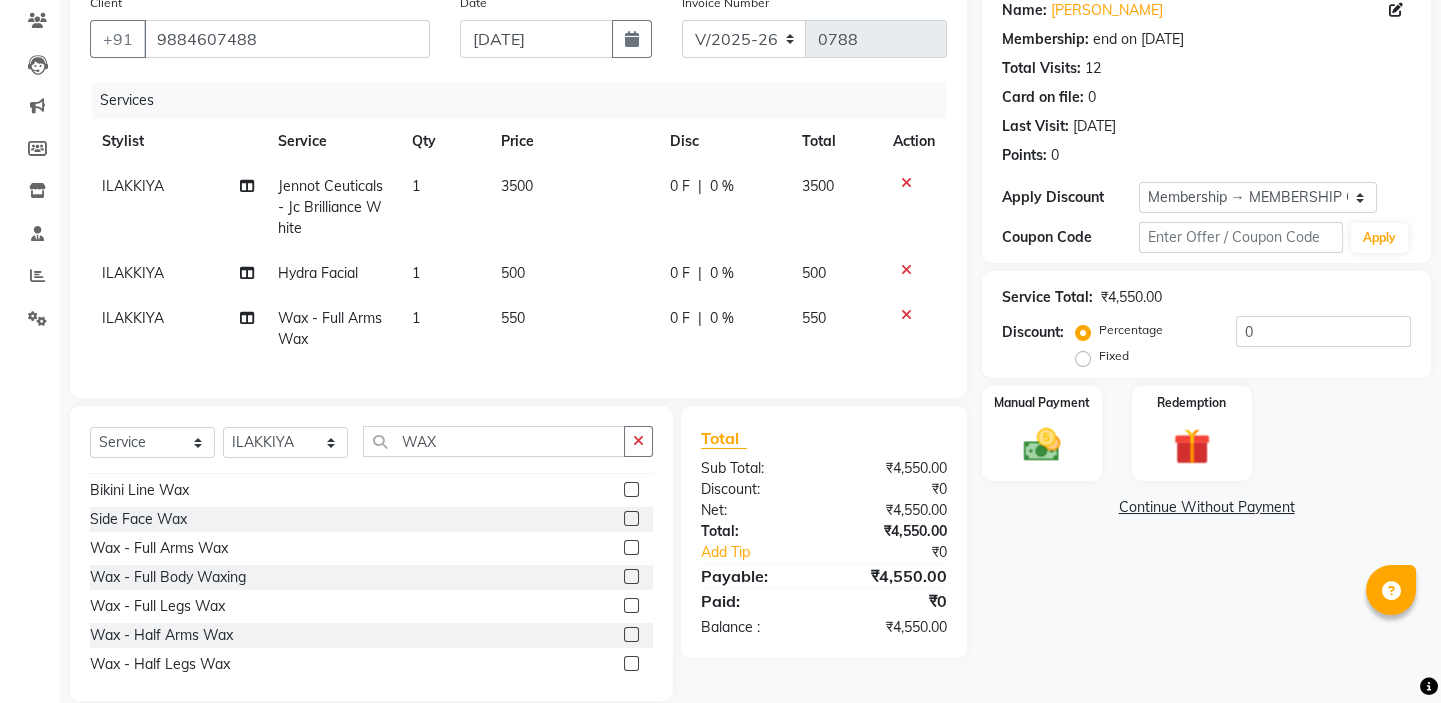 scroll, scrollTop: 208, scrollLeft: 0, axis: vertical 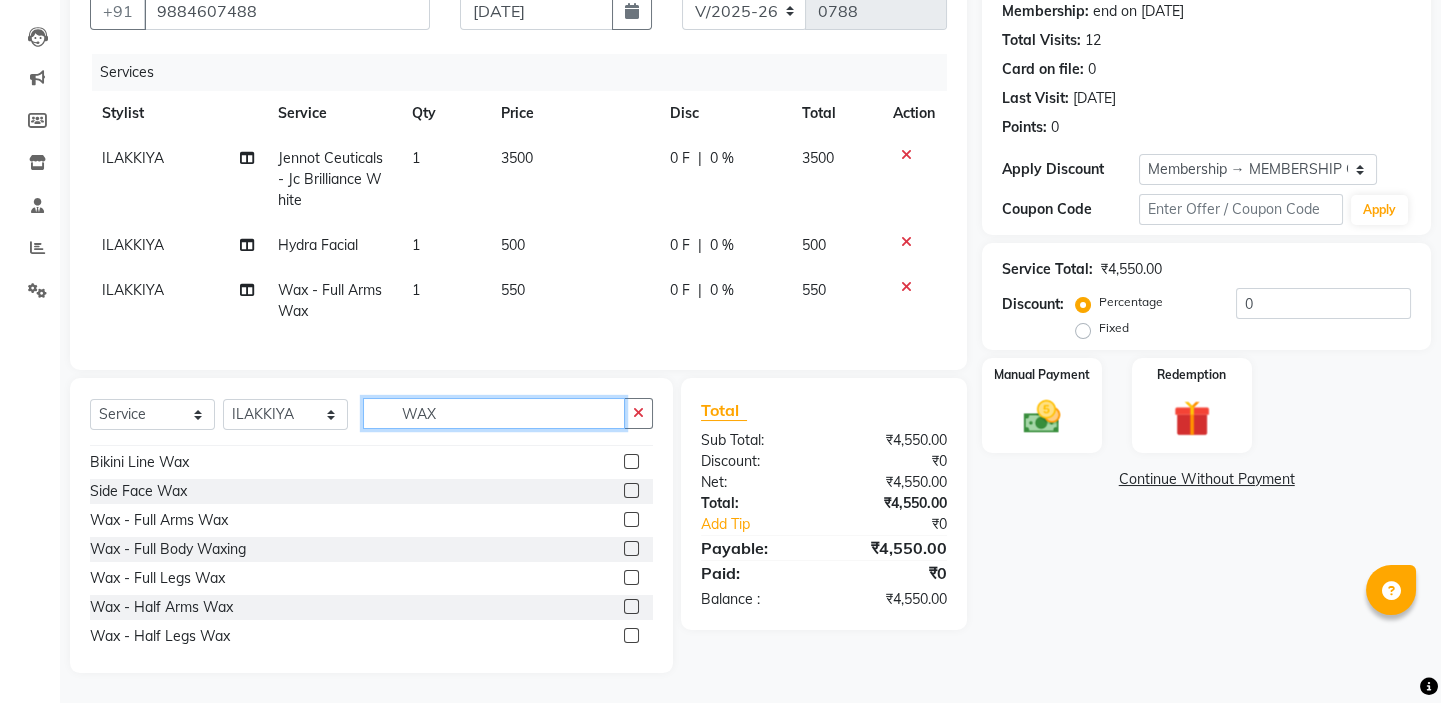 drag, startPoint x: 468, startPoint y: 401, endPoint x: 350, endPoint y: 406, distance: 118.10589 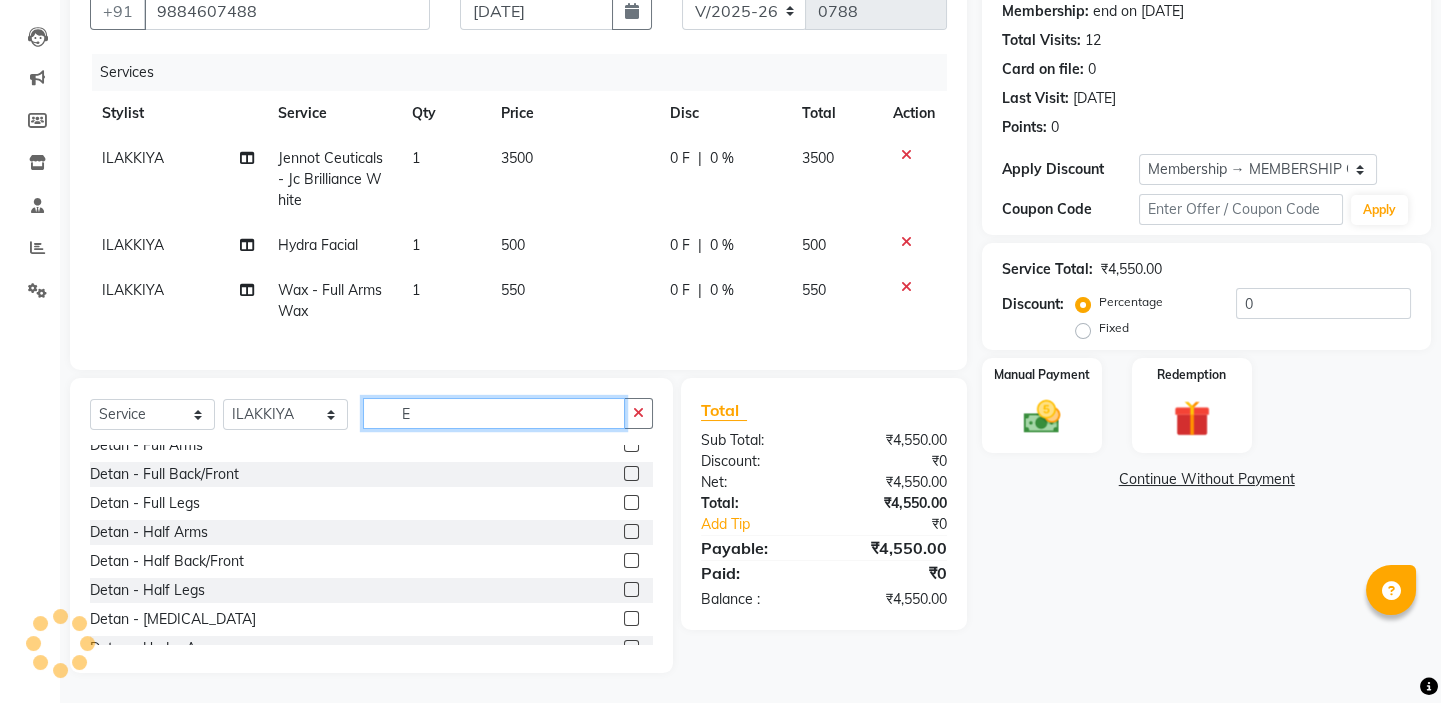 scroll, scrollTop: 1171, scrollLeft: 0, axis: vertical 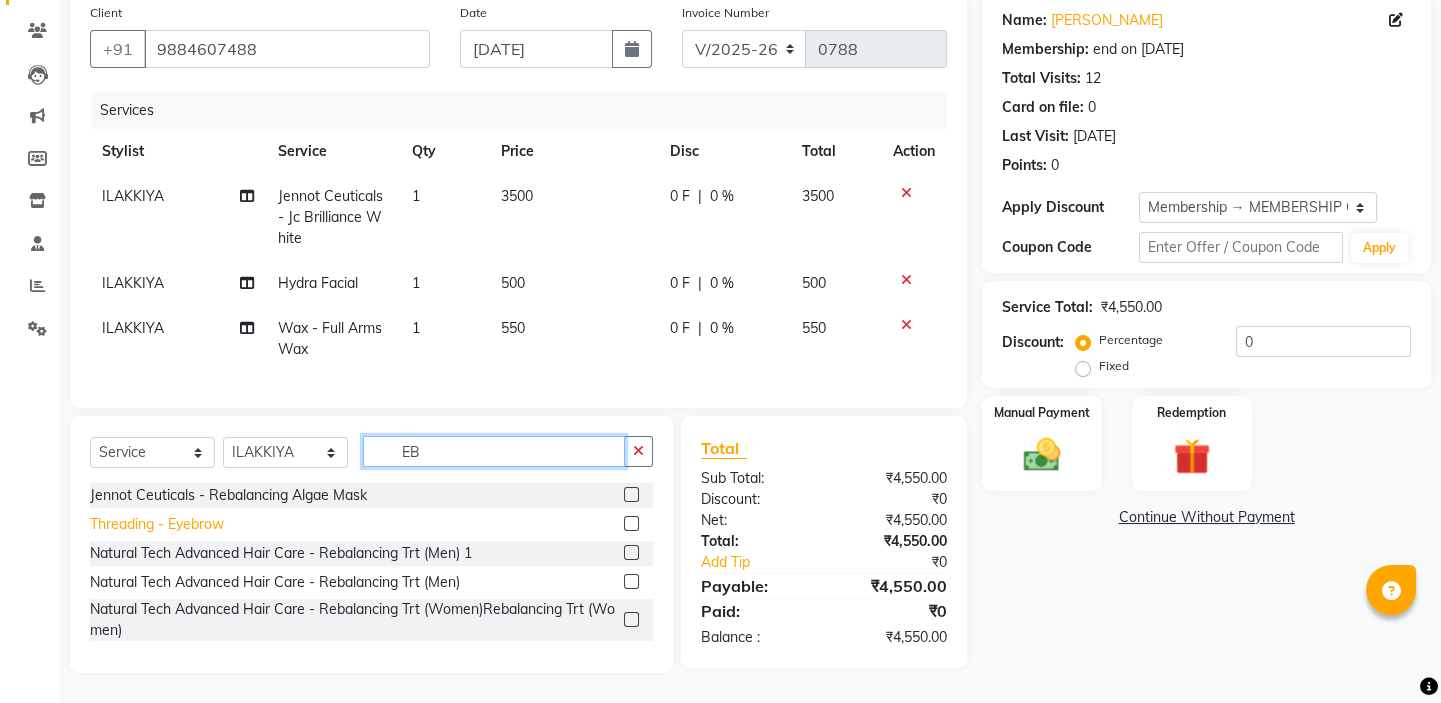 type on "EB" 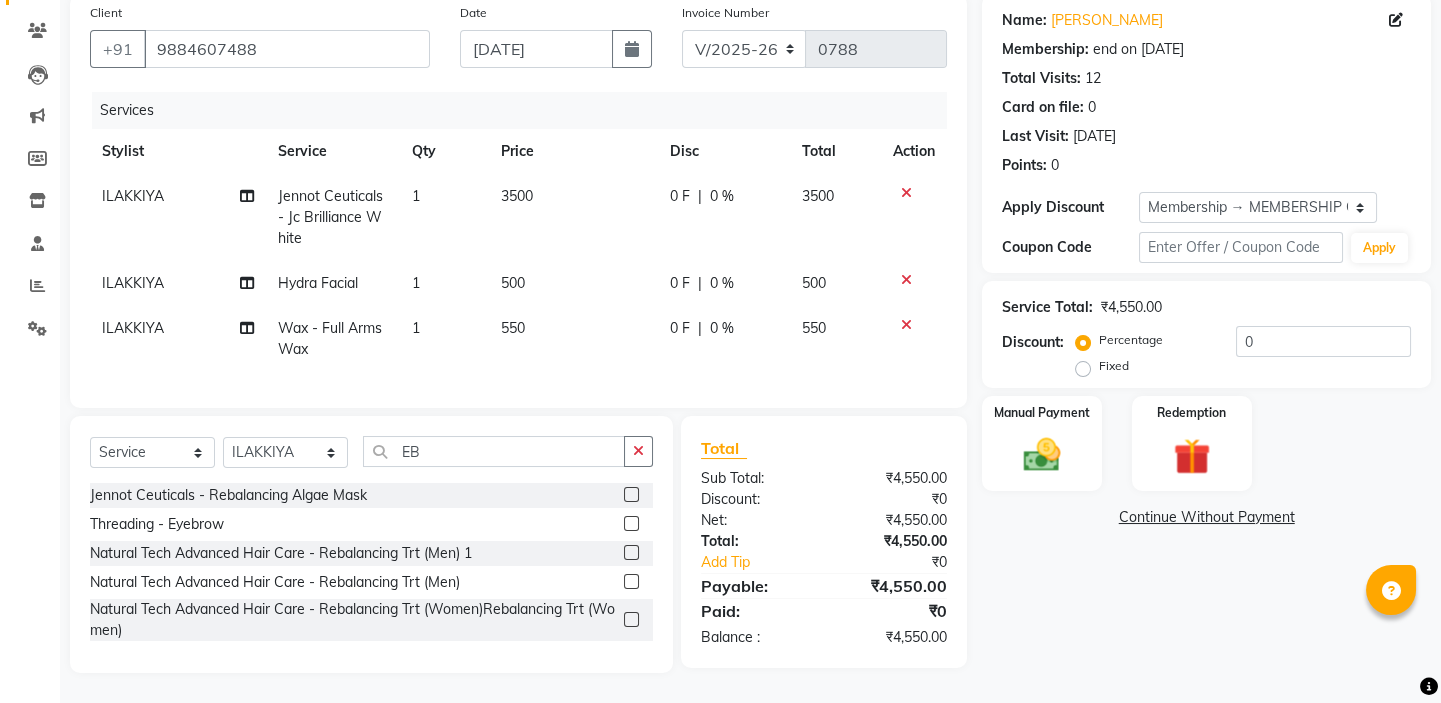 click on "Threading - Eyebrow" 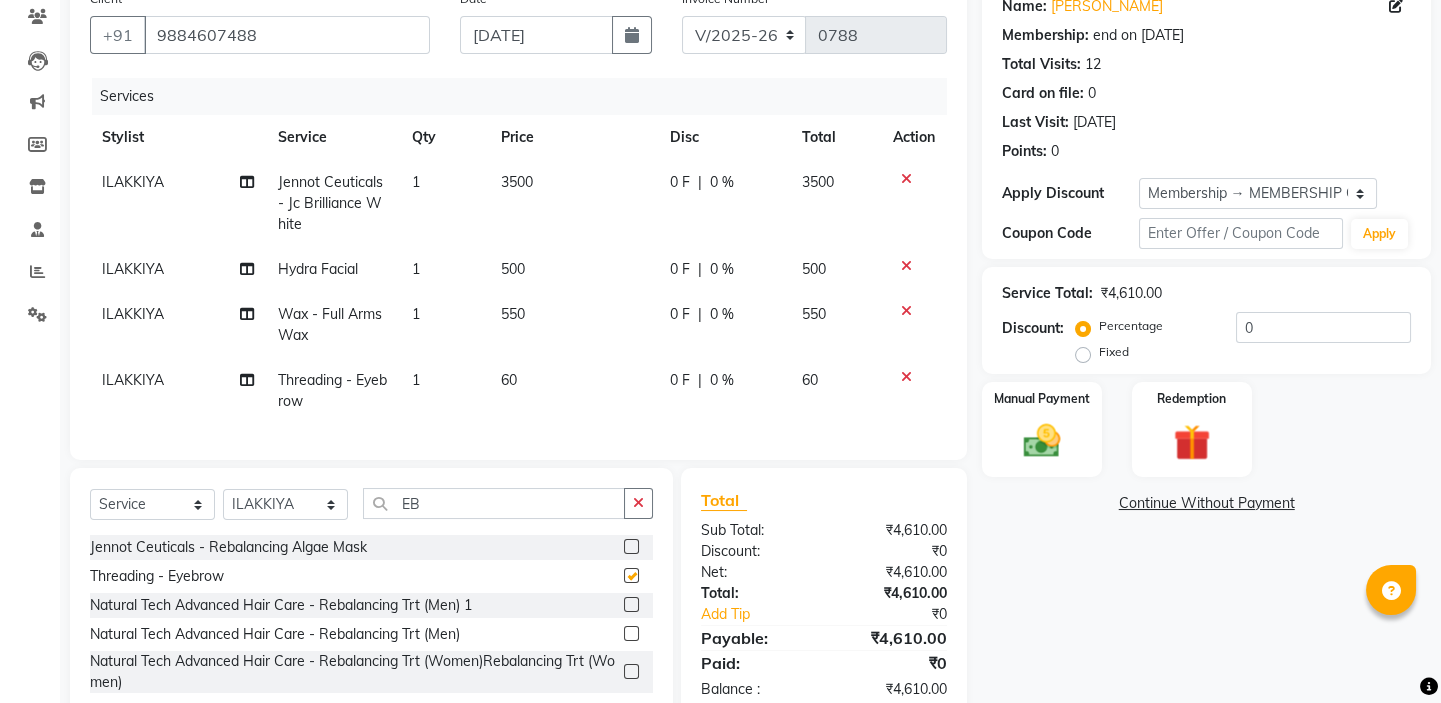 checkbox on "false" 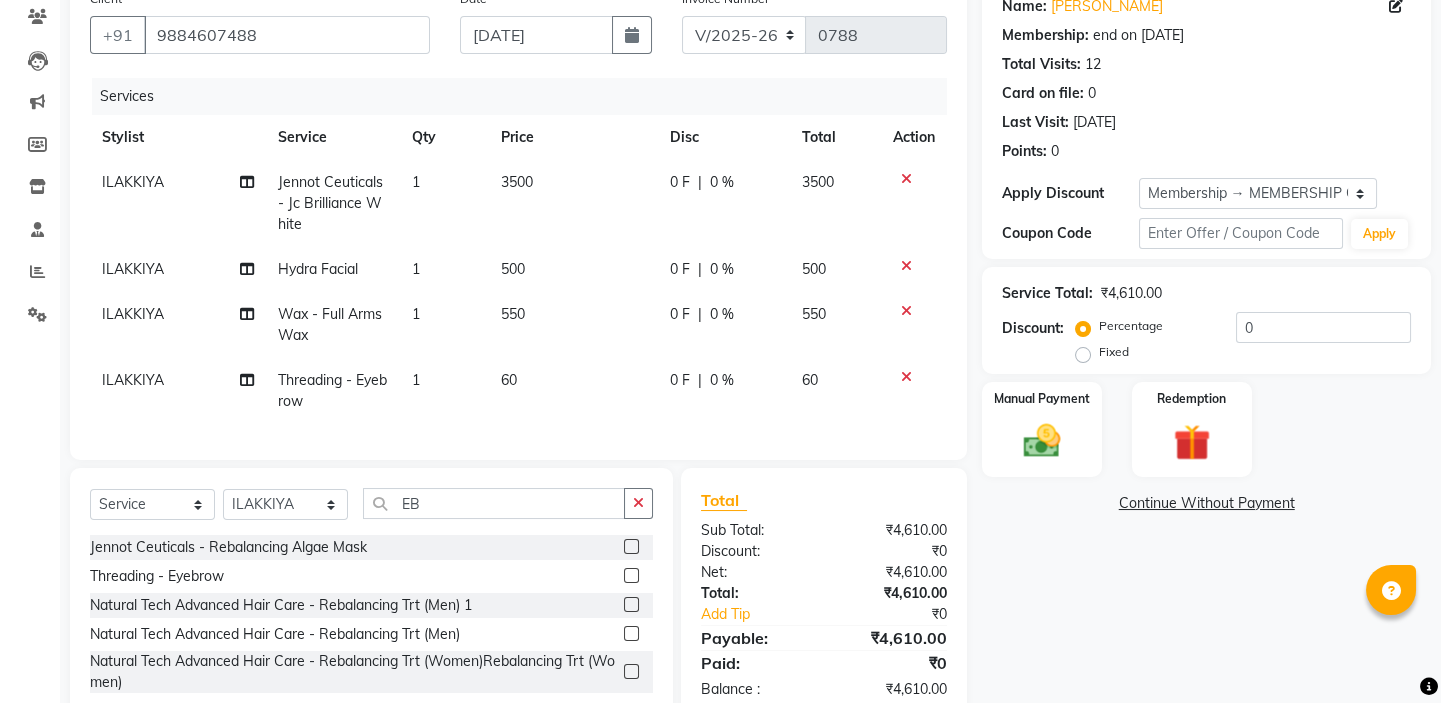 click 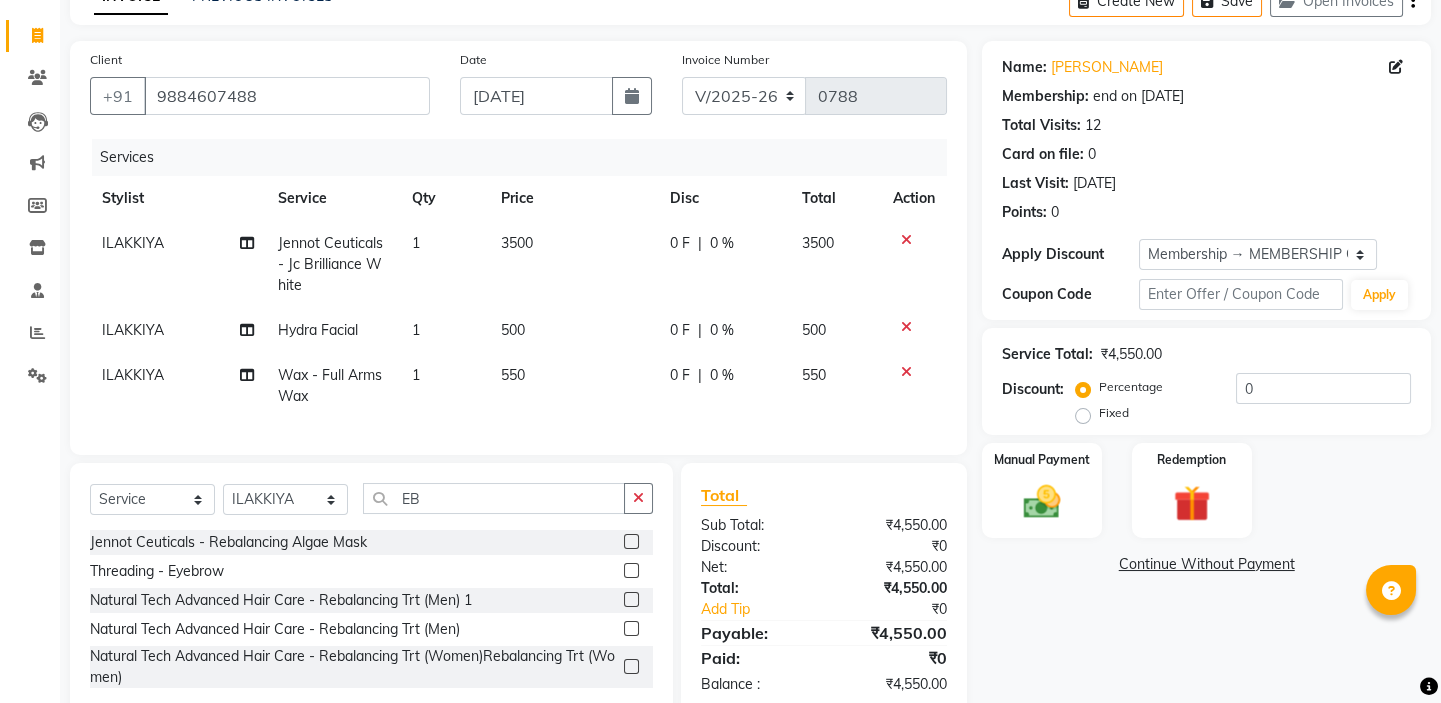 scroll, scrollTop: 170, scrollLeft: 0, axis: vertical 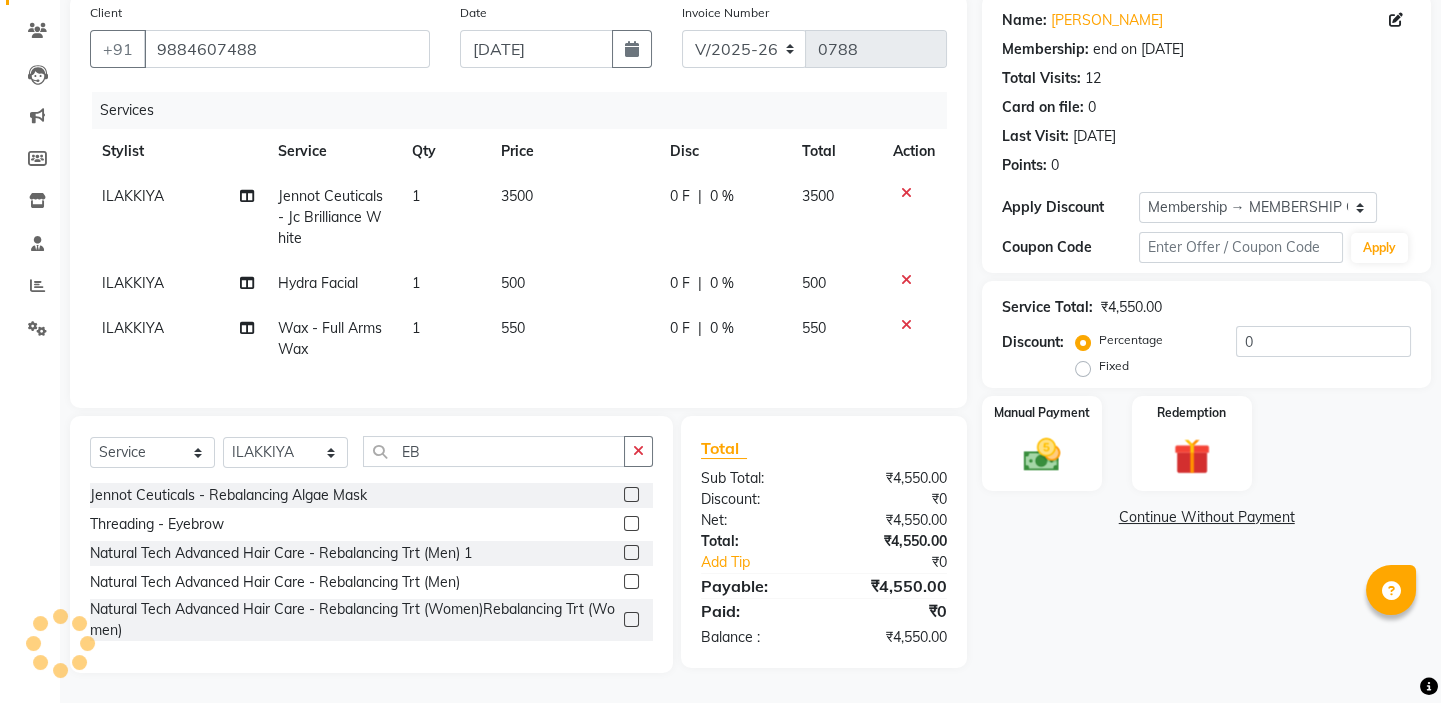 click on "0 F" 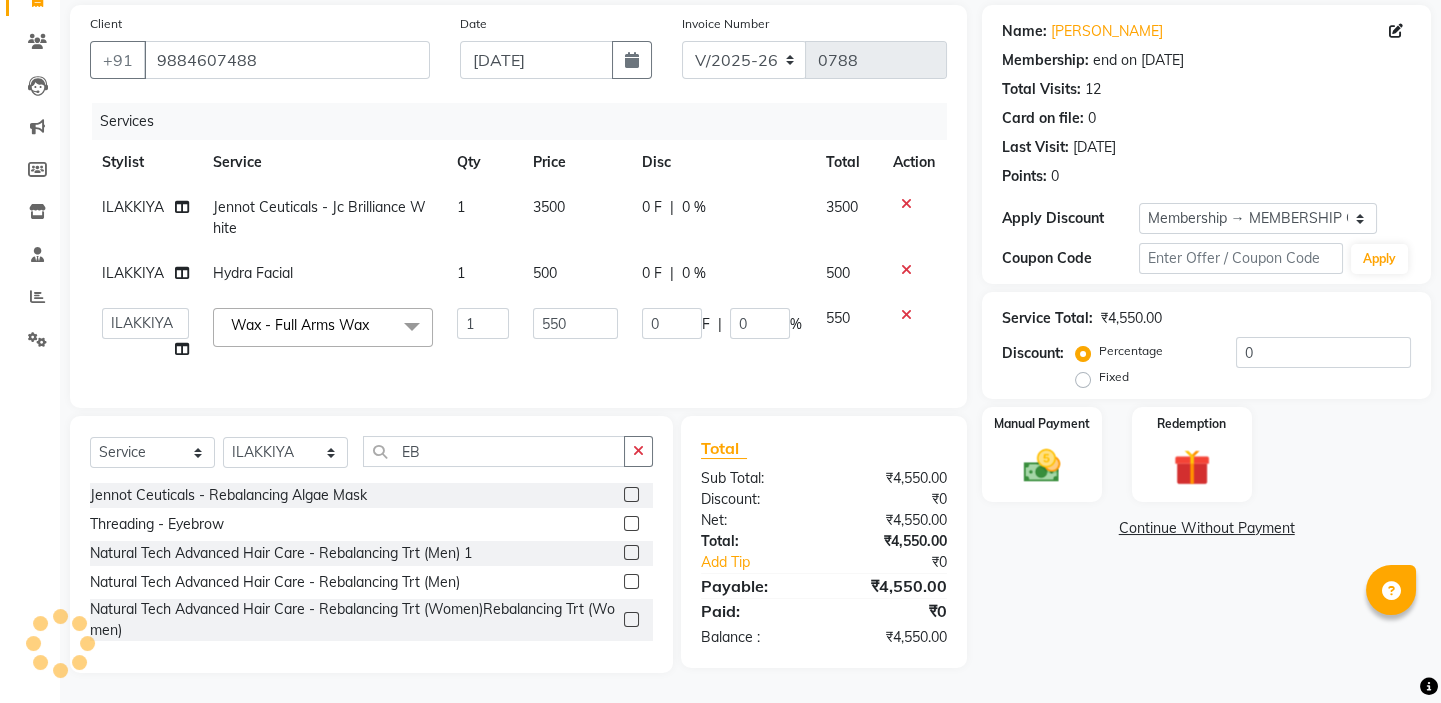 scroll, scrollTop: 159, scrollLeft: 0, axis: vertical 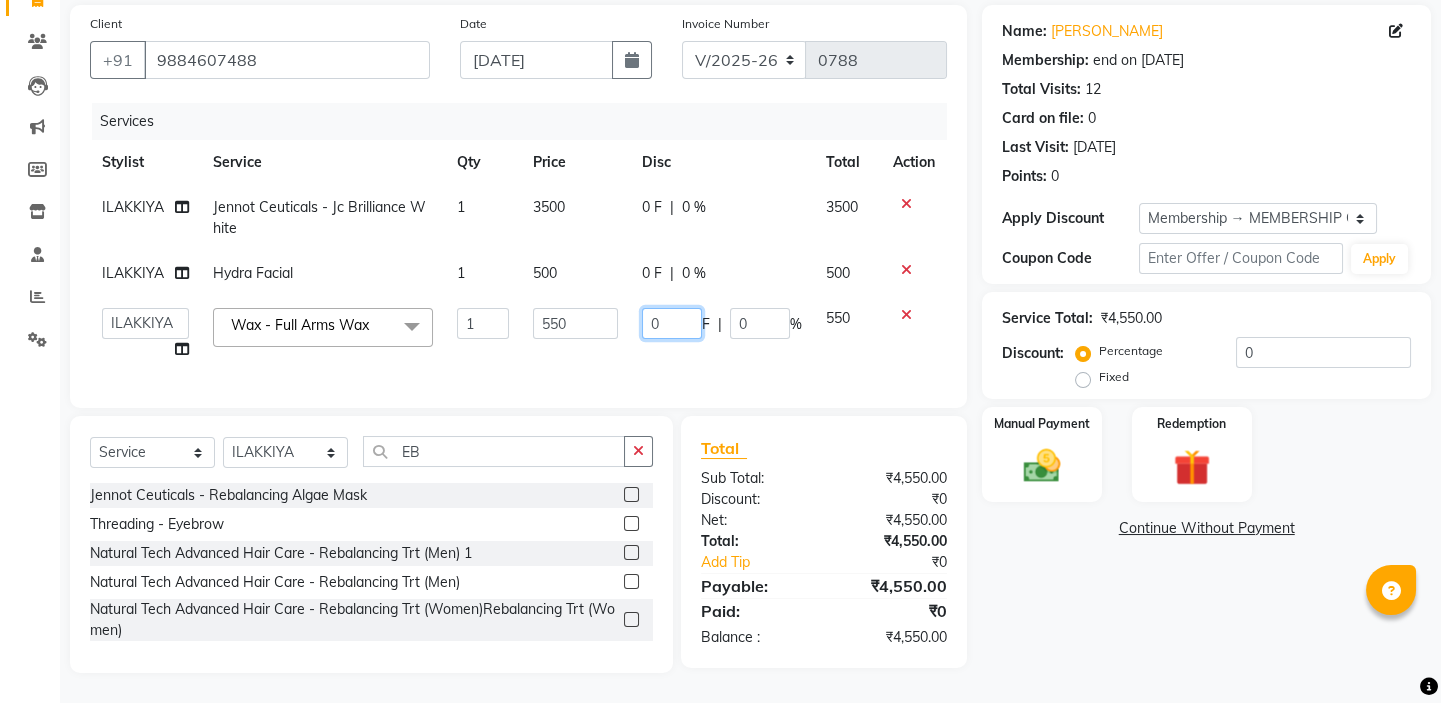 drag, startPoint x: 686, startPoint y: 311, endPoint x: 635, endPoint y: 309, distance: 51.0392 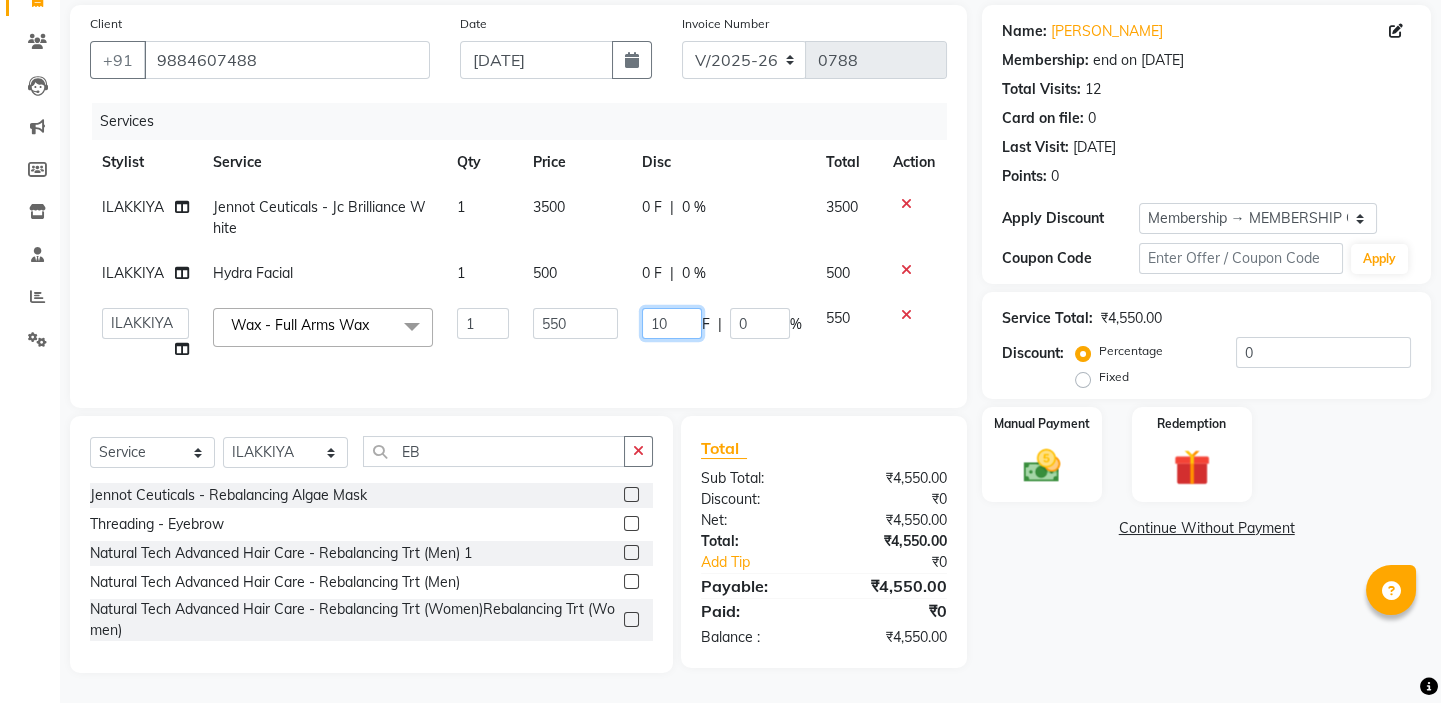 type on "100" 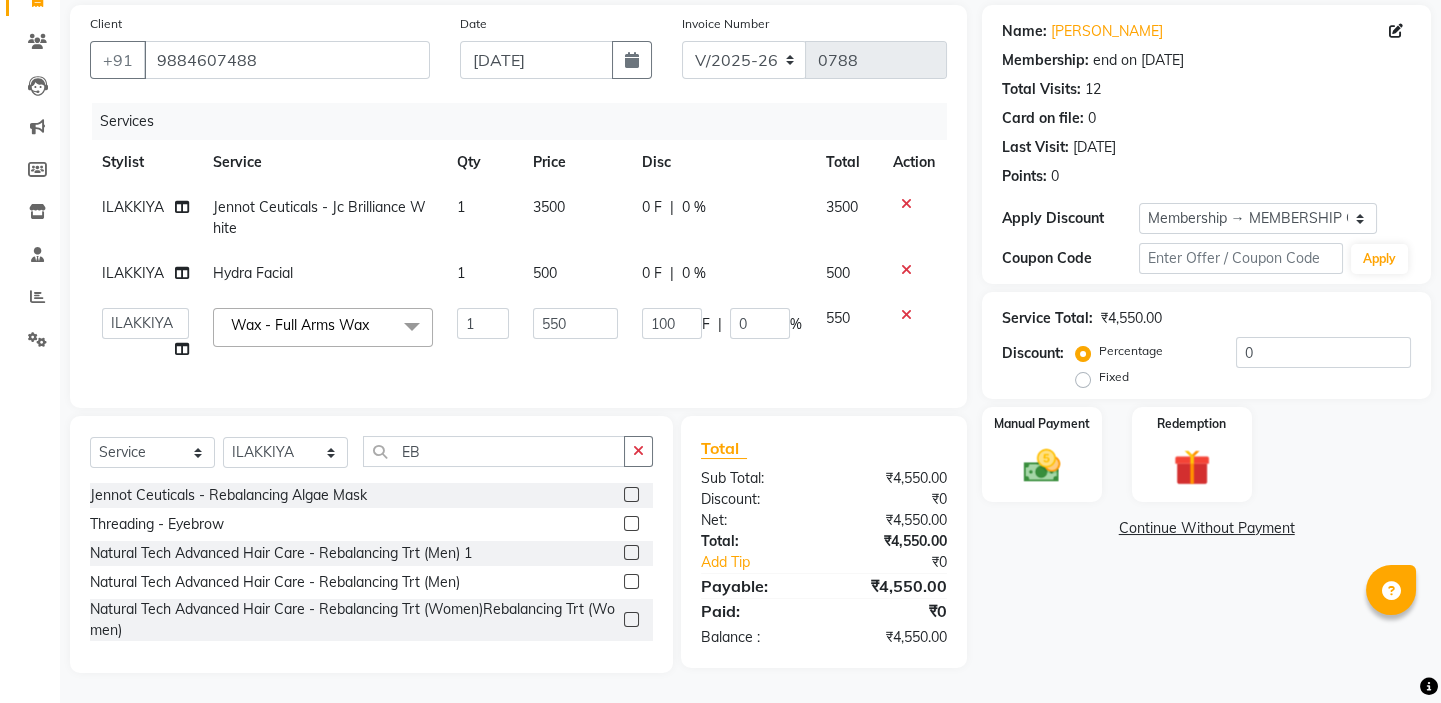 click on "Name: [PERSON_NAME]  Membership: end on [DATE] Total Visits:  12 Card on file:  0 Last Visit:   [DATE] Points:   0  Apply Discount Select Membership → MEMBERSHIP CARD Coupon Code Apply Service Total:  ₹4,550.00  Discount:  Percentage   Fixed  0 Manual Payment Redemption  Continue Without Payment" 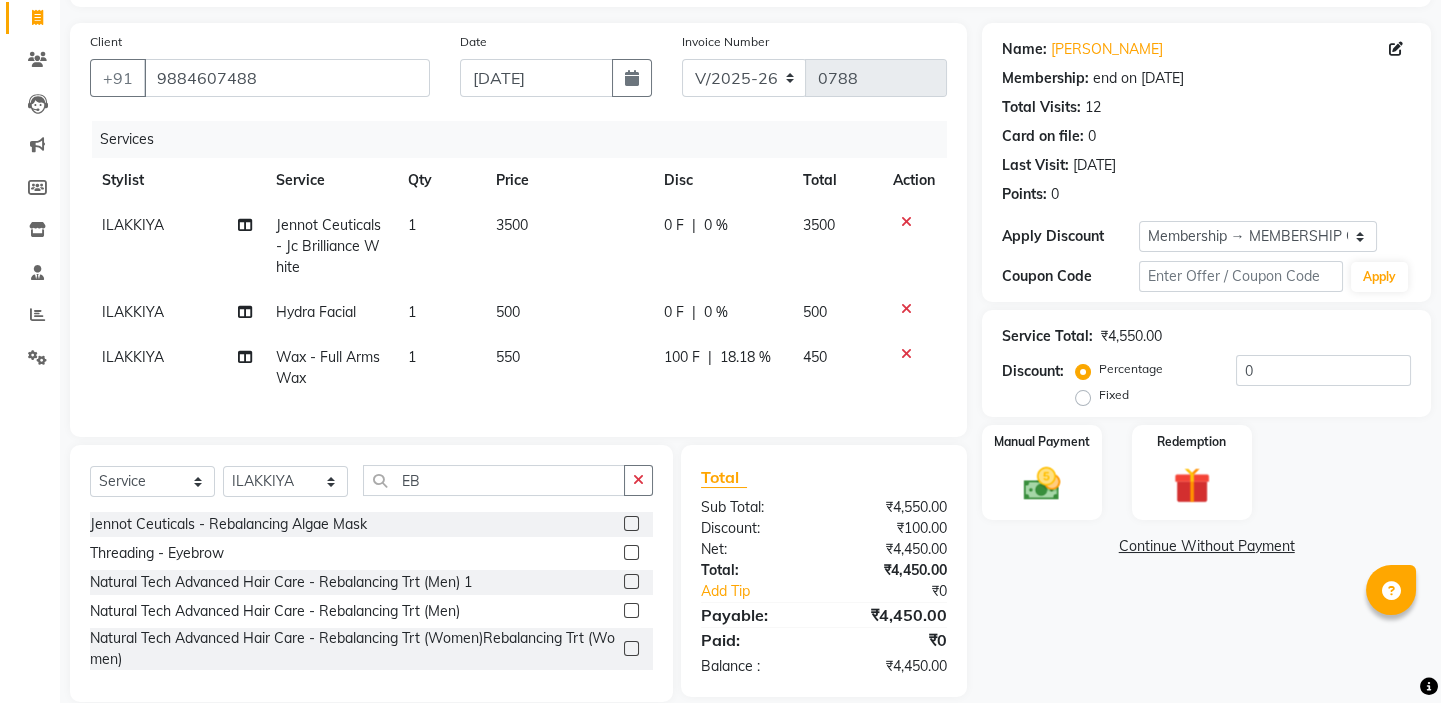 scroll, scrollTop: 170, scrollLeft: 0, axis: vertical 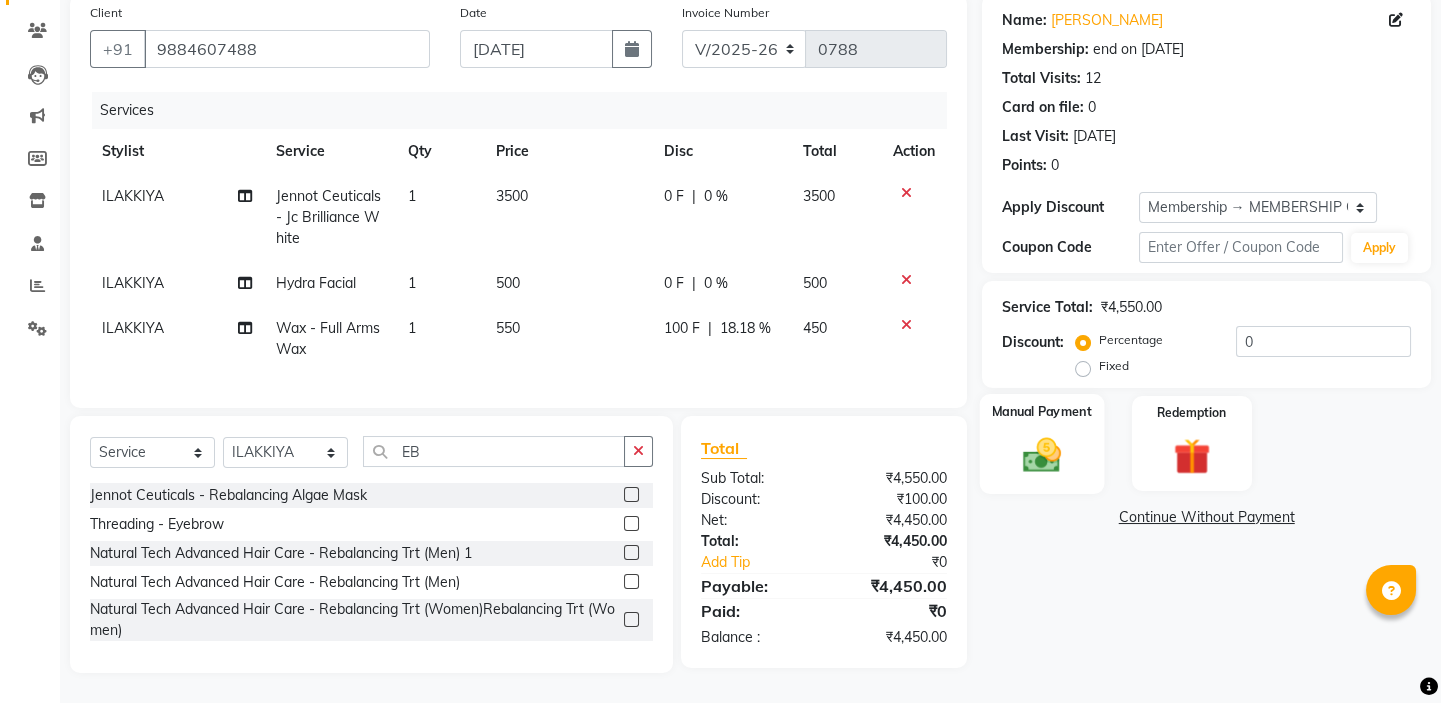 click 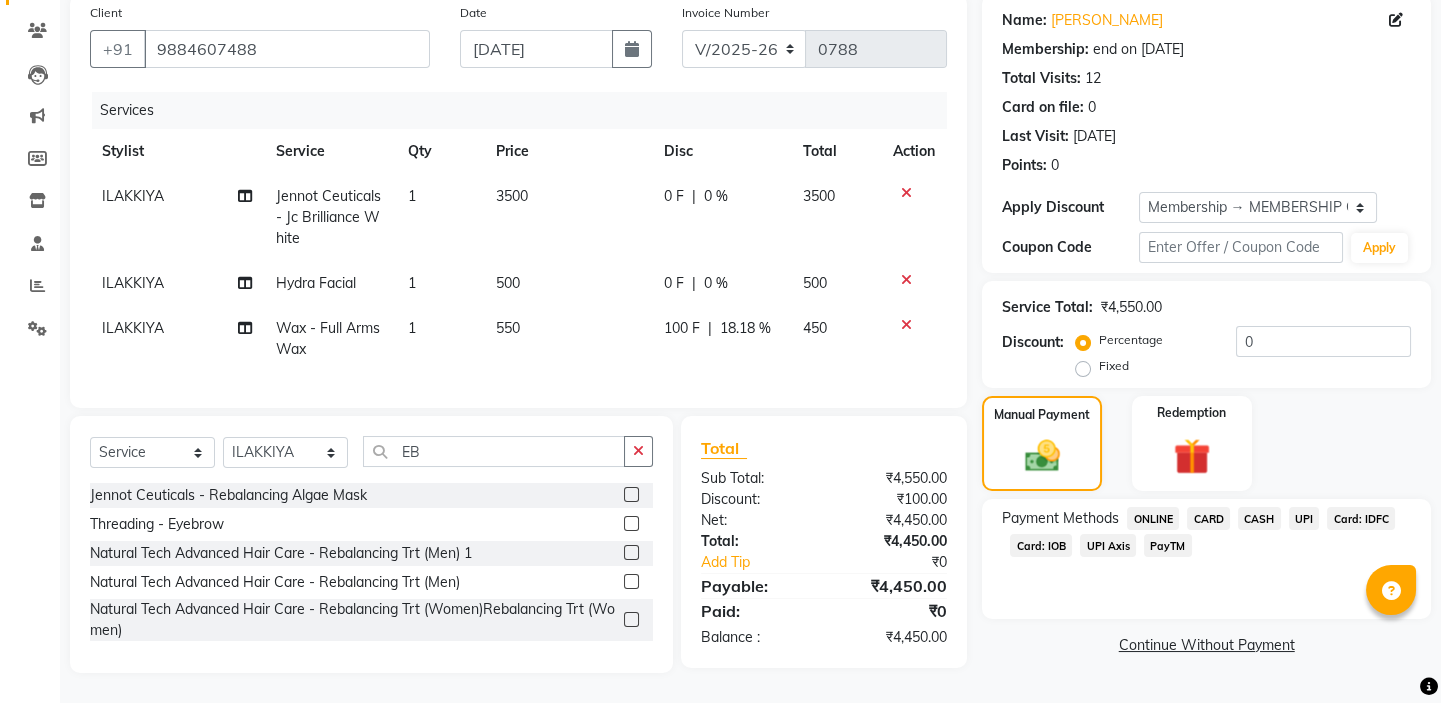 click on "UPI" 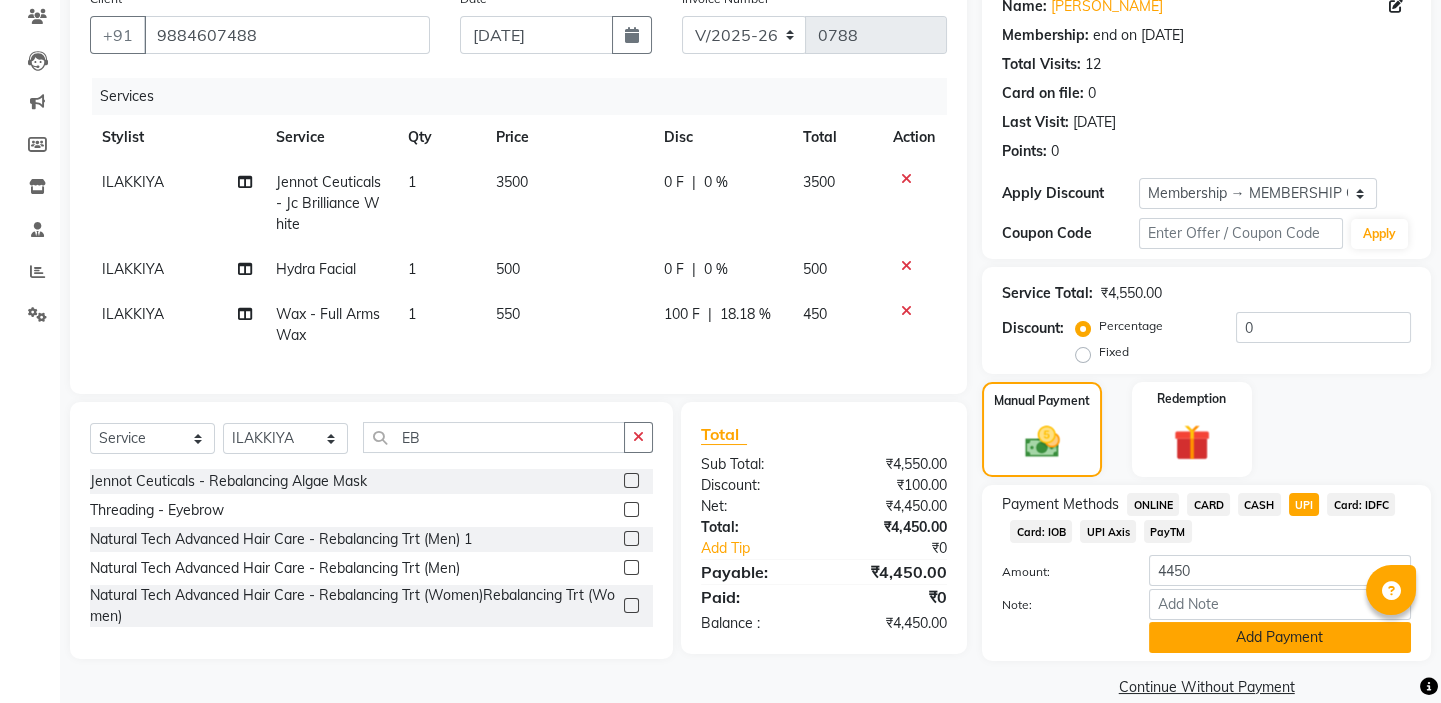 click on "Add Payment" 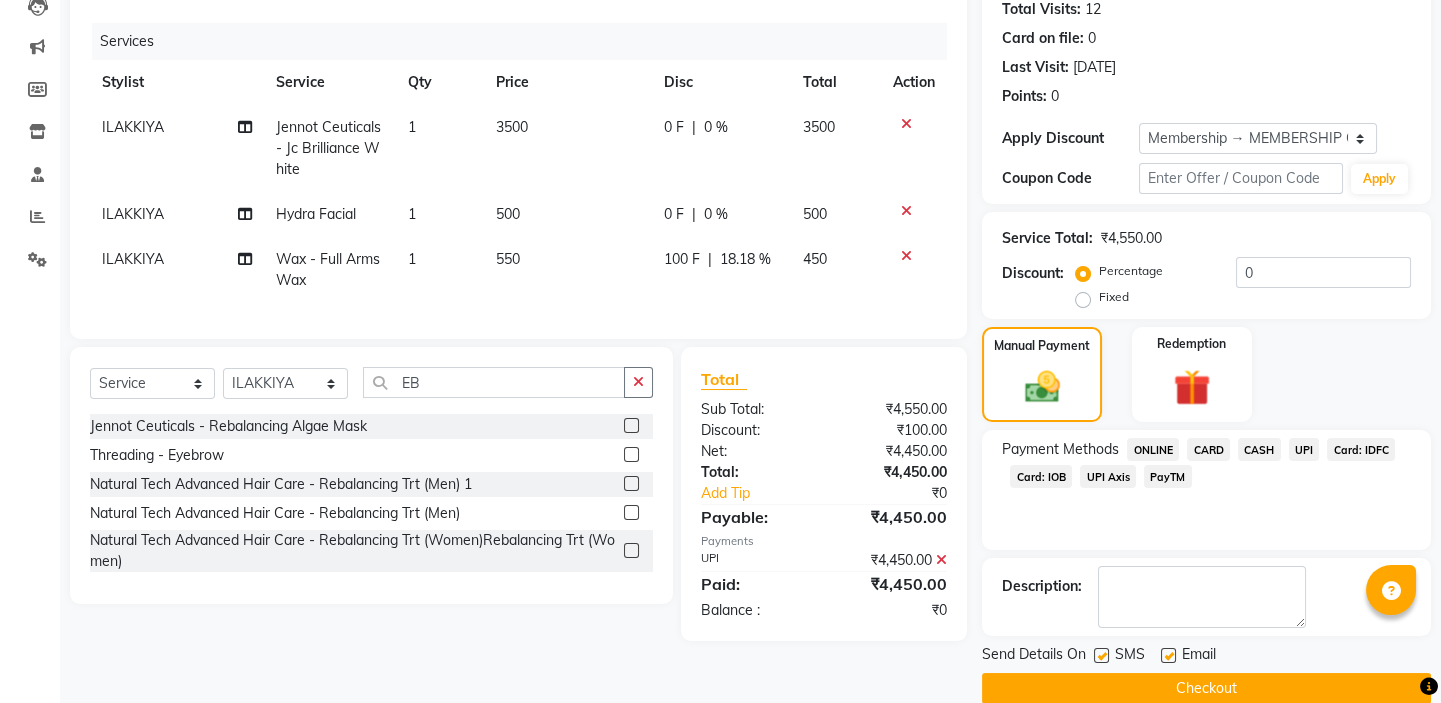 scroll, scrollTop: 255, scrollLeft: 0, axis: vertical 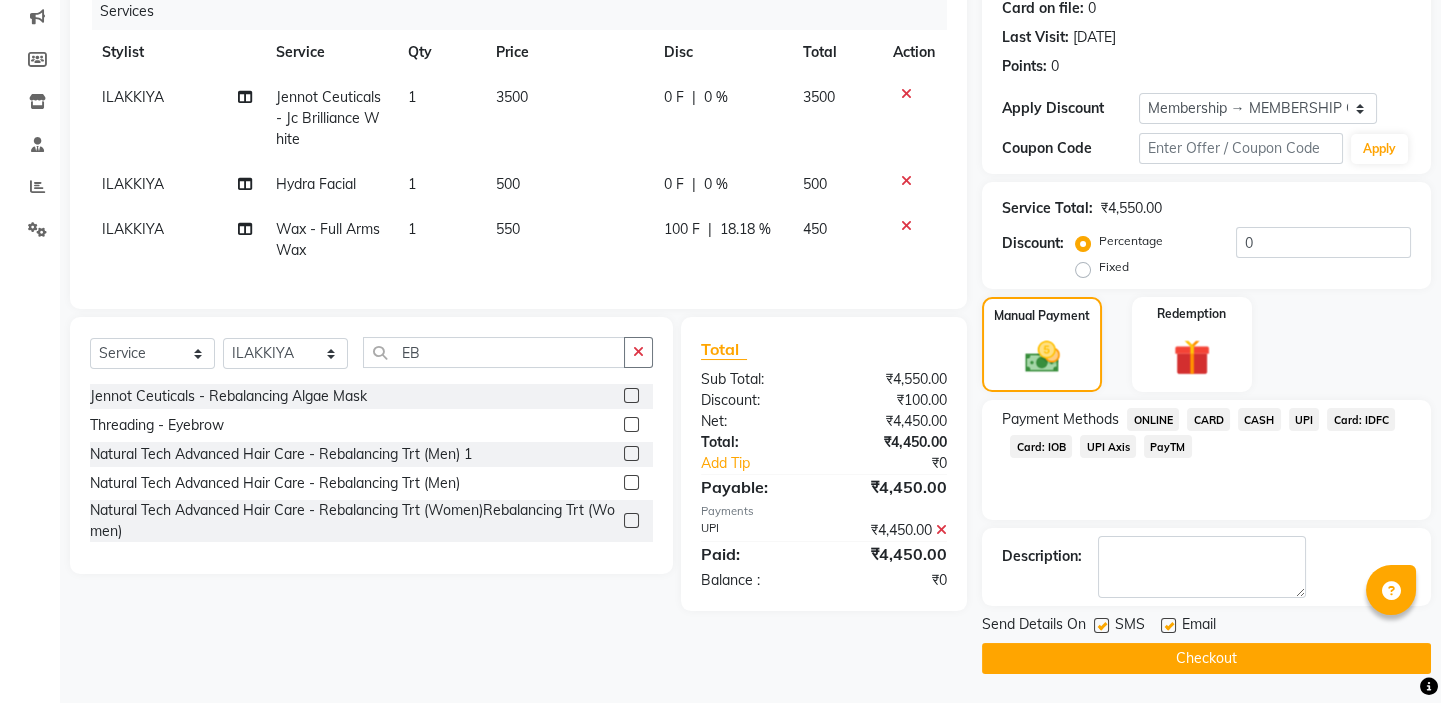 click on "Checkout" 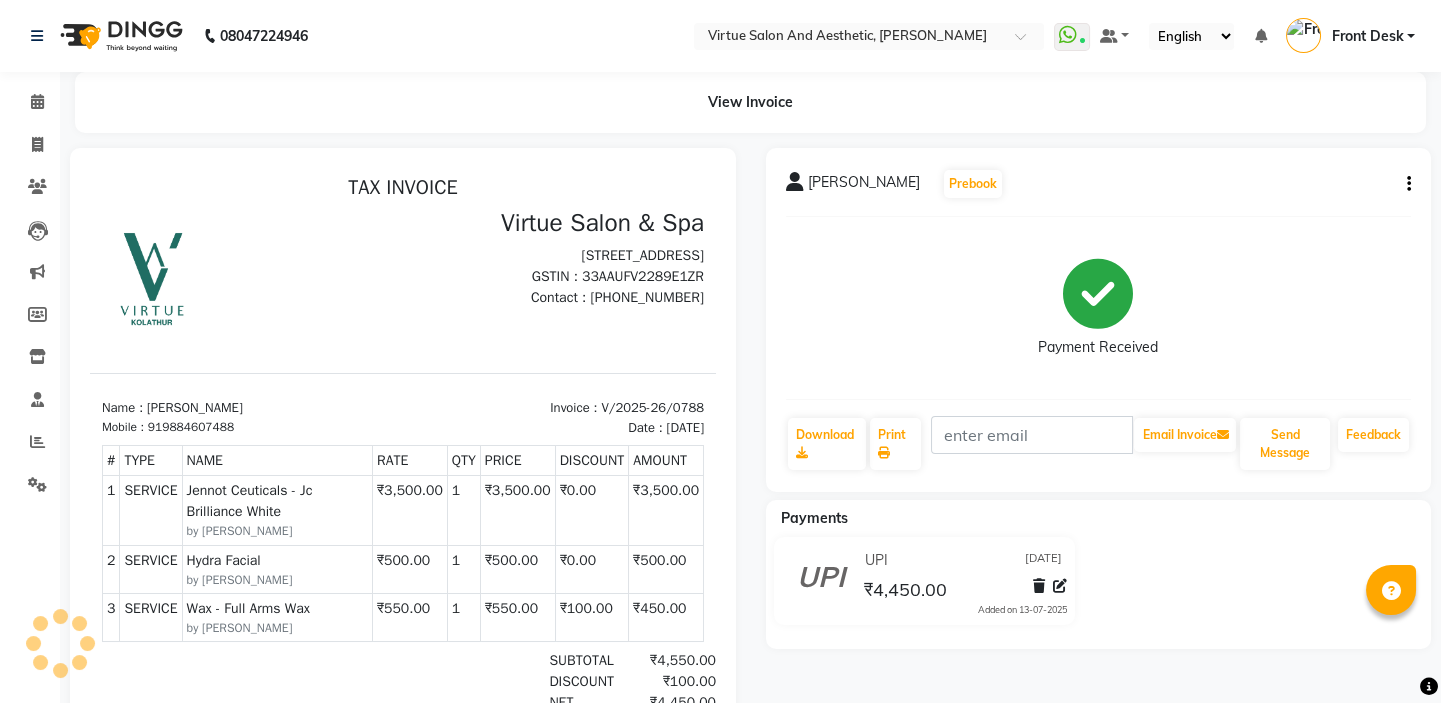 scroll, scrollTop: 0, scrollLeft: 0, axis: both 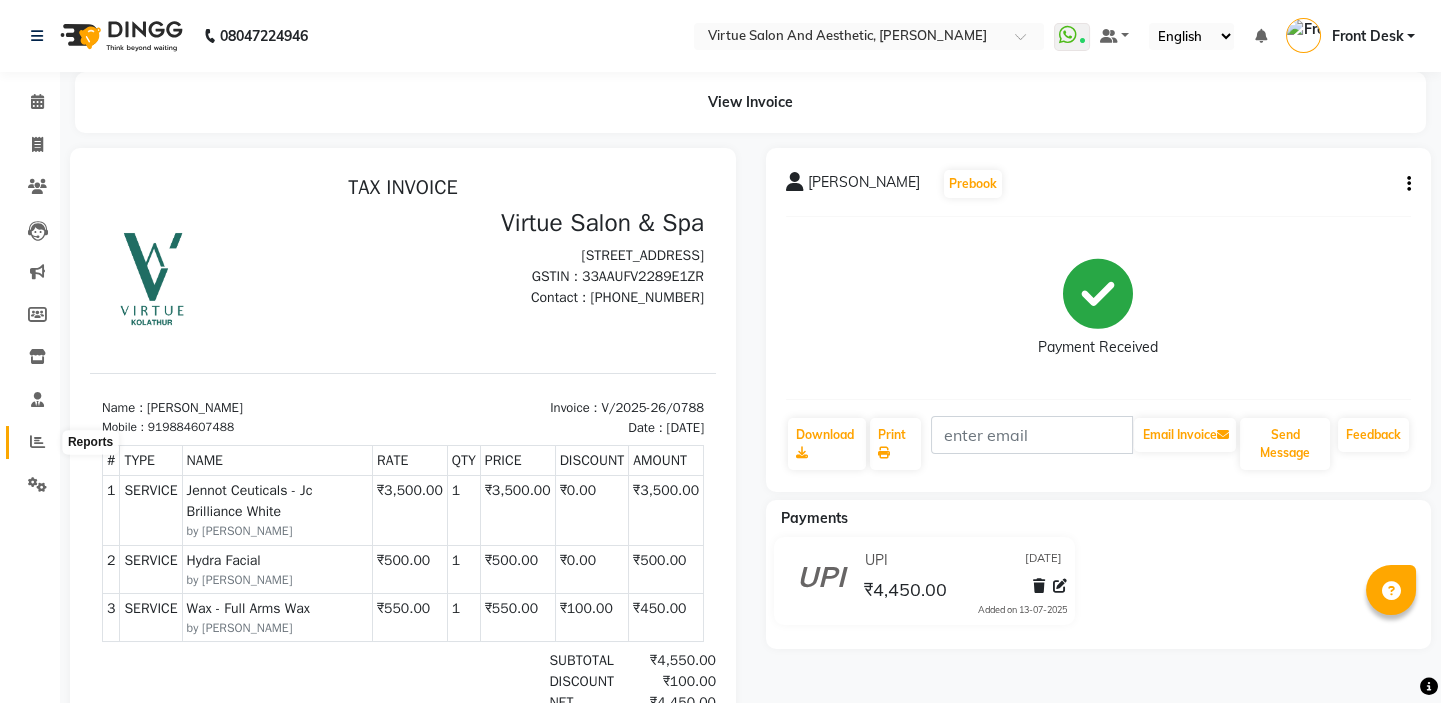 drag, startPoint x: 36, startPoint y: 446, endPoint x: 41, endPoint y: 433, distance: 13.928389 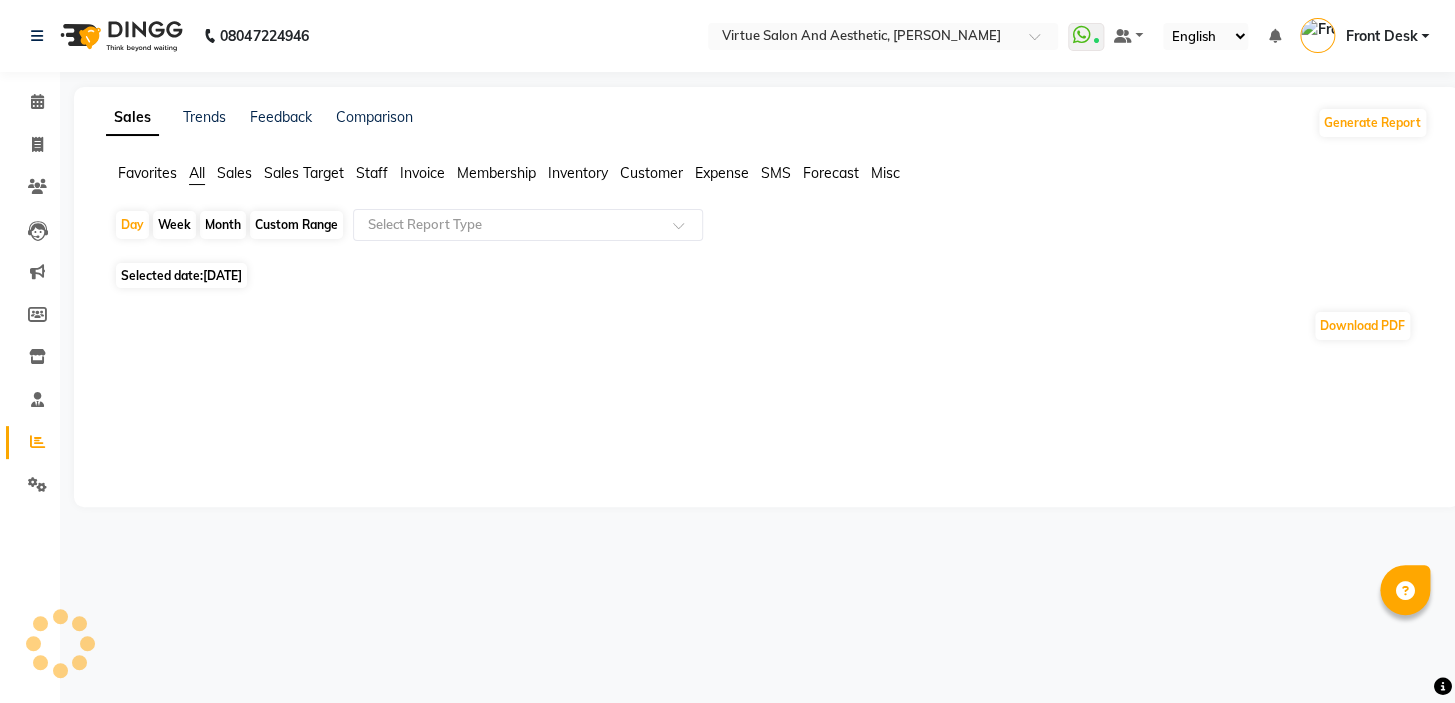 click on "Sales" 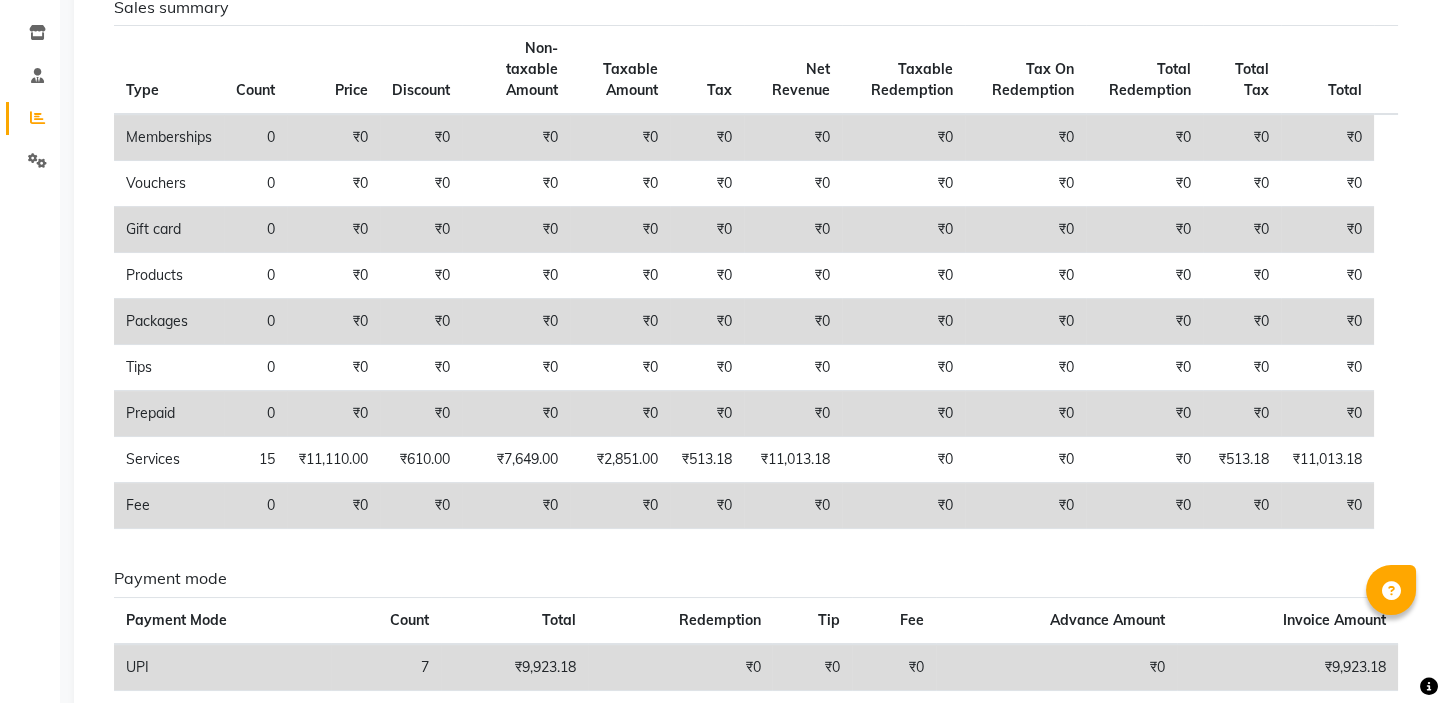 scroll, scrollTop: 507, scrollLeft: 0, axis: vertical 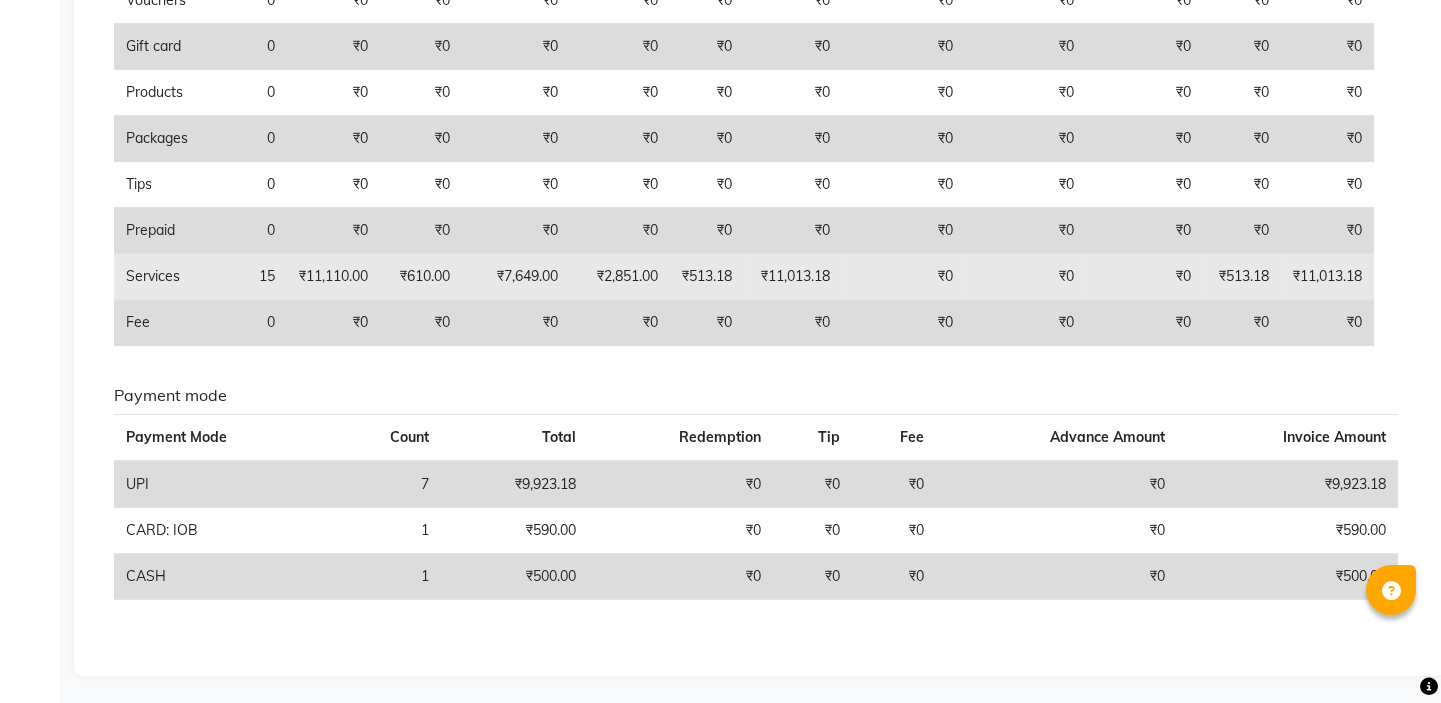 drag, startPoint x: 496, startPoint y: 262, endPoint x: 548, endPoint y: 267, distance: 52.23983 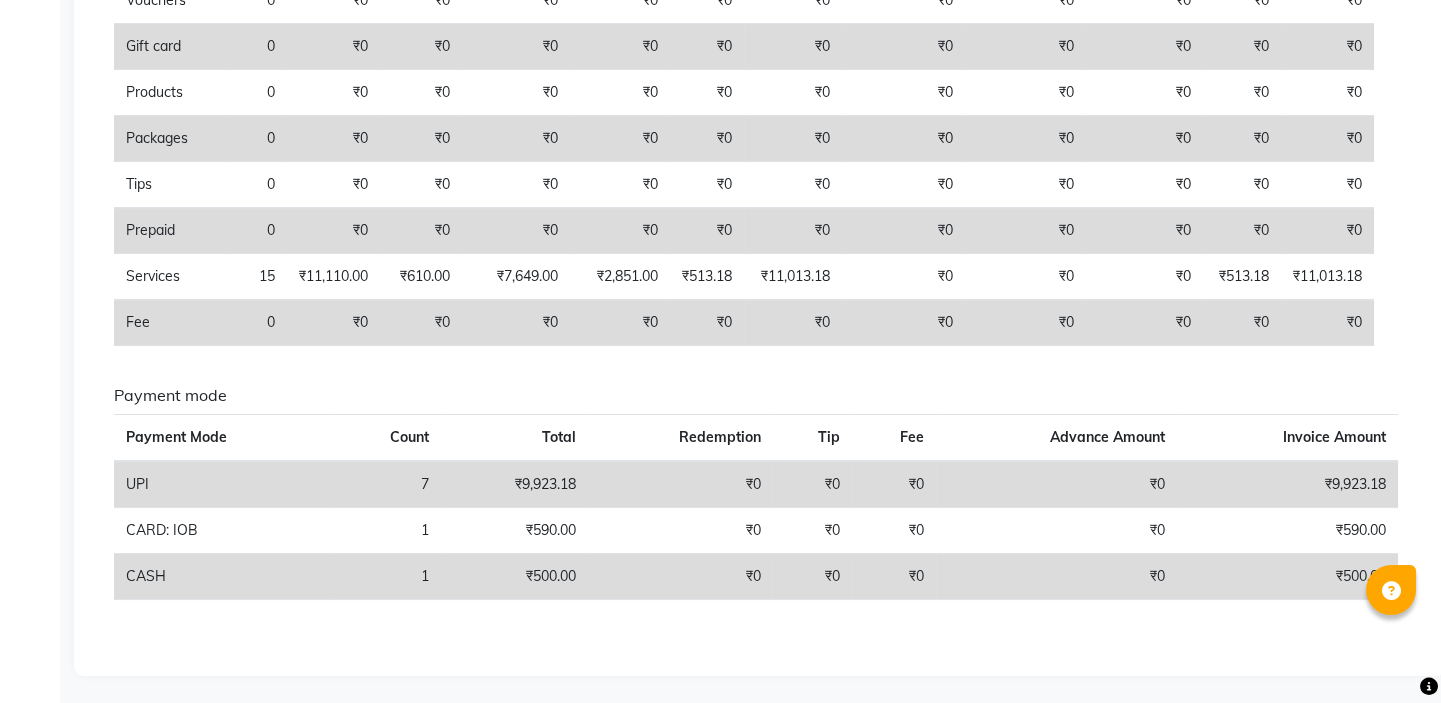 click on "₹0" 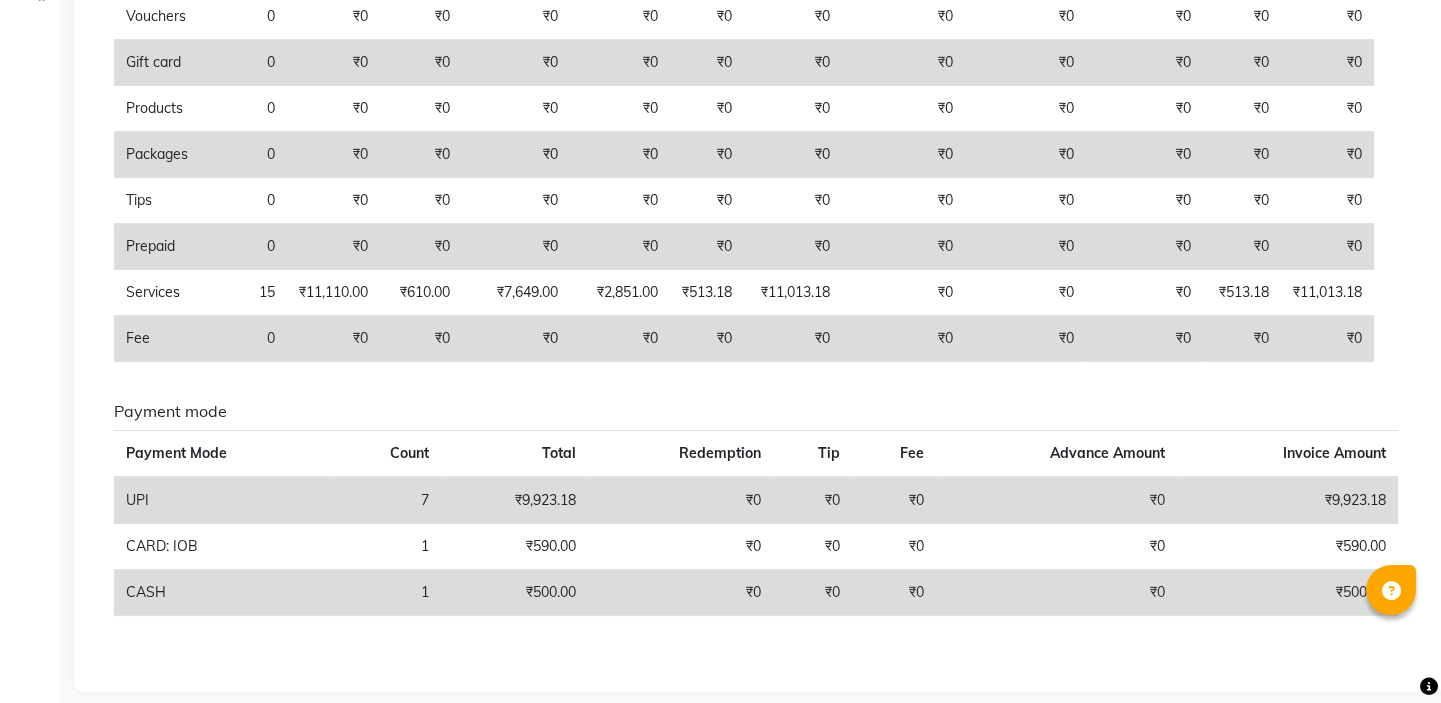scroll, scrollTop: 0, scrollLeft: 0, axis: both 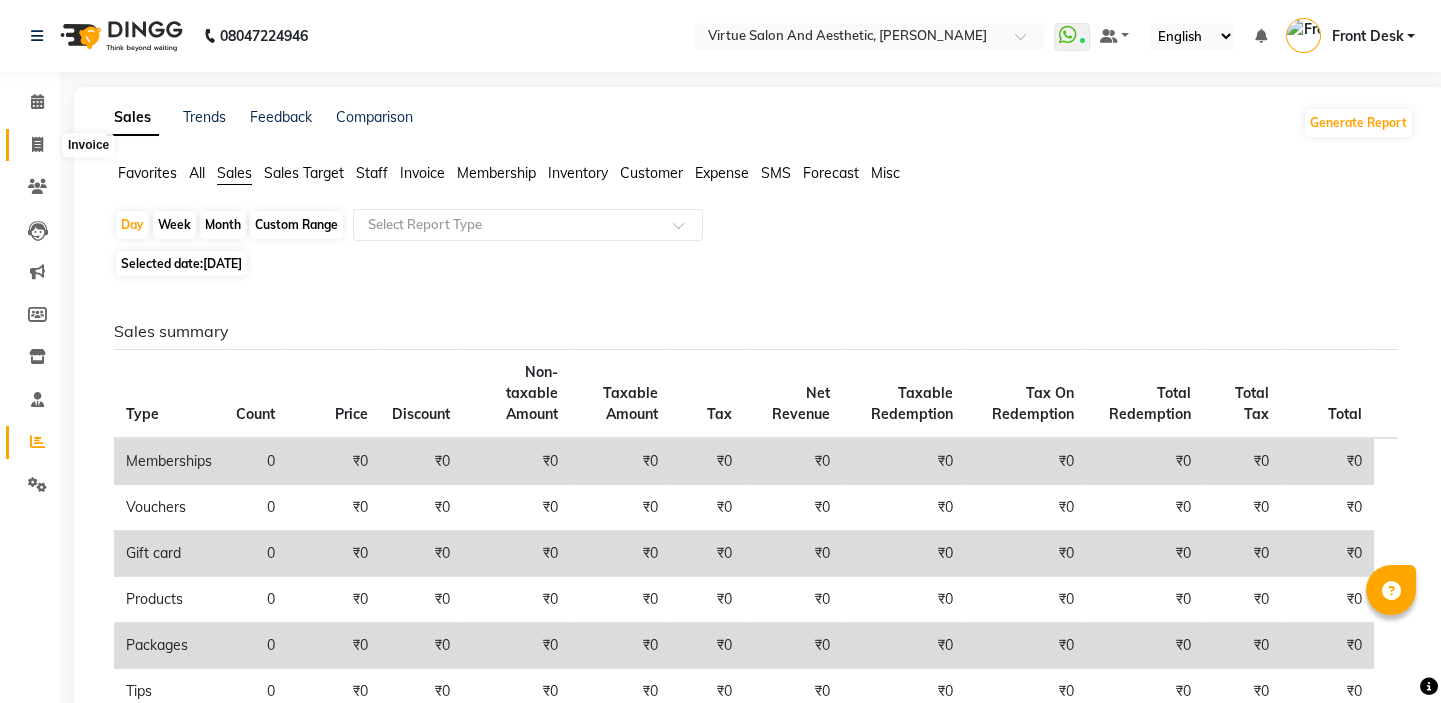 click 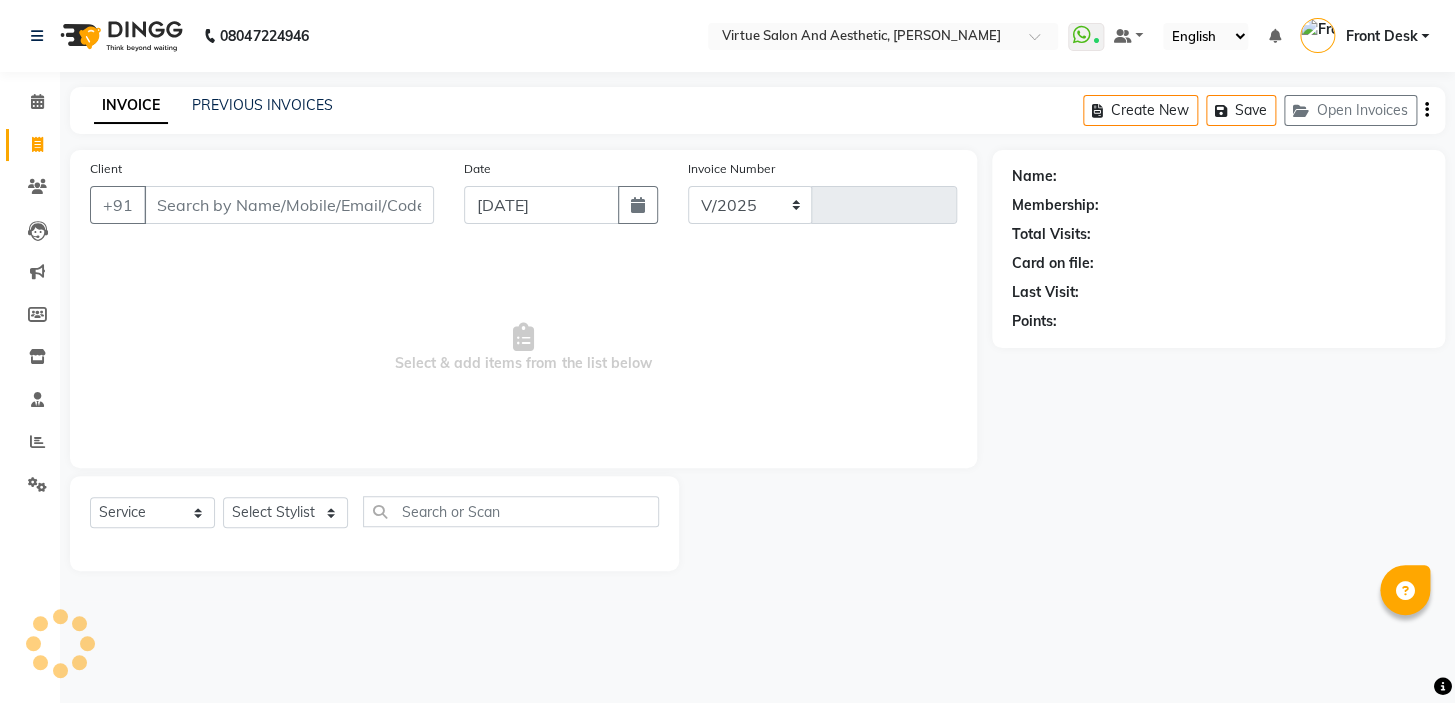 select on "7053" 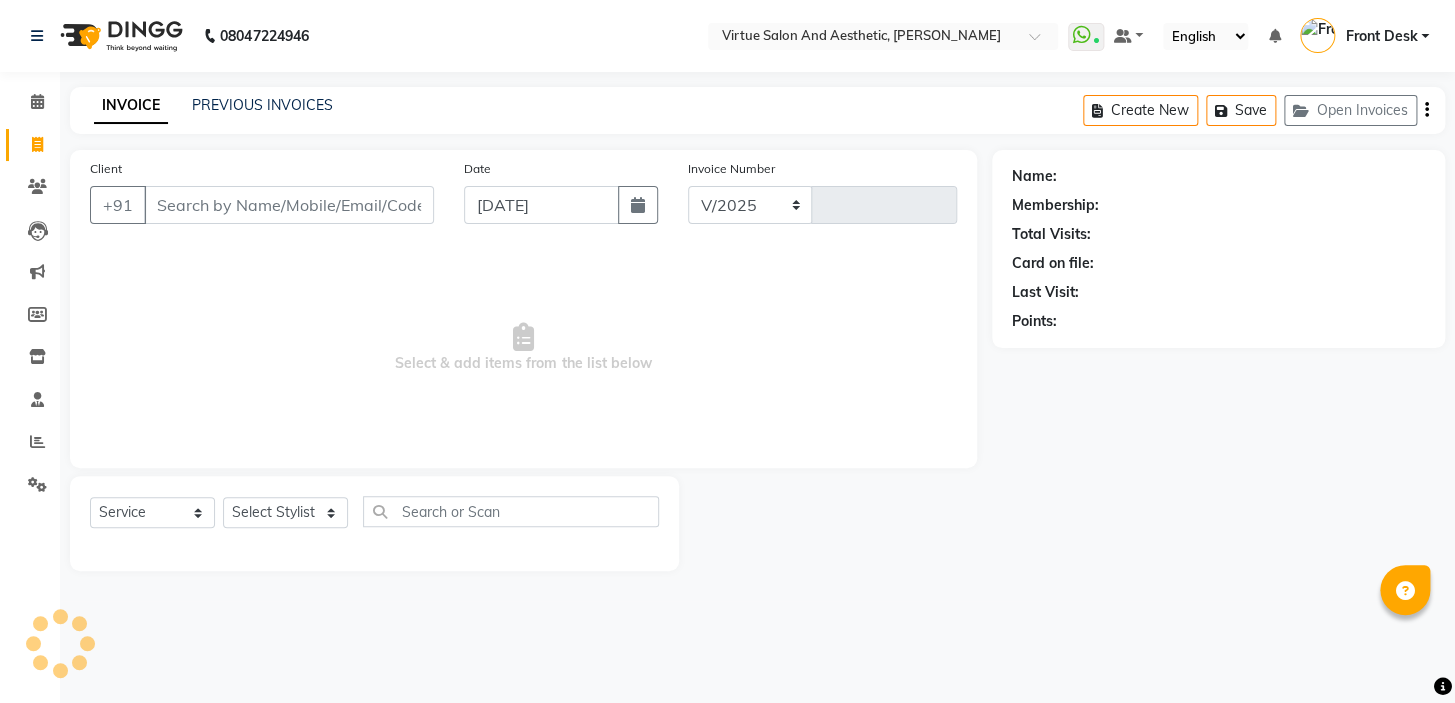type on "0789" 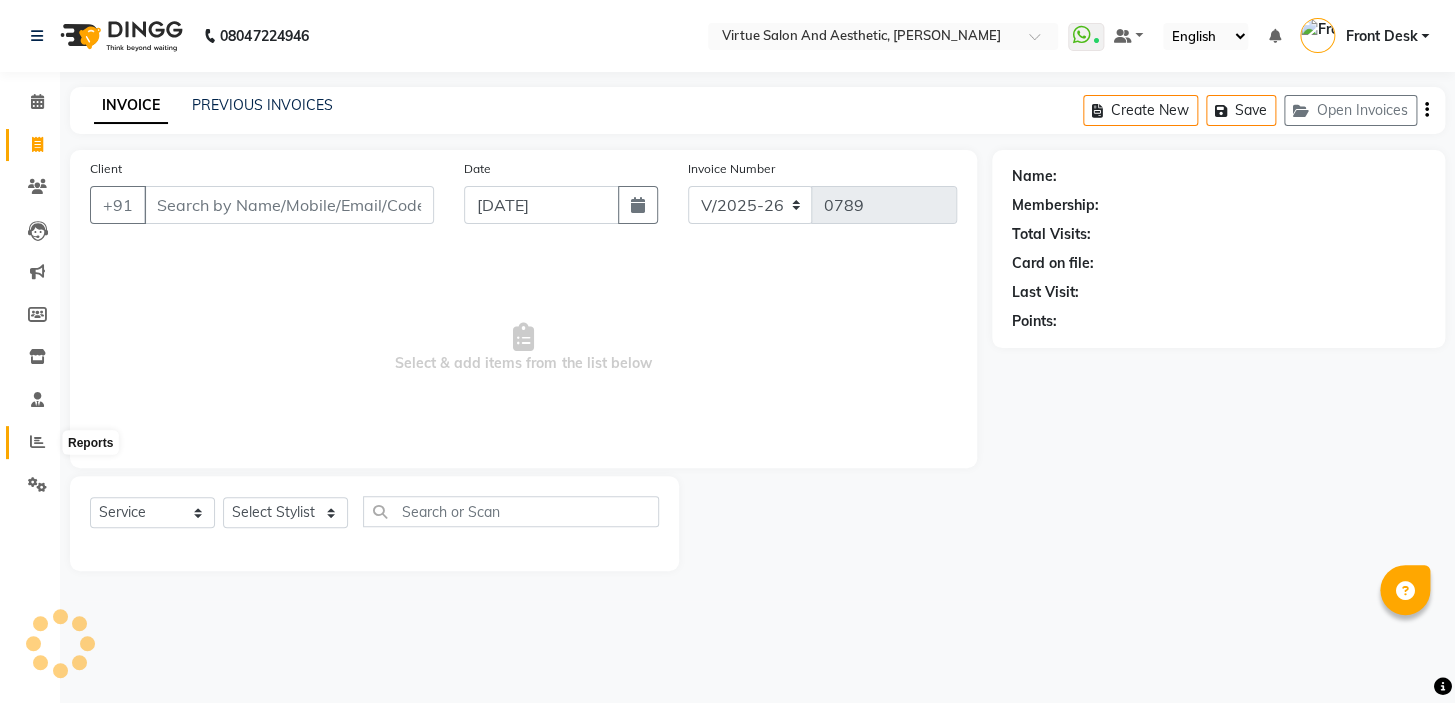 click 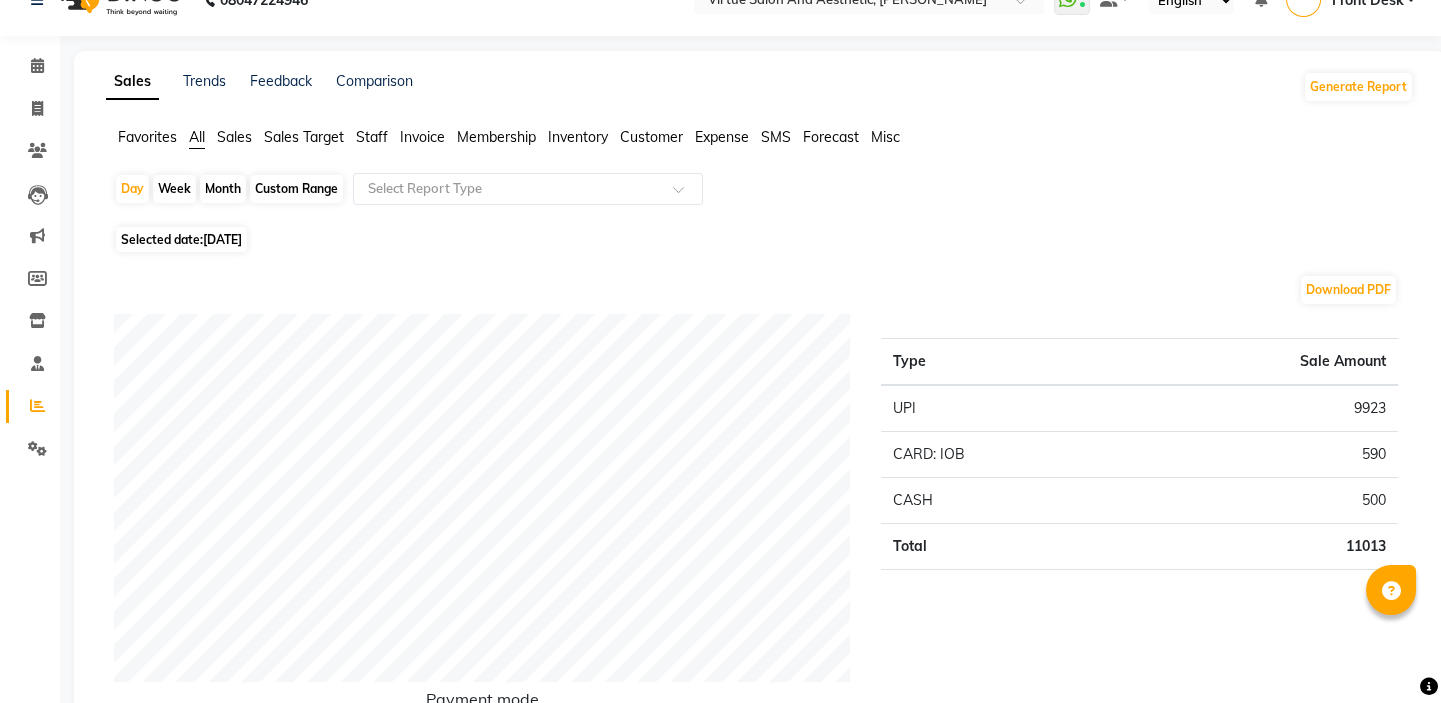 scroll, scrollTop: 0, scrollLeft: 0, axis: both 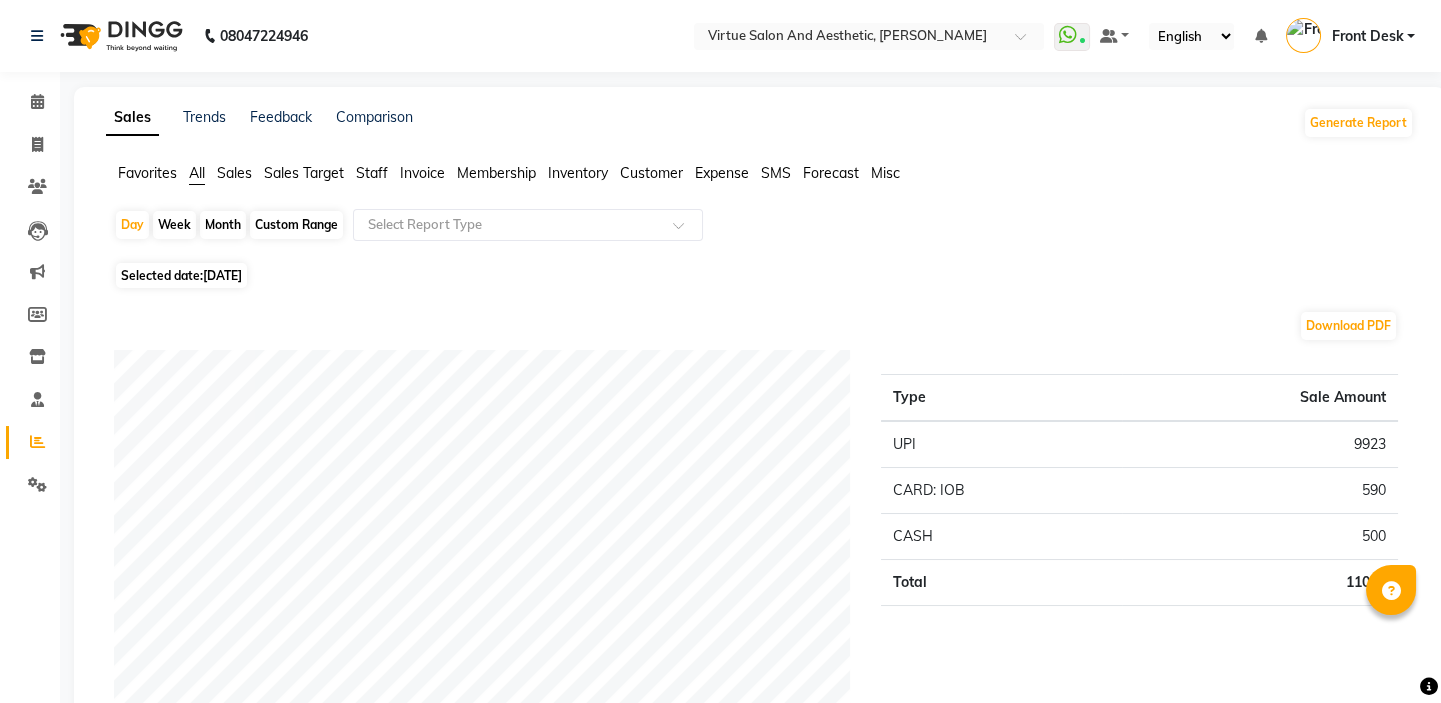 click on "Sales" 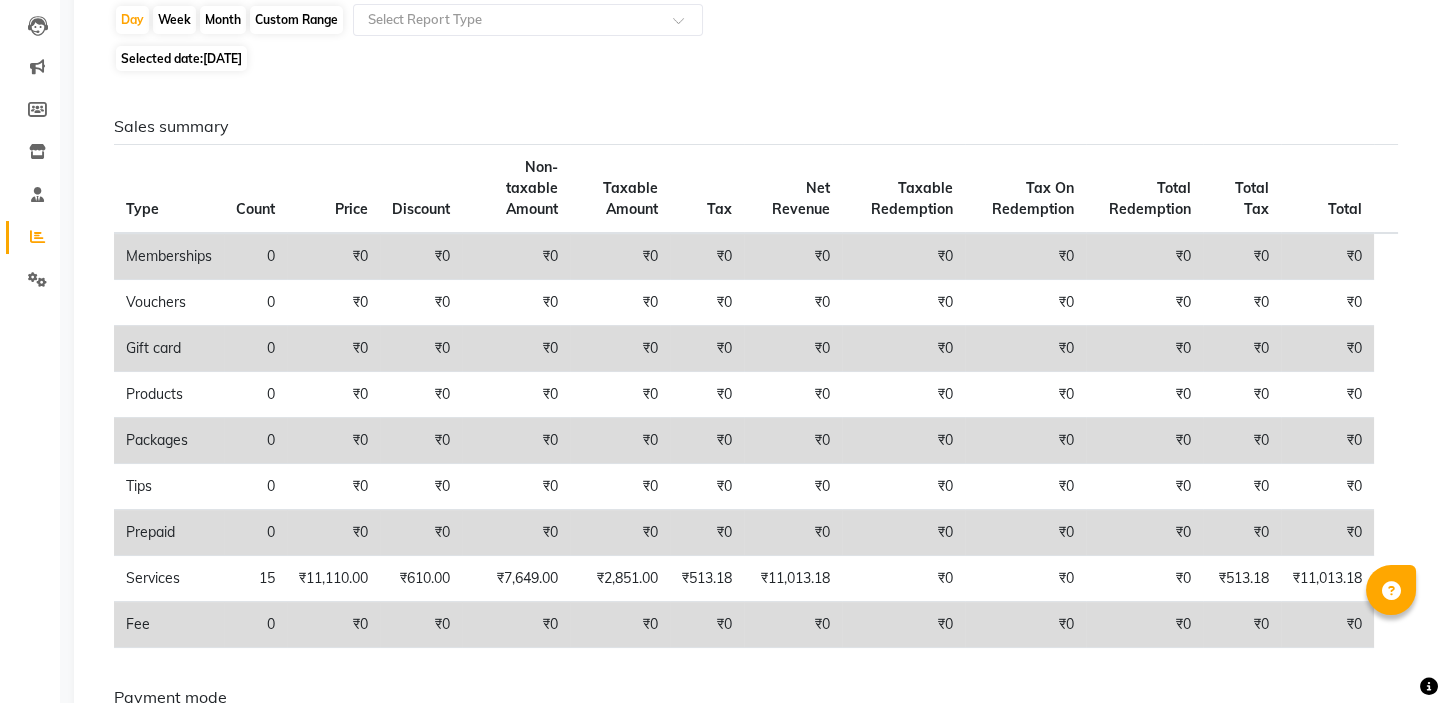 scroll, scrollTop: 507, scrollLeft: 0, axis: vertical 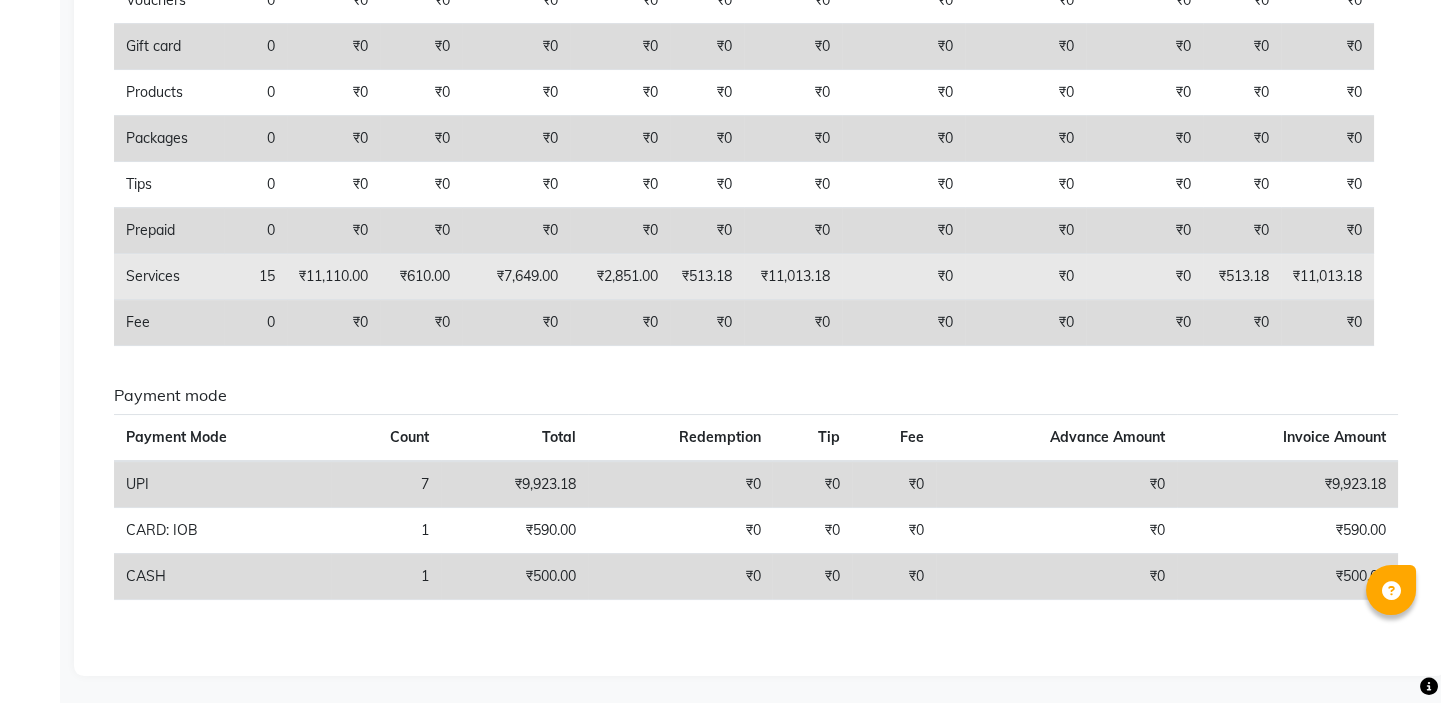 drag, startPoint x: 506, startPoint y: 268, endPoint x: 565, endPoint y: 261, distance: 59.413803 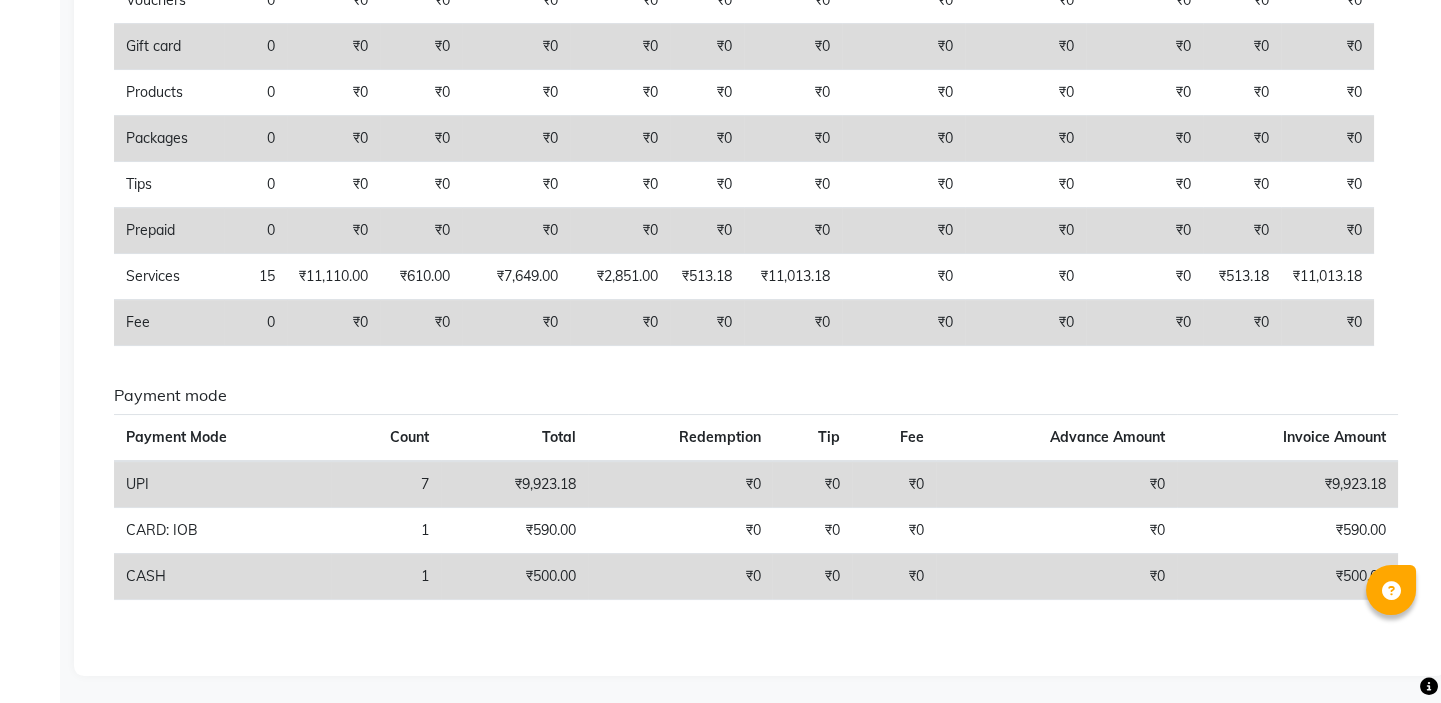 click on "₹0" 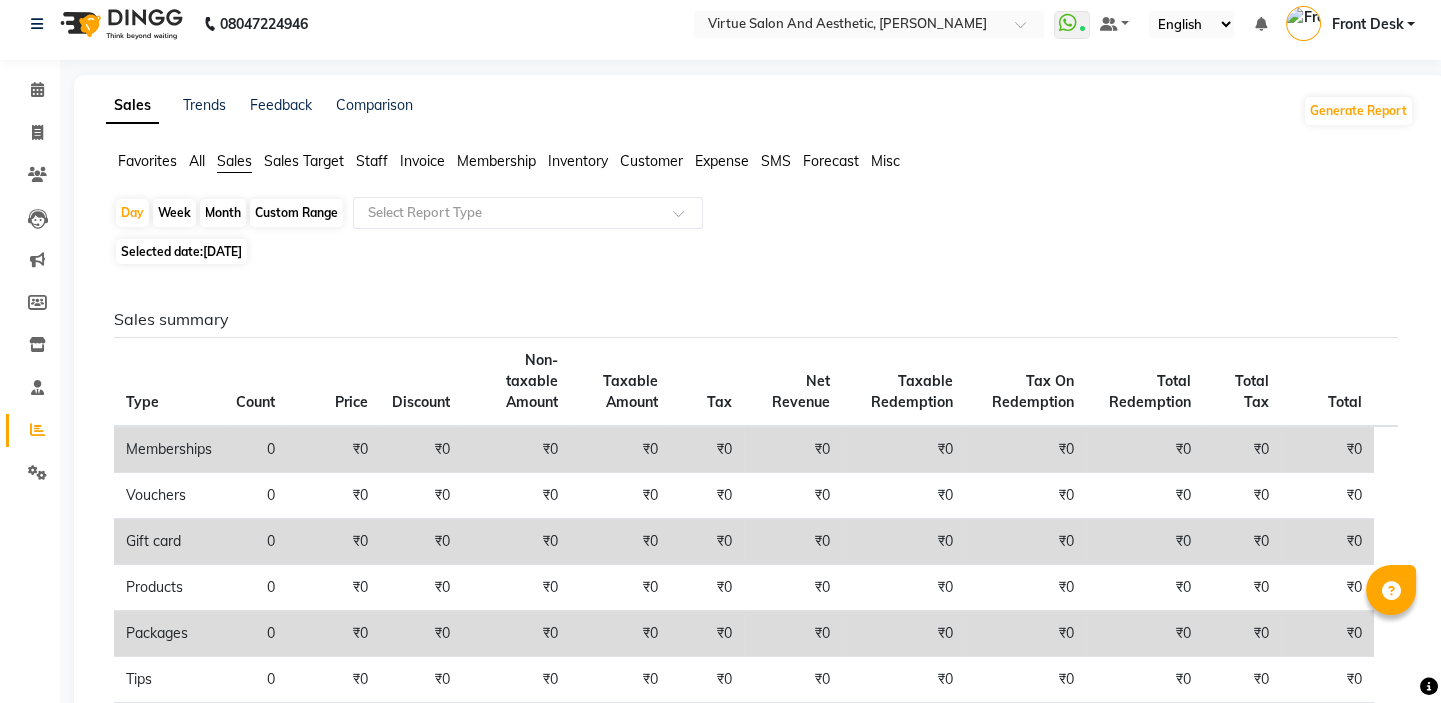 scroll, scrollTop: 0, scrollLeft: 0, axis: both 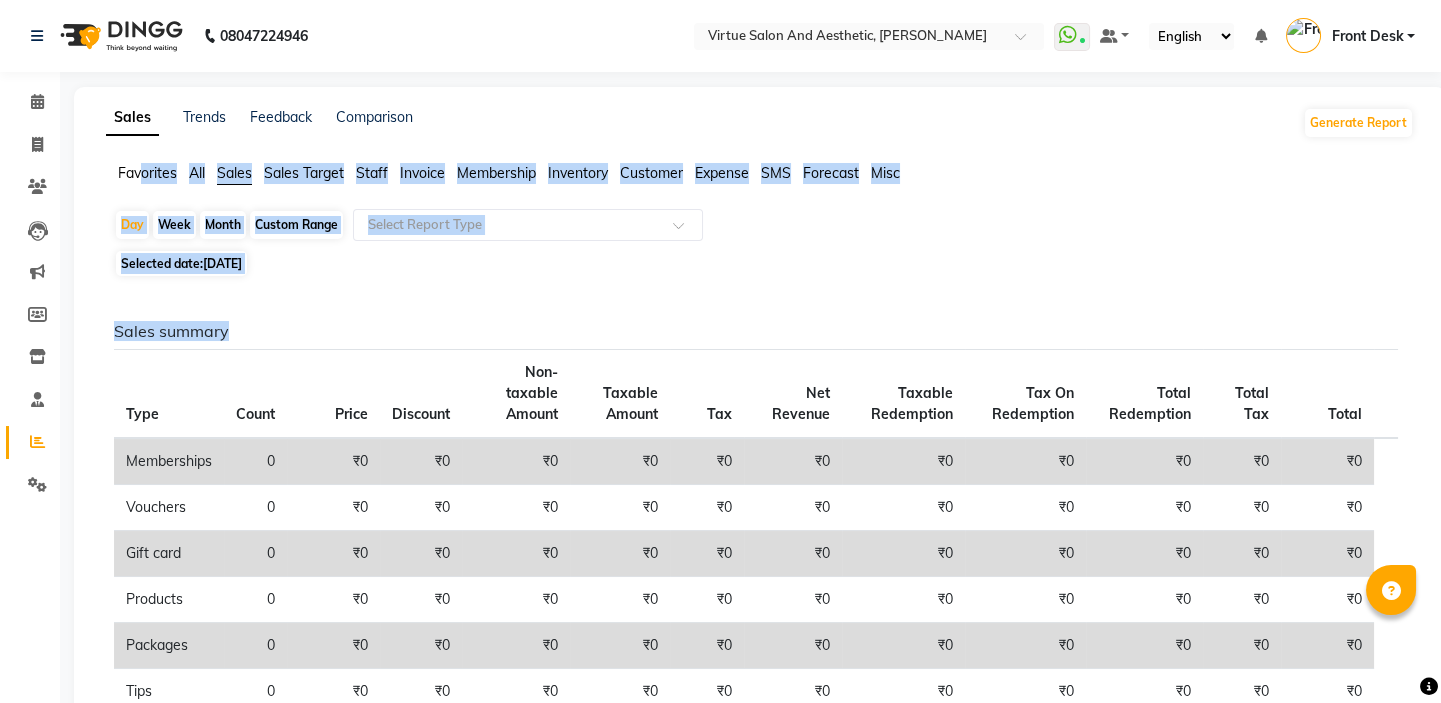 drag, startPoint x: 312, startPoint y: 288, endPoint x: 50, endPoint y: 83, distance: 332.6695 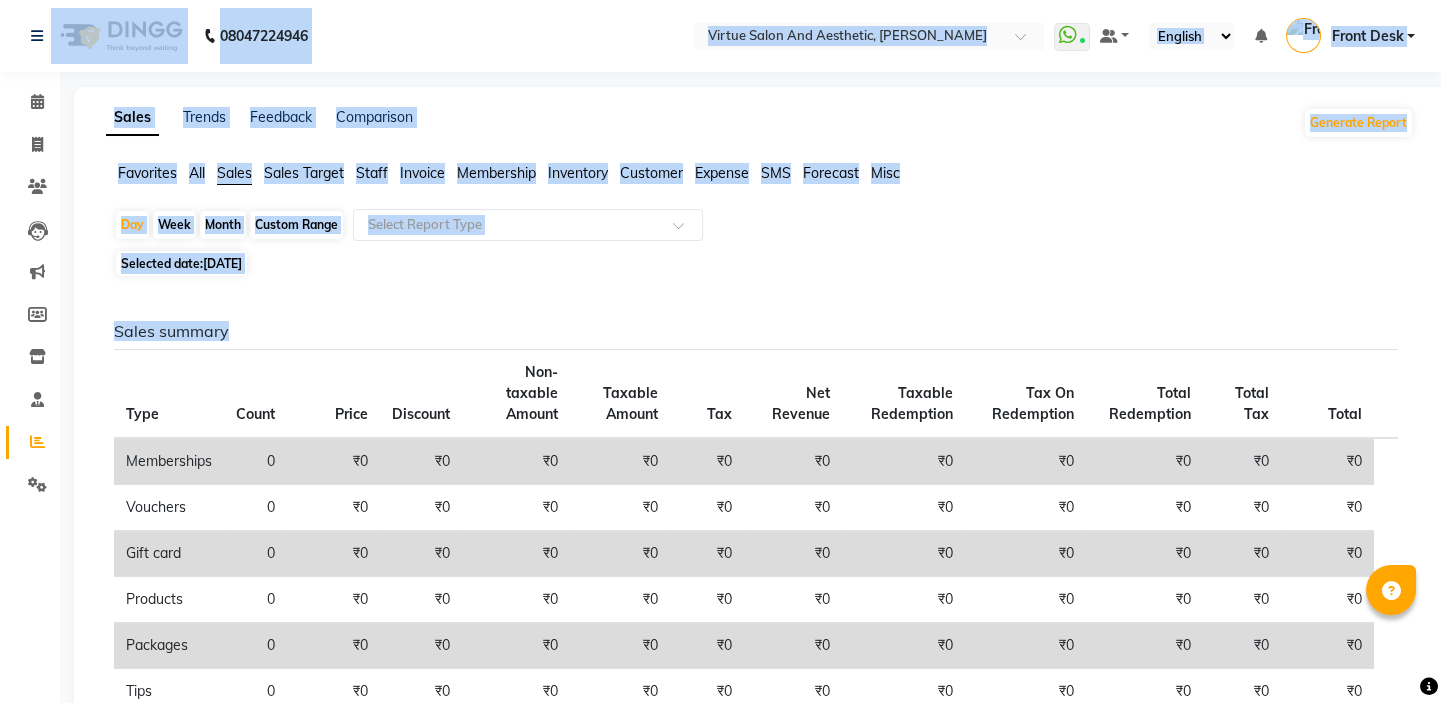 drag, startPoint x: 15, startPoint y: 4, endPoint x: 272, endPoint y: 325, distance: 411.20554 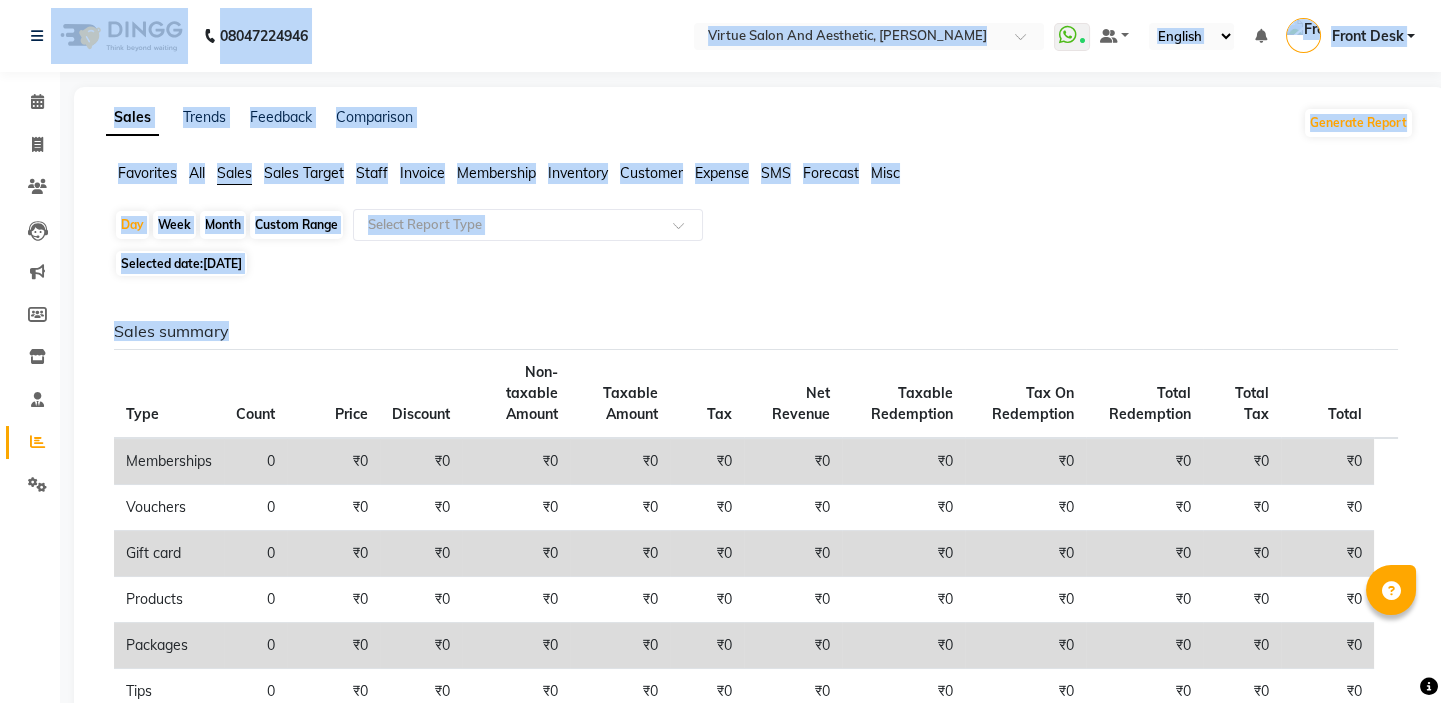 drag, startPoint x: 10, startPoint y: 10, endPoint x: 243, endPoint y: 327, distance: 393.41837 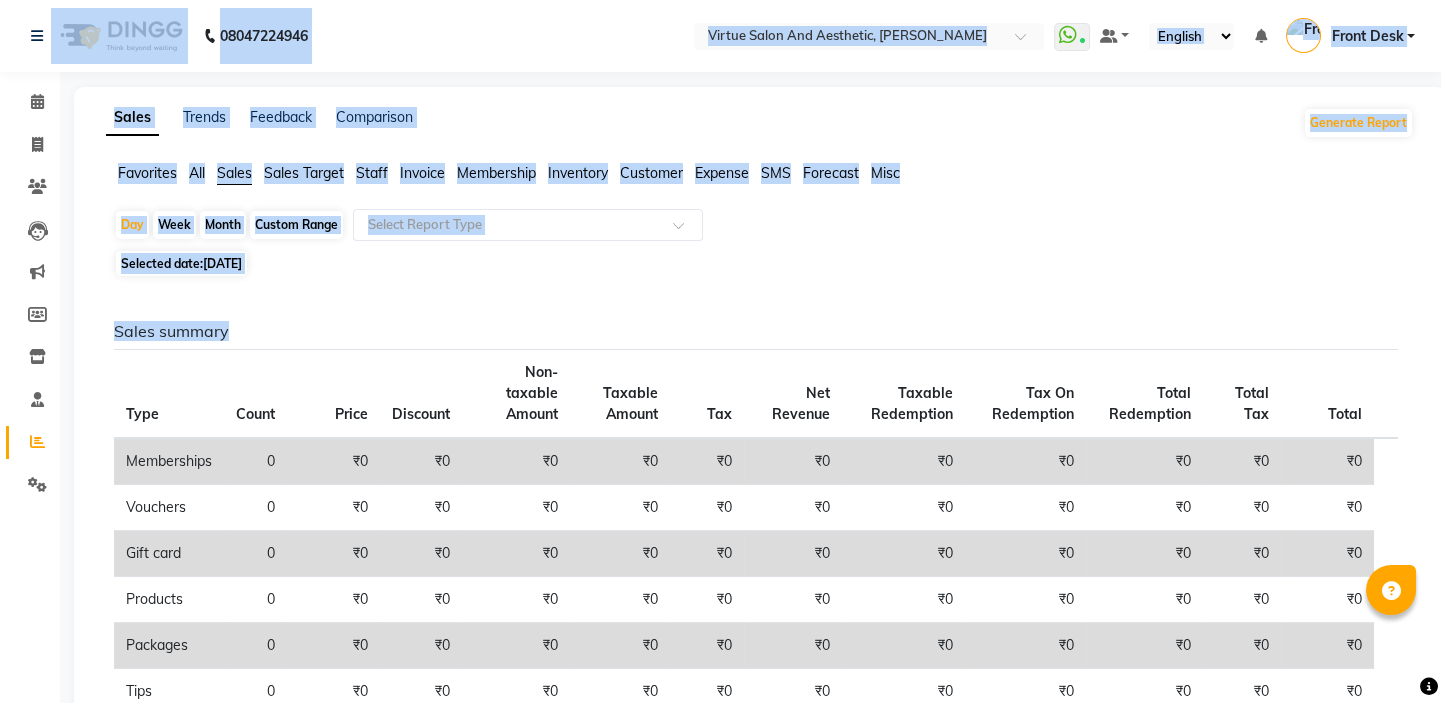 drag, startPoint x: 32, startPoint y: 3, endPoint x: 275, endPoint y: 292, distance: 377.58444 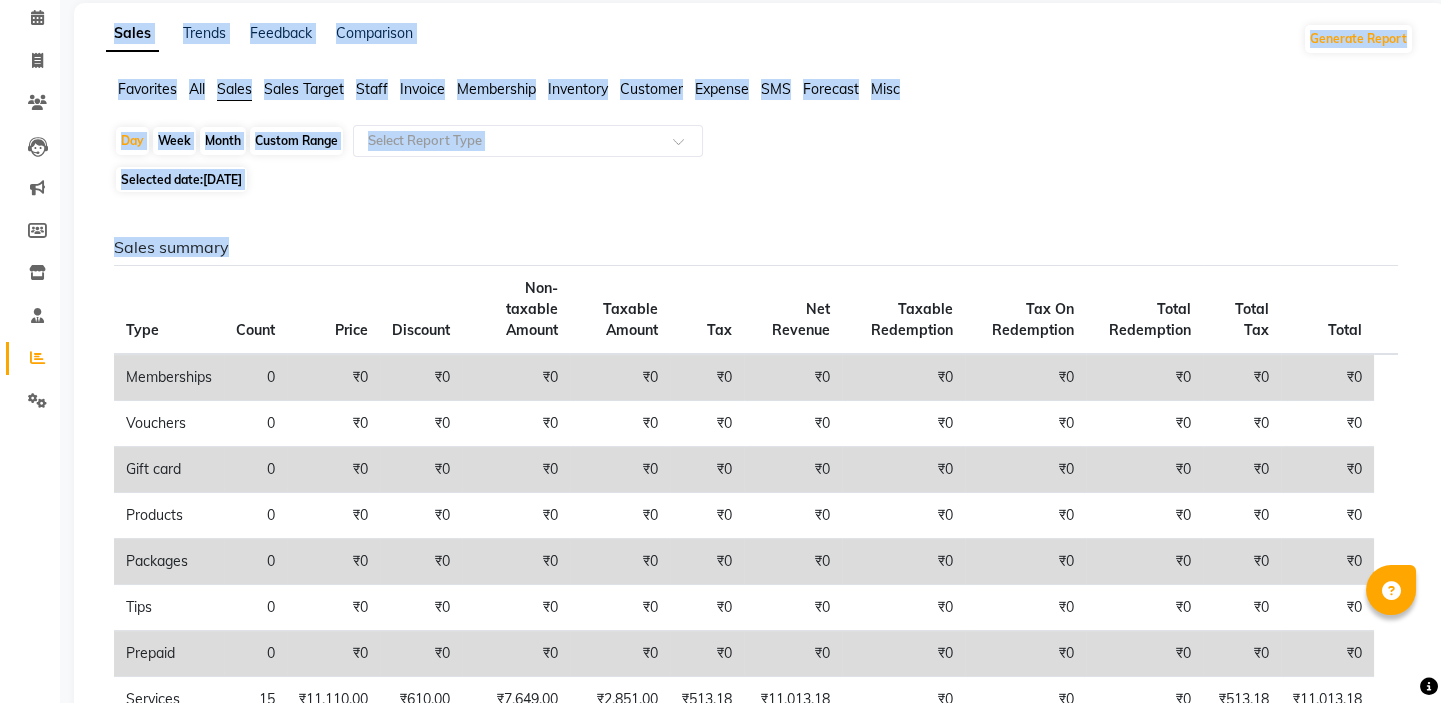 scroll, scrollTop: 0, scrollLeft: 0, axis: both 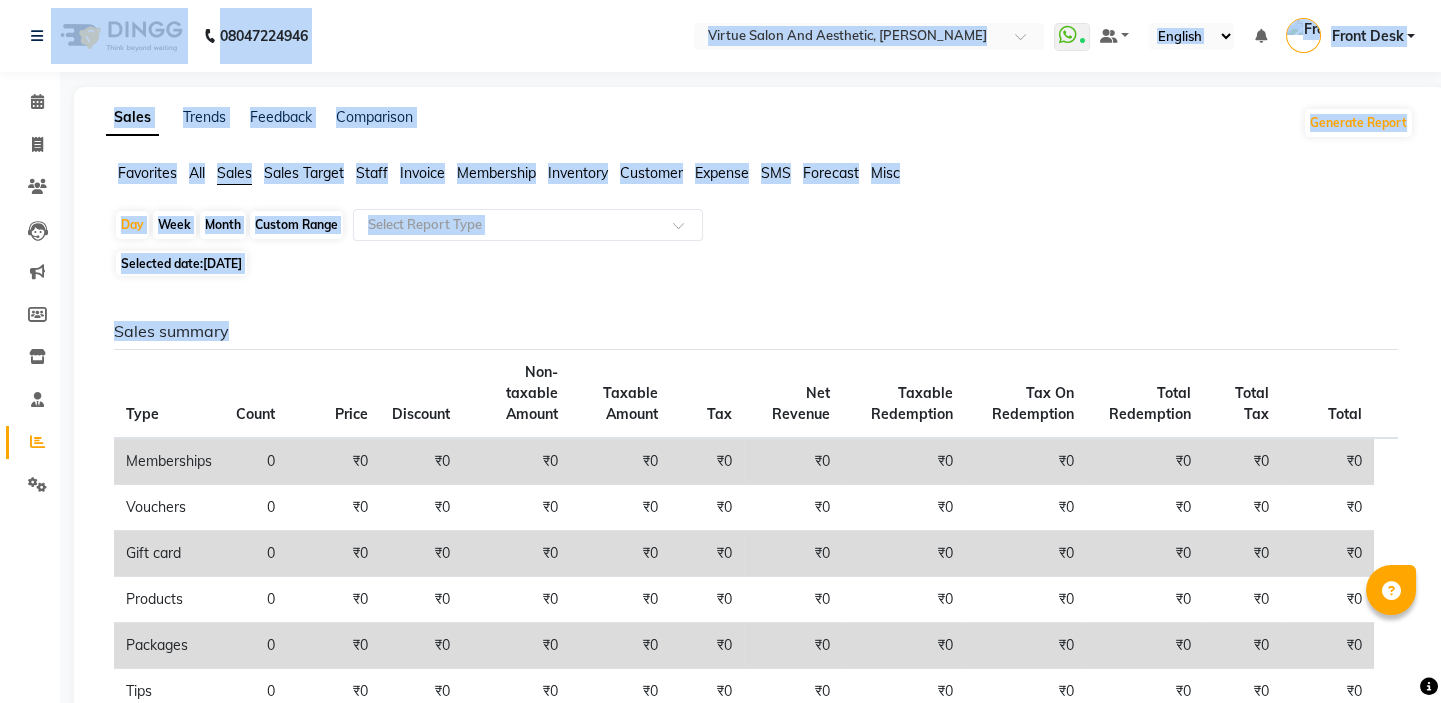 click on "Sales summary Type Count Price Discount Non-taxable Amount Taxable Amount Tax Net Revenue Taxable Redemption Tax On Redemption Total Redemption Total Tax Total  Memberships 0 ₹0 ₹0 ₹0 ₹0 ₹0 ₹0 ₹0 ₹0 ₹0 ₹0 ₹0  Vouchers 0 ₹0 ₹0 ₹0 ₹0 ₹0 ₹0 ₹0 ₹0 ₹0 ₹0 ₹0  Gift card 0 ₹0 ₹0 ₹0 ₹0 ₹0 ₹0 ₹0 ₹0 ₹0 ₹0 ₹0  Products 0 ₹0 ₹0 ₹0 ₹0 ₹0 ₹0 ₹0 ₹0 ₹0 ₹0 ₹0  Packages 0 ₹0 ₹0 ₹0 ₹0 ₹0 ₹0 ₹0 ₹0 ₹0 ₹0 ₹0  Tips 0 ₹0 ₹0 ₹0 ₹0 ₹0 ₹0 ₹0 ₹0 ₹0 ₹0 ₹0  Prepaid 0 ₹0 ₹0 ₹0 ₹0 ₹0 ₹0 ₹0 ₹0 ₹0 ₹0 ₹0  Services 15 ₹11,110.00 ₹610.00 ₹7,649.00 ₹2,851.00 ₹513.18 ₹11,013.18 ₹0 ₹0 ₹0 ₹513.18 ₹11,013.18  Fee 0 ₹0 ₹0 ₹0 ₹0 ₹0 ₹0 ₹0 ₹0 ₹0 ₹0 ₹0 Payment mode Payment Mode Count Total Redemption Tip Fee Advance Amount Invoice Amount  UPI 7 ₹9,923.18 ₹0 ₹0 ₹0 ₹0 ₹9,923.18  CARD: IOB 1 ₹590.00 ₹0 ₹0 ₹0 ₹0 ₹590.00  CASH 1 ₹500.00 ₹0" 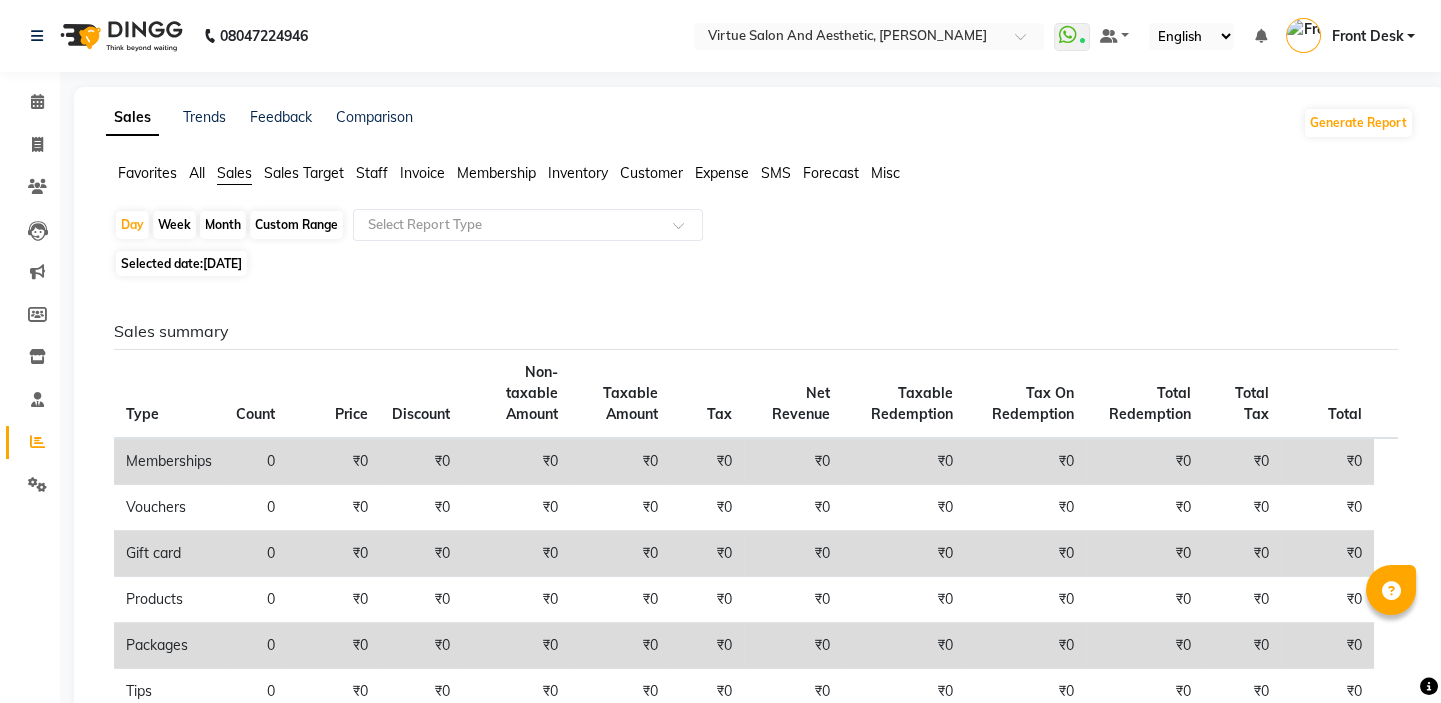 drag, startPoint x: 26, startPoint y: 4, endPoint x: 351, endPoint y: 275, distance: 423.1619 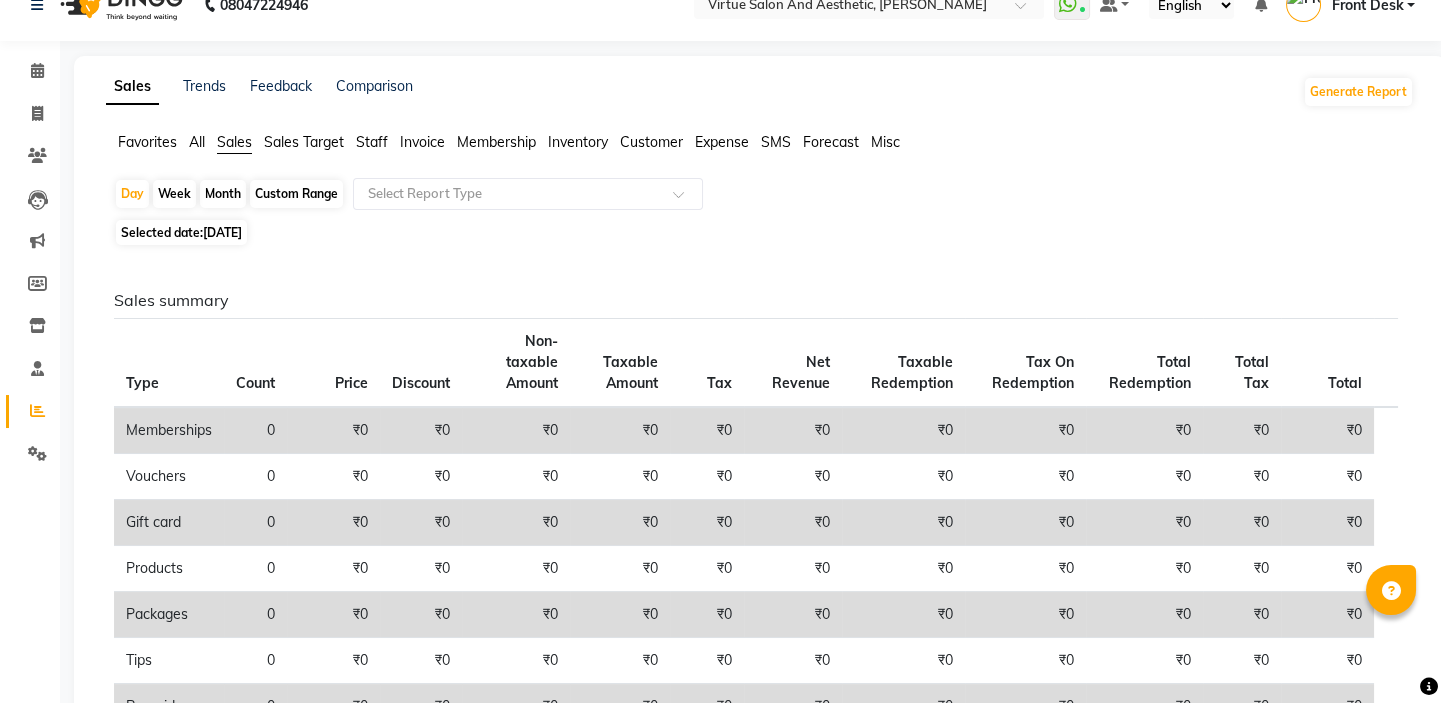 scroll, scrollTop: 0, scrollLeft: 0, axis: both 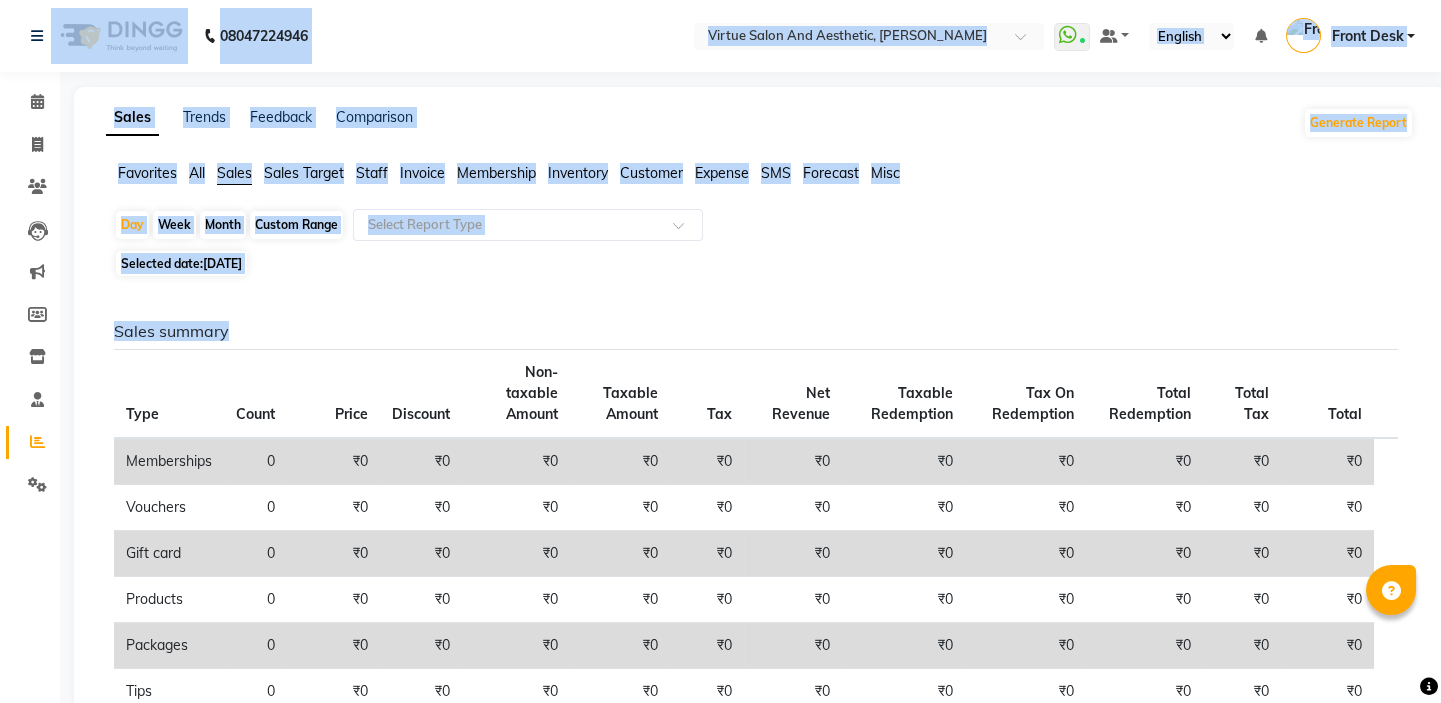 drag, startPoint x: 8, startPoint y: 7, endPoint x: 357, endPoint y: 274, distance: 439.42007 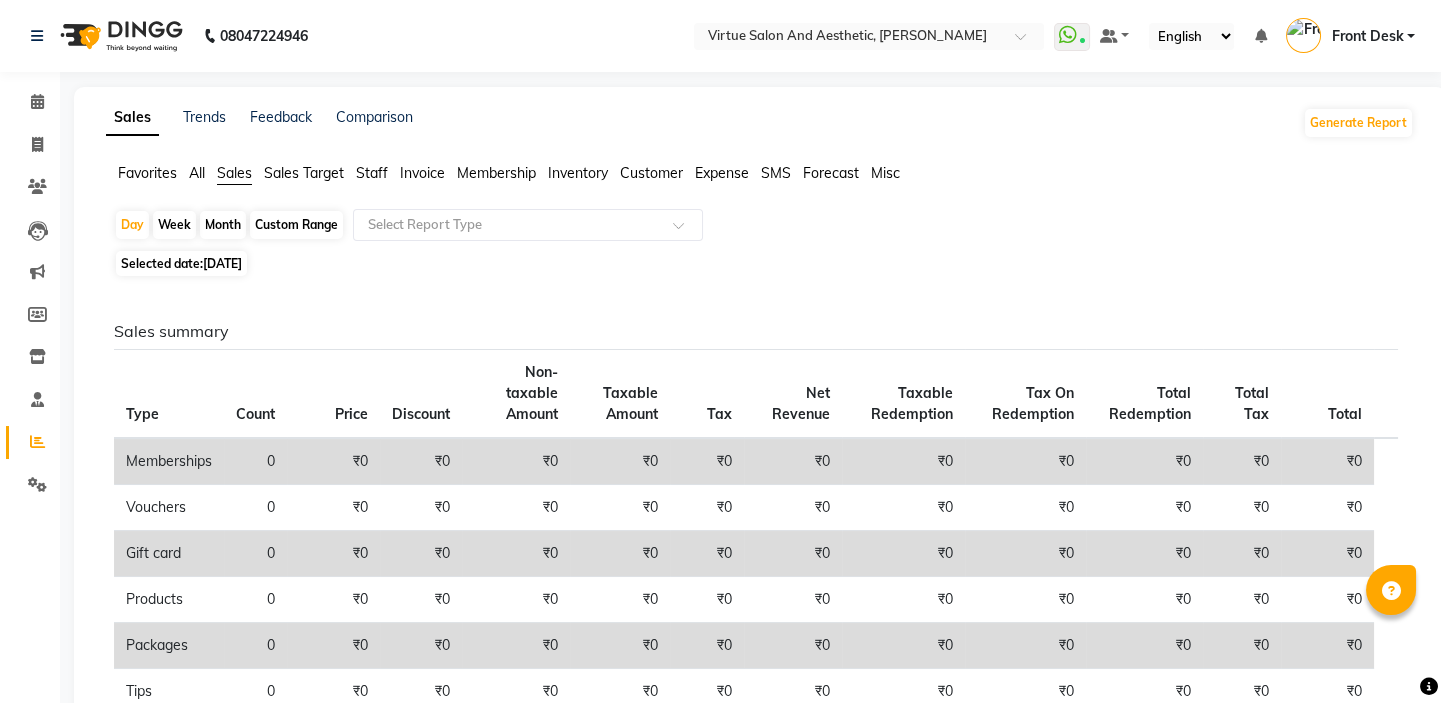 drag, startPoint x: 20, startPoint y: 9, endPoint x: 294, endPoint y: 259, distance: 370.91238 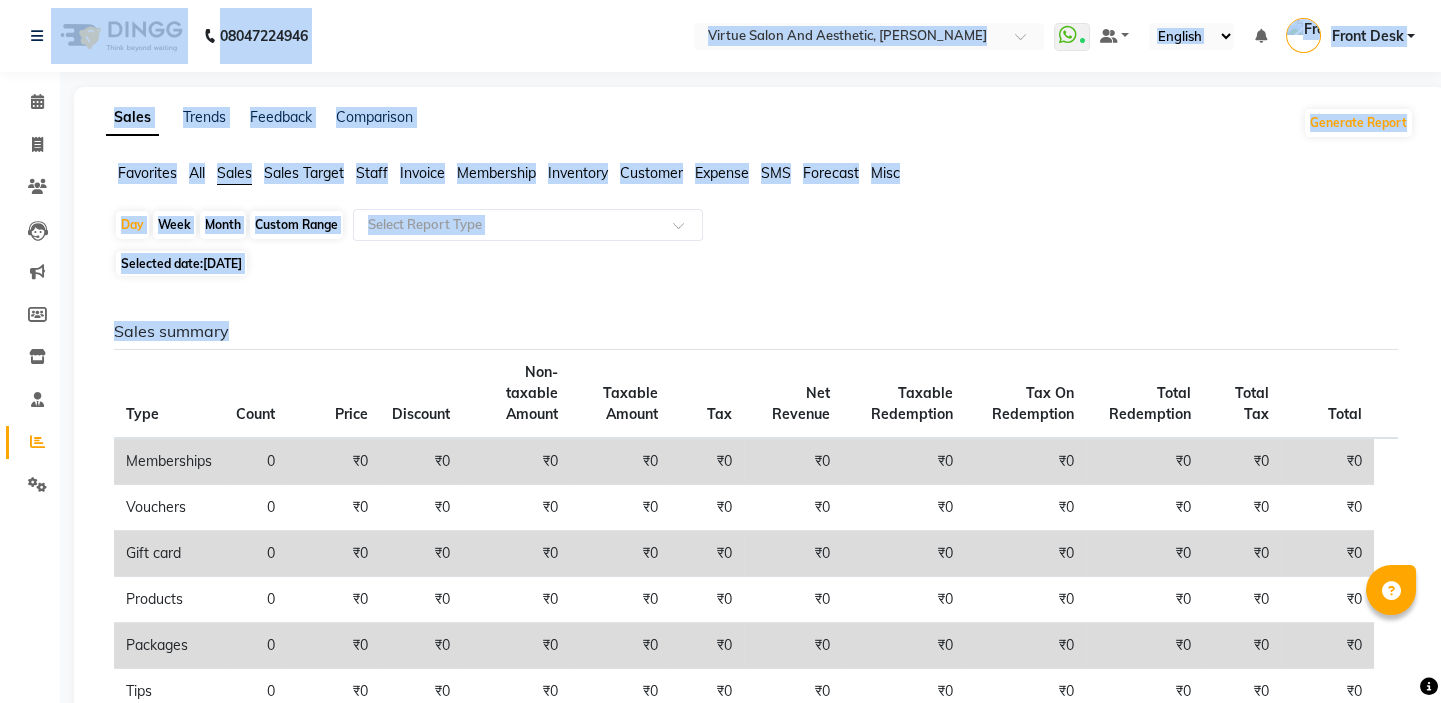 drag, startPoint x: 20, startPoint y: 5, endPoint x: 442, endPoint y: 262, distance: 494.09818 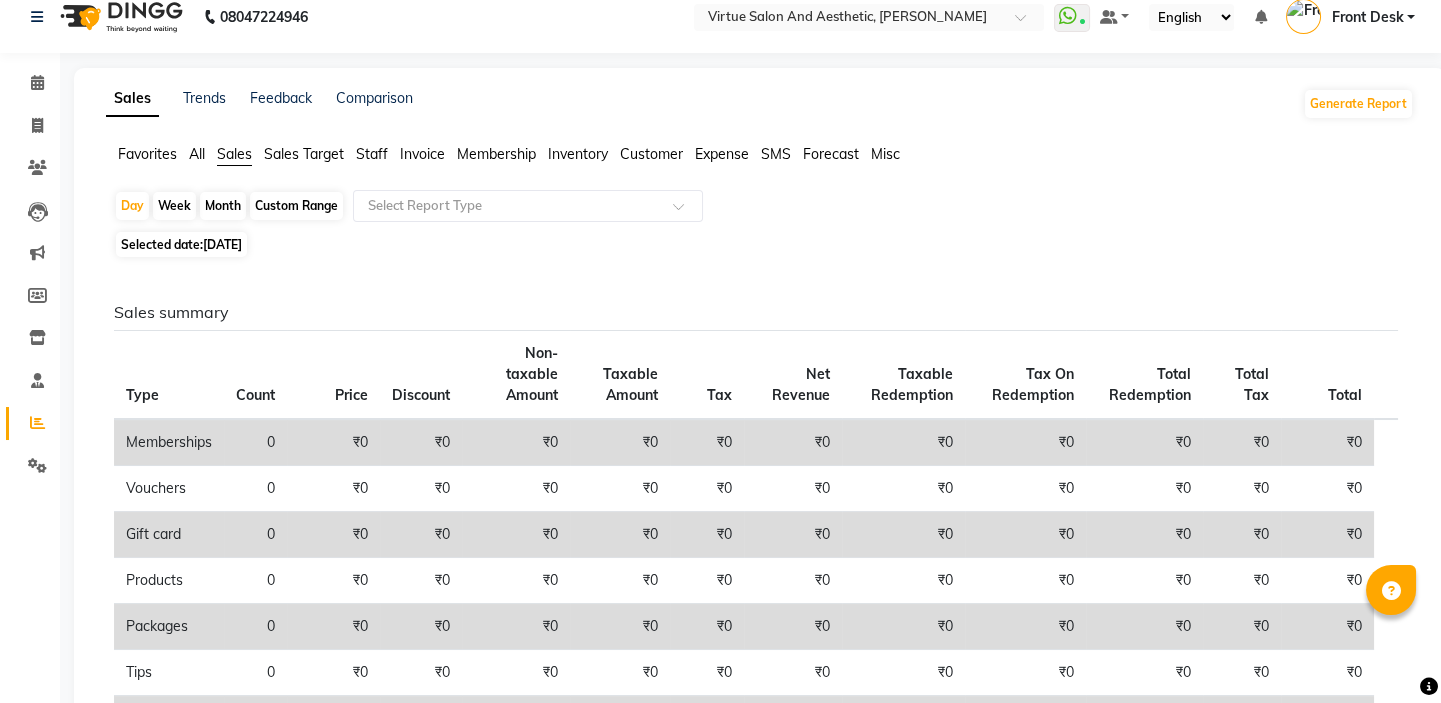 scroll, scrollTop: 0, scrollLeft: 0, axis: both 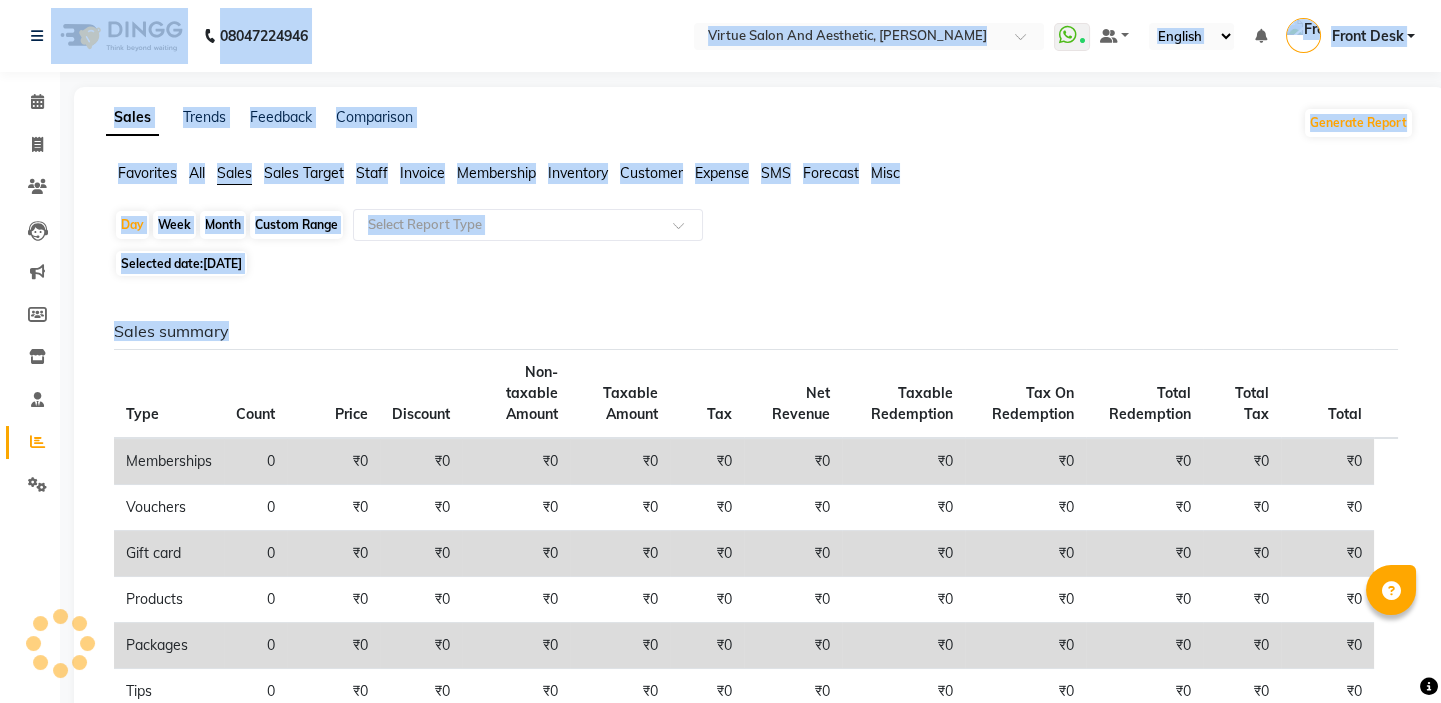 drag, startPoint x: 8, startPoint y: 8, endPoint x: 342, endPoint y: 309, distance: 449.6187 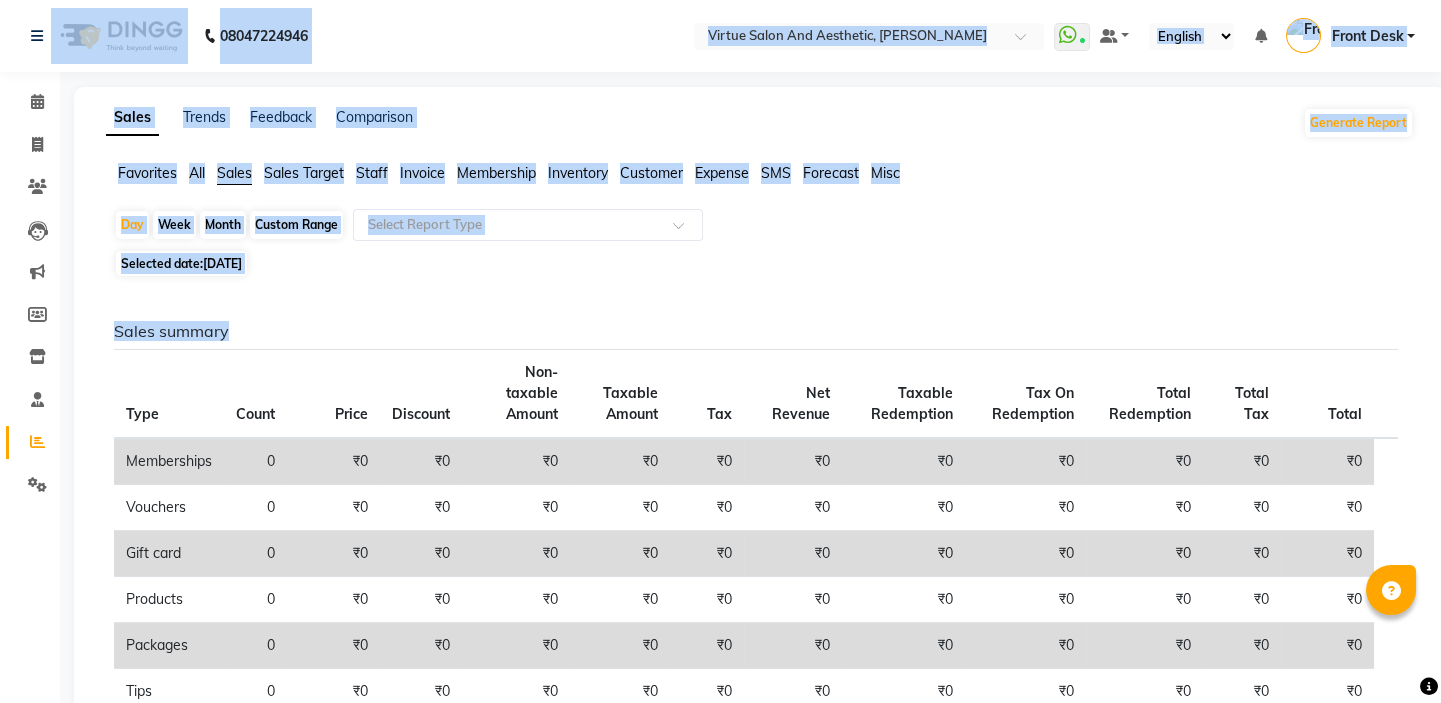 click on "Sales summary Type Count Price Discount Non-taxable Amount Taxable Amount Tax Net Revenue Taxable Redemption Tax On Redemption Total Redemption Total Tax Total  Memberships 0 ₹0 ₹0 ₹0 ₹0 ₹0 ₹0 ₹0 ₹0 ₹0 ₹0 ₹0  Vouchers 0 ₹0 ₹0 ₹0 ₹0 ₹0 ₹0 ₹0 ₹0 ₹0 ₹0 ₹0  Gift card 0 ₹0 ₹0 ₹0 ₹0 ₹0 ₹0 ₹0 ₹0 ₹0 ₹0 ₹0  Products 0 ₹0 ₹0 ₹0 ₹0 ₹0 ₹0 ₹0 ₹0 ₹0 ₹0 ₹0  Packages 0 ₹0 ₹0 ₹0 ₹0 ₹0 ₹0 ₹0 ₹0 ₹0 ₹0 ₹0  Tips 0 ₹0 ₹0 ₹0 ₹0 ₹0 ₹0 ₹0 ₹0 ₹0 ₹0 ₹0  Prepaid 0 ₹0 ₹0 ₹0 ₹0 ₹0 ₹0 ₹0 ₹0 ₹0 ₹0 ₹0  Services 15 ₹11,110.00 ₹610.00 ₹7,649.00 ₹2,851.00 ₹513.18 ₹11,013.18 ₹0 ₹0 ₹0 ₹513.18 ₹11,013.18  Fee 0 ₹0 ₹0 ₹0 ₹0 ₹0 ₹0 ₹0 ₹0 ₹0 ₹0 ₹0 Payment mode Payment Mode Count Total Redemption Tip Fee Advance Amount Invoice Amount  UPI 7 ₹9,923.18 ₹0 ₹0 ₹0 ₹0 ₹9,923.18  CARD: IOB 1 ₹590.00 ₹0 ₹0 ₹0 ₹0 ₹590.00  CASH 1 ₹500.00 ₹0" 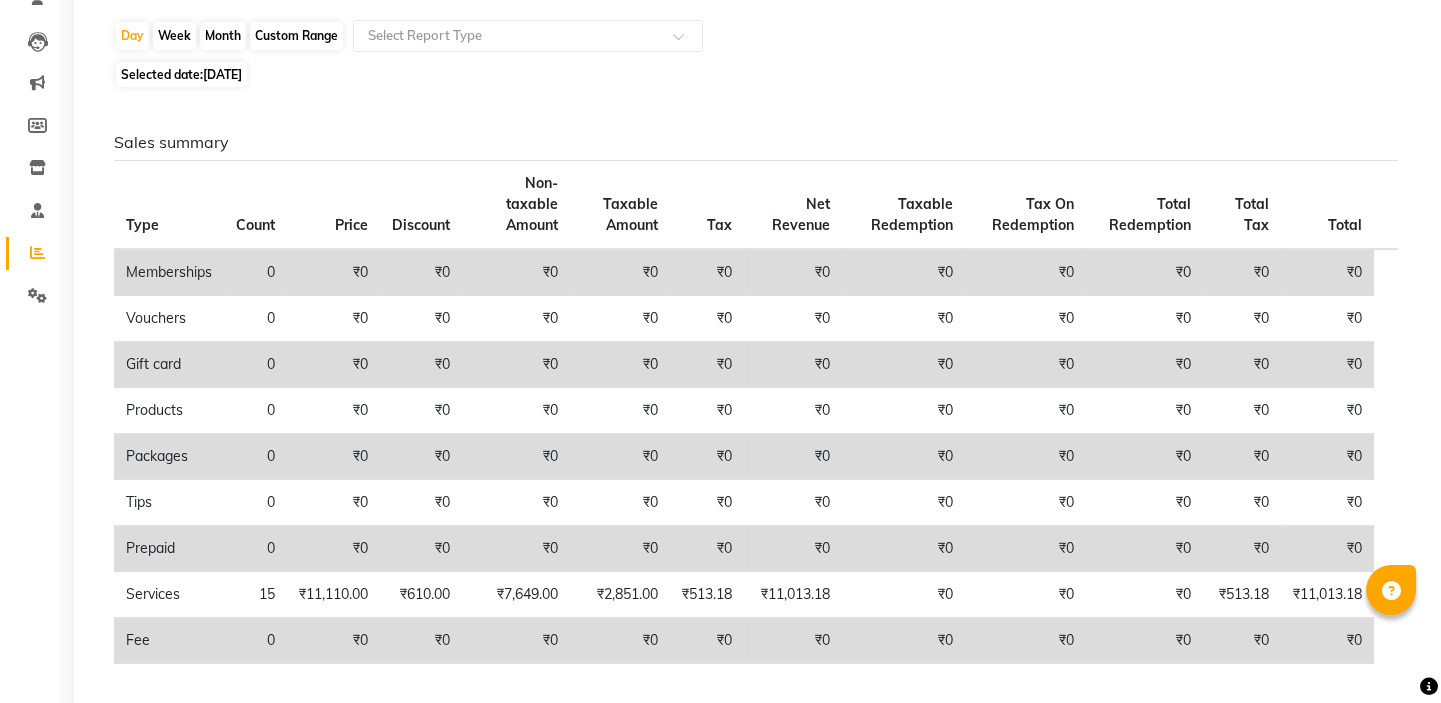 scroll, scrollTop: 507, scrollLeft: 0, axis: vertical 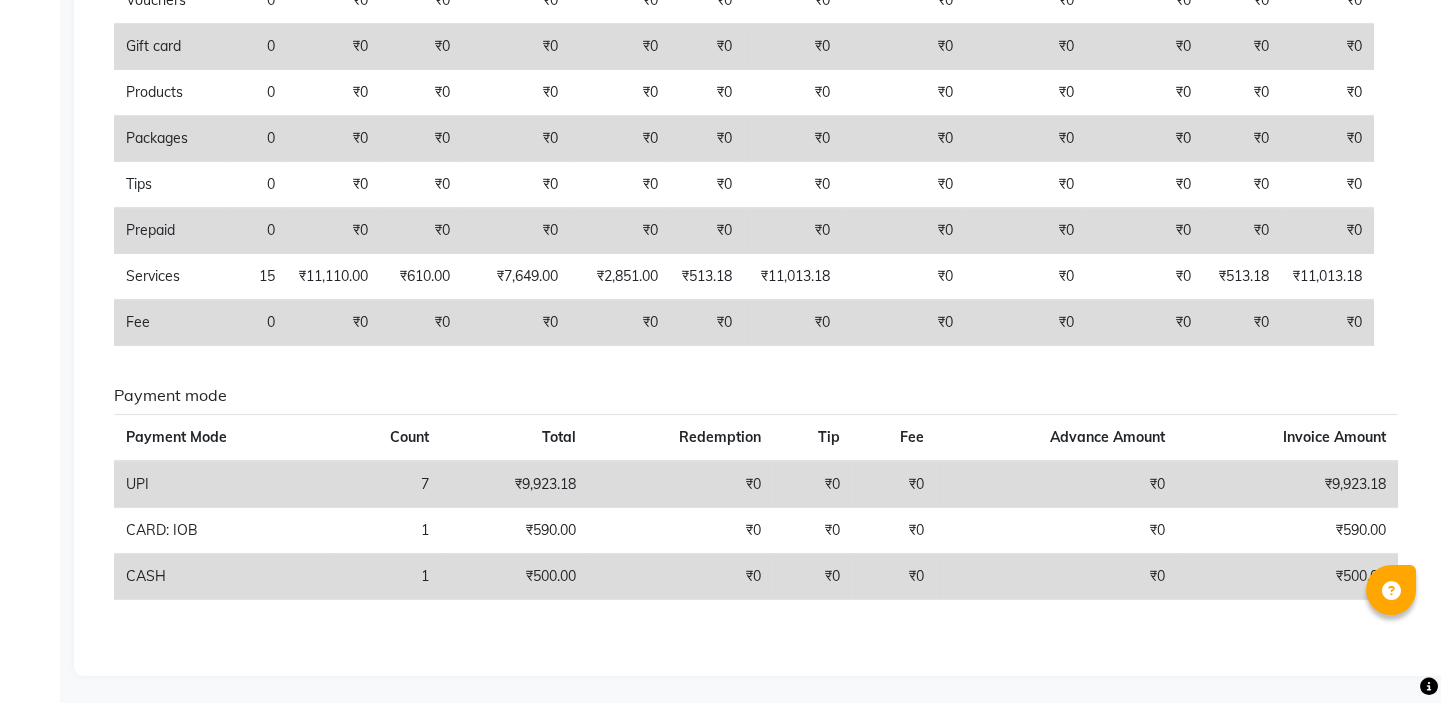 drag, startPoint x: 123, startPoint y: 460, endPoint x: 263, endPoint y: 628, distance: 218.687 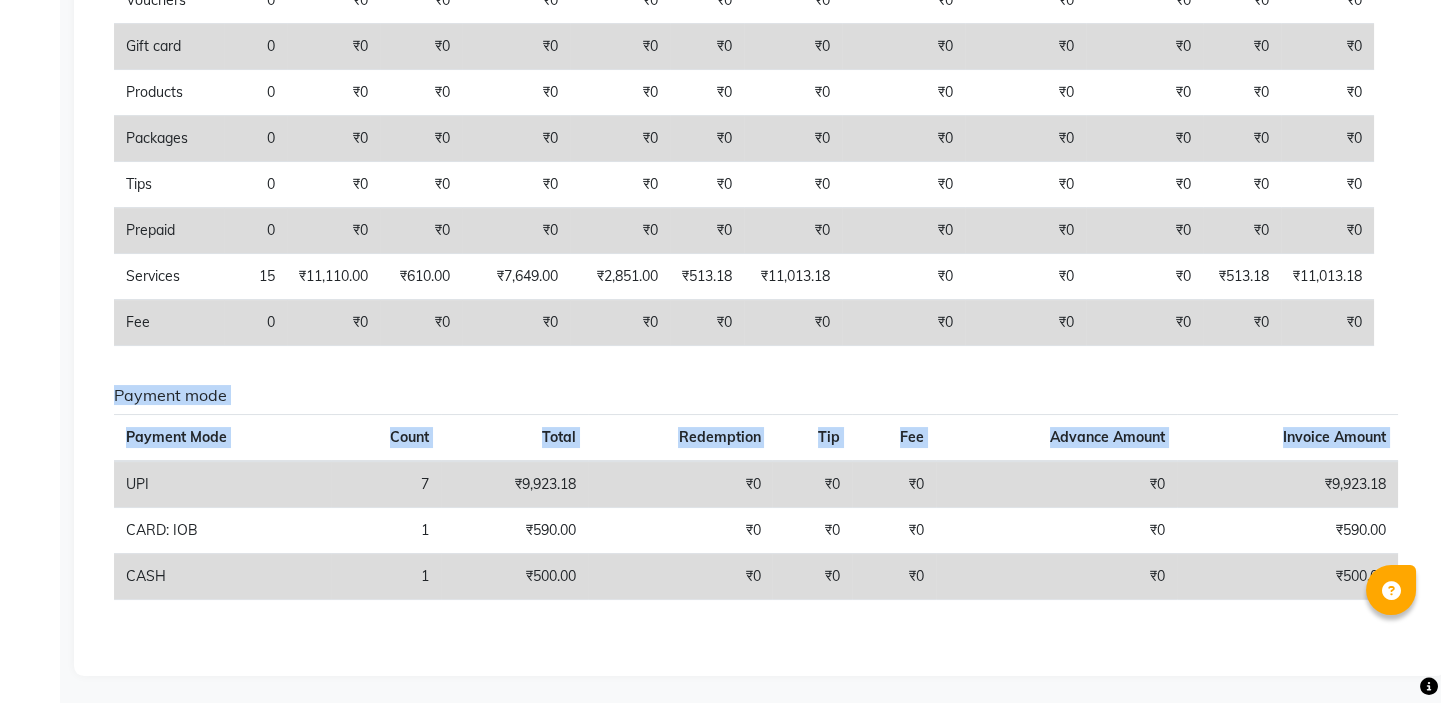 click on "Payment Mode" 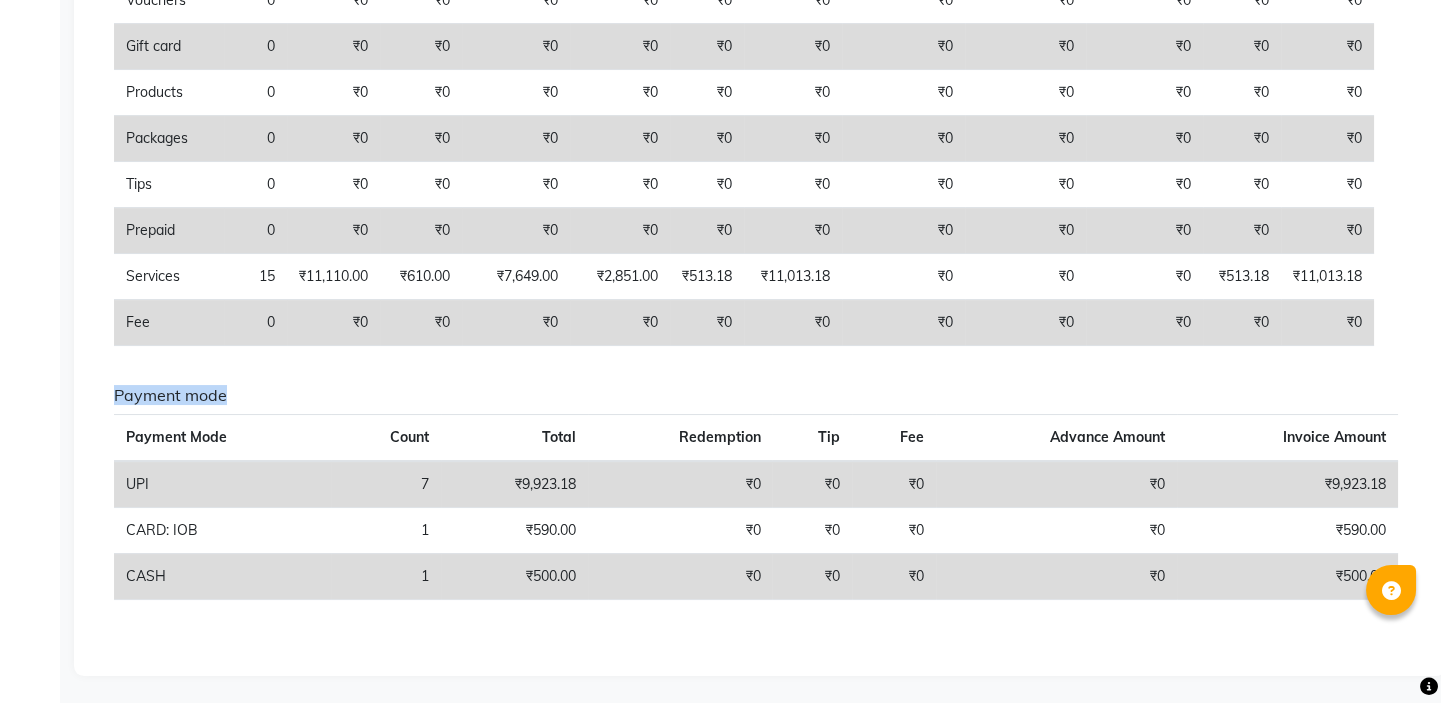 drag, startPoint x: 115, startPoint y: 410, endPoint x: 840, endPoint y: 479, distance: 728.27606 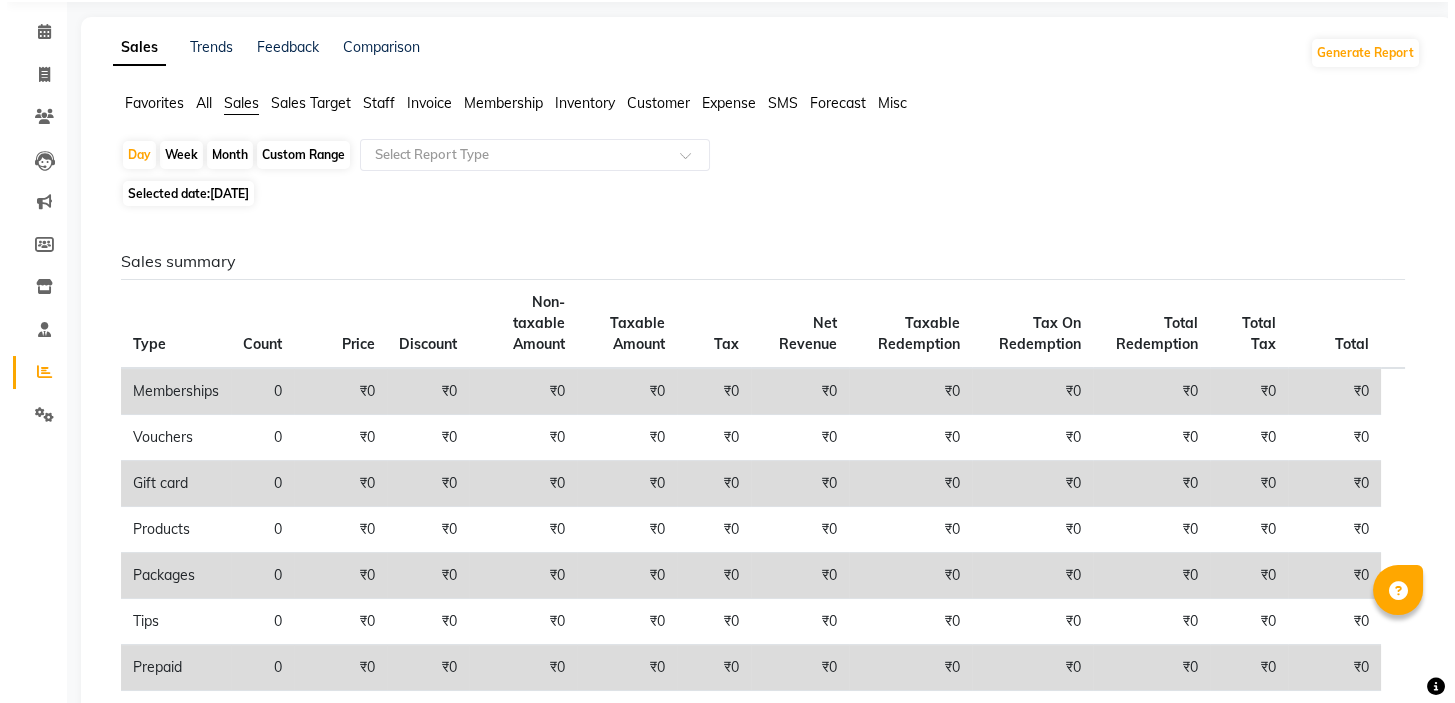 scroll, scrollTop: 0, scrollLeft: 0, axis: both 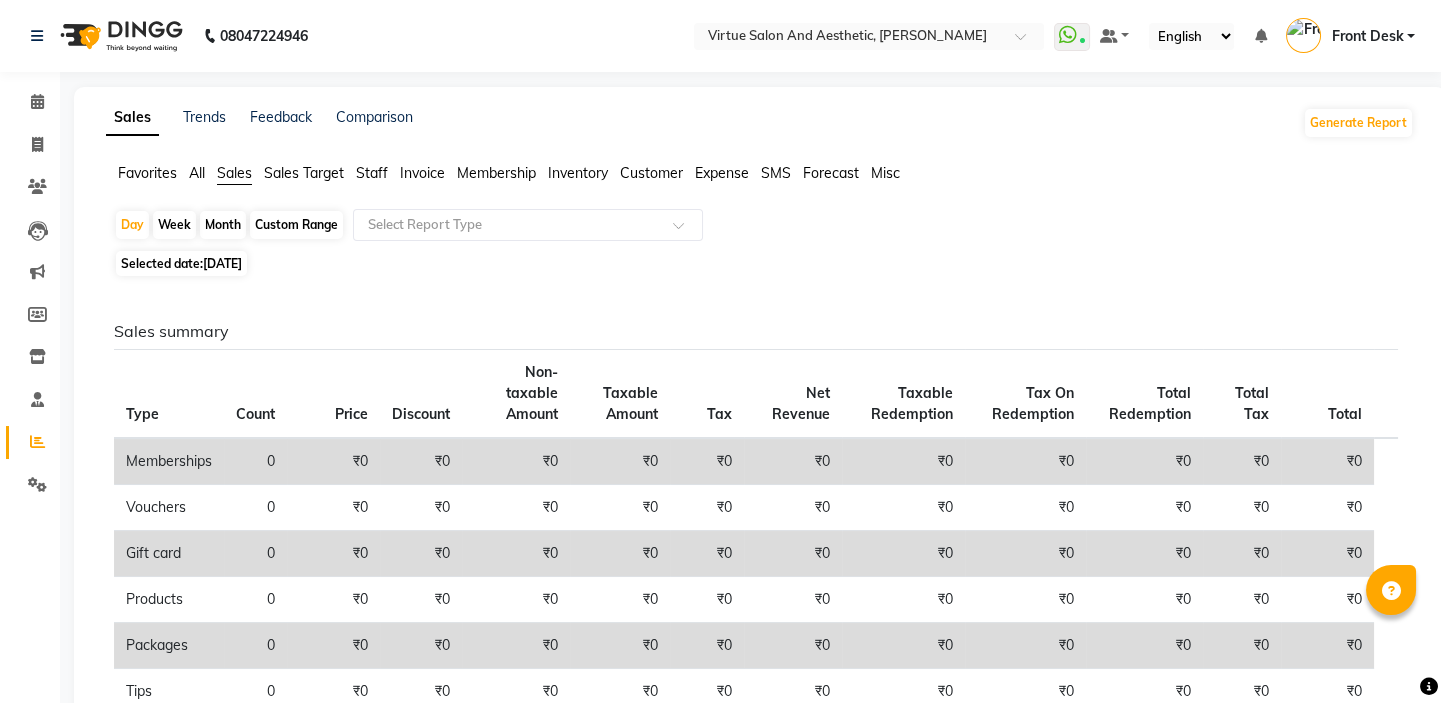 click on "Sales summary Type Count Price Discount Non-taxable Amount Taxable Amount Tax Net Revenue Taxable Redemption Tax On Redemption Total Redemption Total Tax Total  Memberships 0 ₹0 ₹0 ₹0 ₹0 ₹0 ₹0 ₹0 ₹0 ₹0 ₹0 ₹0  Vouchers 0 ₹0 ₹0 ₹0 ₹0 ₹0 ₹0 ₹0 ₹0 ₹0 ₹0 ₹0  Gift card 0 ₹0 ₹0 ₹0 ₹0 ₹0 ₹0 ₹0 ₹0 ₹0 ₹0 ₹0  Products 0 ₹0 ₹0 ₹0 ₹0 ₹0 ₹0 ₹0 ₹0 ₹0 ₹0 ₹0  Packages 0 ₹0 ₹0 ₹0 ₹0 ₹0 ₹0 ₹0 ₹0 ₹0 ₹0 ₹0  Tips 0 ₹0 ₹0 ₹0 ₹0 ₹0 ₹0 ₹0 ₹0 ₹0 ₹0 ₹0  Prepaid 0 ₹0 ₹0 ₹0 ₹0 ₹0 ₹0 ₹0 ₹0 ₹0 ₹0 ₹0  Services 15 ₹11,110.00 ₹610.00 ₹7,649.00 ₹2,851.00 ₹513.18 ₹11,013.18 ₹0 ₹0 ₹0 ₹513.18 ₹11,013.18  Fee 0 ₹0 ₹0 ₹0 ₹0 ₹0 ₹0 ₹0 ₹0 ₹0 ₹0 ₹0 Payment mode Payment Mode Count Total Redemption Tip Fee Advance Amount Invoice Amount  UPI 7 ₹9,923.18 ₹0 ₹0 ₹0 ₹0 ₹9,923.18  CARD: IOB 1 ₹590.00 ₹0 ₹0 ₹0 ₹0 ₹590.00  CASH 1 ₹500.00 ₹0" 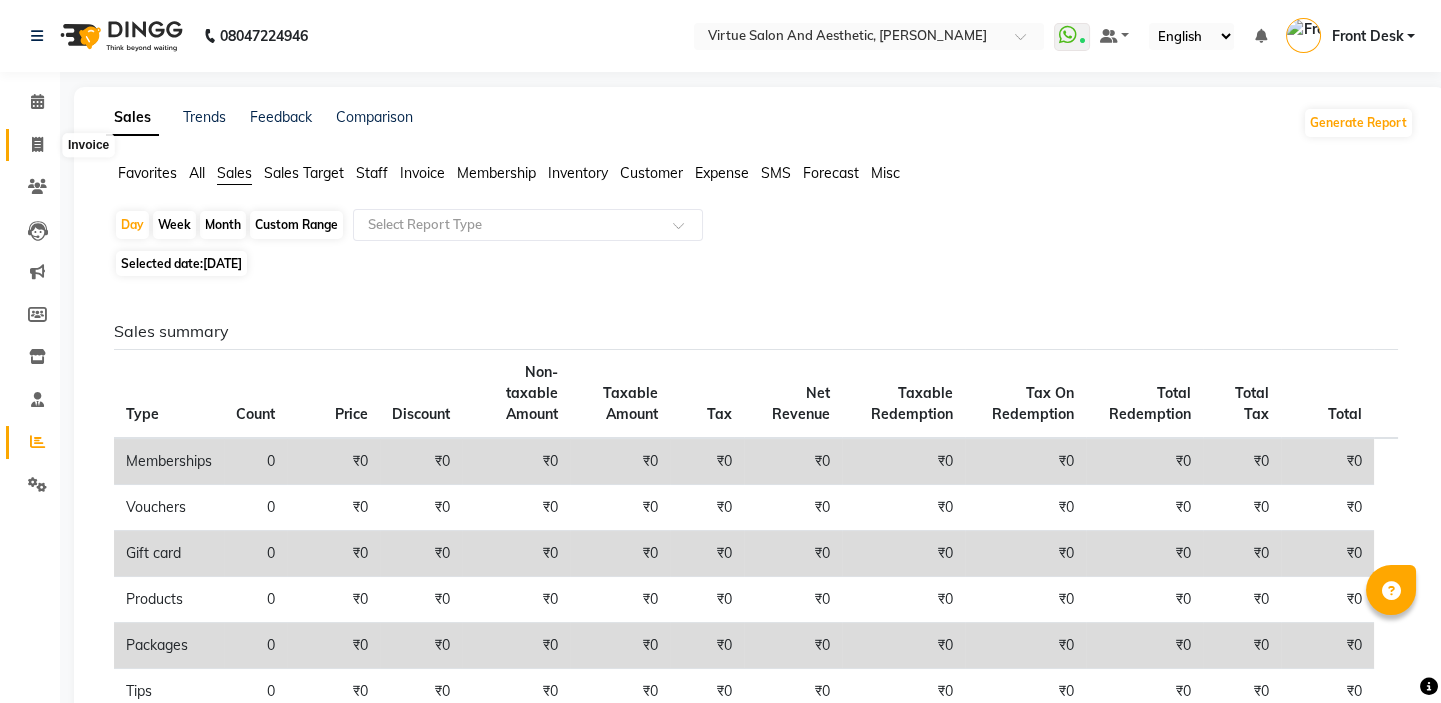 click 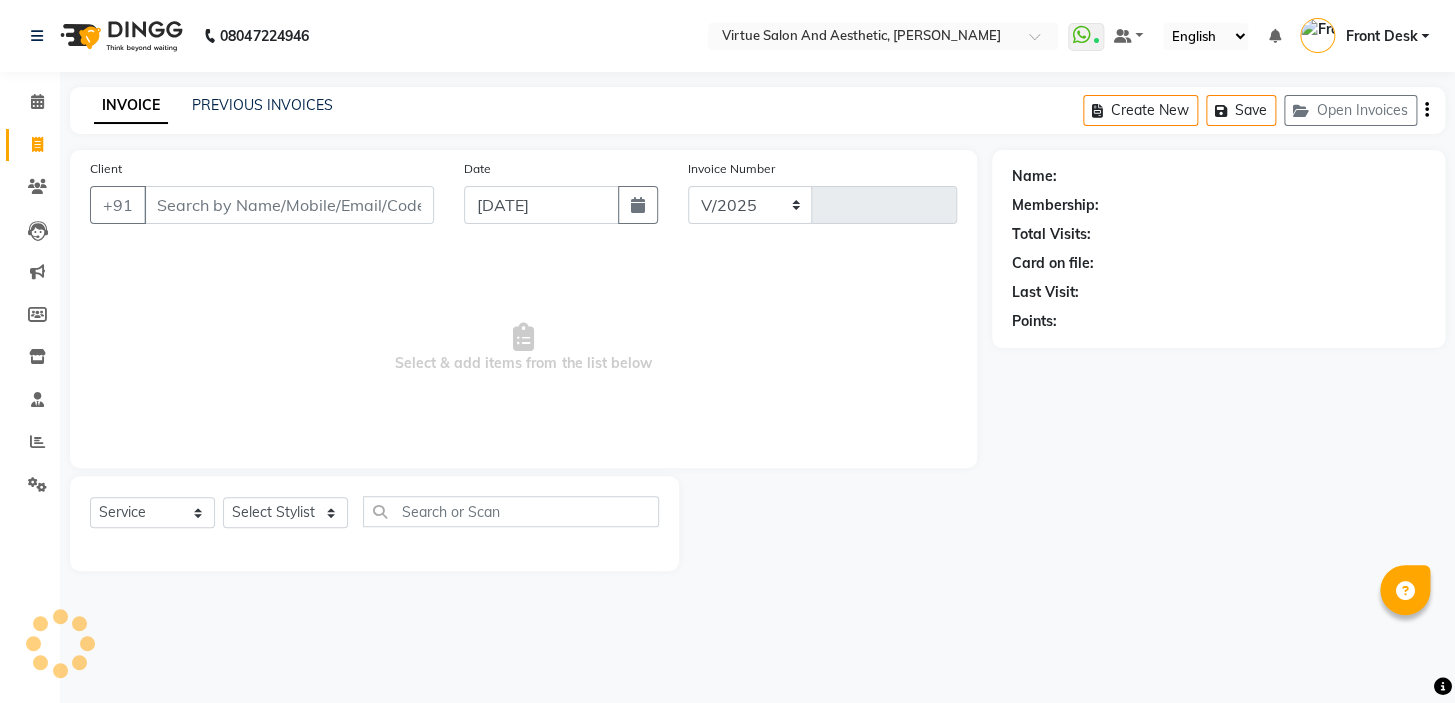 select on "7053" 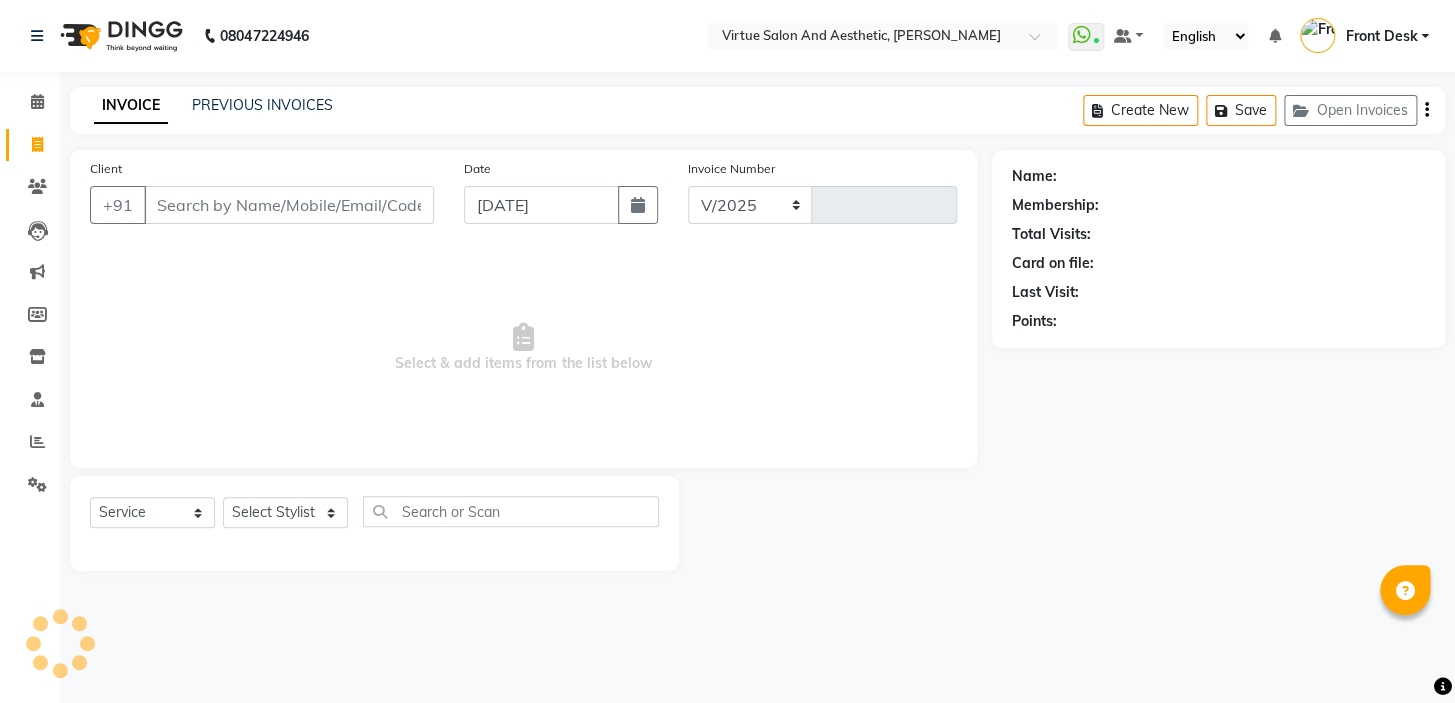 type on "0789" 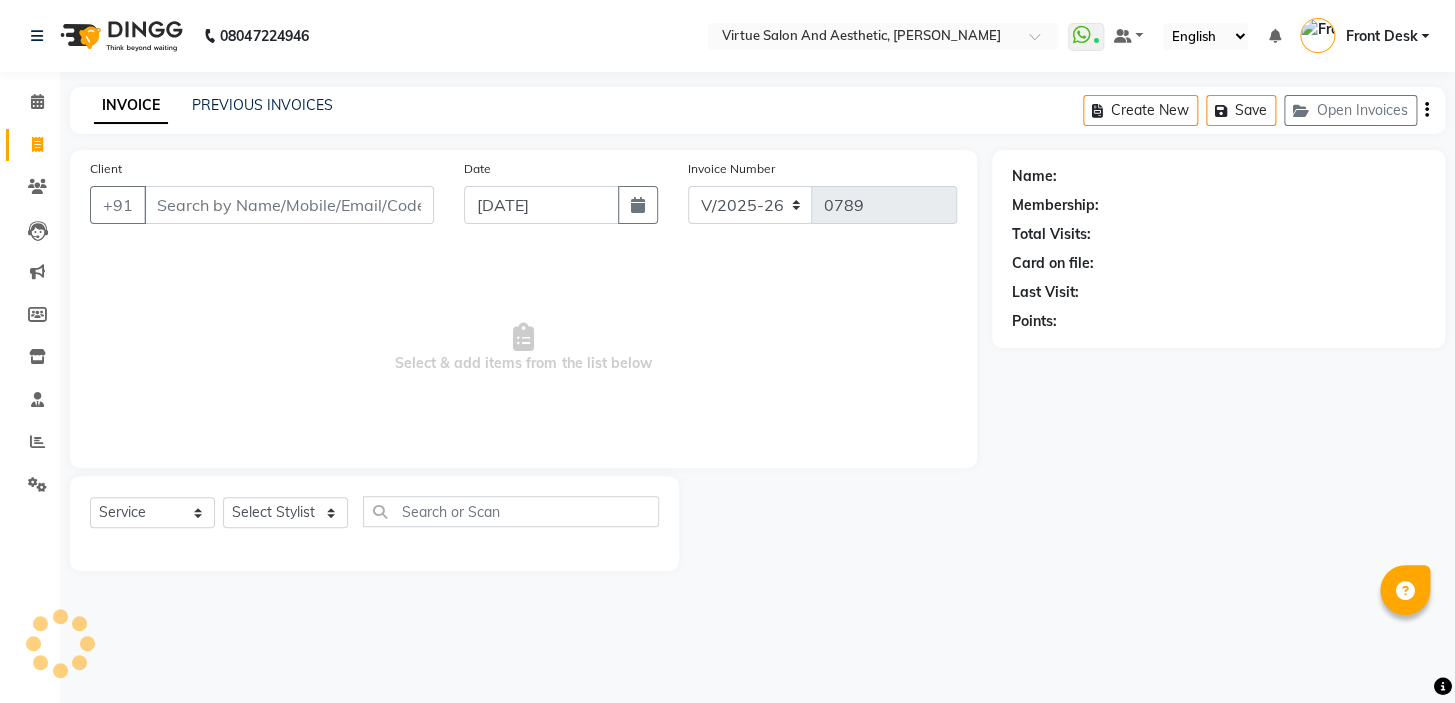 click on "Client" at bounding box center [289, 205] 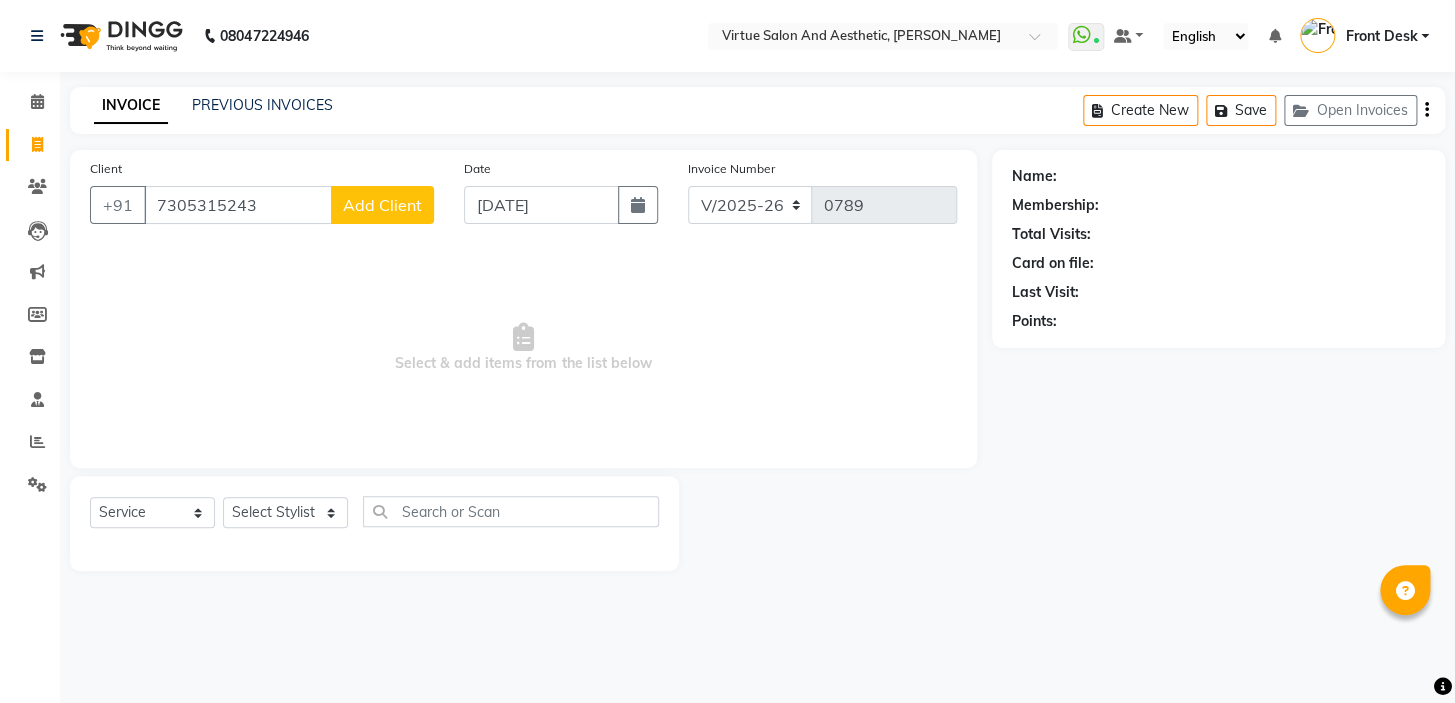 type on "7305315243" 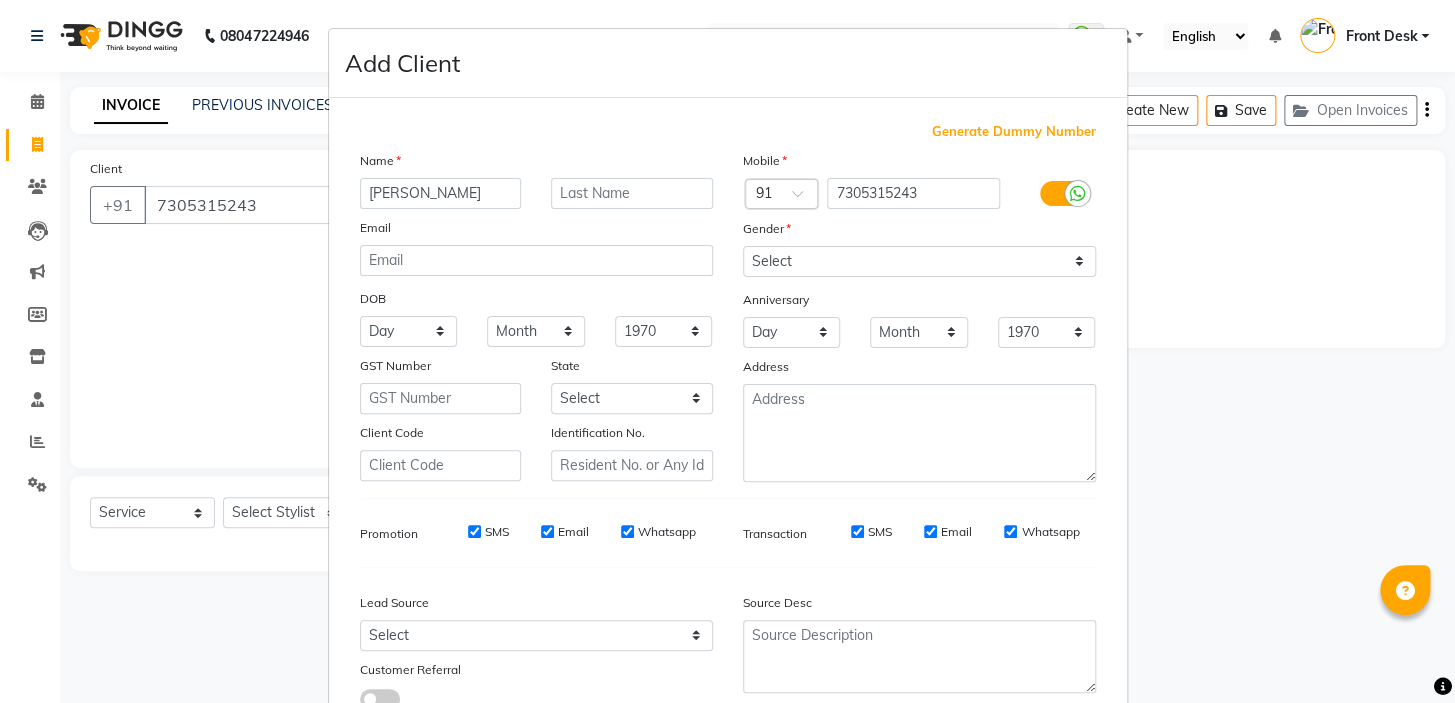type on "[PERSON_NAME]" 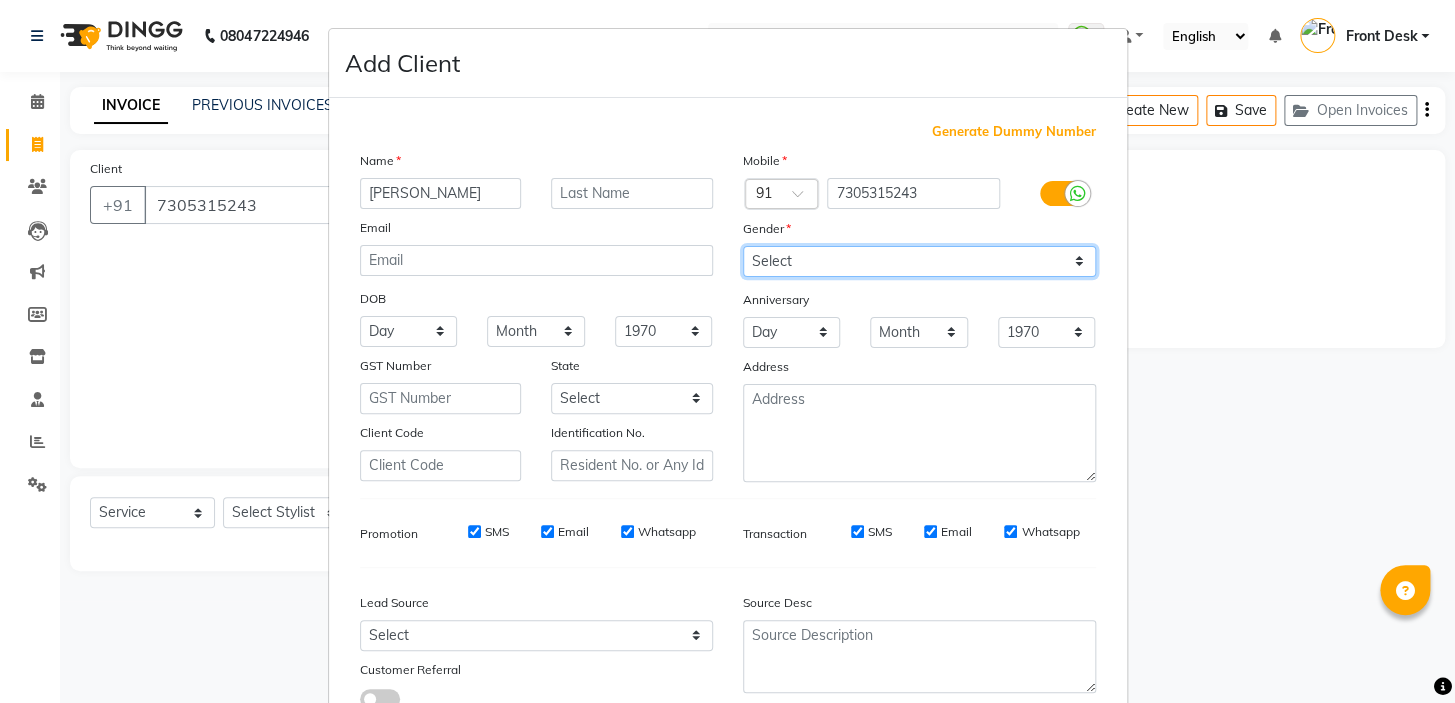 click on "Select [DEMOGRAPHIC_DATA] [DEMOGRAPHIC_DATA] Other Prefer Not To Say" at bounding box center (919, 261) 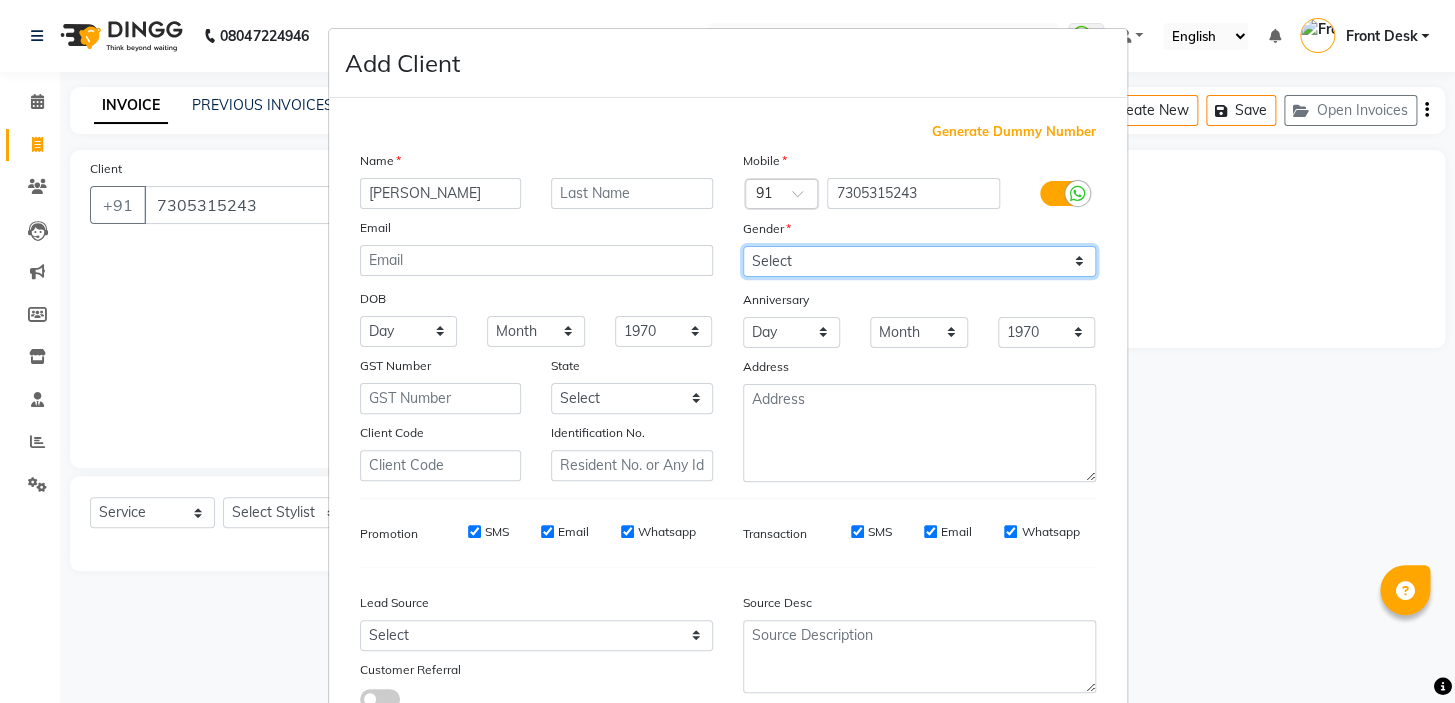 select on "[DEMOGRAPHIC_DATA]" 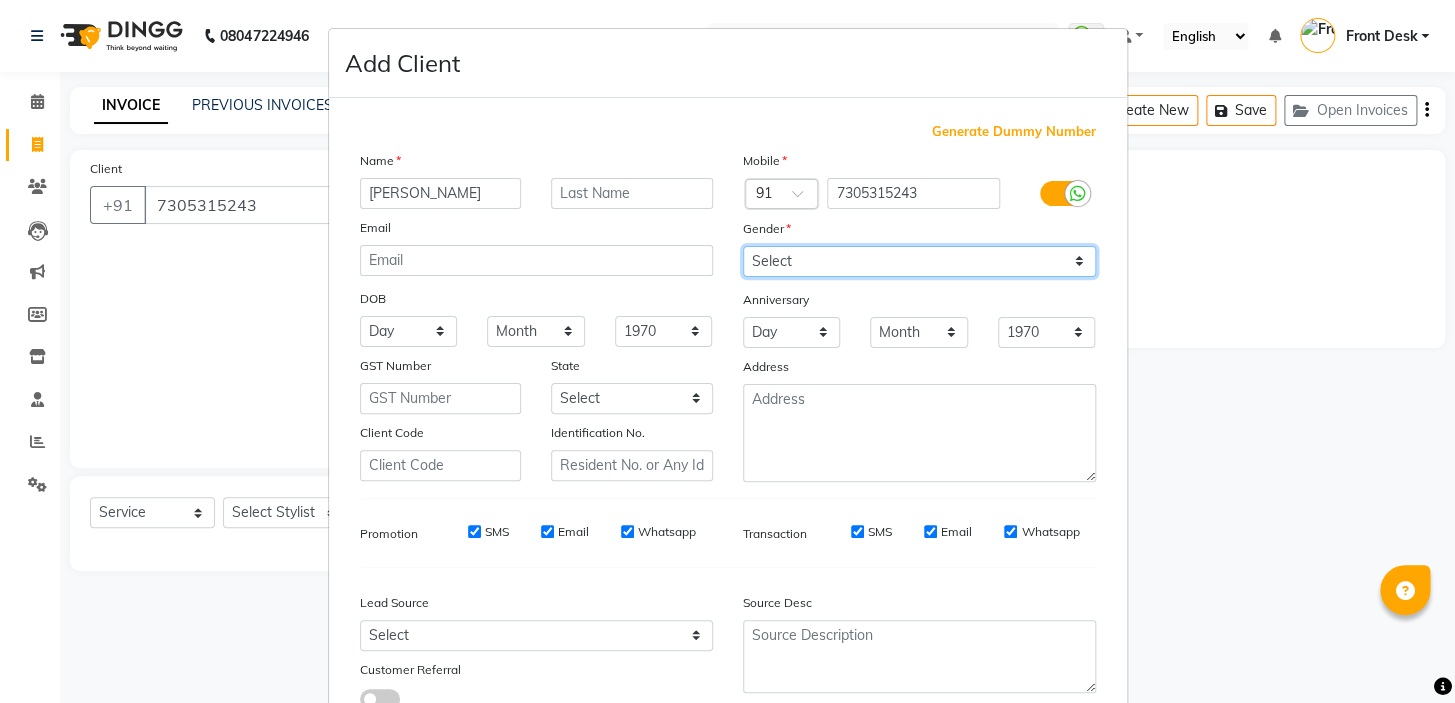 click on "Select [DEMOGRAPHIC_DATA] [DEMOGRAPHIC_DATA] Other Prefer Not To Say" at bounding box center (919, 261) 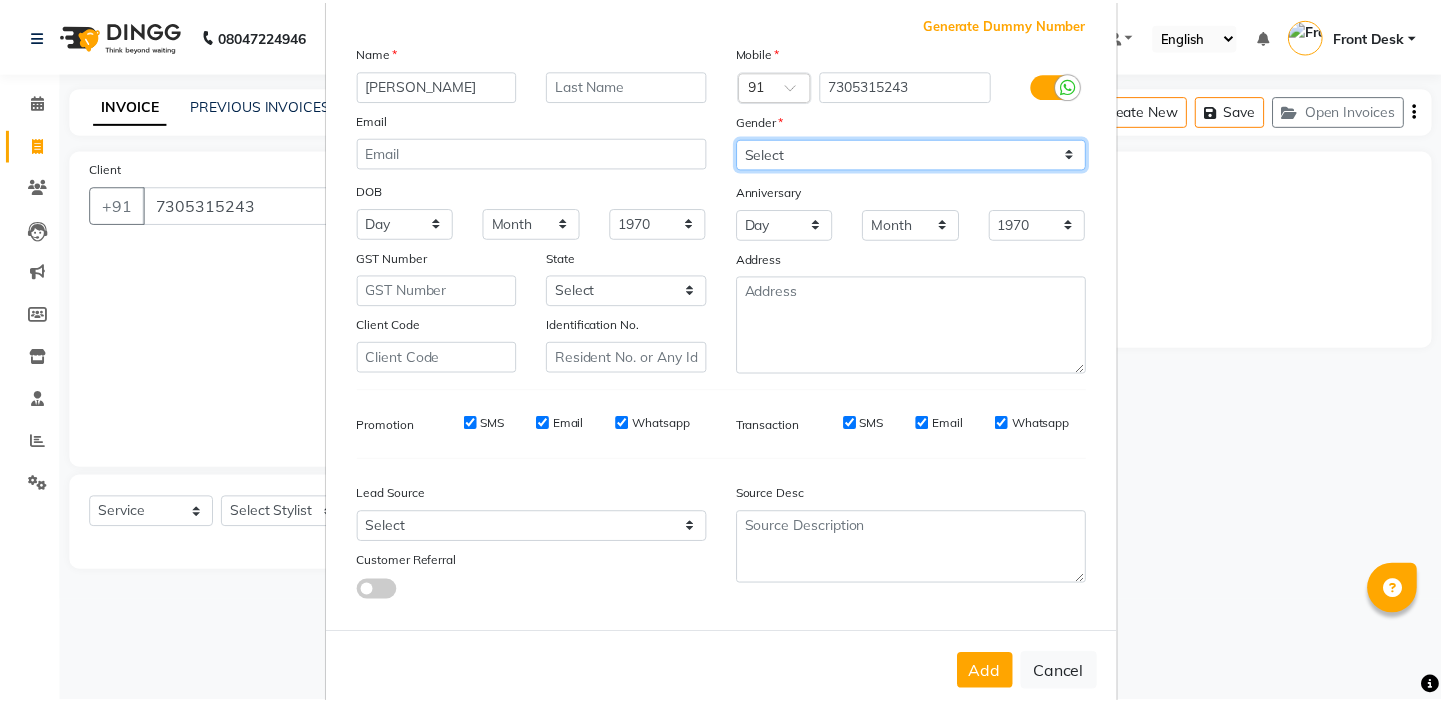 scroll, scrollTop: 150, scrollLeft: 0, axis: vertical 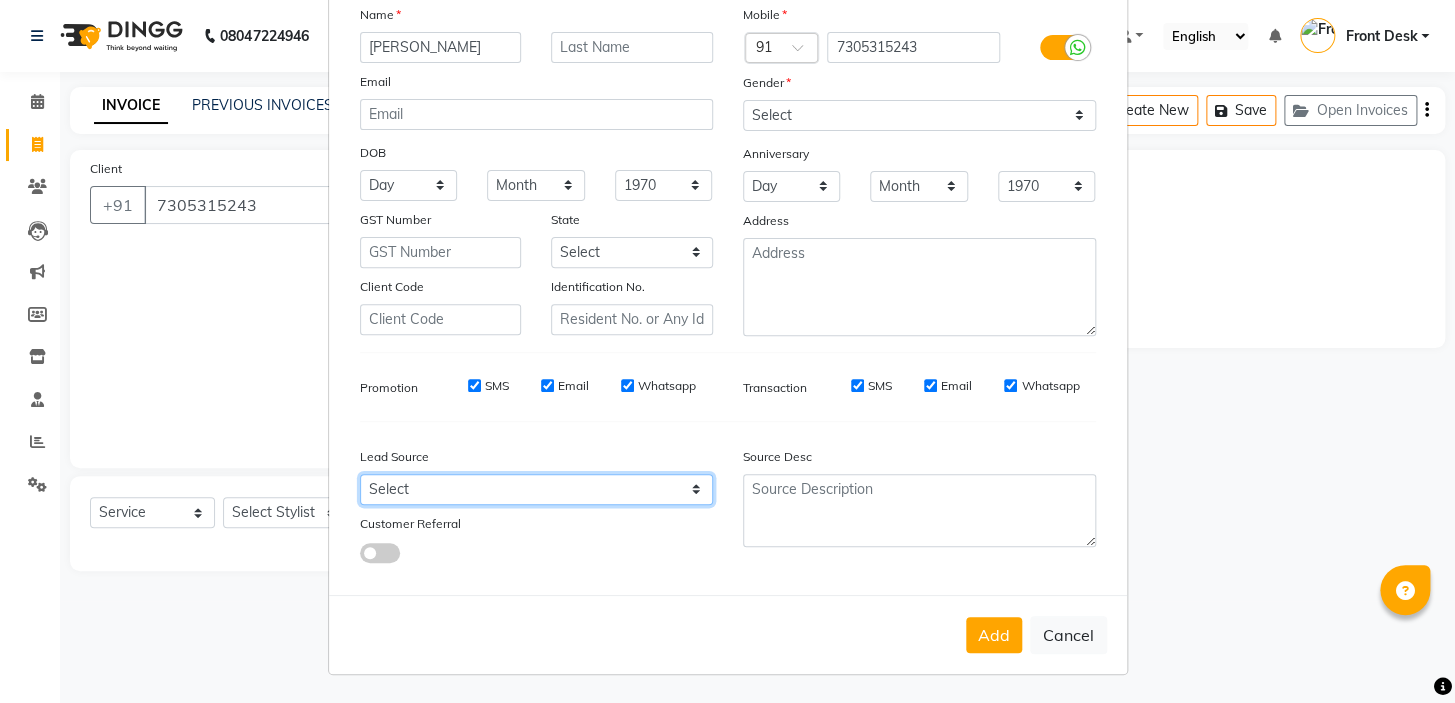 click on "Select Walk-in Referral Internet Friend Word of Mouth Advertisement Facebook JustDial Google Other" at bounding box center (536, 489) 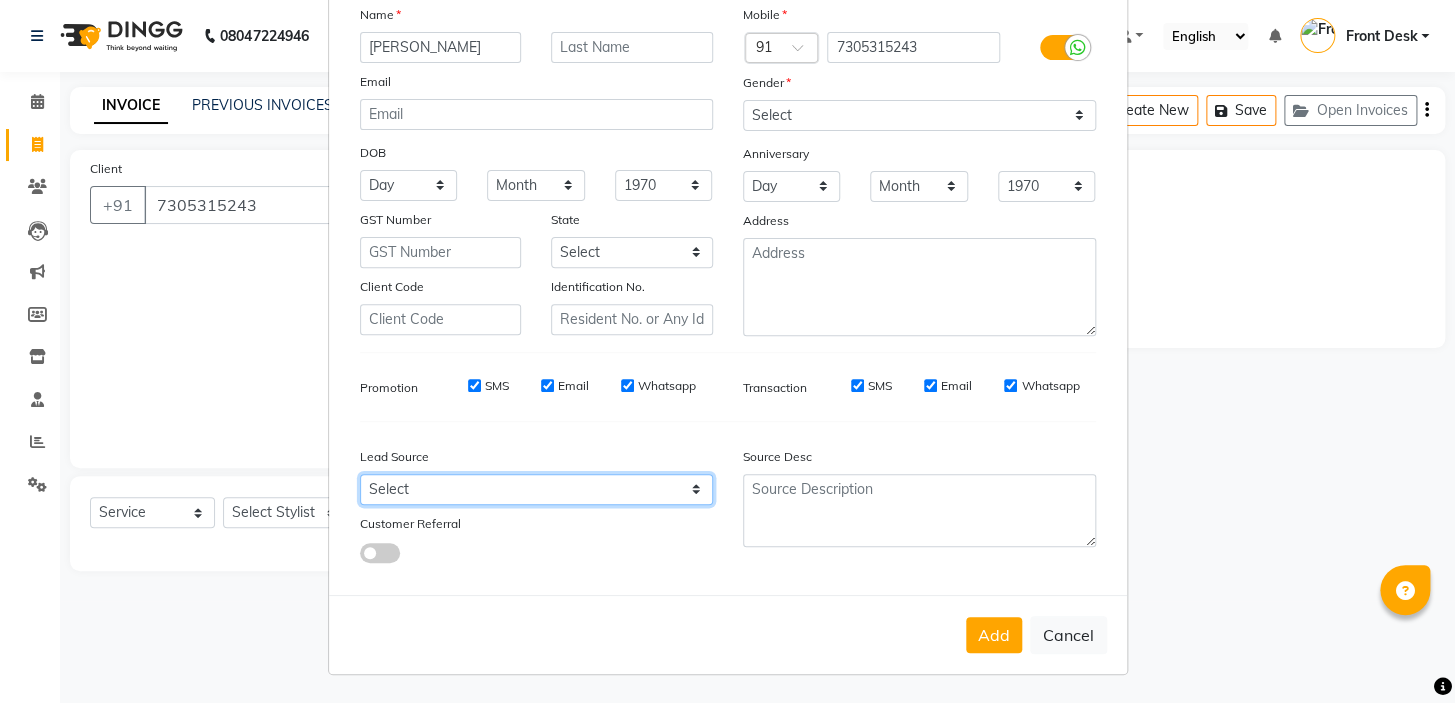 select on "48940" 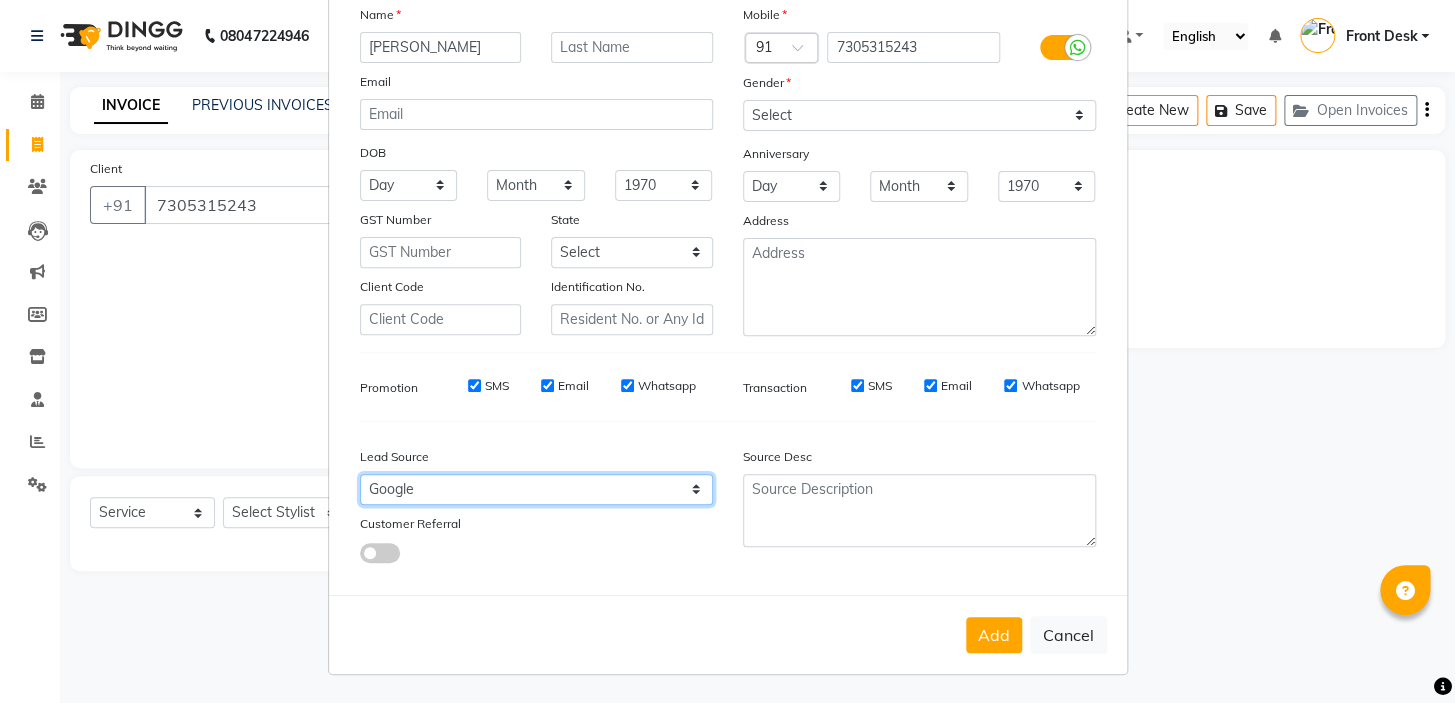 click on "Select Walk-in Referral Internet Friend Word of Mouth Advertisement Facebook JustDial Google Other" at bounding box center [536, 489] 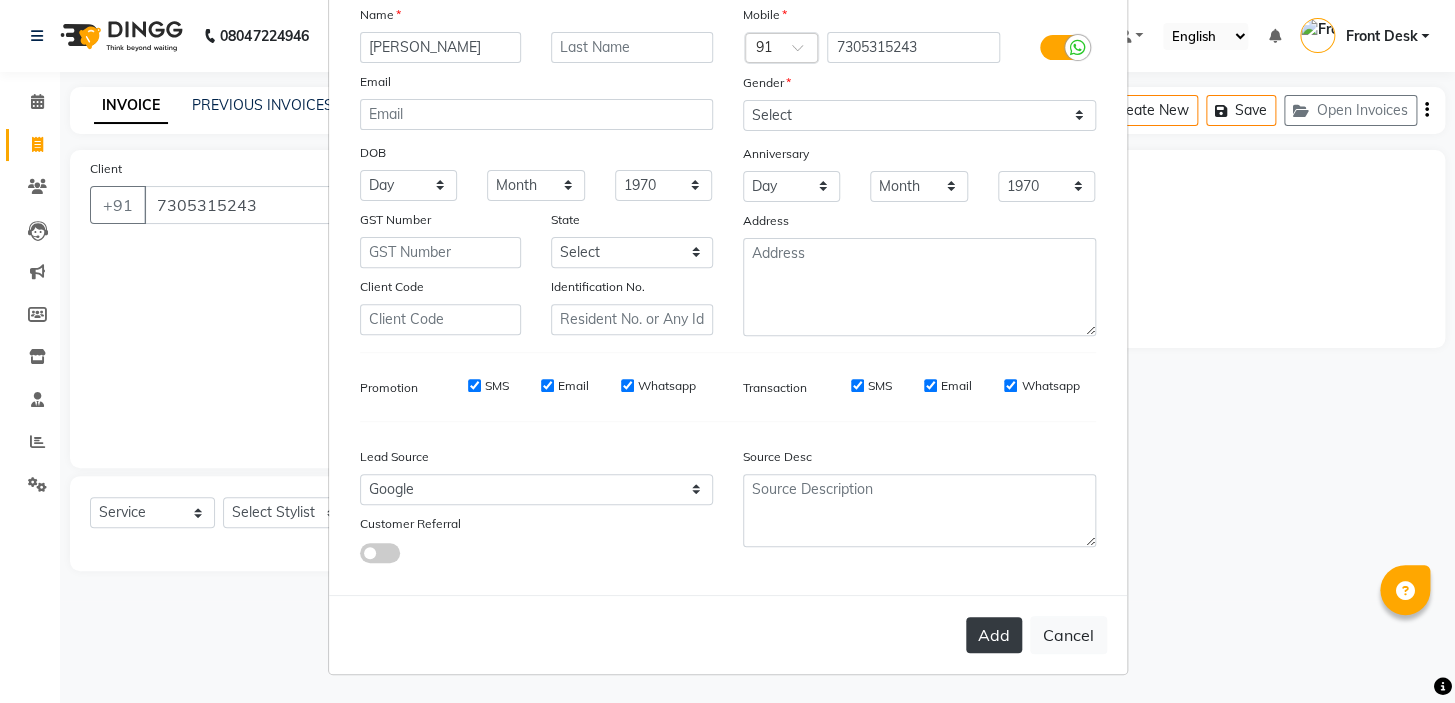 click on "Add" at bounding box center (994, 635) 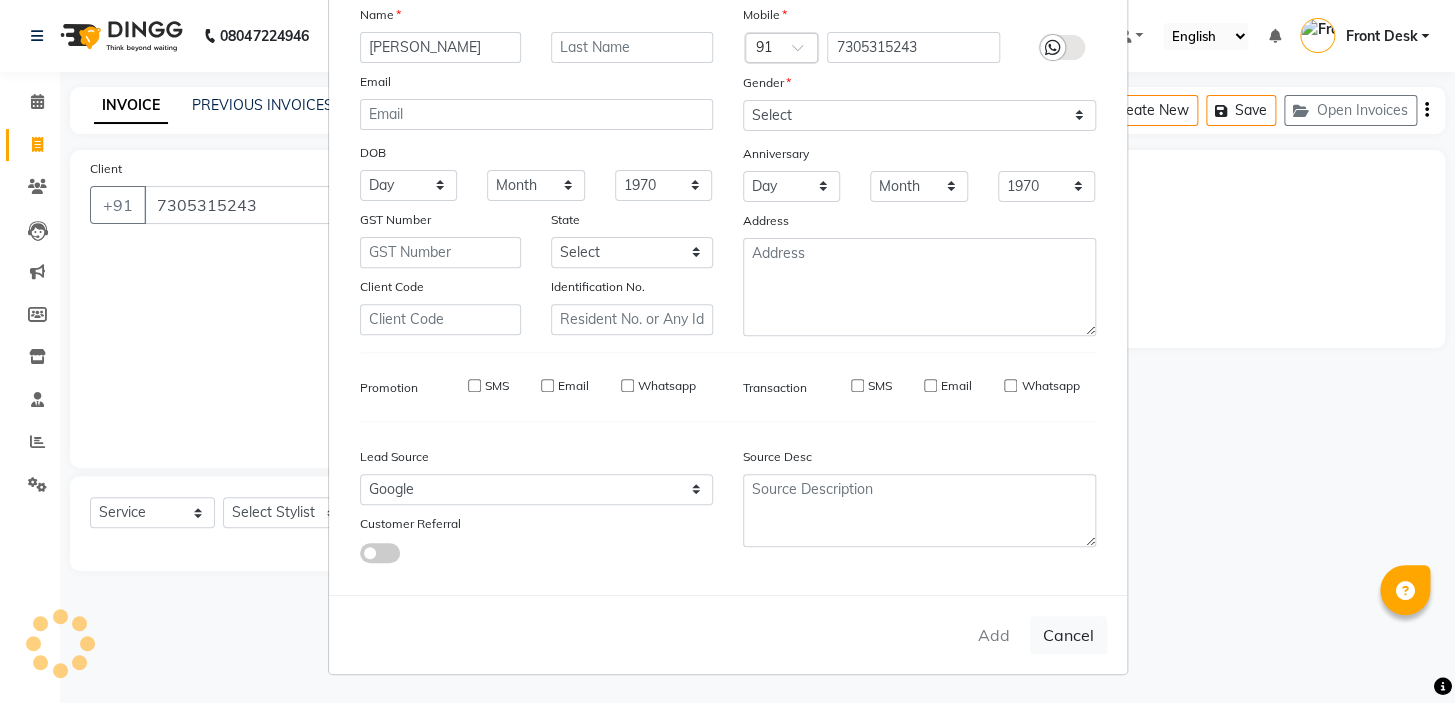 type 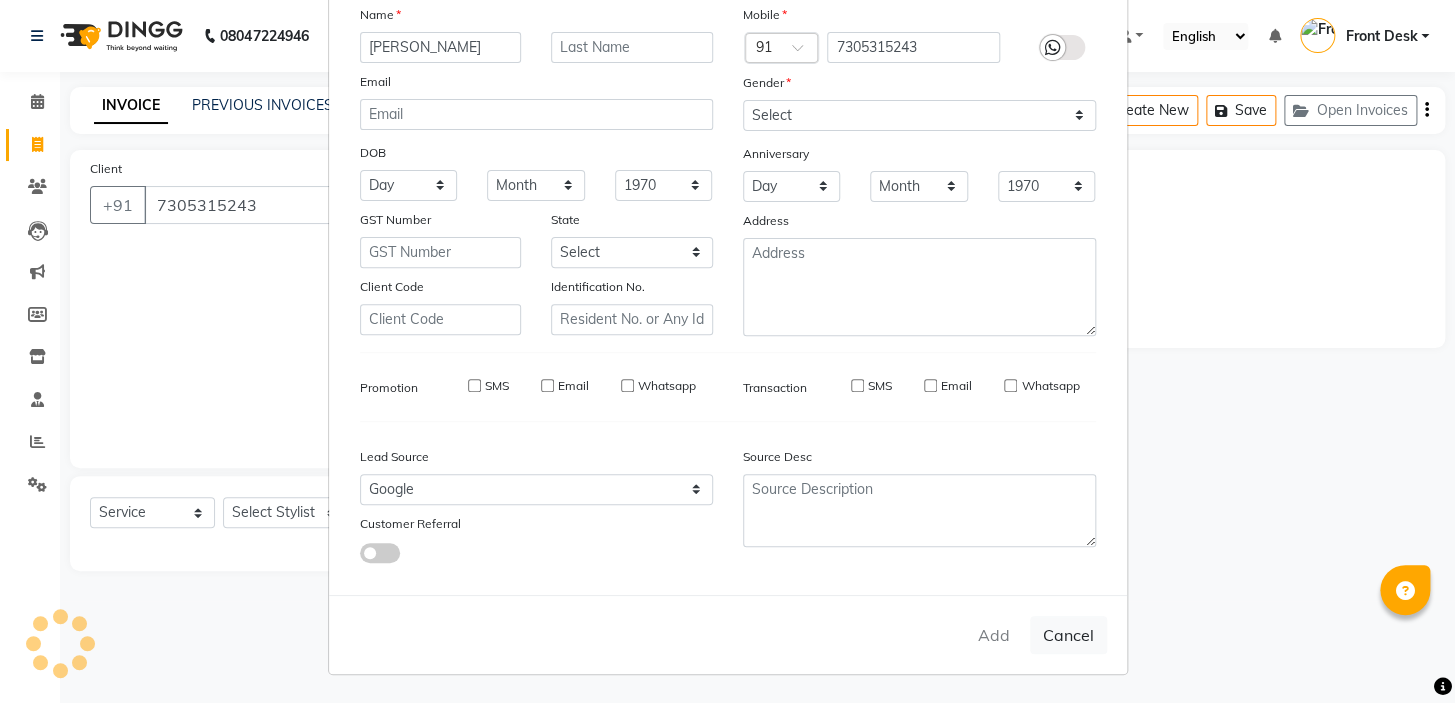 select 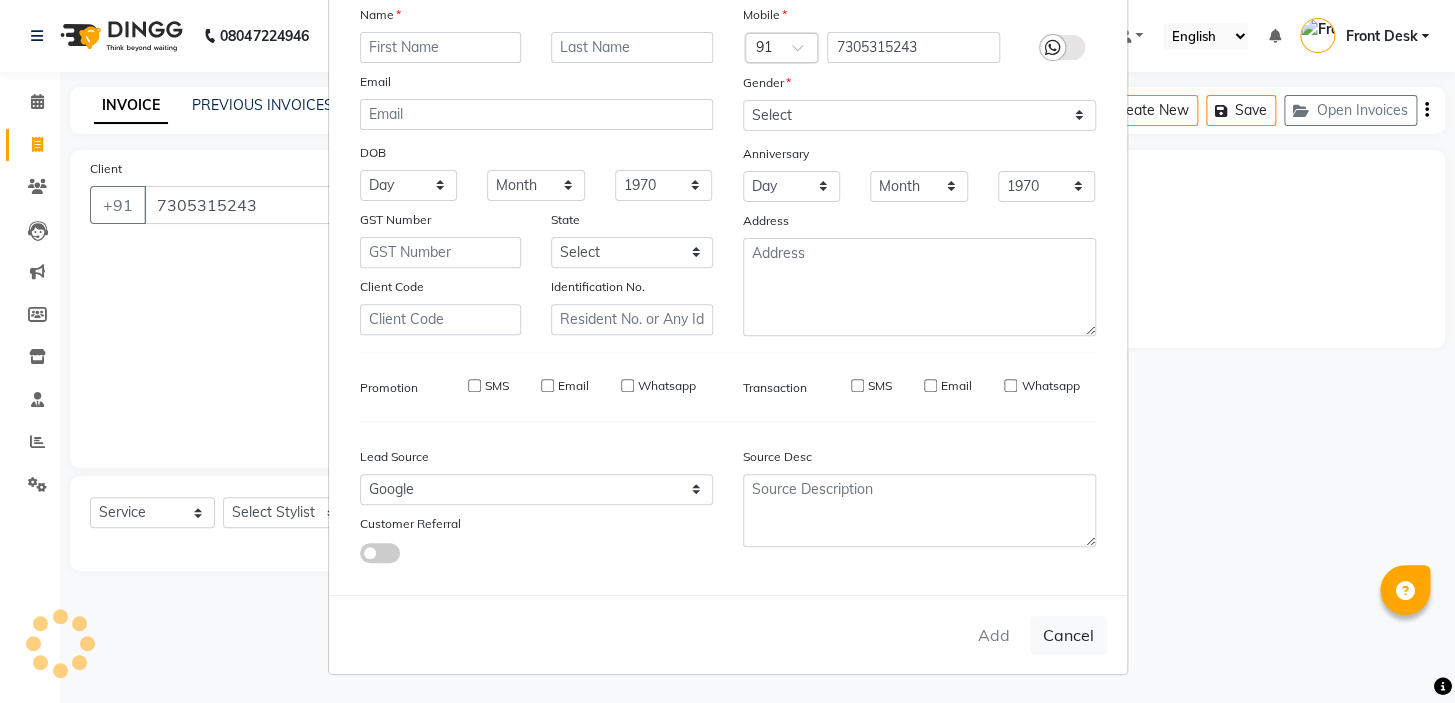 select 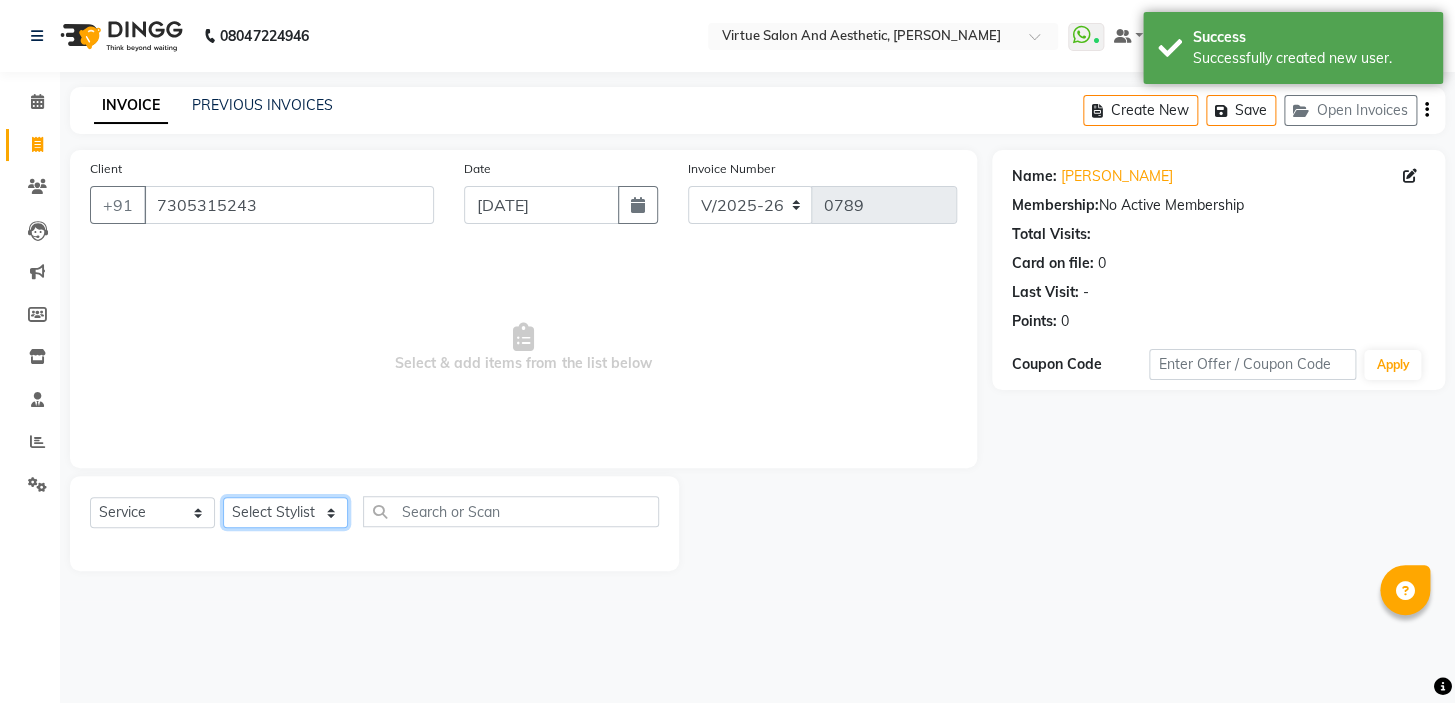 click on "Select Stylist BALAJI DIVYA FAMITHA Front Desk ILAKKIYA [PERSON_NAME] MILLI [PERSON_NAME]" 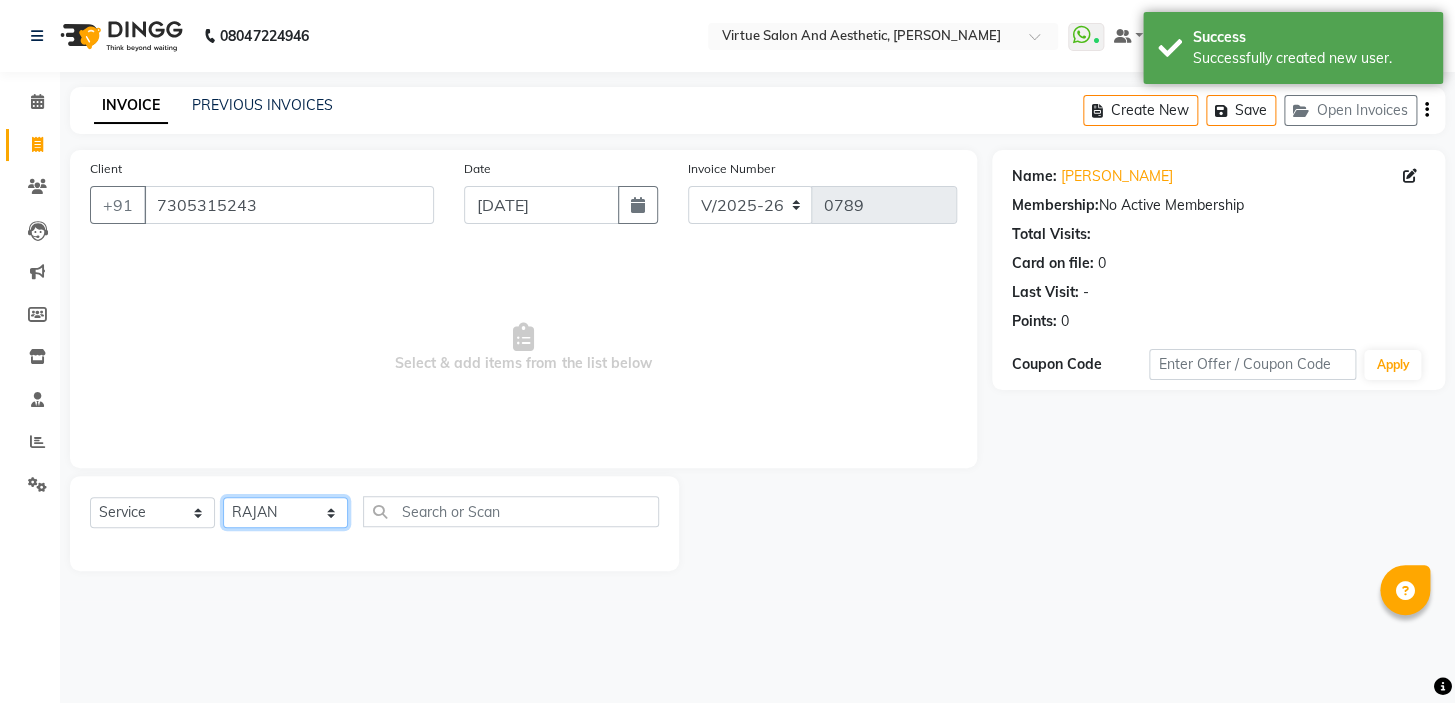 click on "Select Stylist BALAJI DIVYA FAMITHA Front Desk ILAKKIYA [PERSON_NAME] MILLI [PERSON_NAME]" 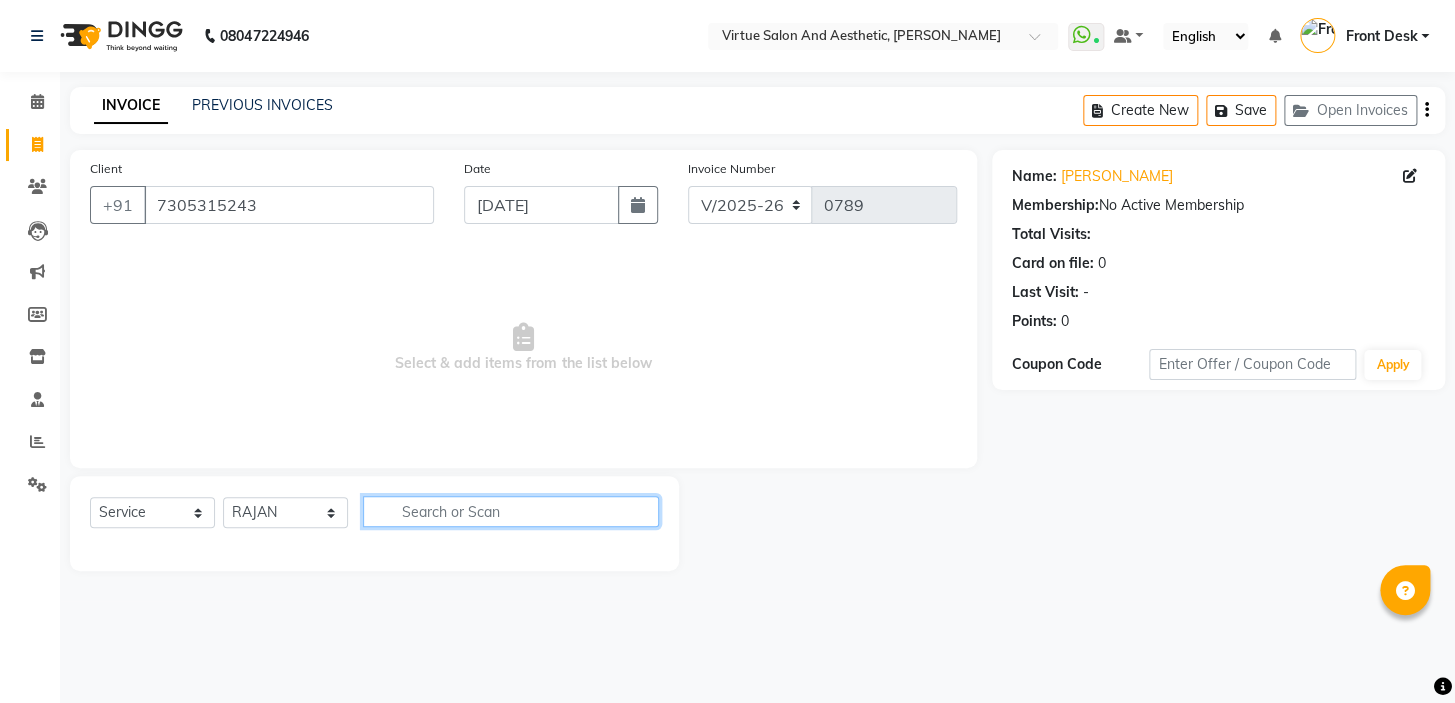 click 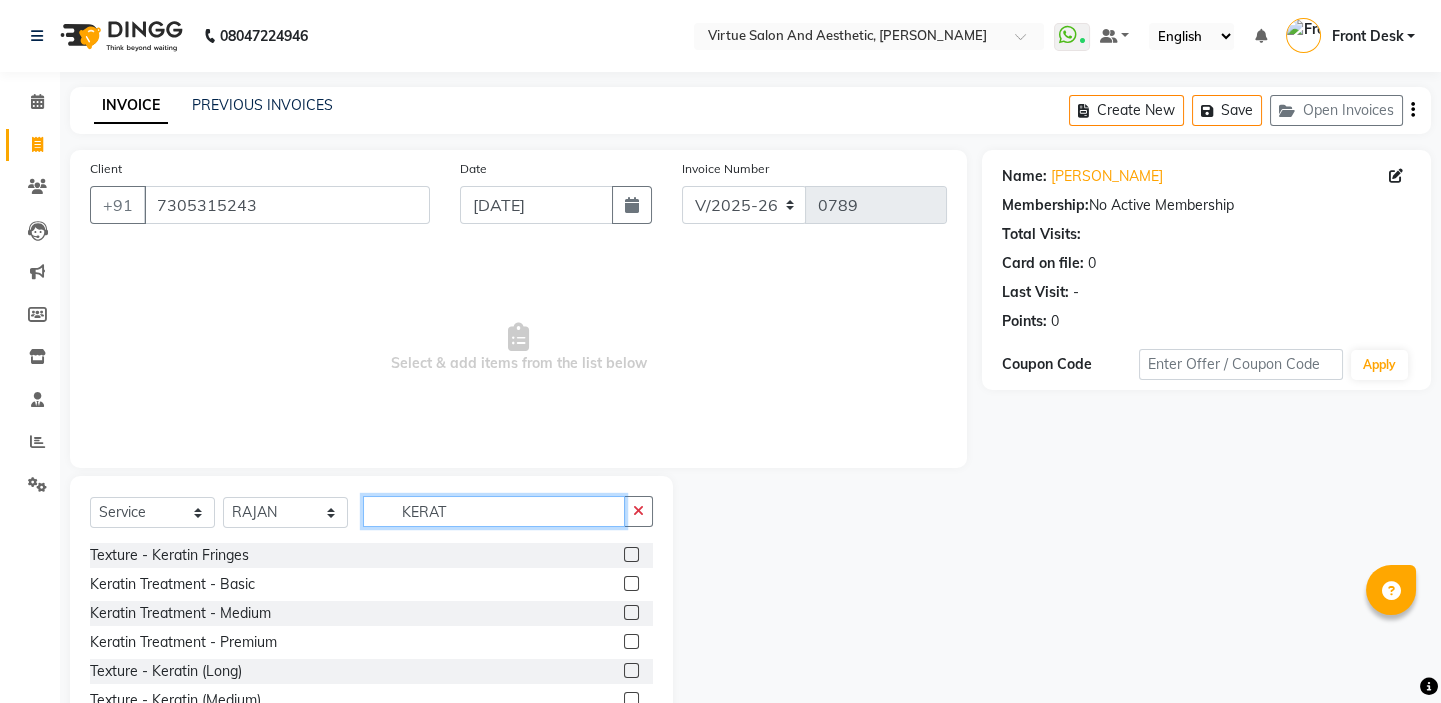 scroll, scrollTop: 99, scrollLeft: 0, axis: vertical 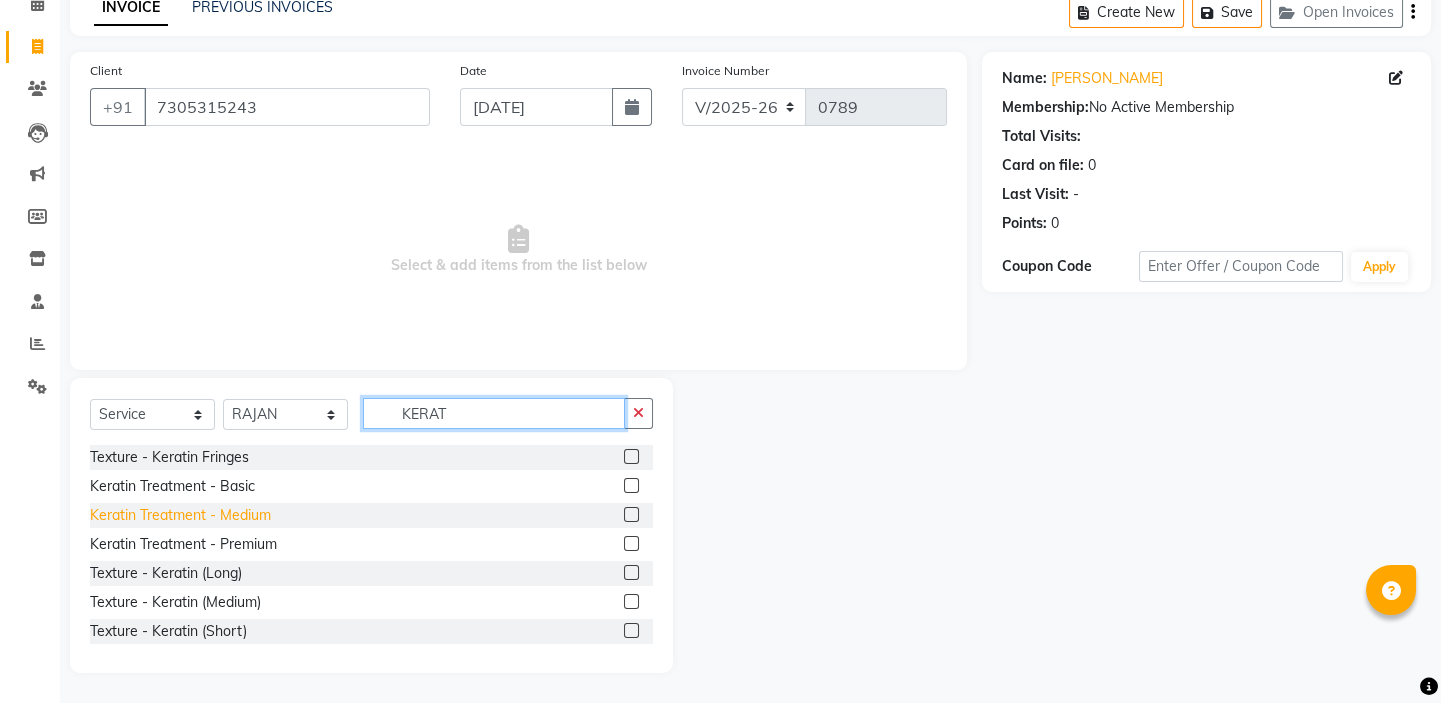 type on "KERAT" 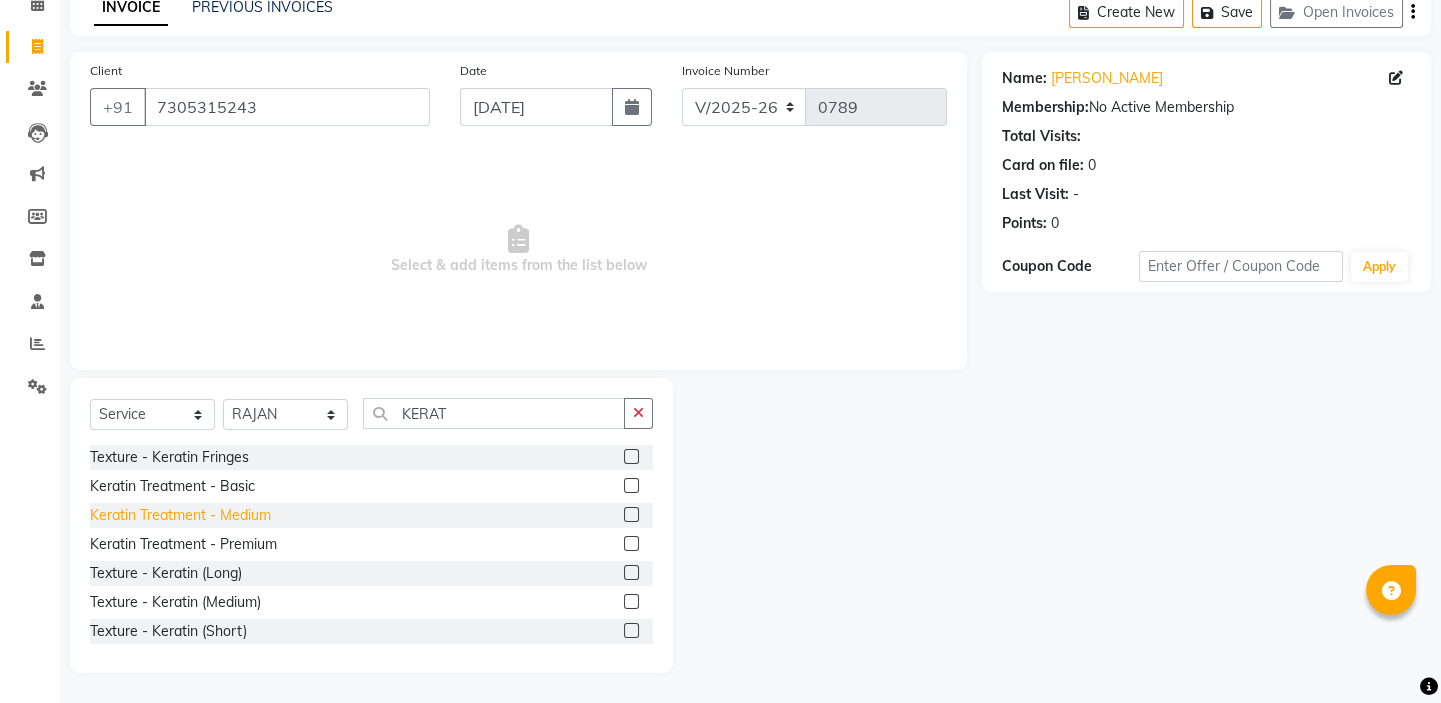 click on "Keratin Treatment - Medium" 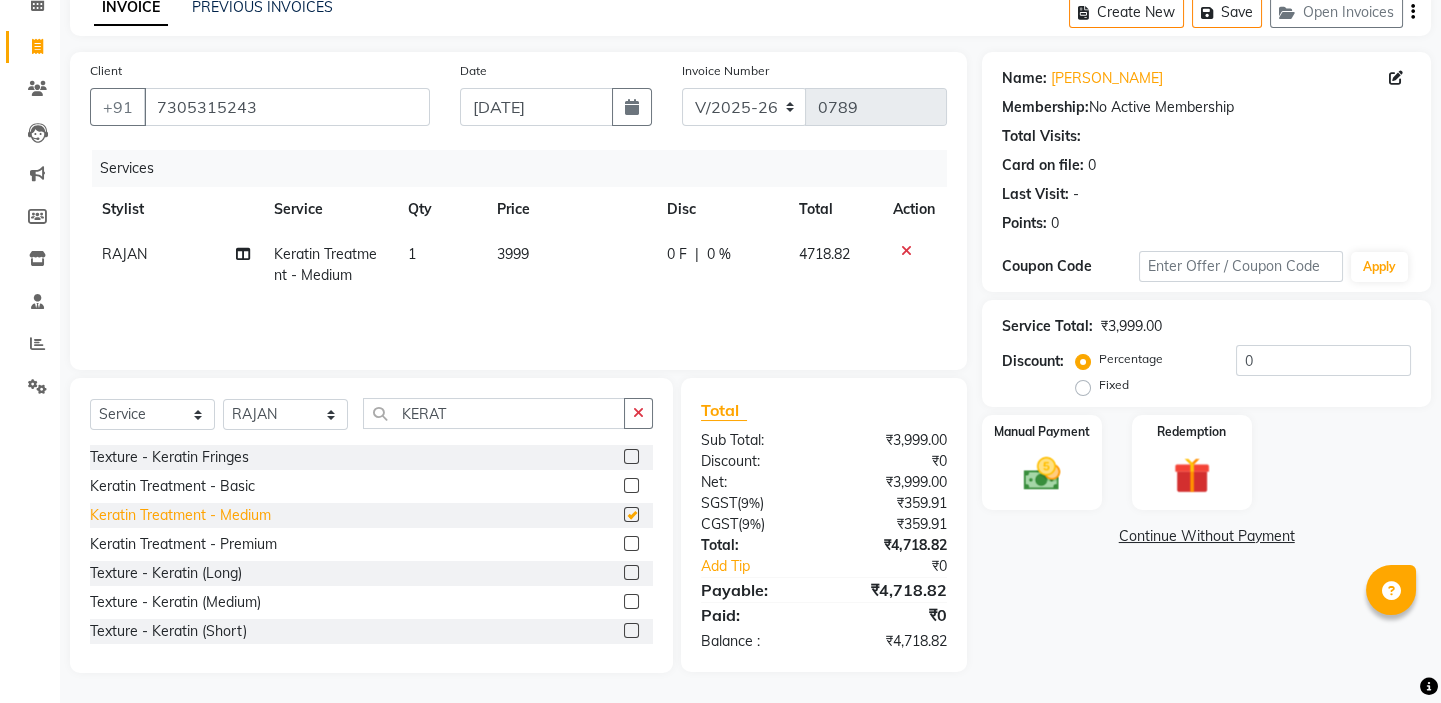 checkbox on "false" 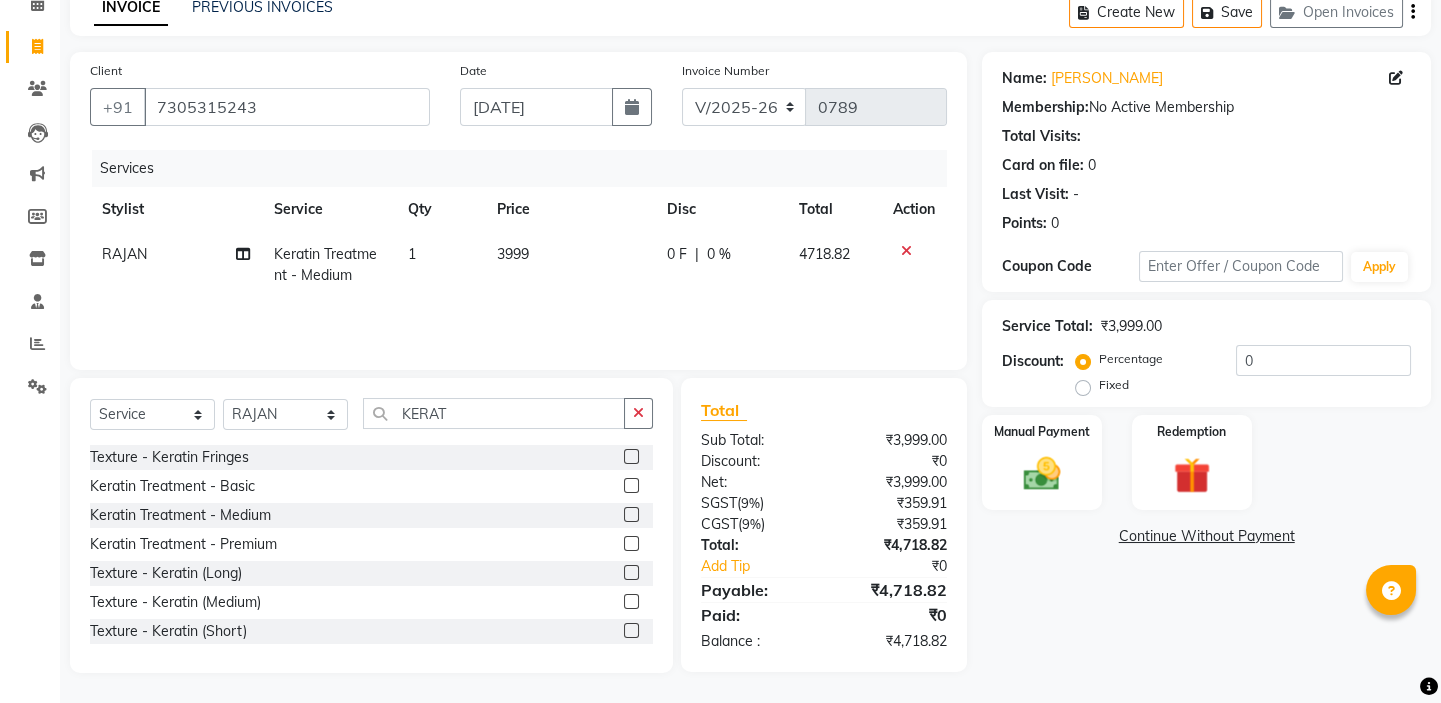 click on "3999" 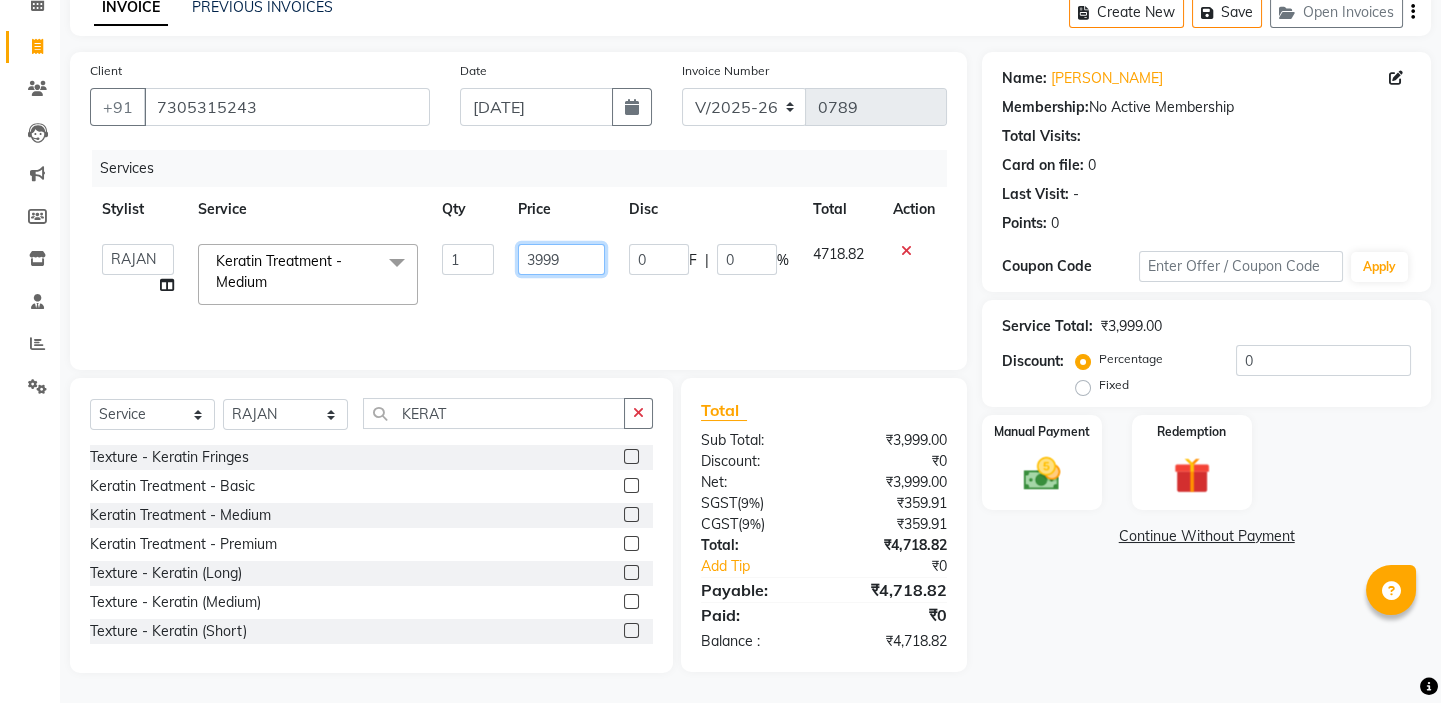 drag, startPoint x: 596, startPoint y: 260, endPoint x: 429, endPoint y: 259, distance: 167.00299 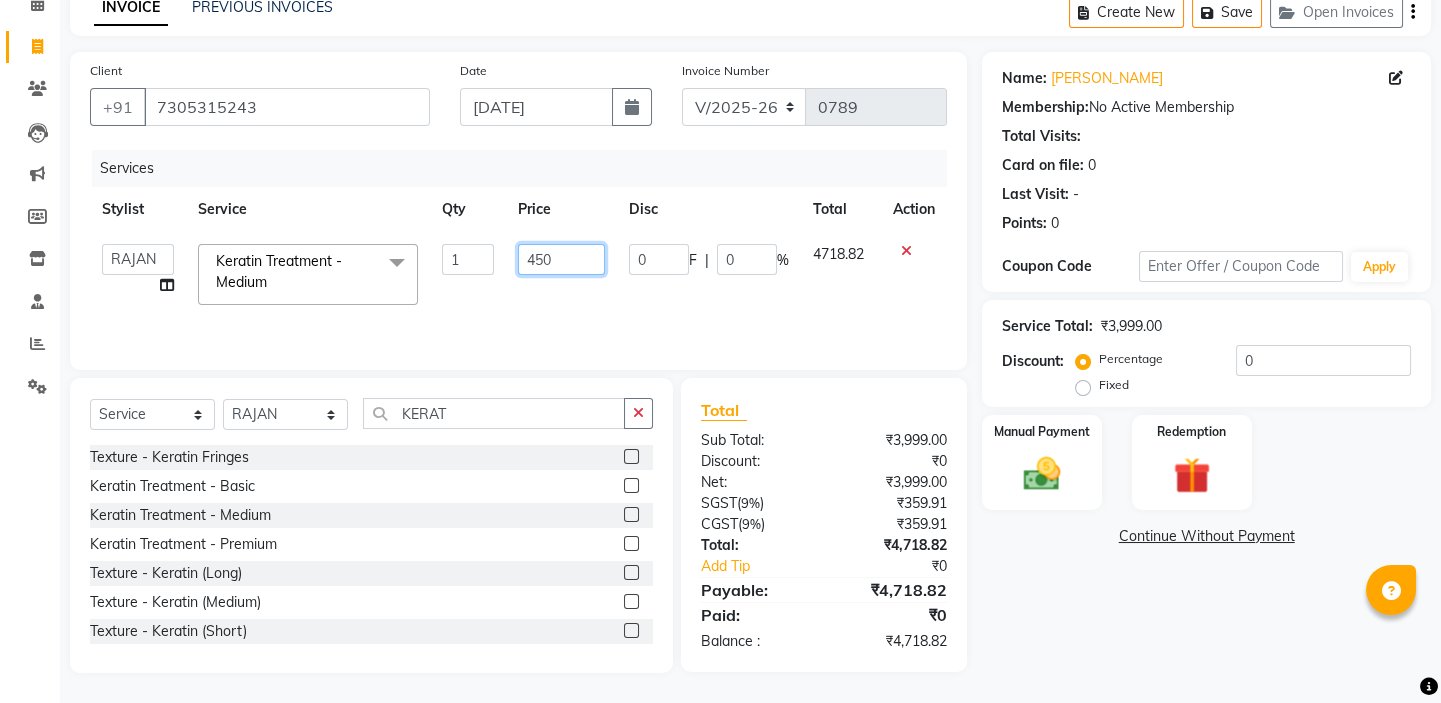 type on "4500" 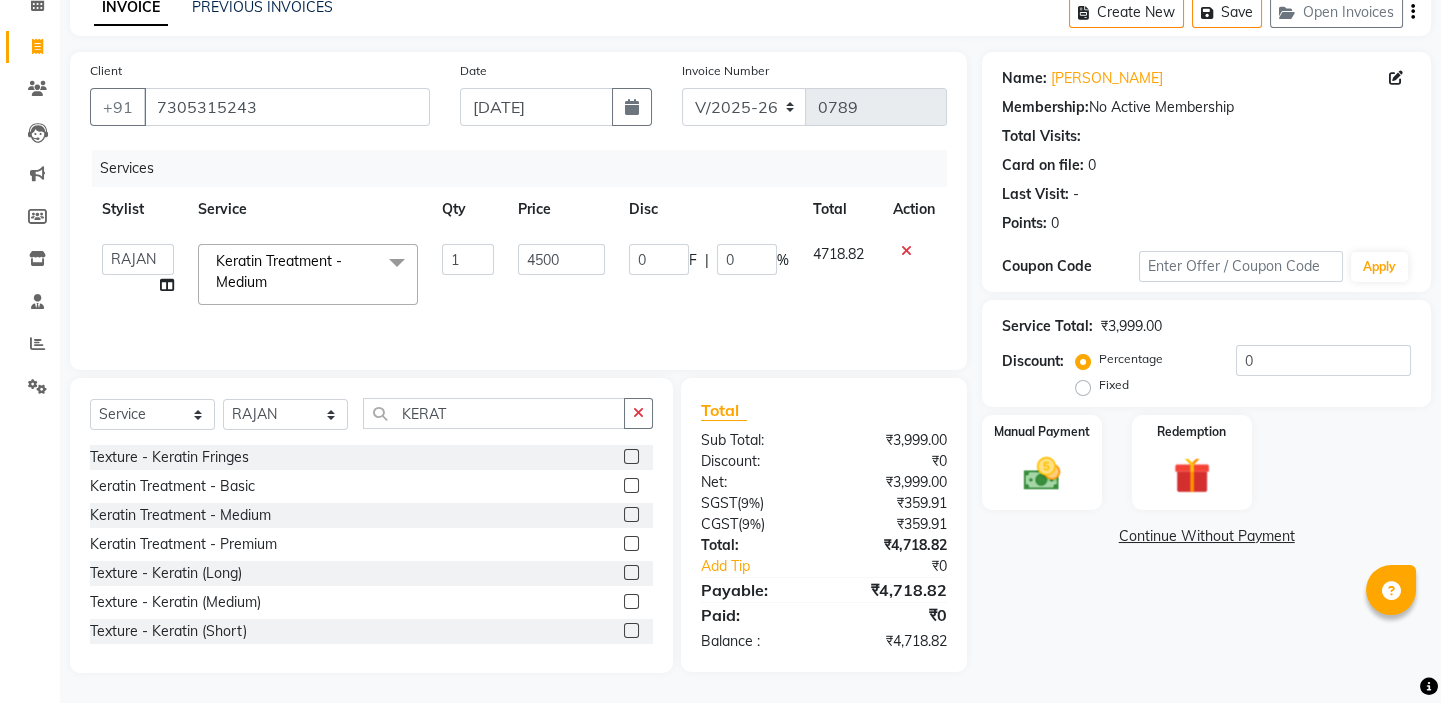 click on "Services" 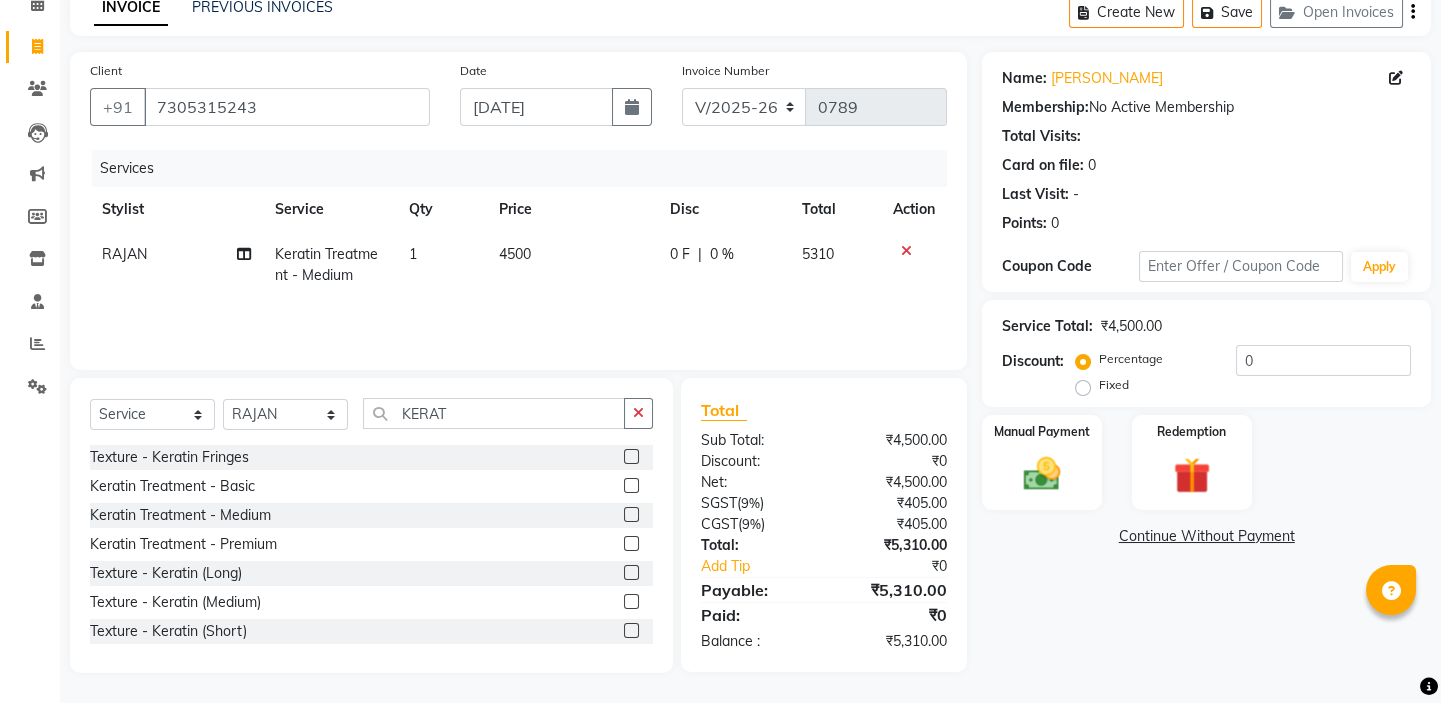 click 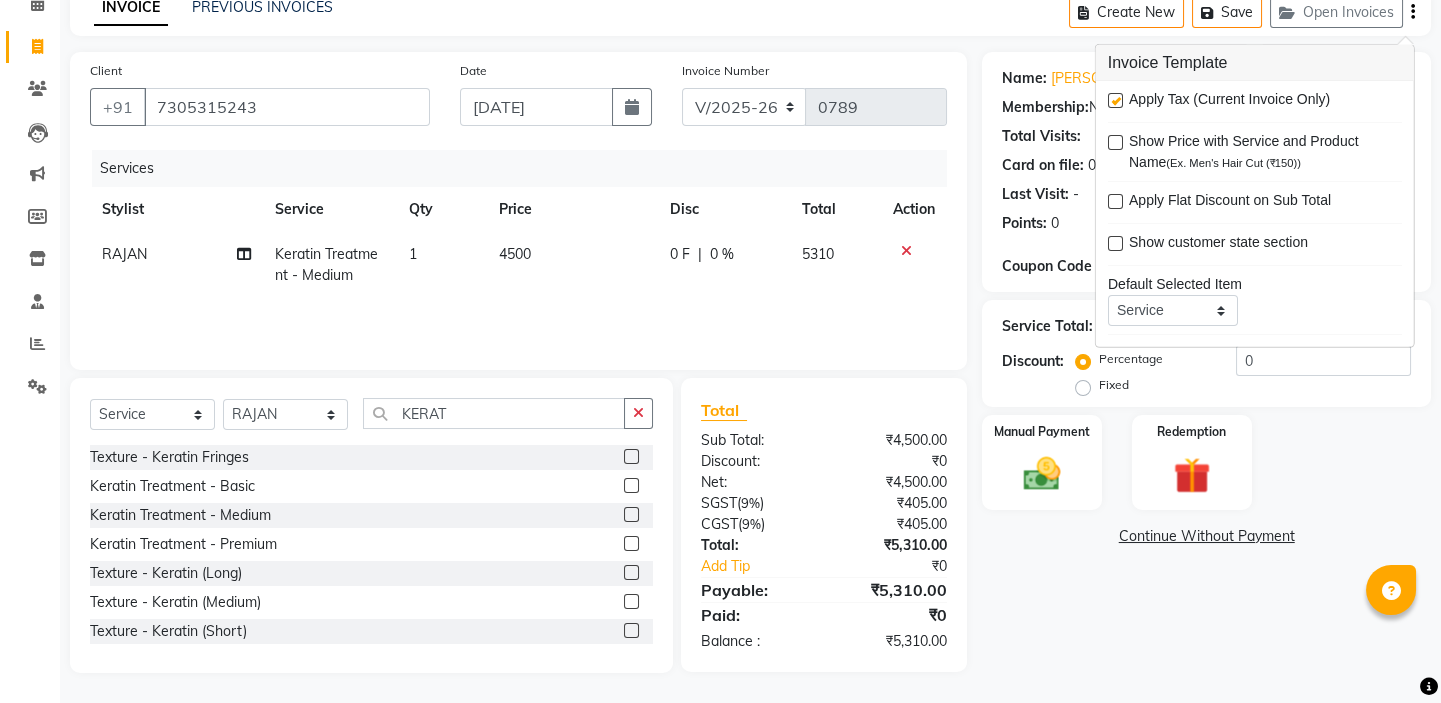 click at bounding box center (1115, 100) 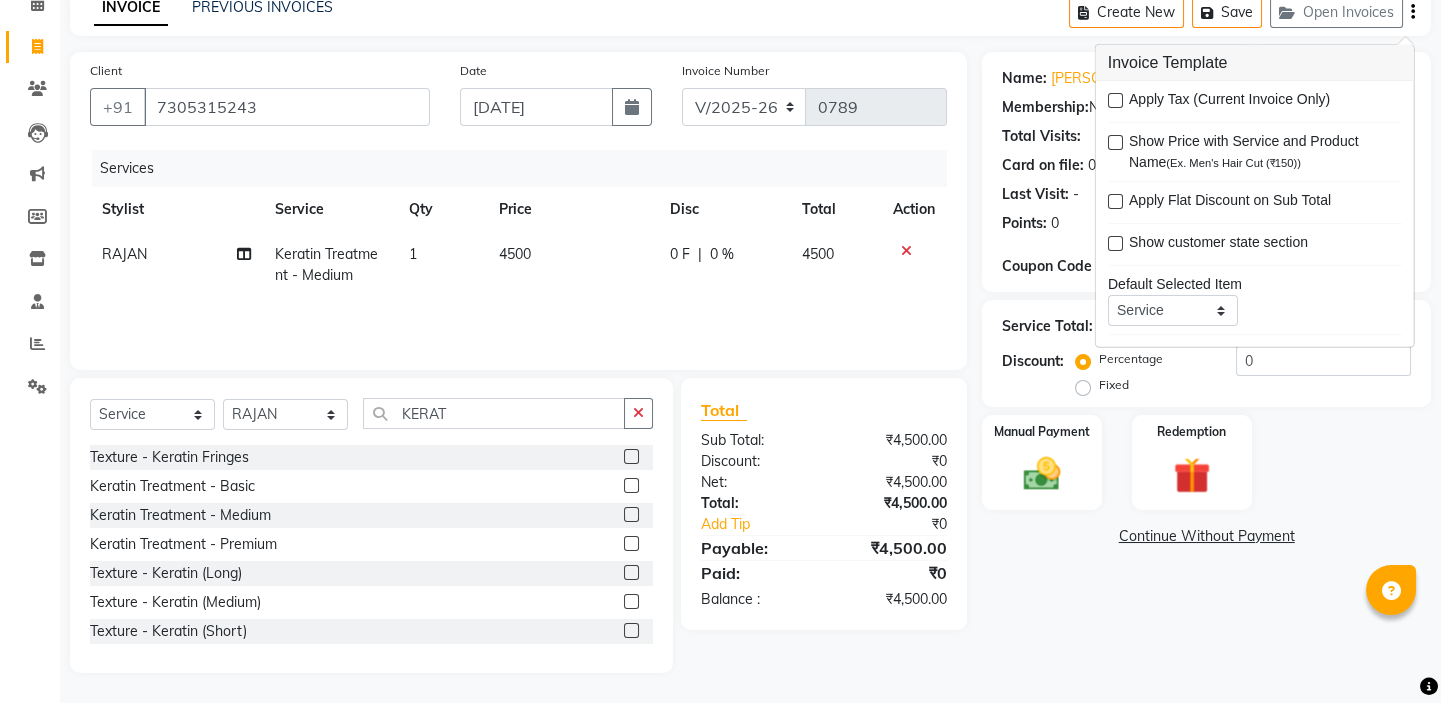 click on "INVOICE PREVIOUS INVOICES Create New   Save   Open Invoices" 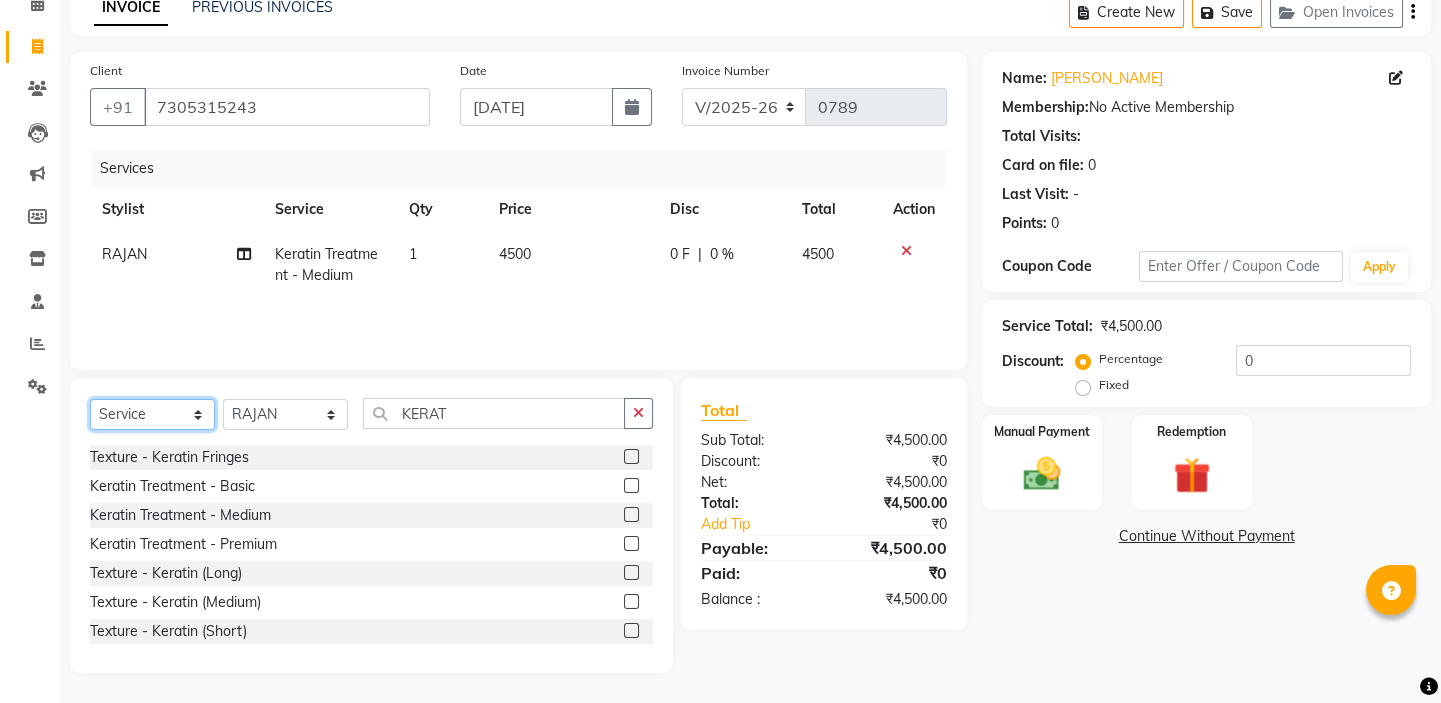 click on "Select  Service  Product  Membership  Package Voucher Prepaid Gift Card" 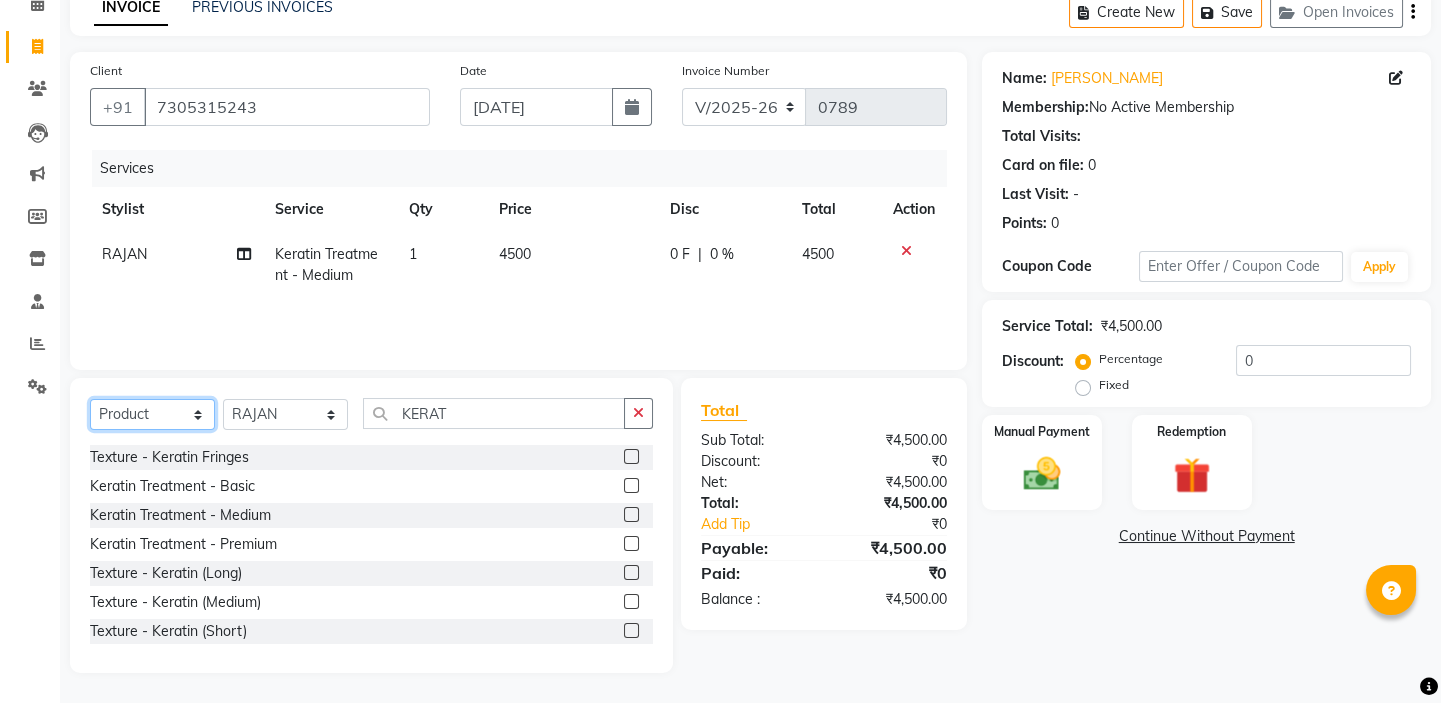 click on "Select  Service  Product  Membership  Package Voucher Prepaid Gift Card" 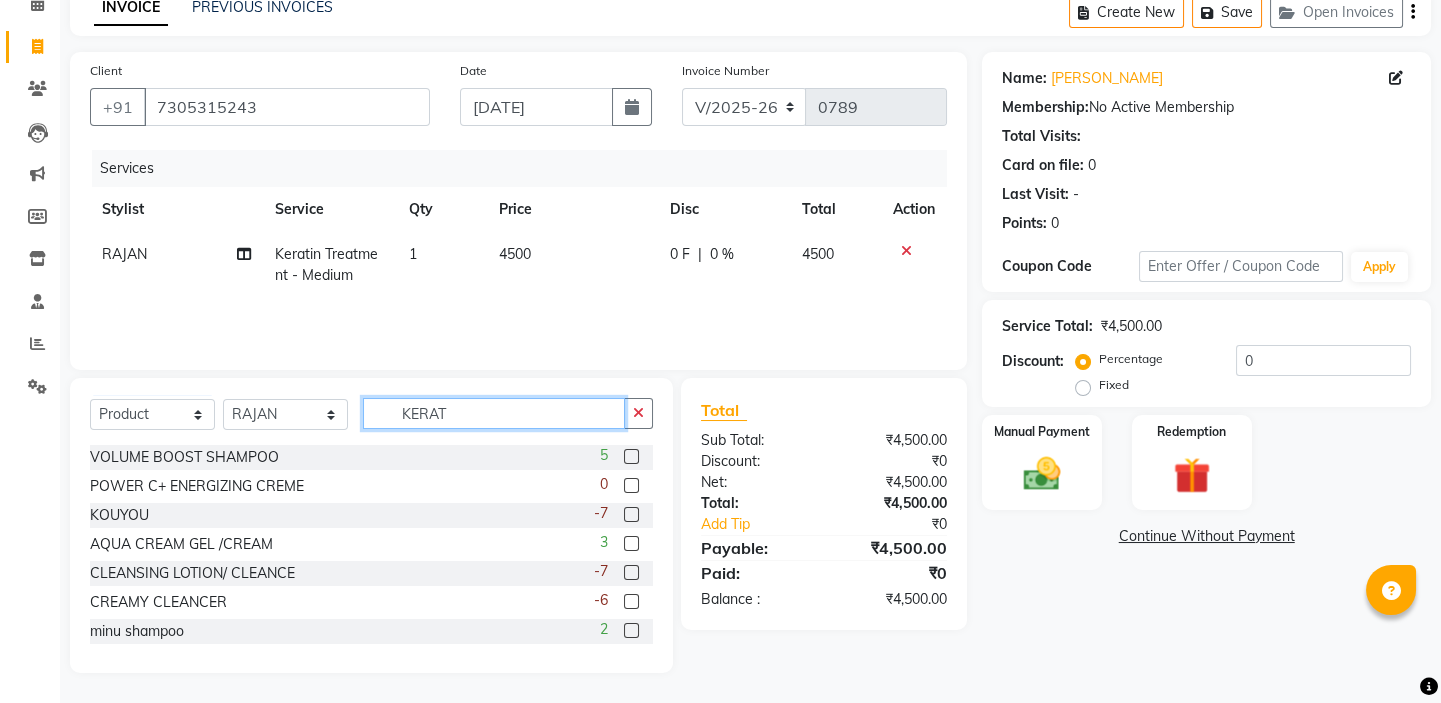 drag, startPoint x: 457, startPoint y: 416, endPoint x: 371, endPoint y: 405, distance: 86.70064 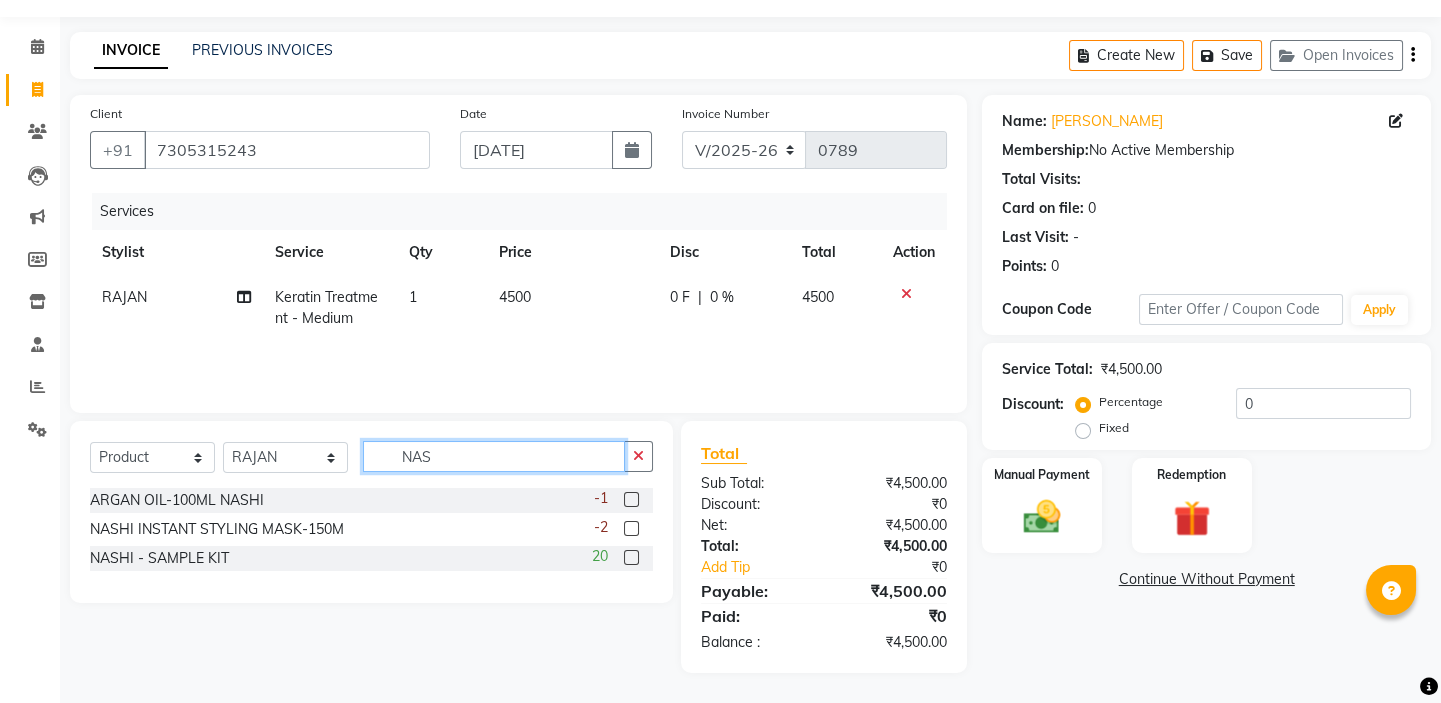 scroll, scrollTop: 55, scrollLeft: 0, axis: vertical 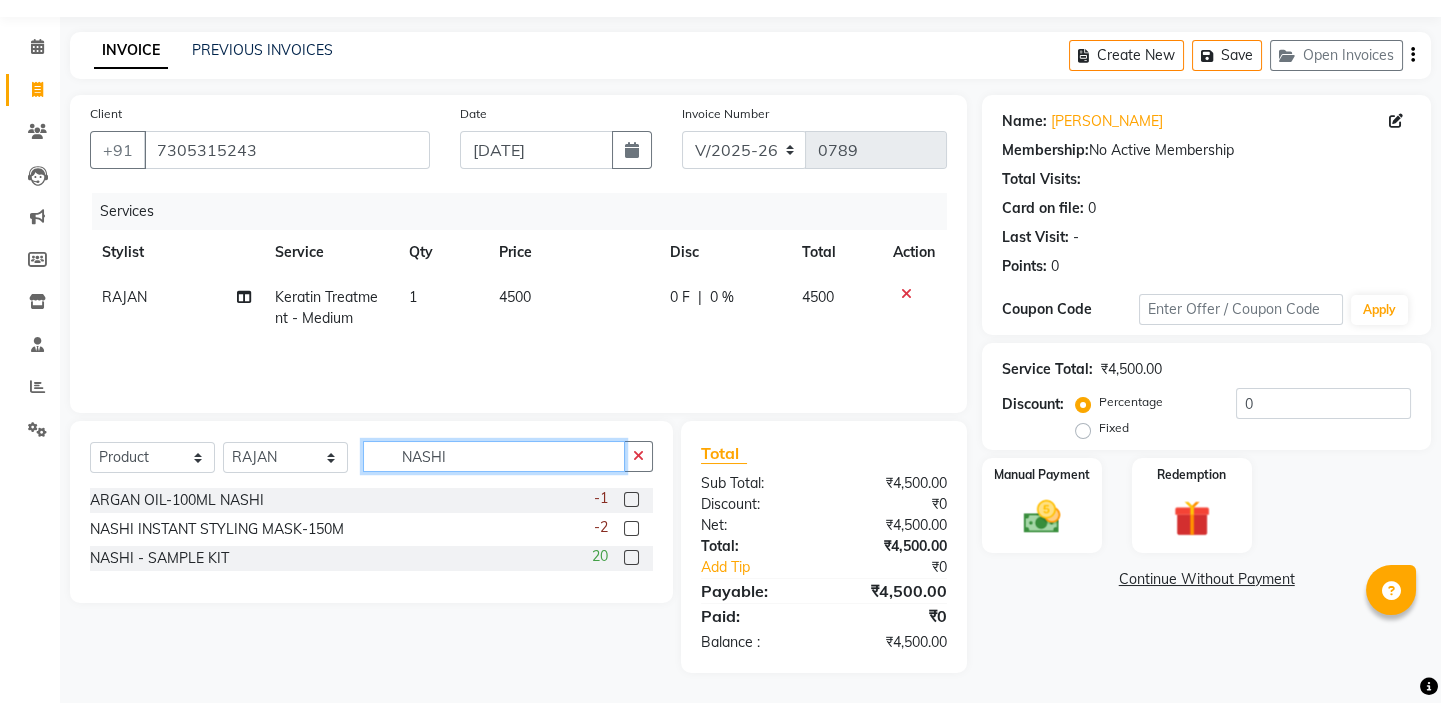 drag, startPoint x: 473, startPoint y: 461, endPoint x: 290, endPoint y: 415, distance: 188.69287 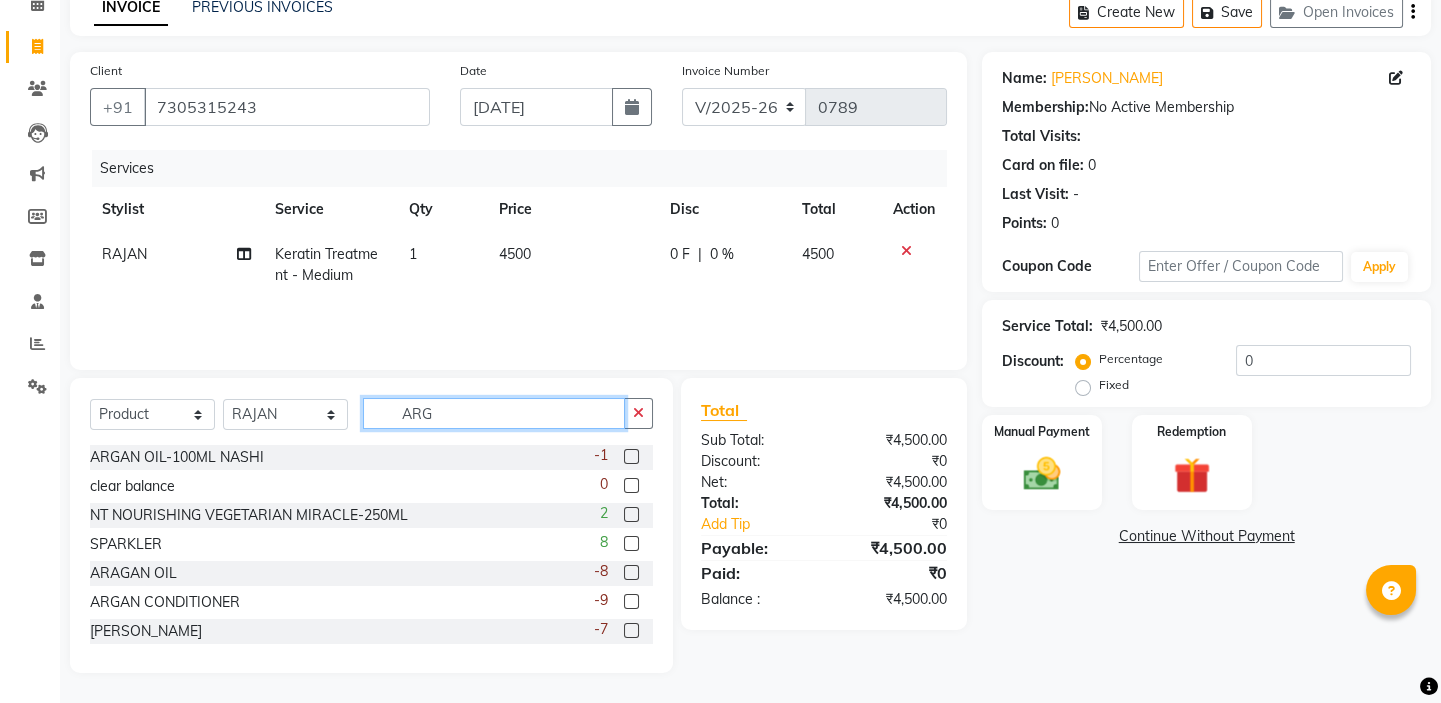 scroll, scrollTop: 55, scrollLeft: 0, axis: vertical 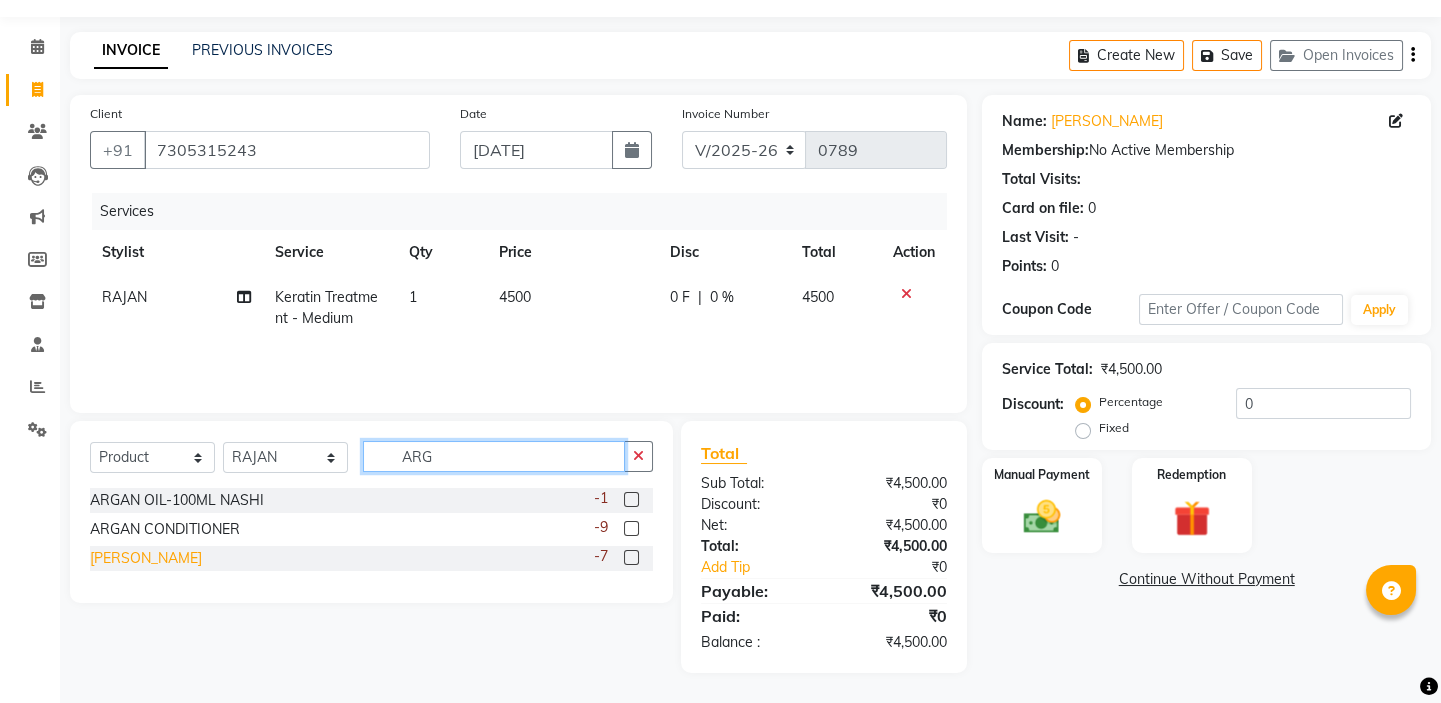 type on "ARG" 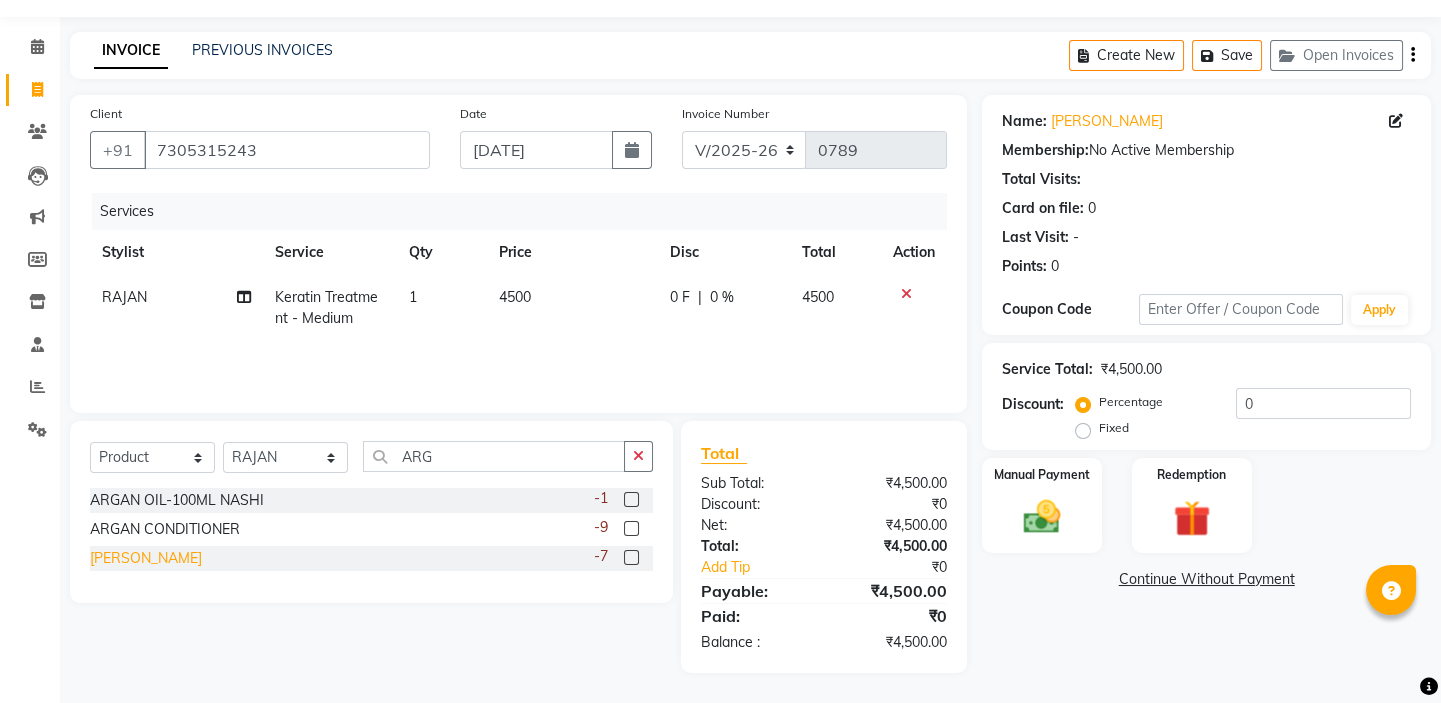 click on "[PERSON_NAME]" 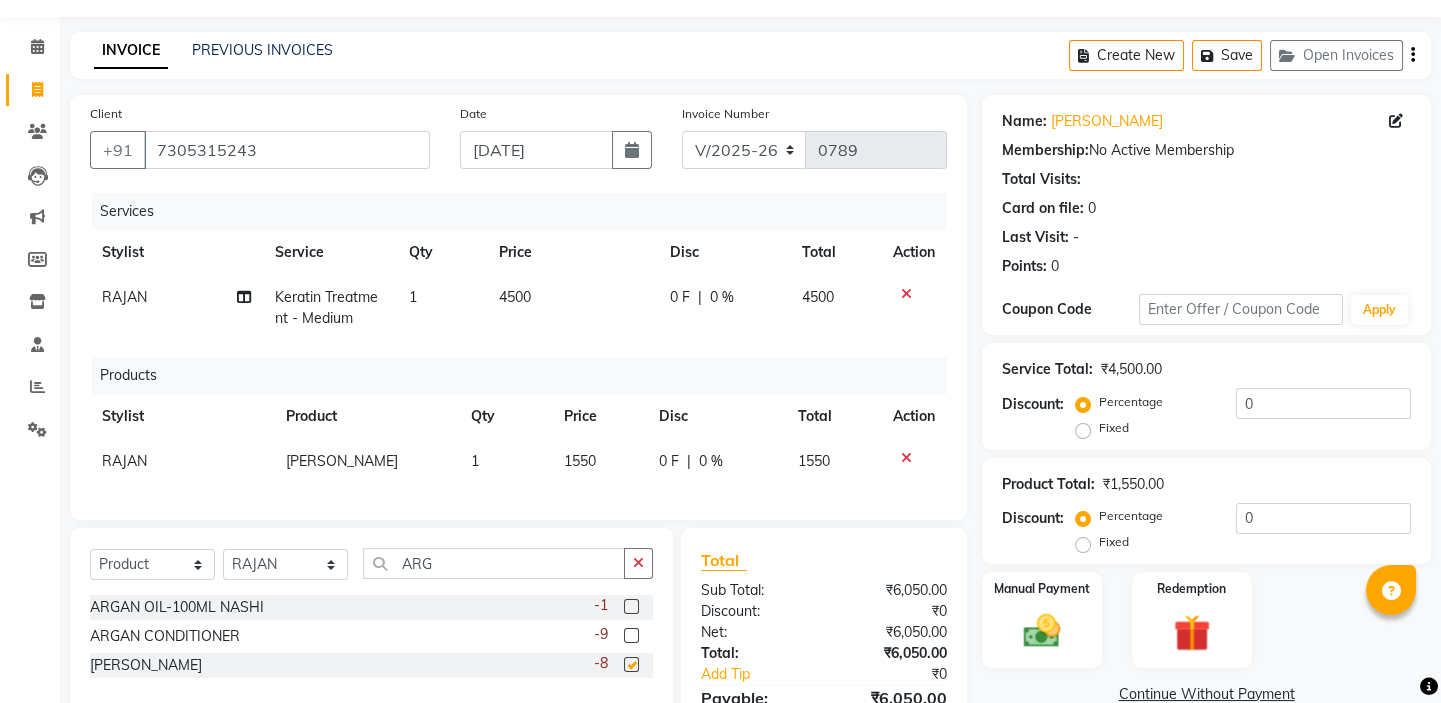 checkbox on "false" 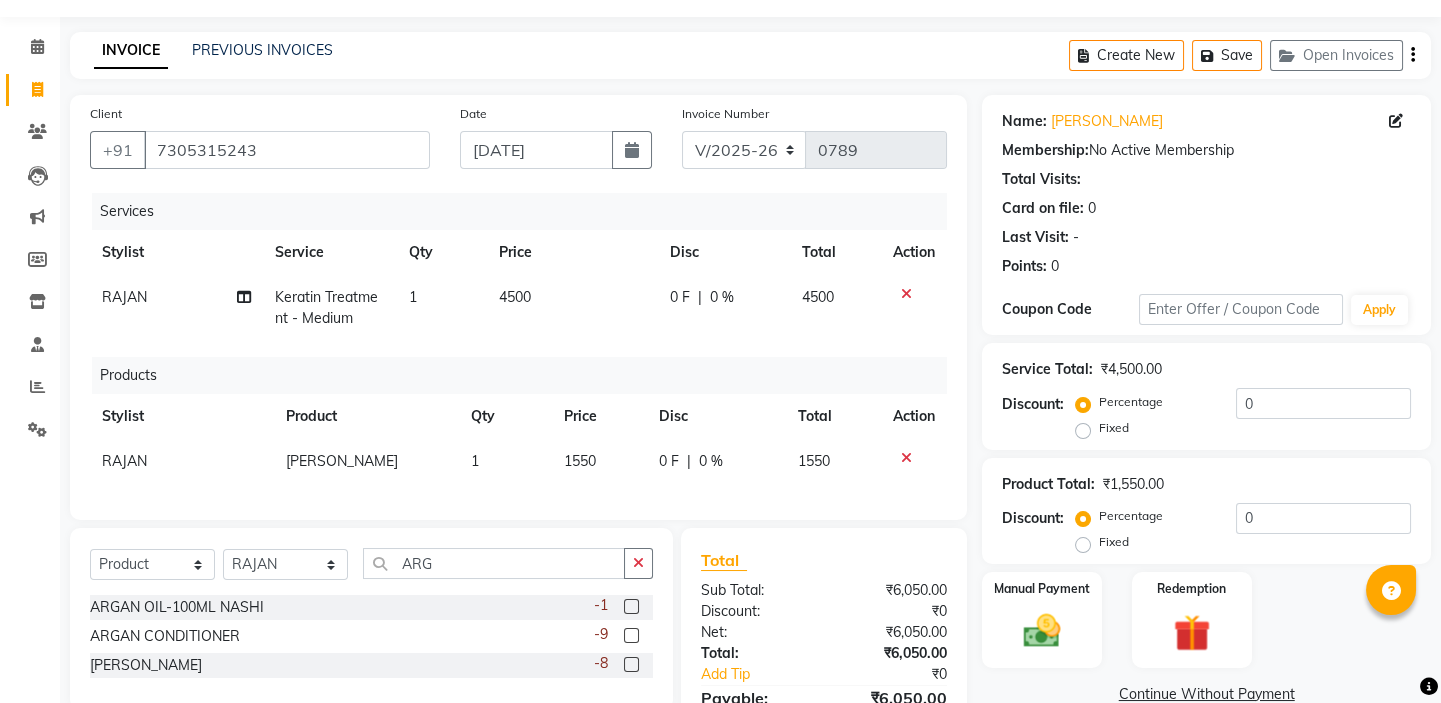 click on "1550" 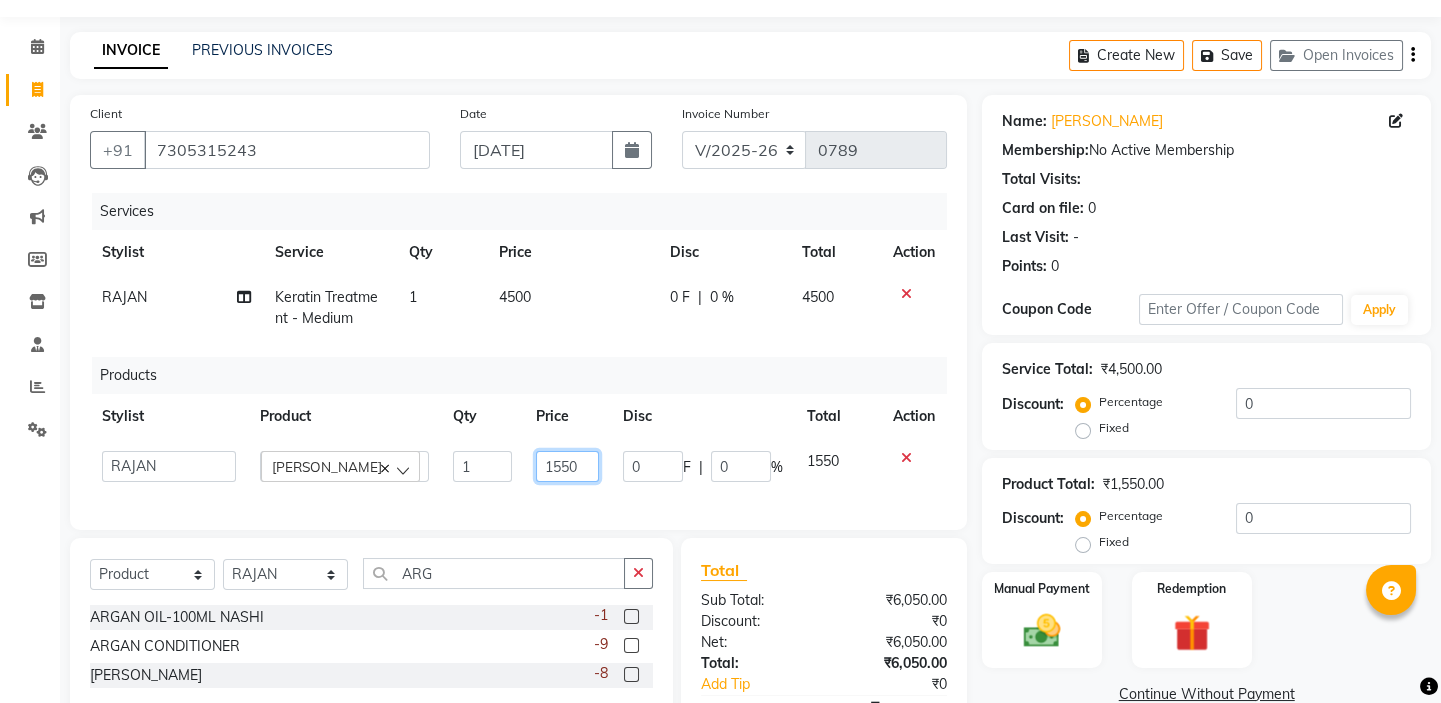 drag, startPoint x: 559, startPoint y: 465, endPoint x: 600, endPoint y: 430, distance: 53.90733 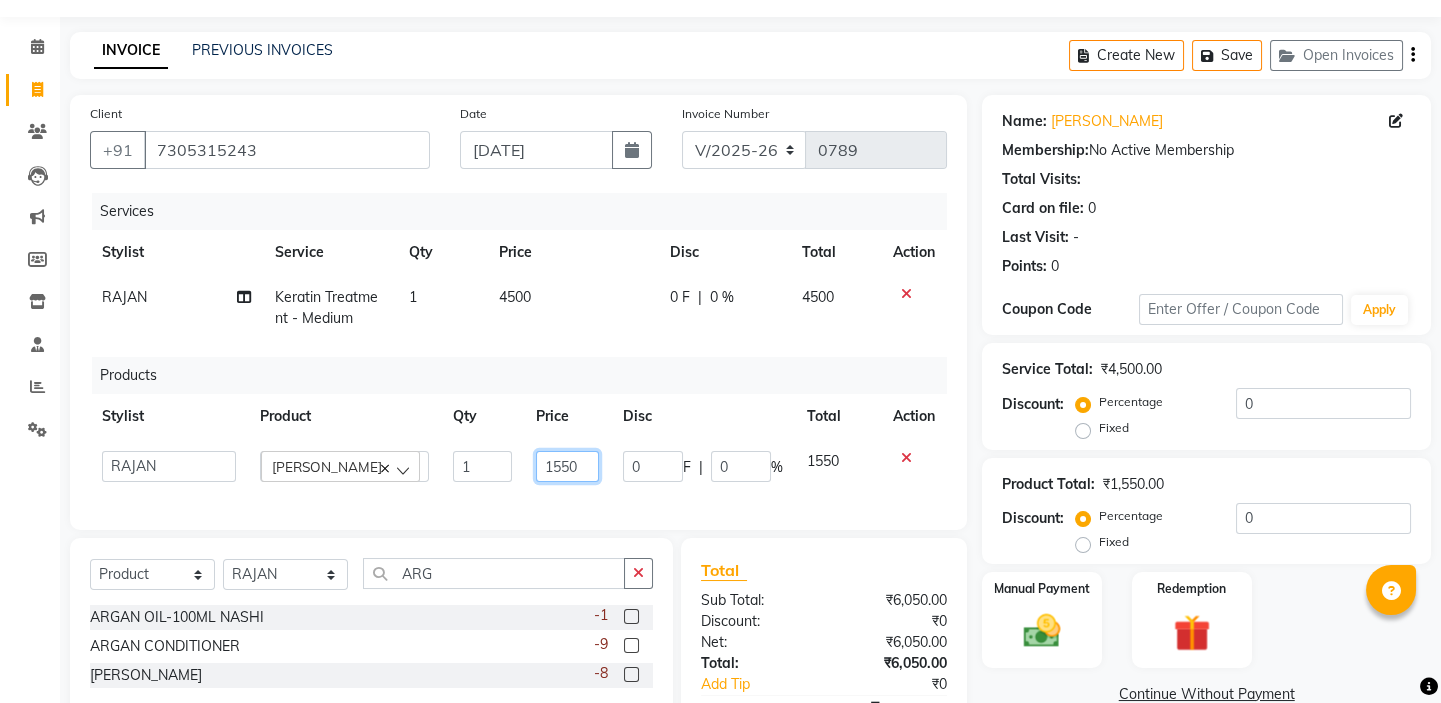 click on "1550" 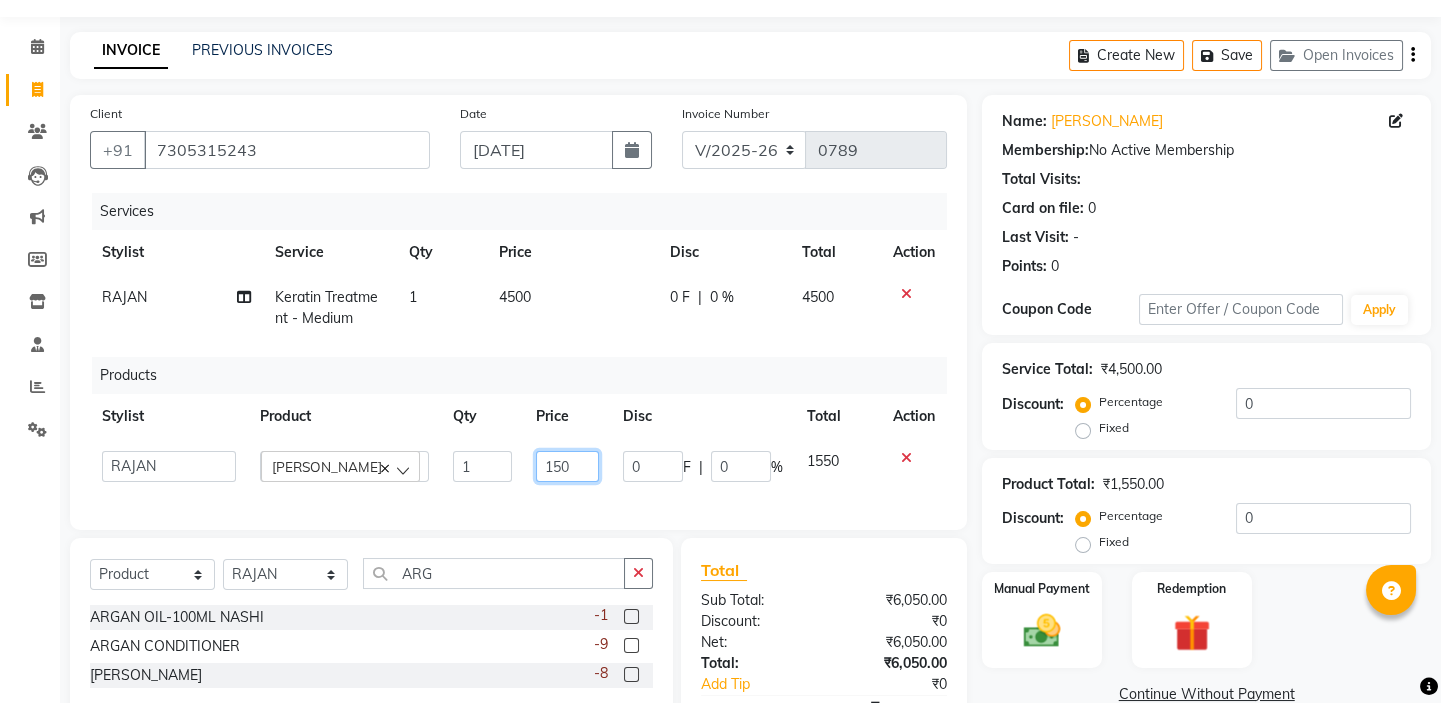 type on "1650" 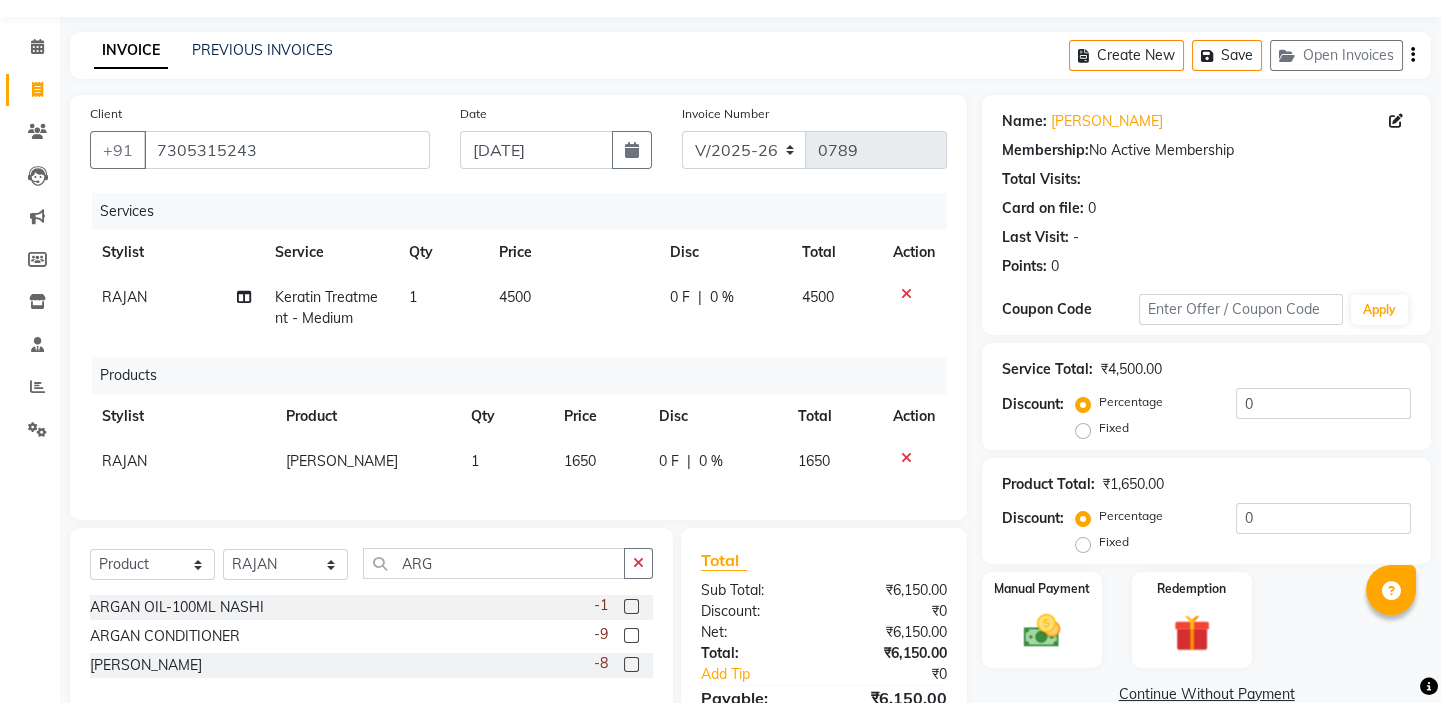 click on "Products" 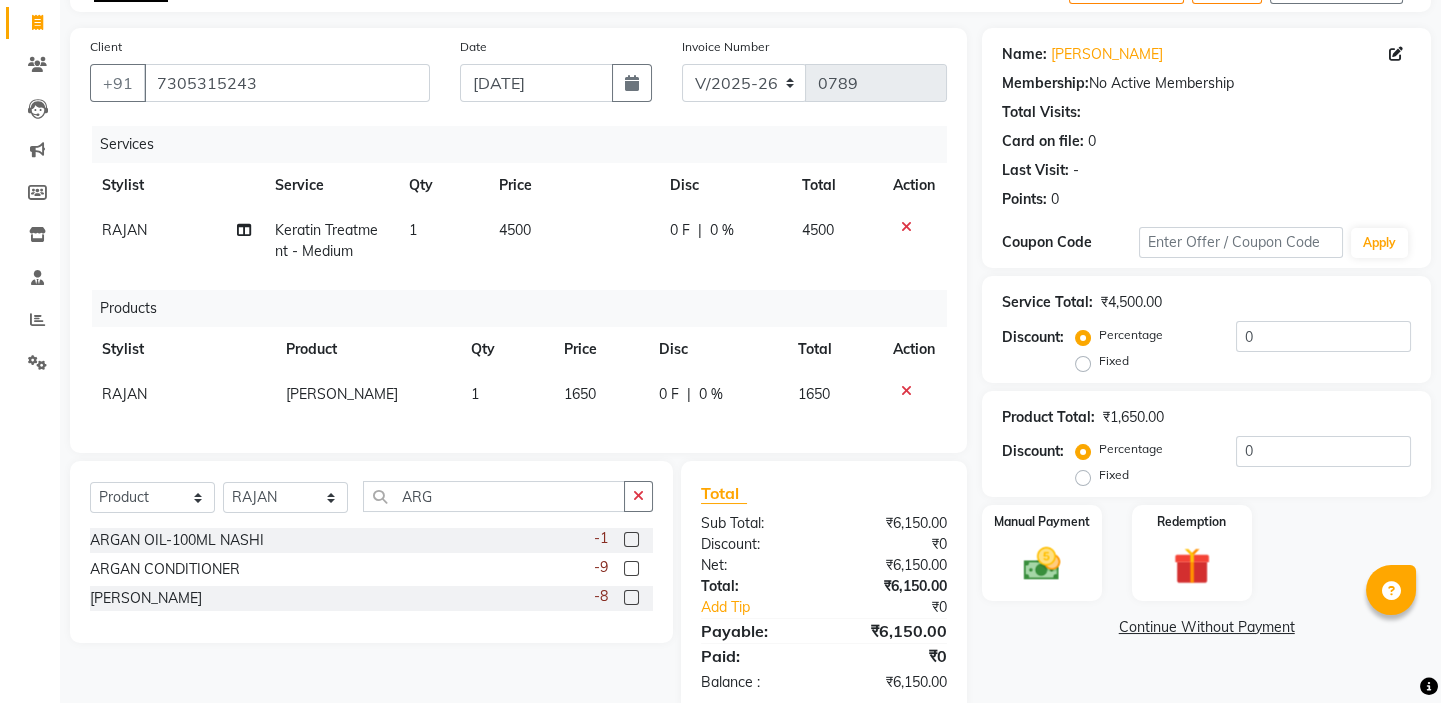scroll, scrollTop: 176, scrollLeft: 0, axis: vertical 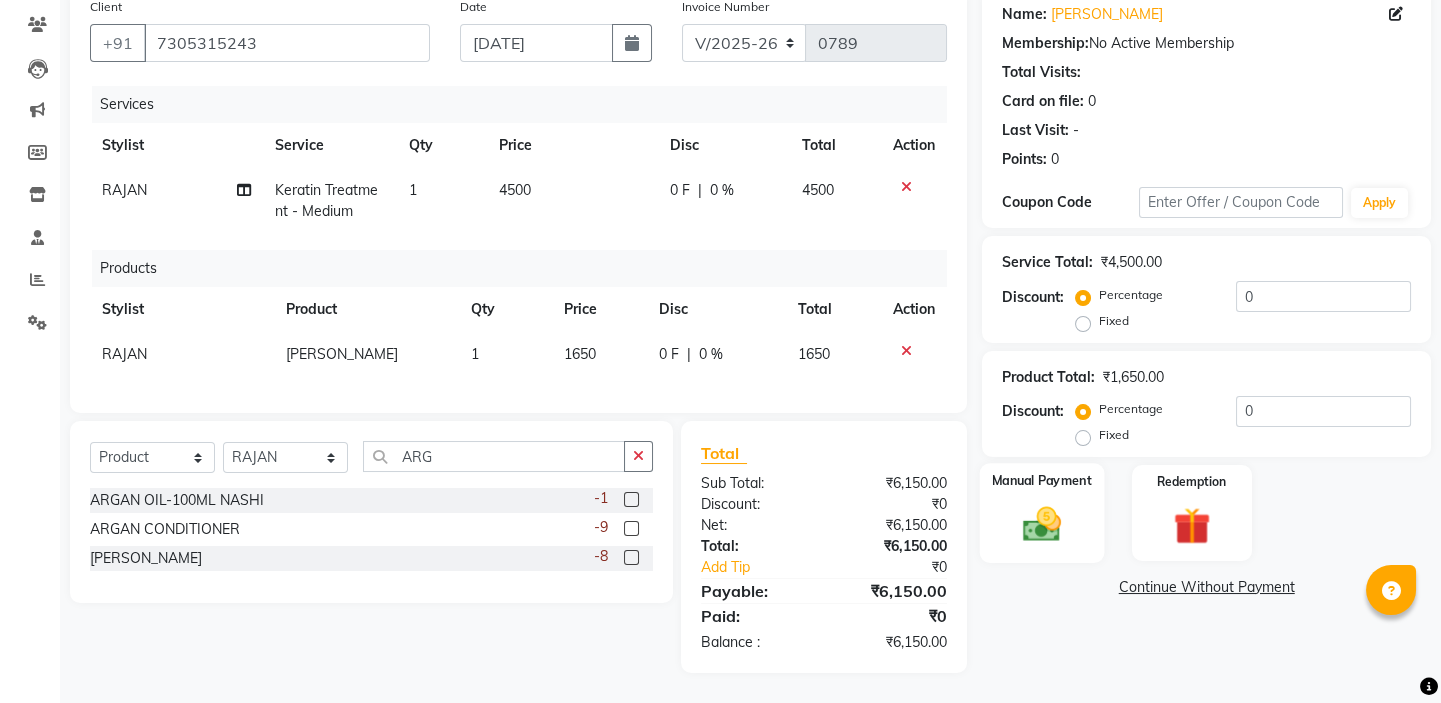 click on "Manual Payment" 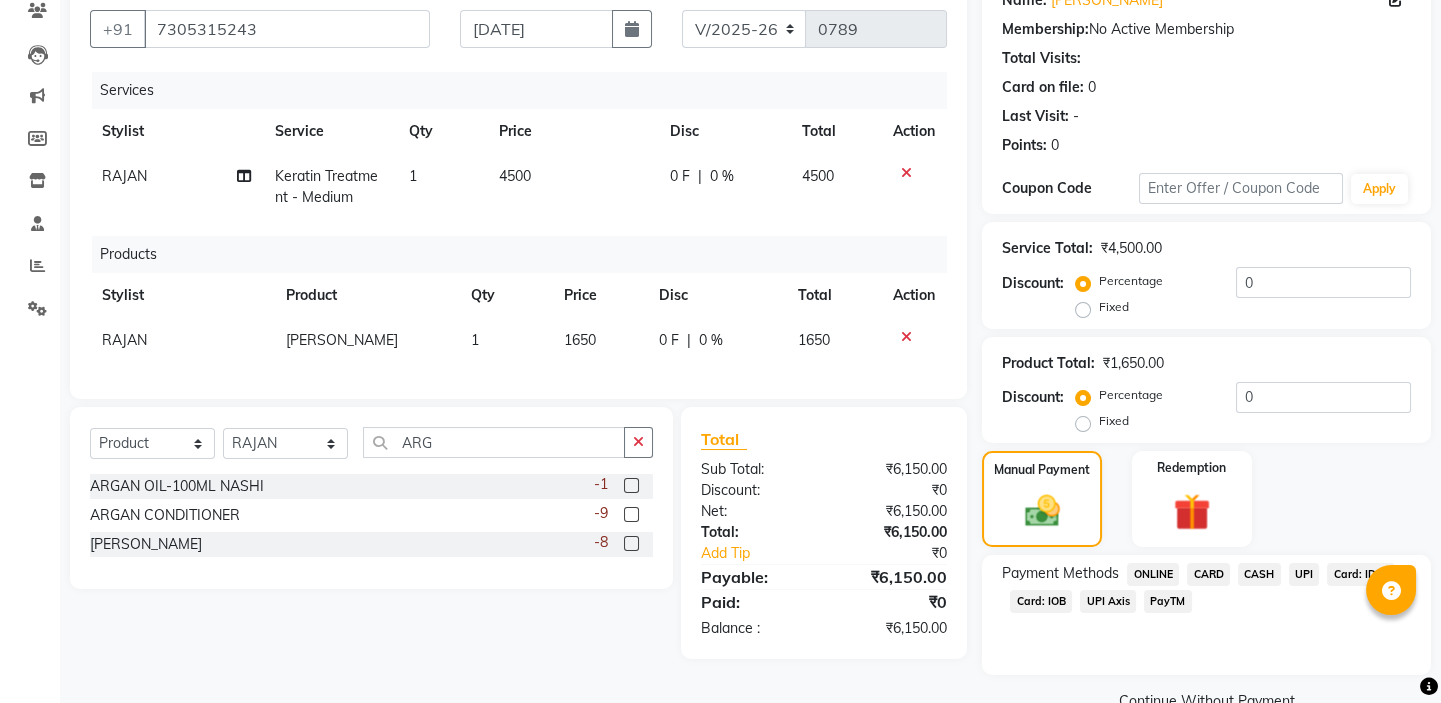 click on "UPI" 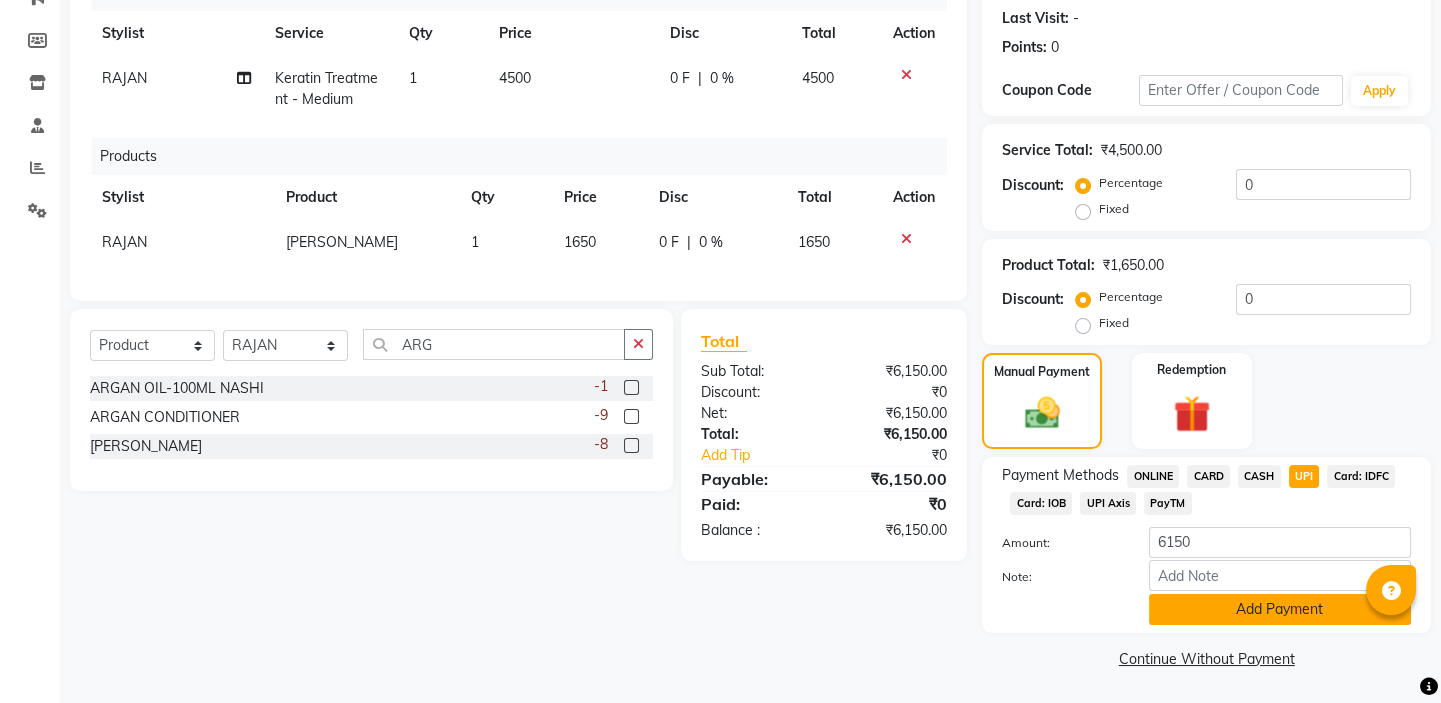 click on "Add Payment" 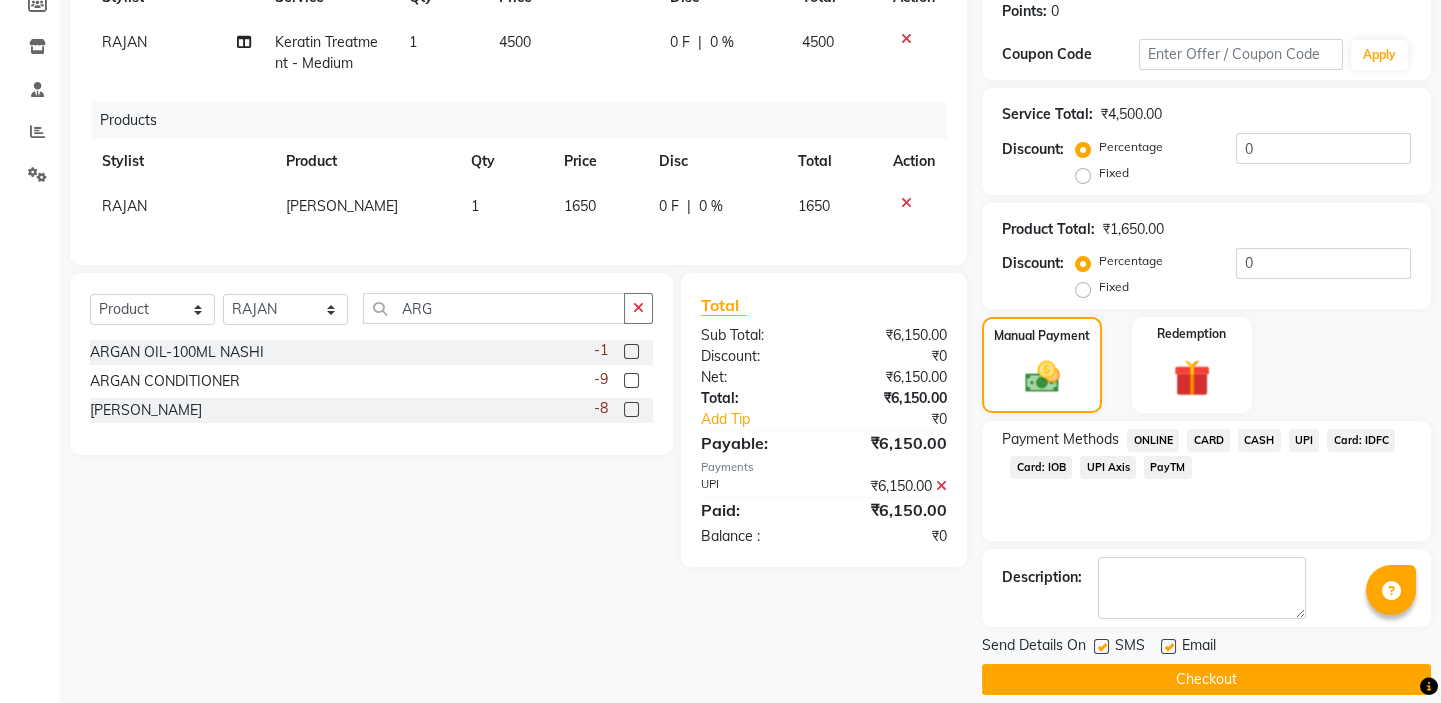scroll, scrollTop: 330, scrollLeft: 0, axis: vertical 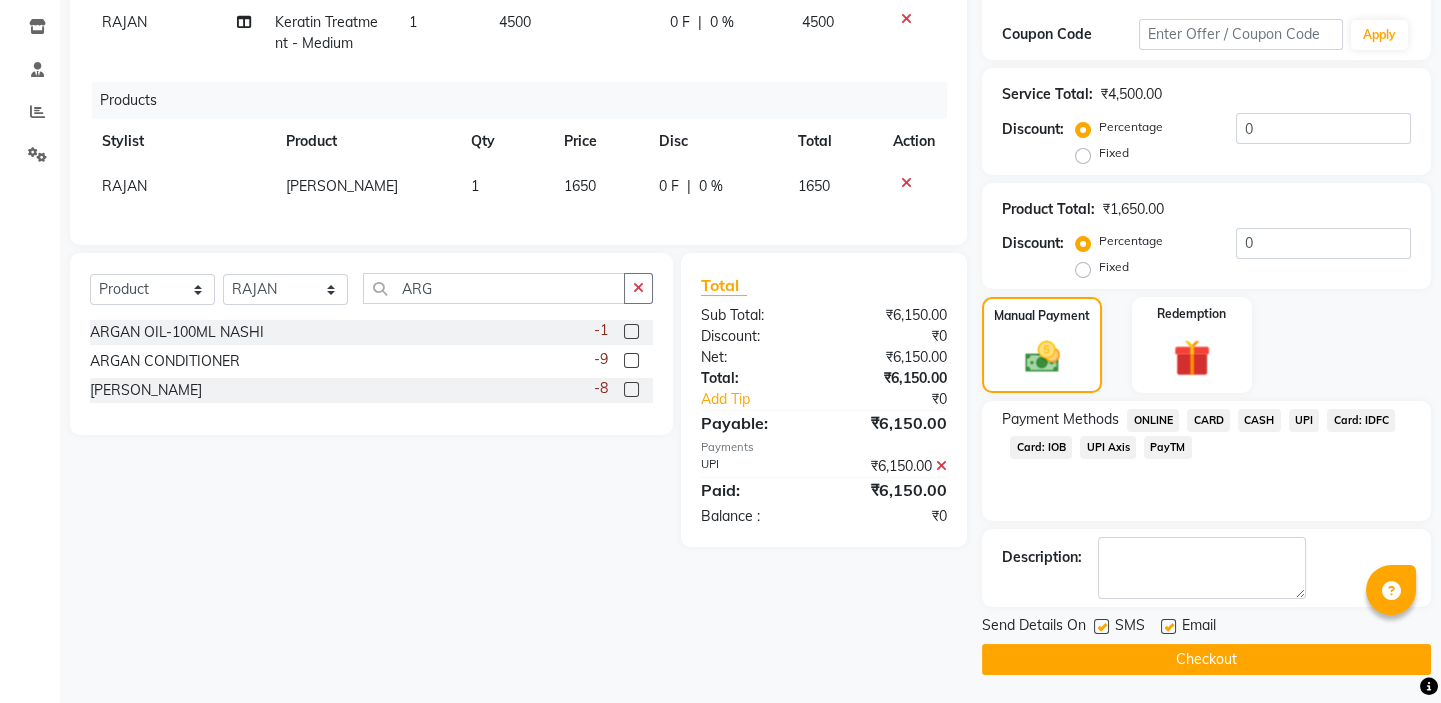 click on "Checkout" 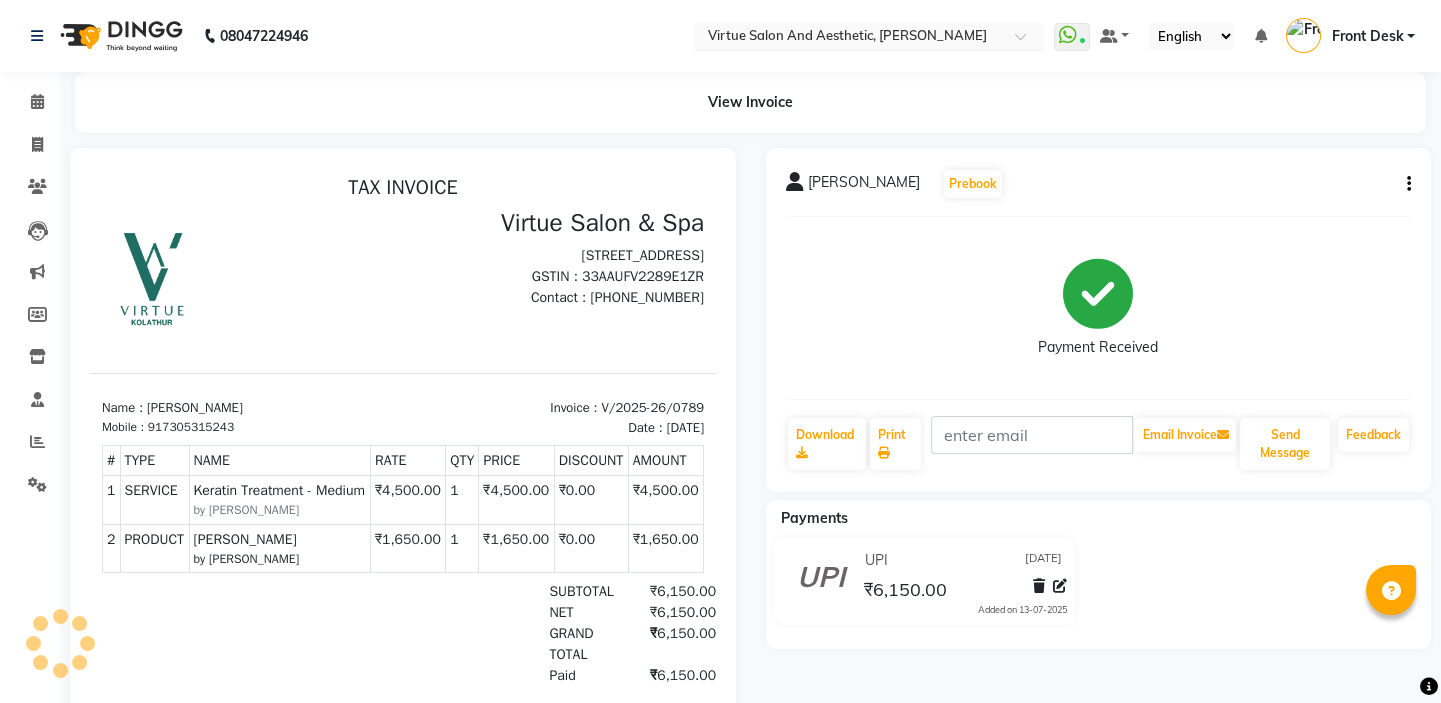 scroll, scrollTop: 0, scrollLeft: 0, axis: both 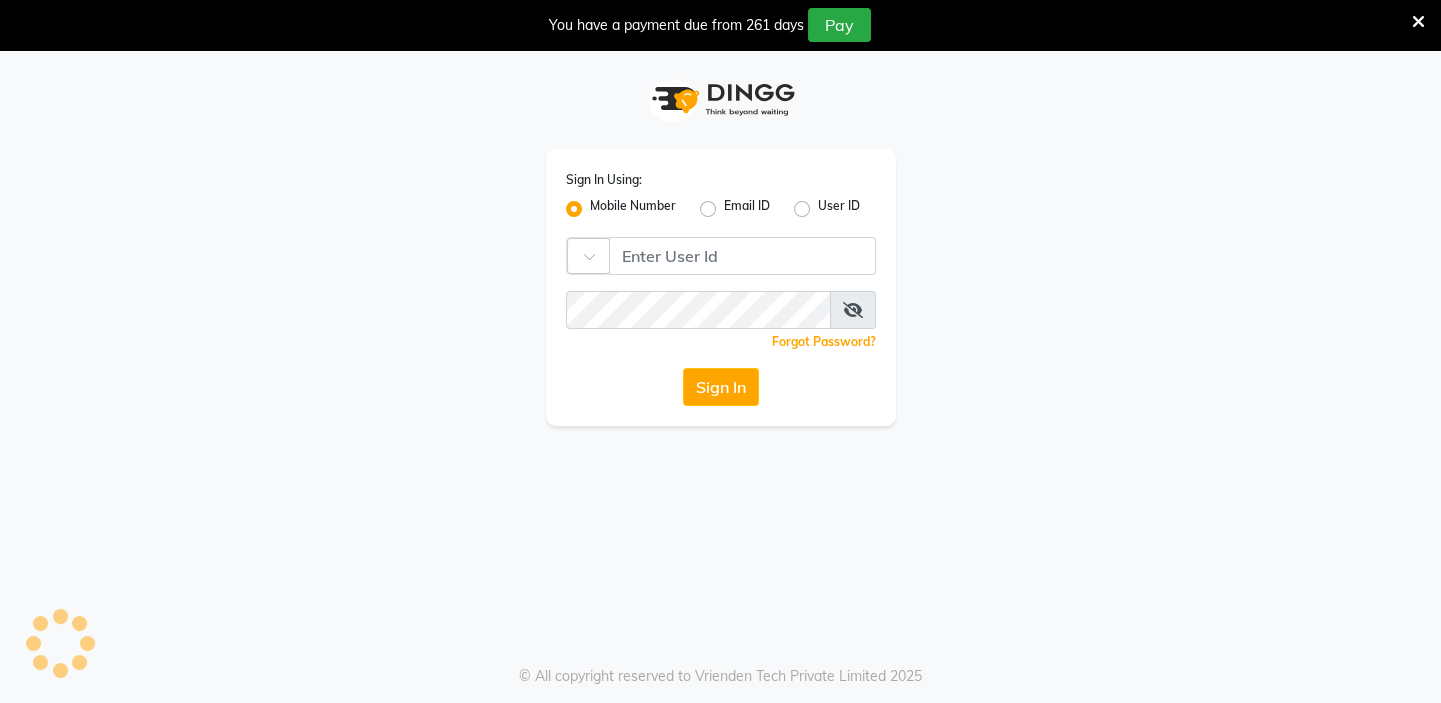 click at bounding box center (1418, 22) 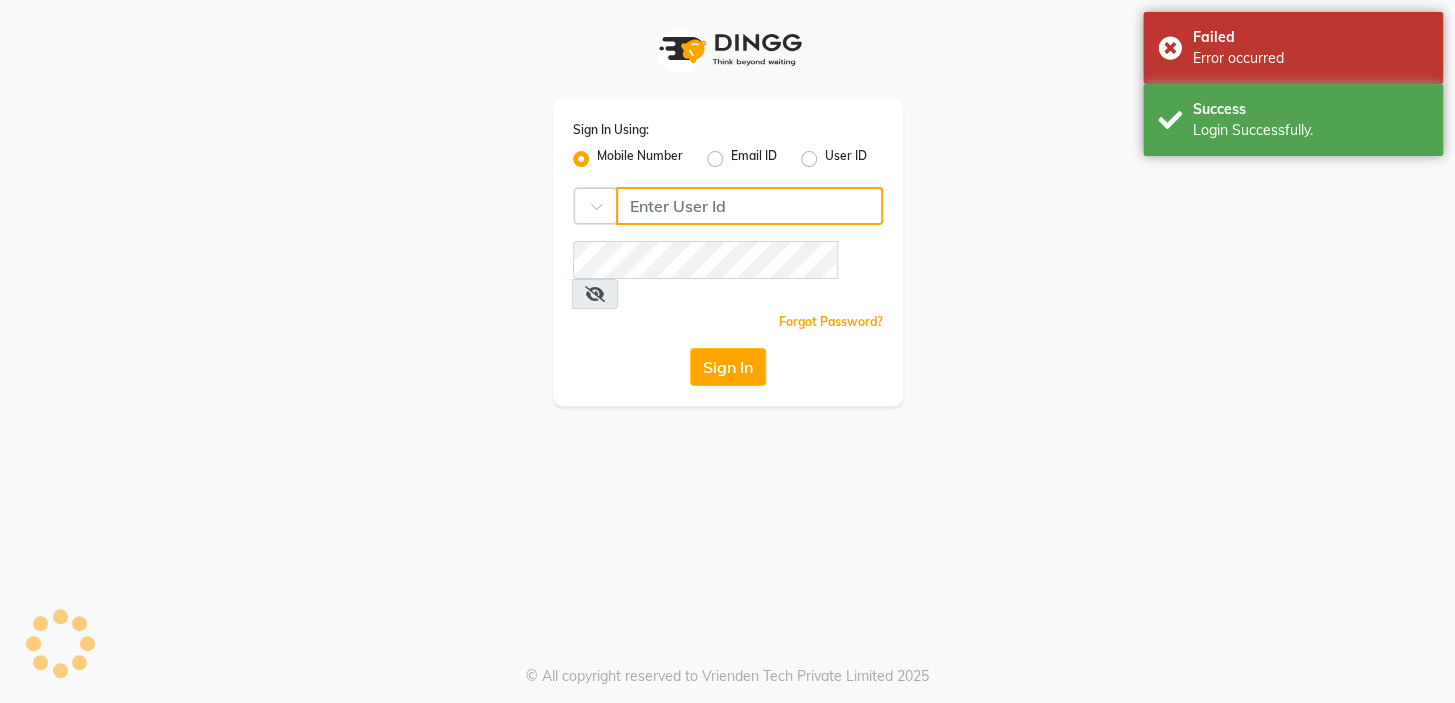 type on "7826887778" 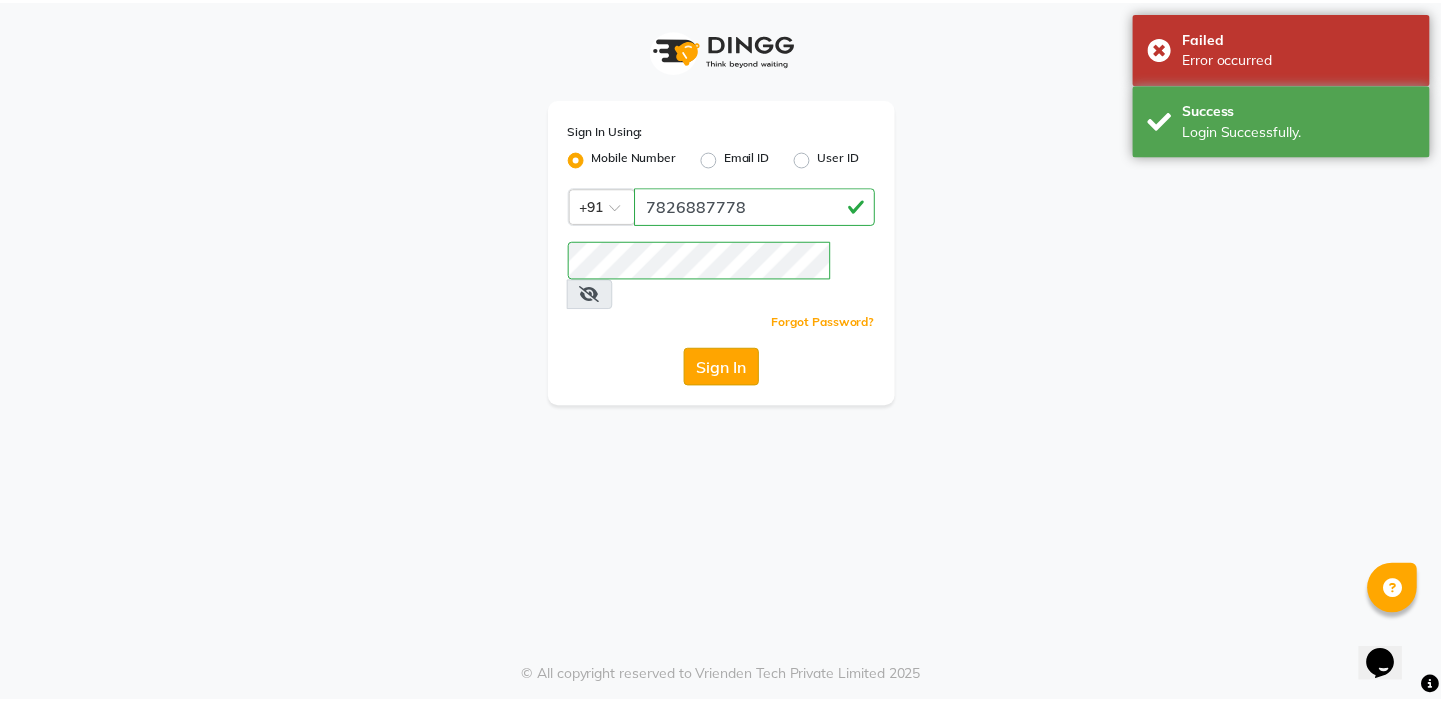 scroll, scrollTop: 0, scrollLeft: 0, axis: both 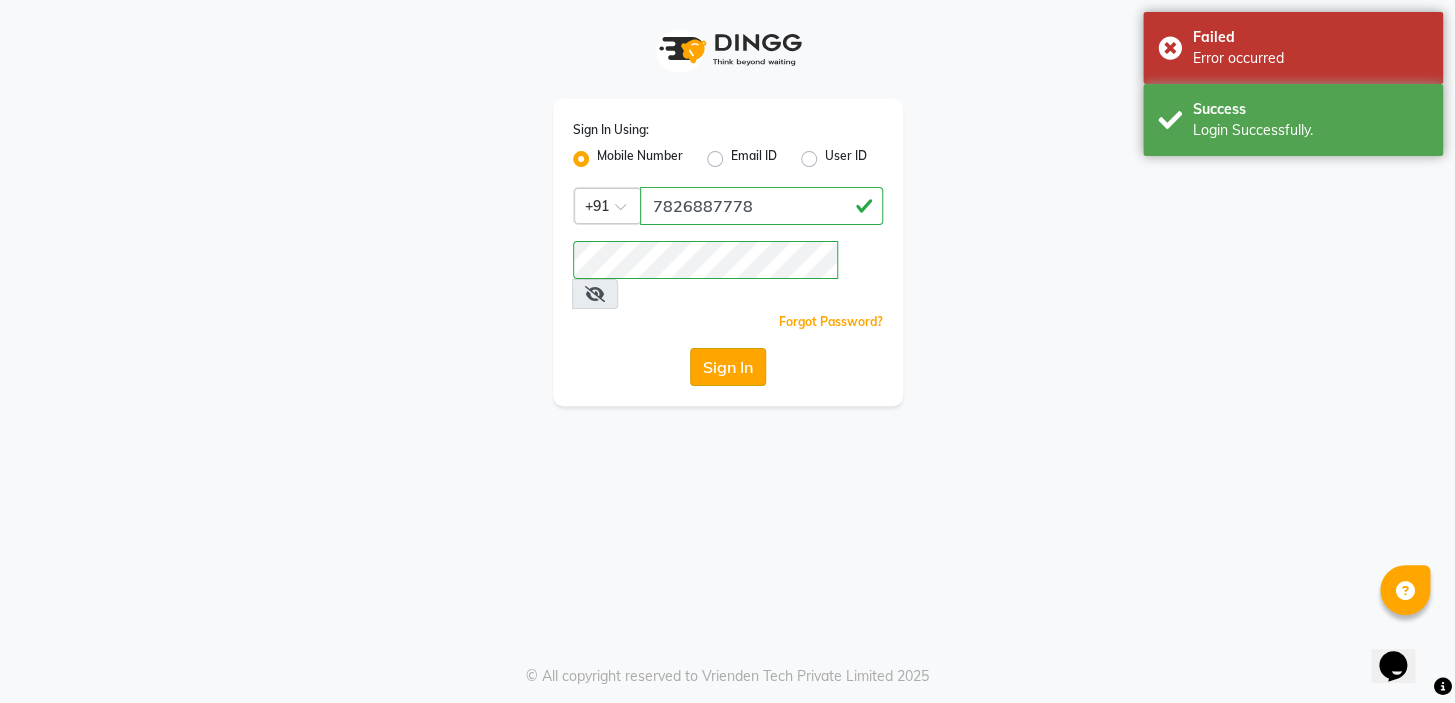 click on "Sign In" 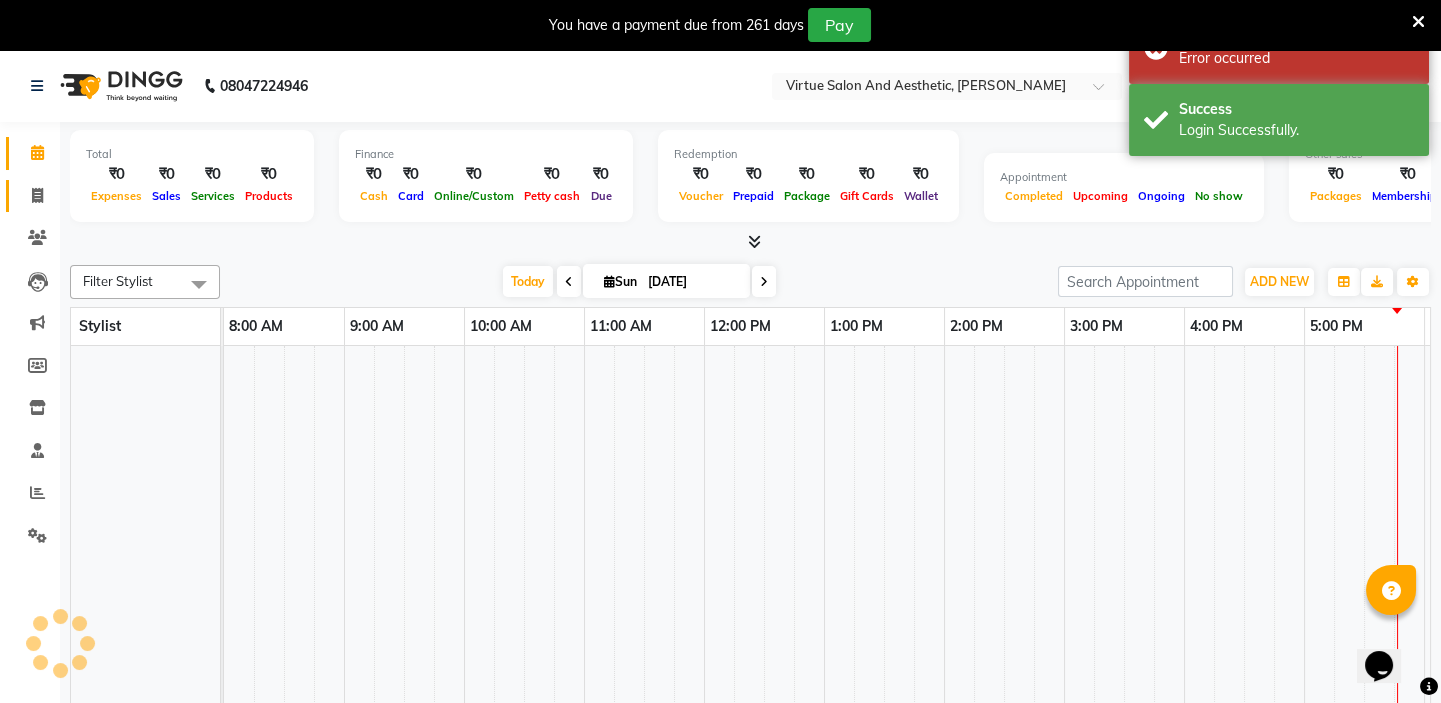 click 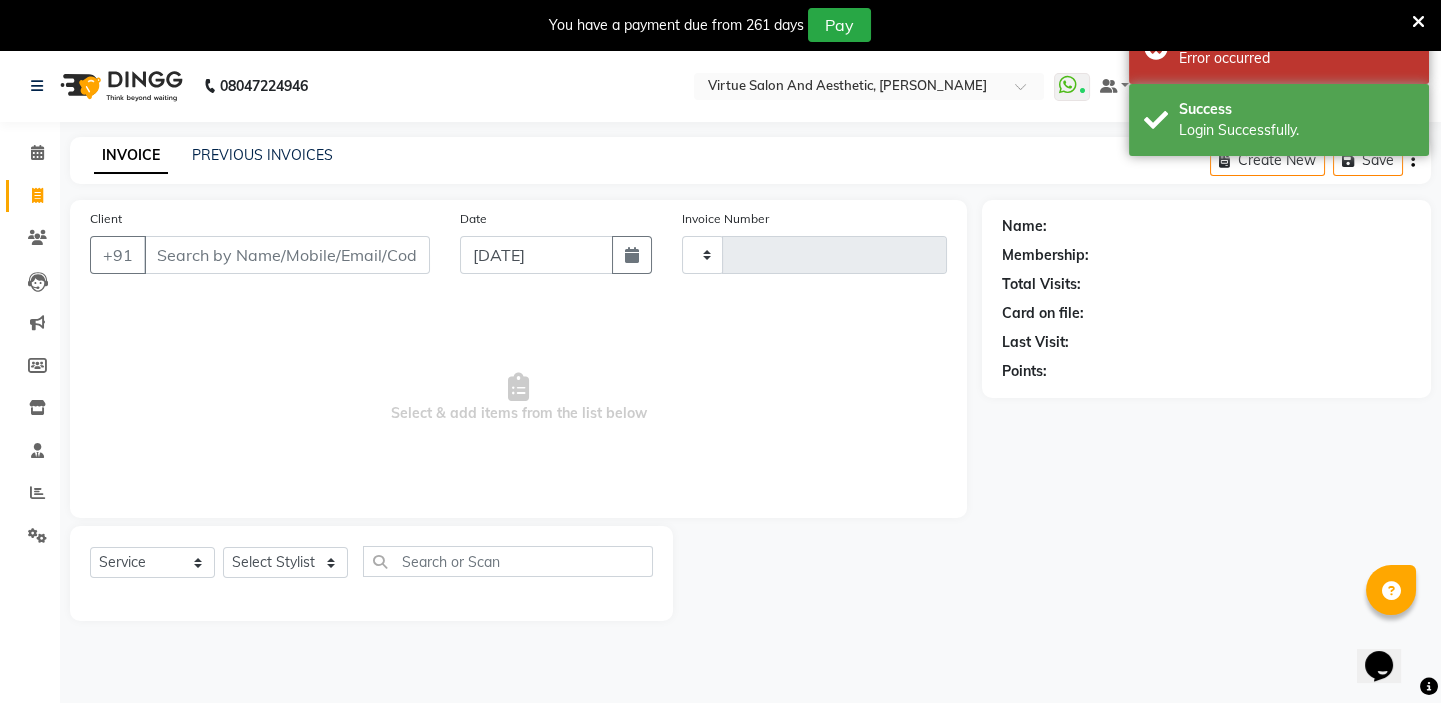 click on "Client" at bounding box center [287, 255] 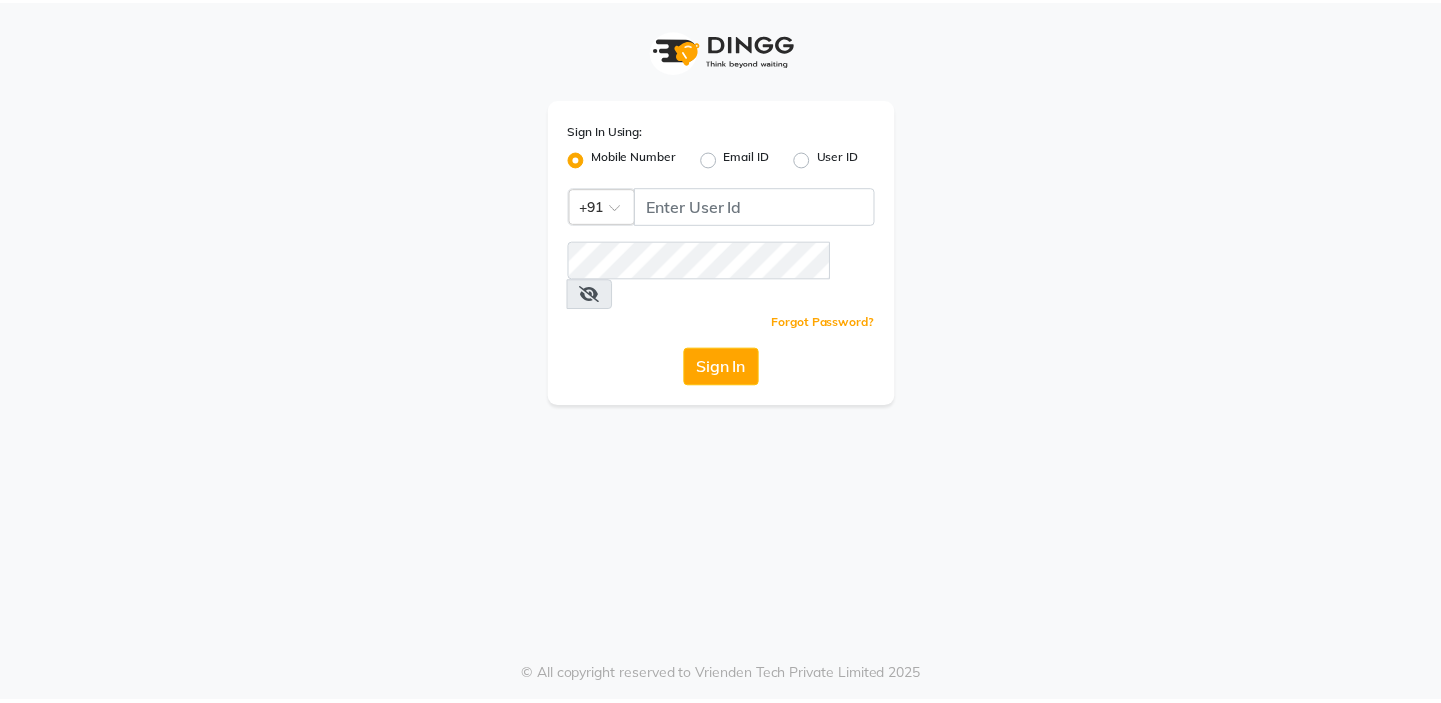 scroll, scrollTop: 0, scrollLeft: 0, axis: both 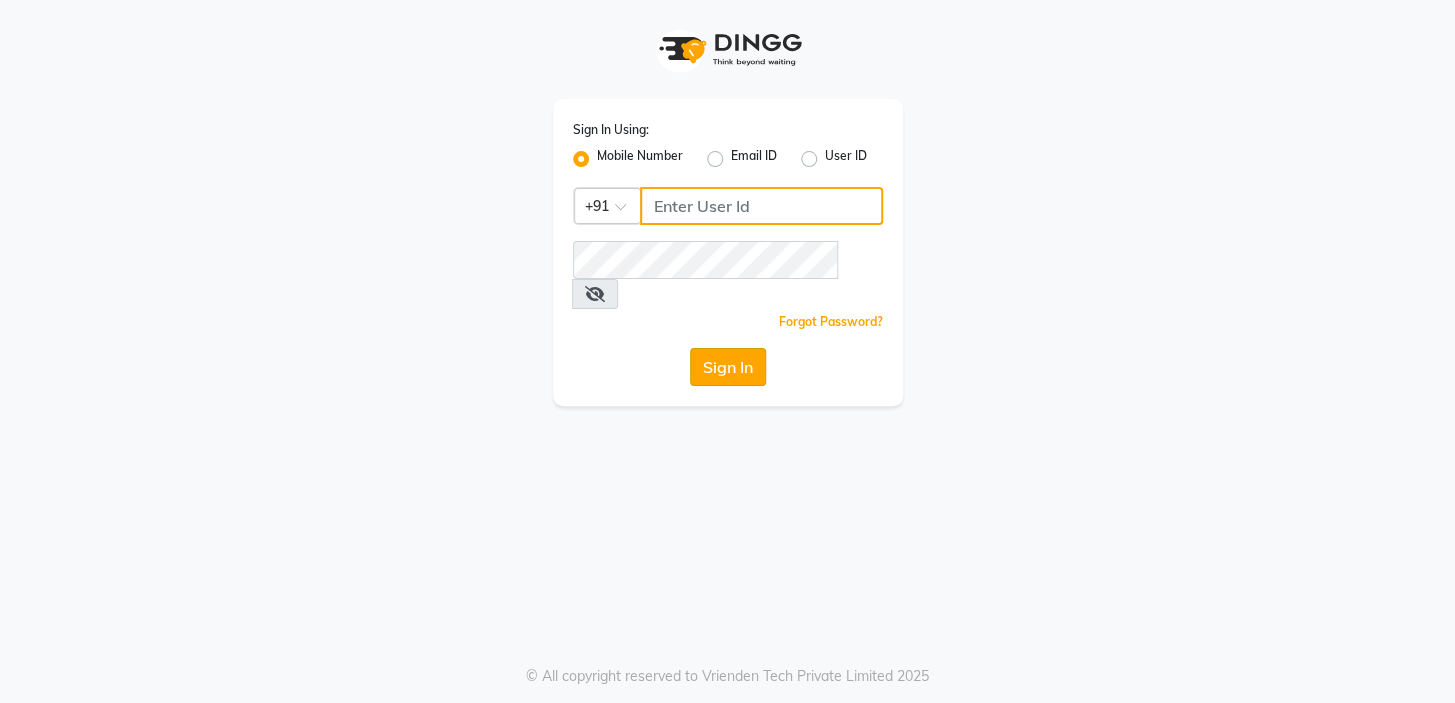 type on "7826887778" 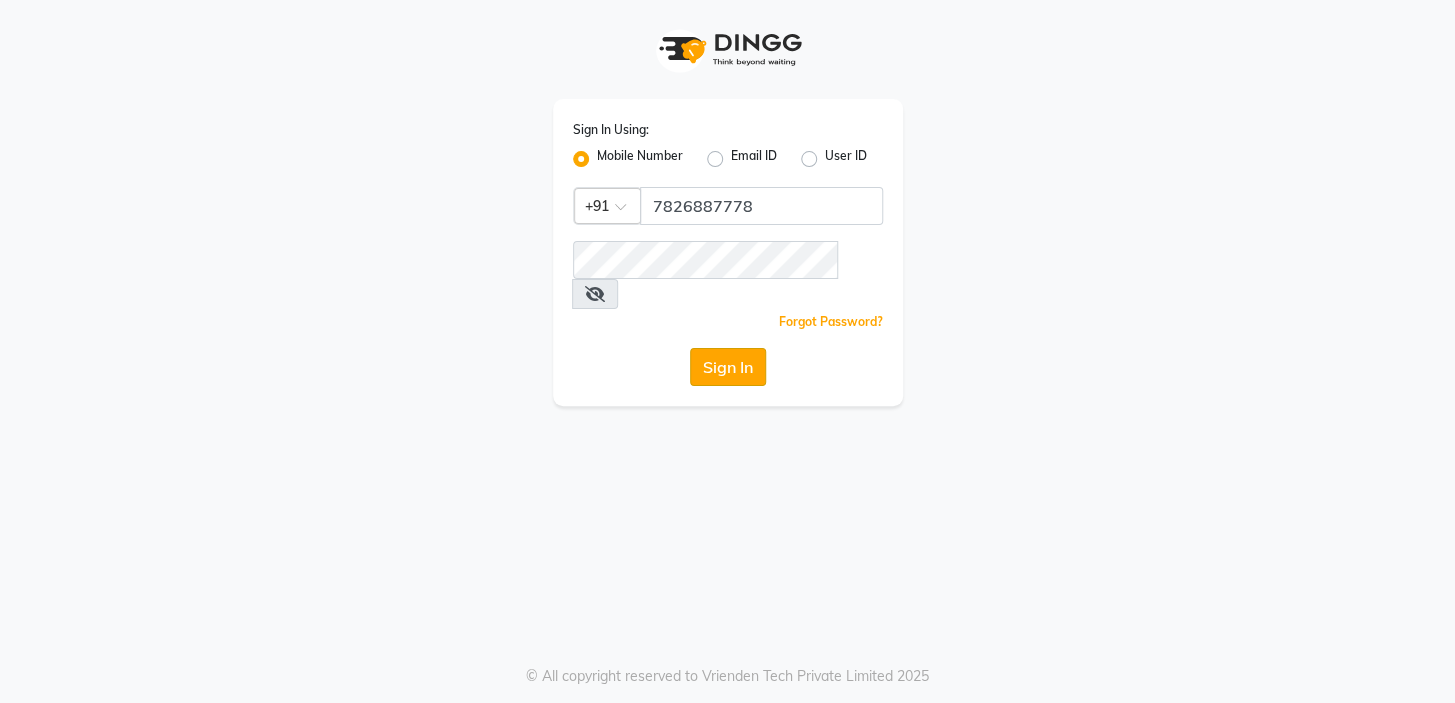 click on "Sign In" 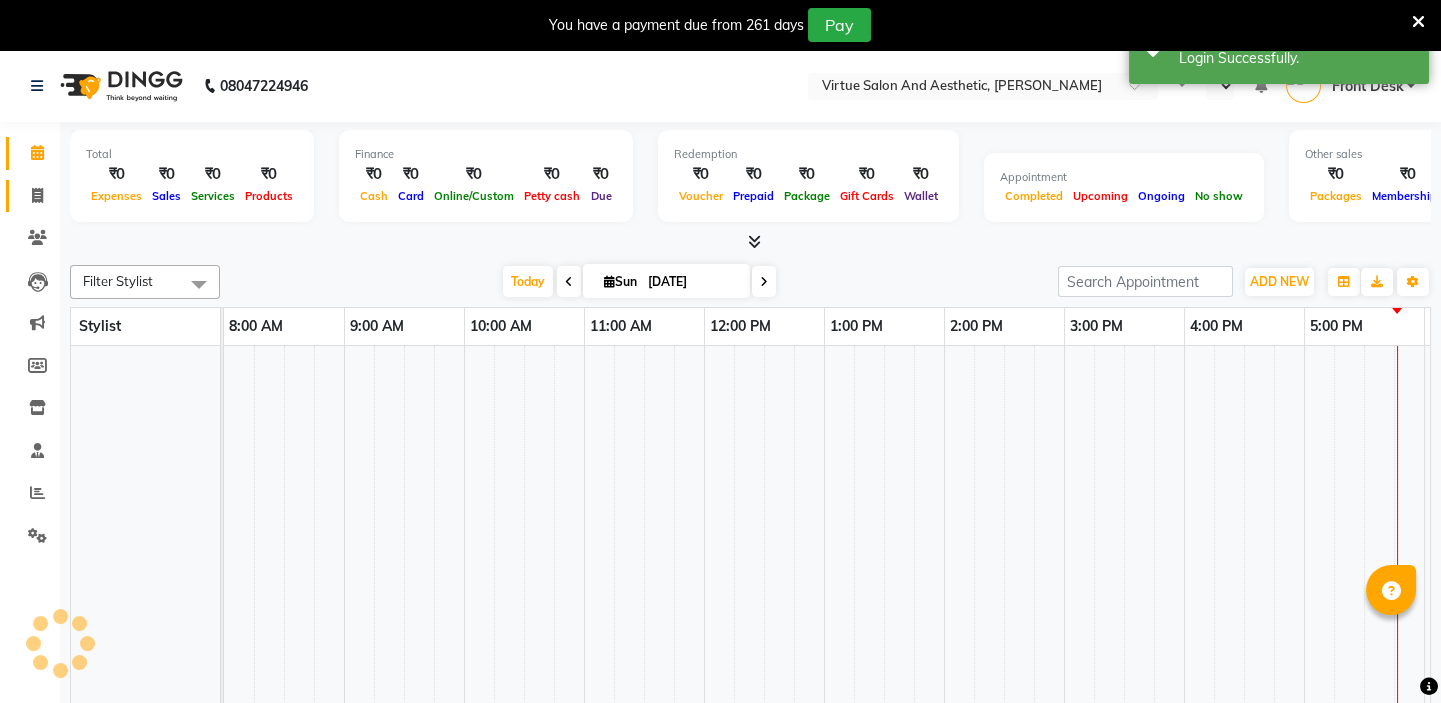 click 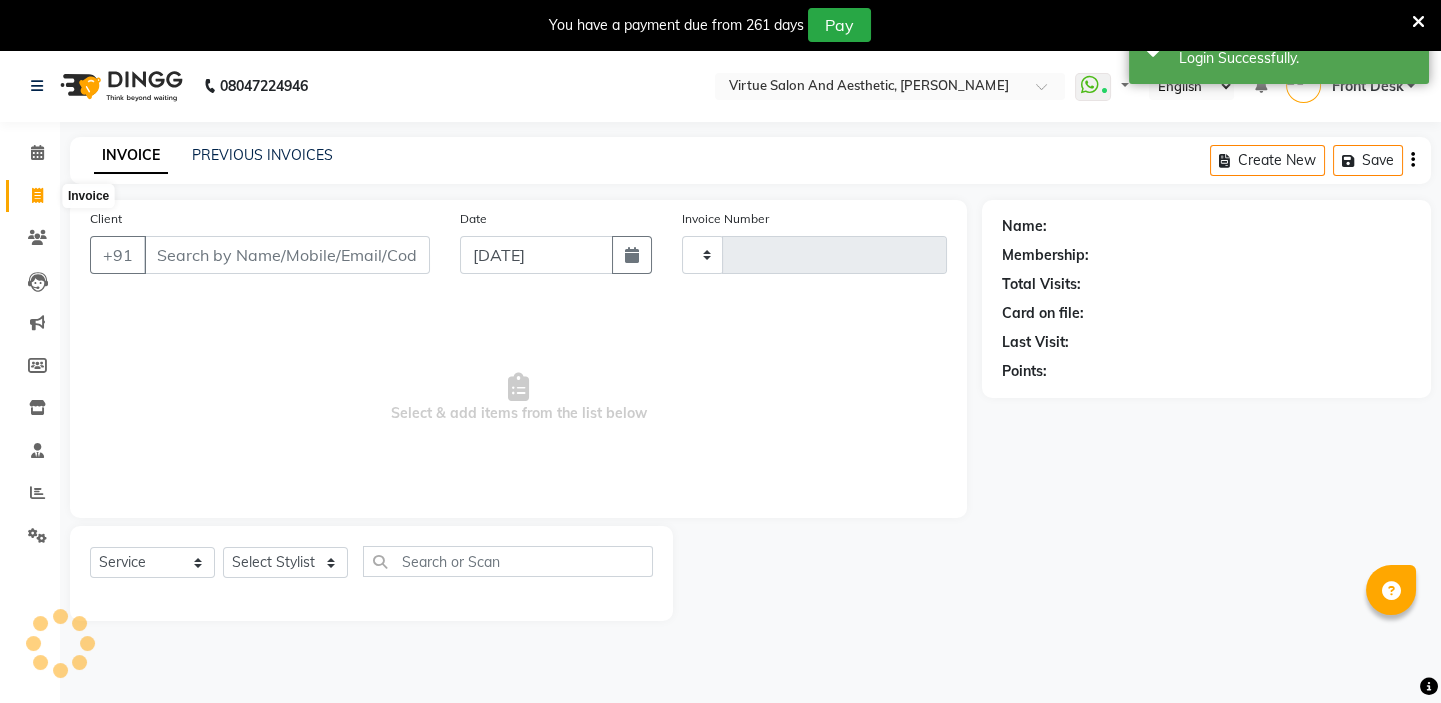 select on "en" 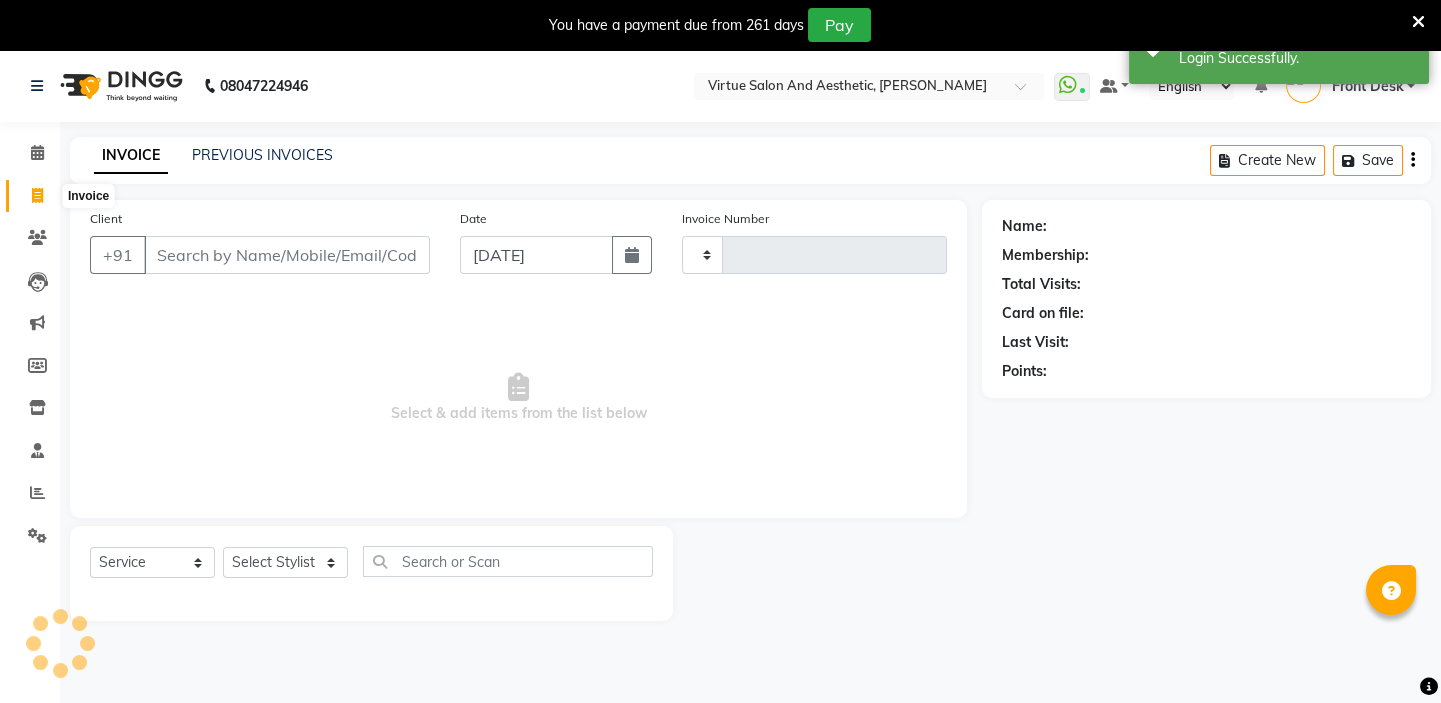type on "9" 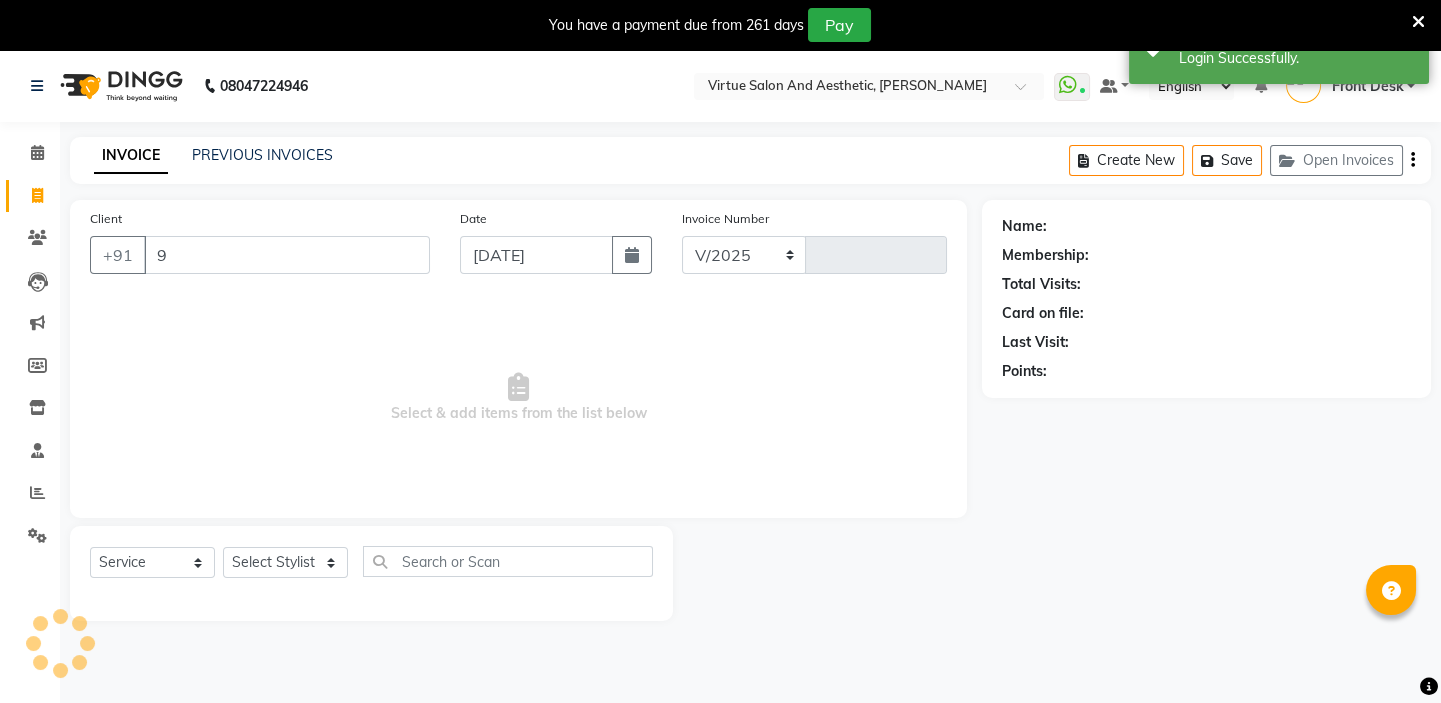 select on "7053" 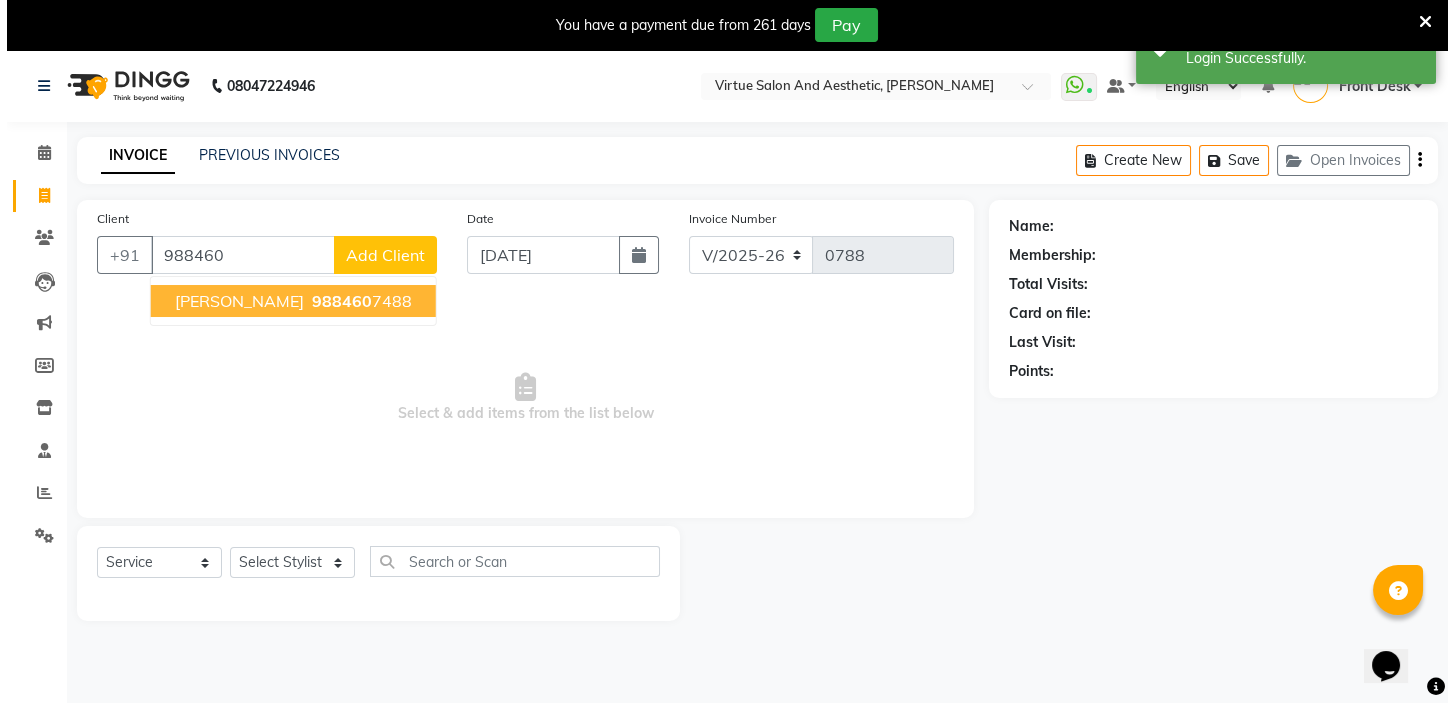 scroll, scrollTop: 0, scrollLeft: 0, axis: both 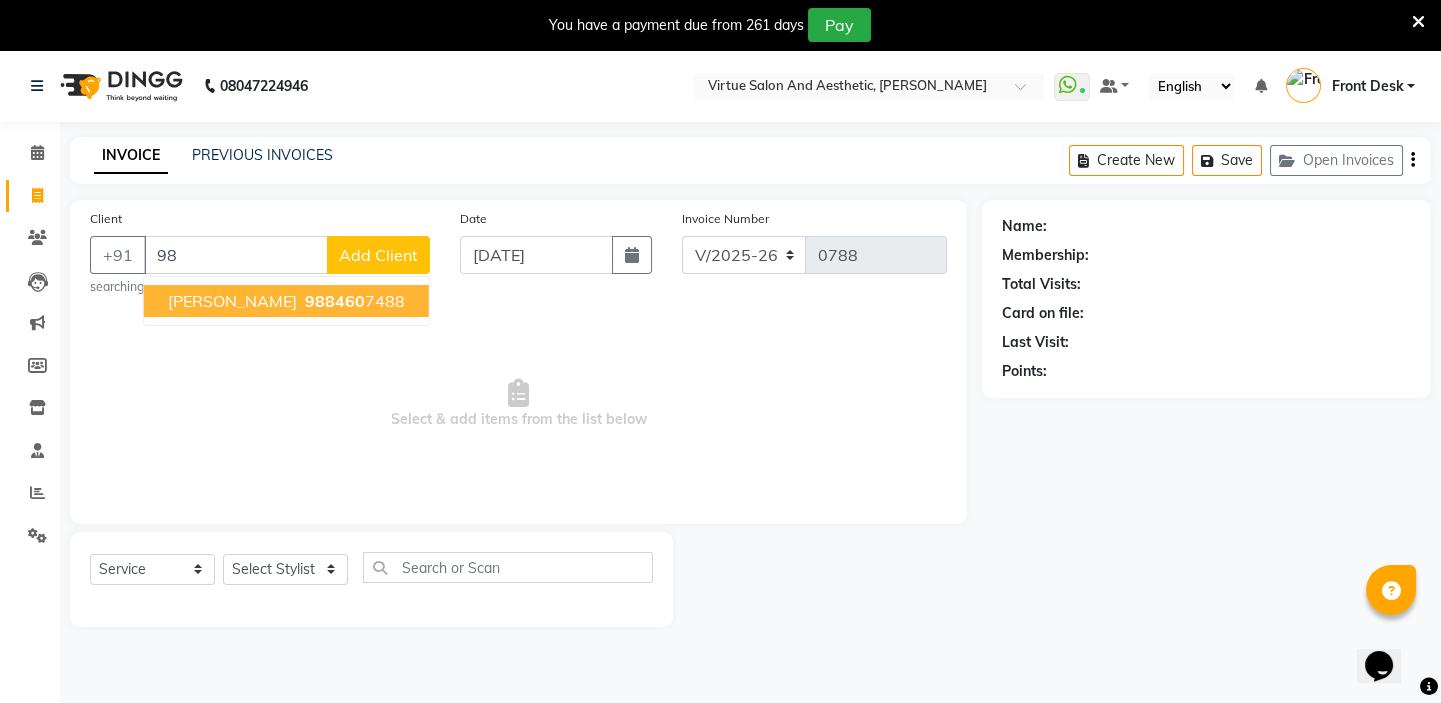 type on "9" 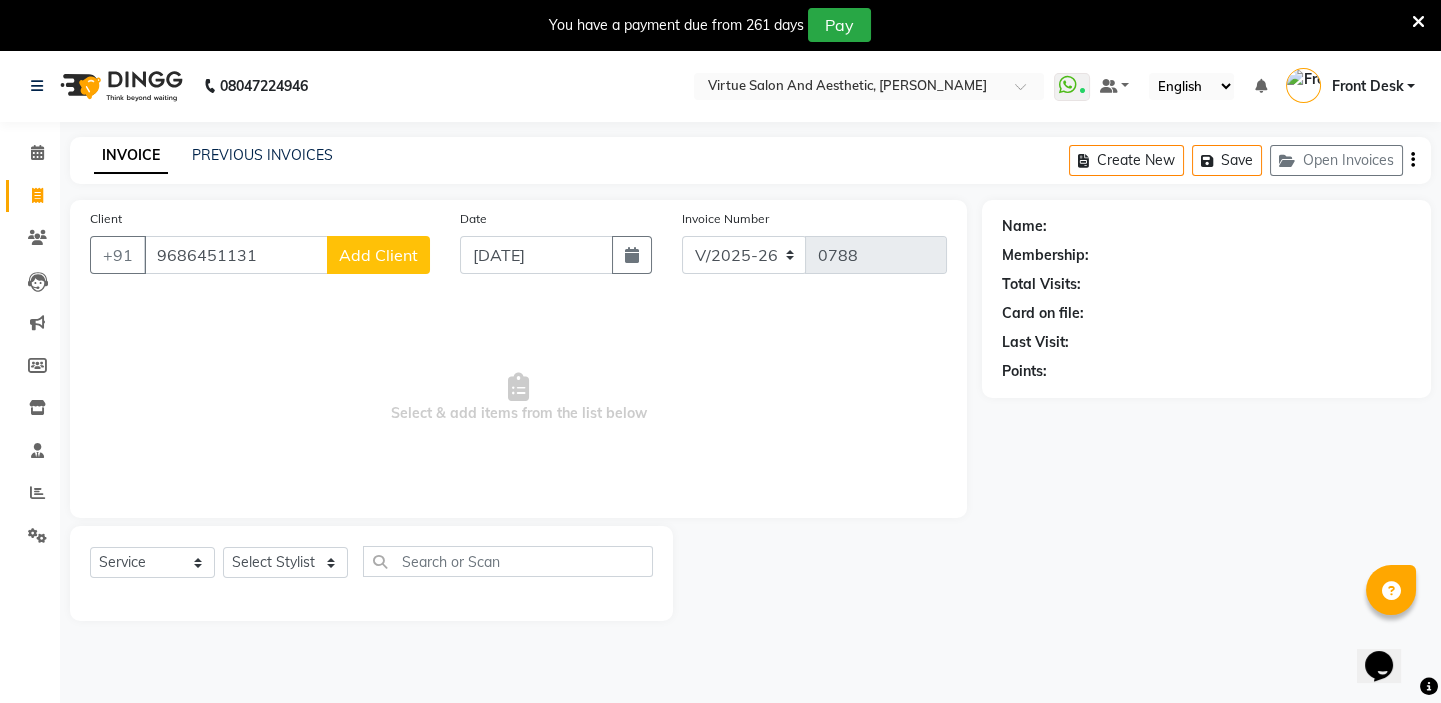 type on "9686451131" 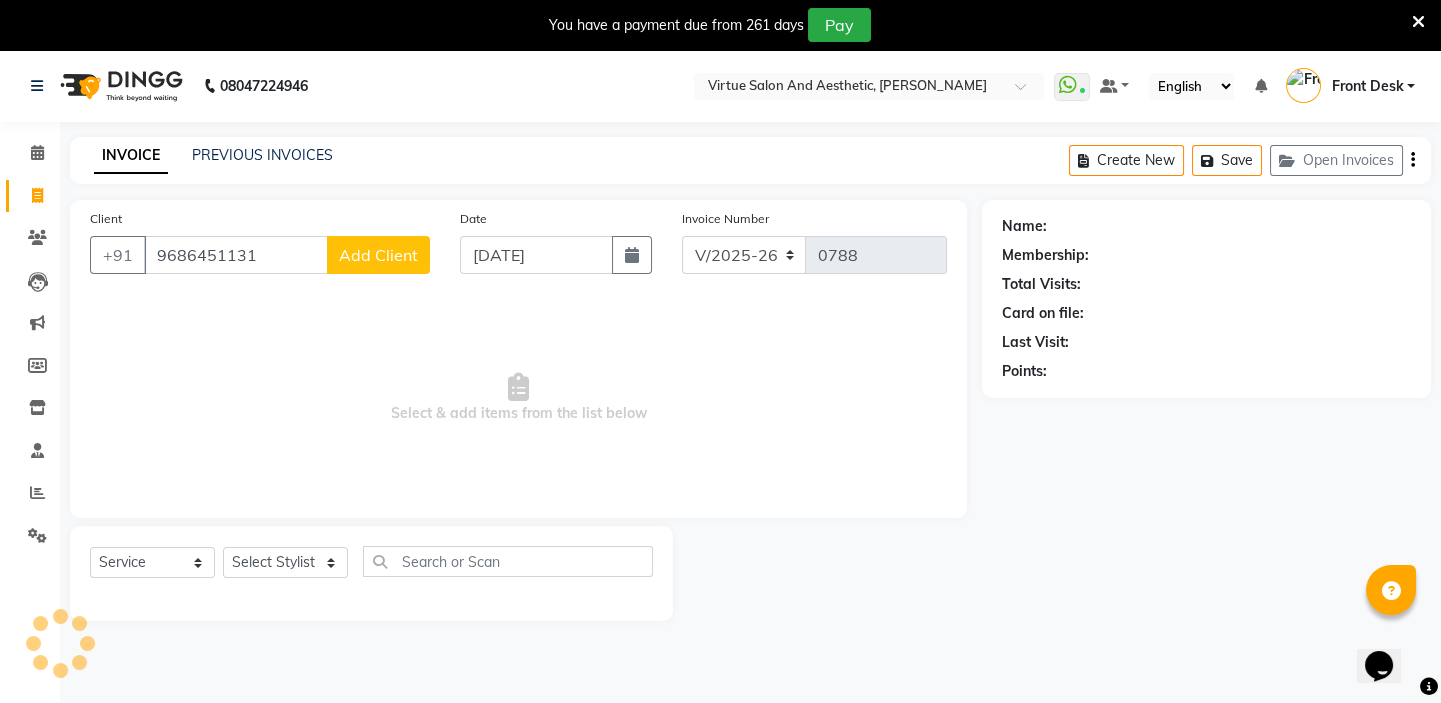 click on "Add Client" 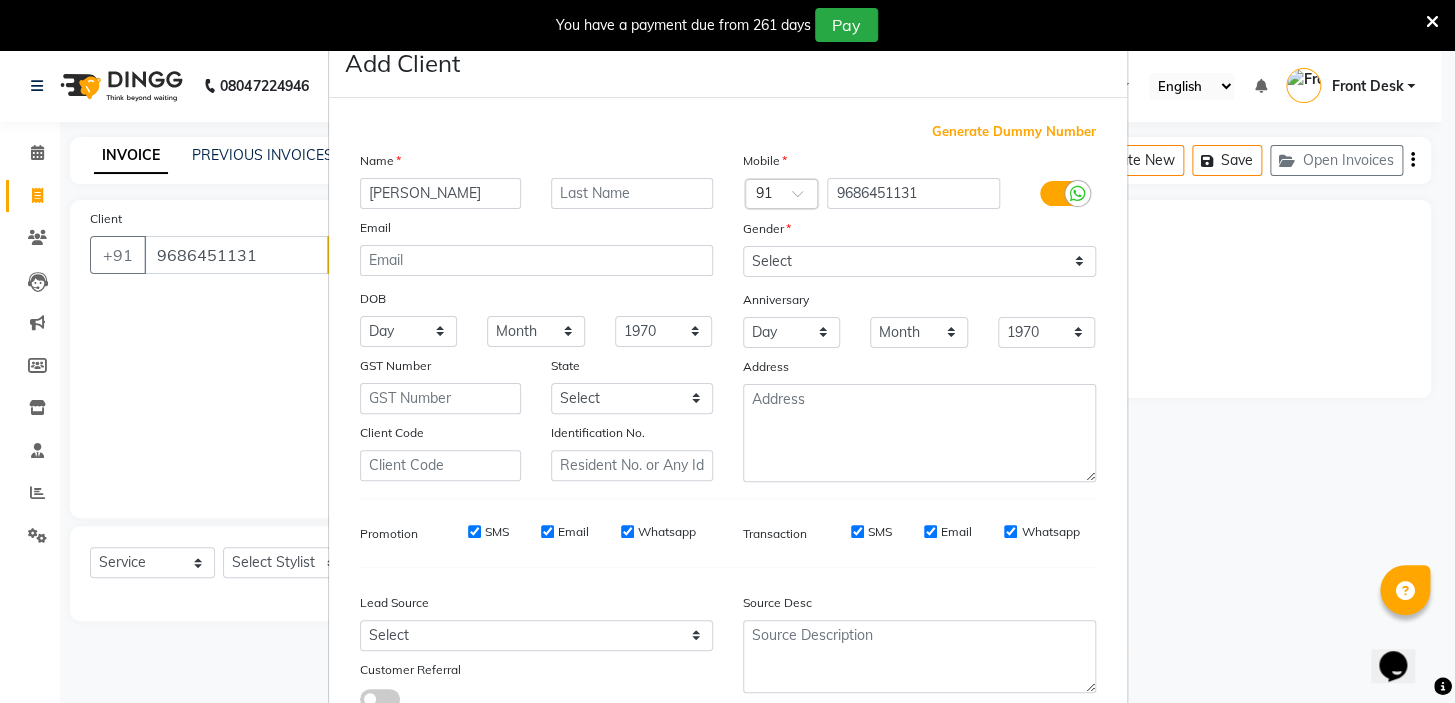 type on "PRABHA" 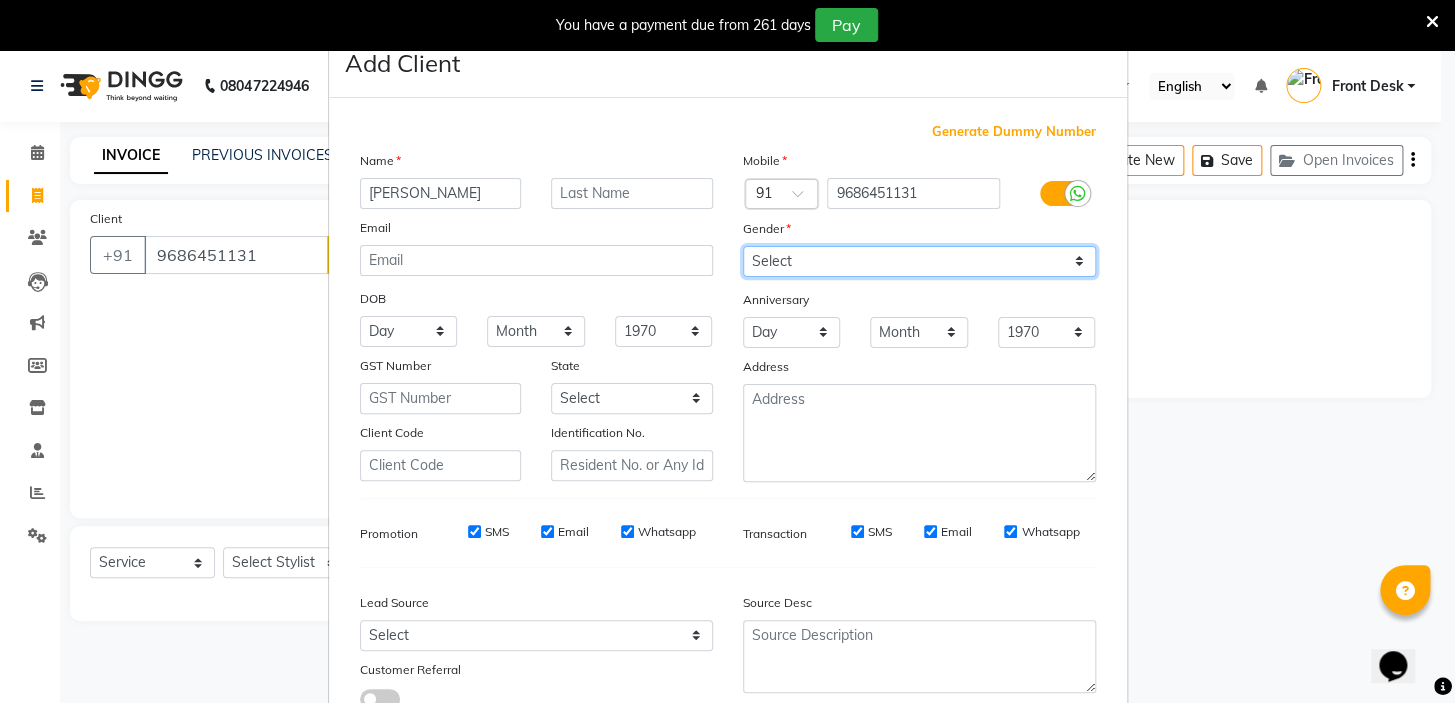 click on "Select [DEMOGRAPHIC_DATA] [DEMOGRAPHIC_DATA] Other Prefer Not To Say" at bounding box center (919, 261) 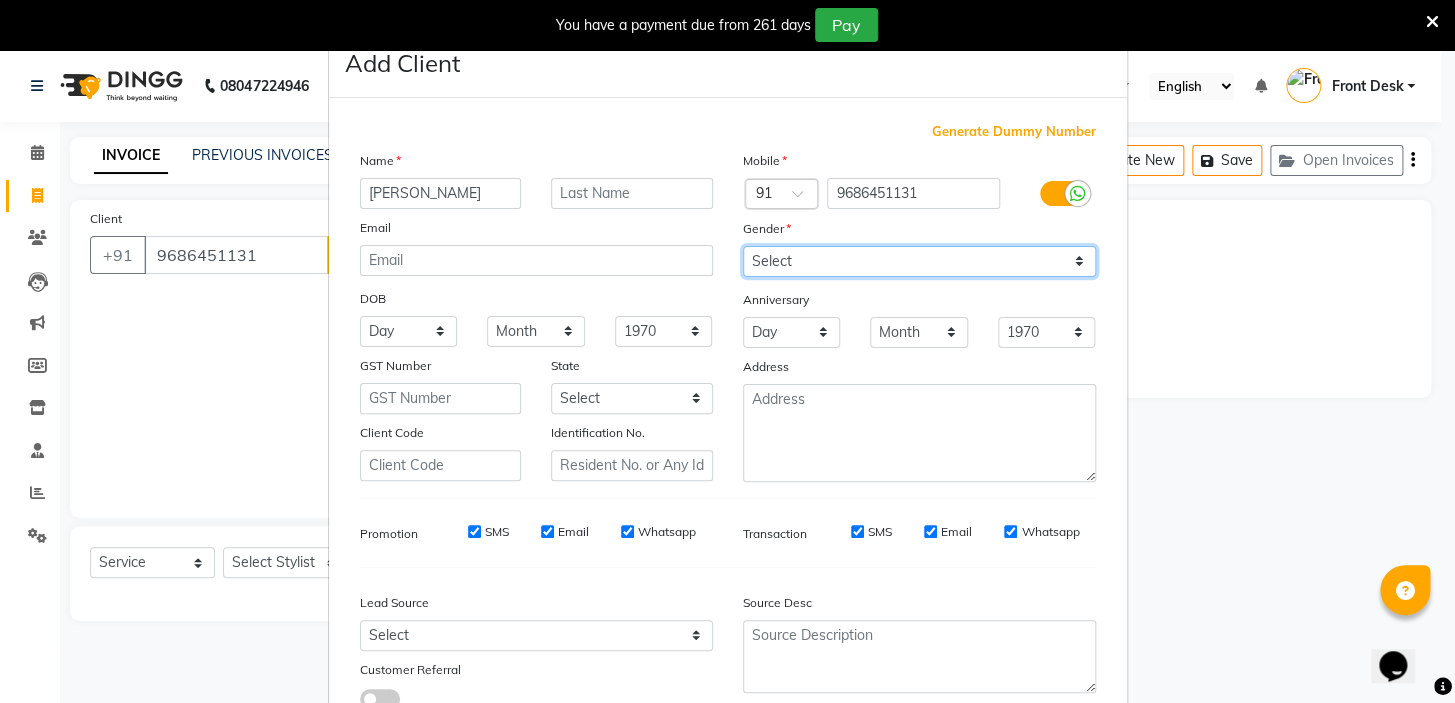 select on "[DEMOGRAPHIC_DATA]" 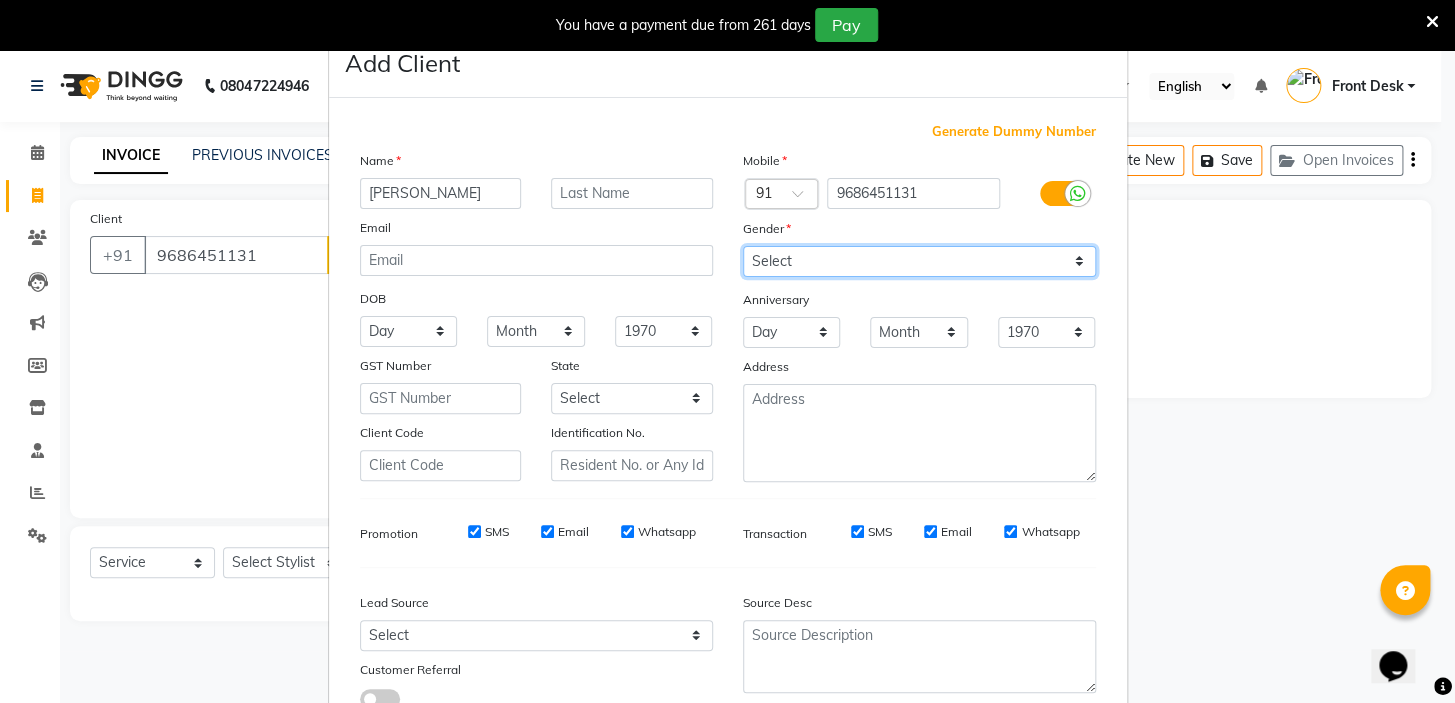 click on "Select [DEMOGRAPHIC_DATA] [DEMOGRAPHIC_DATA] Other Prefer Not To Say" at bounding box center (919, 261) 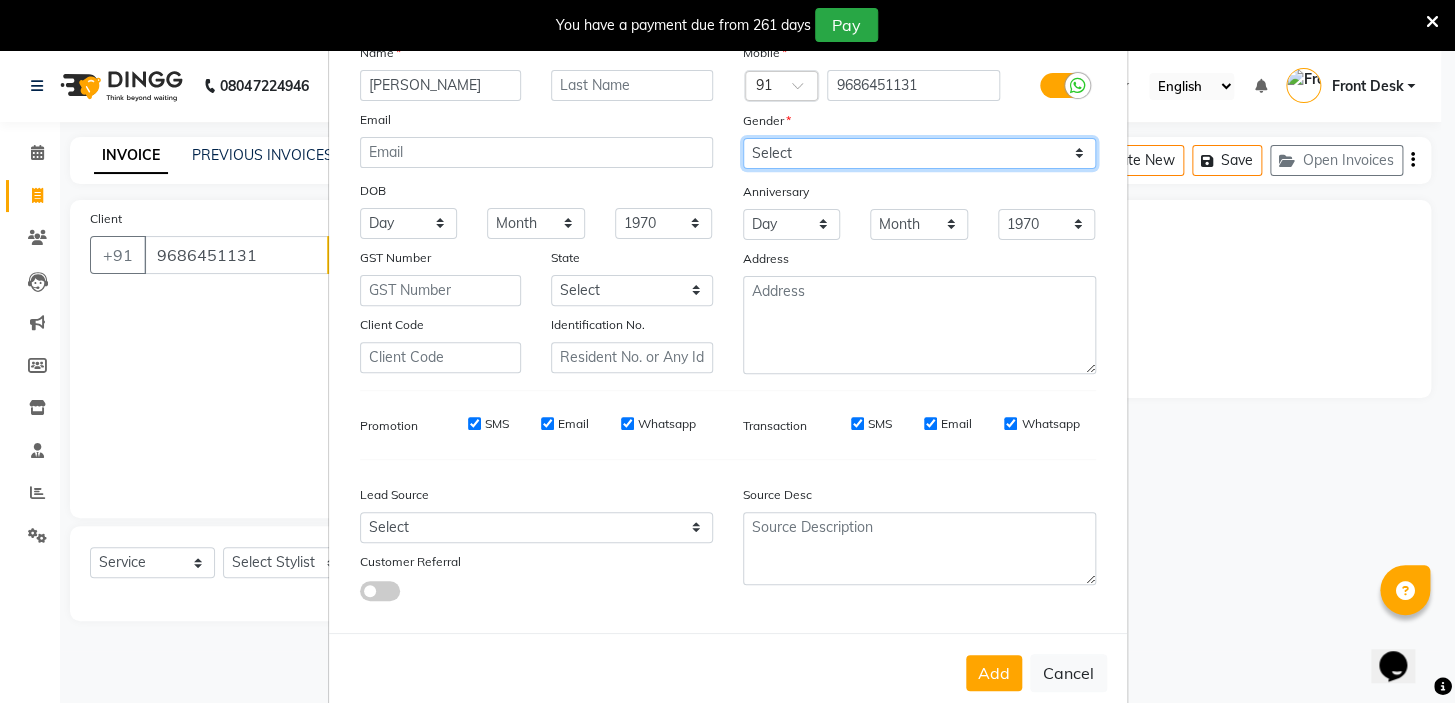 scroll, scrollTop: 150, scrollLeft: 0, axis: vertical 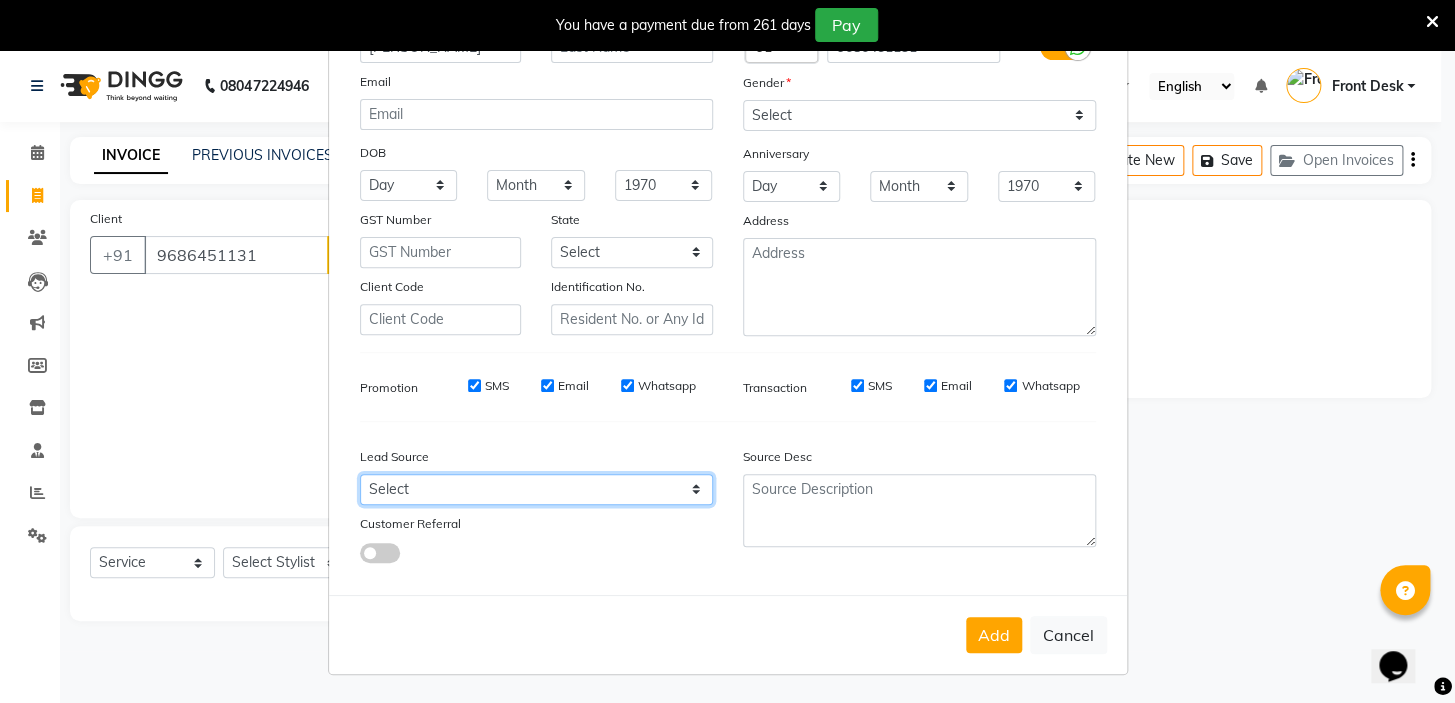 click on "Select Walk-in Referral Internet Friend Word of Mouth Advertisement Facebook JustDial Google Other" at bounding box center [536, 489] 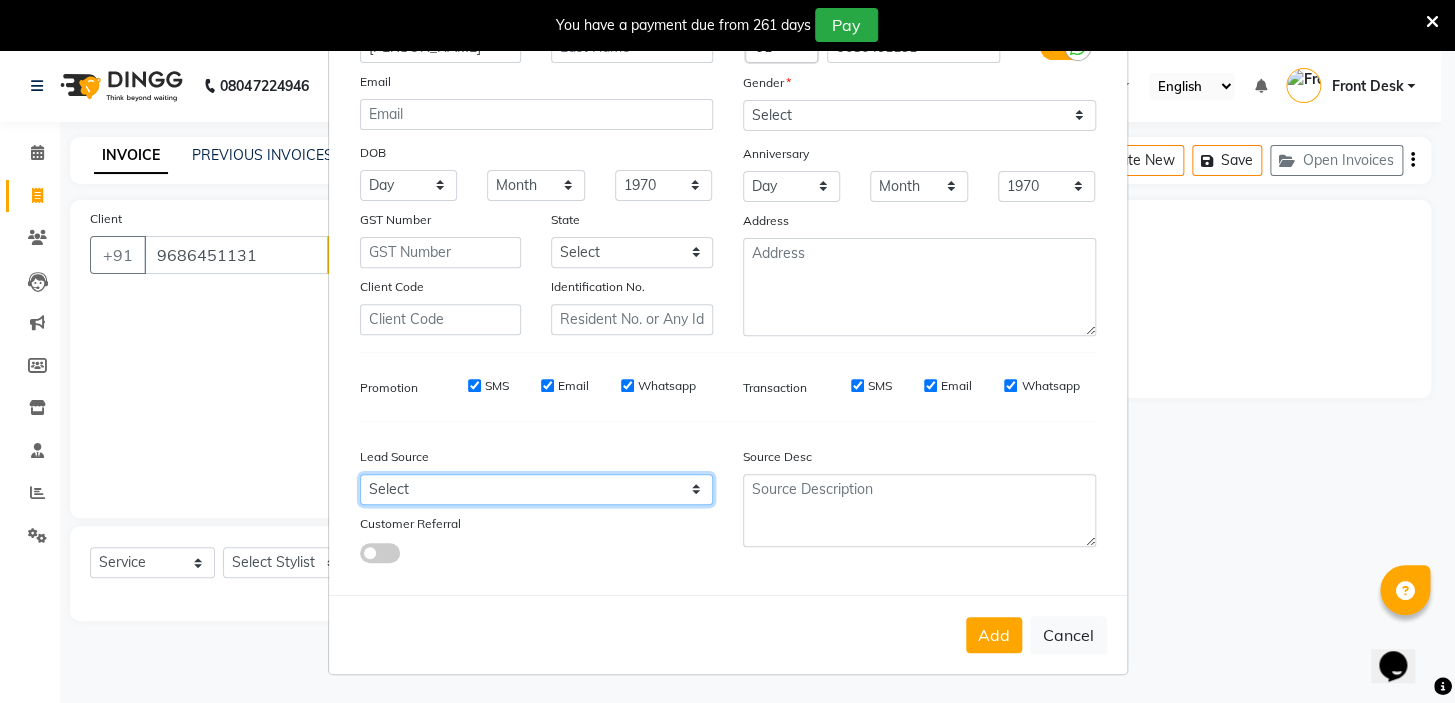 select on "48933" 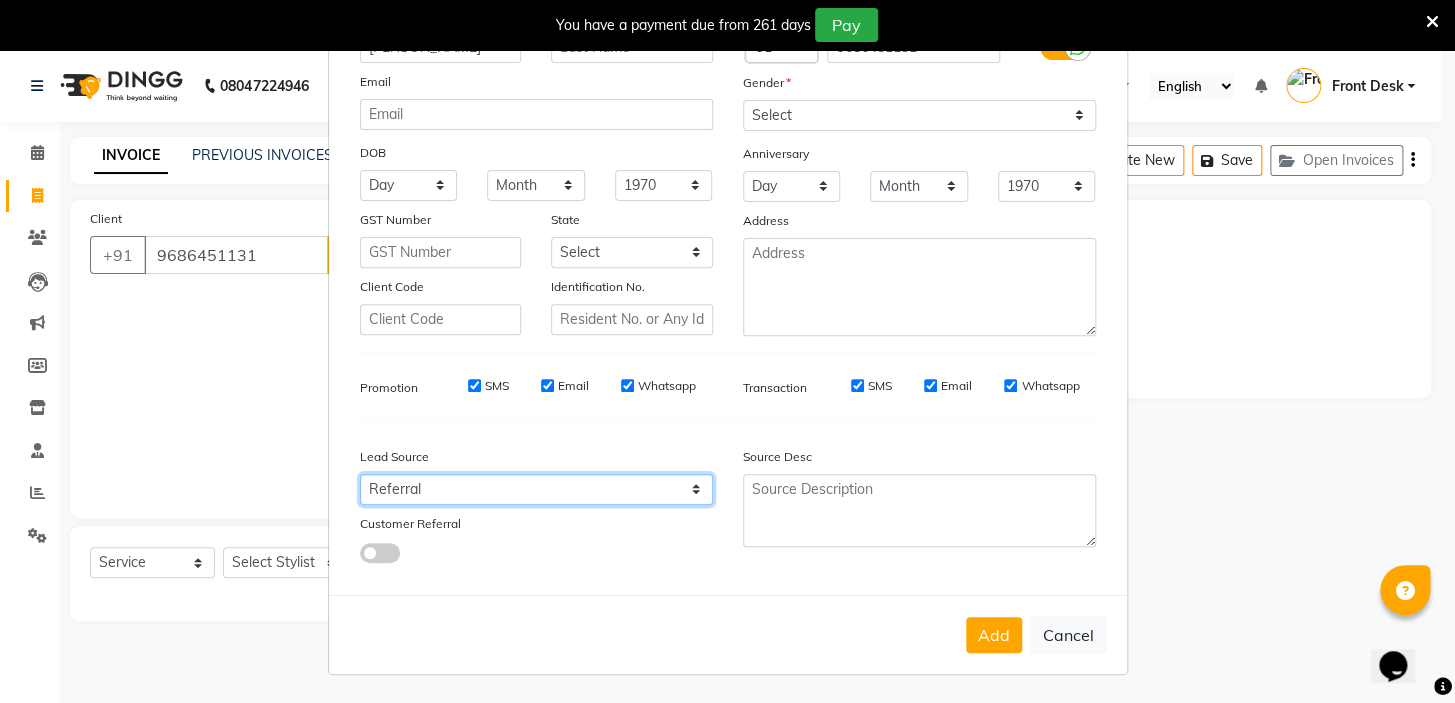 click on "Select Walk-in Referral Internet Friend Word of Mouth Advertisement Facebook JustDial Google Other" at bounding box center [536, 489] 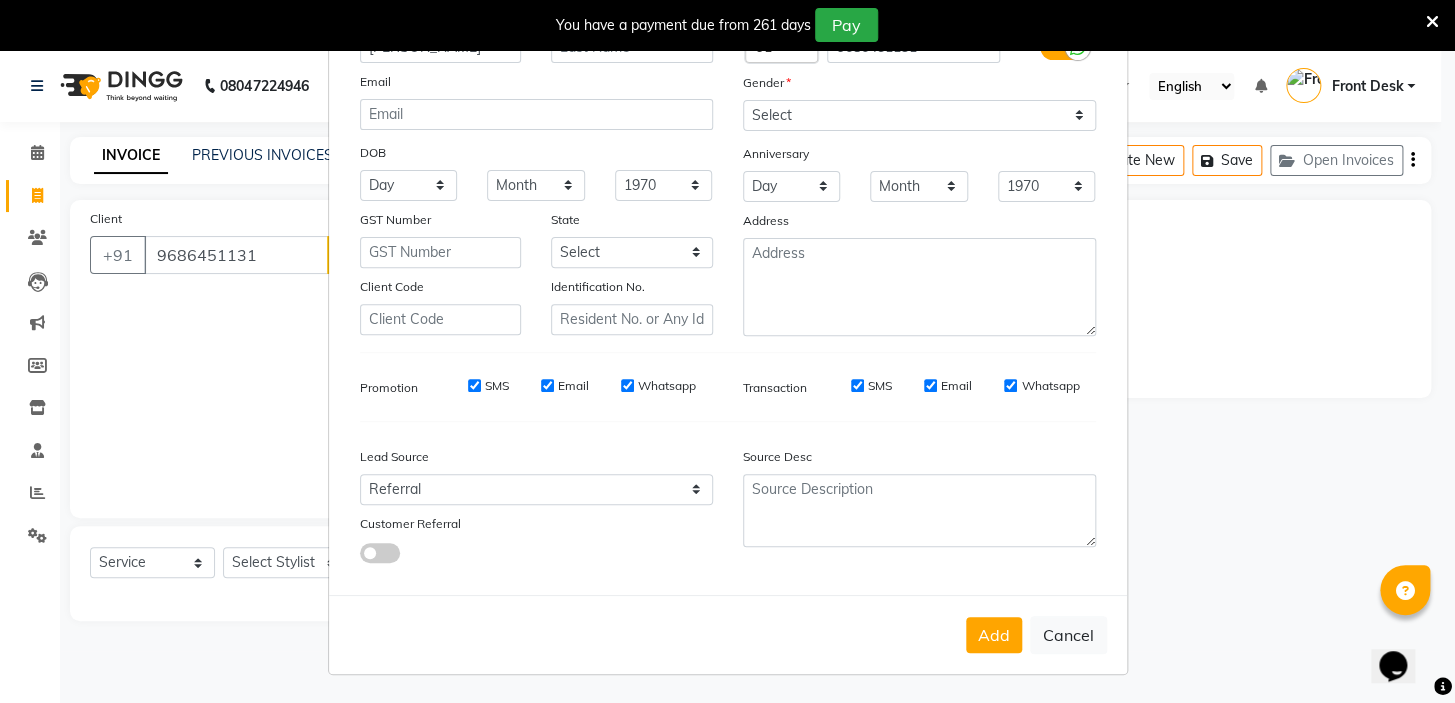 click at bounding box center (380, 553) 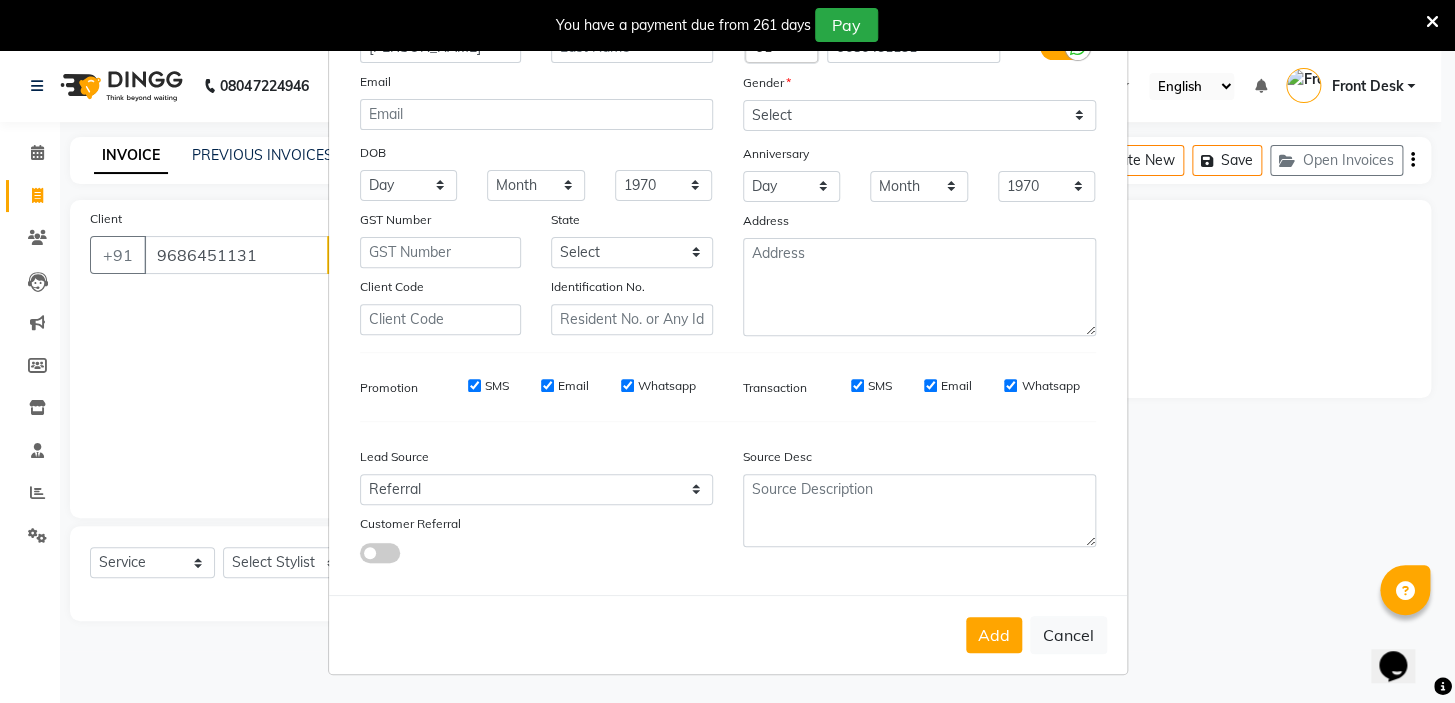 click at bounding box center [360, 556] 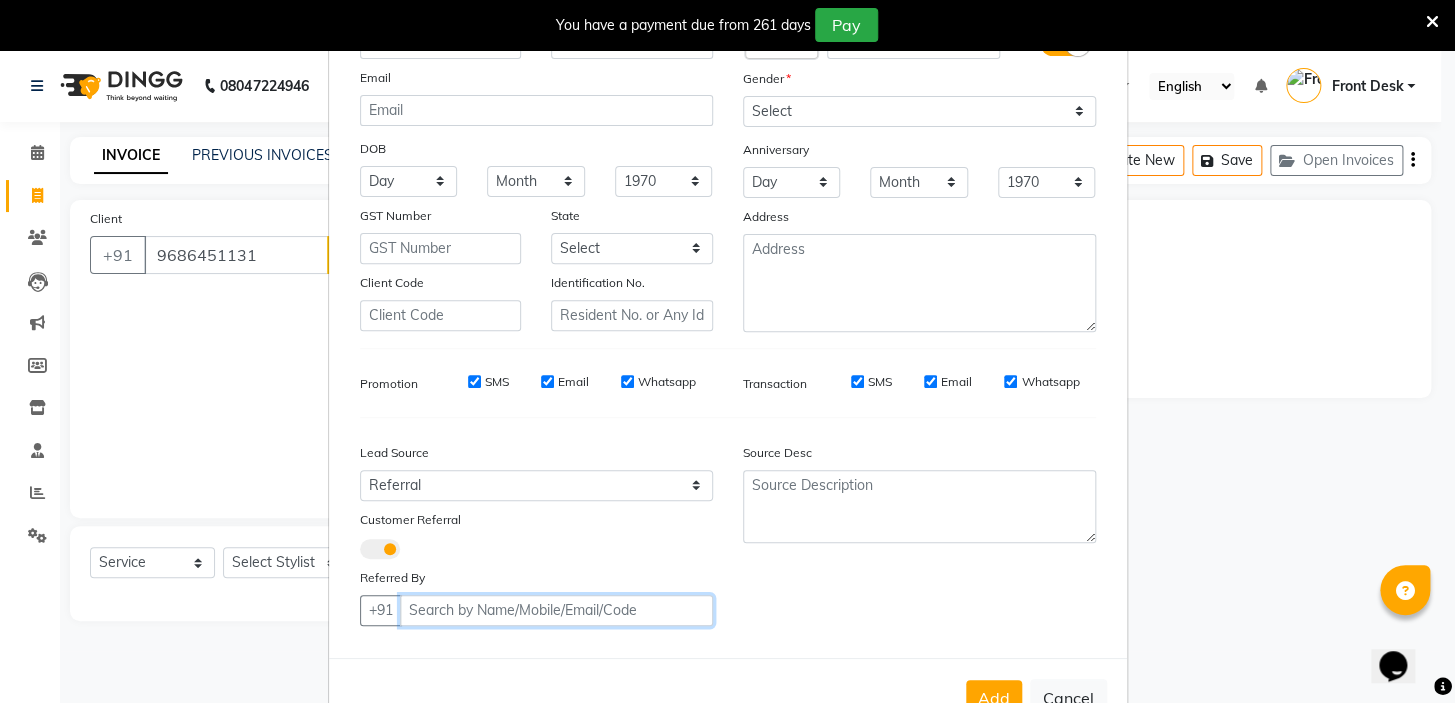 click on "Client" at bounding box center (556, 610) 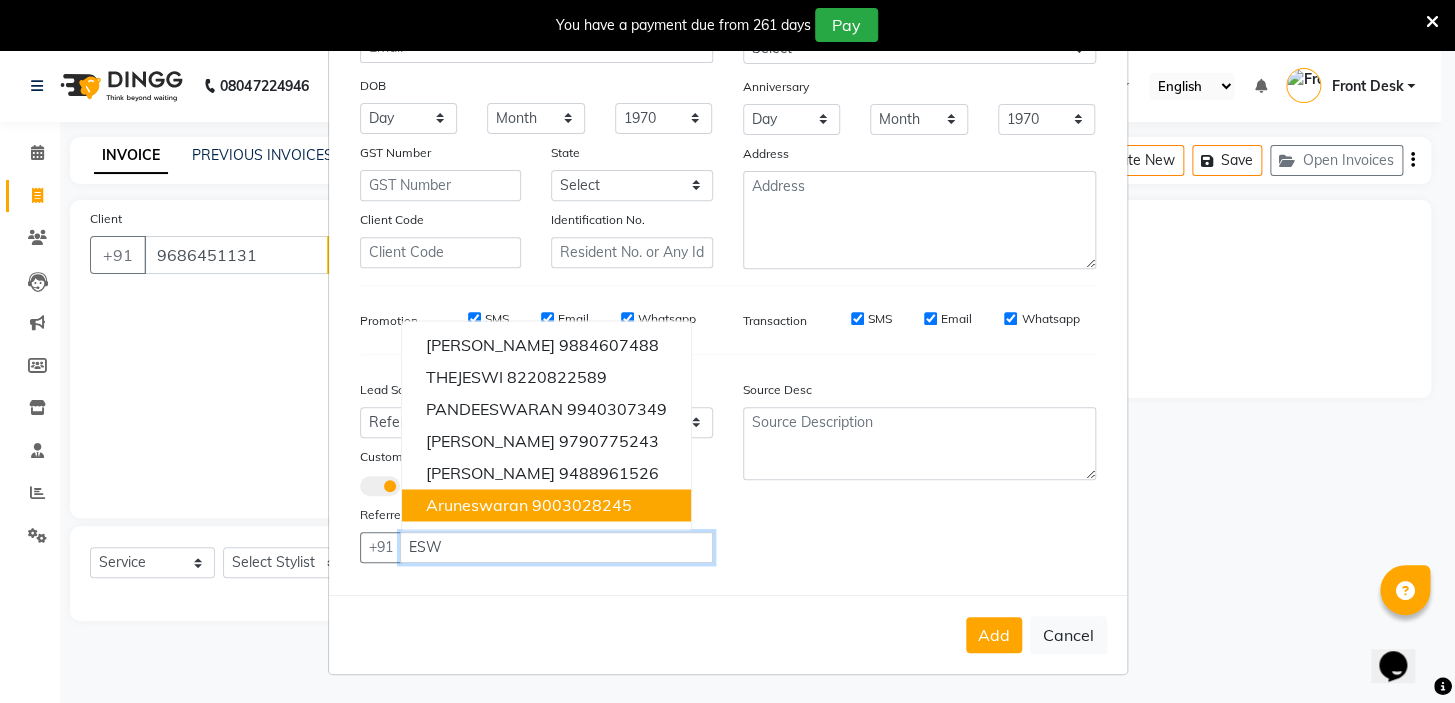 scroll, scrollTop: 218, scrollLeft: 0, axis: vertical 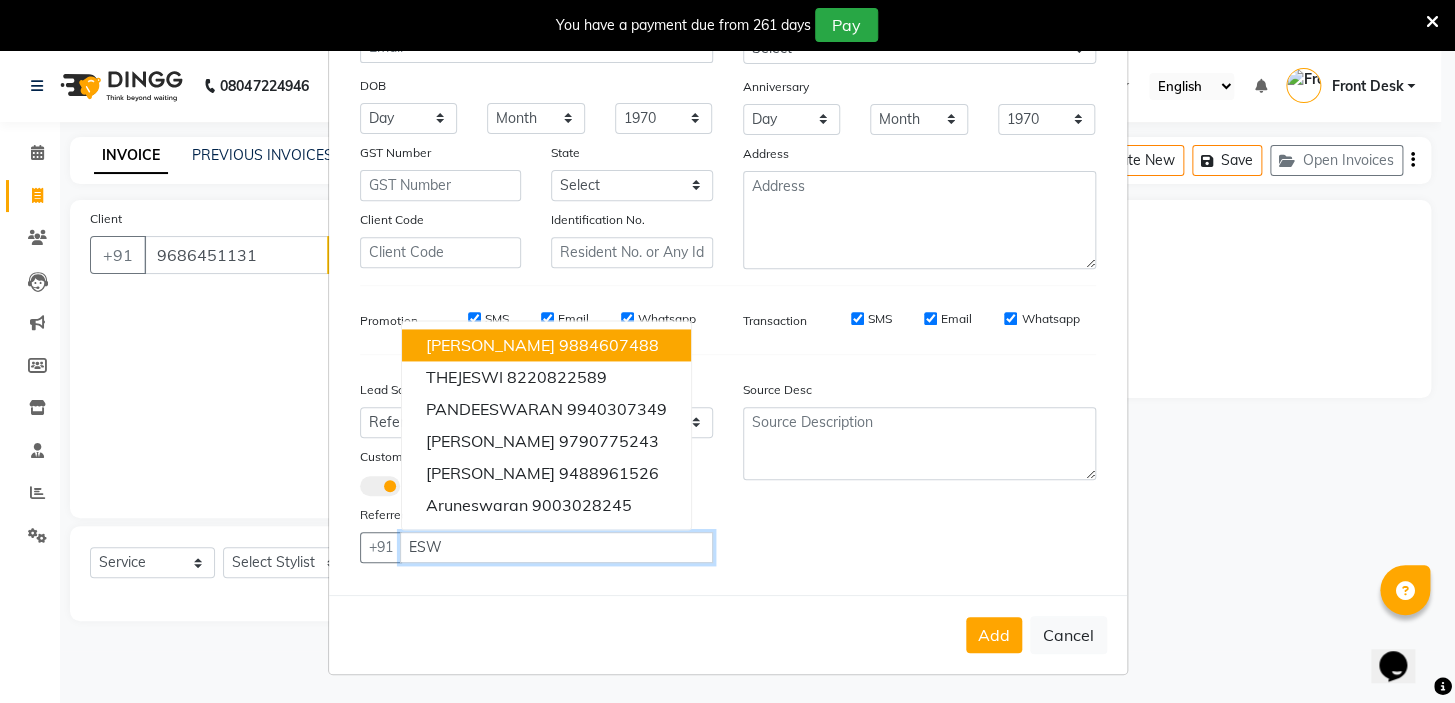click on "[PERSON_NAME]" at bounding box center (489, 345) 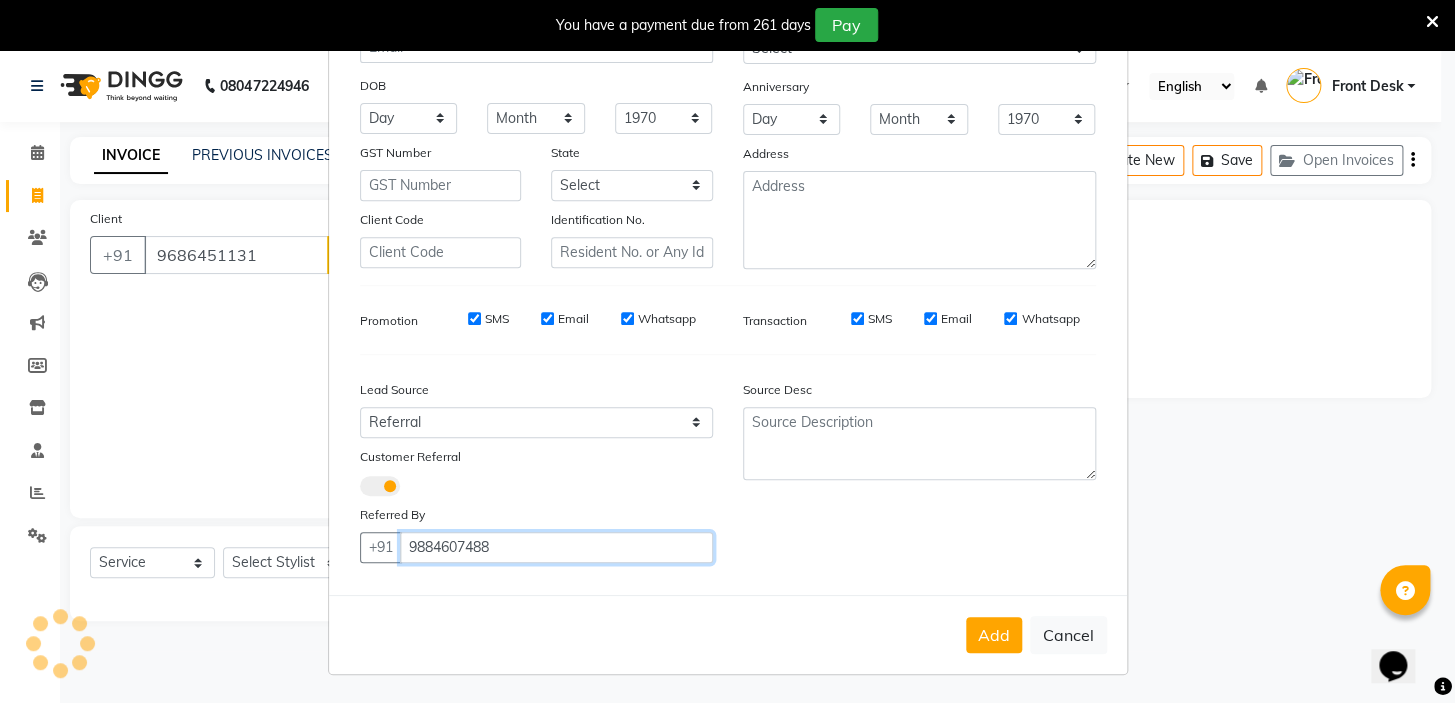 scroll, scrollTop: 224, scrollLeft: 0, axis: vertical 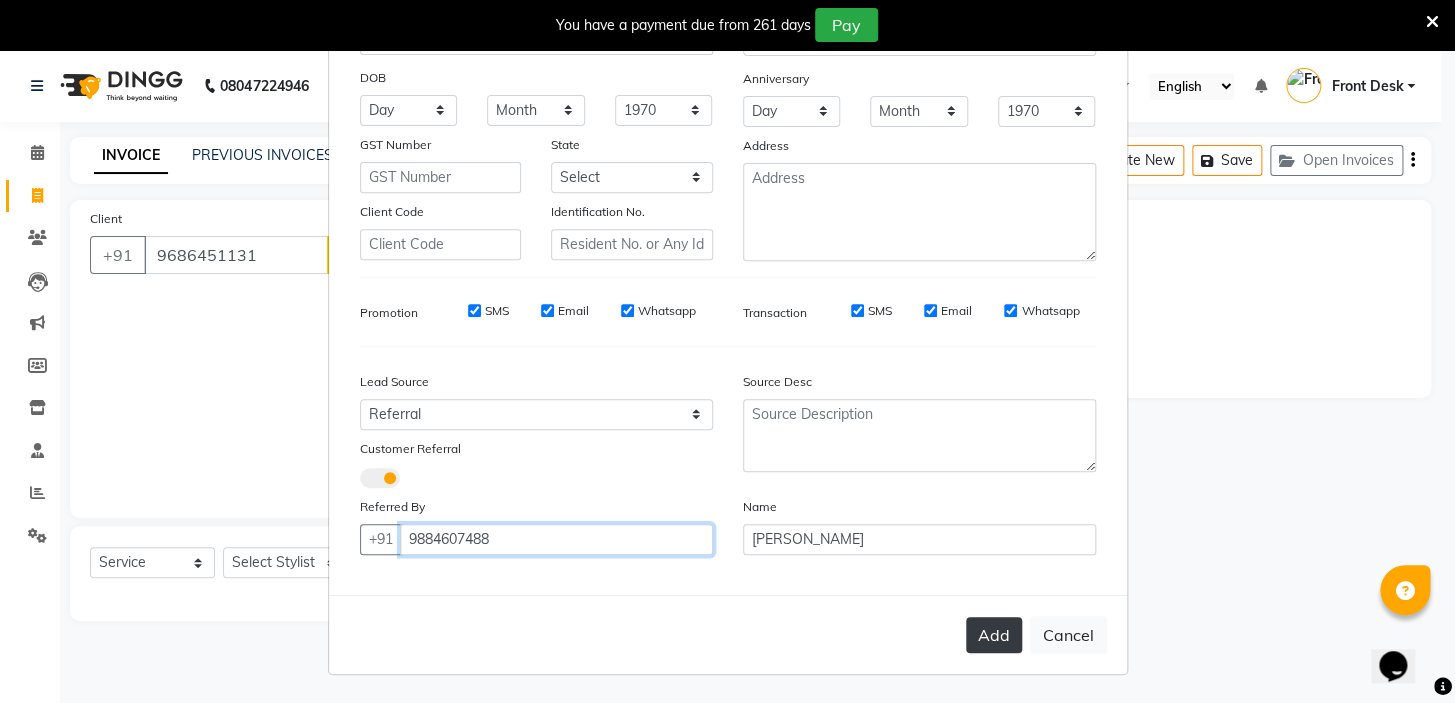 type on "9884607488" 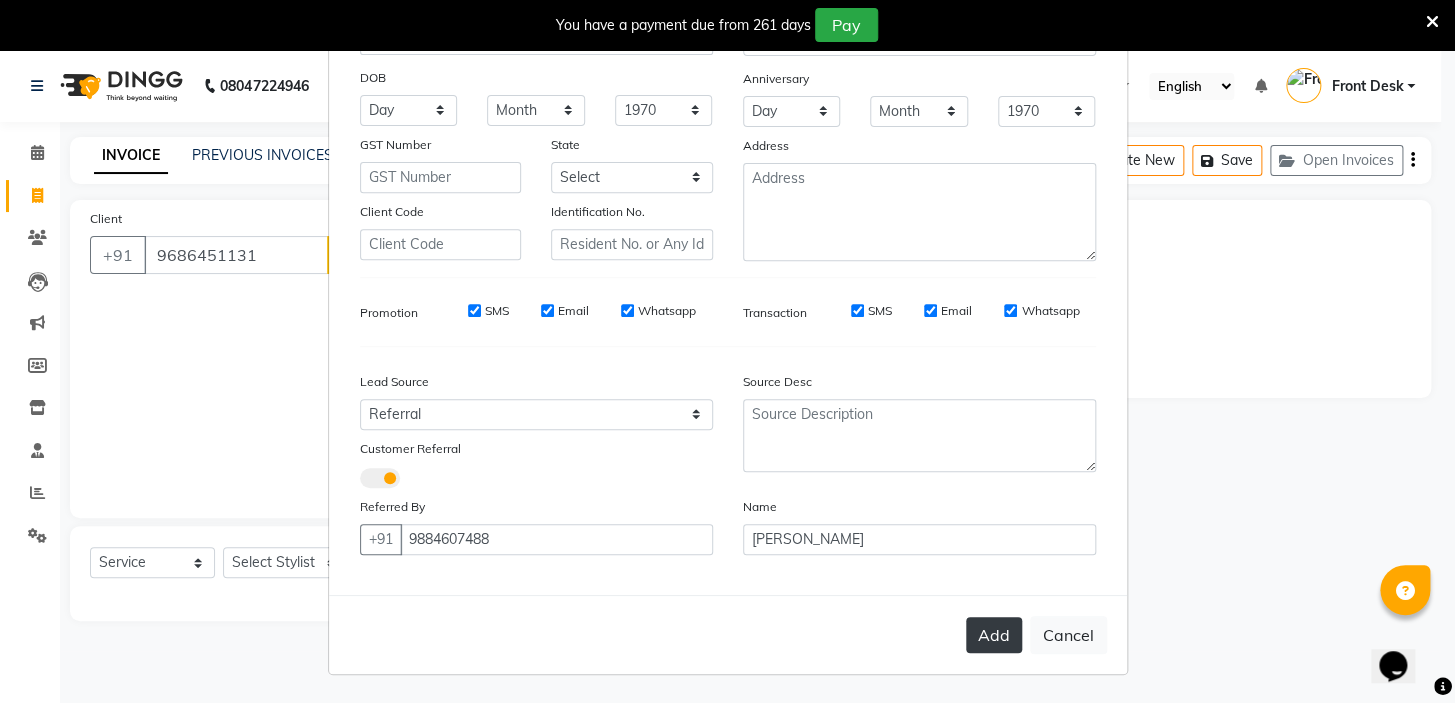 click on "Add" at bounding box center (994, 635) 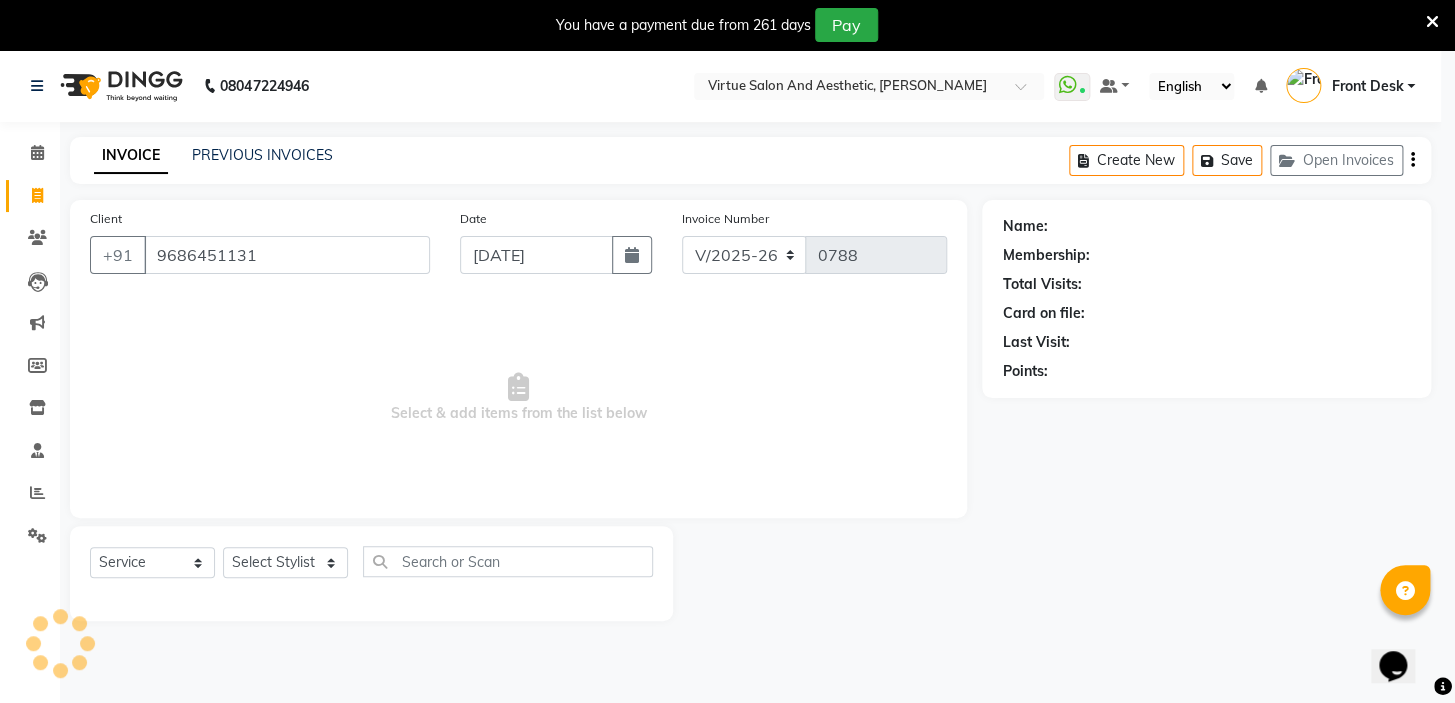 type 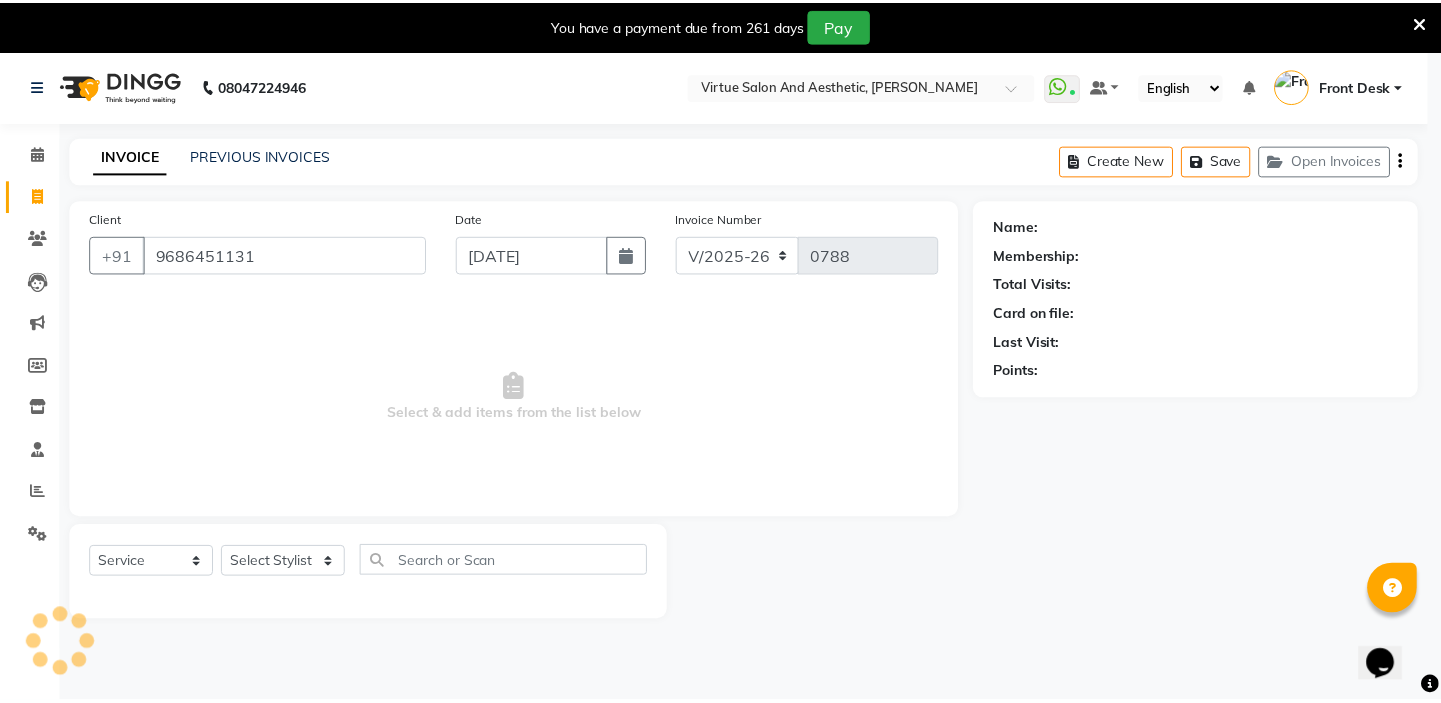 scroll, scrollTop: 218, scrollLeft: 0, axis: vertical 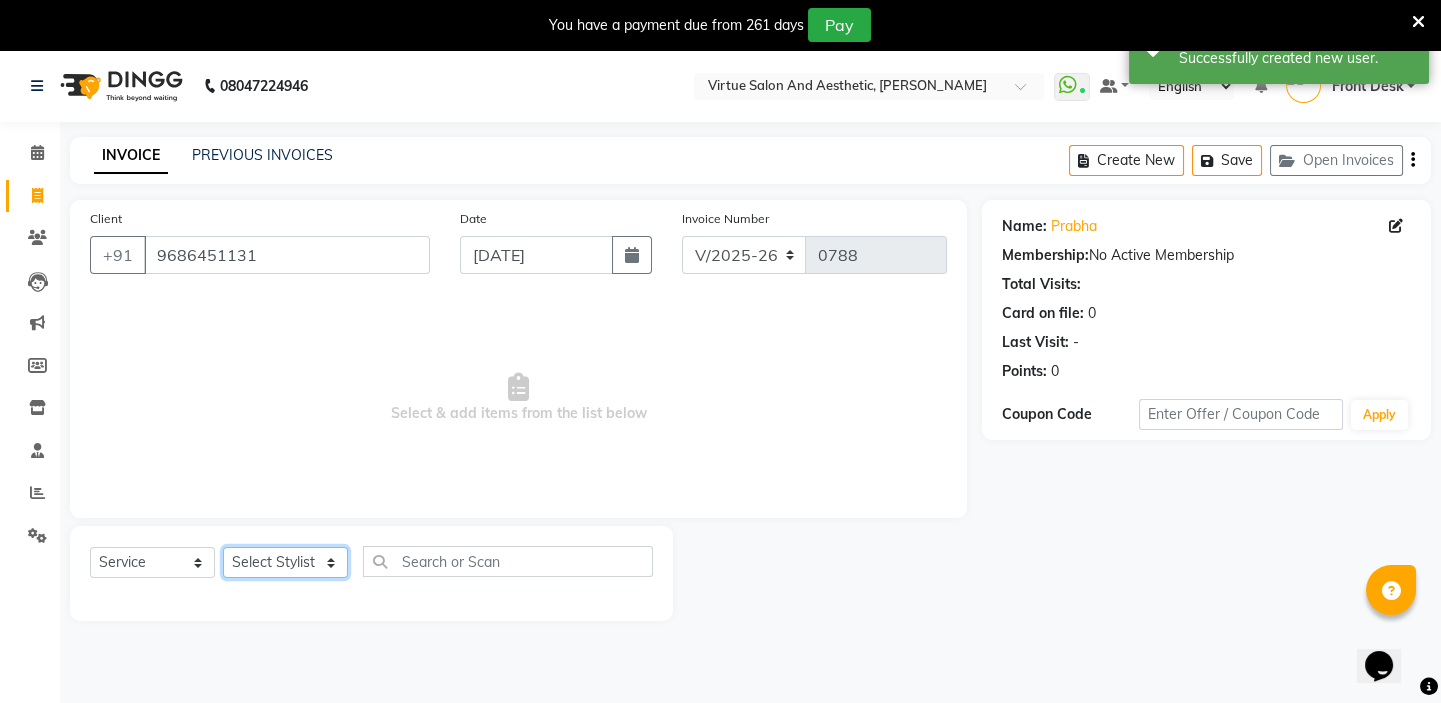 click on "Select Stylist BALAJI DIVYA FAMITHA Front Desk ILAKKIYA [PERSON_NAME] MILLI [PERSON_NAME]" 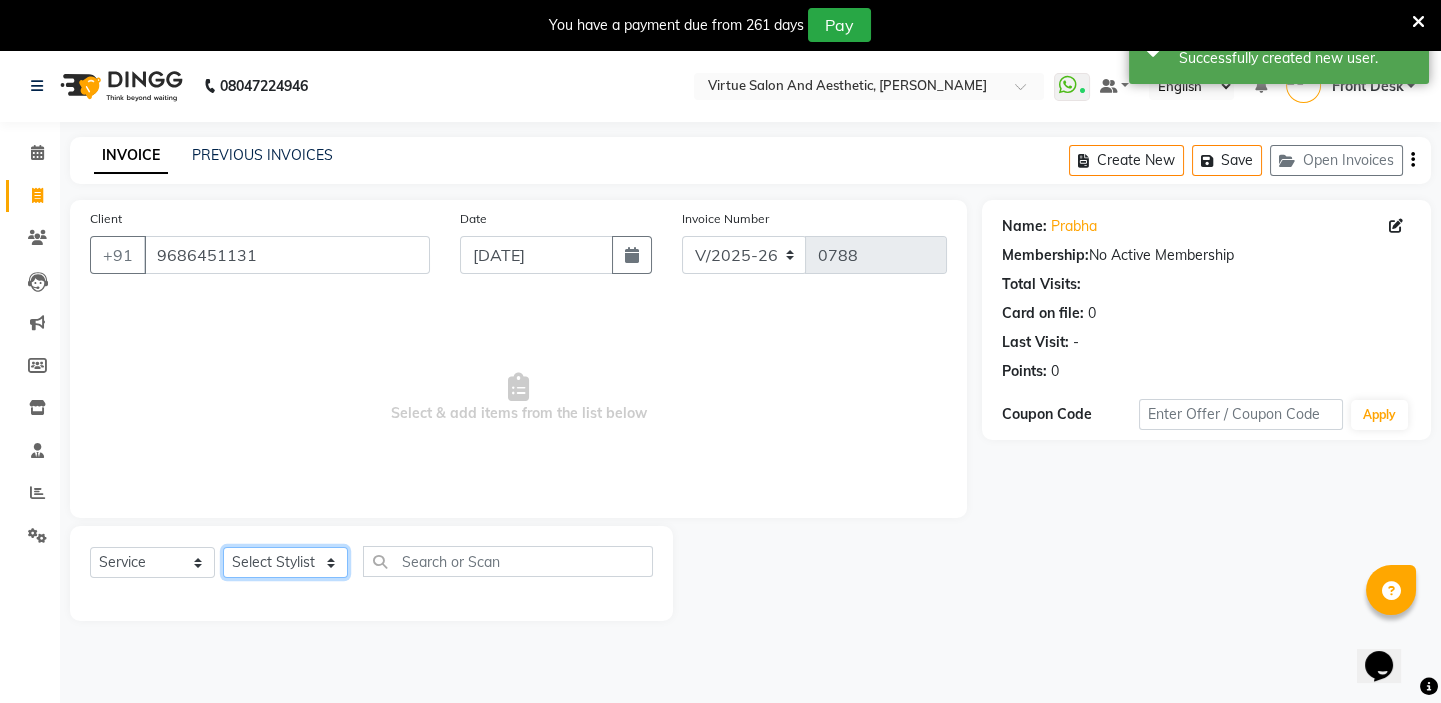 select on "85219" 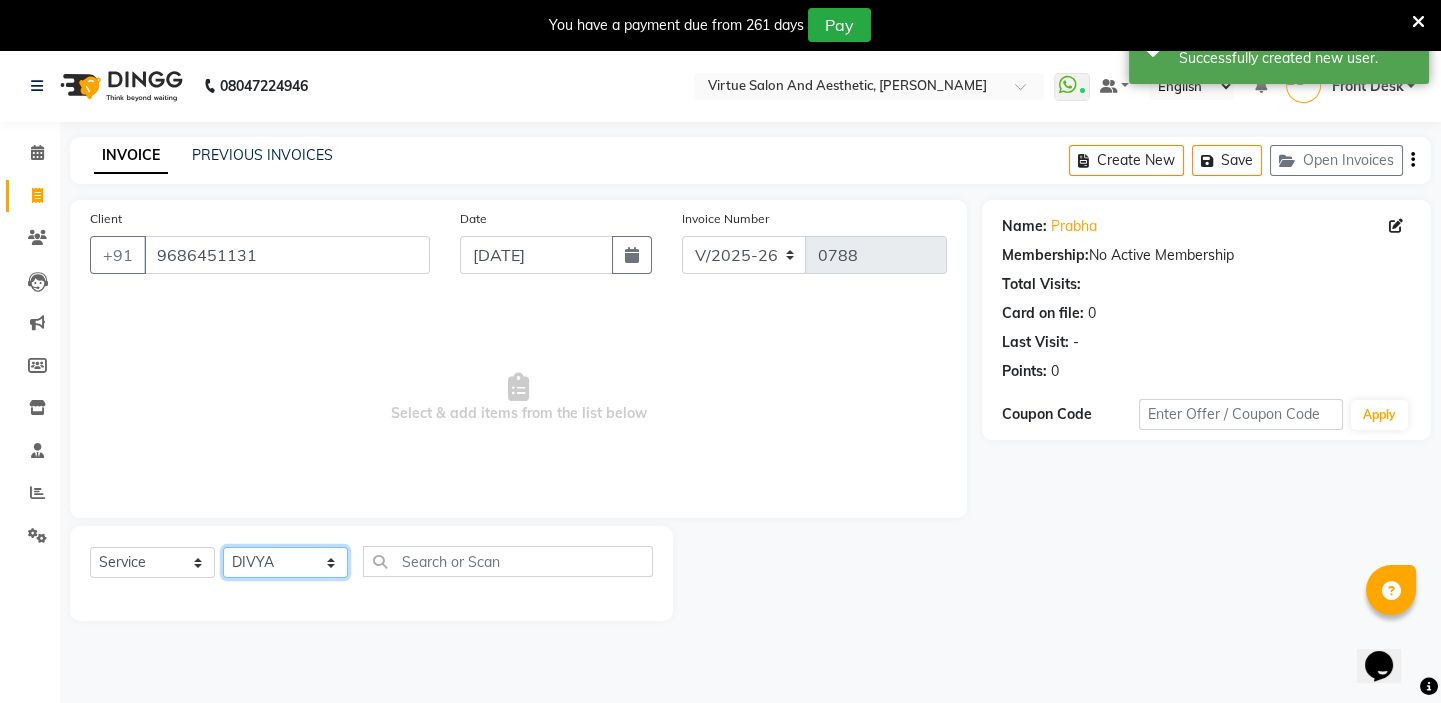 click on "Select Stylist BALAJI DIVYA FAMITHA Front Desk ILAKKIYA [PERSON_NAME] MILLI [PERSON_NAME]" 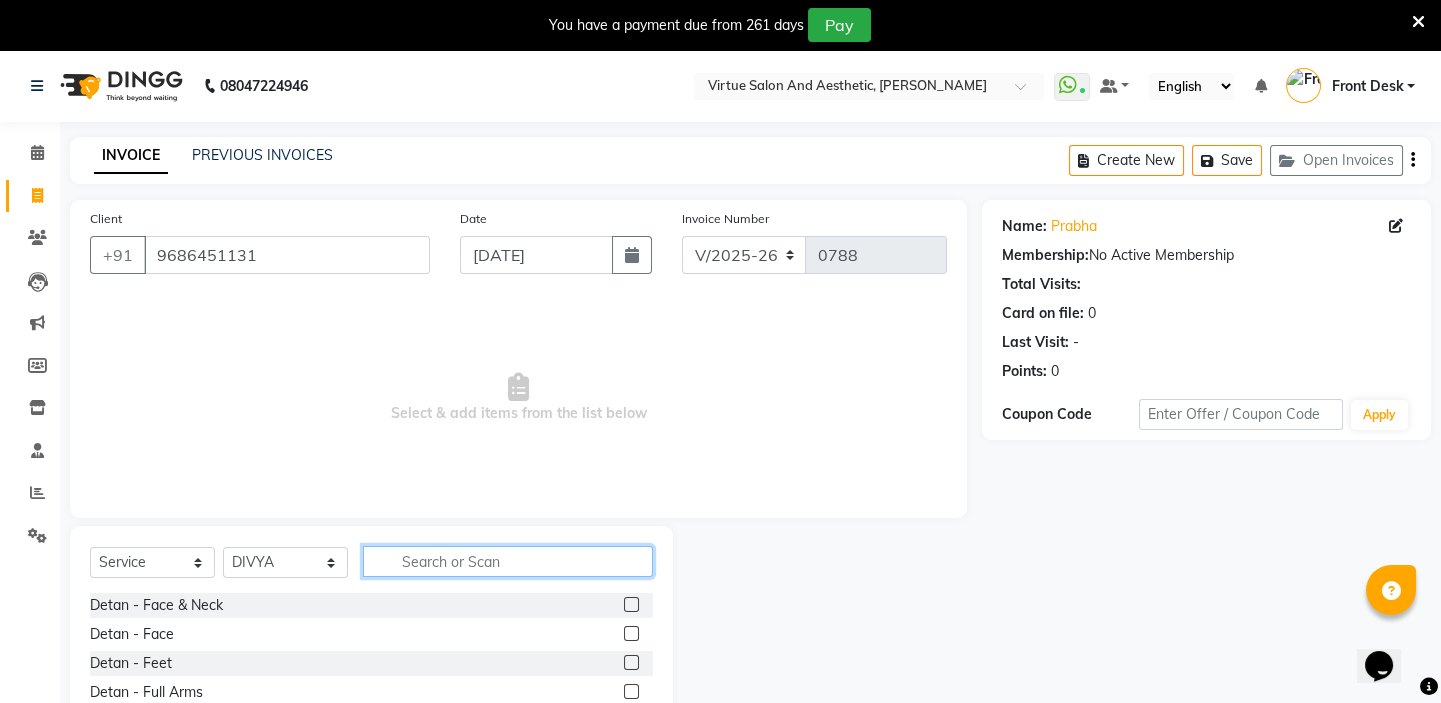 click 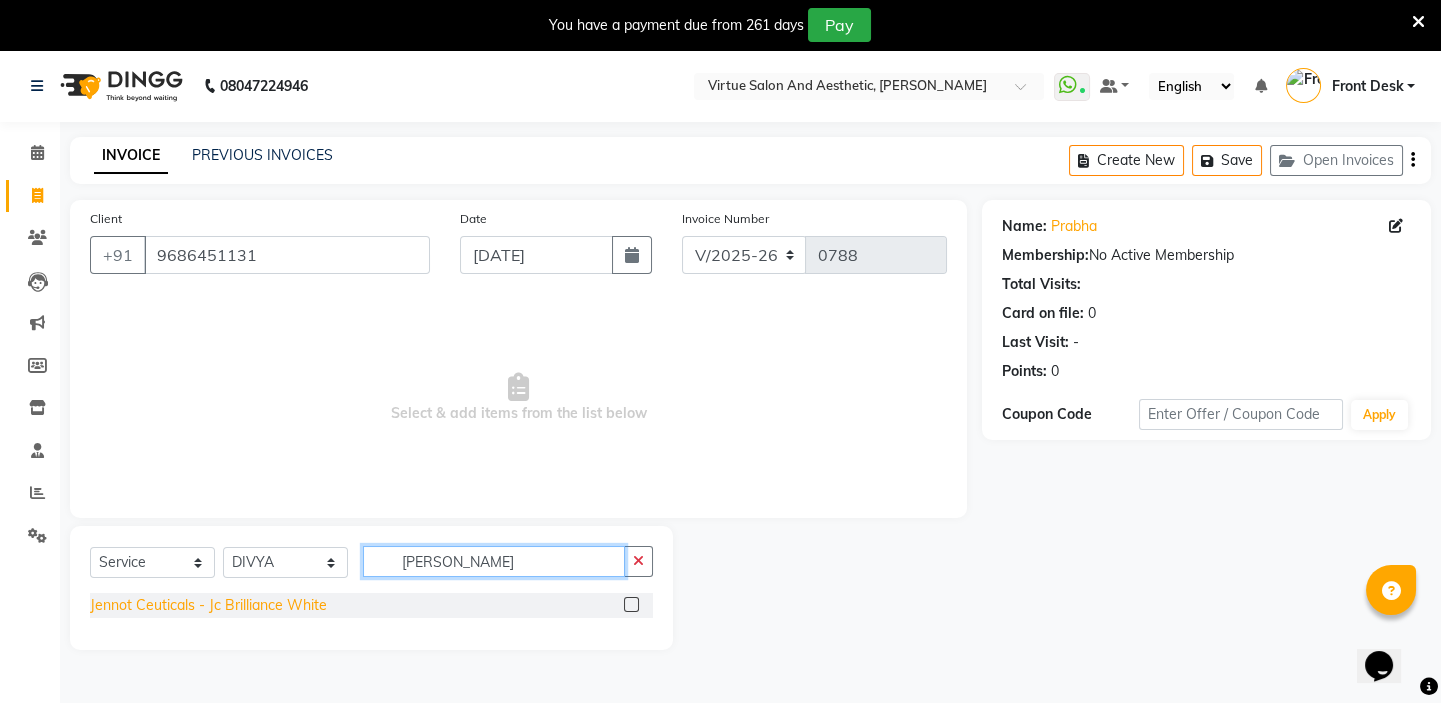 type on "[PERSON_NAME]" 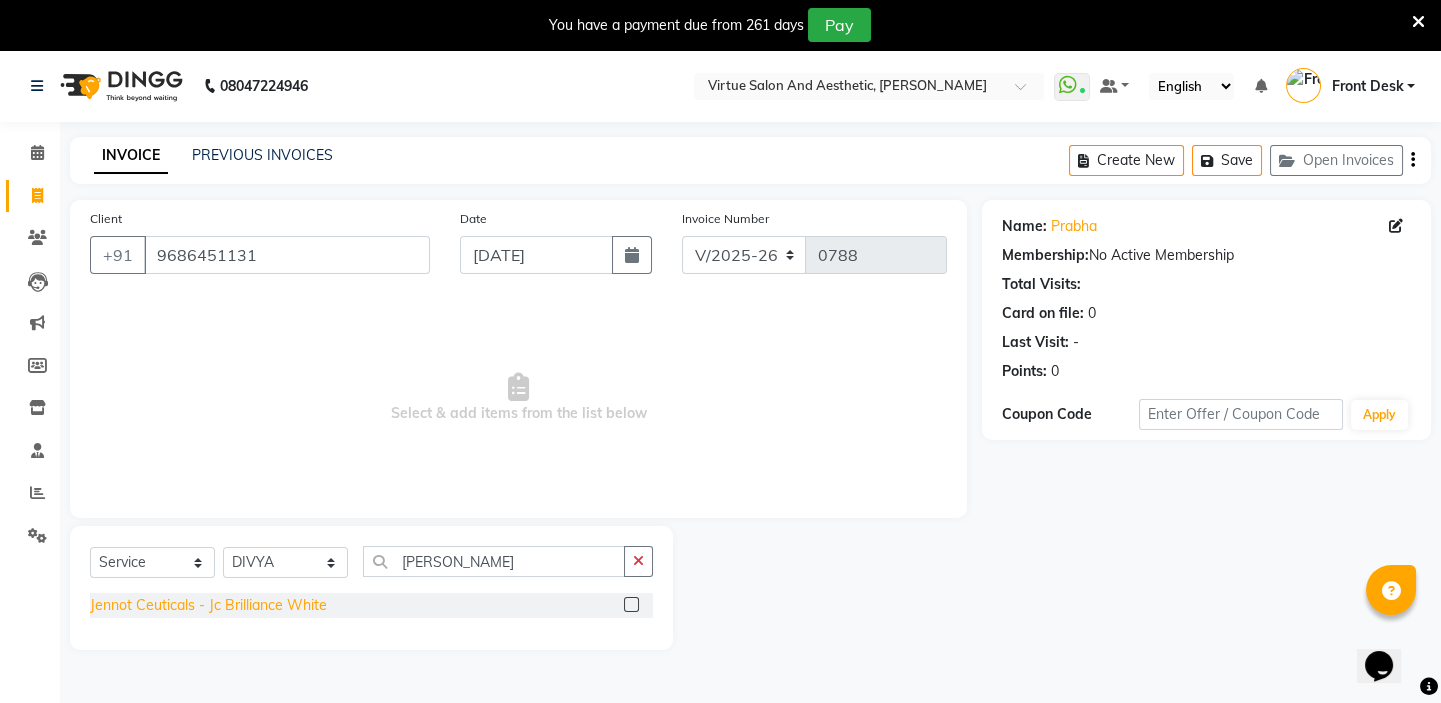 click on "Jennot Ceuticals - Jc Brilliance White" 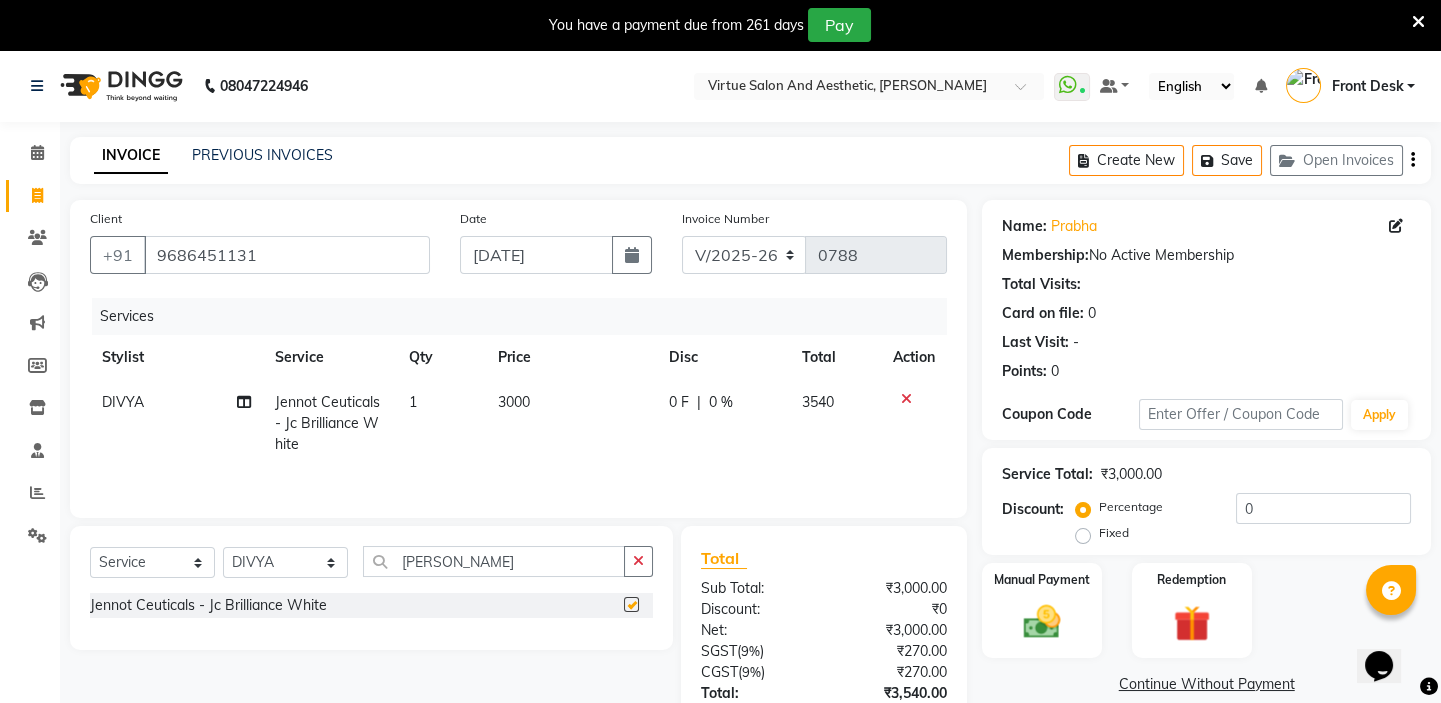 checkbox on "false" 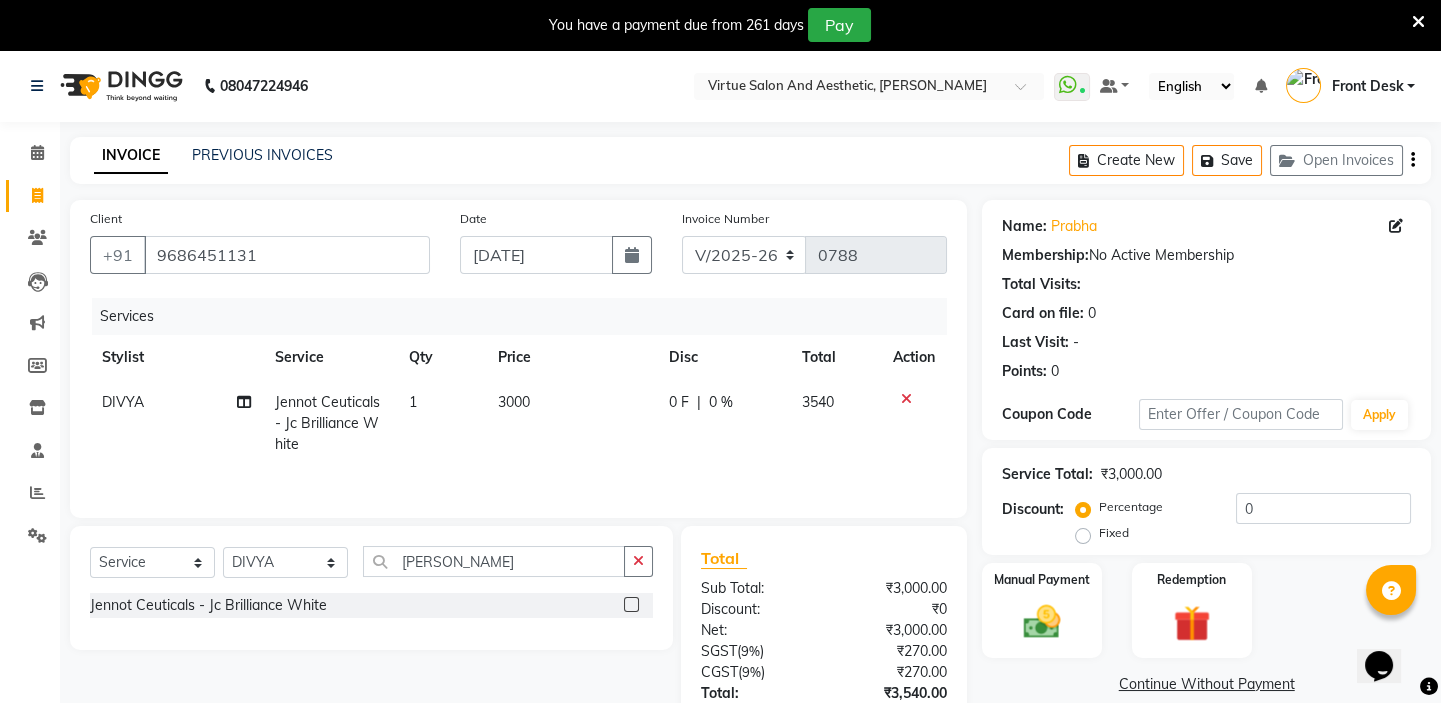 click on "3000" 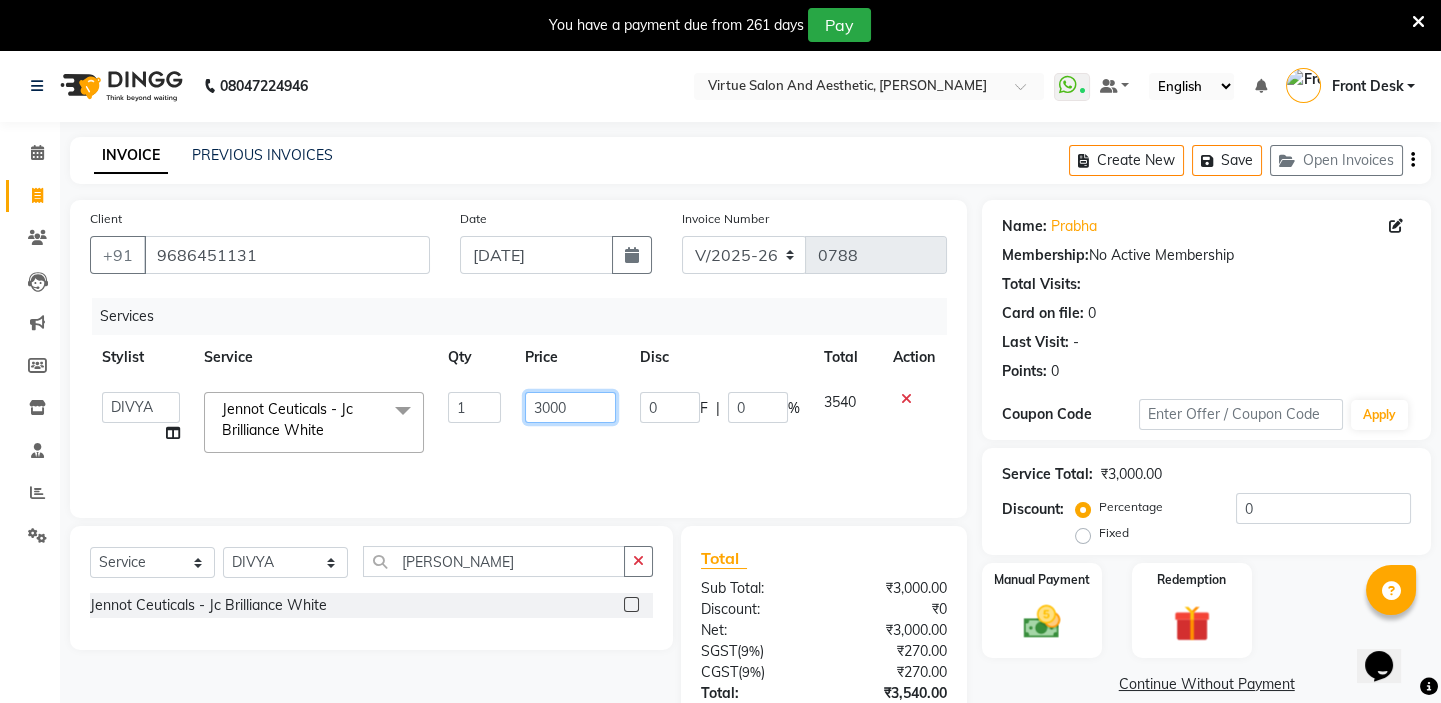 click on "3000" 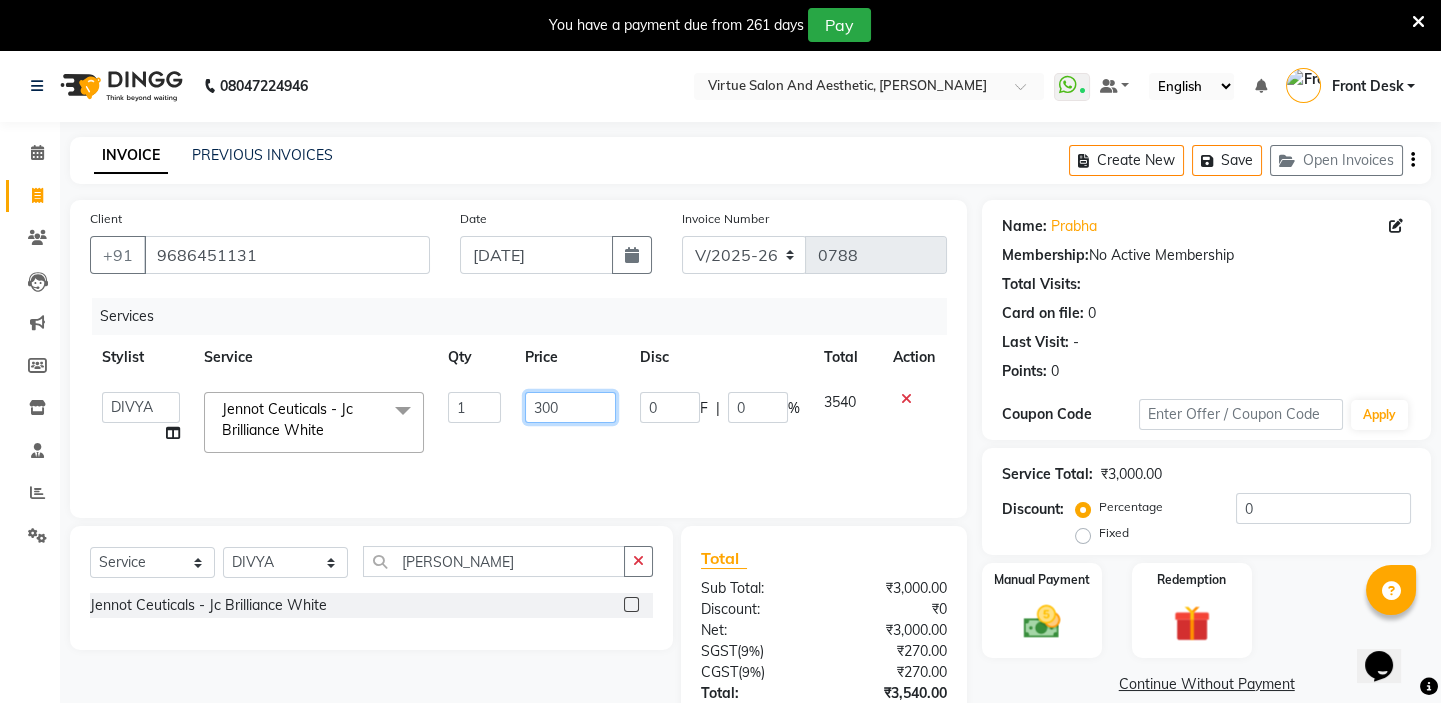 type on "3500" 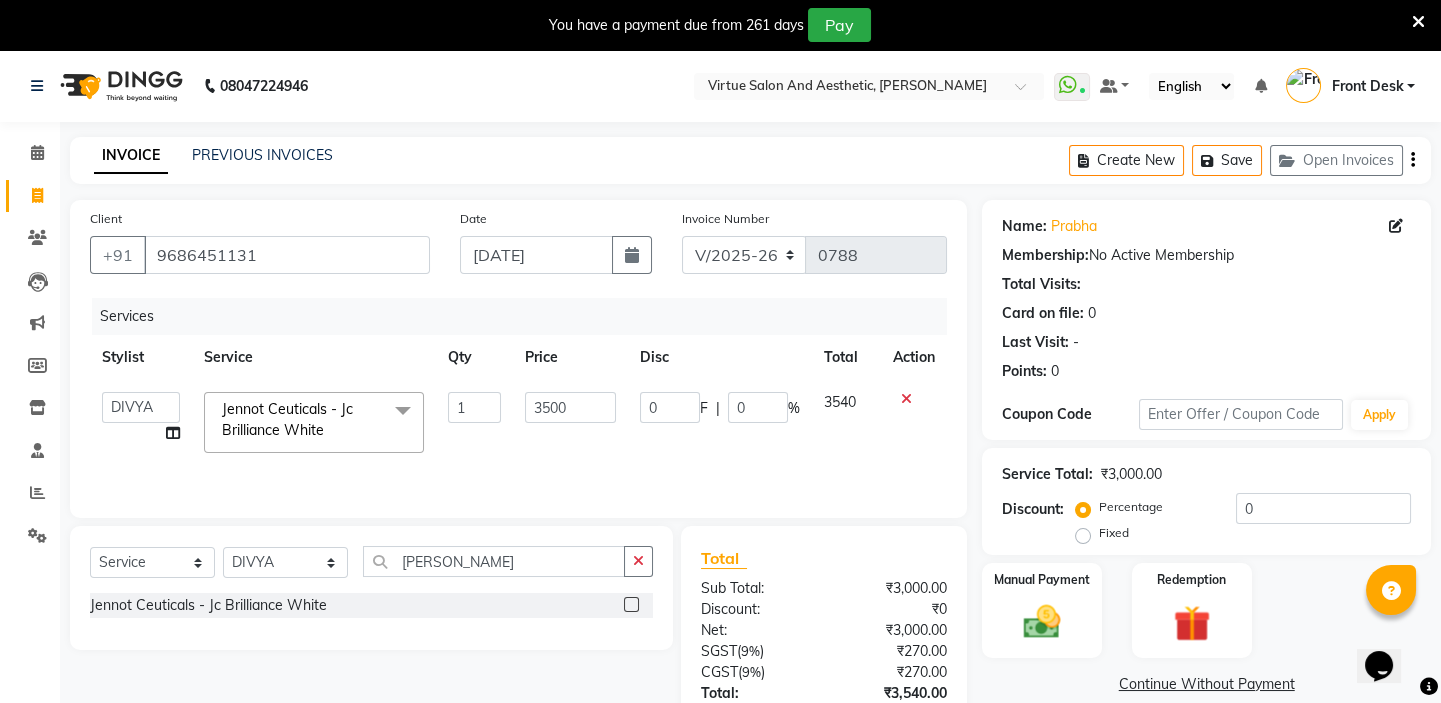 click on "Services" 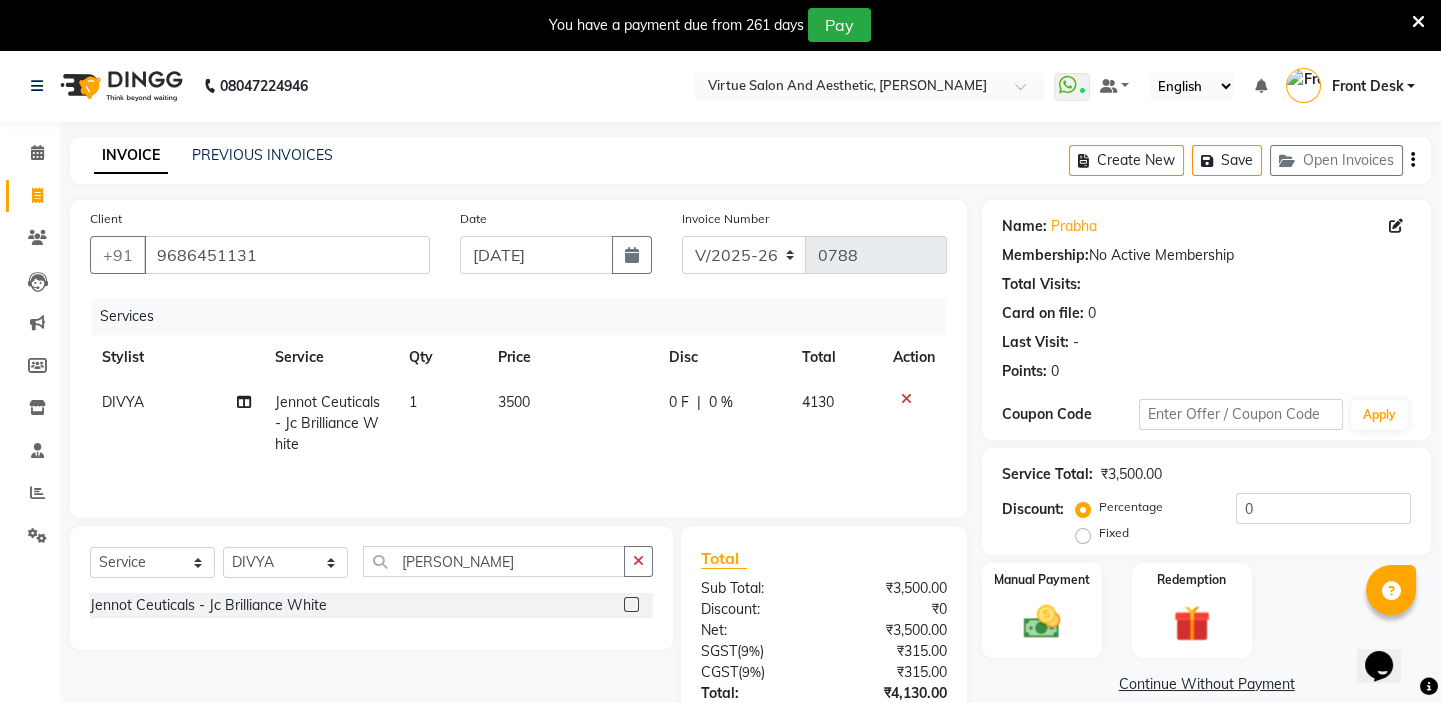 click 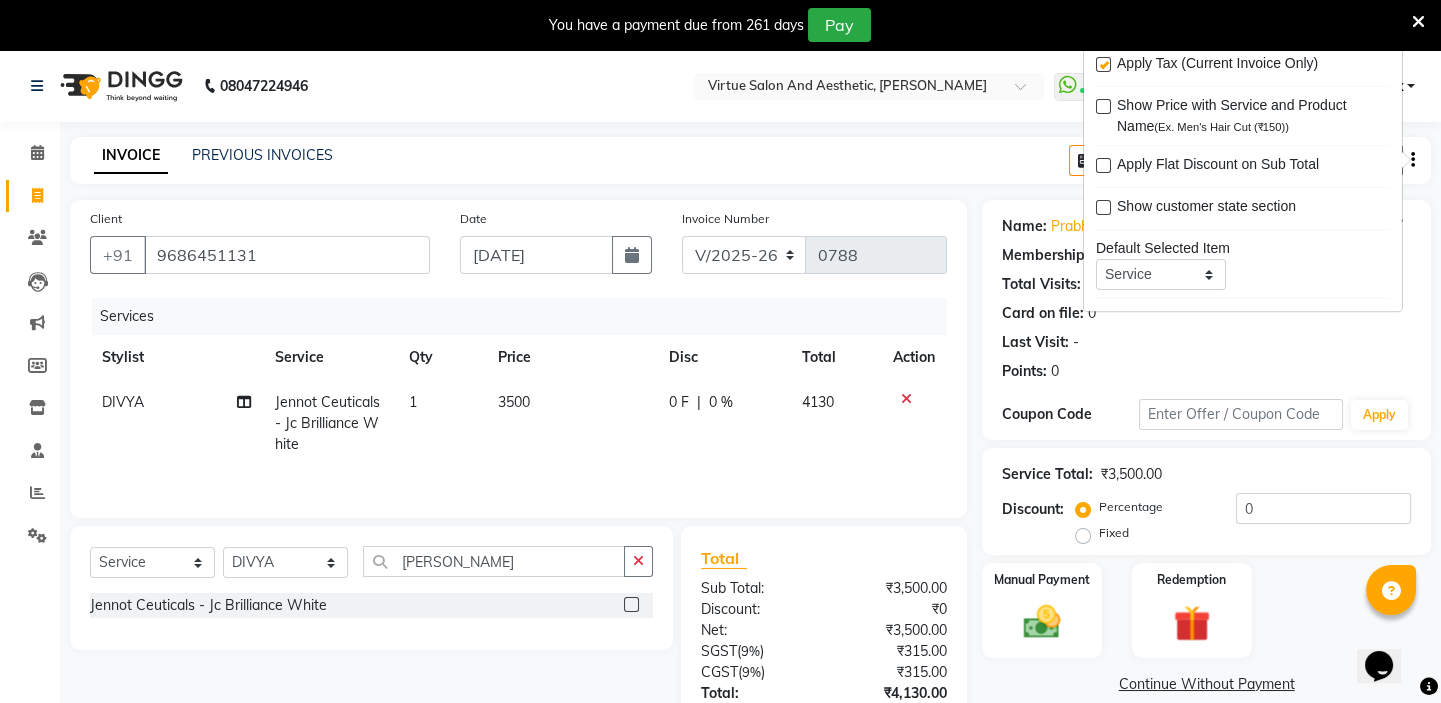 click at bounding box center [1103, 64] 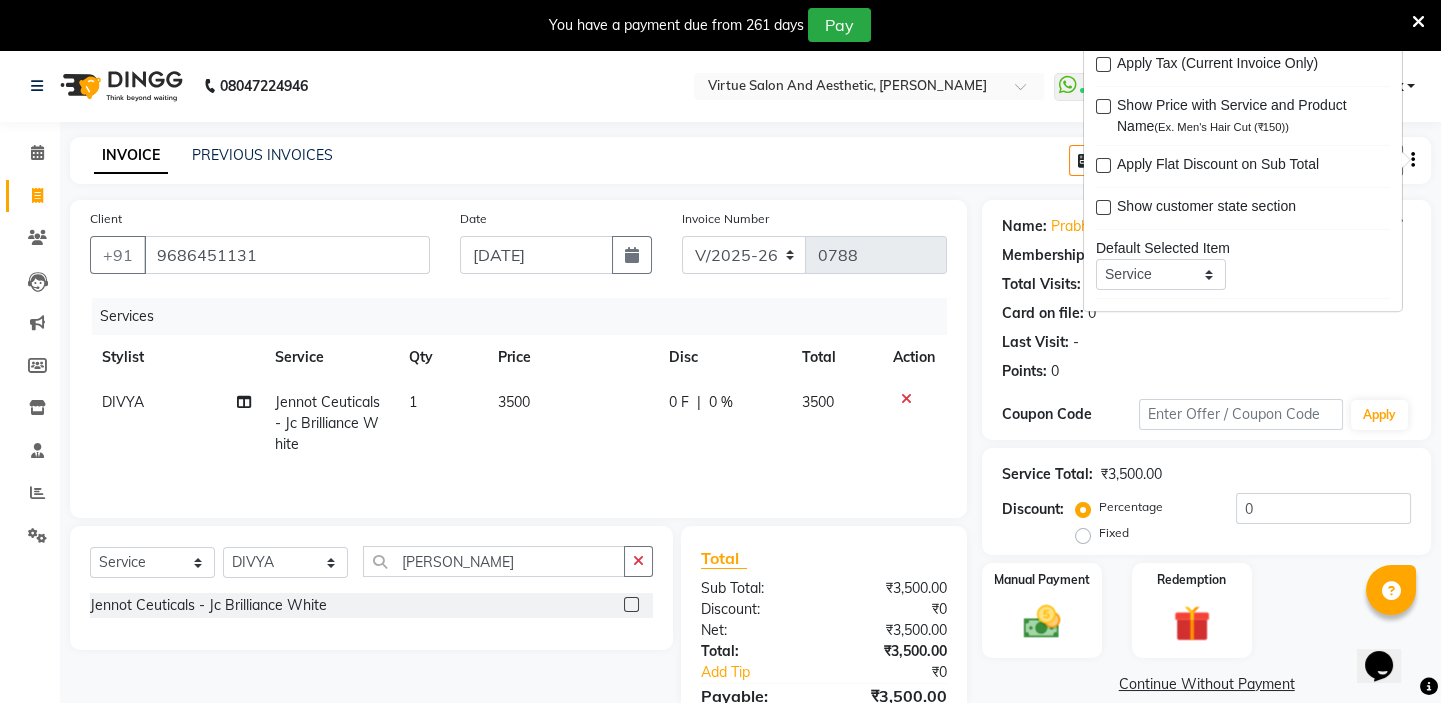 click at bounding box center [1418, 22] 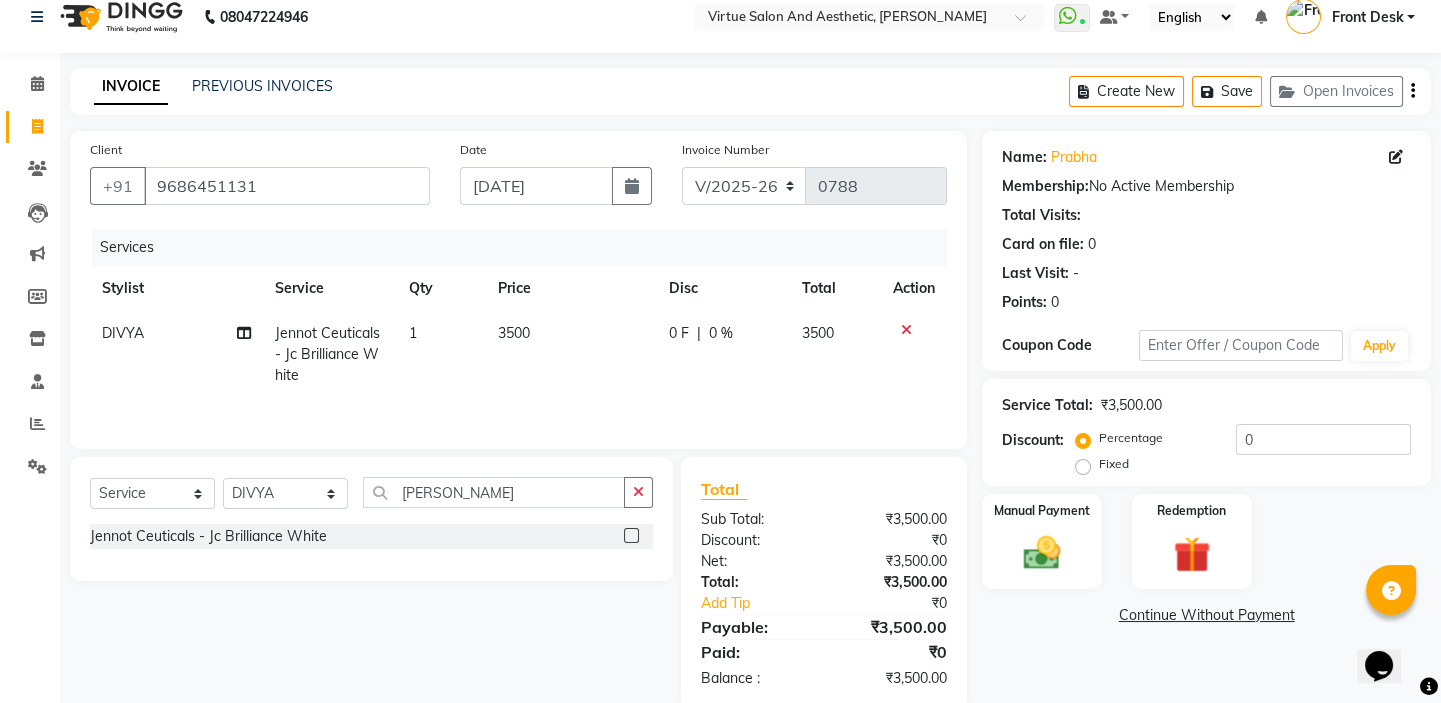 scroll, scrollTop: 0, scrollLeft: 0, axis: both 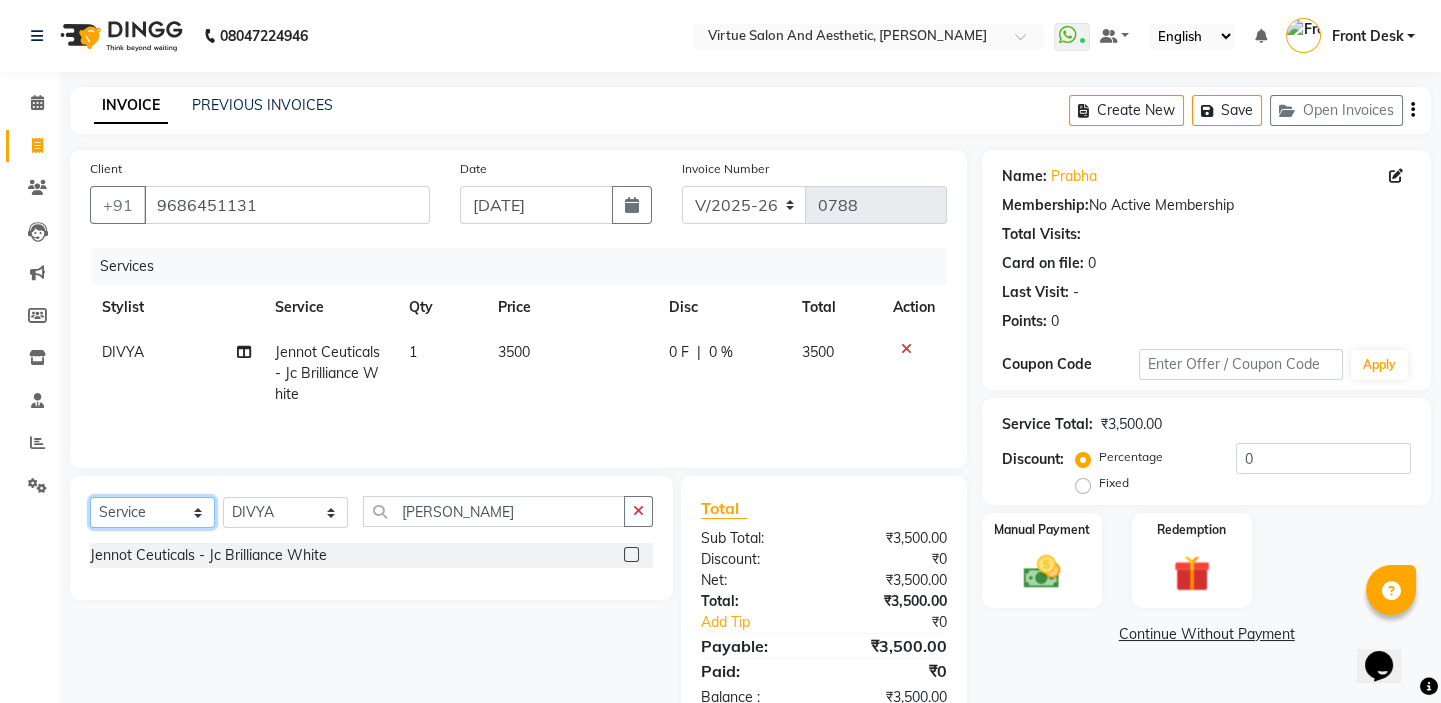 click on "Select  Service  Product  Membership  Package Voucher Prepaid Gift Card" 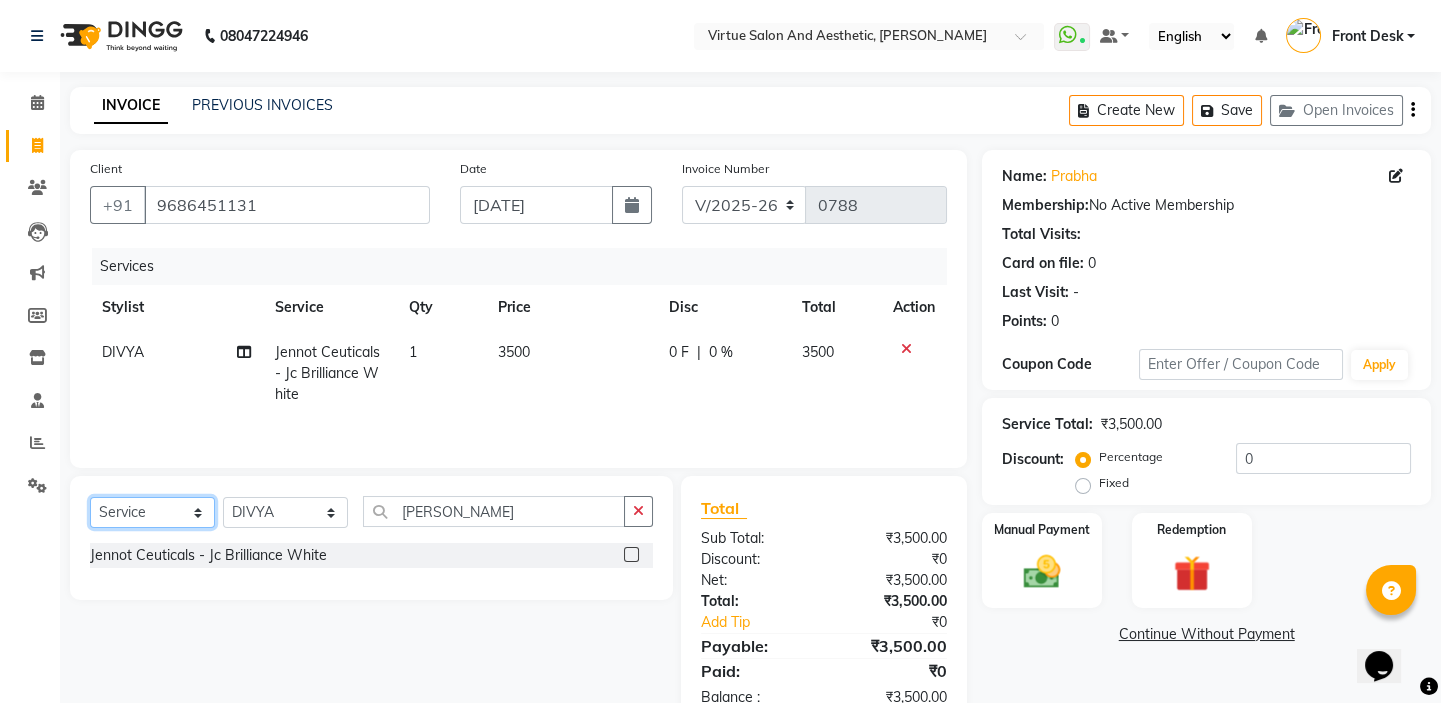select on "product" 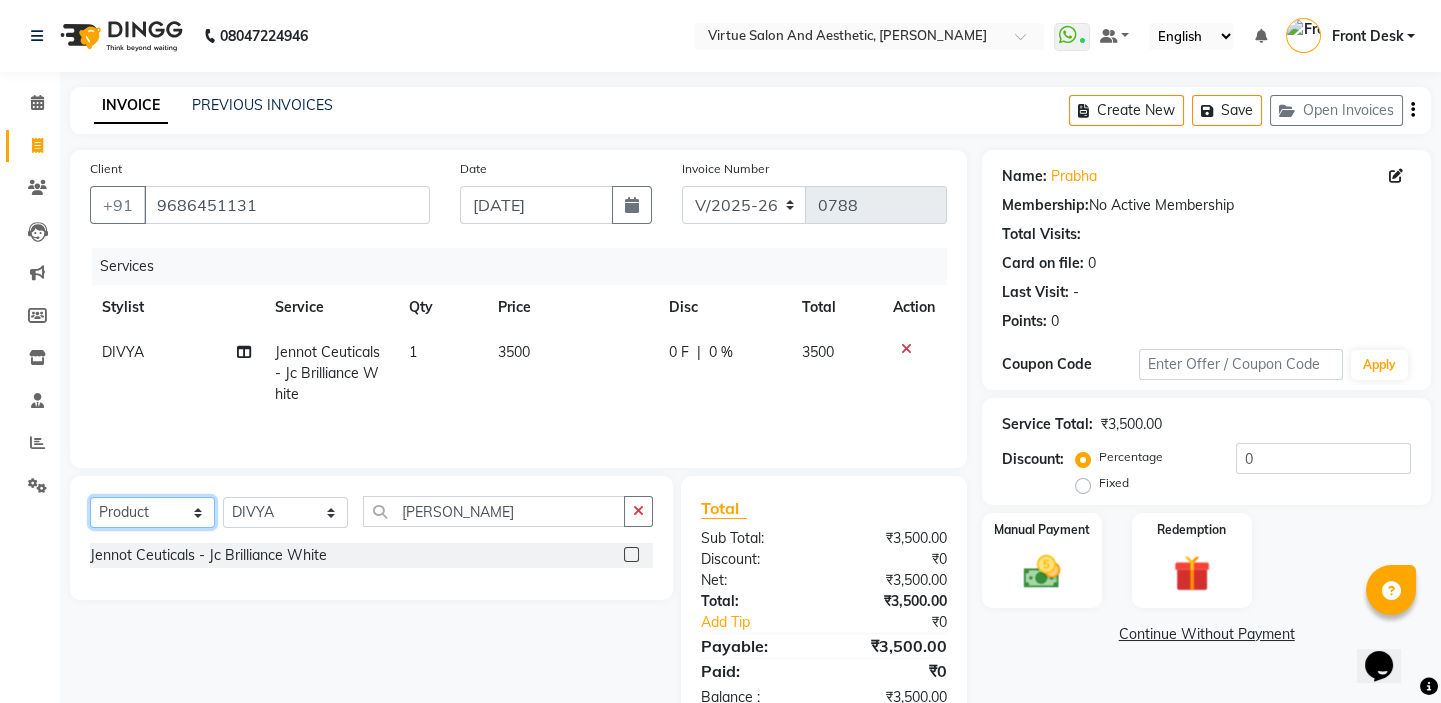 click on "Select  Service  Product  Membership  Package Voucher Prepaid Gift Card" 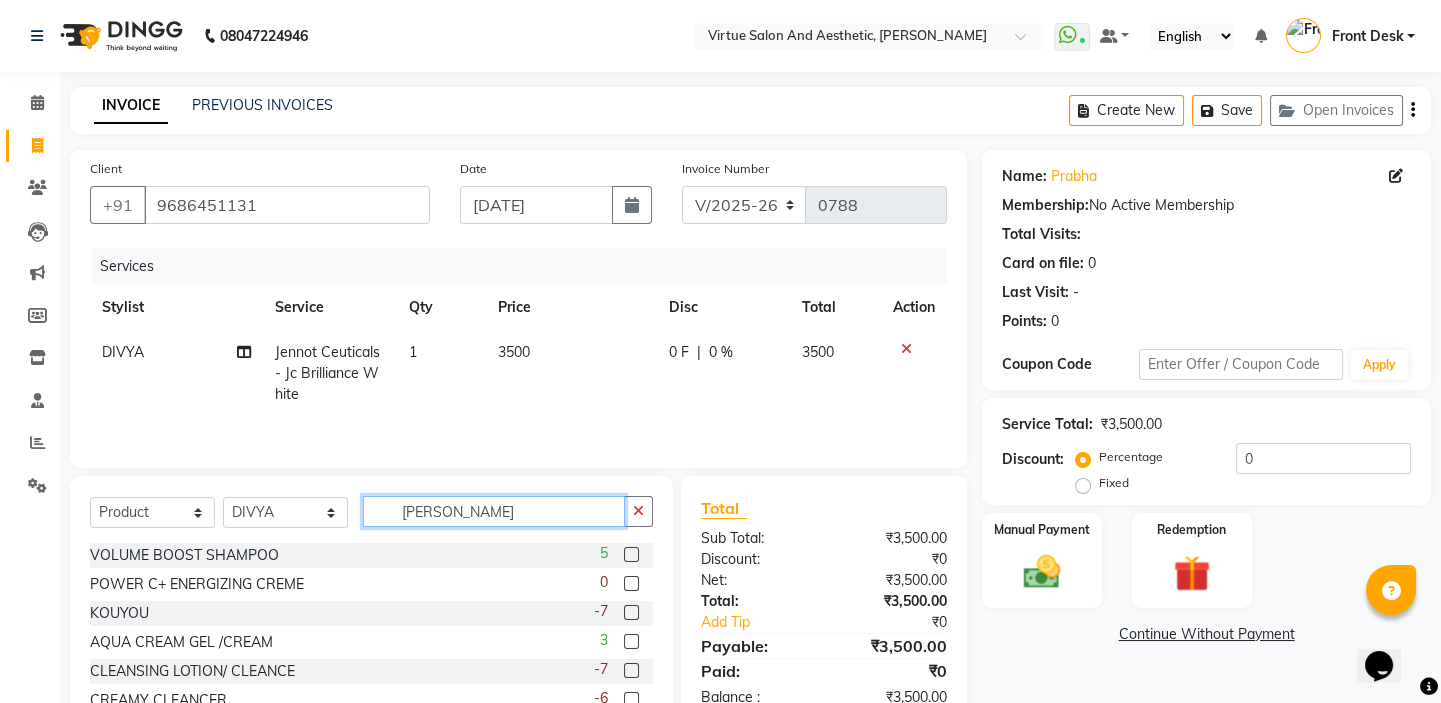drag, startPoint x: 455, startPoint y: 510, endPoint x: 326, endPoint y: 473, distance: 134.20134 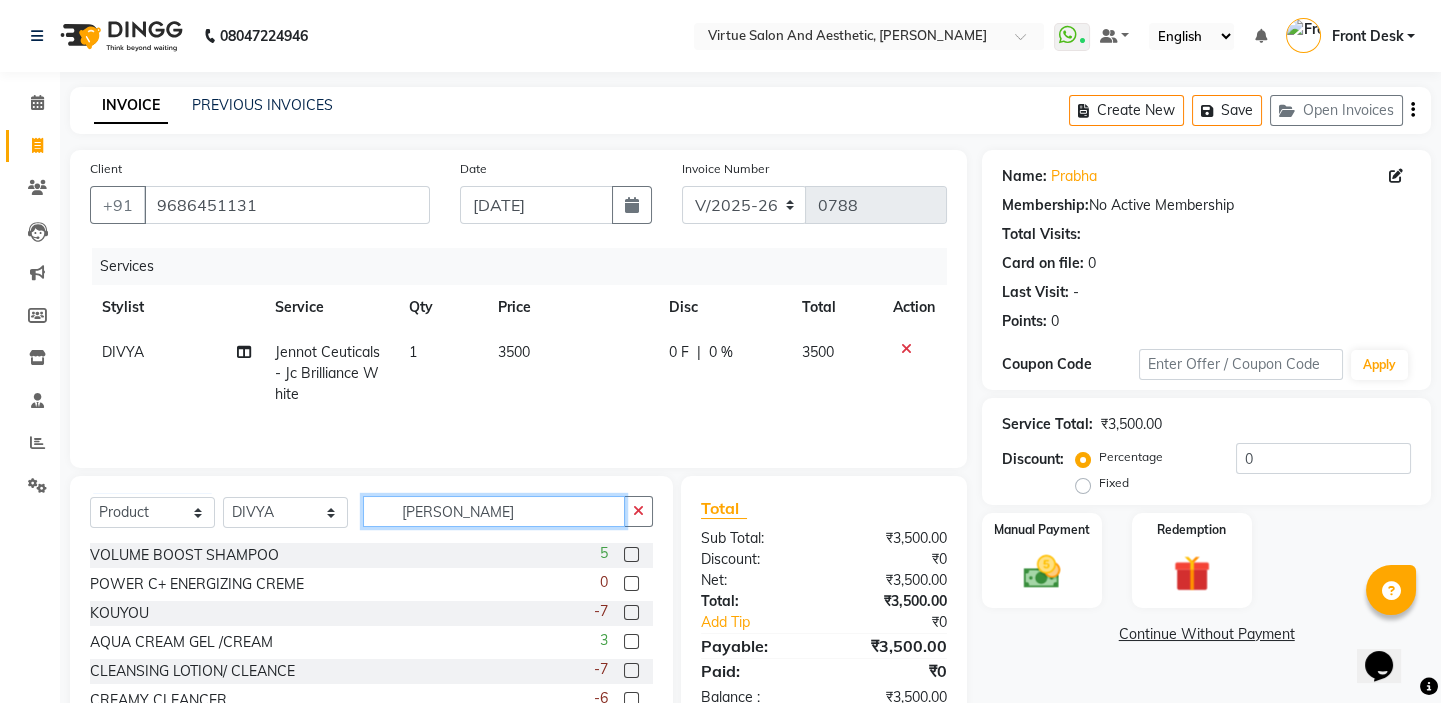 click on "Select  Service  Product  Membership  Package Voucher Prepaid Gift Card  Select Stylist BALAJI DIVYA FAMITHA Front Desk ILAKKIYA ISHWARYA MANISHA MILLI RAJAN RAMESH BRILL VOLUME BOOST SHAMPOO  5 POWER C+ ENERGIZING CREME  0 KOUYOU  -7 AQUA CREAM GEL /CREAM  3 CLEANSING LOTION/ CLEANCE  -7 CREAMY CLEANCER  -6 minu shampoo  2 purifying  2 energizing shampoo  3 renewing conditioner  3 ARGAN OIL-100ML NASHI  -1 GLOW ACCELERATING CONCENTRATE  -8 FRIZZ AWAY CONDITIONER  1 urban white  0 POWER C - EYE CONTOUR  0 THERMAL CONCENTRATE WATER  1 INTENSIVE MOISTURISING EMULSION  1 SKEYNDOR MOISTURISING BOOSTER  1 MOUSE GRIP  7 hydrating boosting concentrate /serum  -17 SOLU-250ML  OSIS DUST IT-10g  3 MINU CONDITIONER 250  ML  0 NT ENERGISING SEASONAL SUPER ACTIVE  2 NT ENERGISING GEL  2 NT ENERGISING SUPERACTIVE  -1 NT RENEWING SHAMPOO  2 NT RENEWING CONDITIONING TREATMENT  2 NT NOURISHING BUILDING PACK  3 ENERGIZING SHAMPOO 250ML  0 VOLU SHAMPOO 250ML  0 LOVE SMOOTH INSTANT MASK 250ML  0 1 brazilian style 300 ml  2 2 -2" 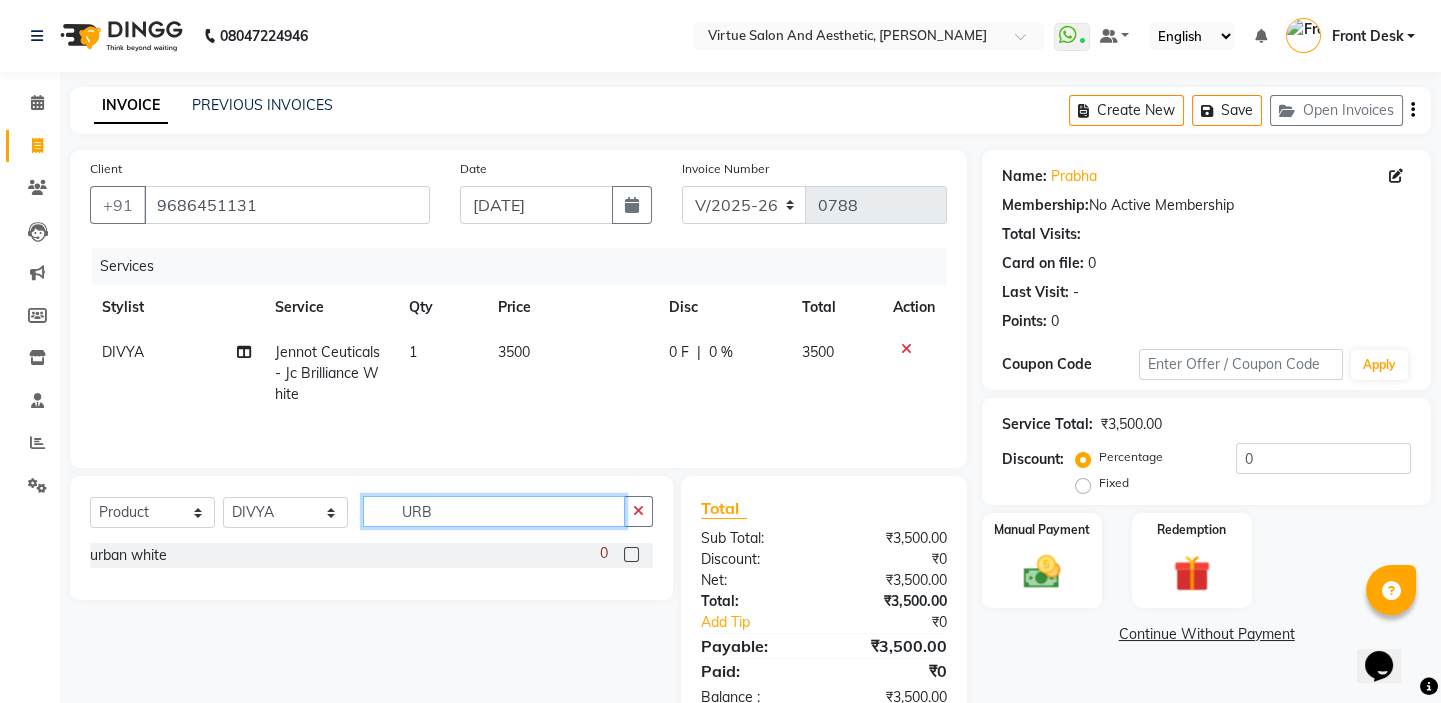 type on "URB" 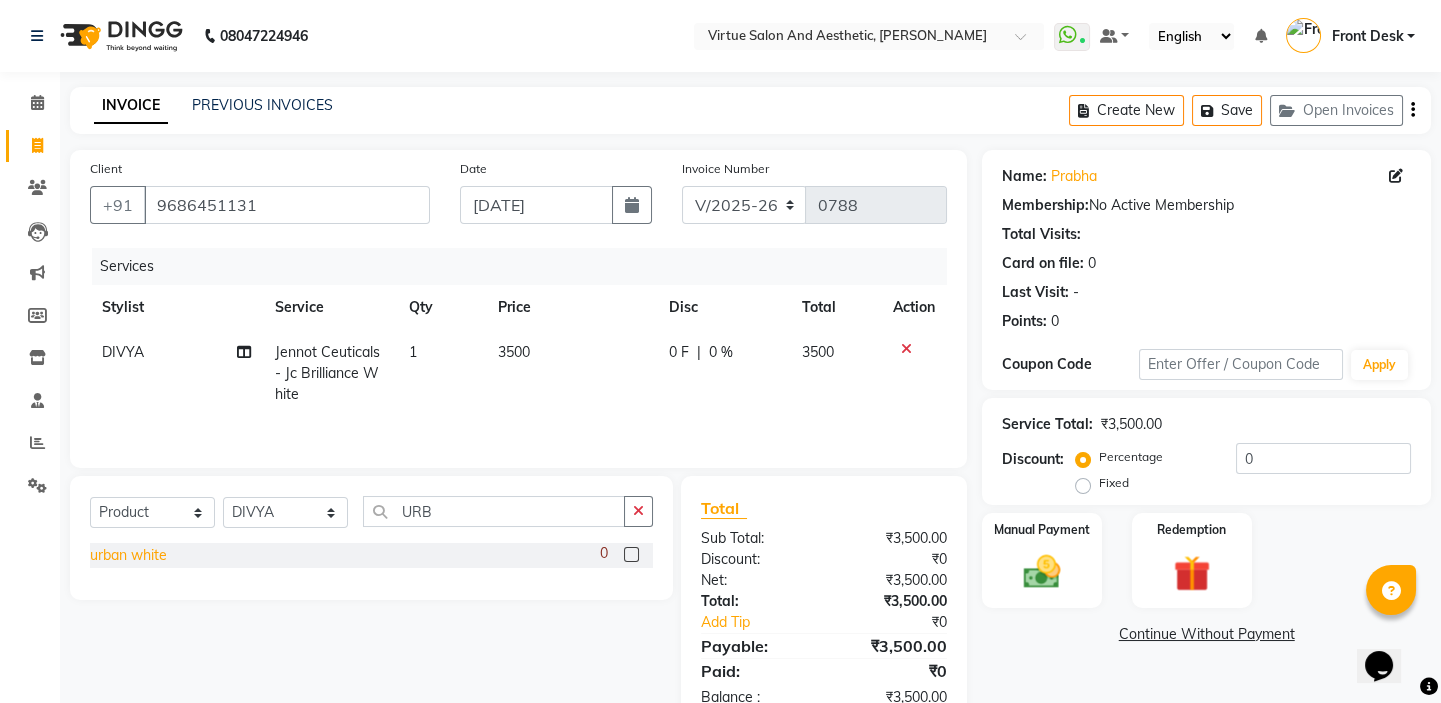 click on "urban white" 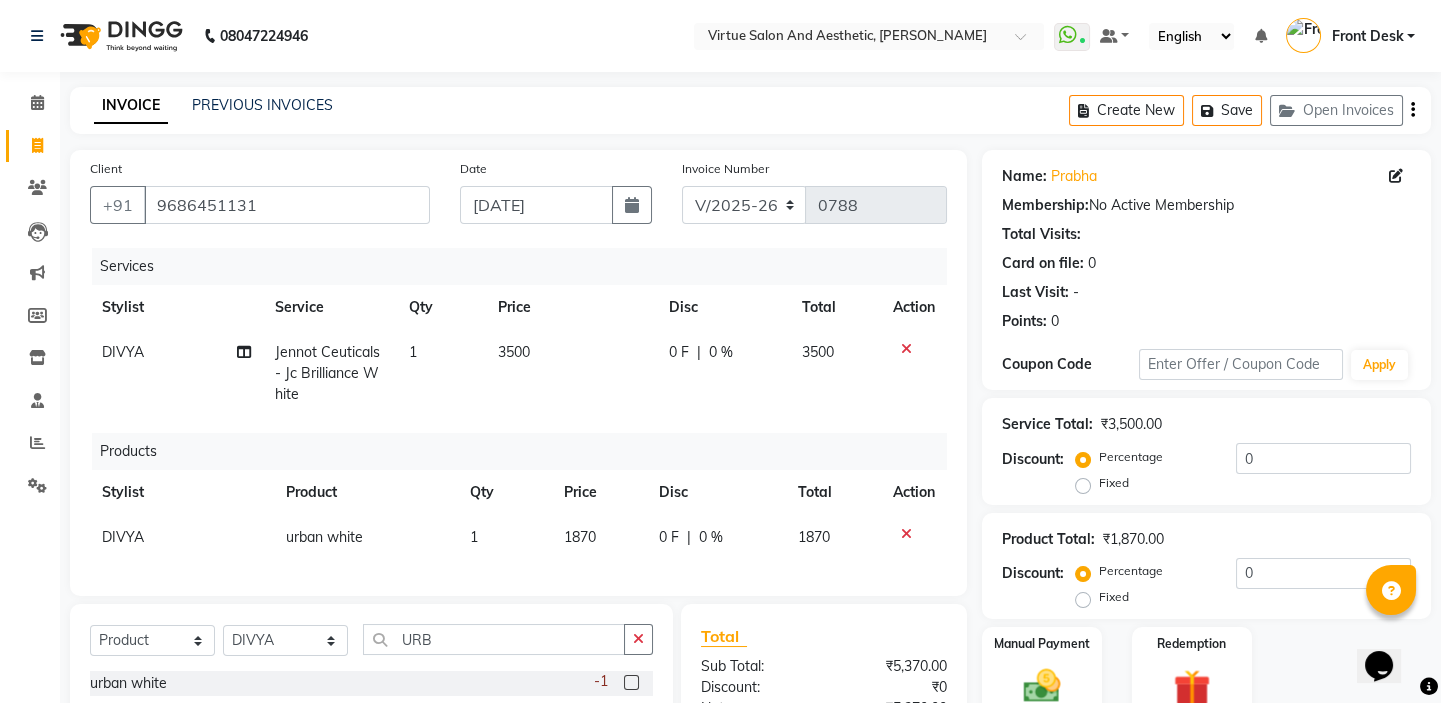 click 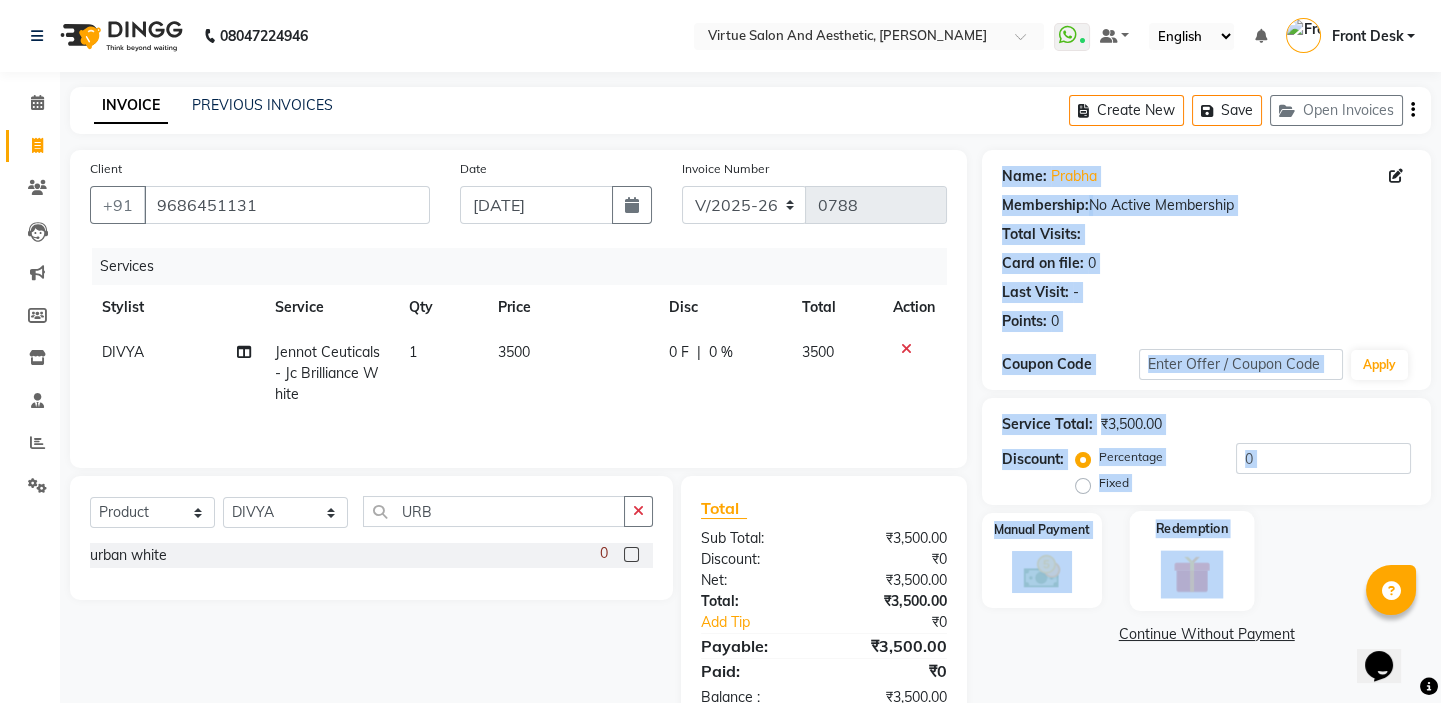drag, startPoint x: 993, startPoint y: 166, endPoint x: 1233, endPoint y: 570, distance: 469.91064 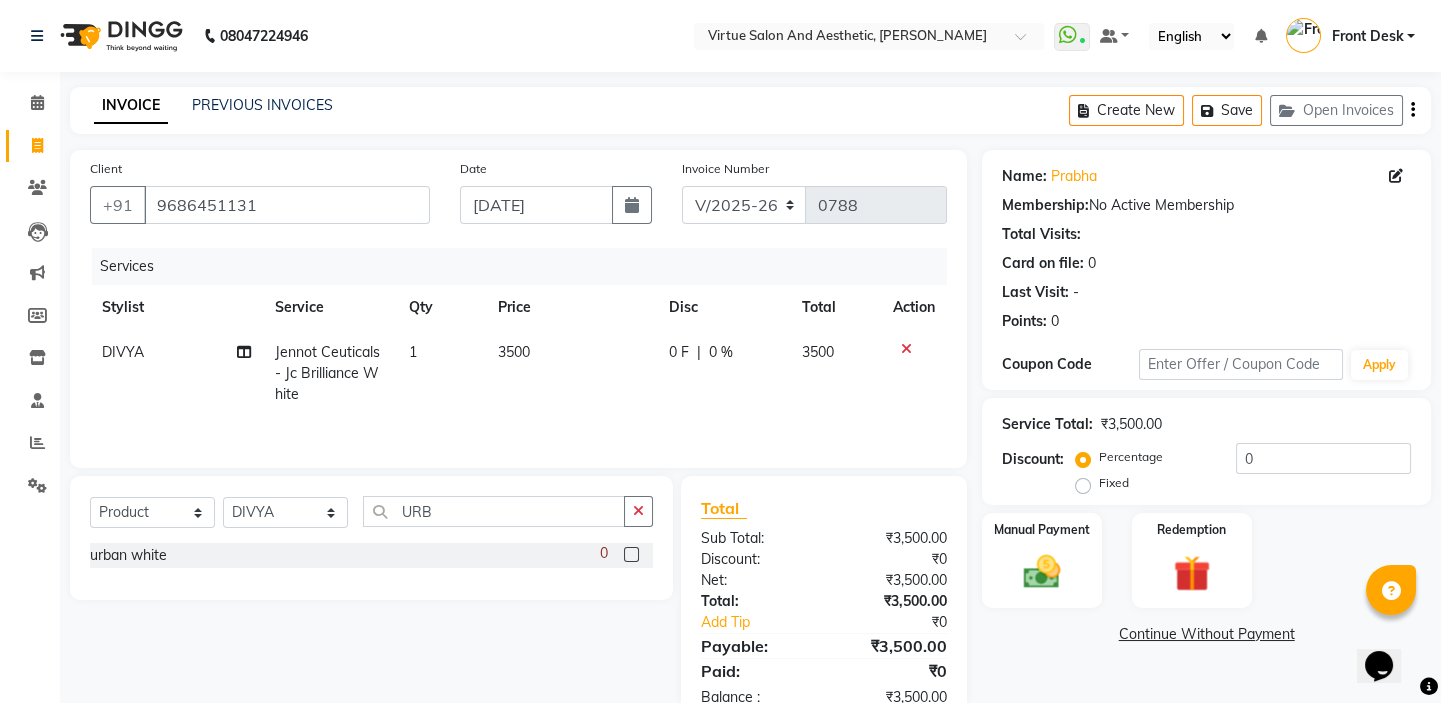 click on "INVOICE PREVIOUS INVOICES Create New   Save   Open Invoices" 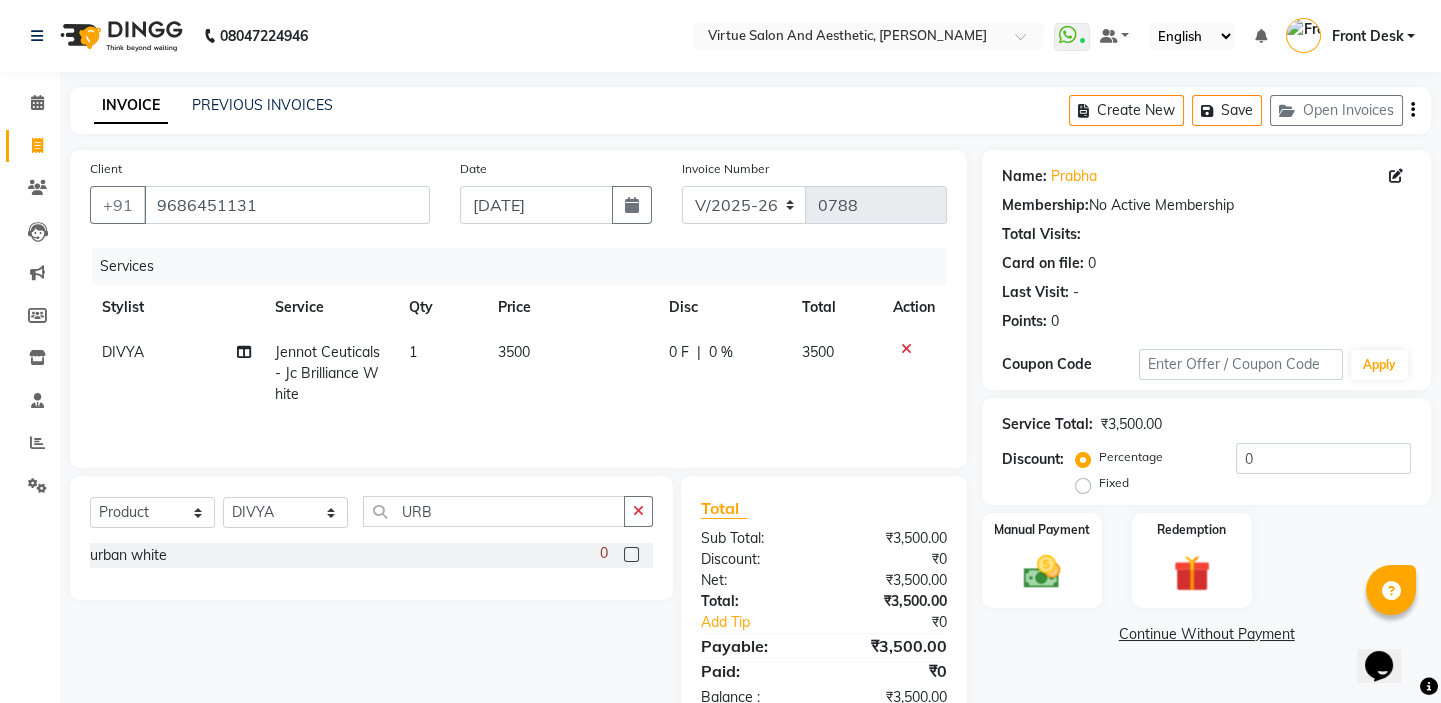 drag, startPoint x: 983, startPoint y: 164, endPoint x: 1320, endPoint y: 649, distance: 590.5878 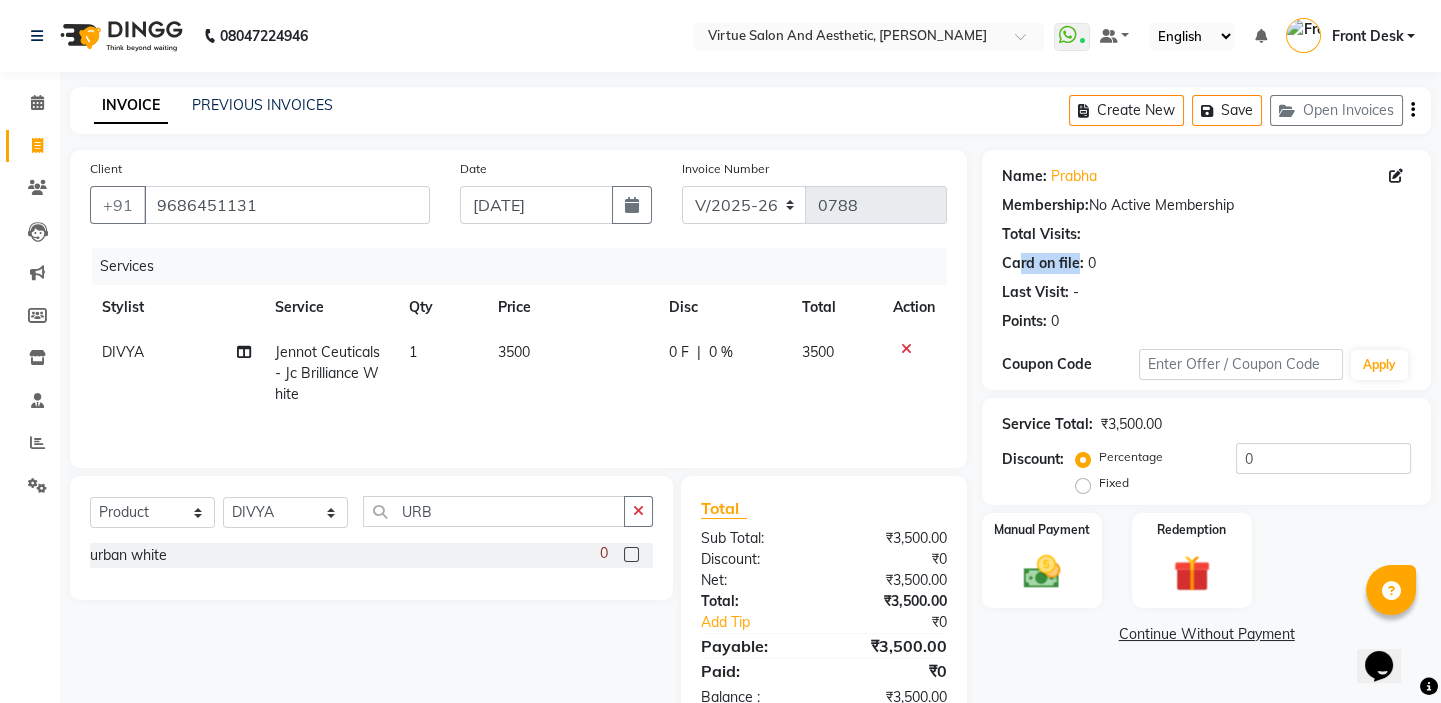 drag, startPoint x: 1078, startPoint y: 268, endPoint x: 916, endPoint y: 274, distance: 162.11107 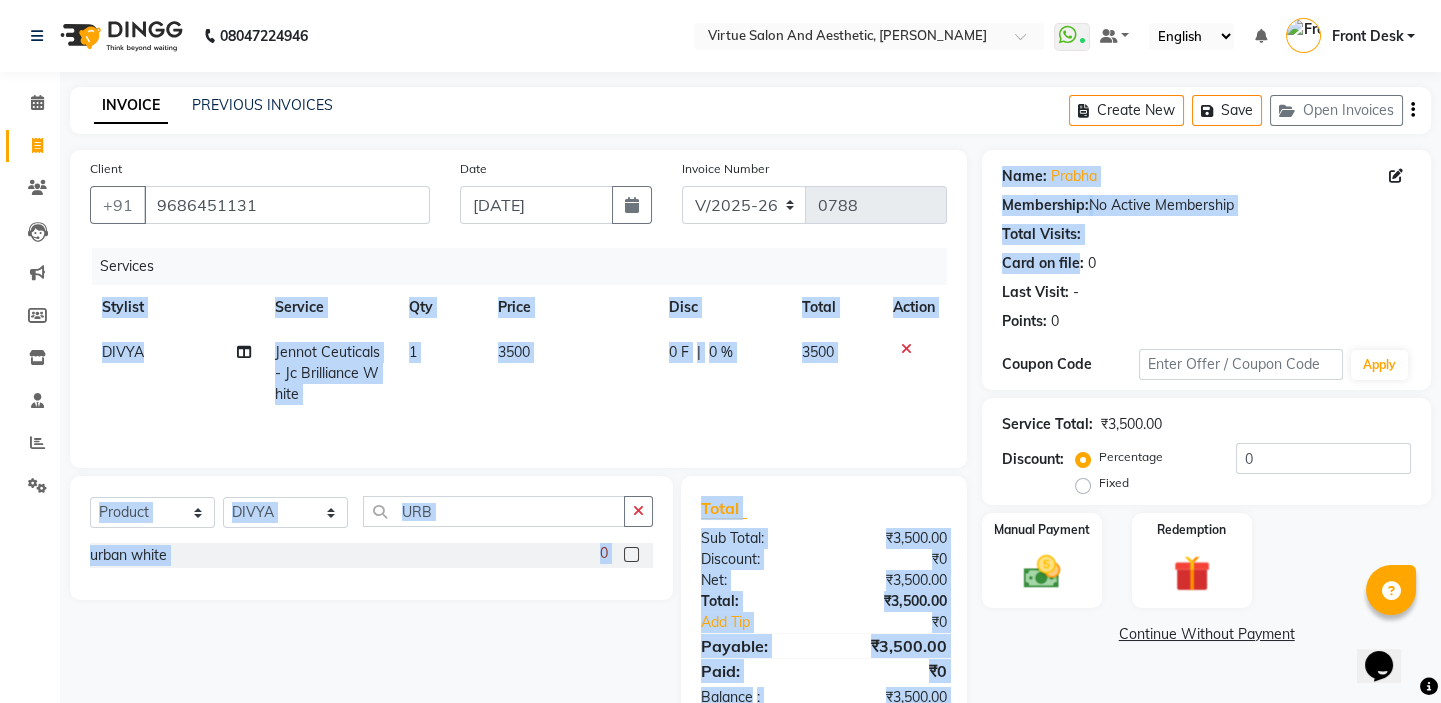 click on "Total Visits:" 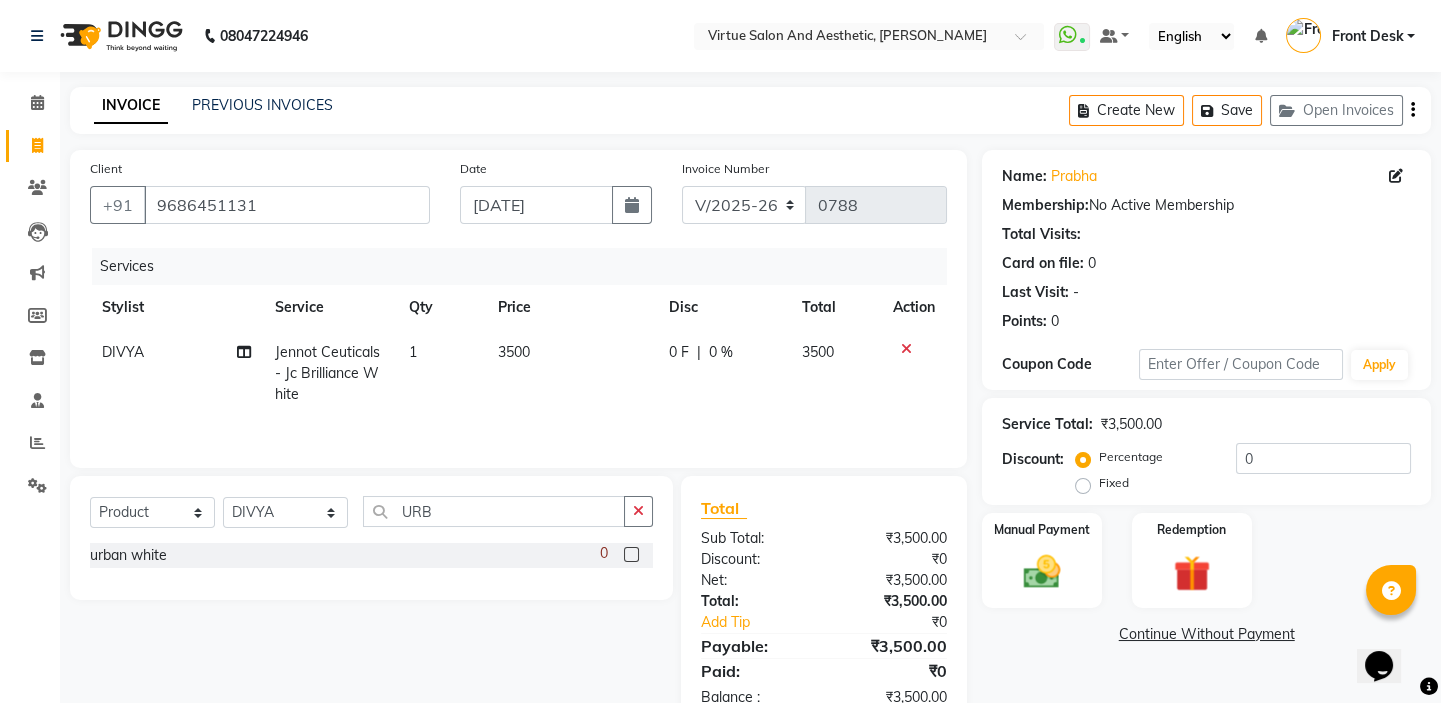 click on "INVOICE PREVIOUS INVOICES Create New   Save   Open Invoices" 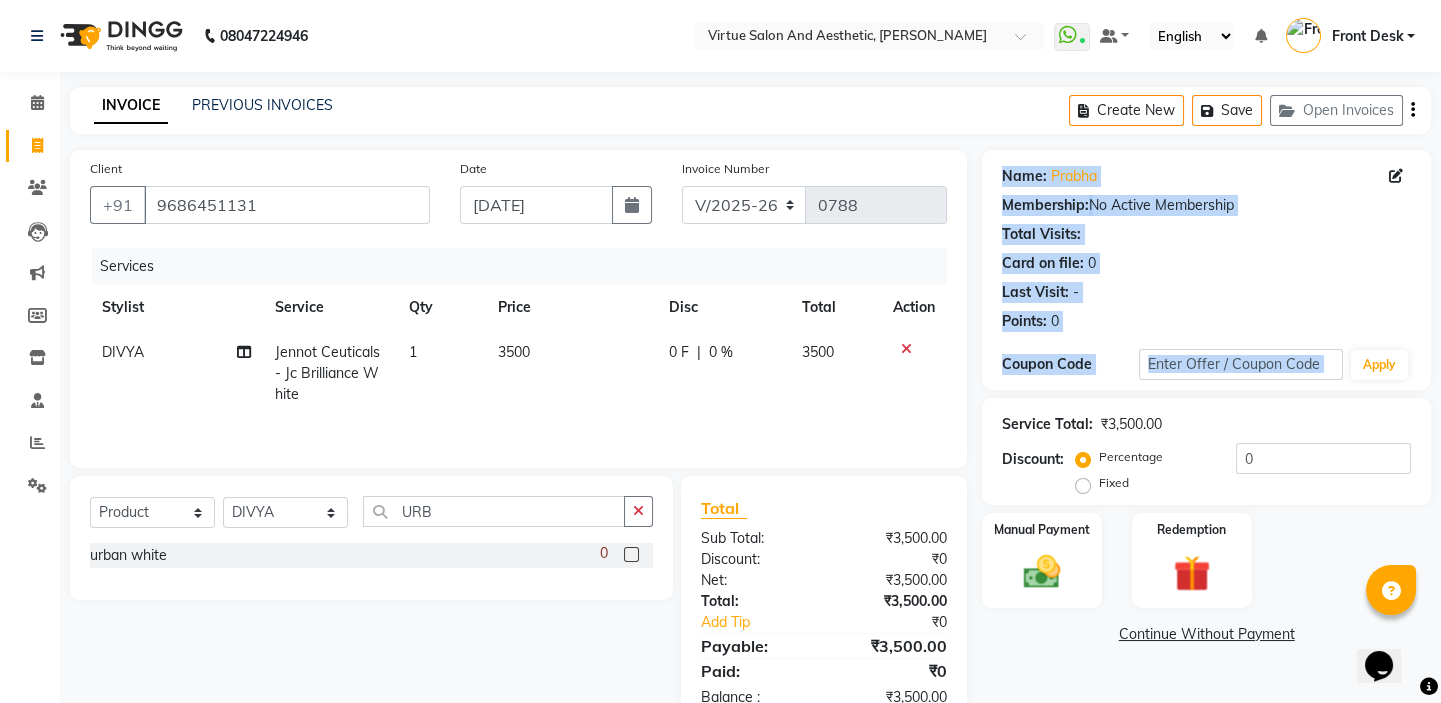 drag, startPoint x: 999, startPoint y: 172, endPoint x: 1422, endPoint y: 383, distance: 472.705 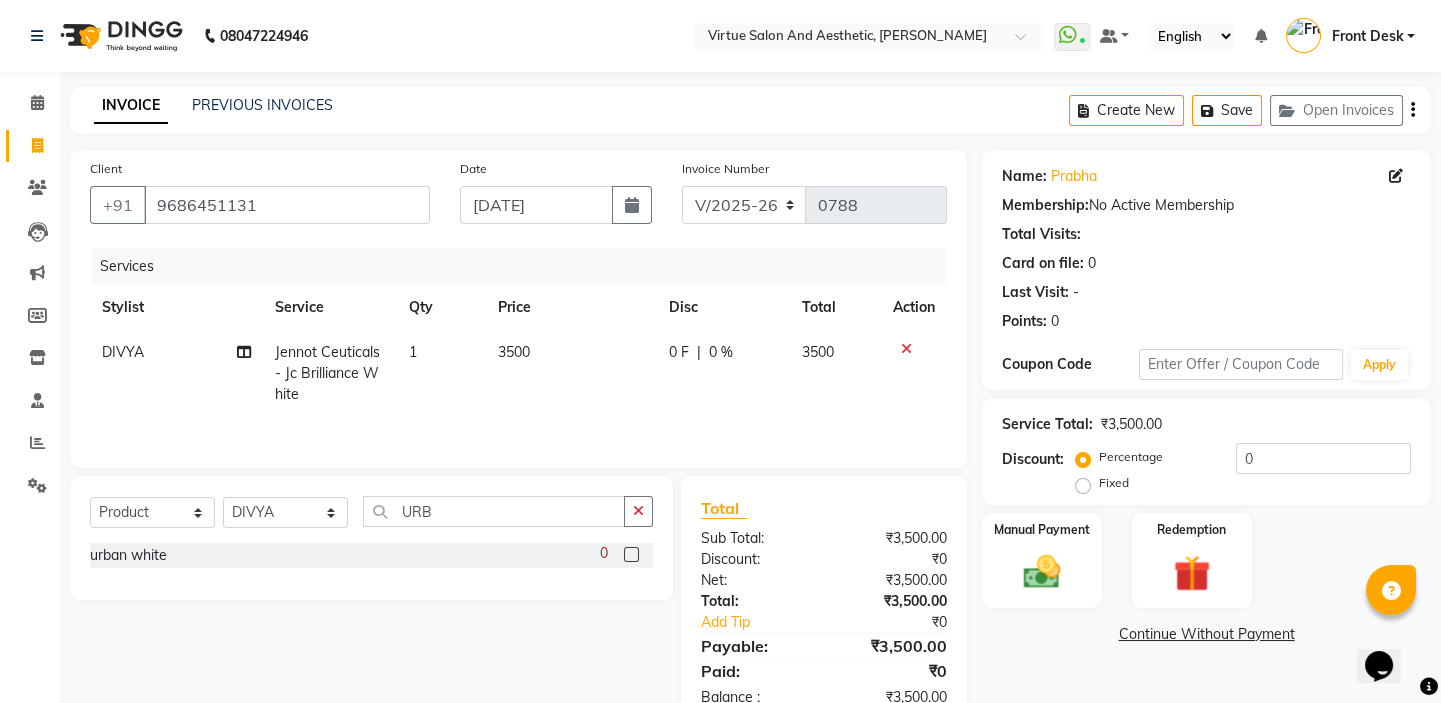 click on "INVOICE PREVIOUS INVOICES Create New   Save   Open Invoices" 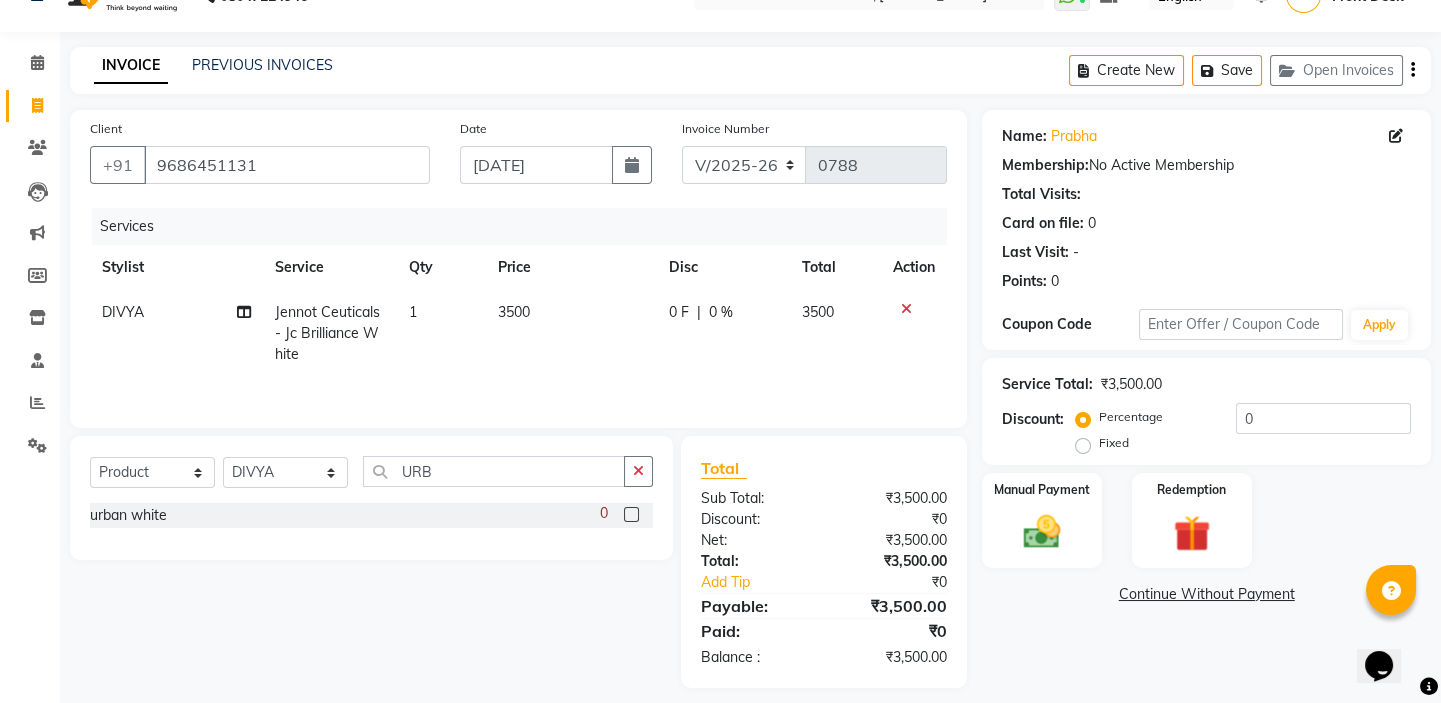 scroll, scrollTop: 0, scrollLeft: 0, axis: both 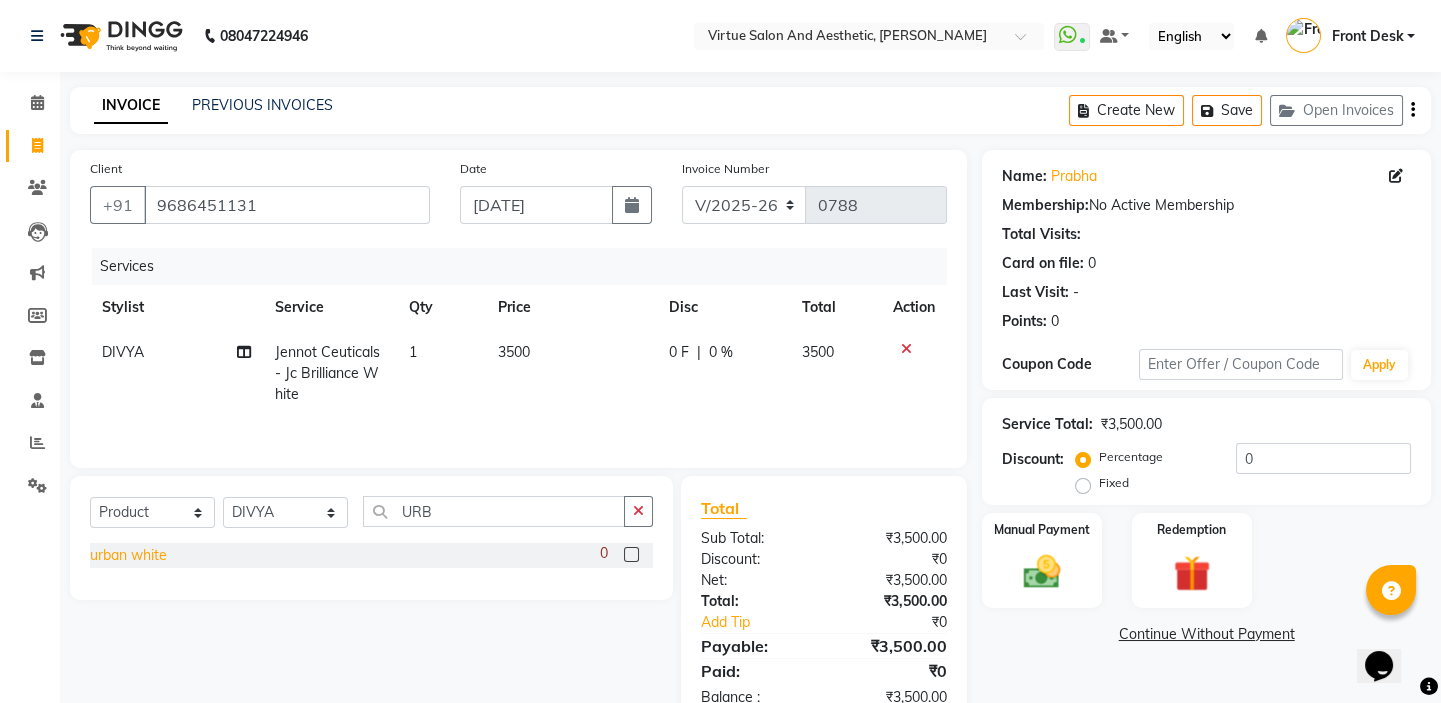 click on "urban white" 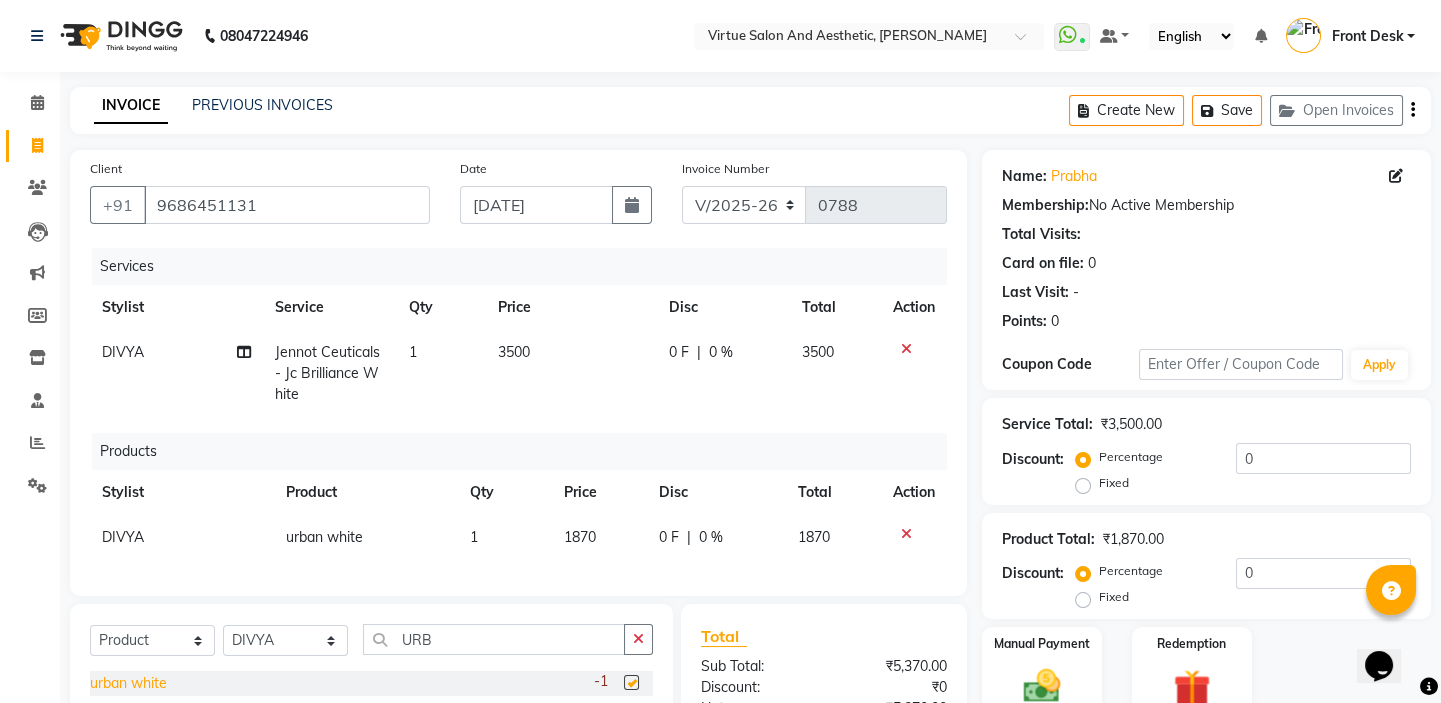 checkbox on "false" 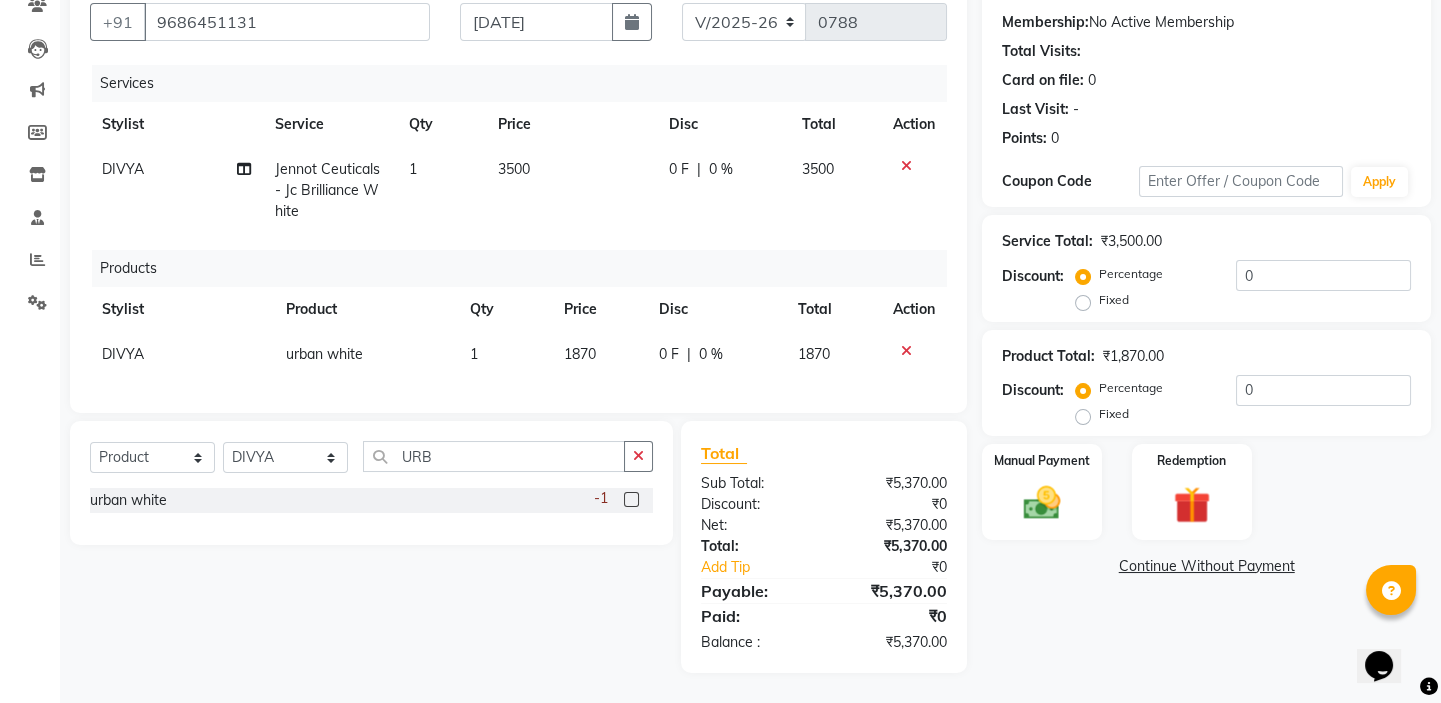 scroll, scrollTop: 197, scrollLeft: 0, axis: vertical 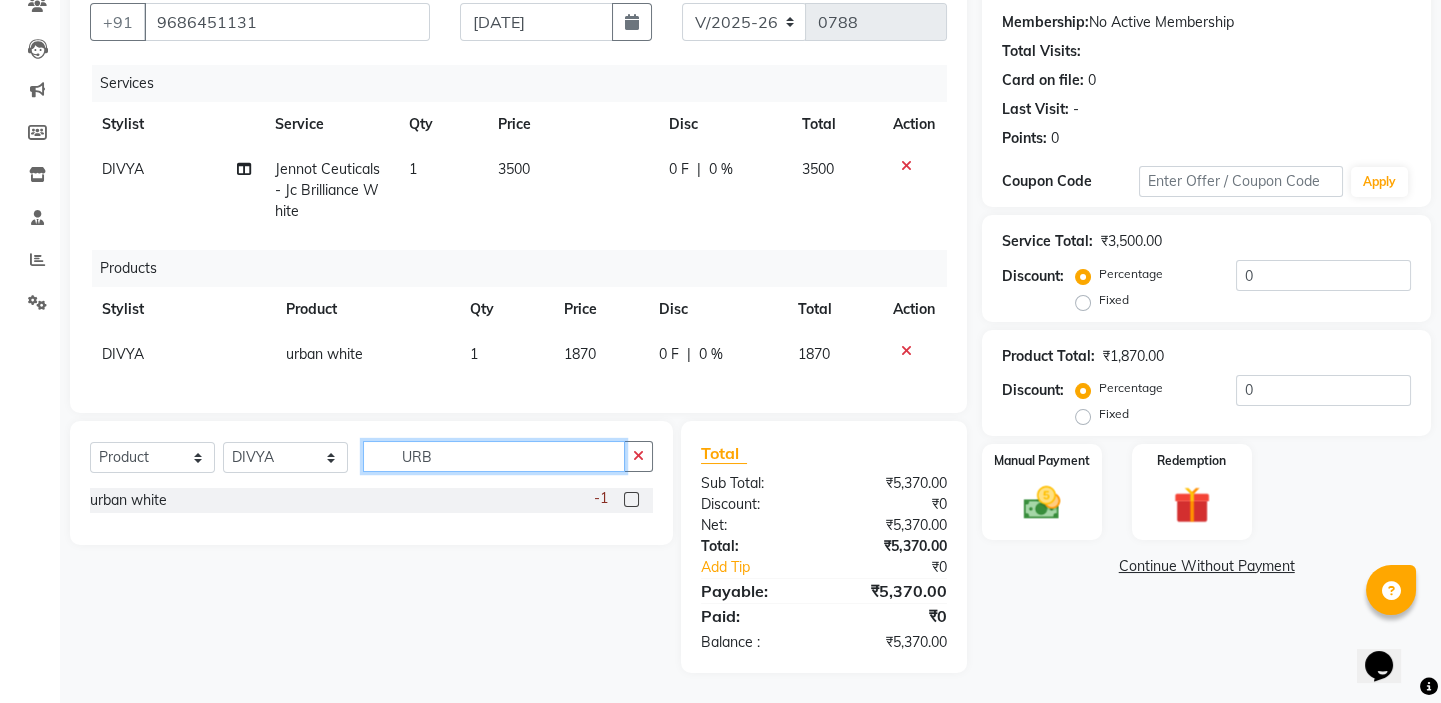 drag, startPoint x: 443, startPoint y: 457, endPoint x: 384, endPoint y: 430, distance: 64.884514 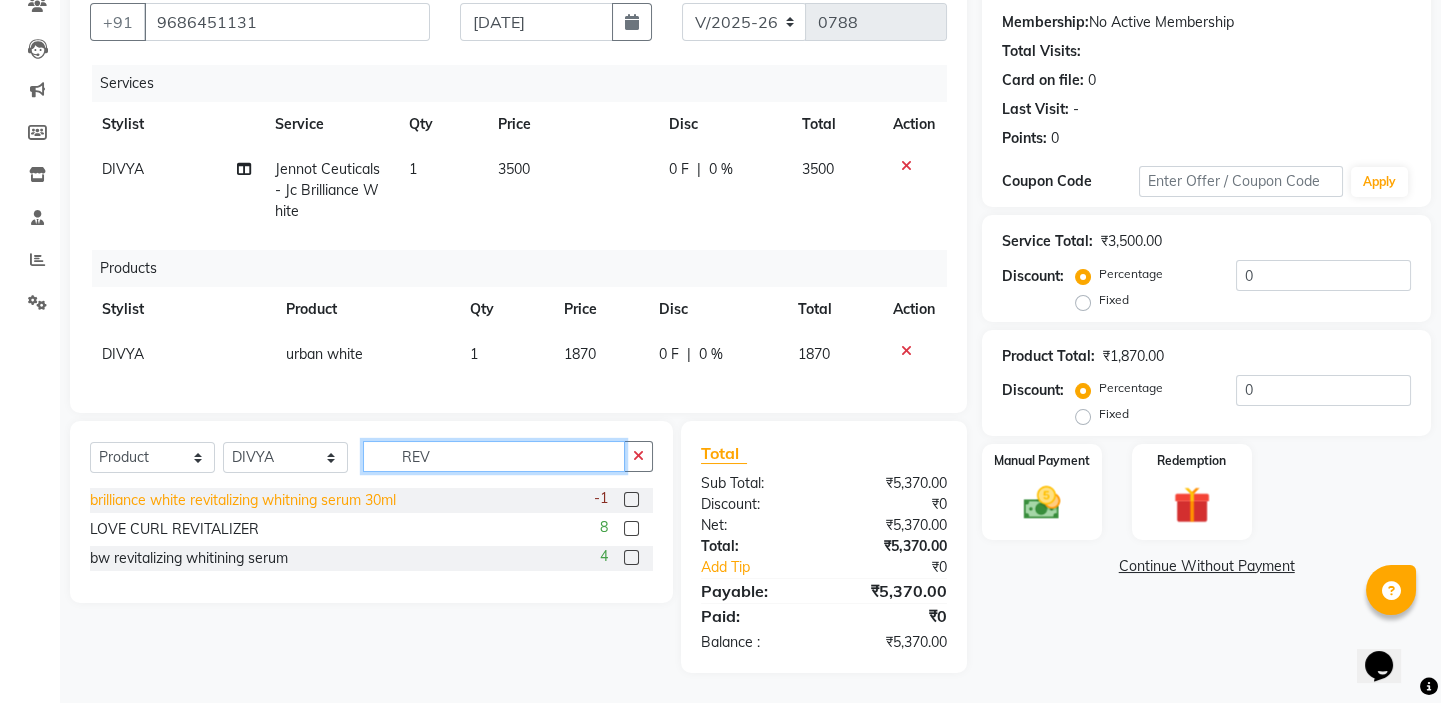 type on "REV" 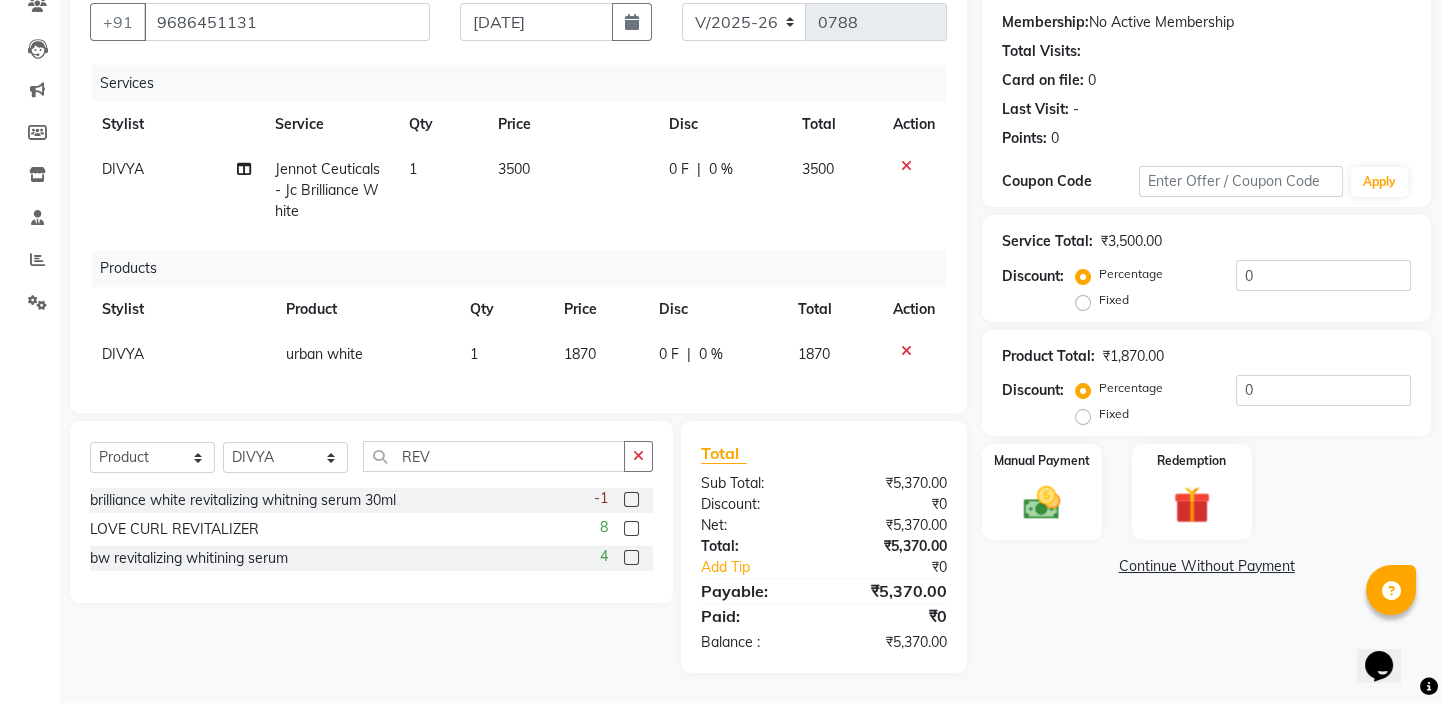 click on "brilliance white revitalizing whitning serum 30ml" 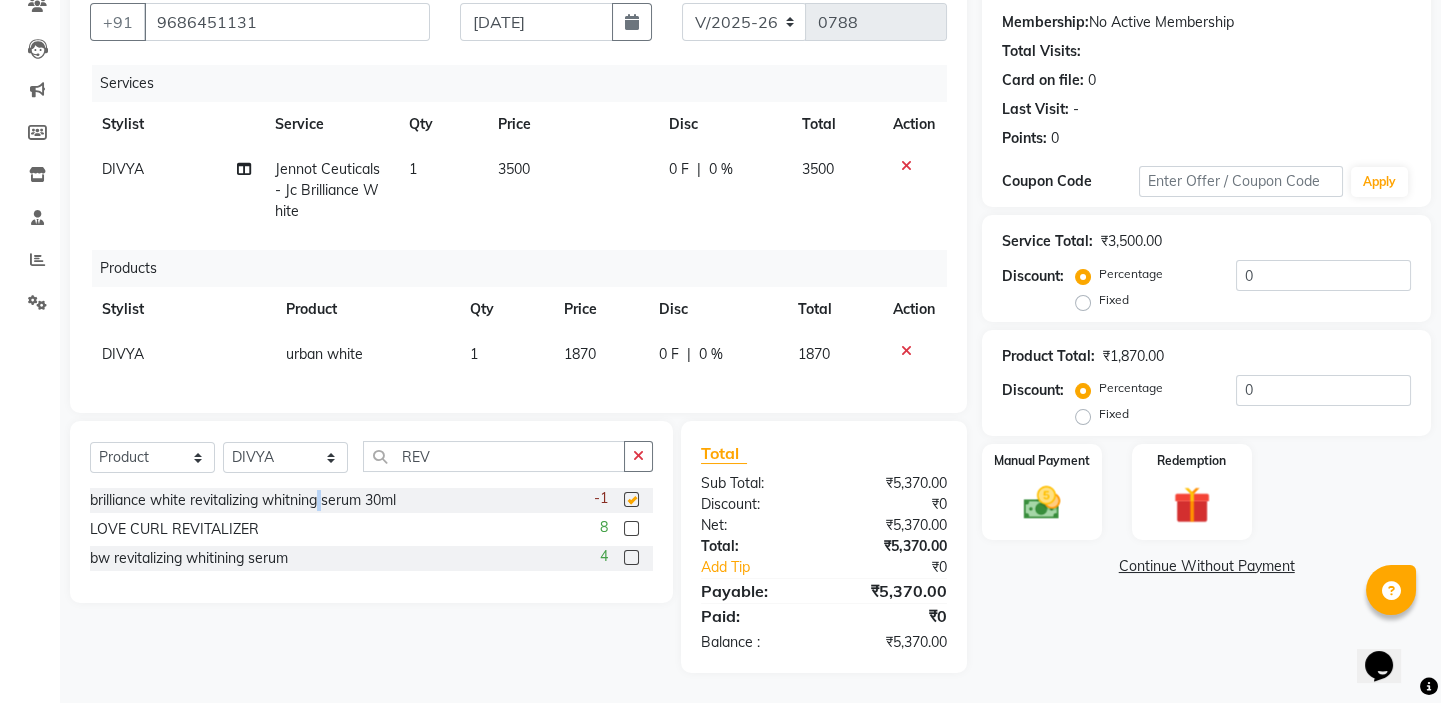 checkbox on "false" 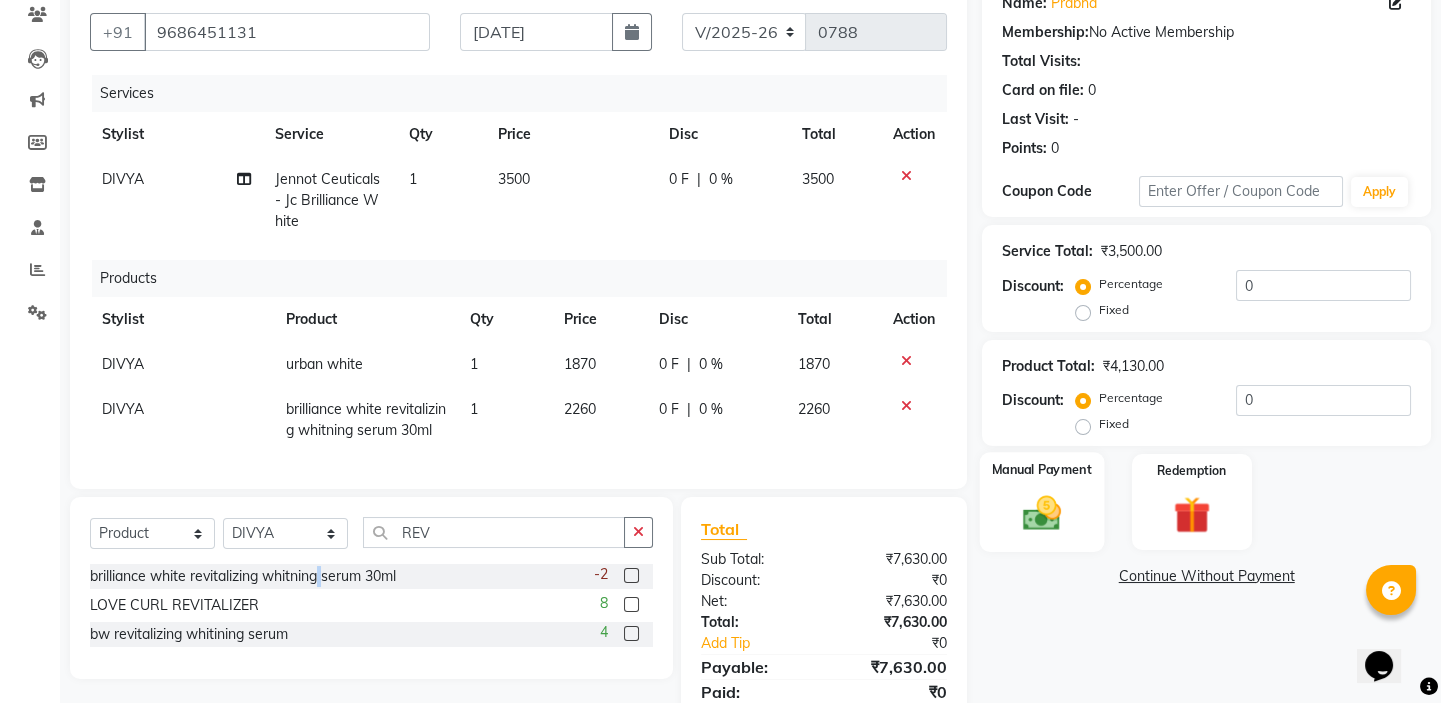 scroll, scrollTop: 263, scrollLeft: 0, axis: vertical 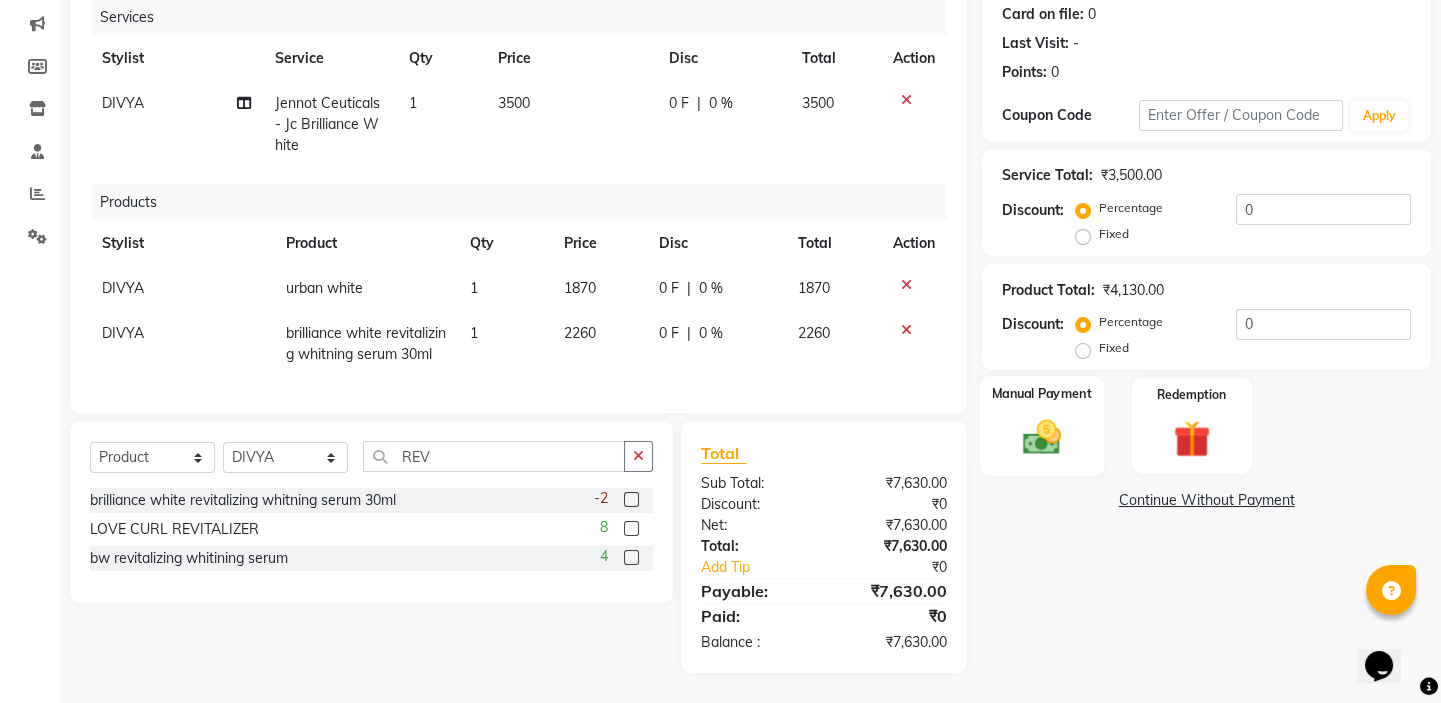 click on "Manual Payment" 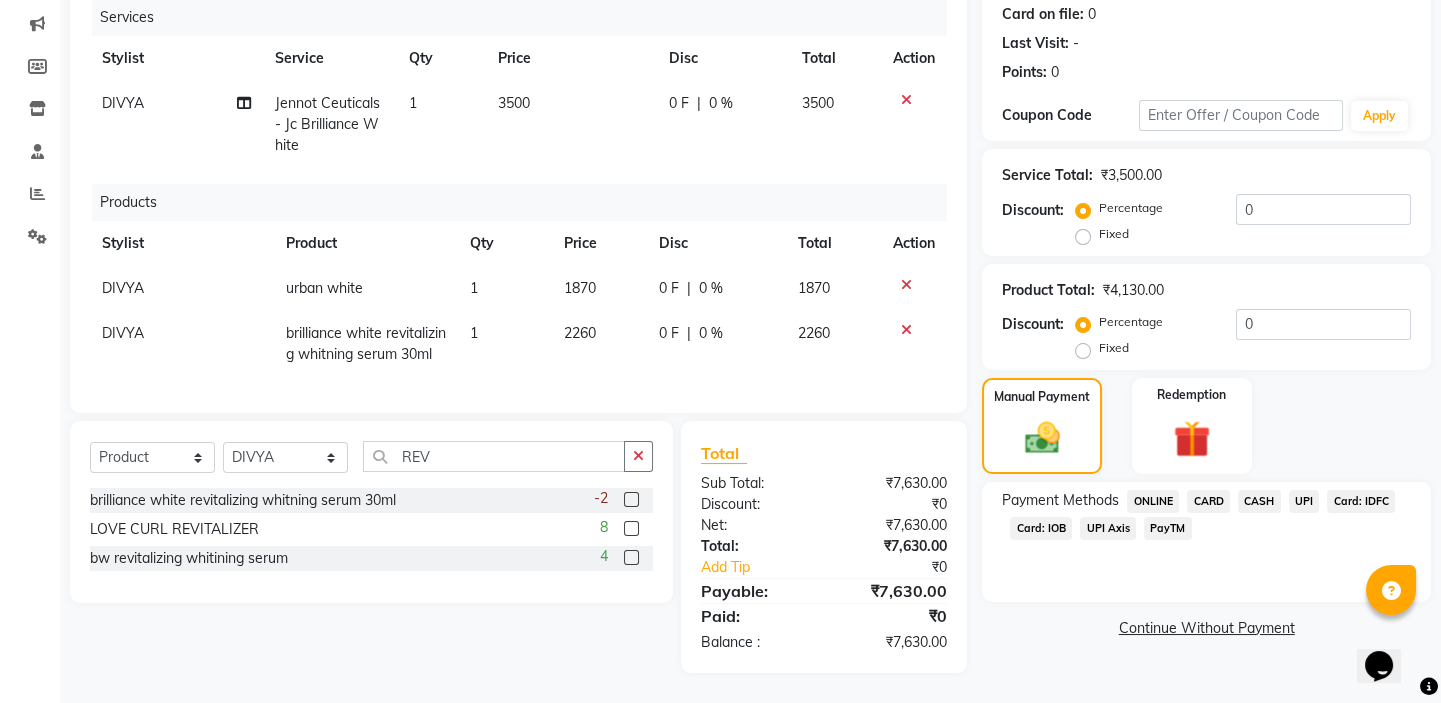 click on "UPI" 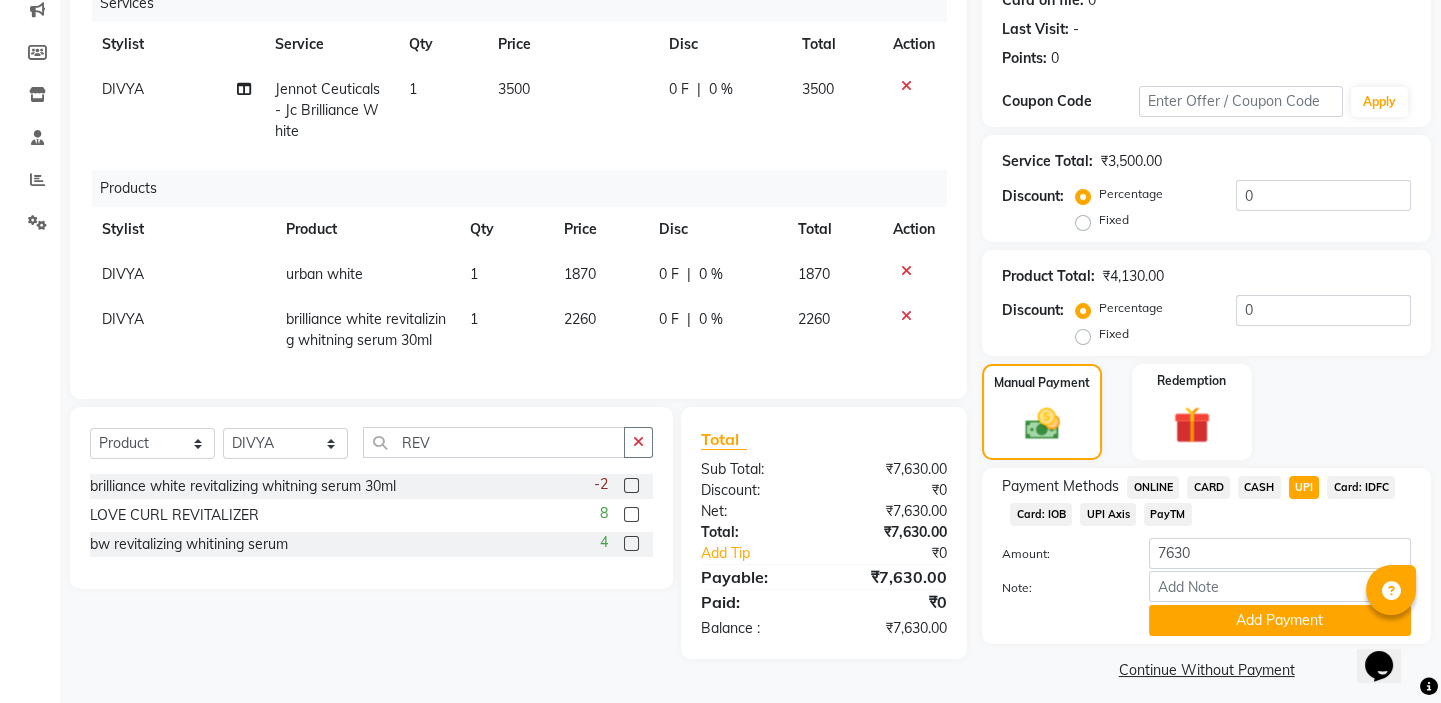 scroll, scrollTop: 274, scrollLeft: 0, axis: vertical 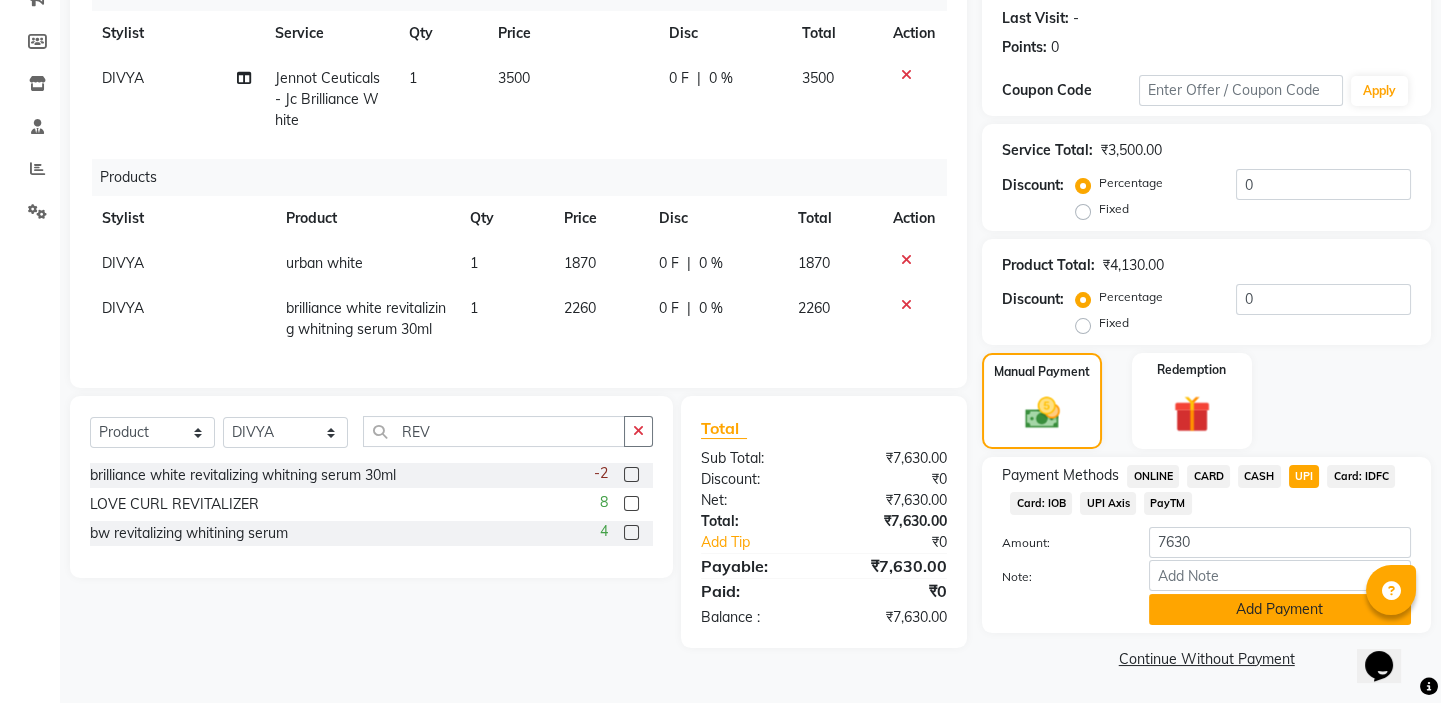 click on "Add Payment" 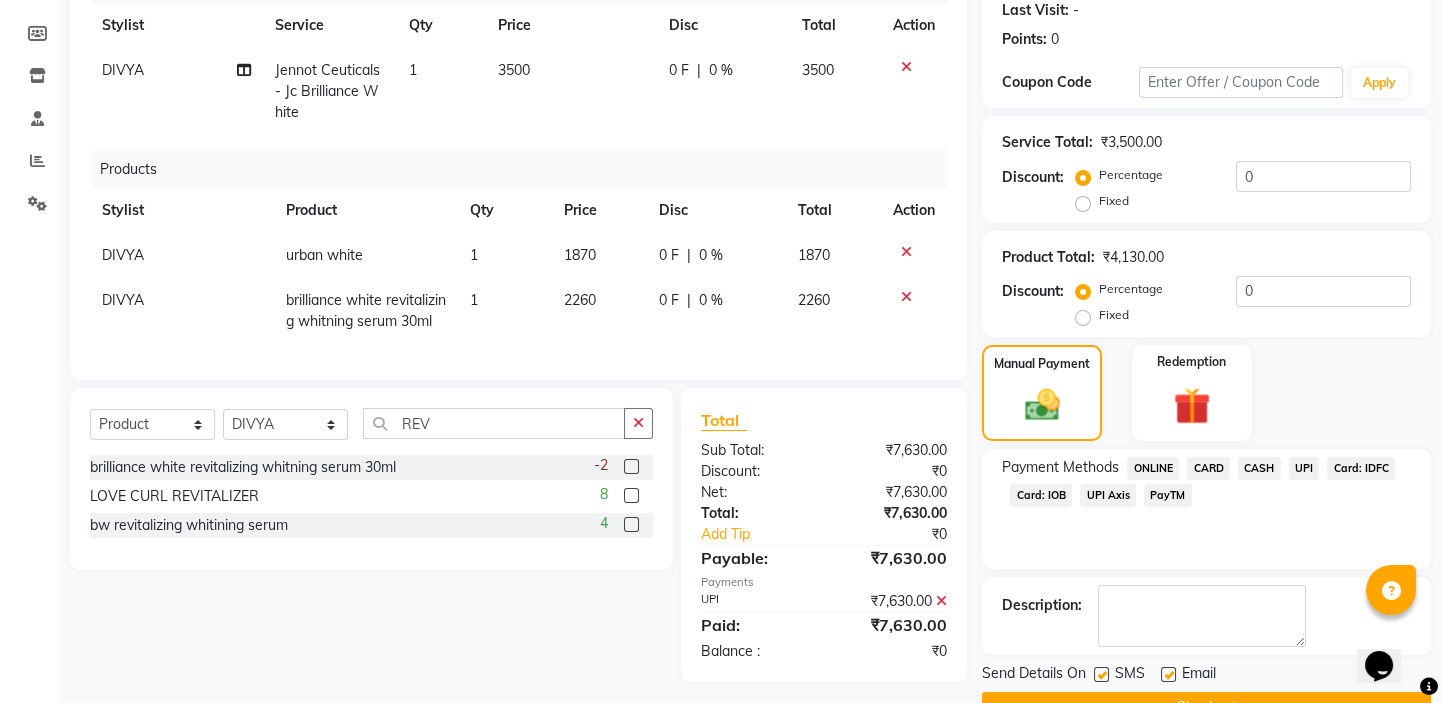 scroll, scrollTop: 330, scrollLeft: 0, axis: vertical 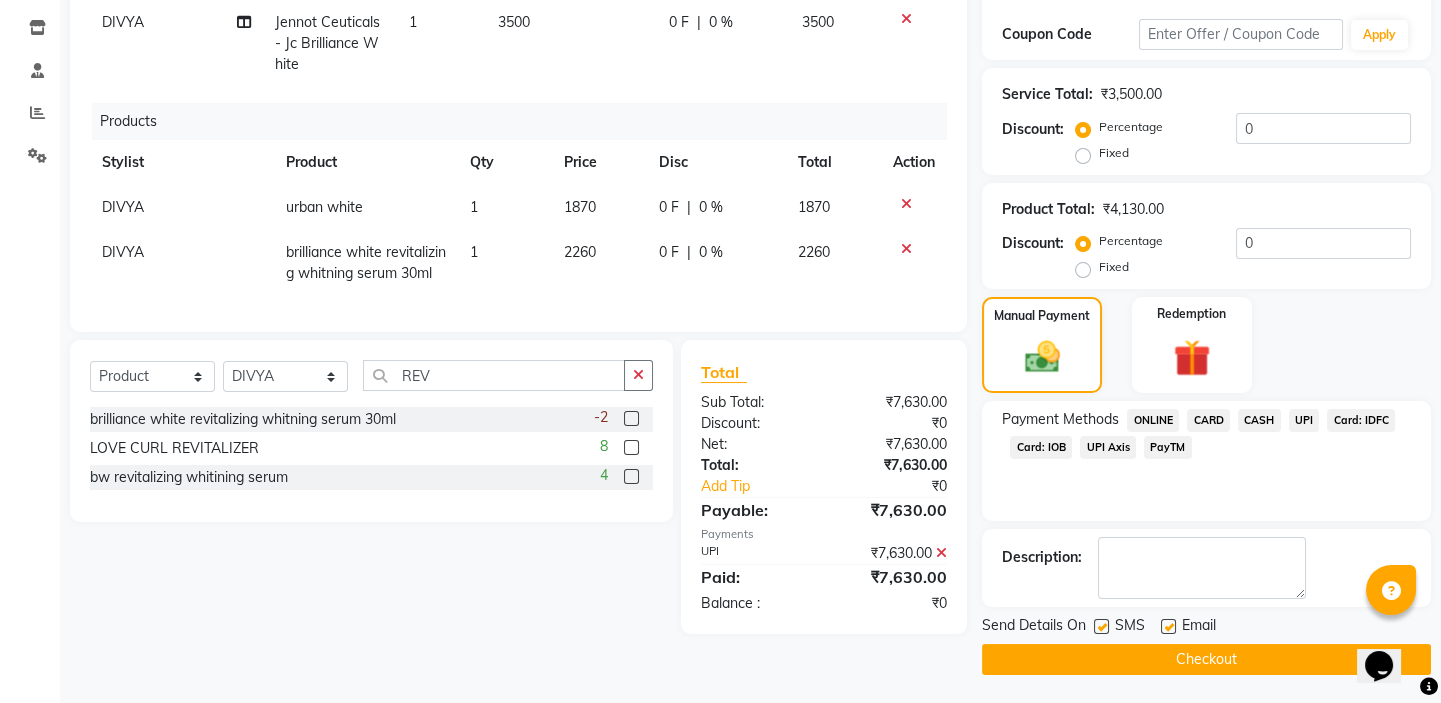 click on "Checkout" 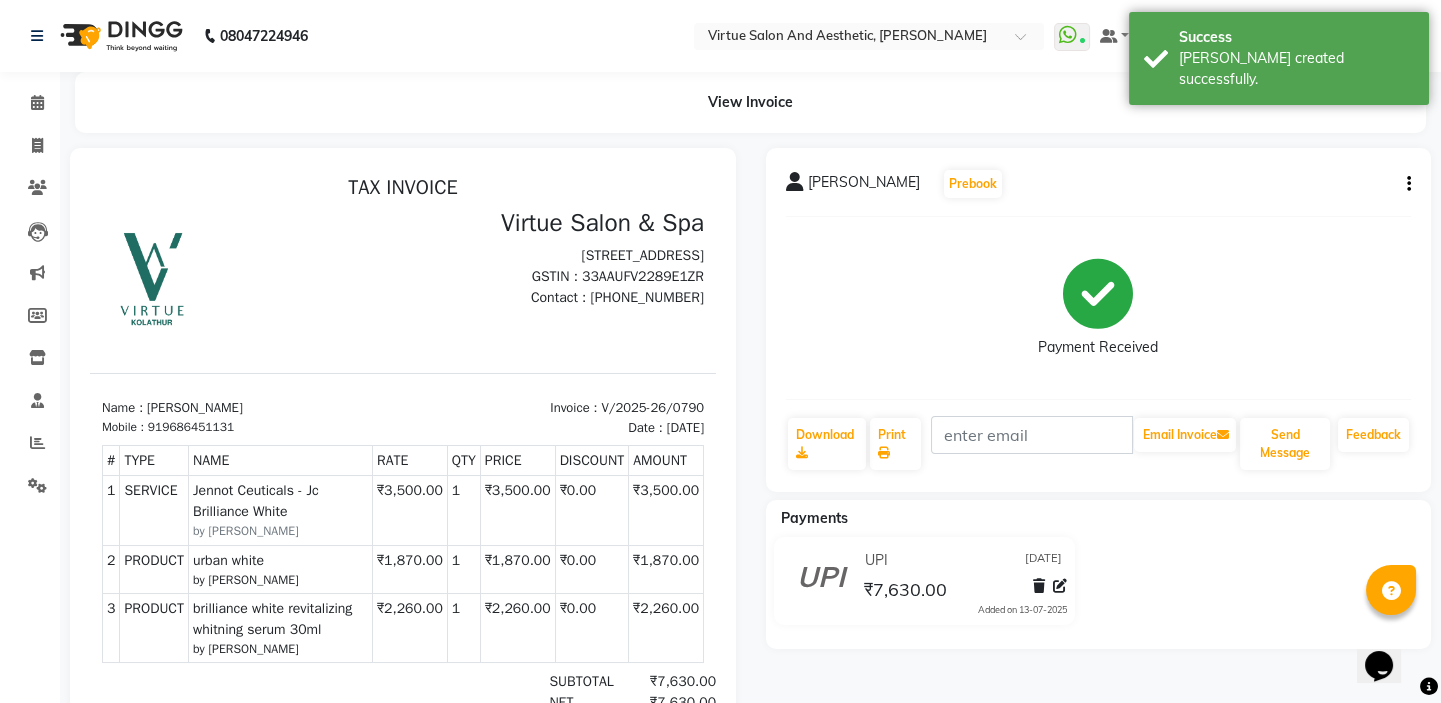 scroll, scrollTop: 0, scrollLeft: 0, axis: both 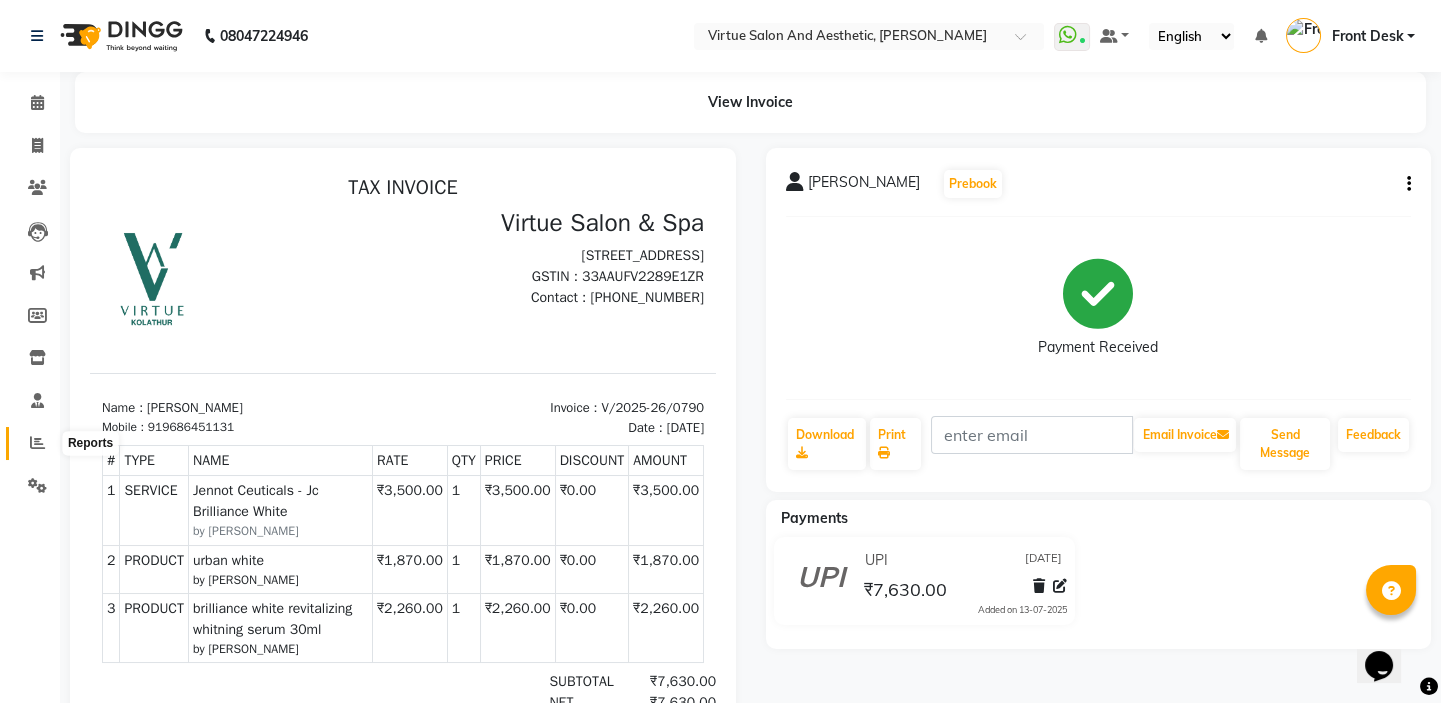 click 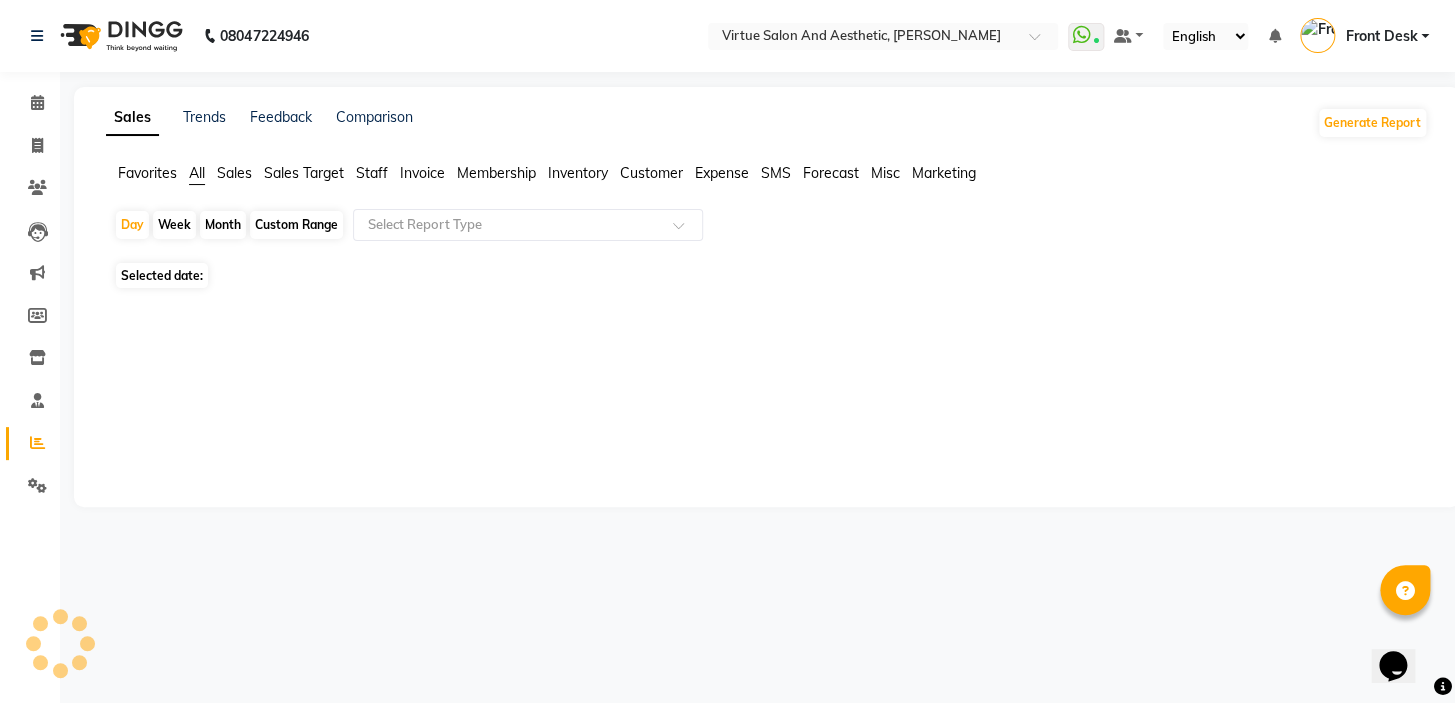 click on "Sales" 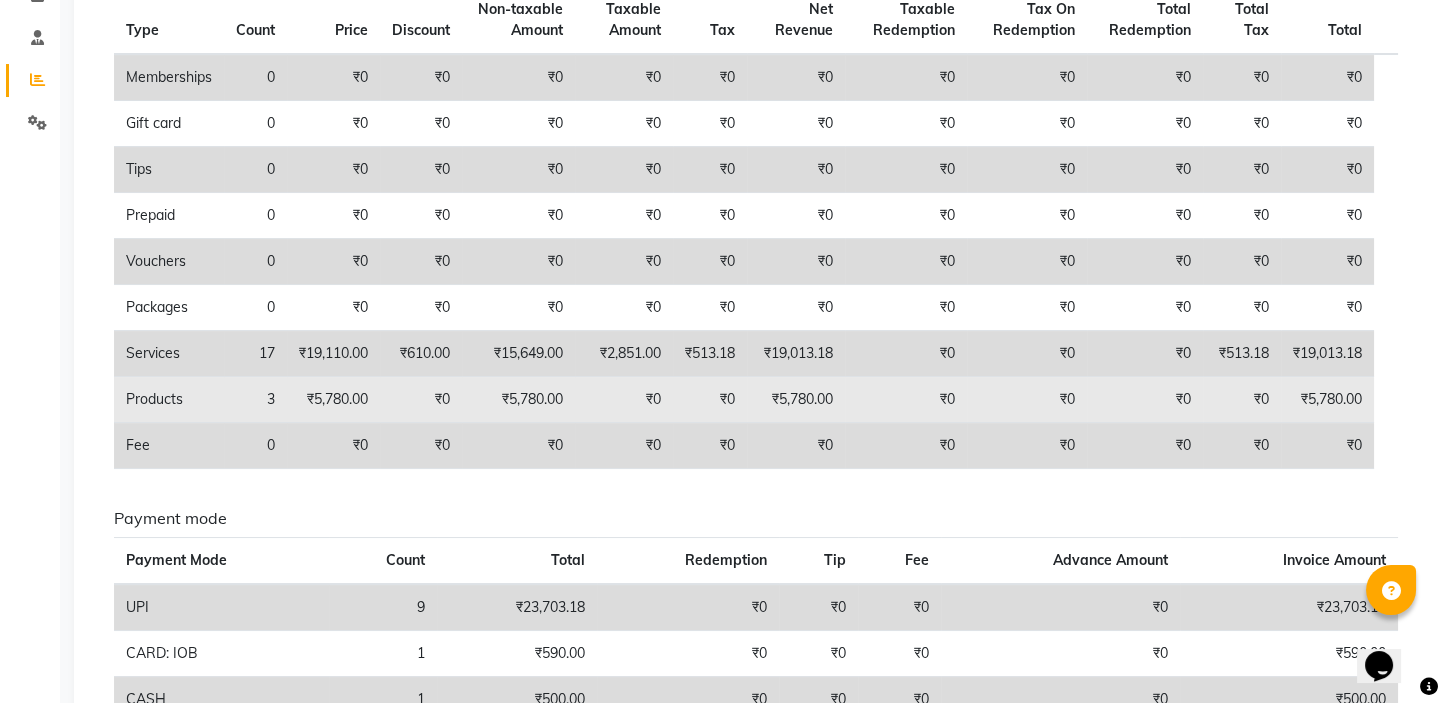 scroll, scrollTop: 0, scrollLeft: 0, axis: both 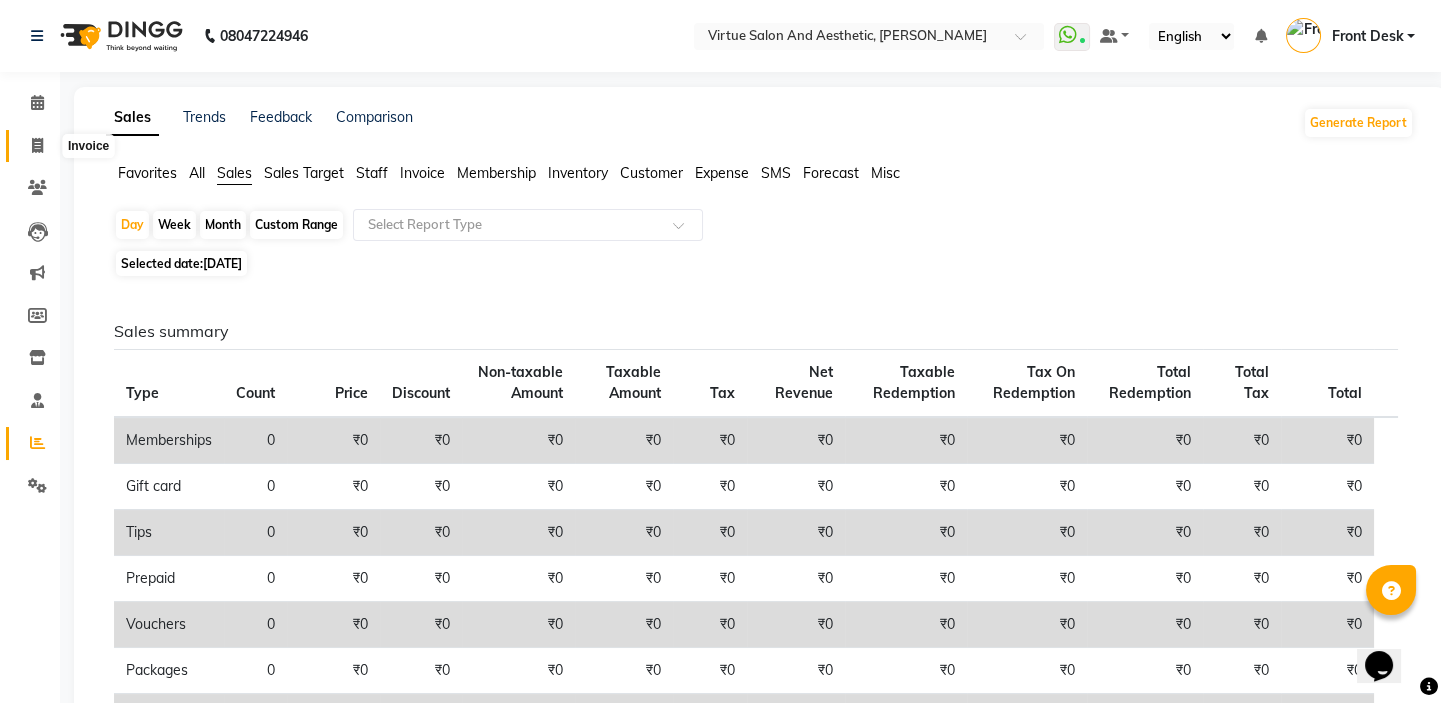 click 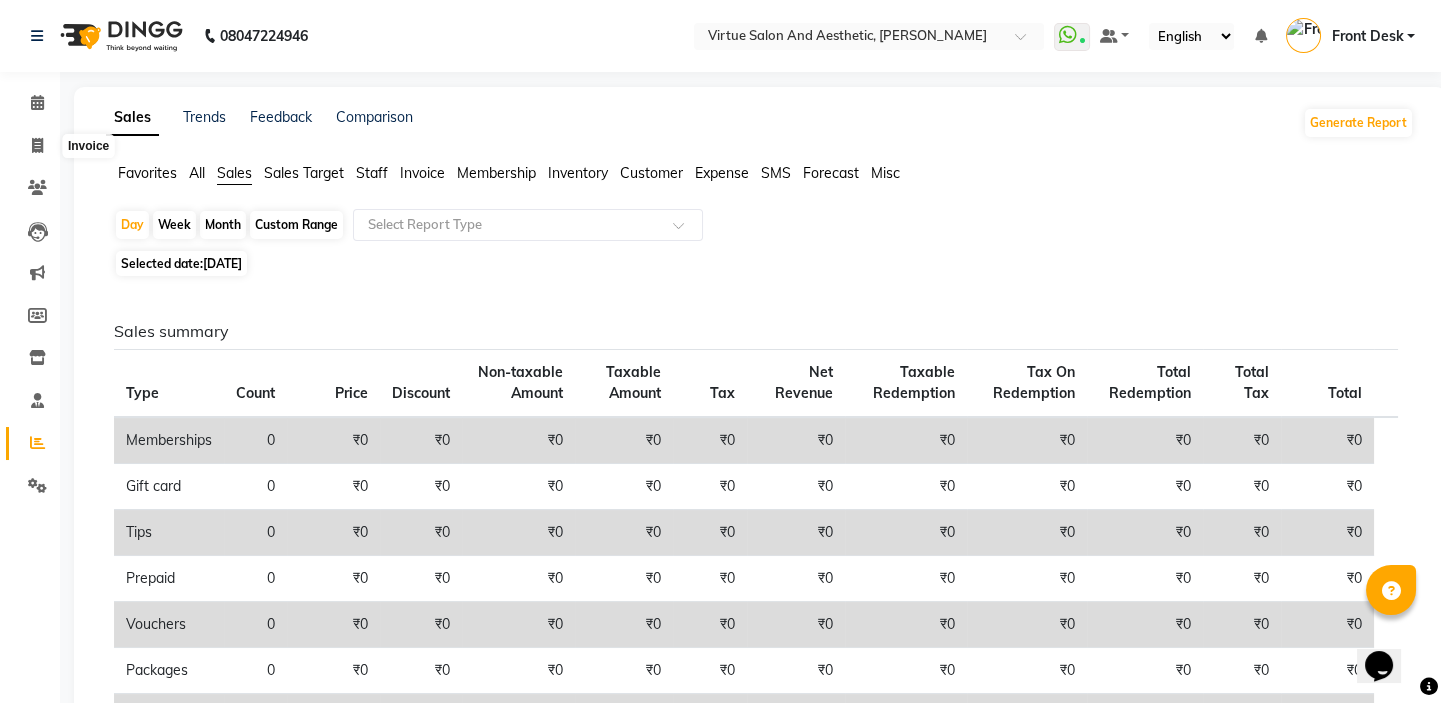 select on "service" 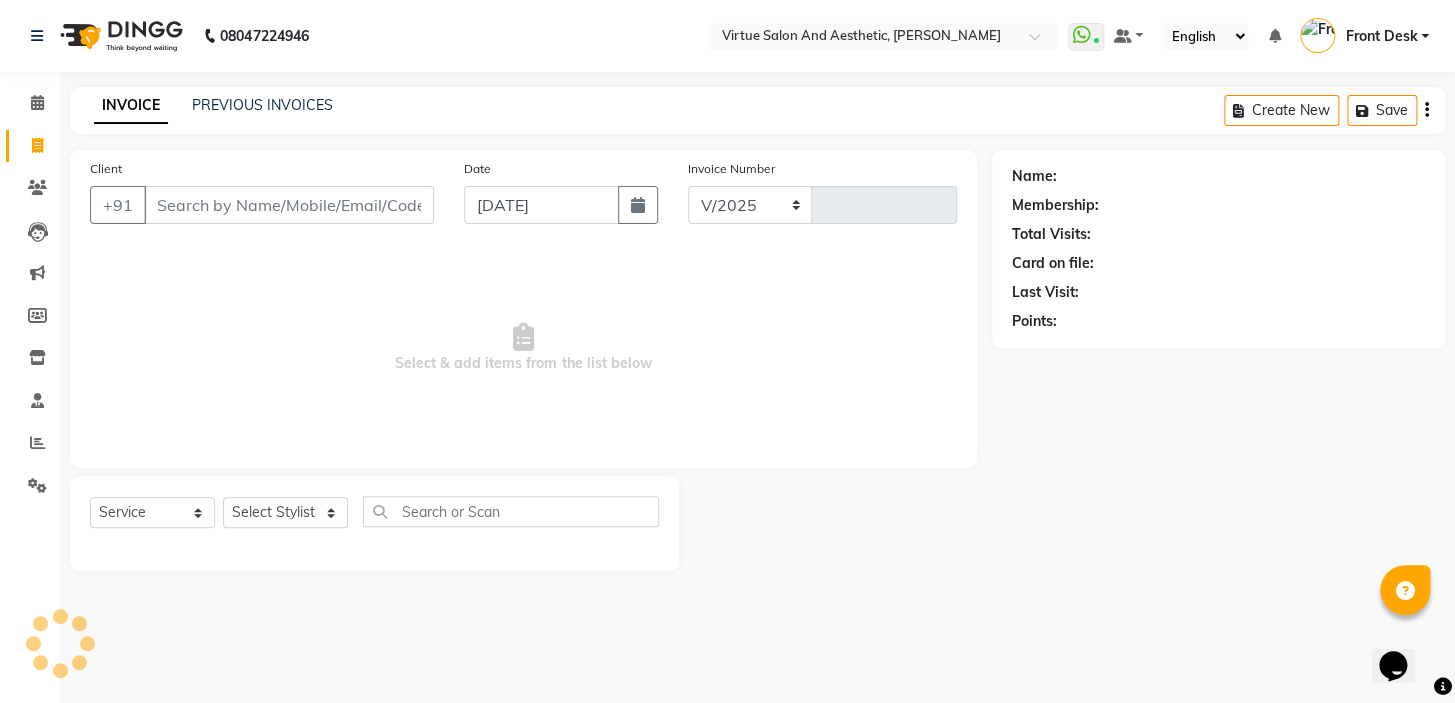 select on "7053" 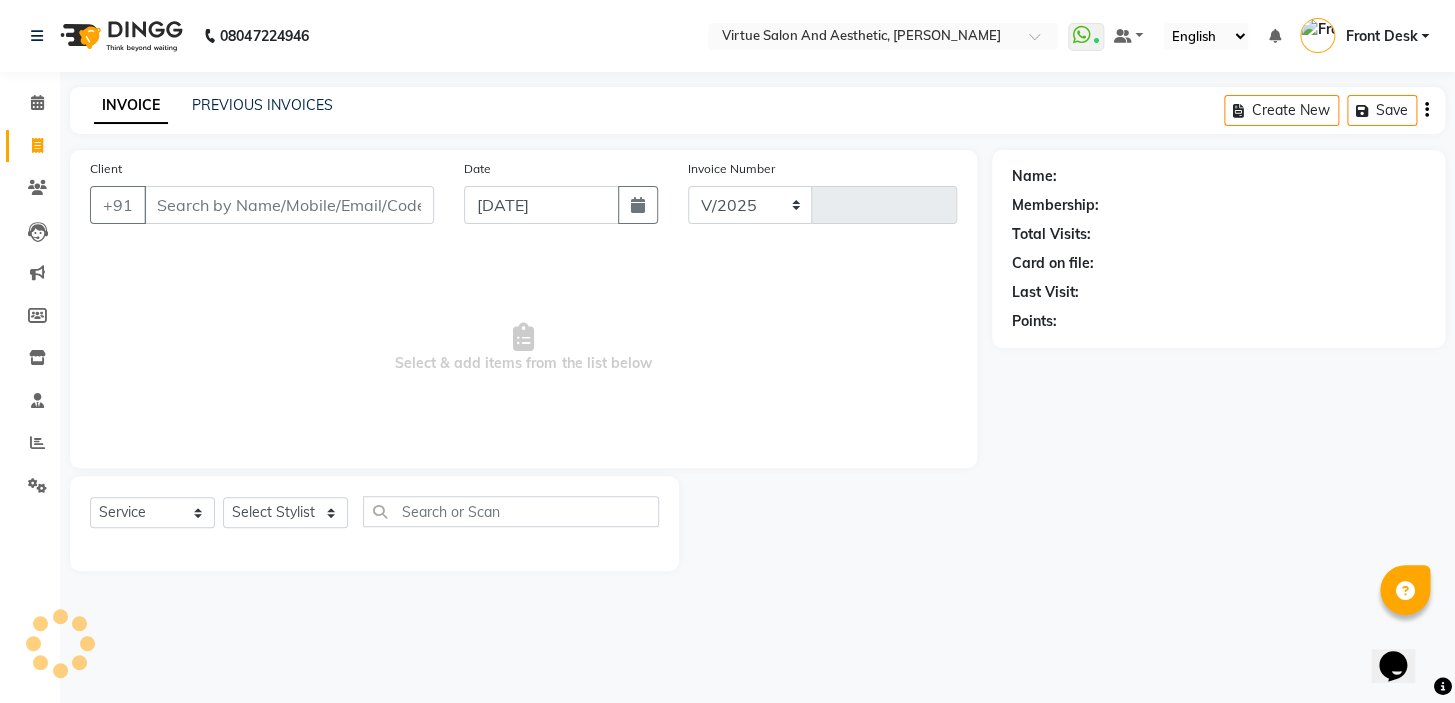 type on "0791" 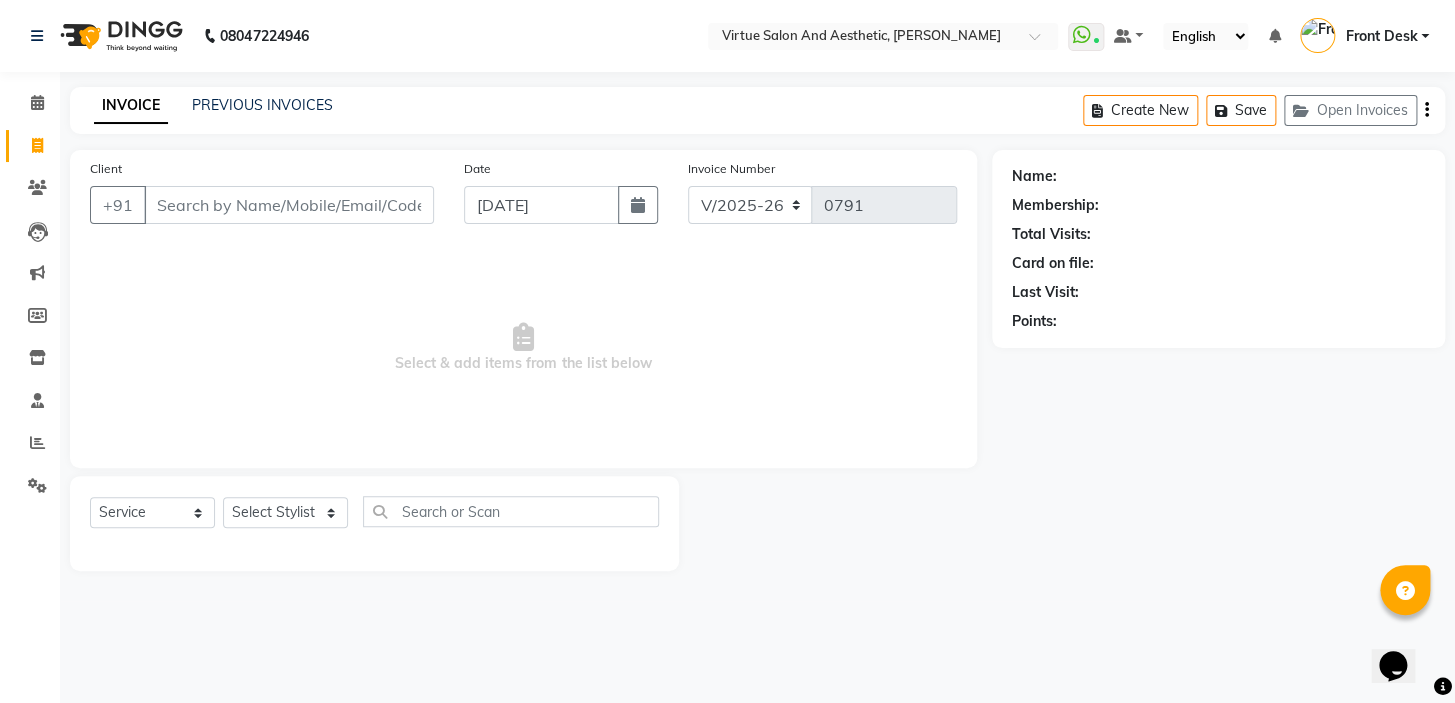 click on "Select & add items from the list below" at bounding box center (523, 348) 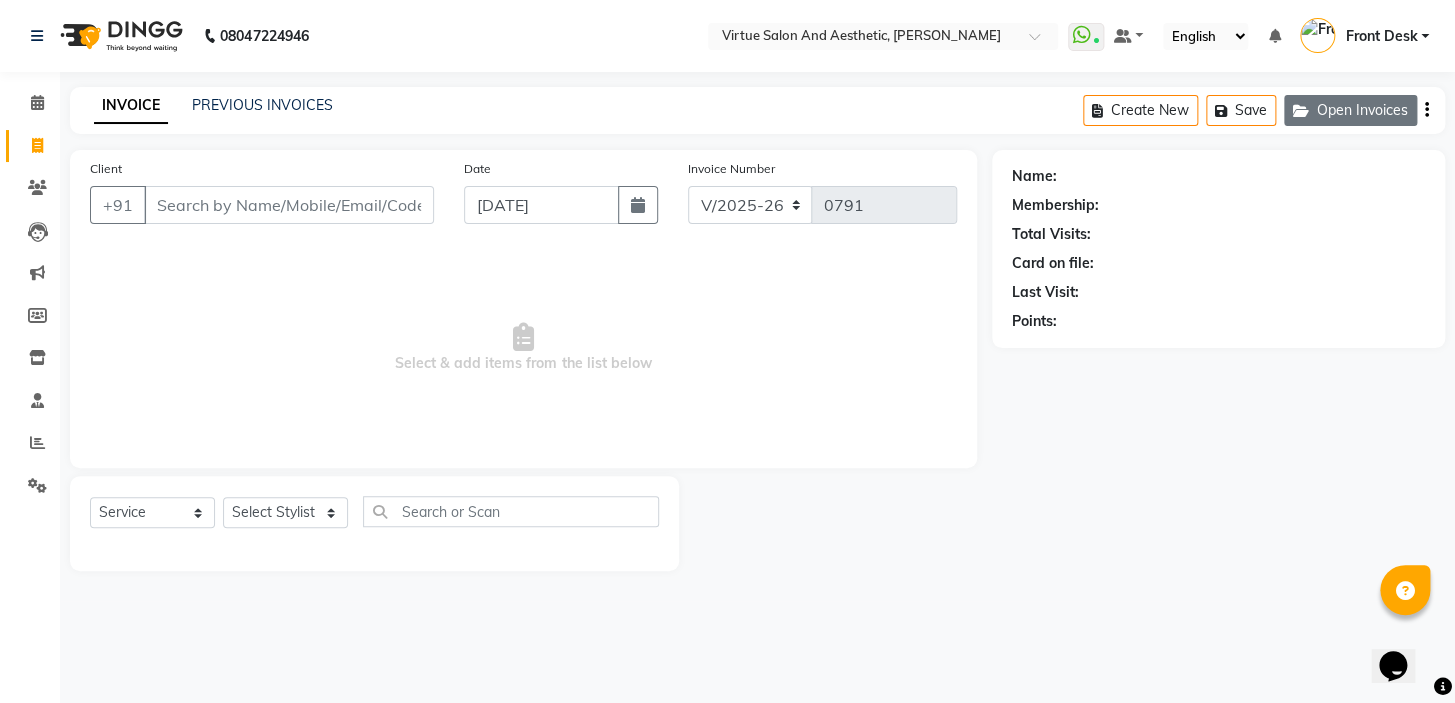 click on "Open Invoices" 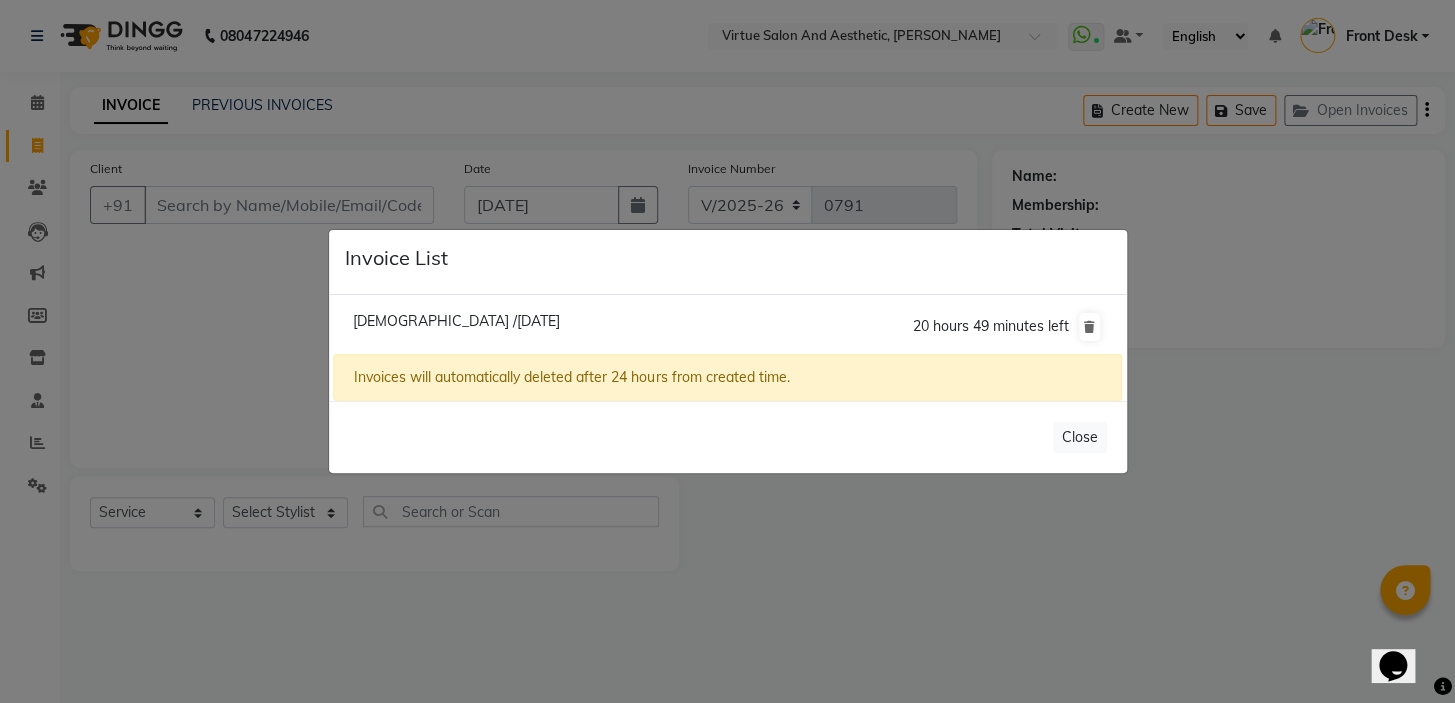 click on "Kumaran /13 July 2025" 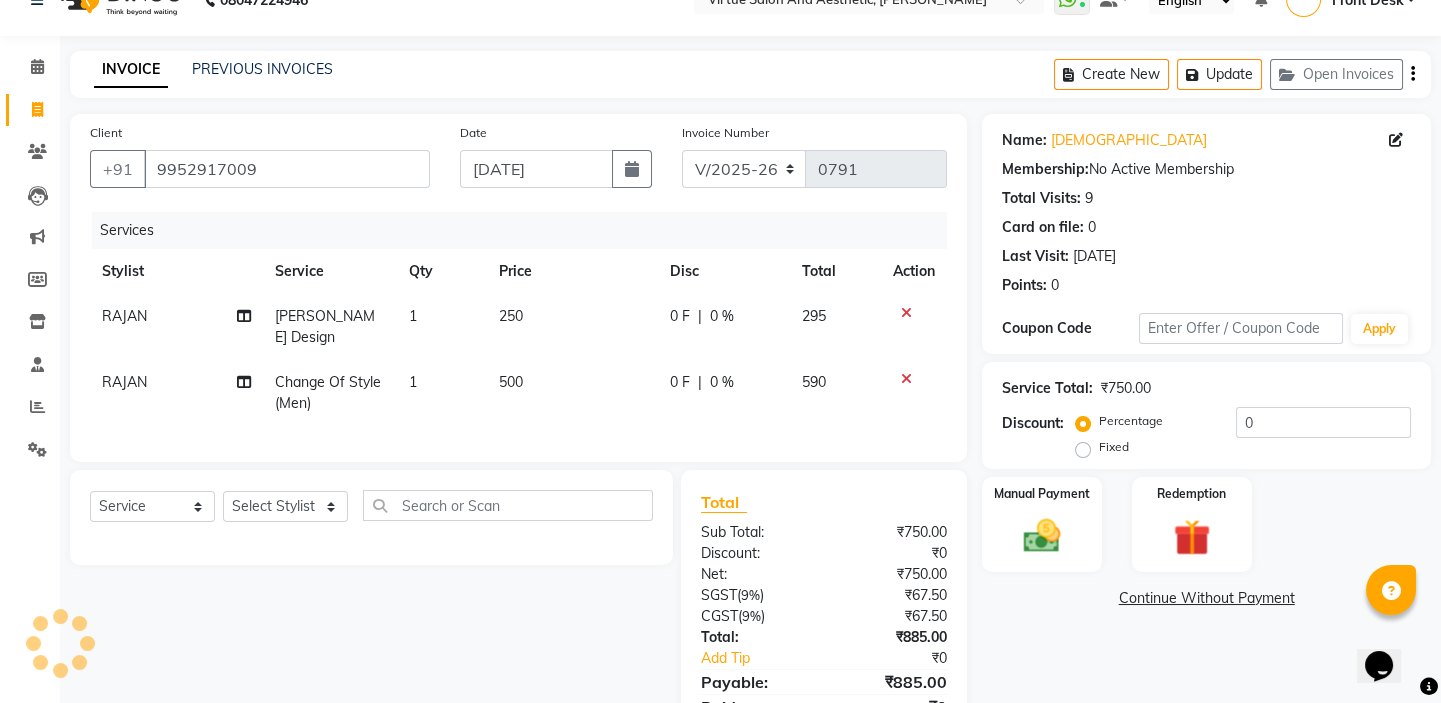 scroll, scrollTop: 0, scrollLeft: 0, axis: both 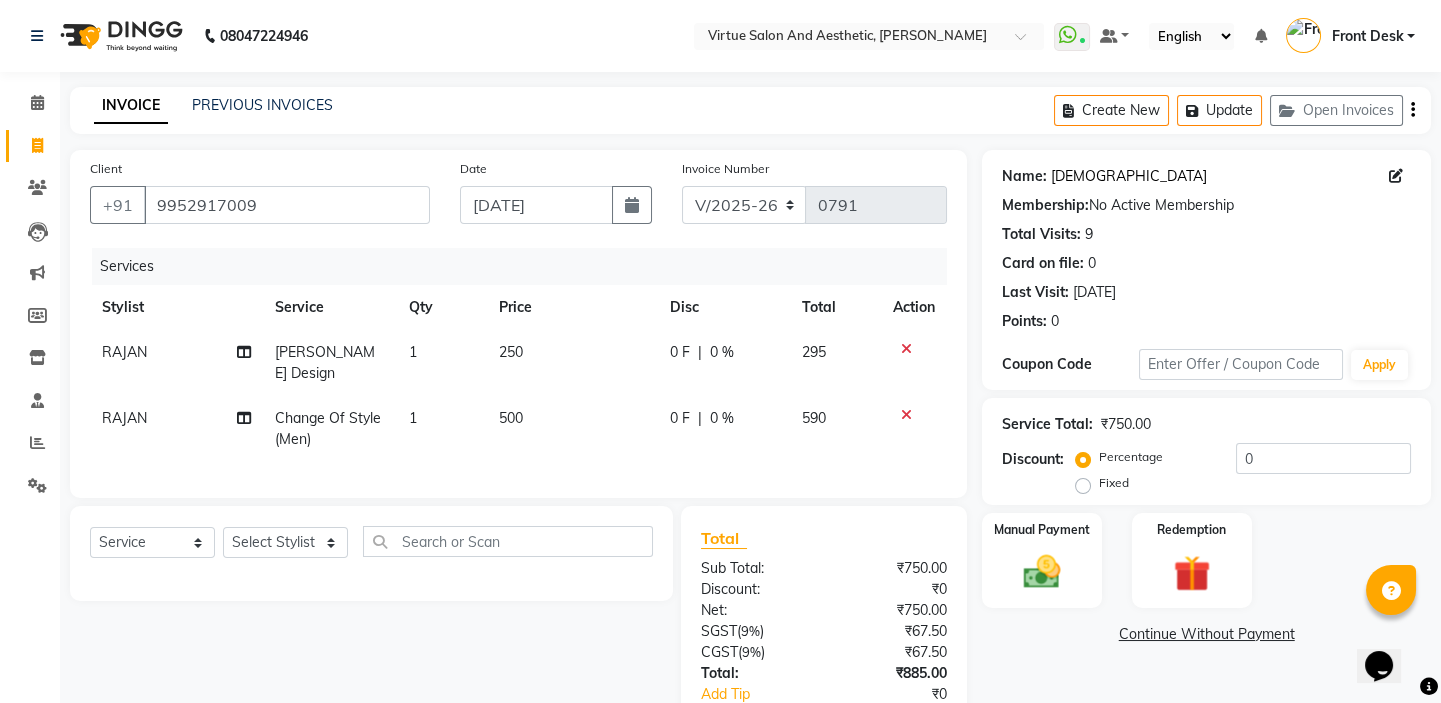 click on "Kumaran" 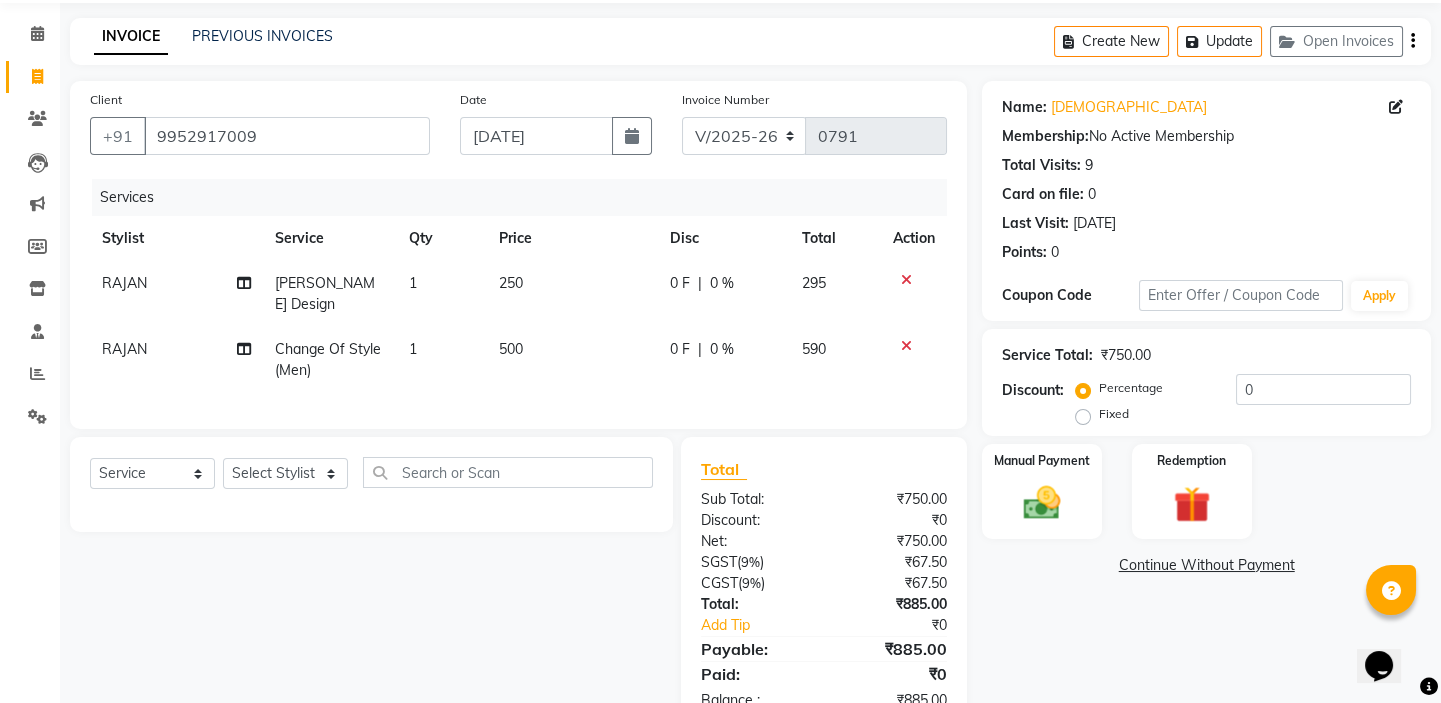 scroll, scrollTop: 120, scrollLeft: 0, axis: vertical 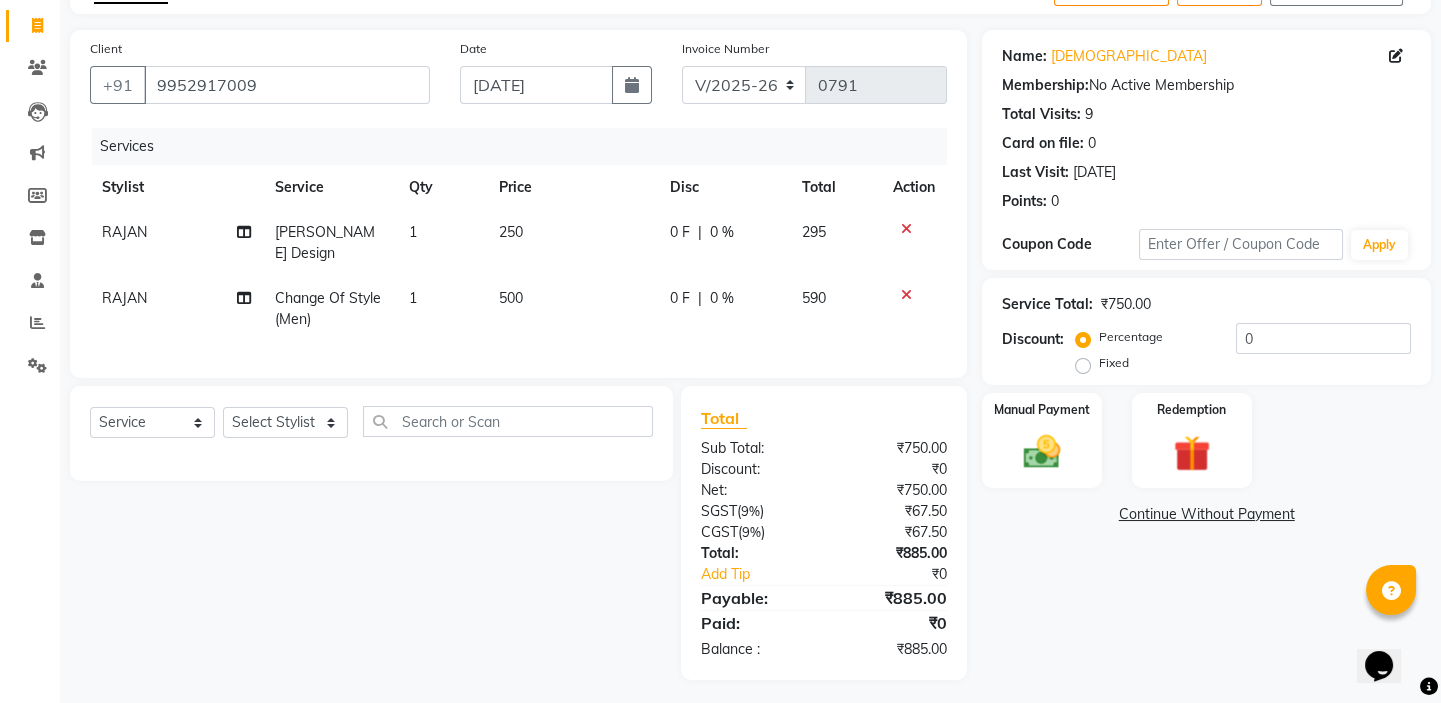 click on "250" 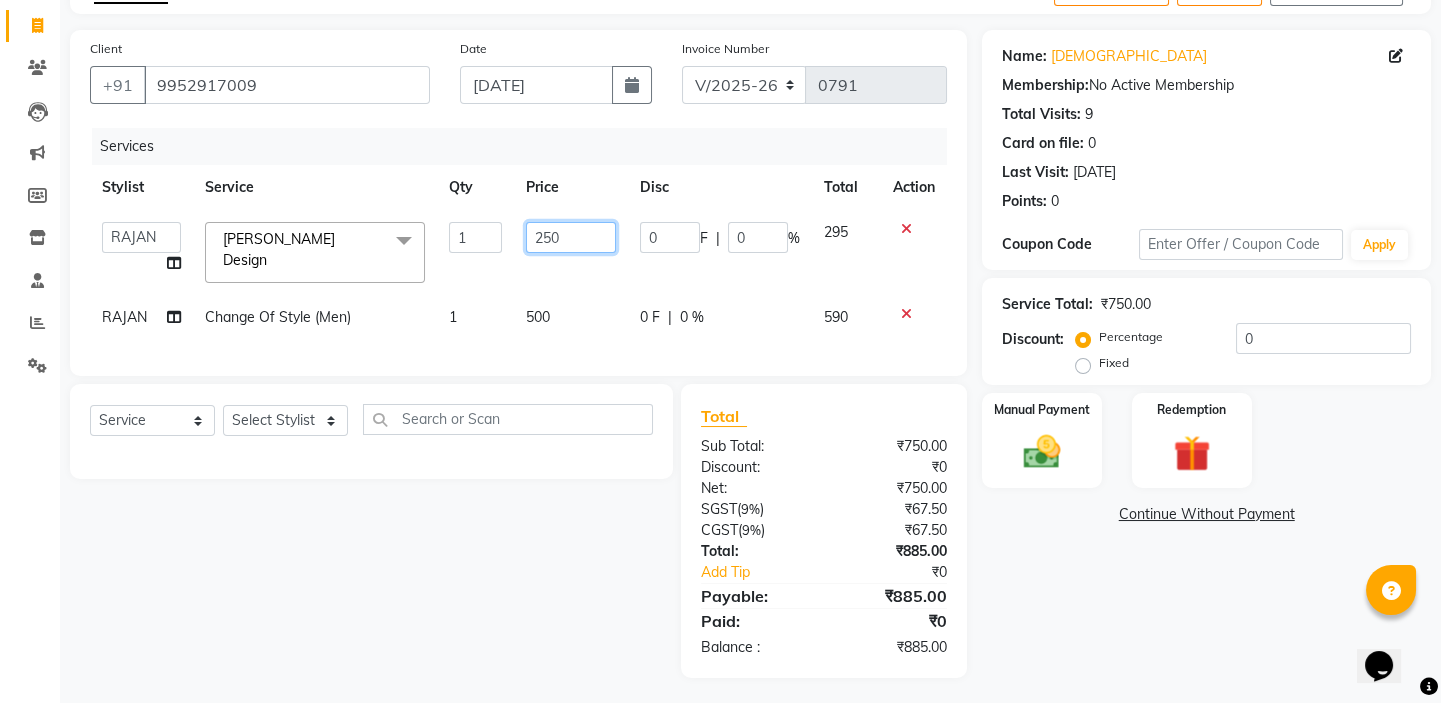 drag, startPoint x: 565, startPoint y: 235, endPoint x: 499, endPoint y: 222, distance: 67.26812 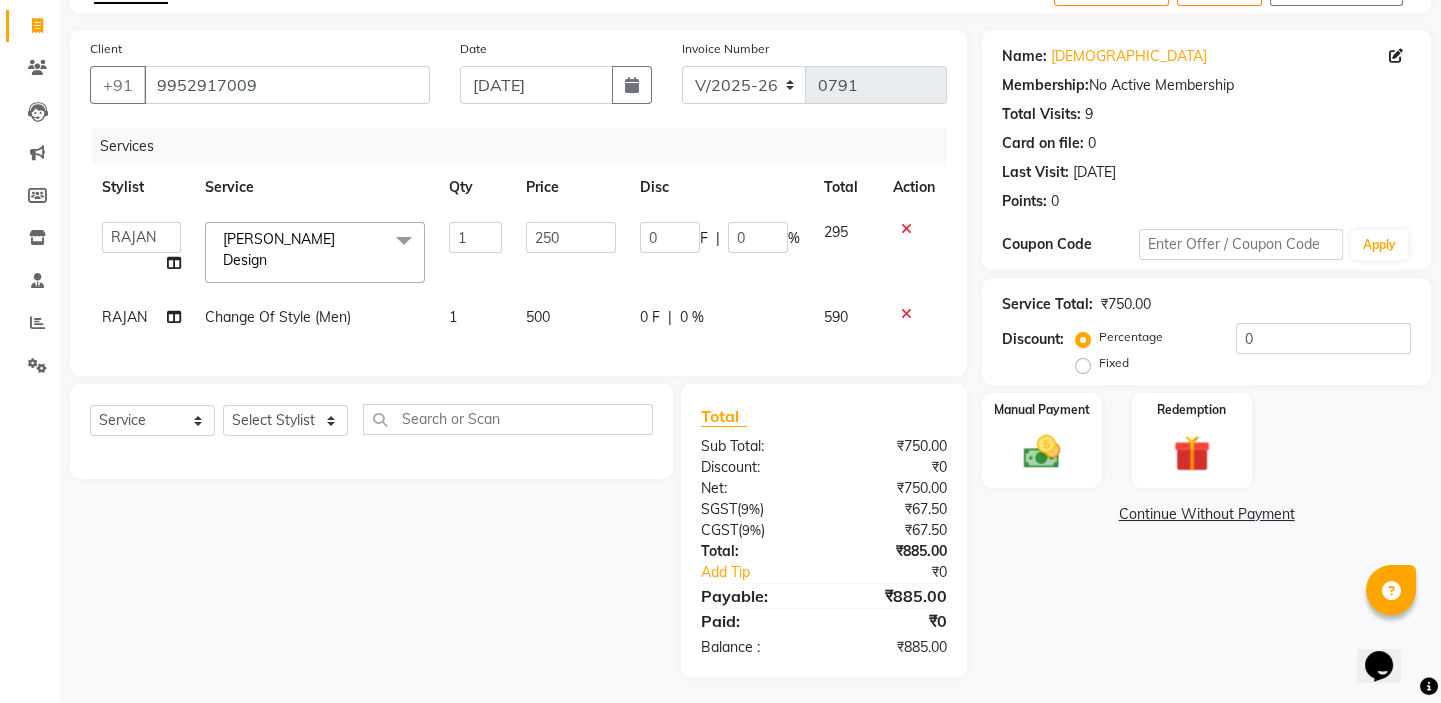 click 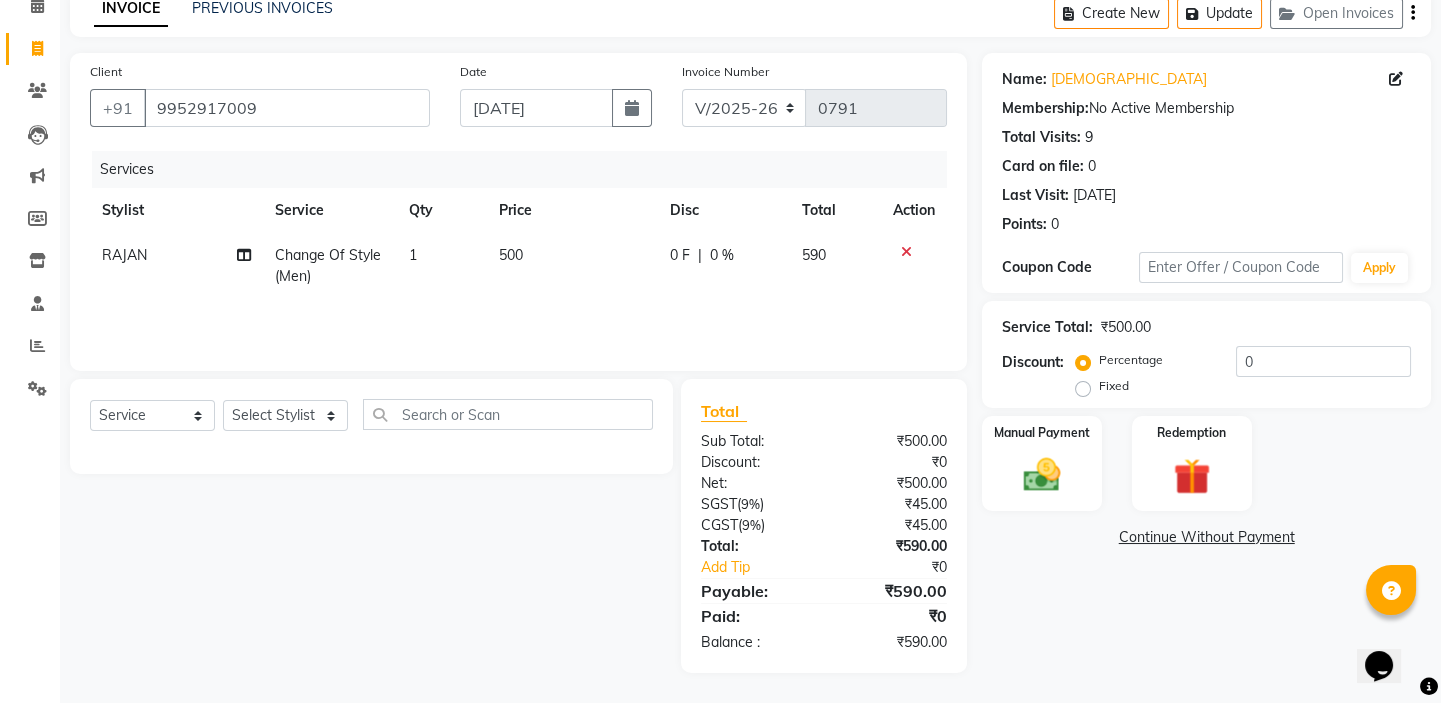 scroll, scrollTop: 98, scrollLeft: 0, axis: vertical 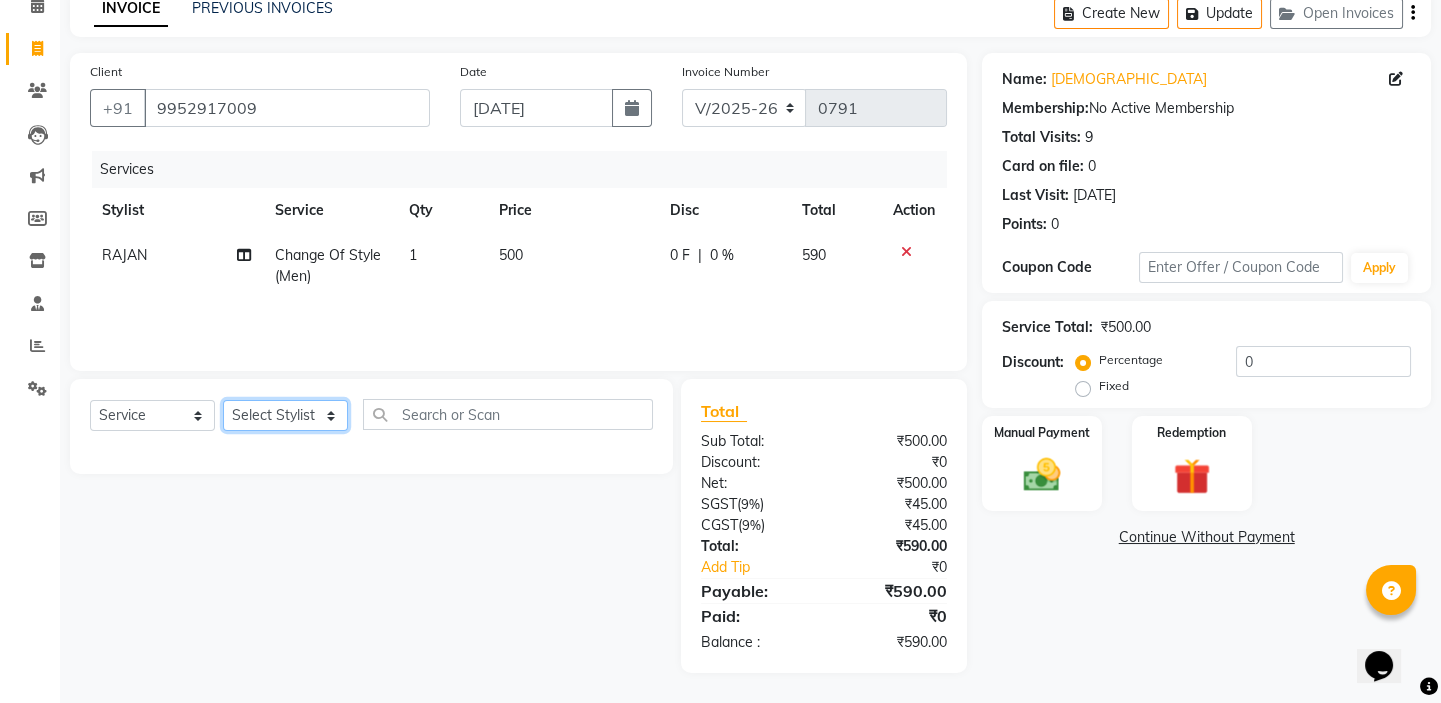 click on "Select Stylist BALAJI DIVYA FAMITHA Front Desk ILAKKIYA [PERSON_NAME] MILLI [PERSON_NAME]" 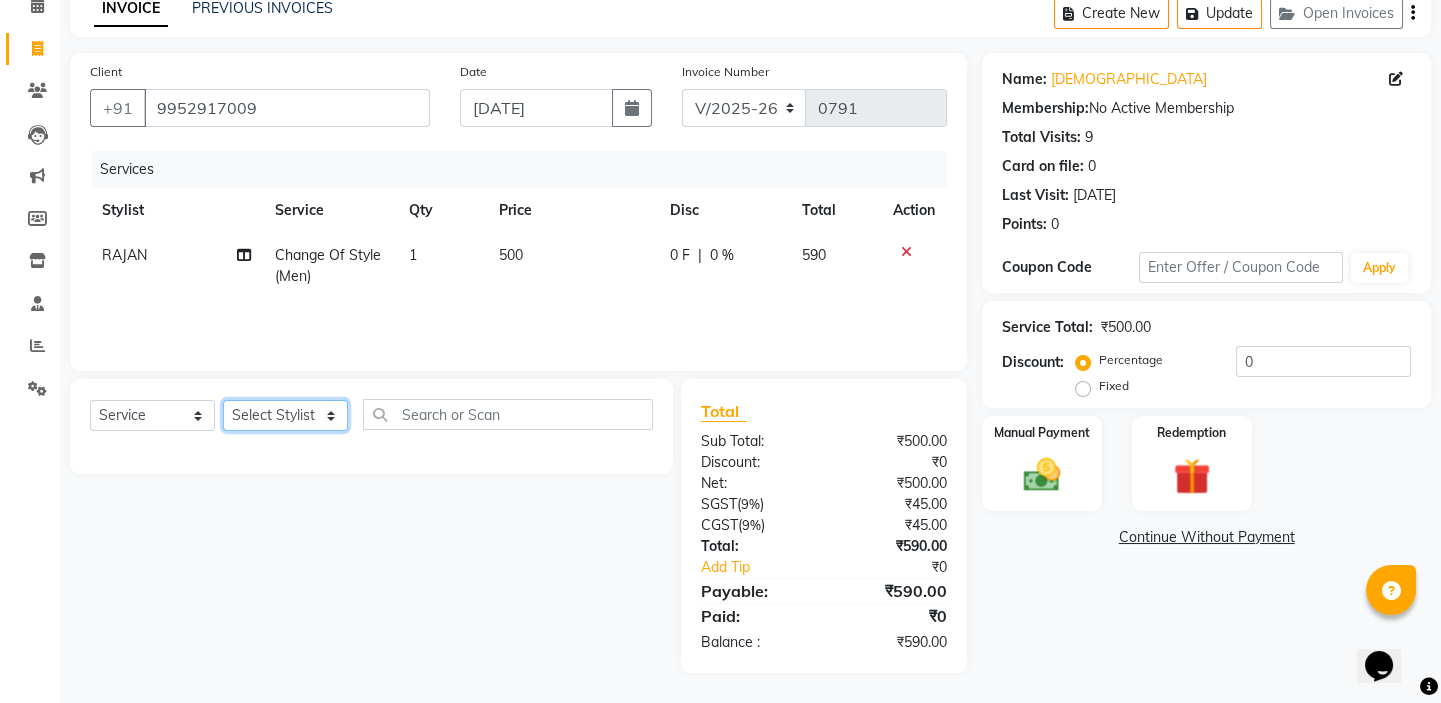 select on "59059" 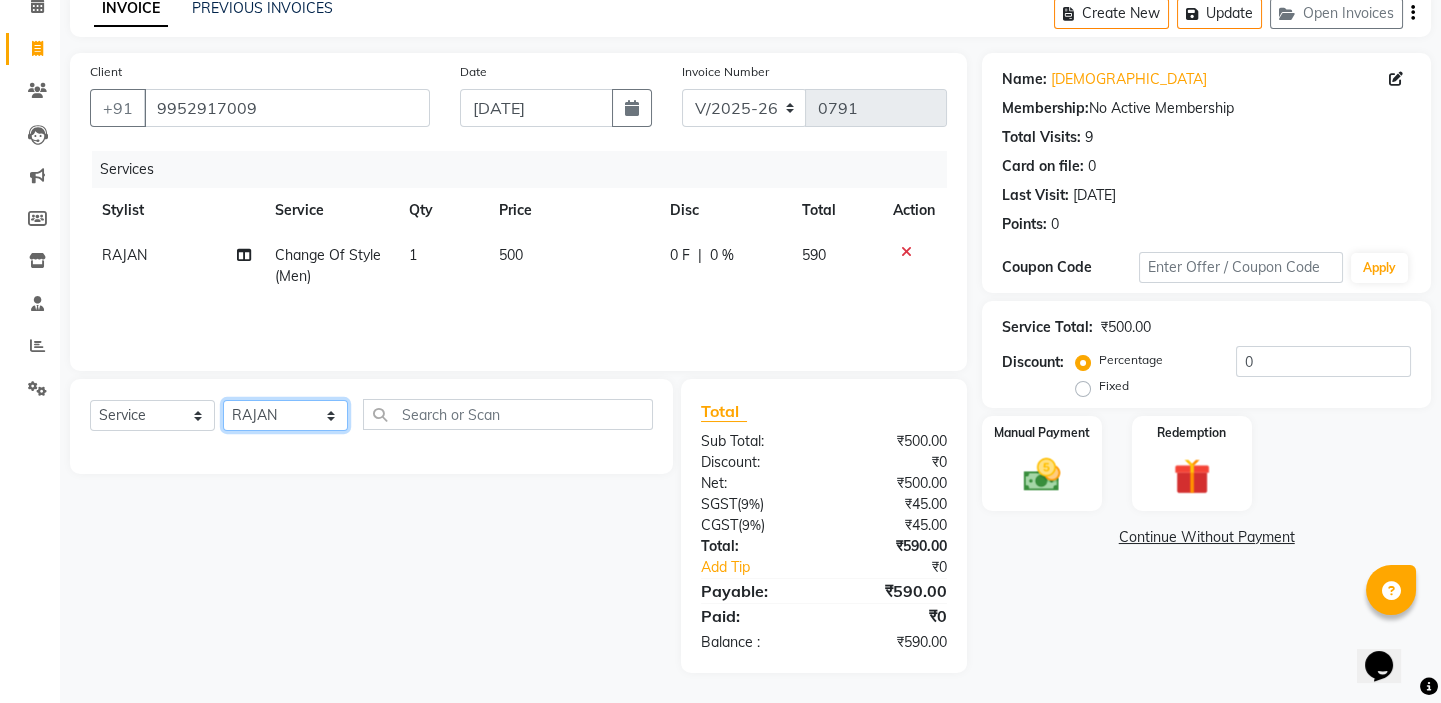 click on "Select Stylist BALAJI DIVYA FAMITHA Front Desk ILAKKIYA [PERSON_NAME] MILLI [PERSON_NAME]" 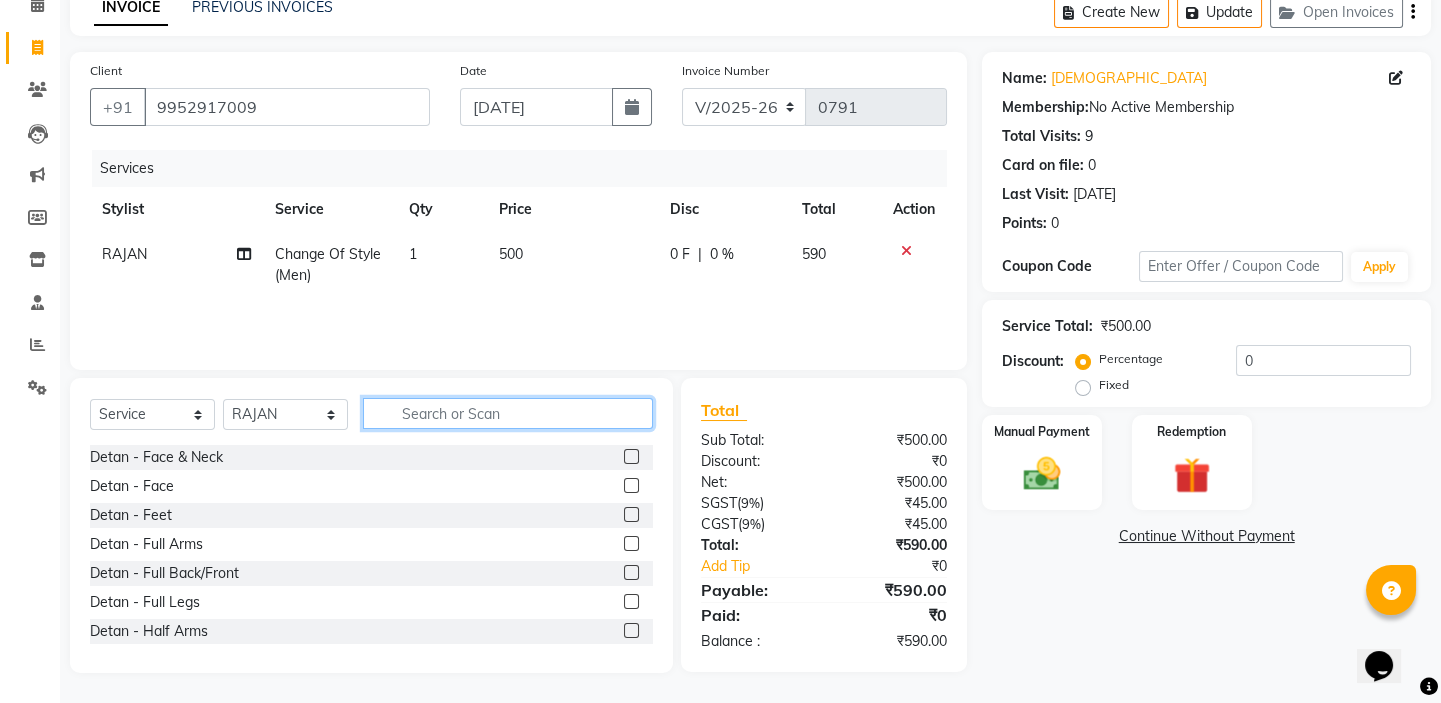 click 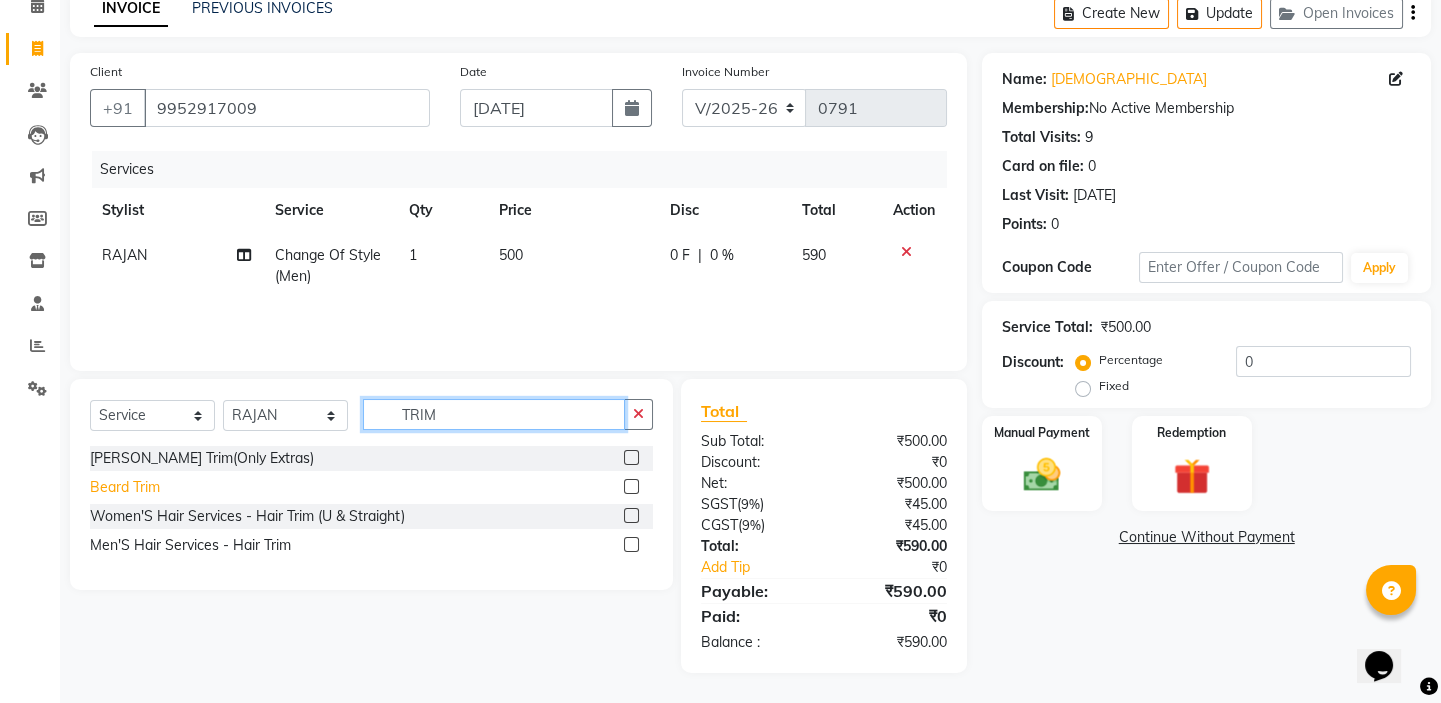 type on "TRIM" 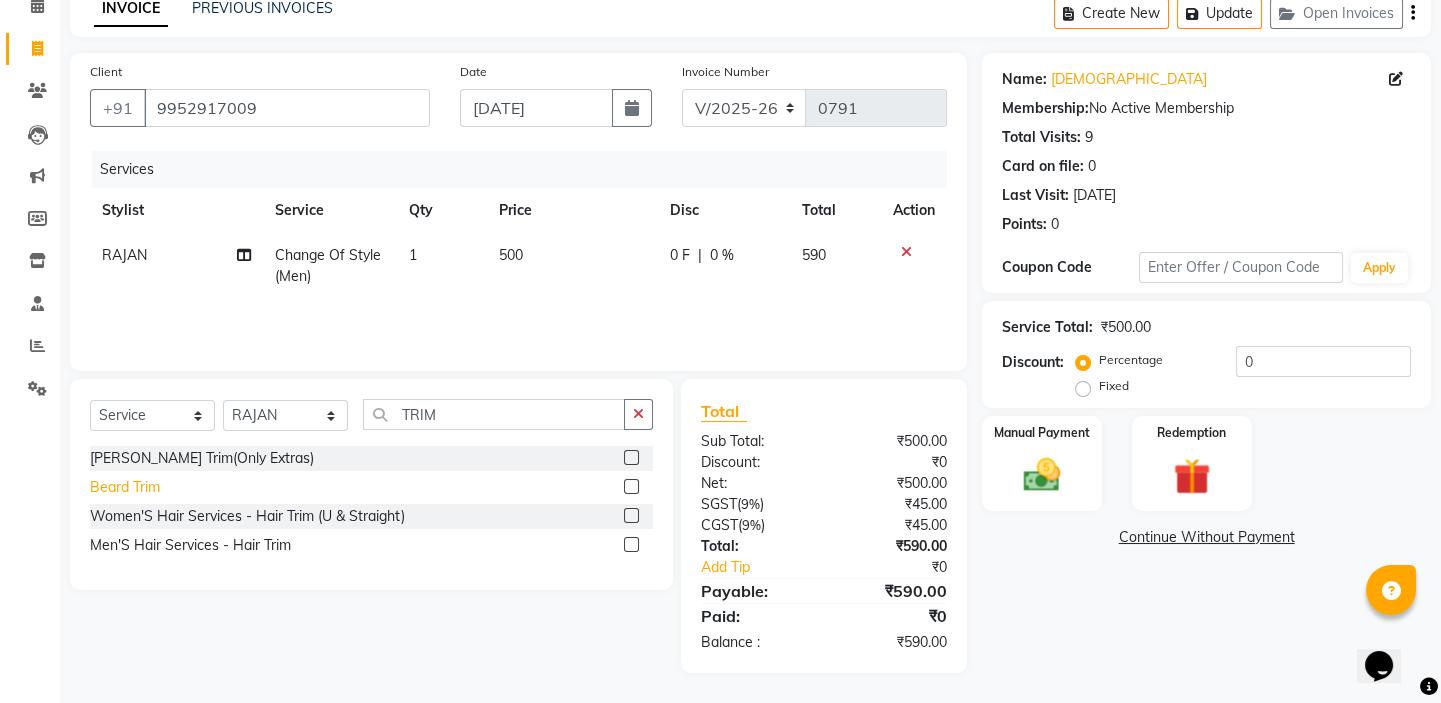 click on "Beard Trim" 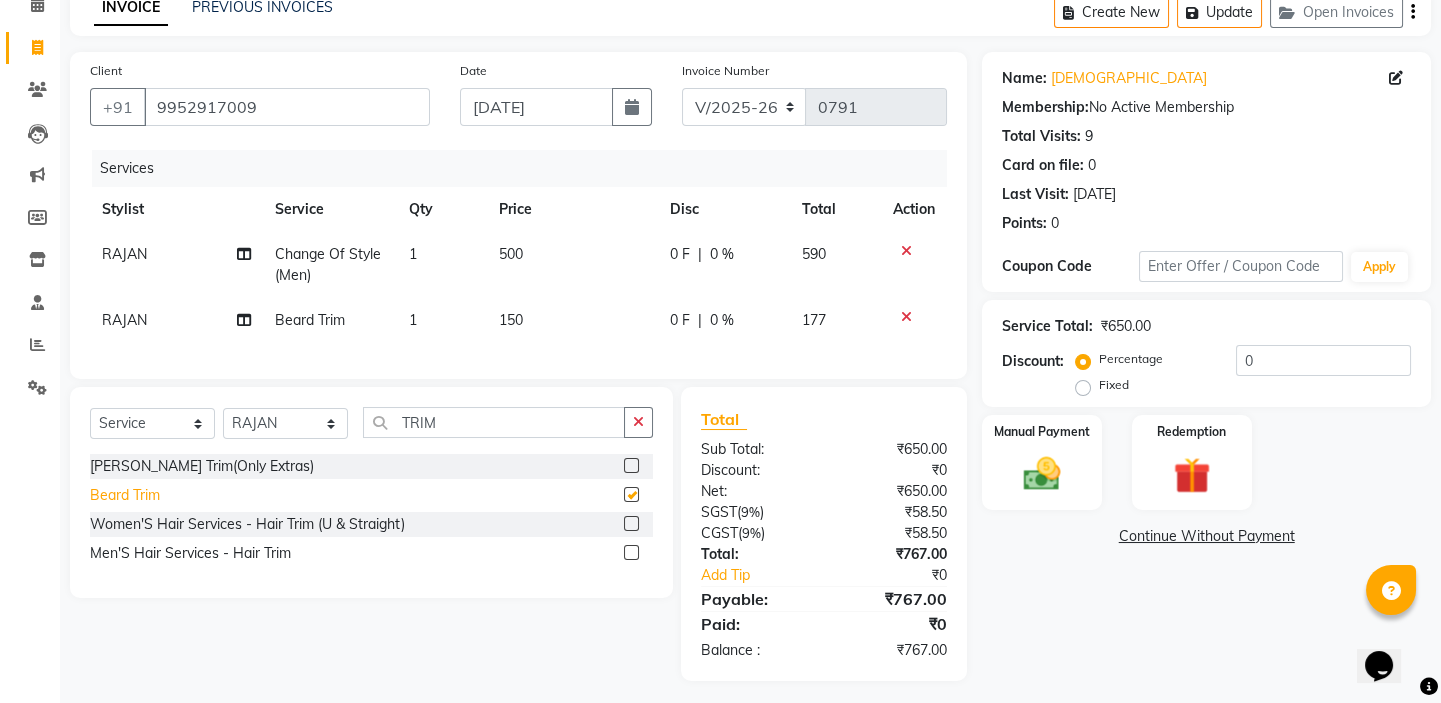 checkbox on "false" 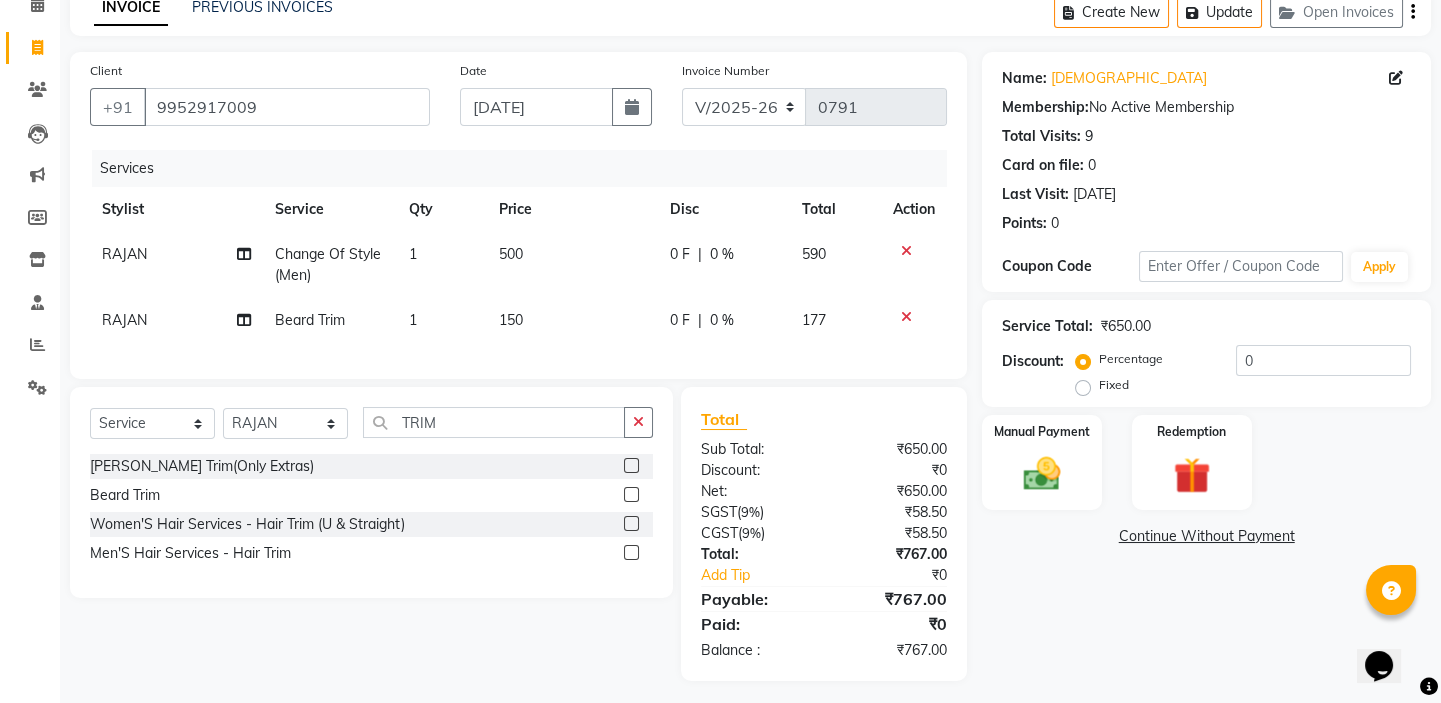 scroll, scrollTop: 120, scrollLeft: 0, axis: vertical 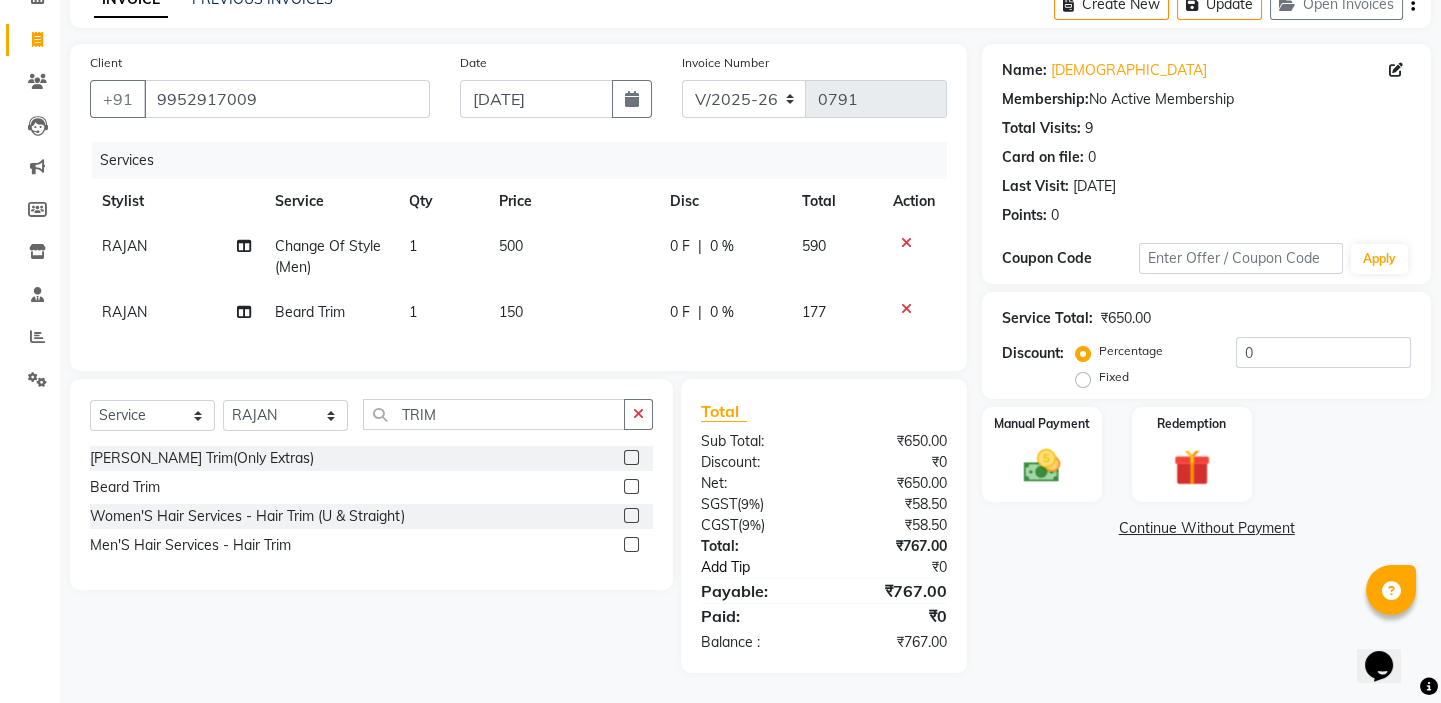 click on "Add Tip" 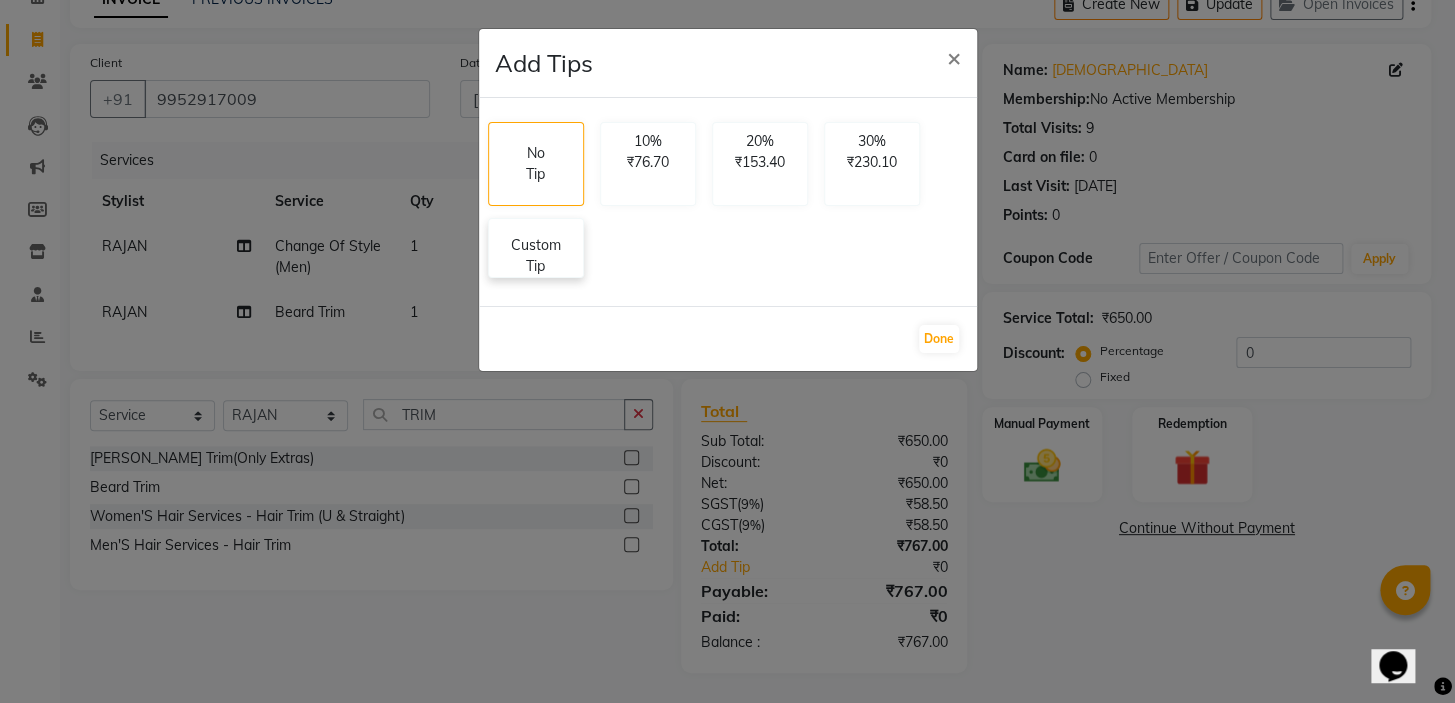 click on "Custom Tip" 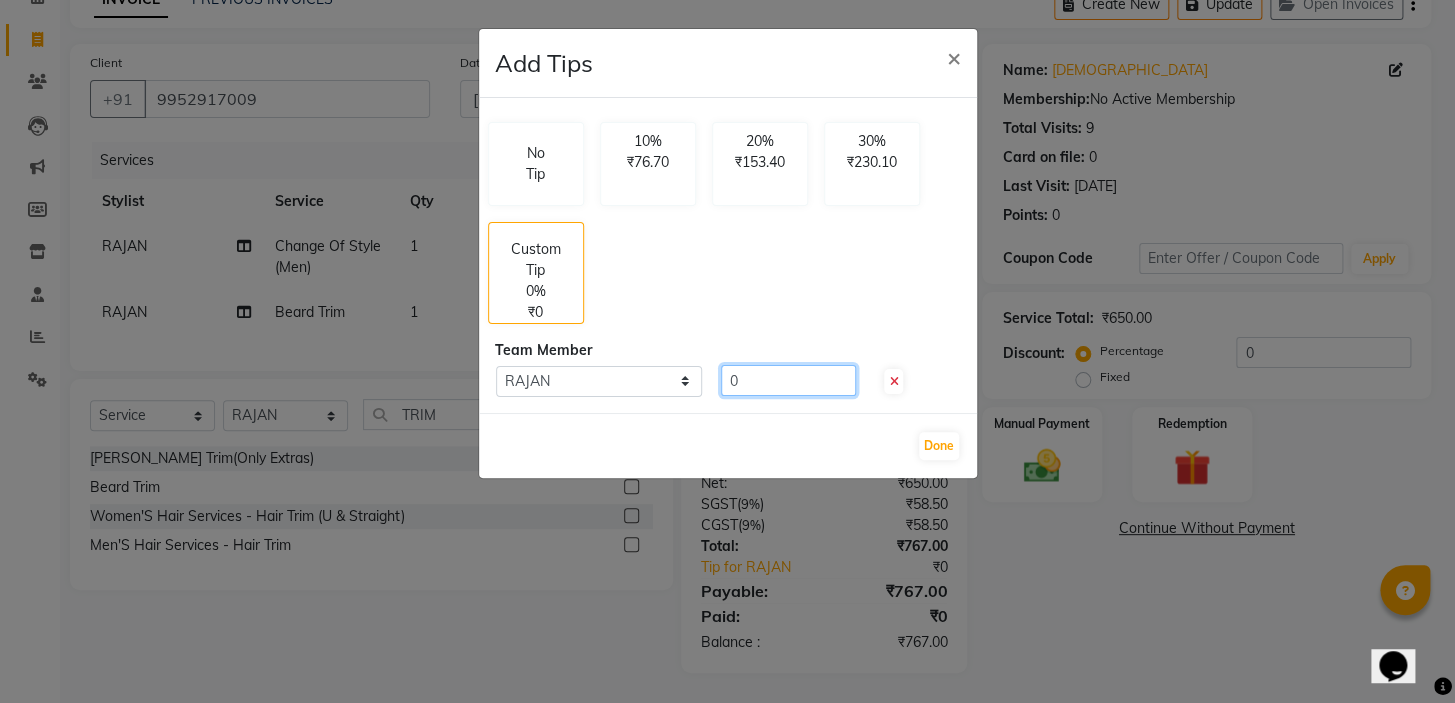 drag, startPoint x: 743, startPoint y: 374, endPoint x: 684, endPoint y: 366, distance: 59.5399 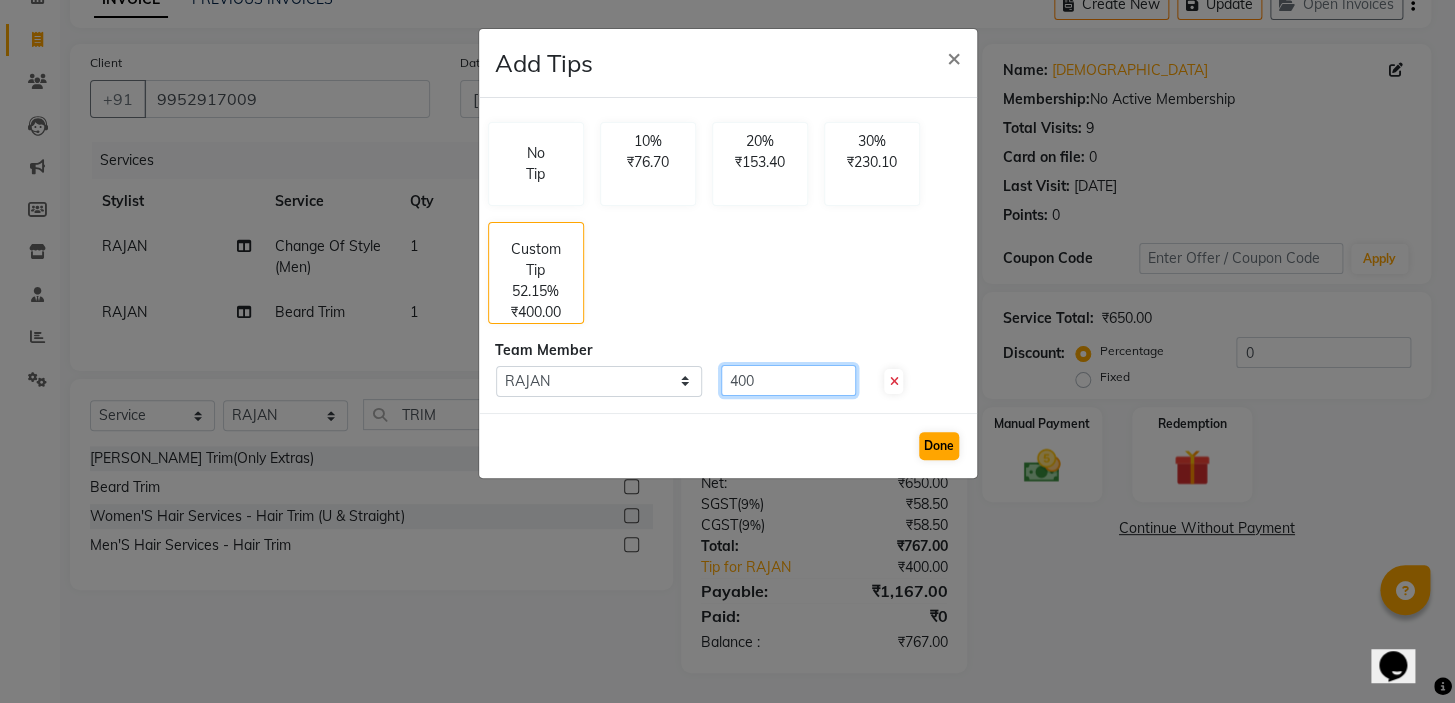 type on "400" 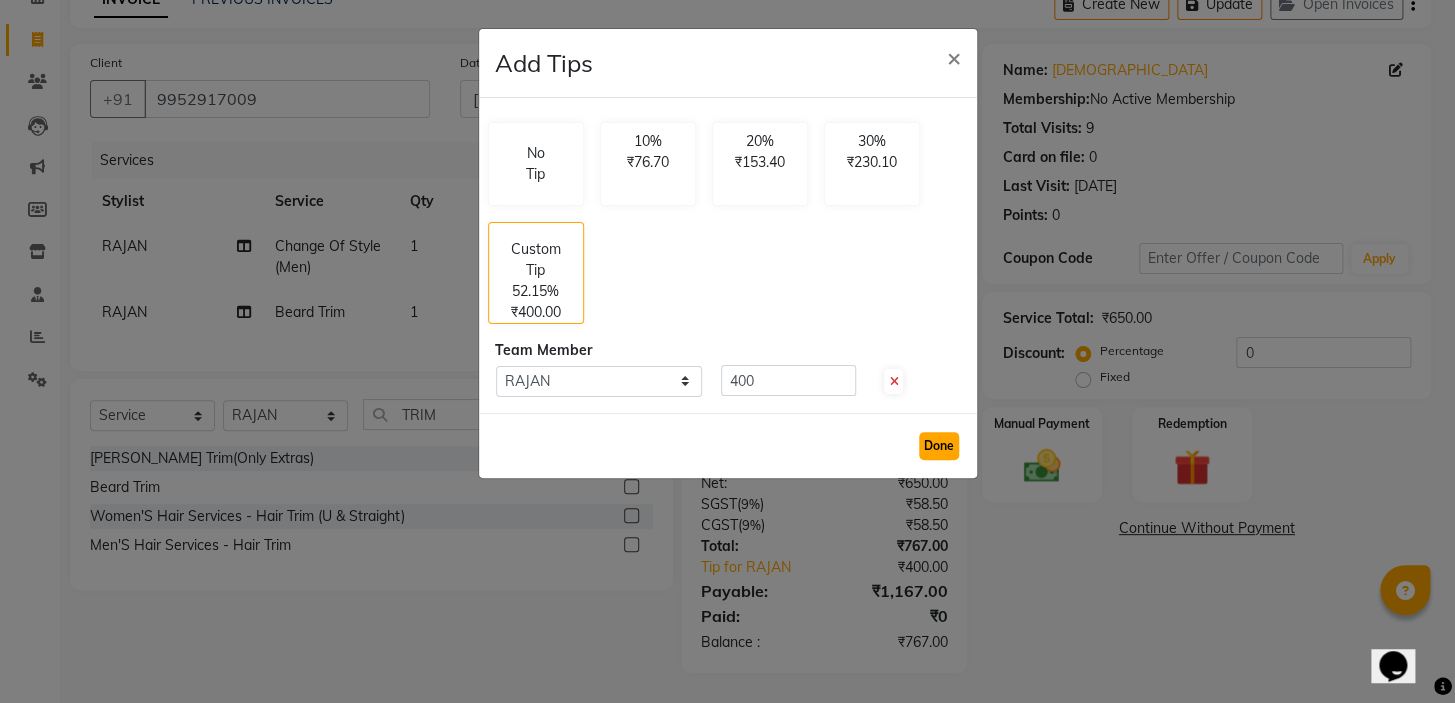 click on "Done" 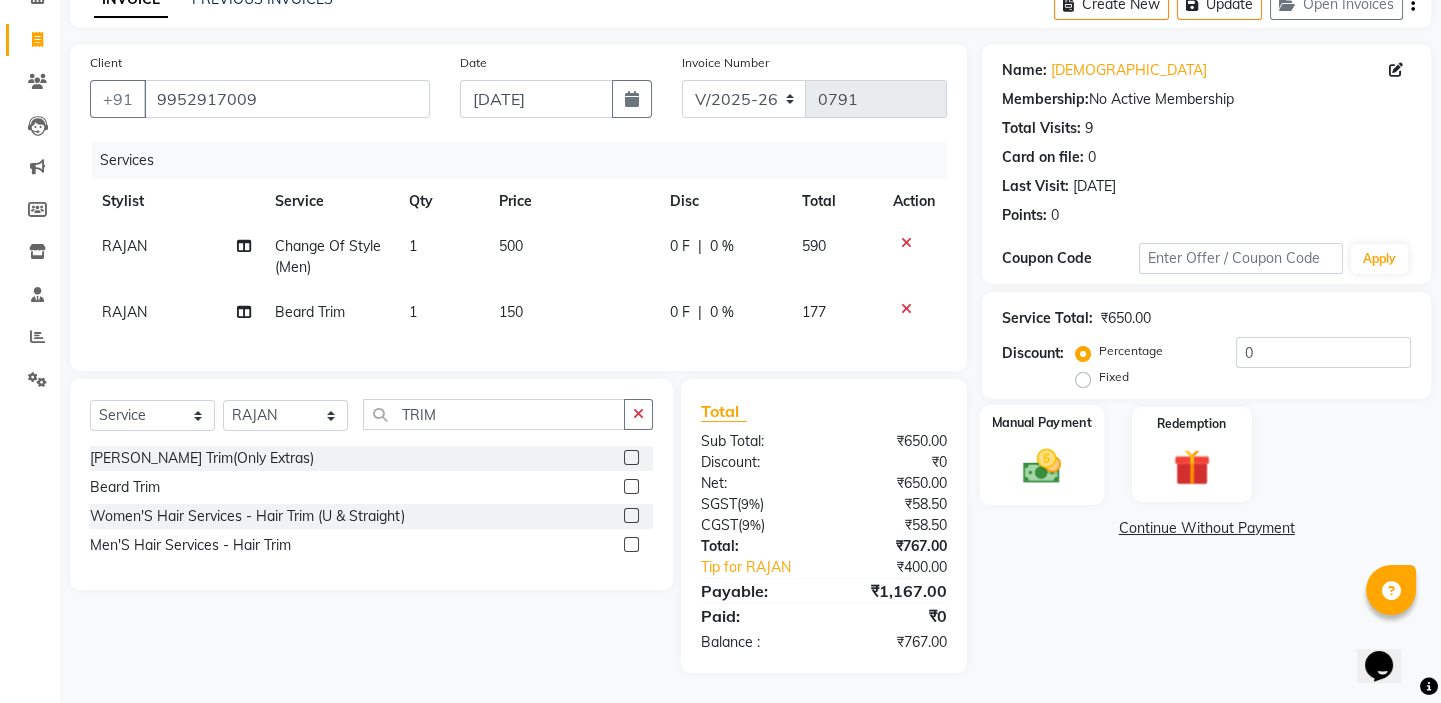 click on "Manual Payment" 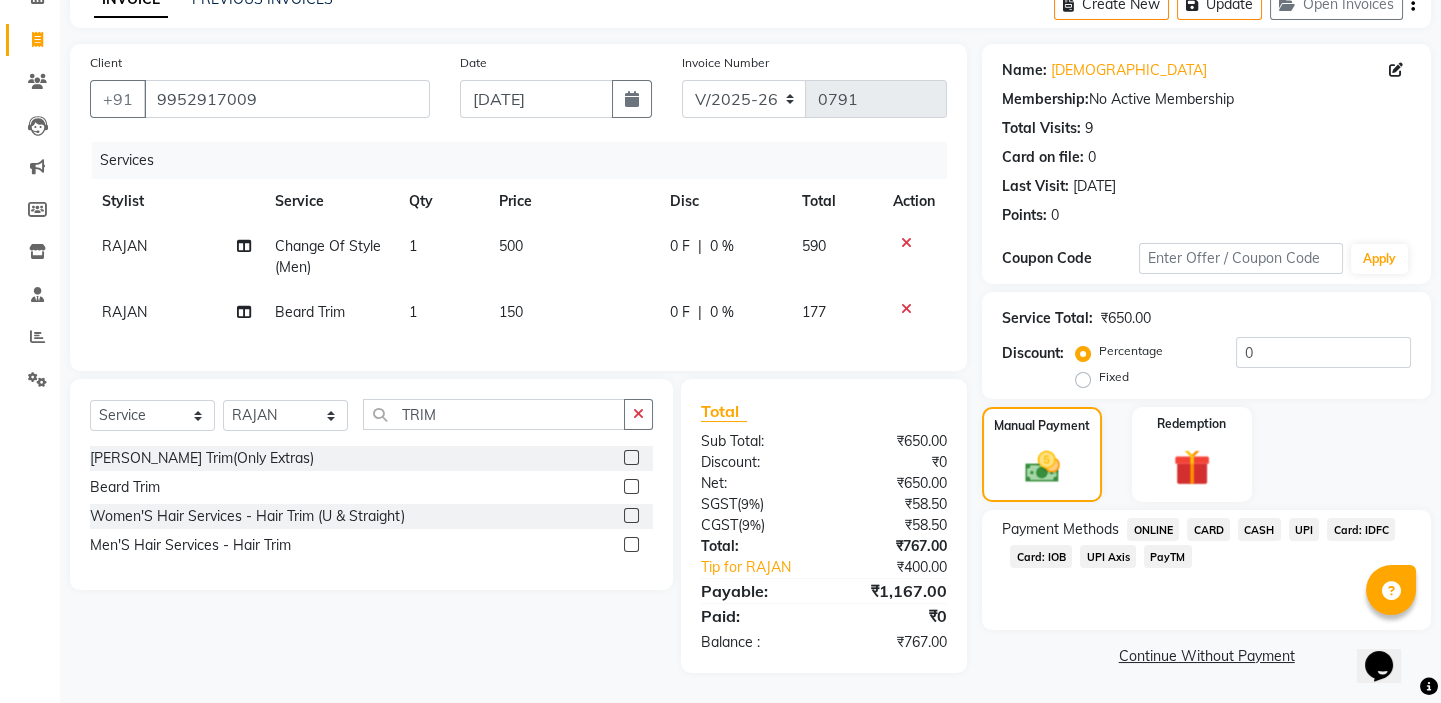 click on "UPI" 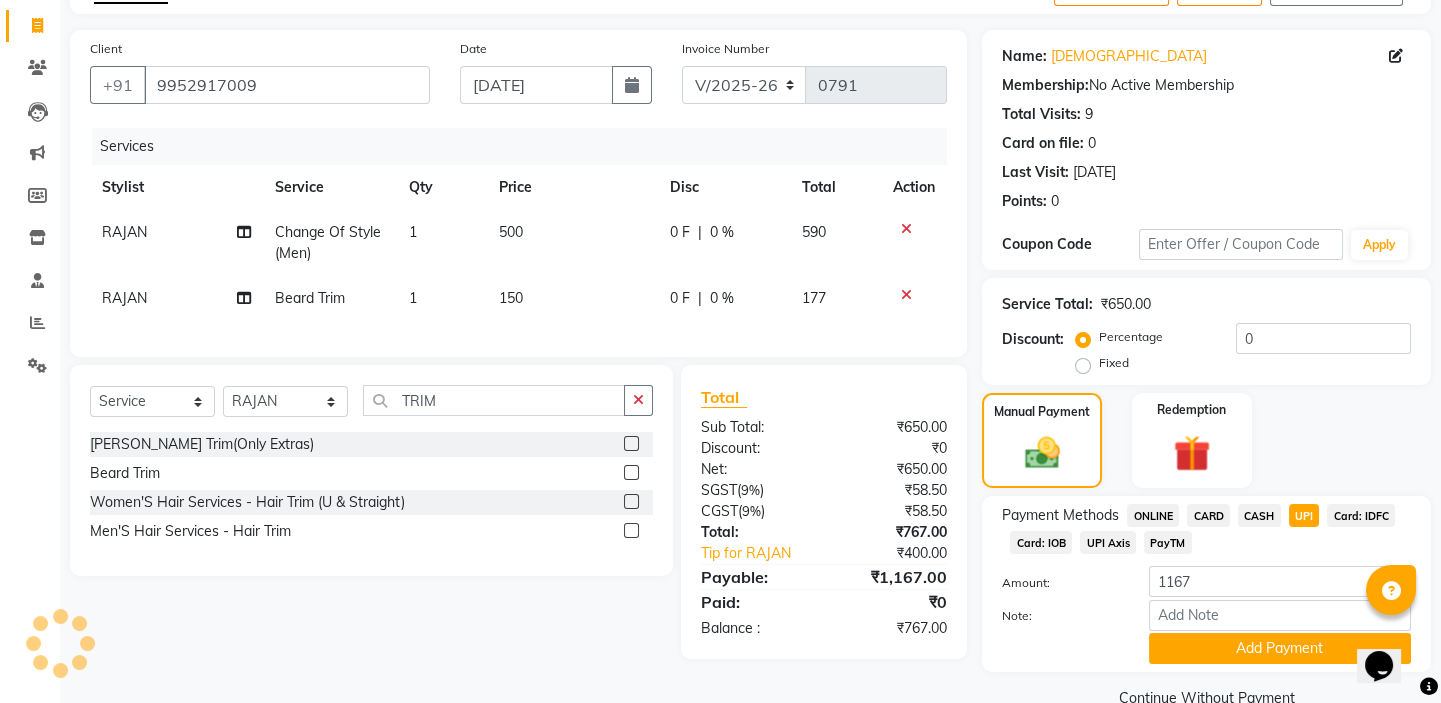 scroll, scrollTop: 160, scrollLeft: 0, axis: vertical 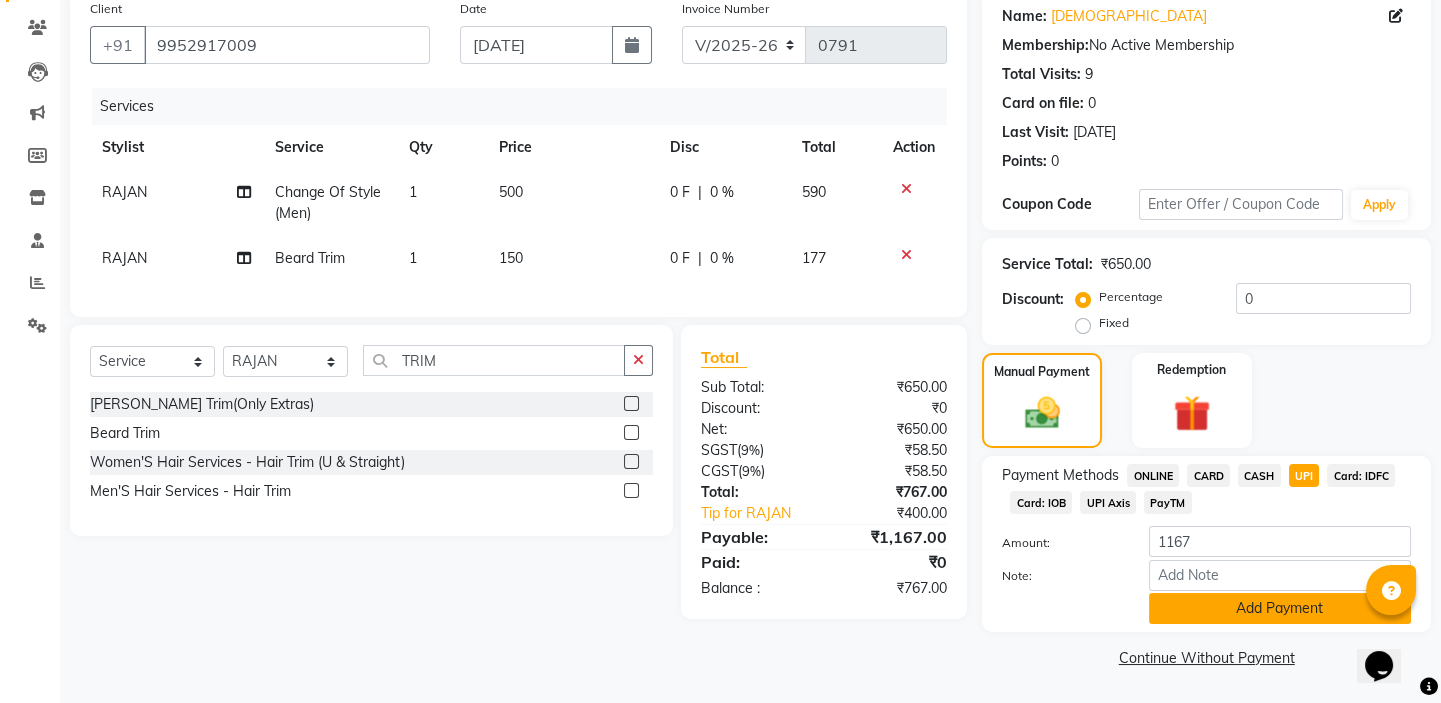 click on "Add Payment" 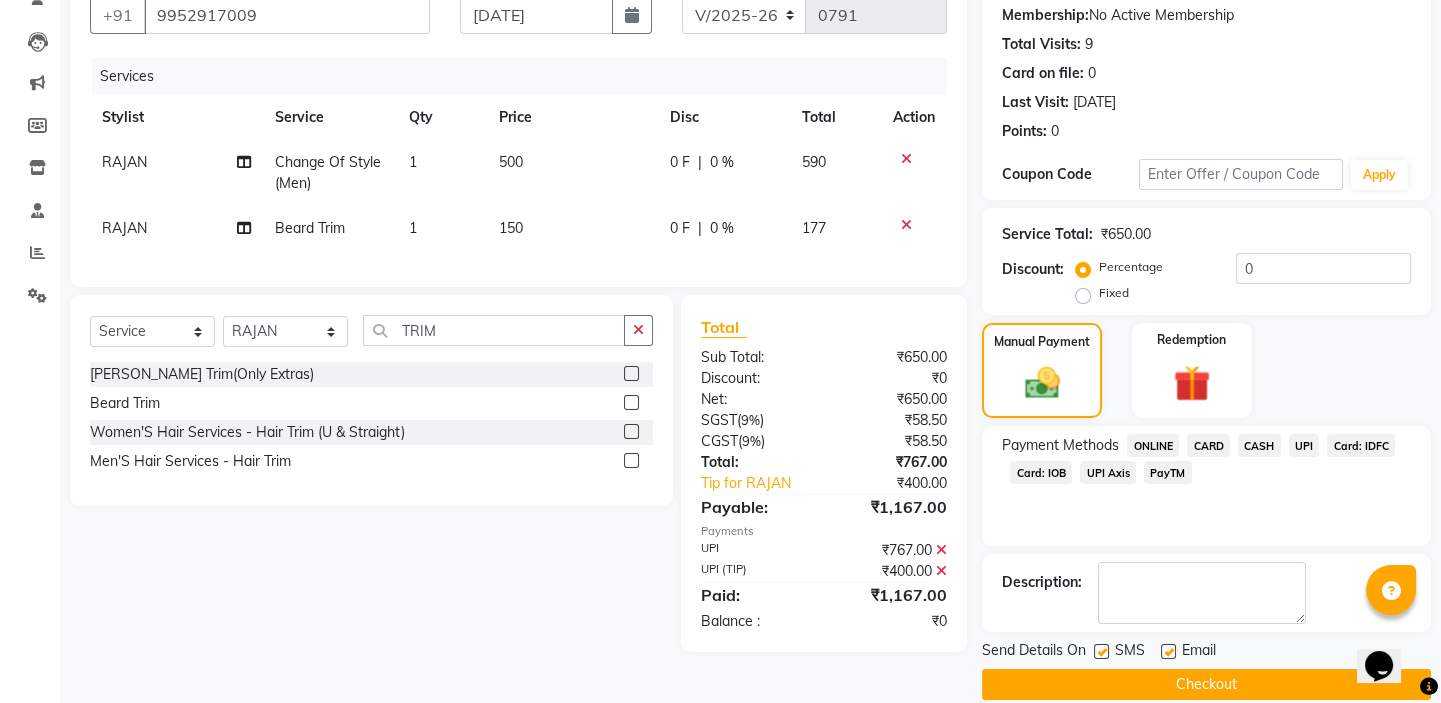 scroll, scrollTop: 216, scrollLeft: 0, axis: vertical 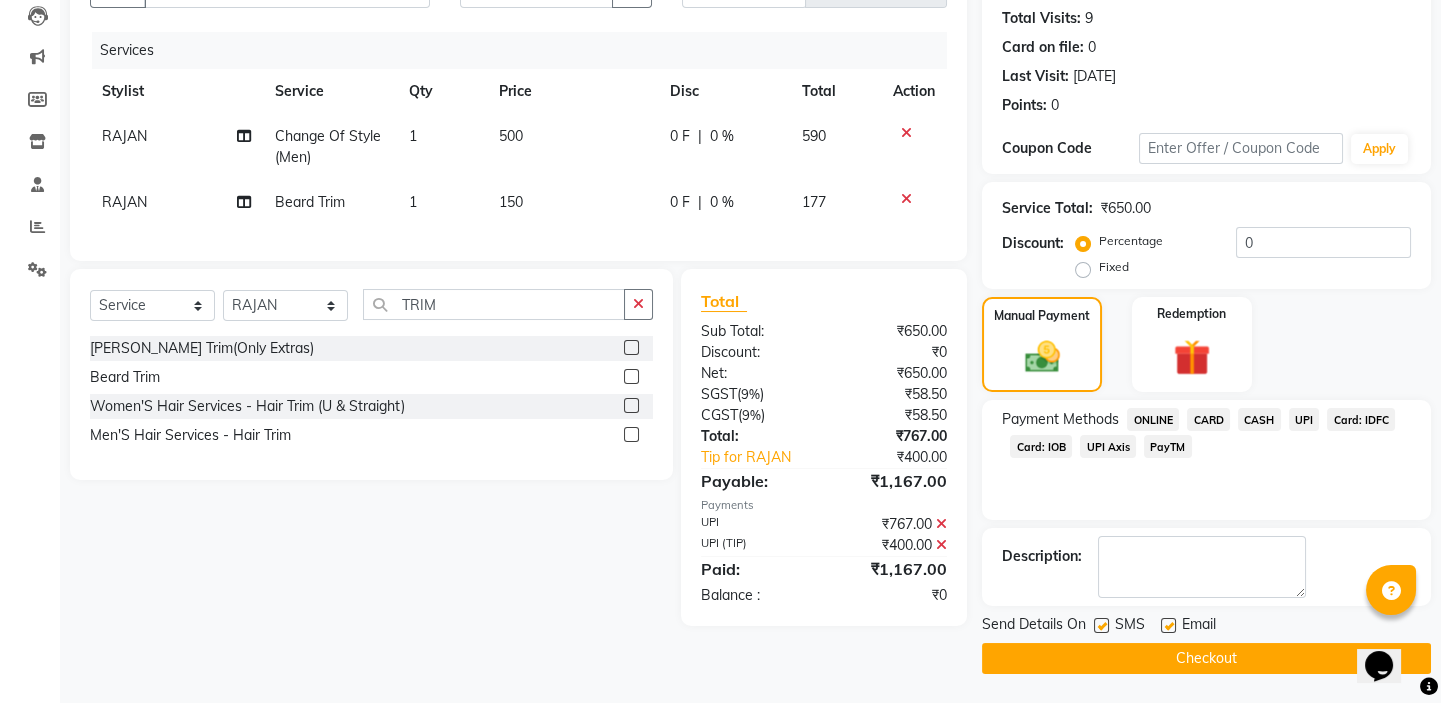 click 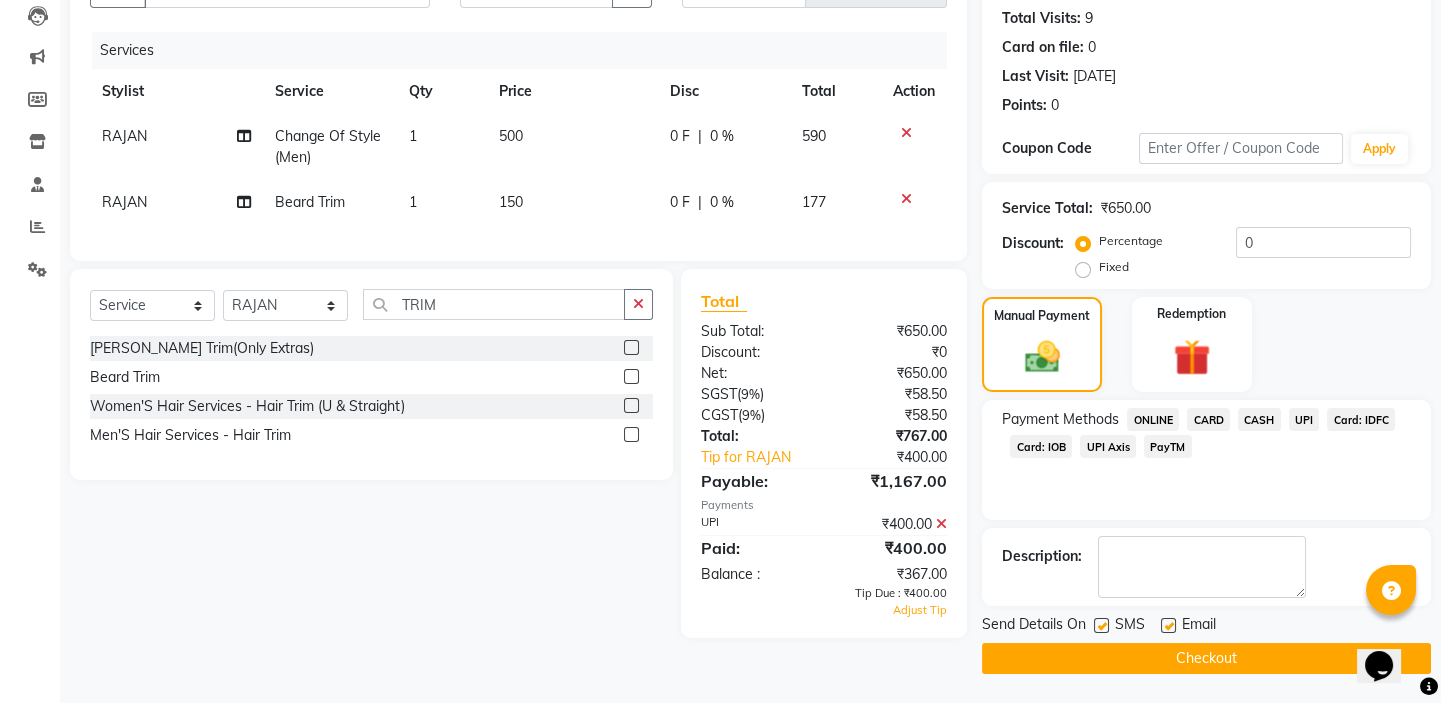 click 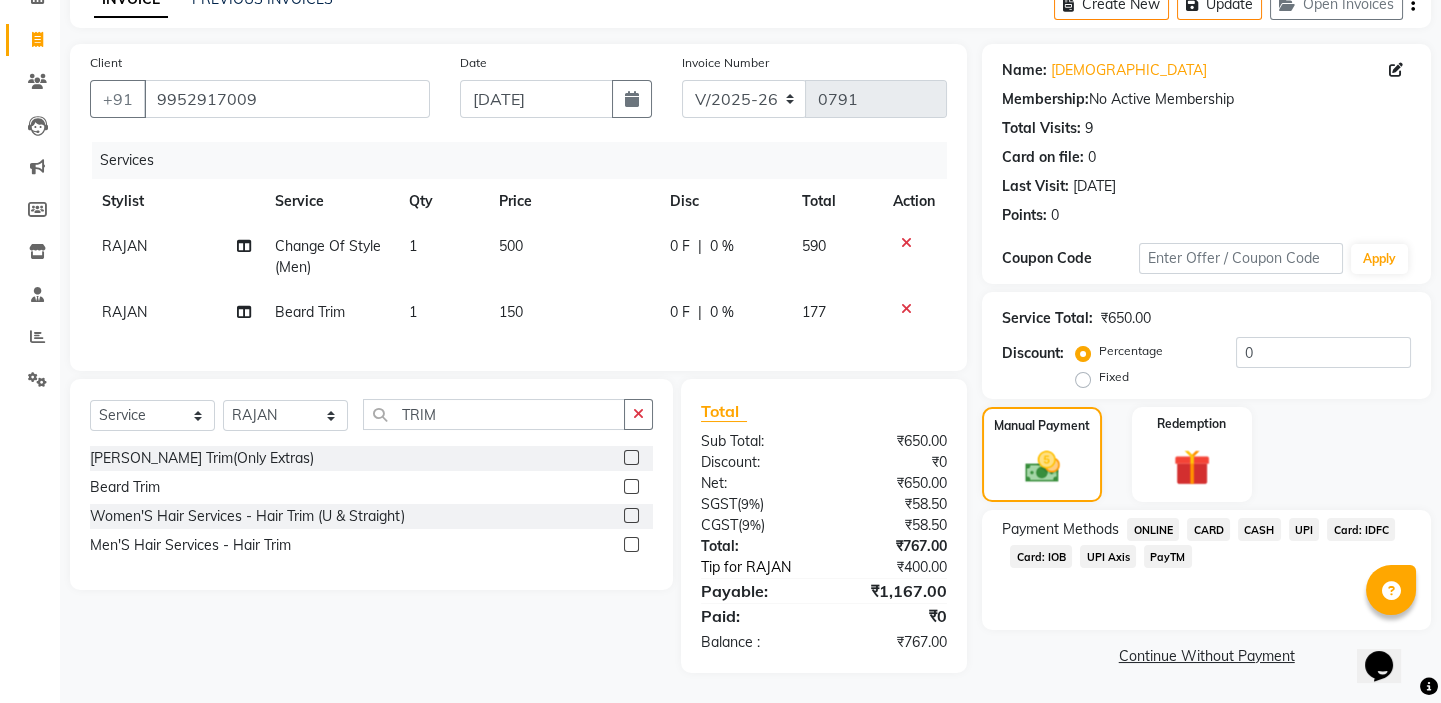 click on "Tip for RAJAN" 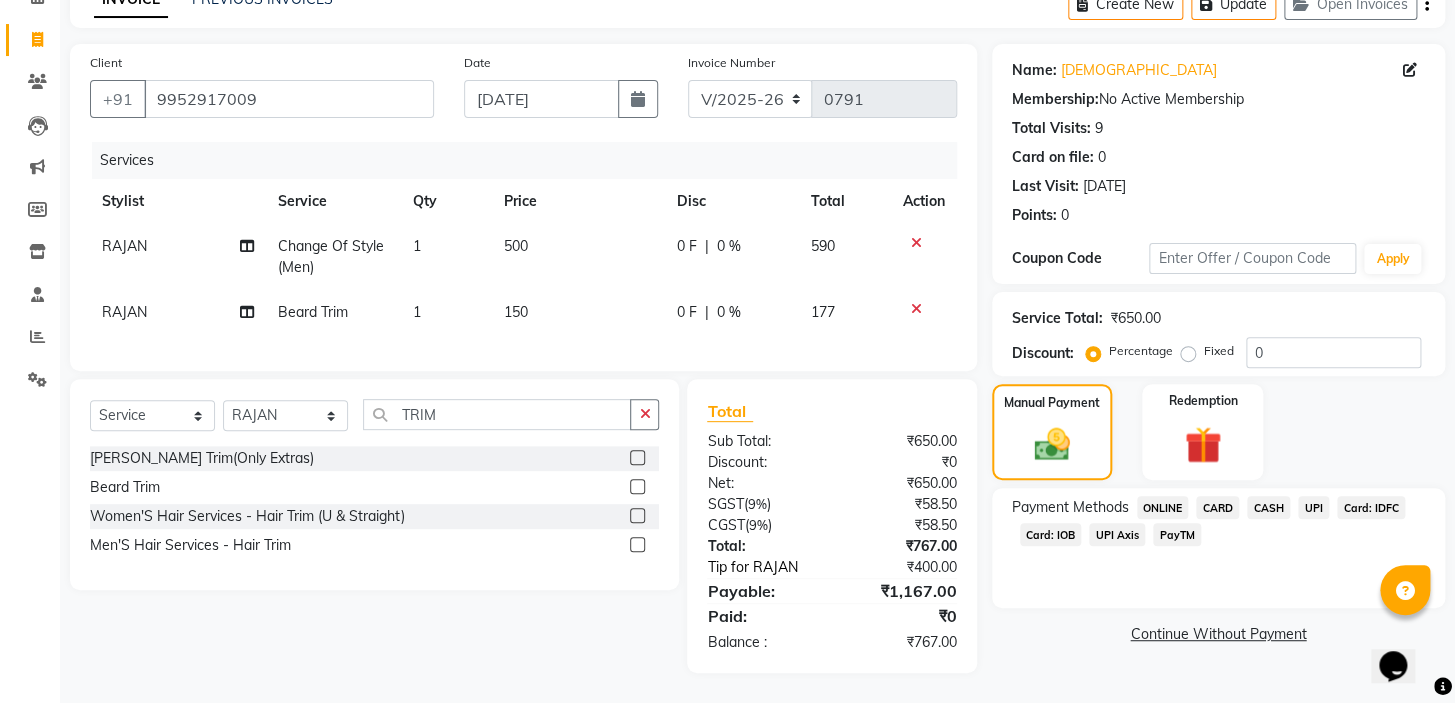 select on "59059" 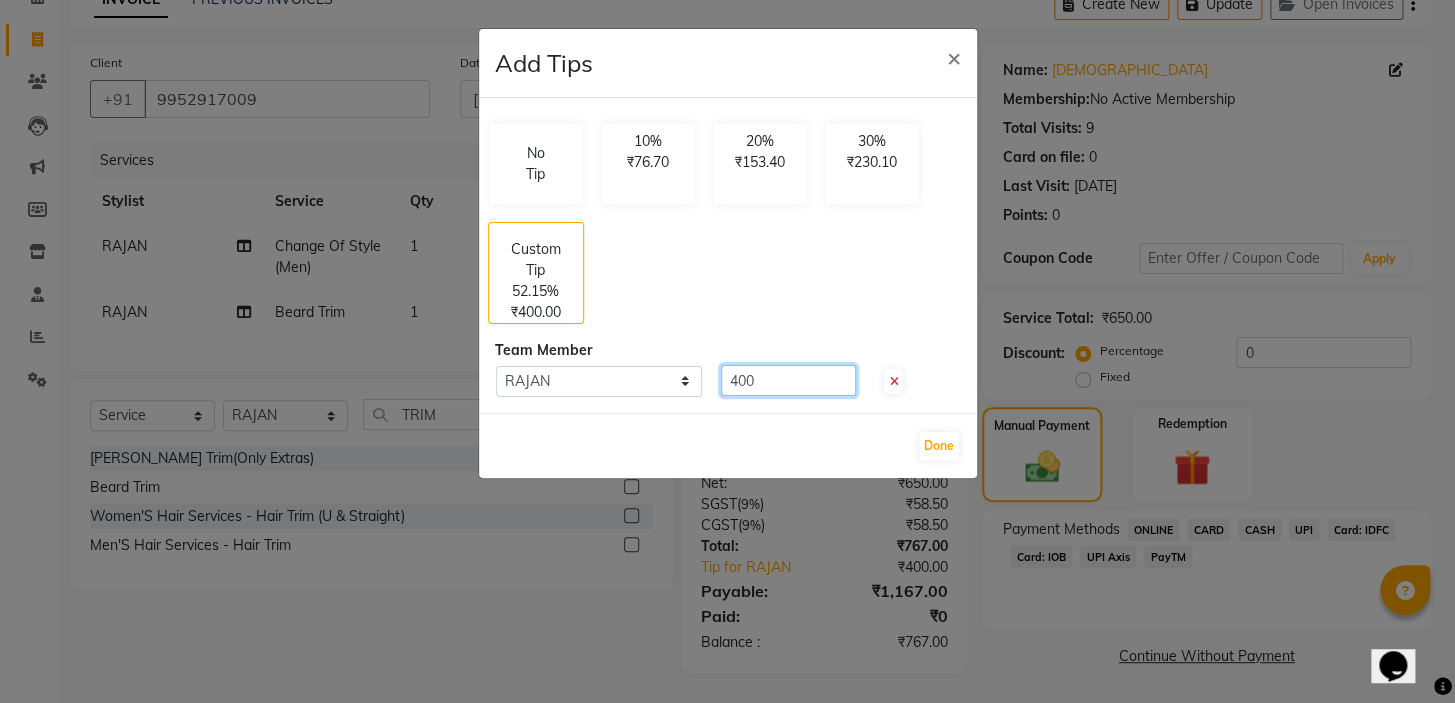 drag, startPoint x: 779, startPoint y: 377, endPoint x: 668, endPoint y: 374, distance: 111.040535 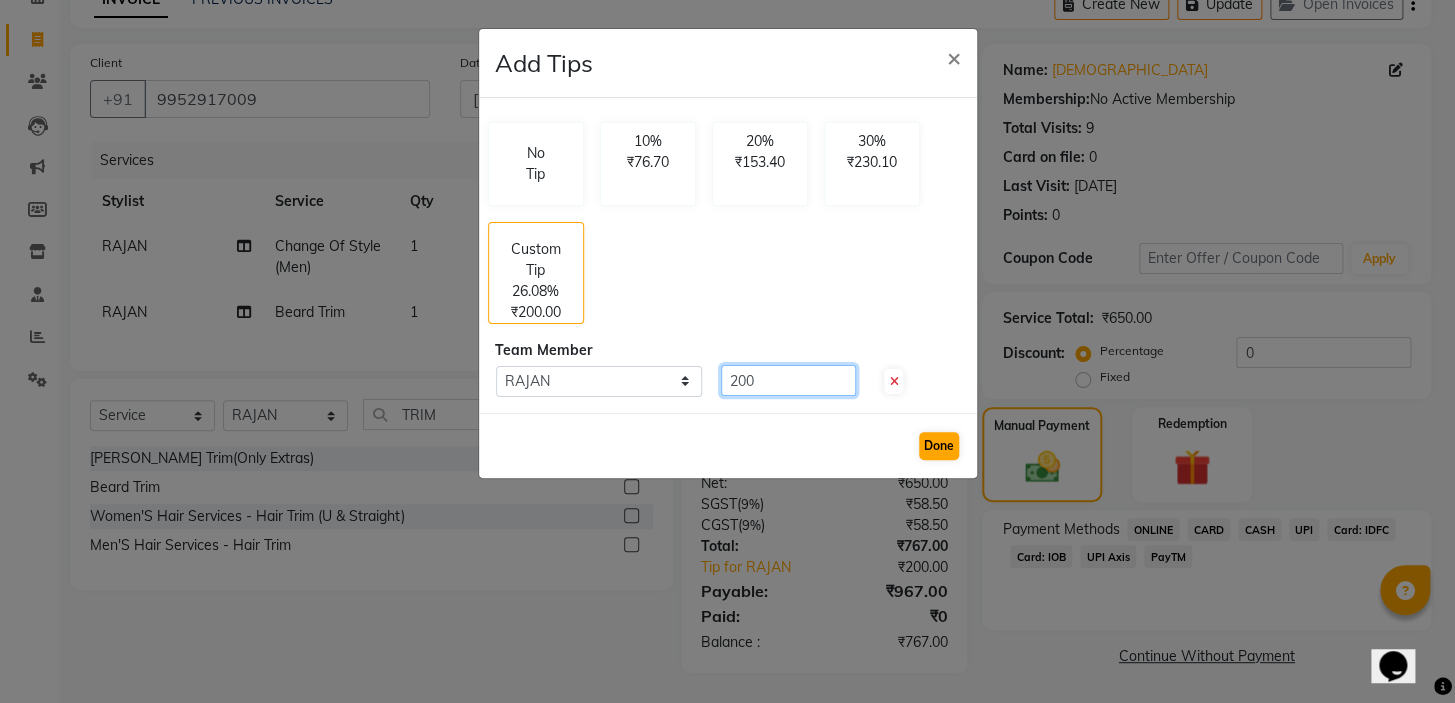 type on "200" 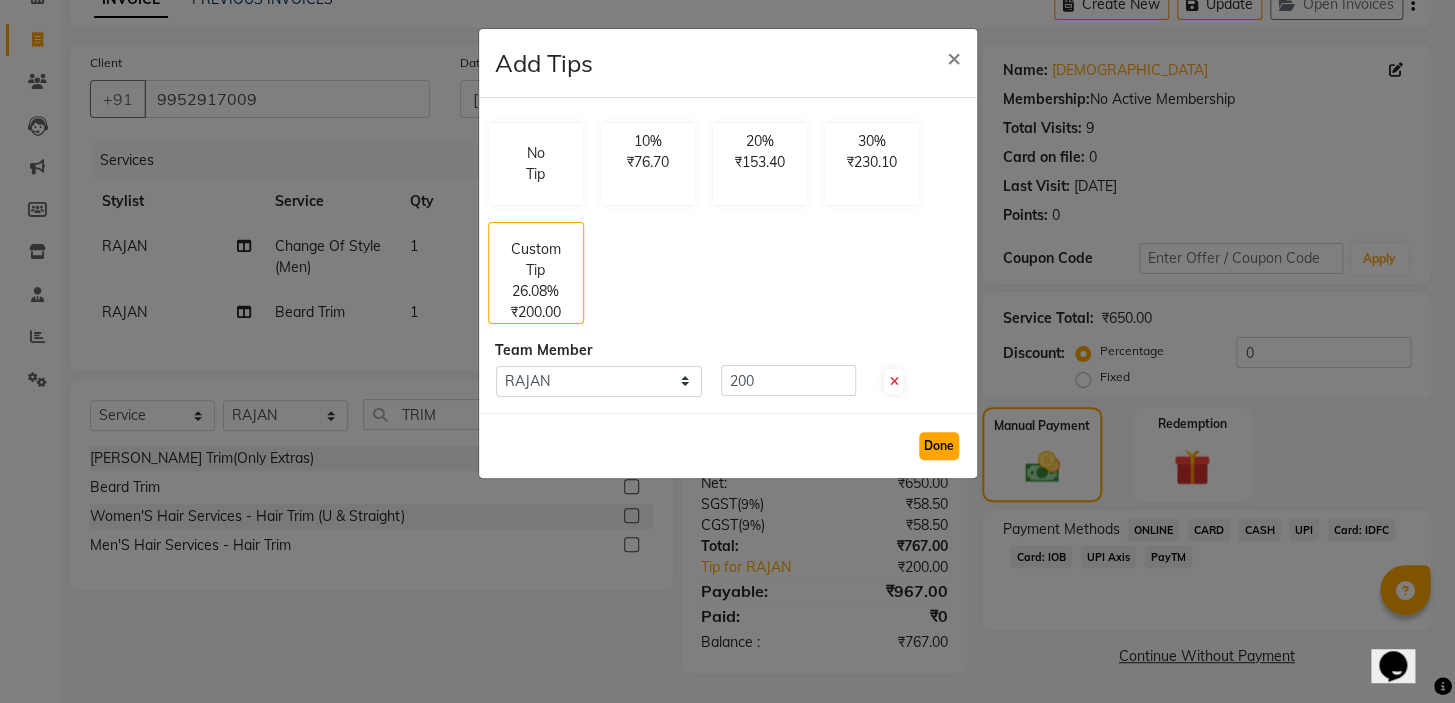 click on "Done" 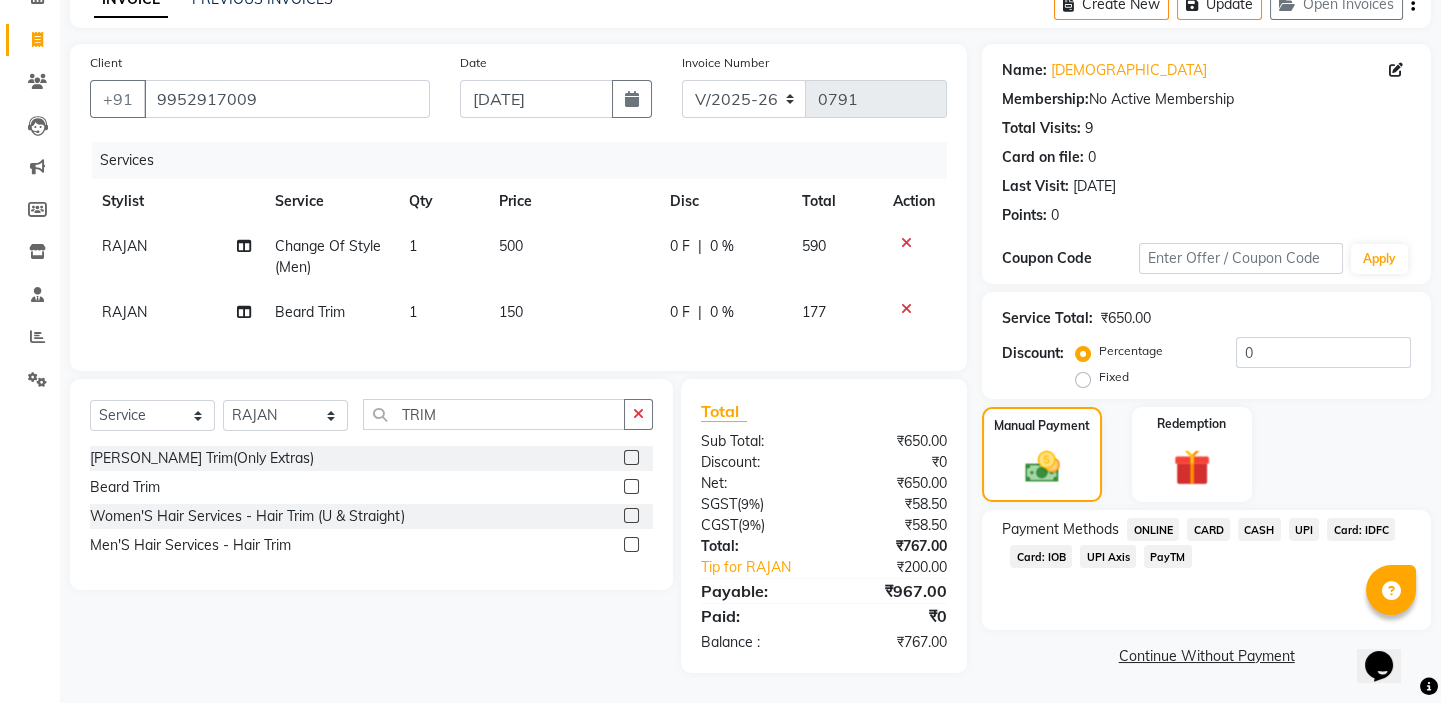 click on "500" 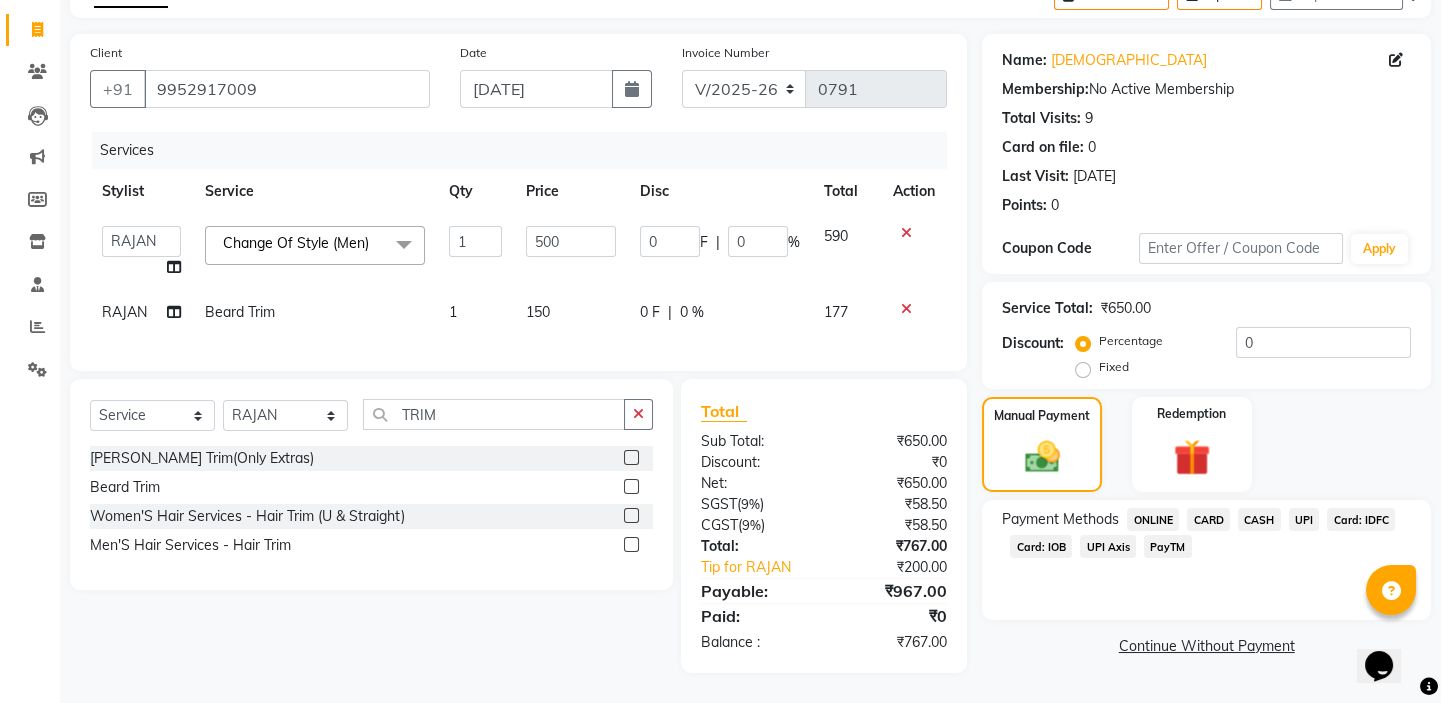 click on "150" 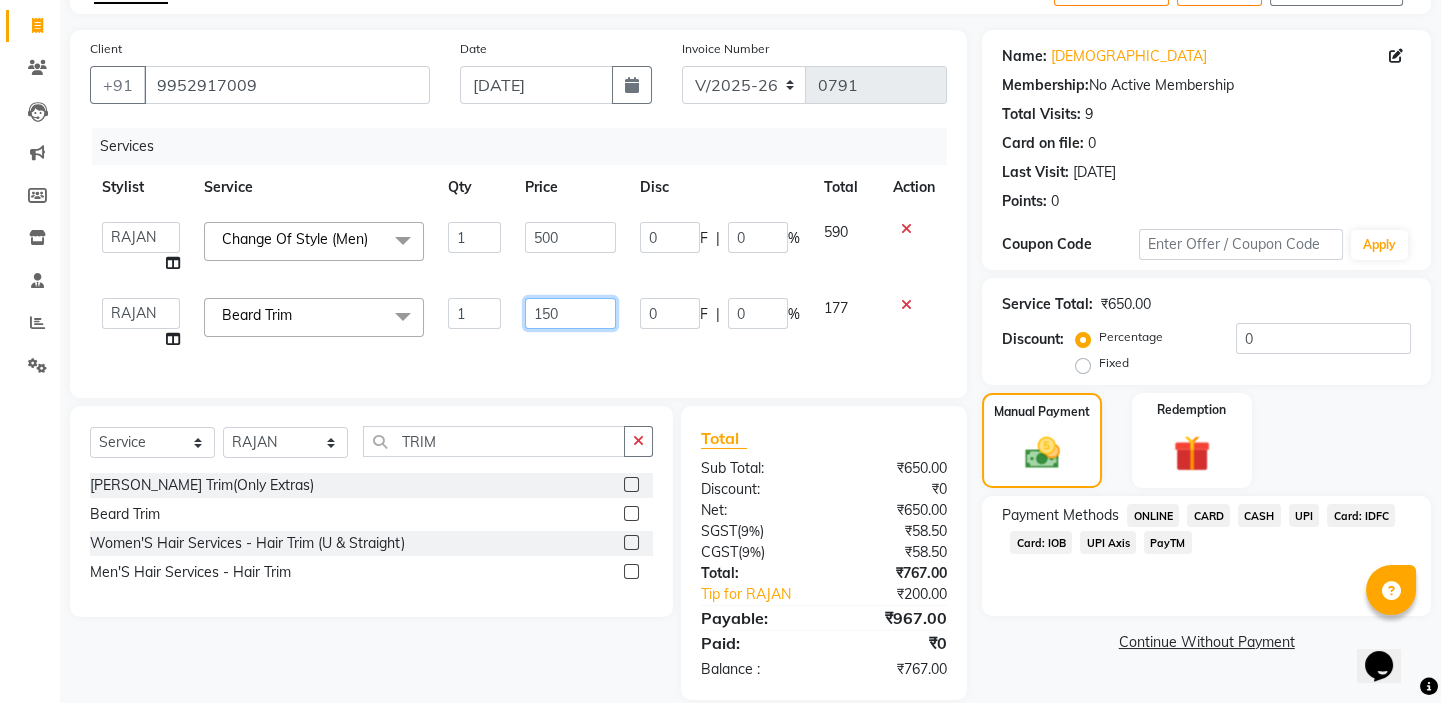 drag, startPoint x: 570, startPoint y: 311, endPoint x: 472, endPoint y: 293, distance: 99.63935 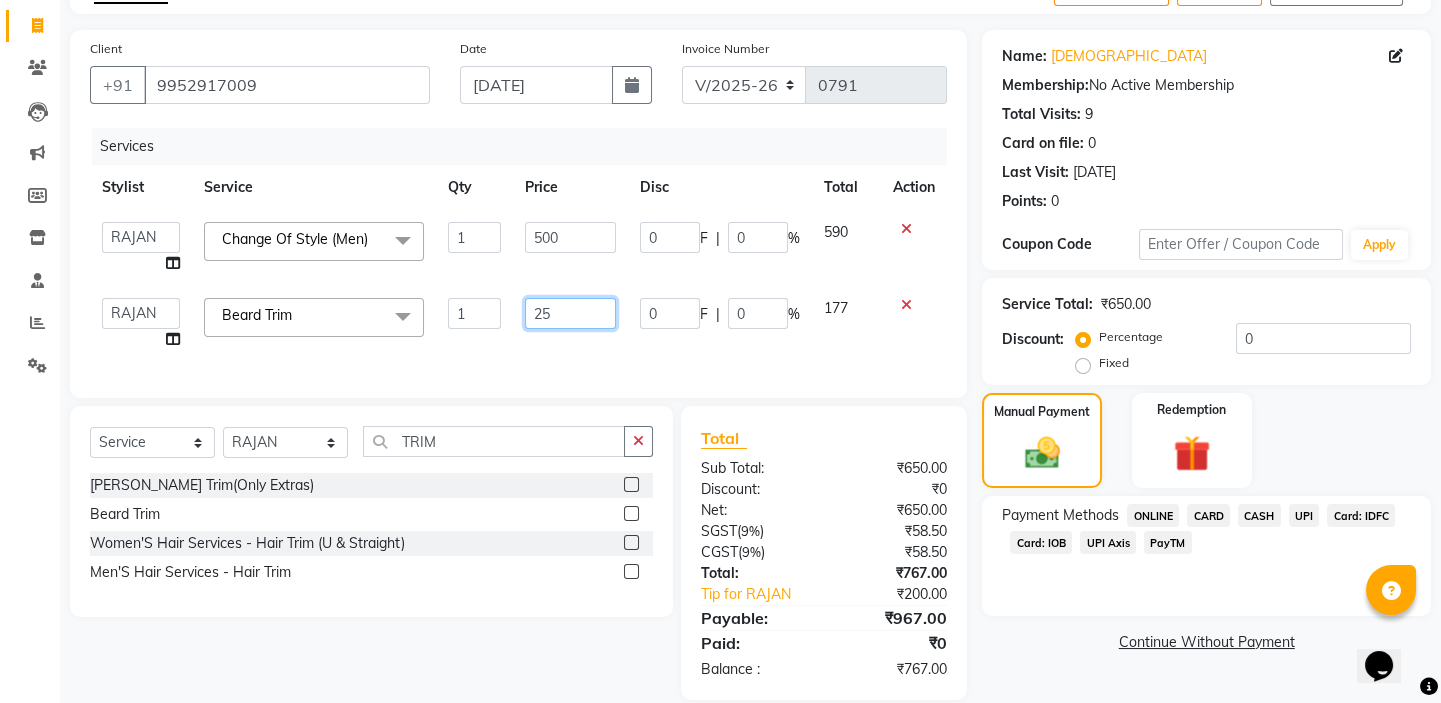 type on "250" 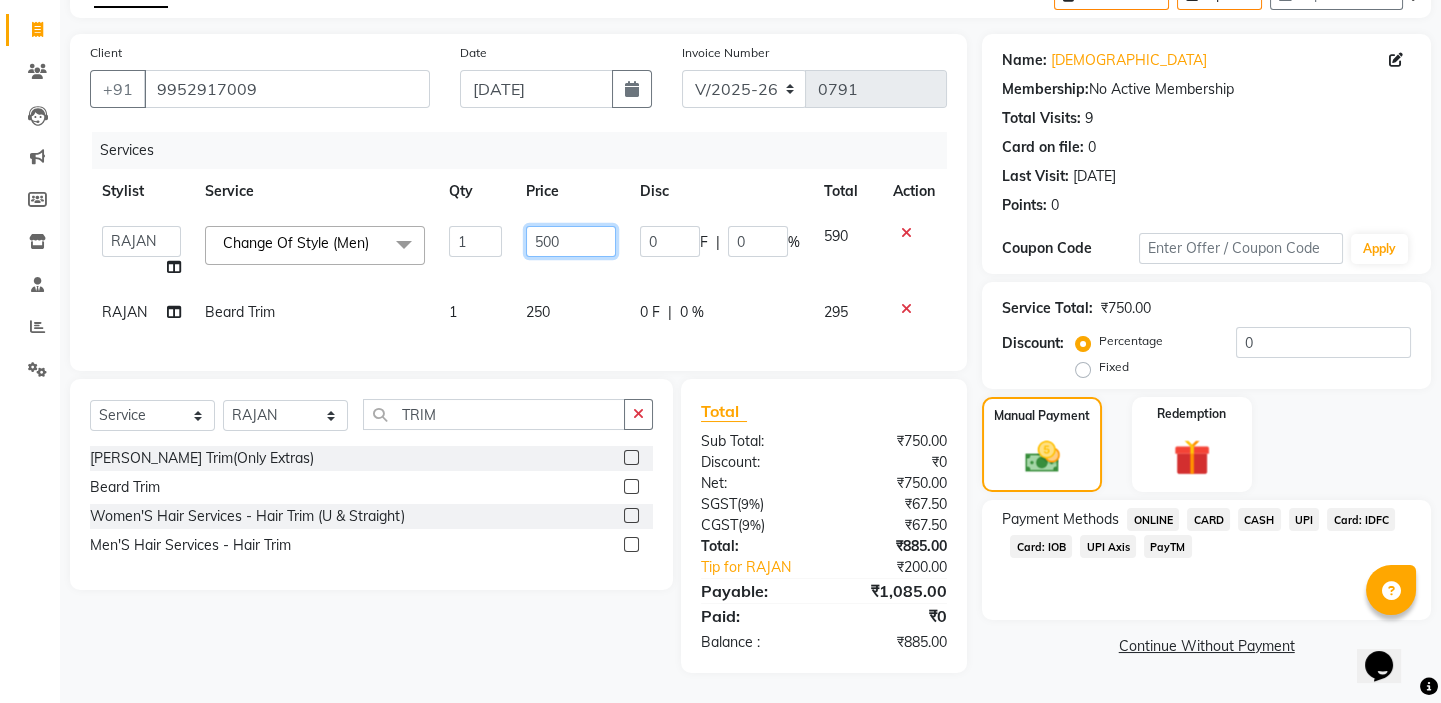 click on "500" 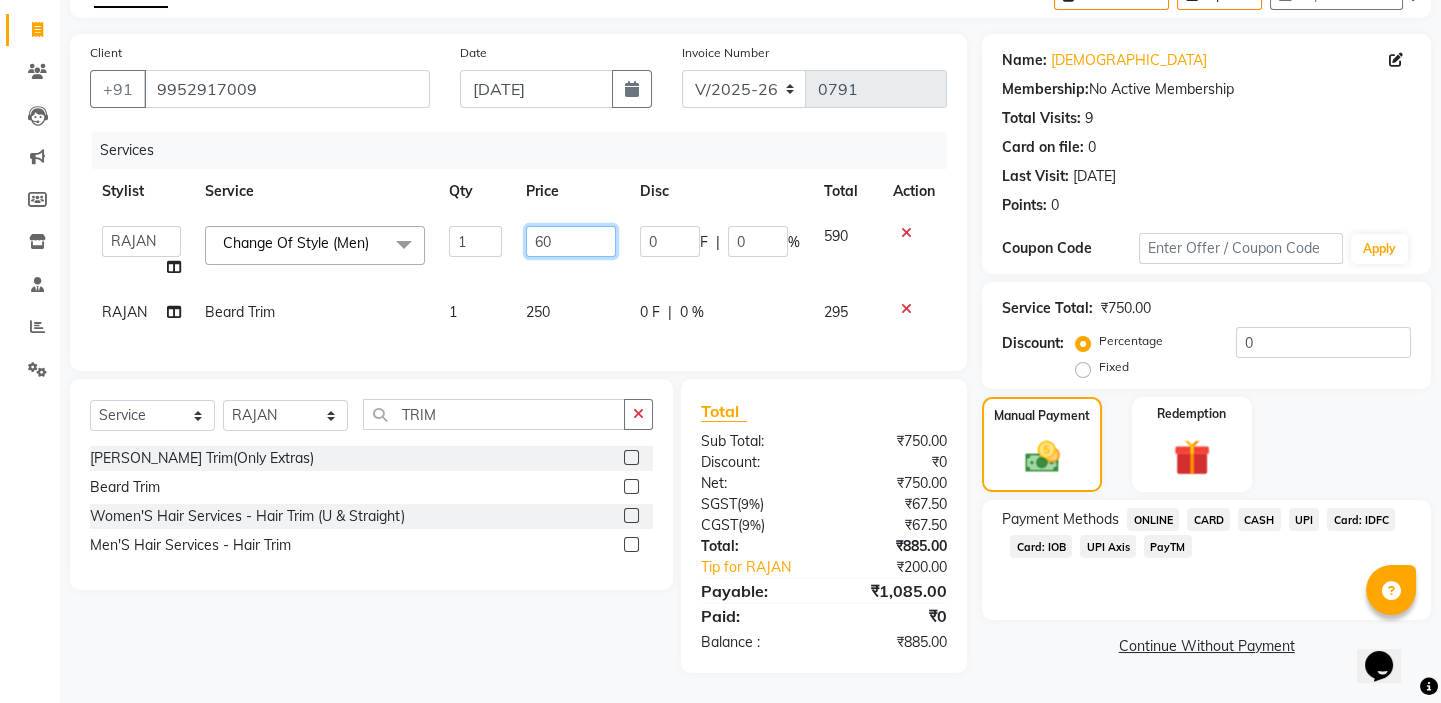 type on "600" 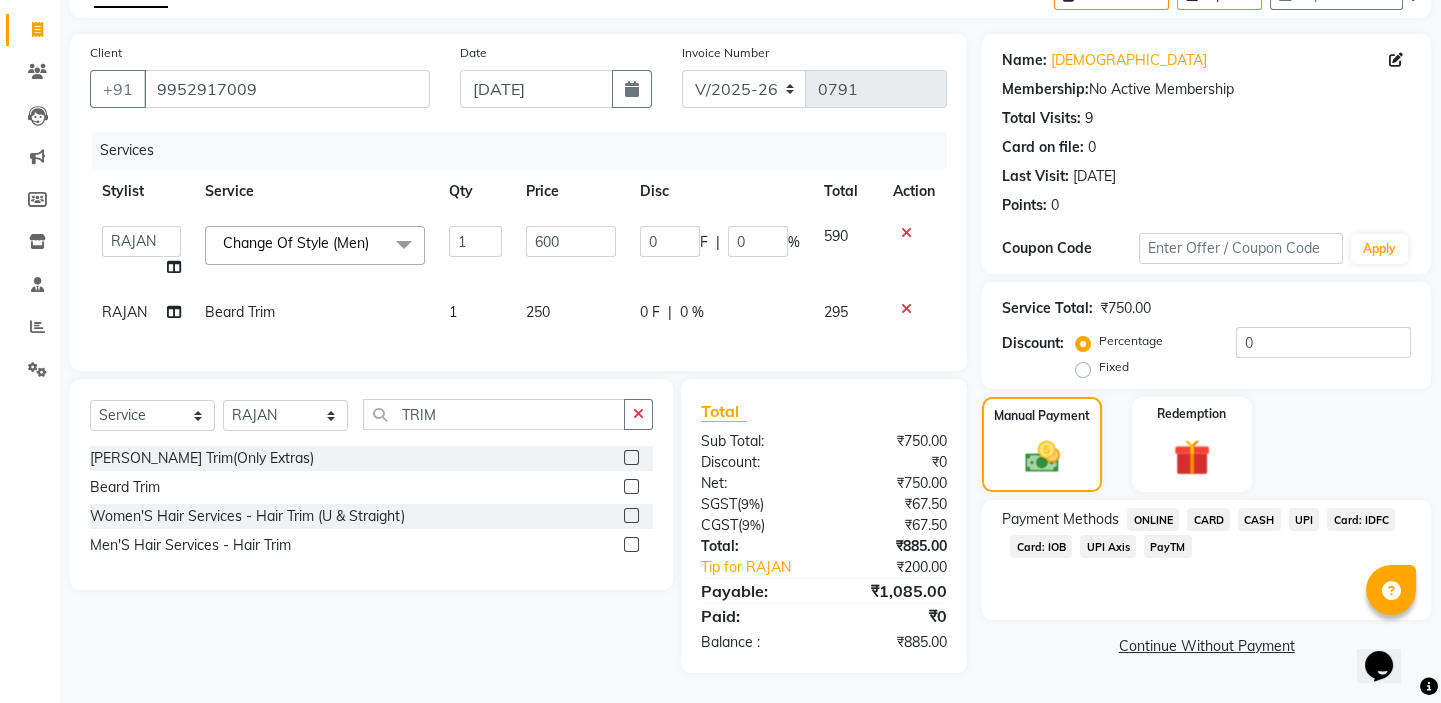 click on "Services" 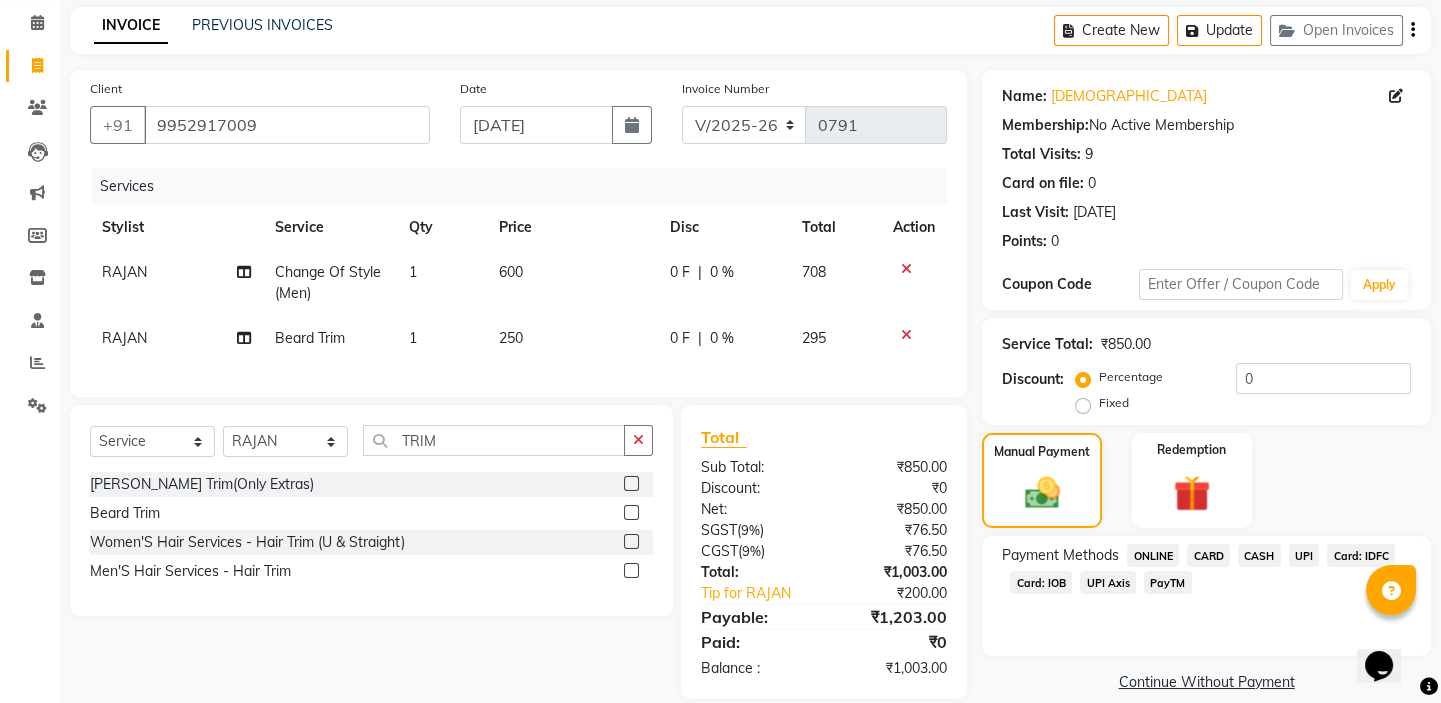scroll, scrollTop: 120, scrollLeft: 0, axis: vertical 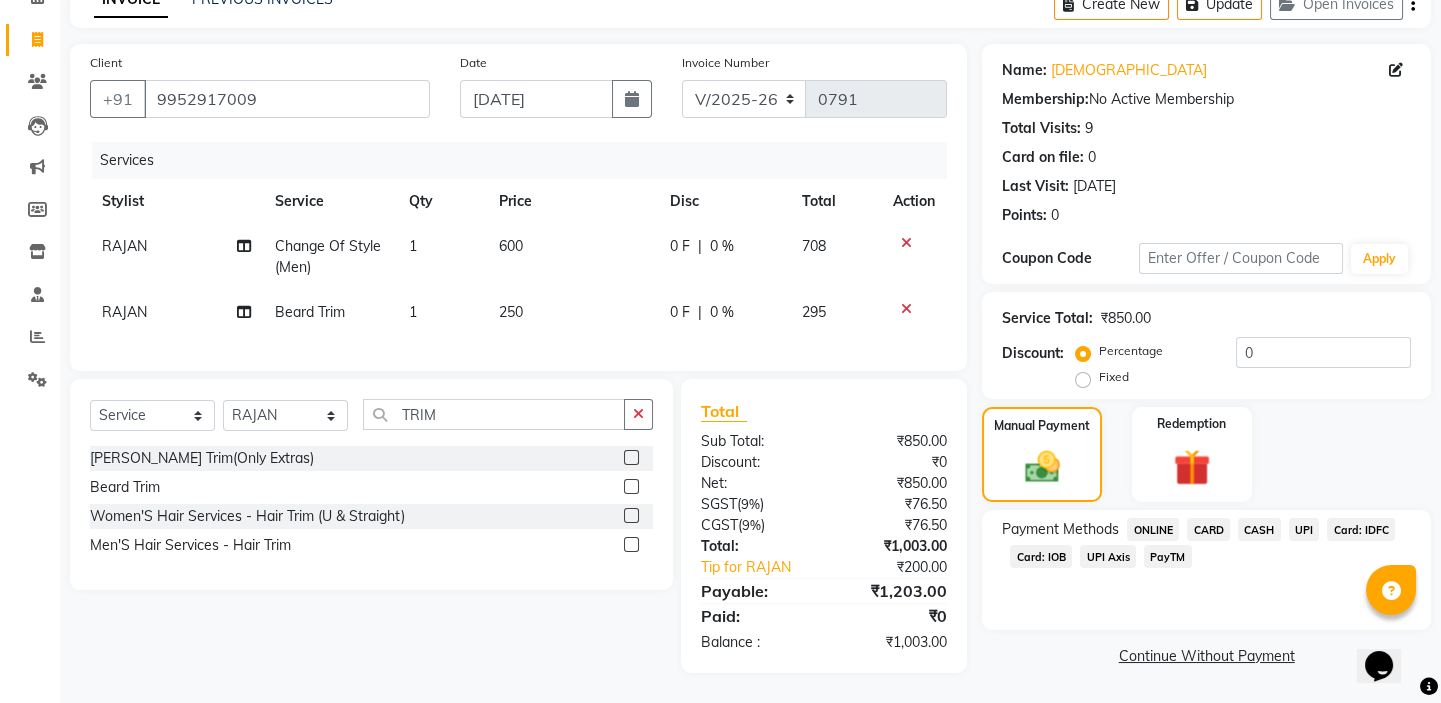 click on "250" 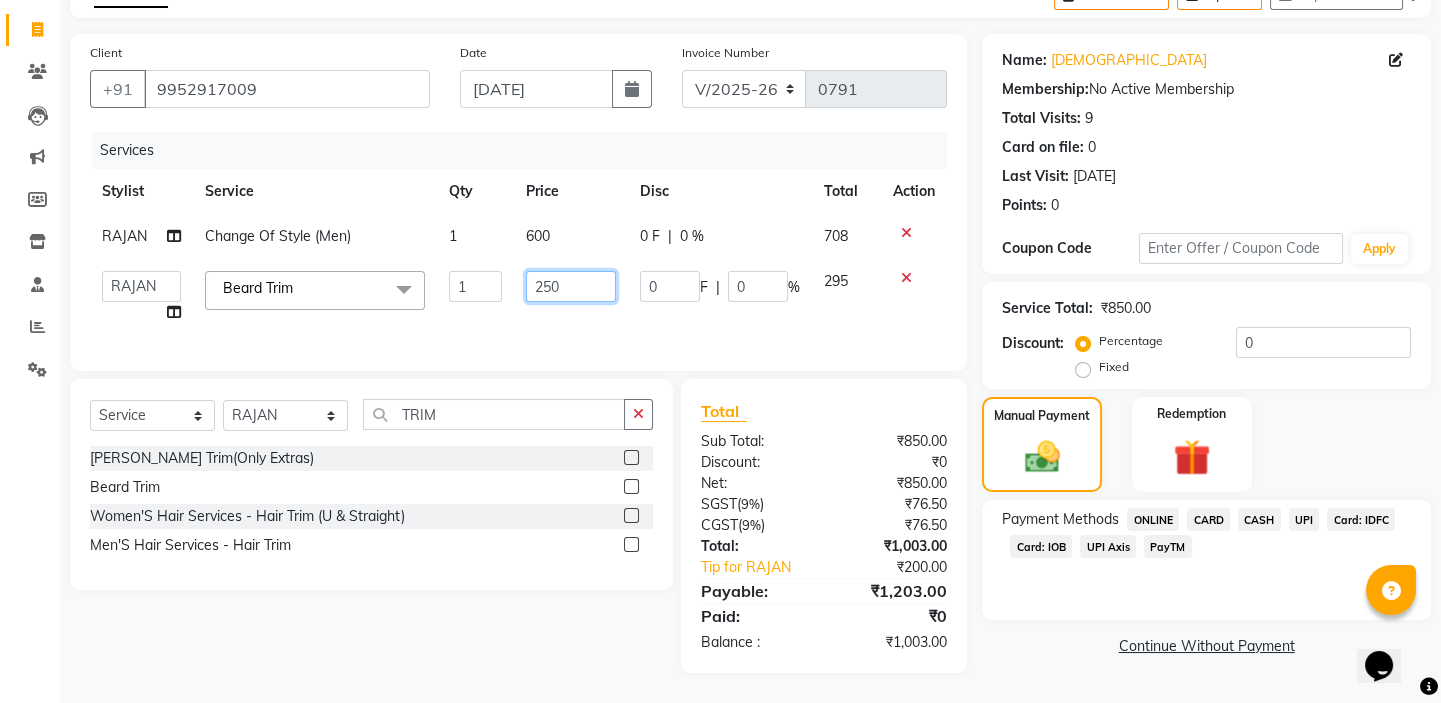 drag, startPoint x: 568, startPoint y: 281, endPoint x: 489, endPoint y: 254, distance: 83.48653 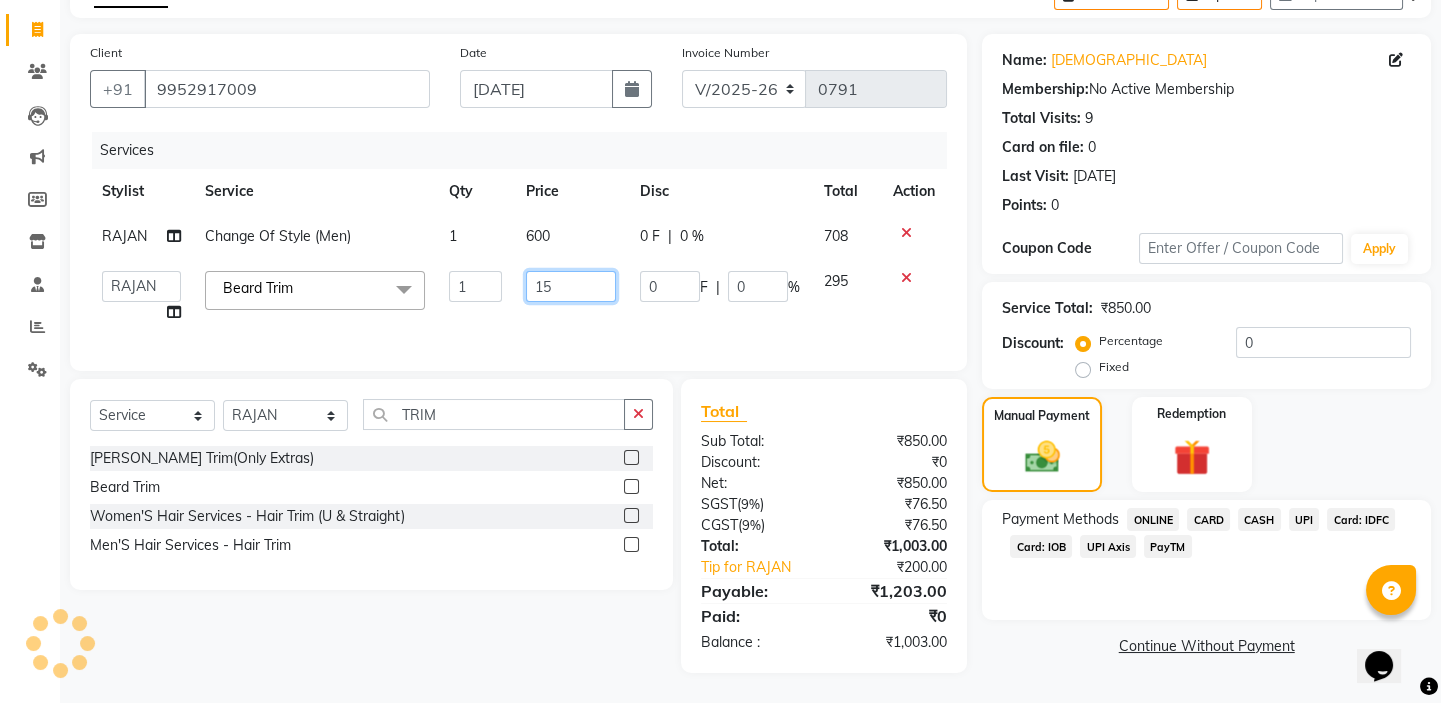 type on "150" 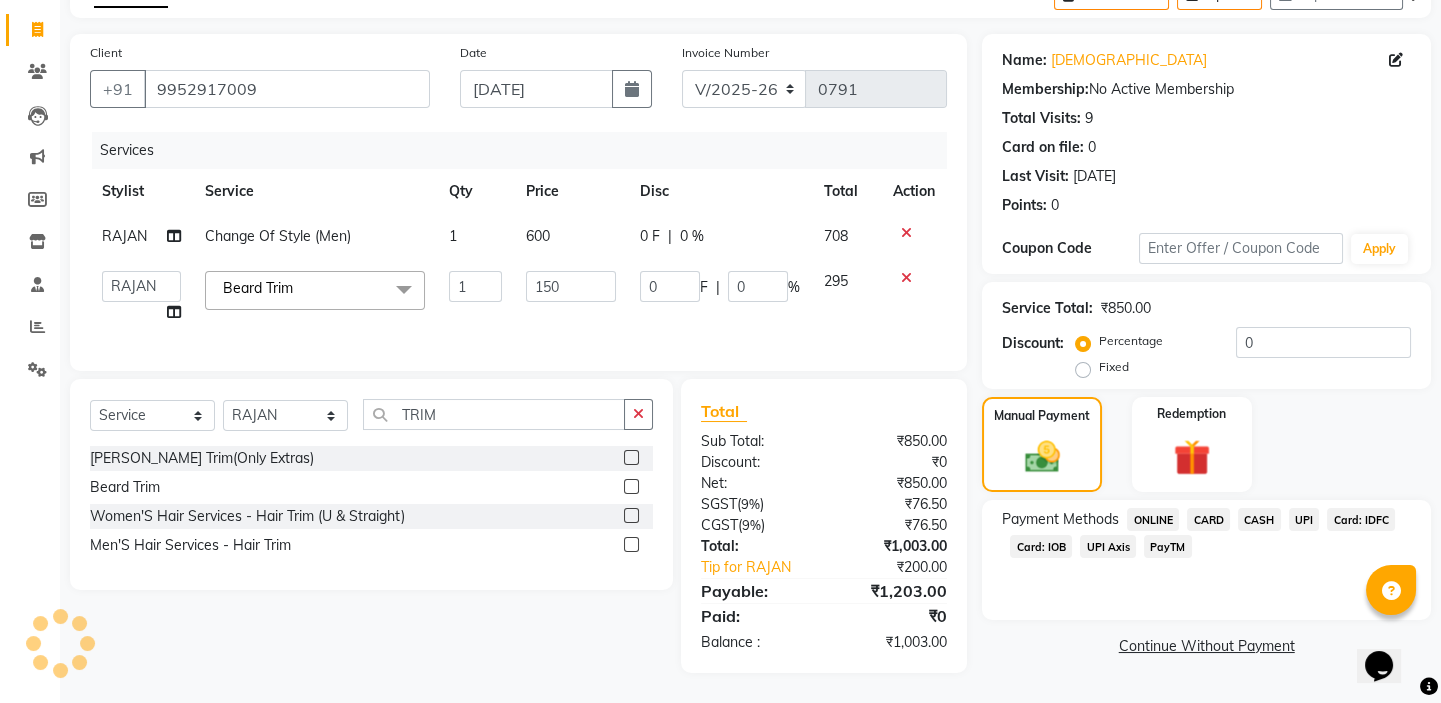 click on "Services" 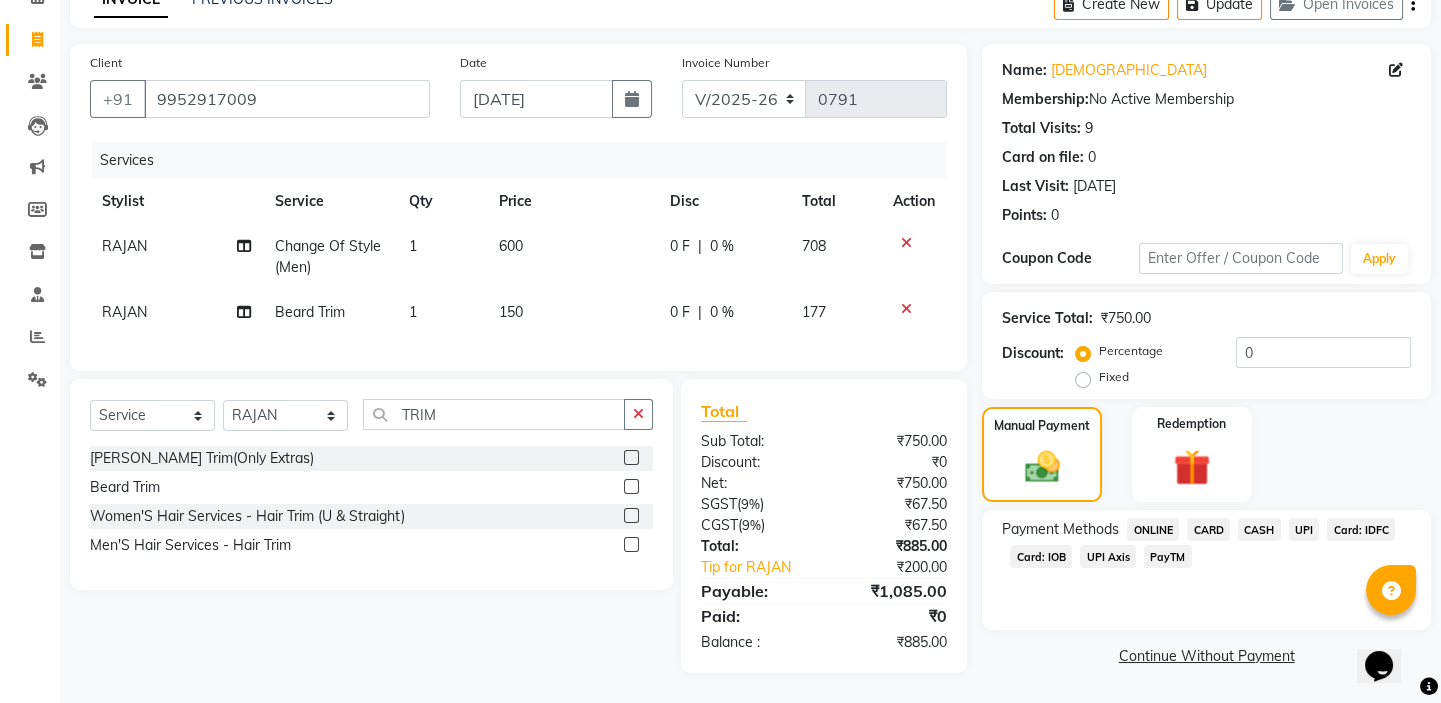 click on "150" 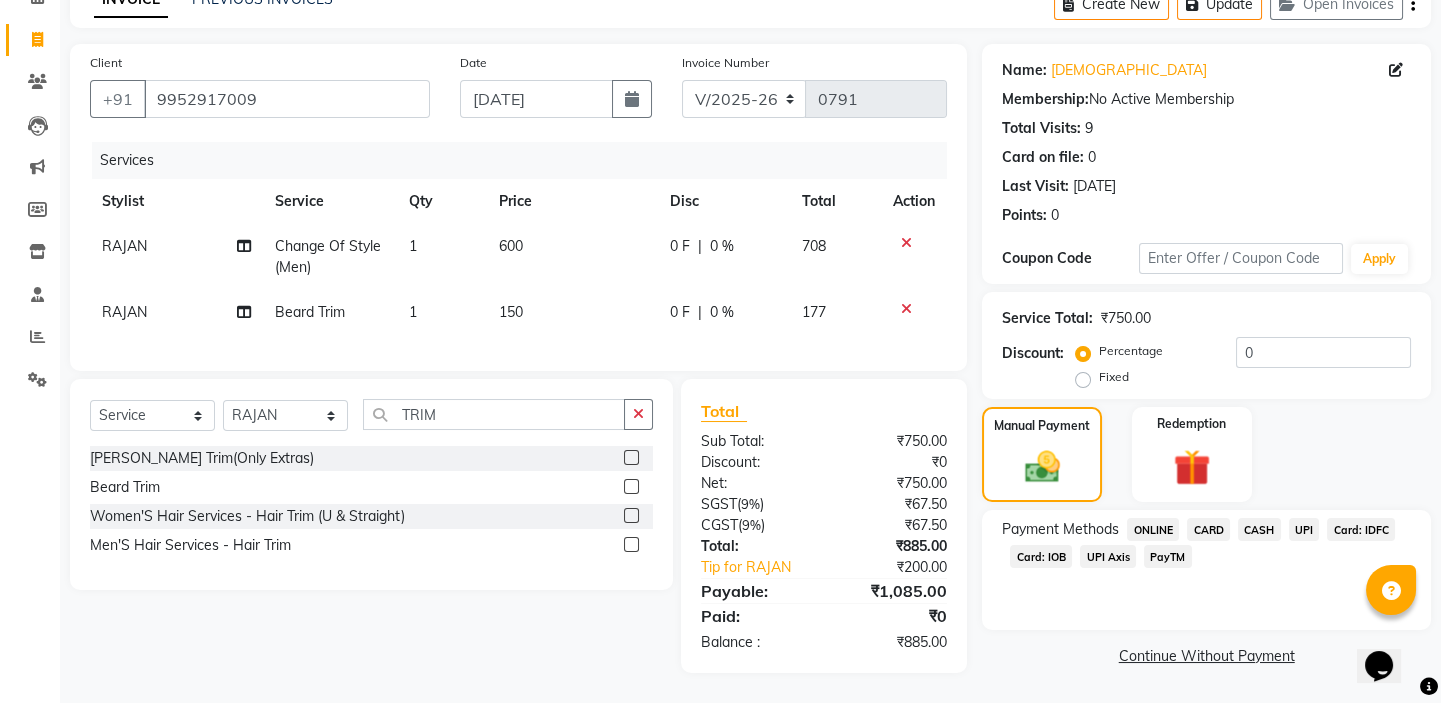 select on "59059" 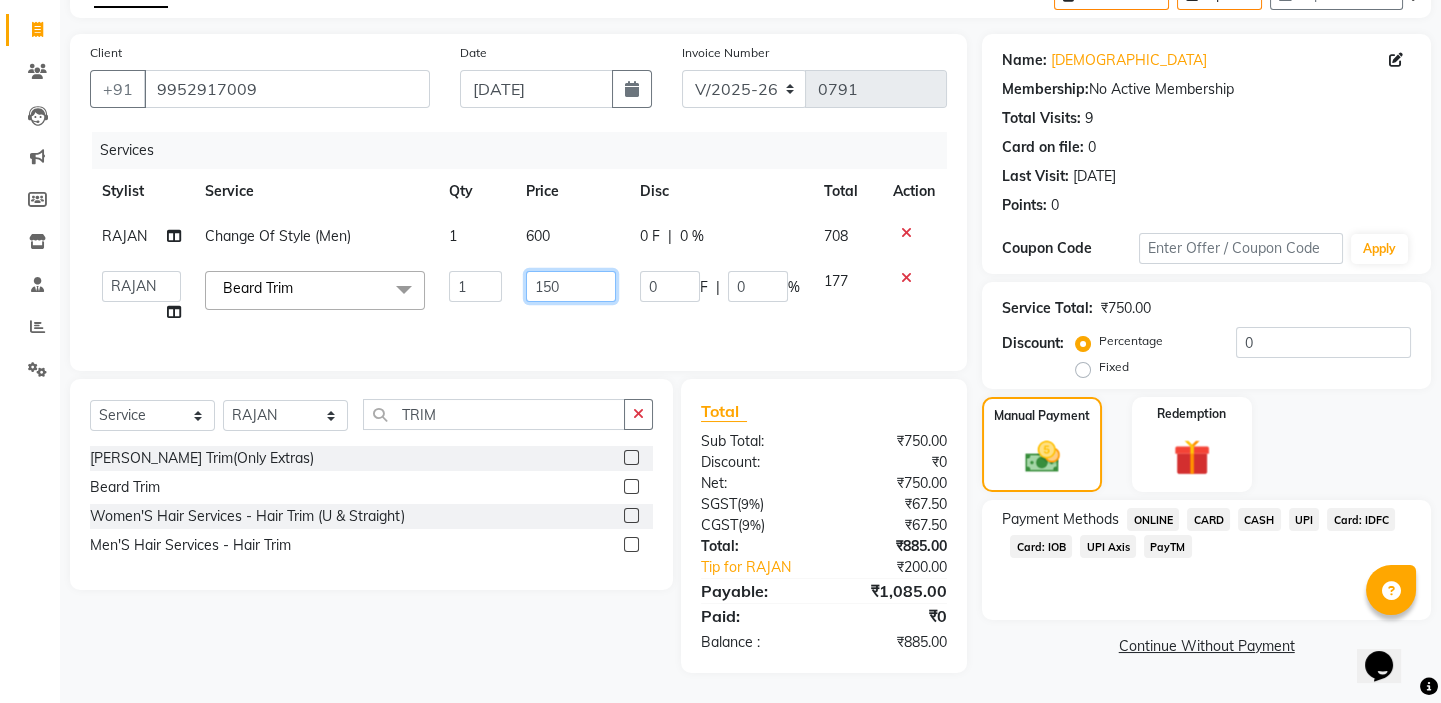 drag, startPoint x: 579, startPoint y: 280, endPoint x: 505, endPoint y: 255, distance: 78.1089 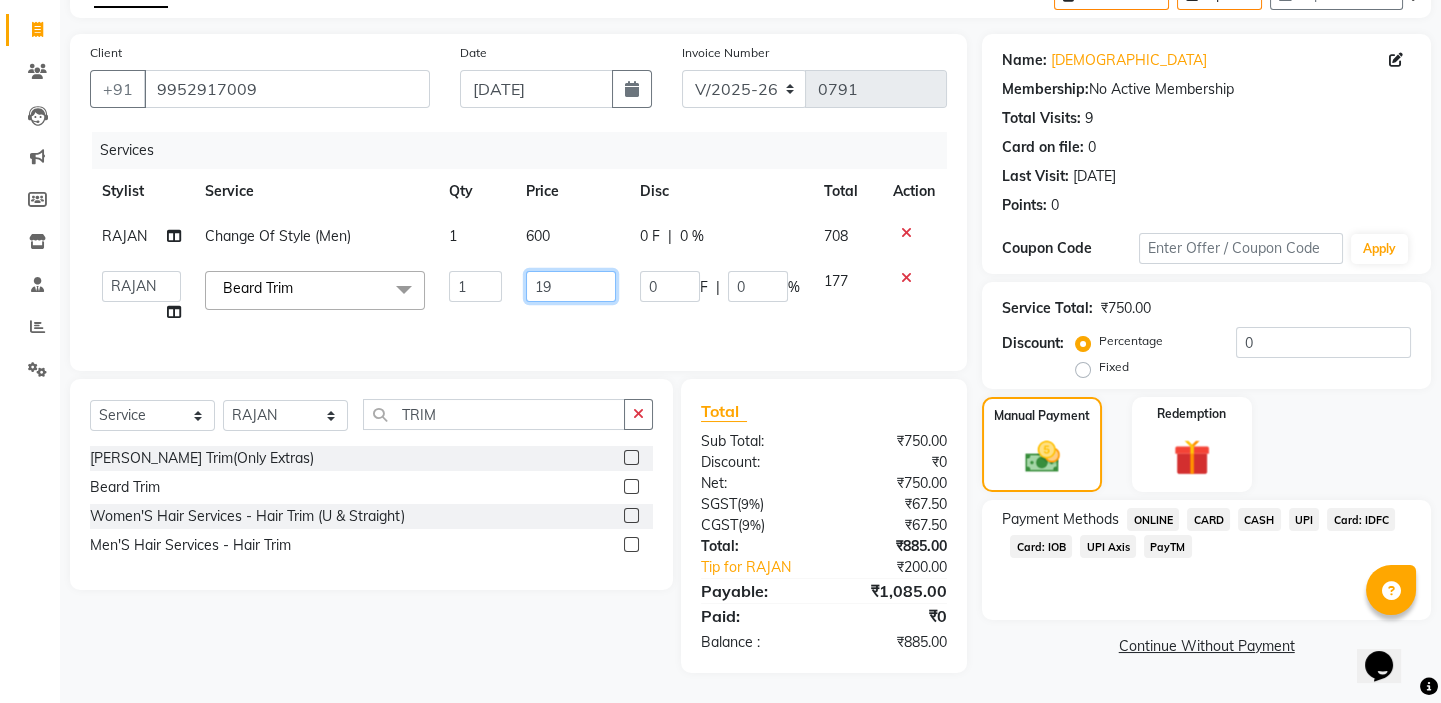 type on "190" 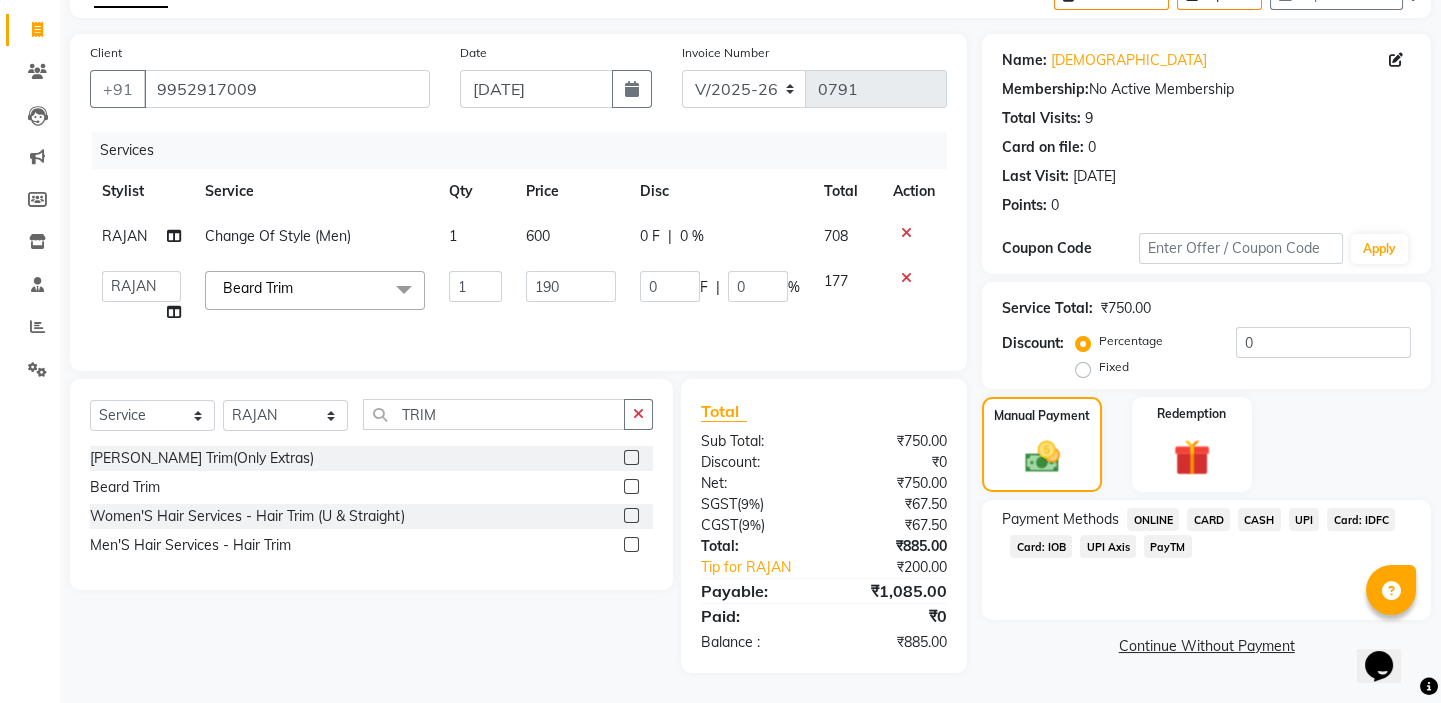 click on "Services" 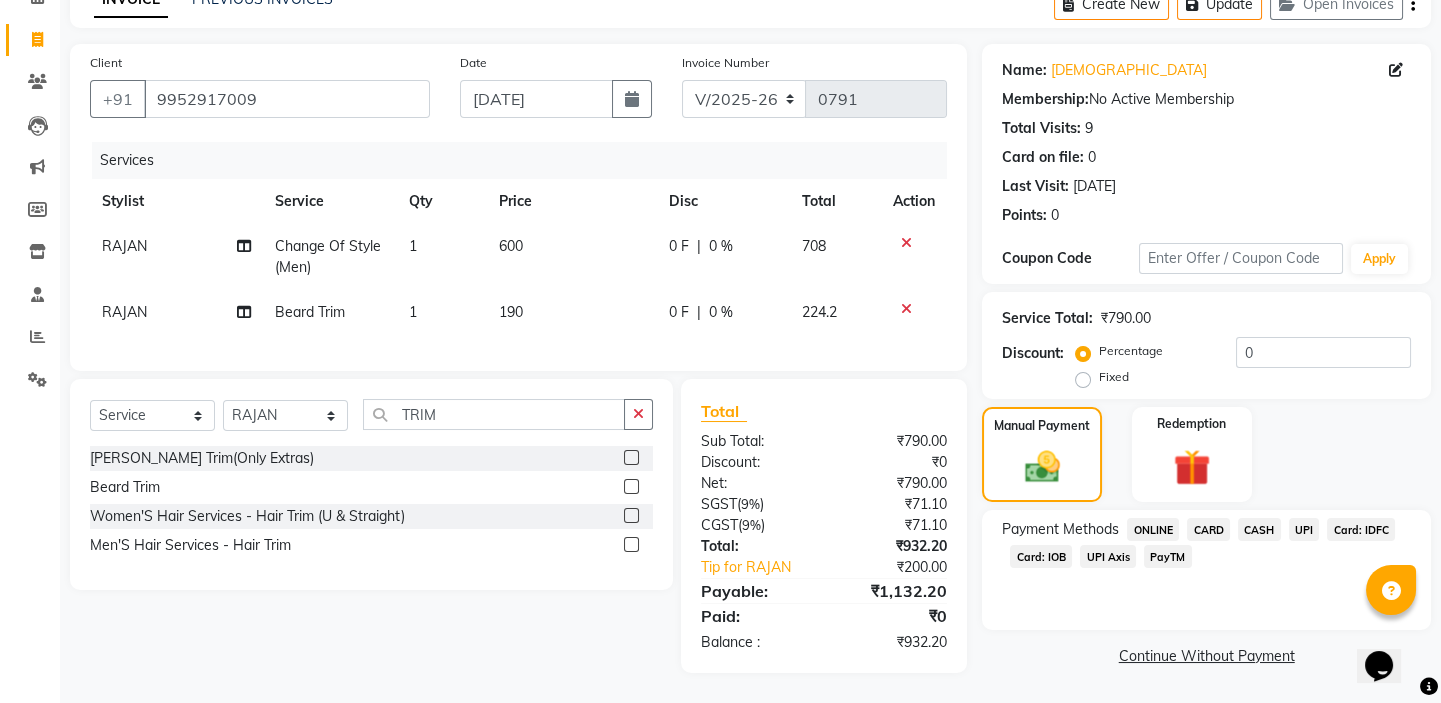click on "1" 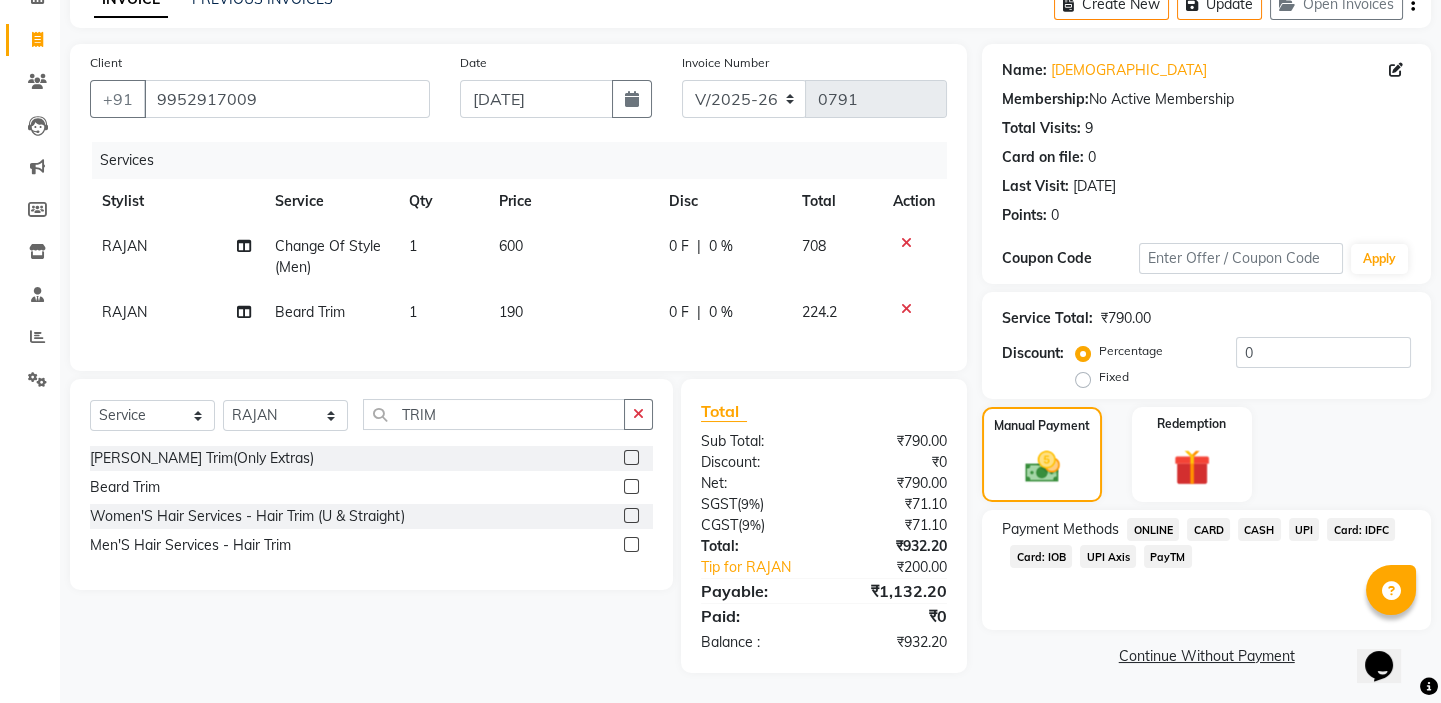 select on "59059" 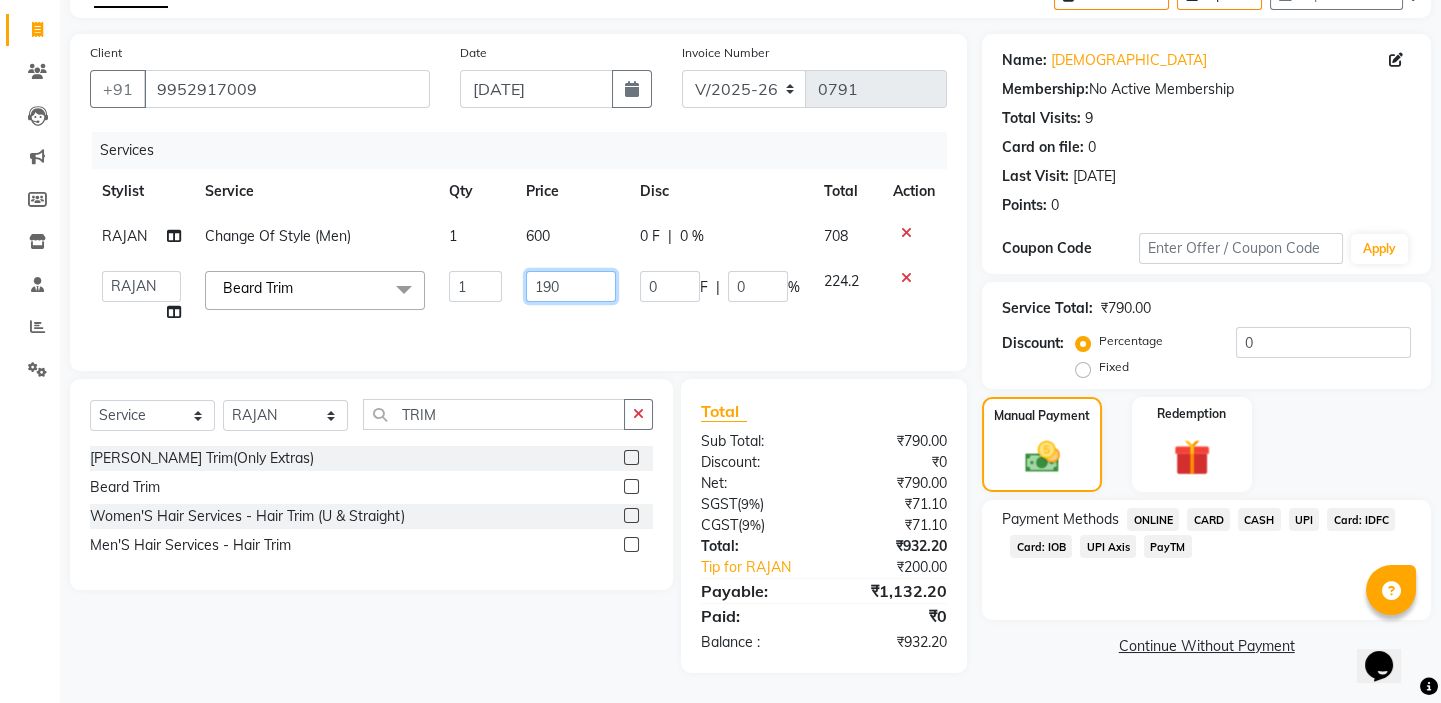 drag, startPoint x: 577, startPoint y: 282, endPoint x: 500, endPoint y: 280, distance: 77.02597 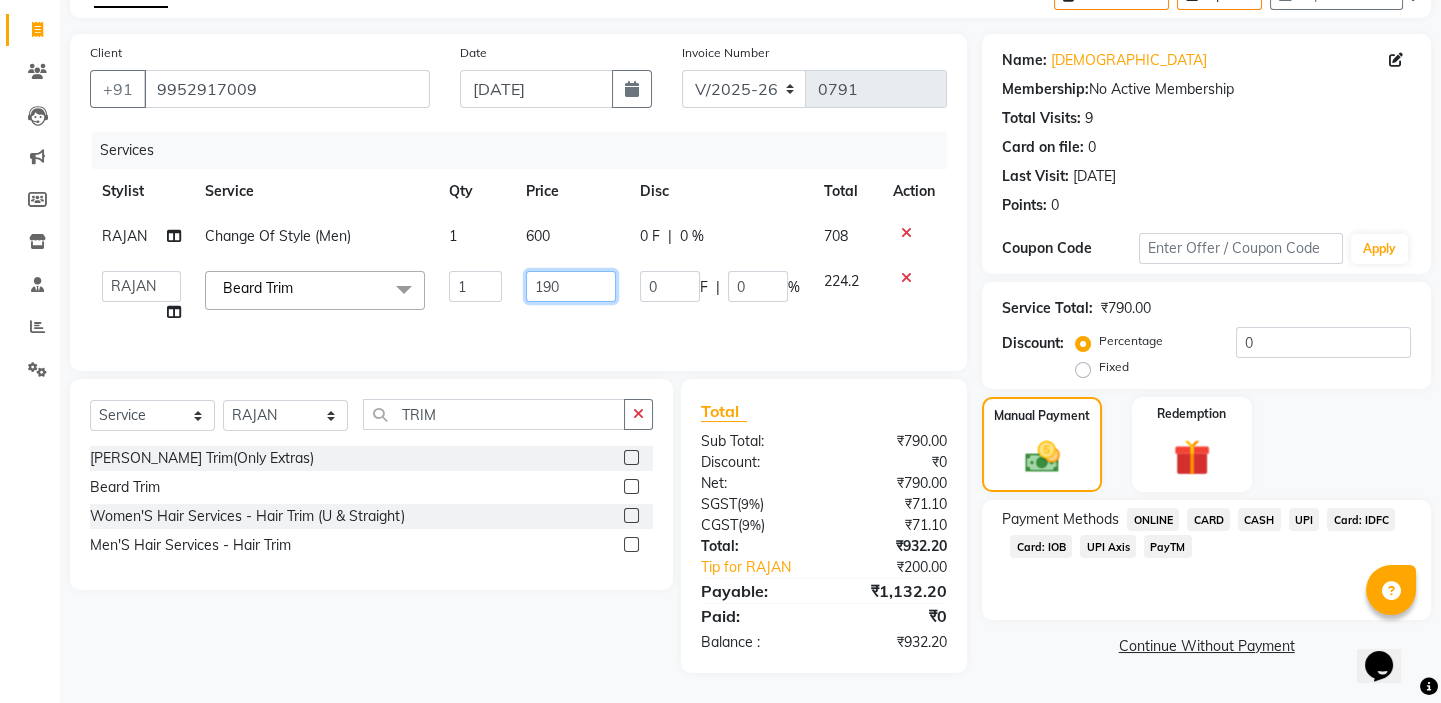 type on "1" 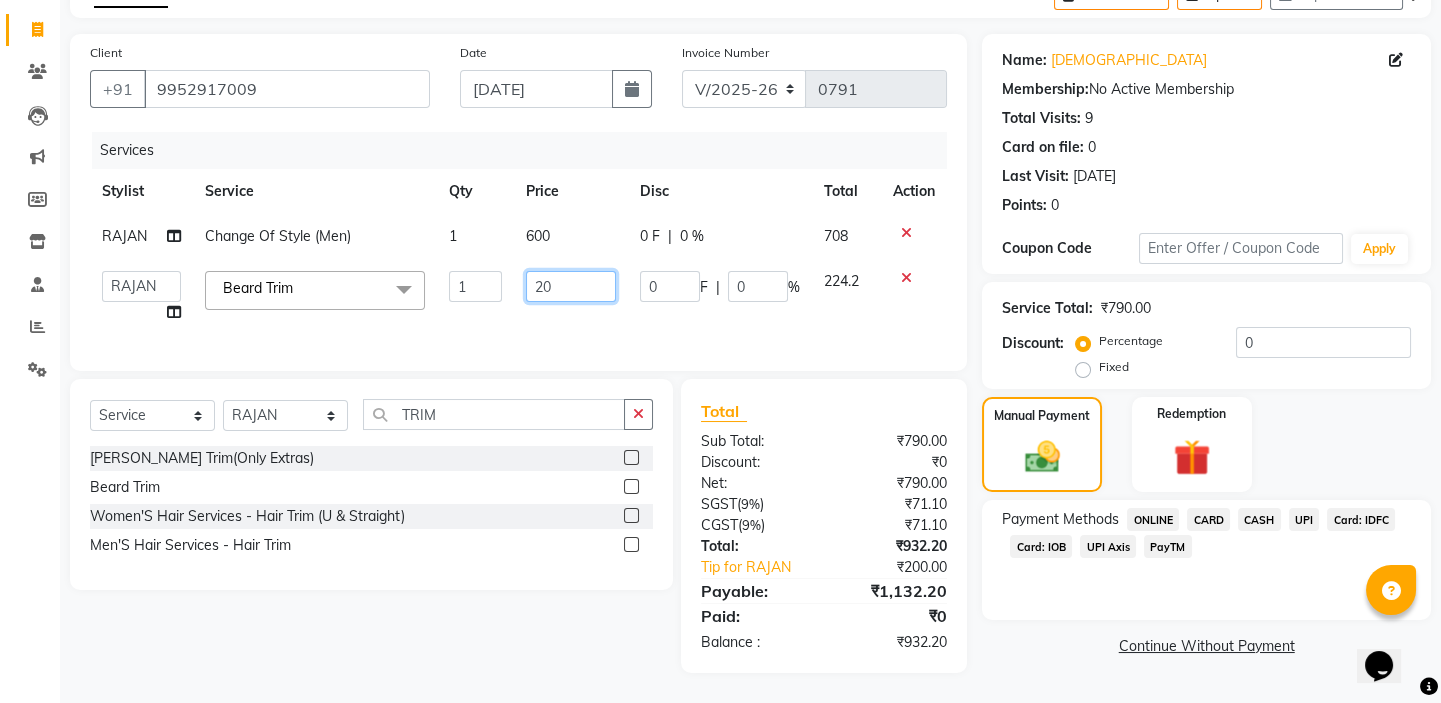 type on "200" 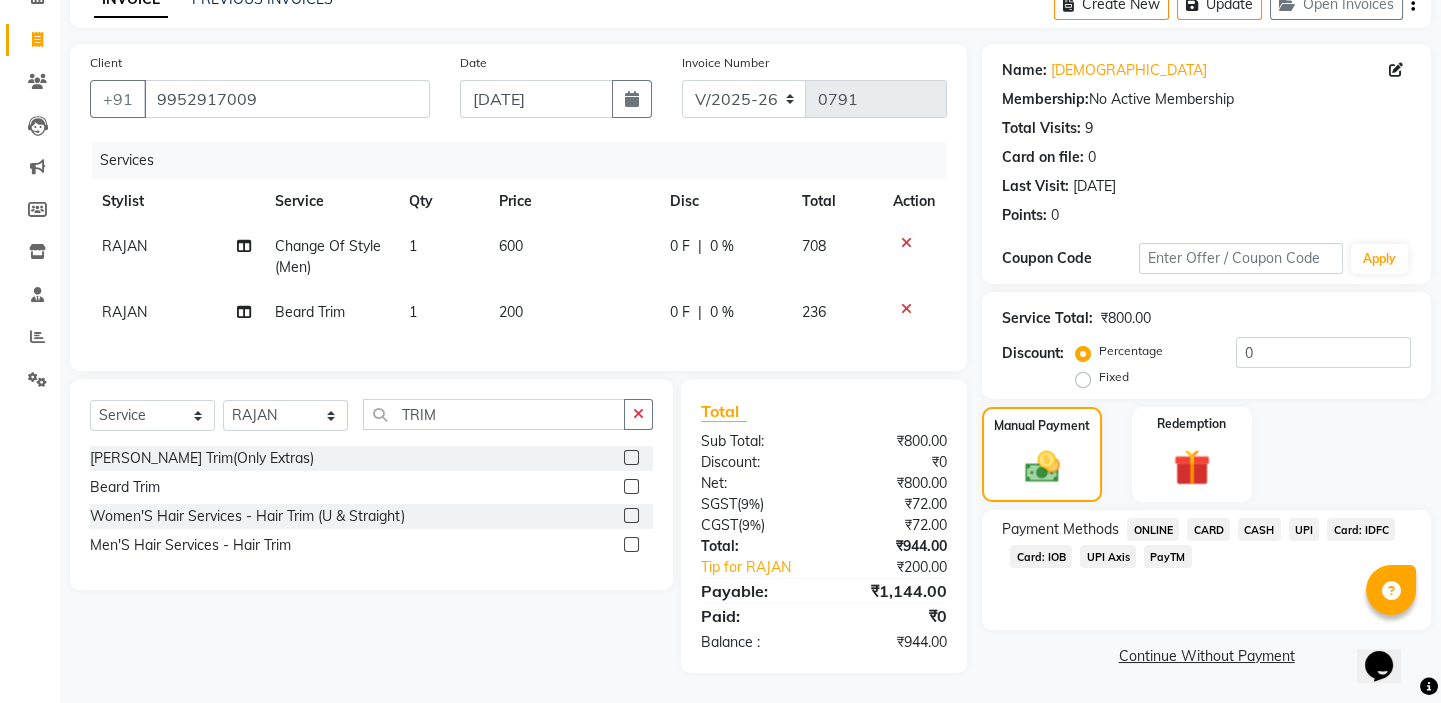 click on "Services" 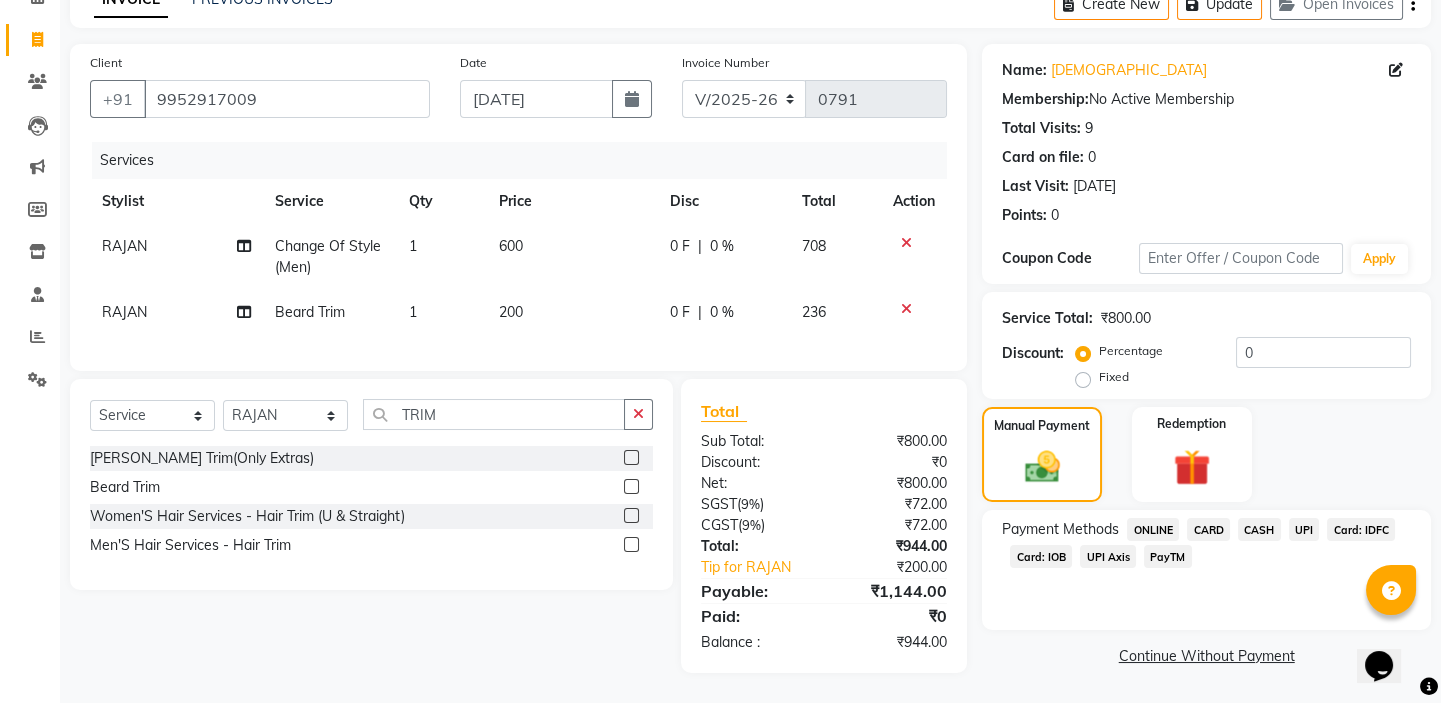select on "59059" 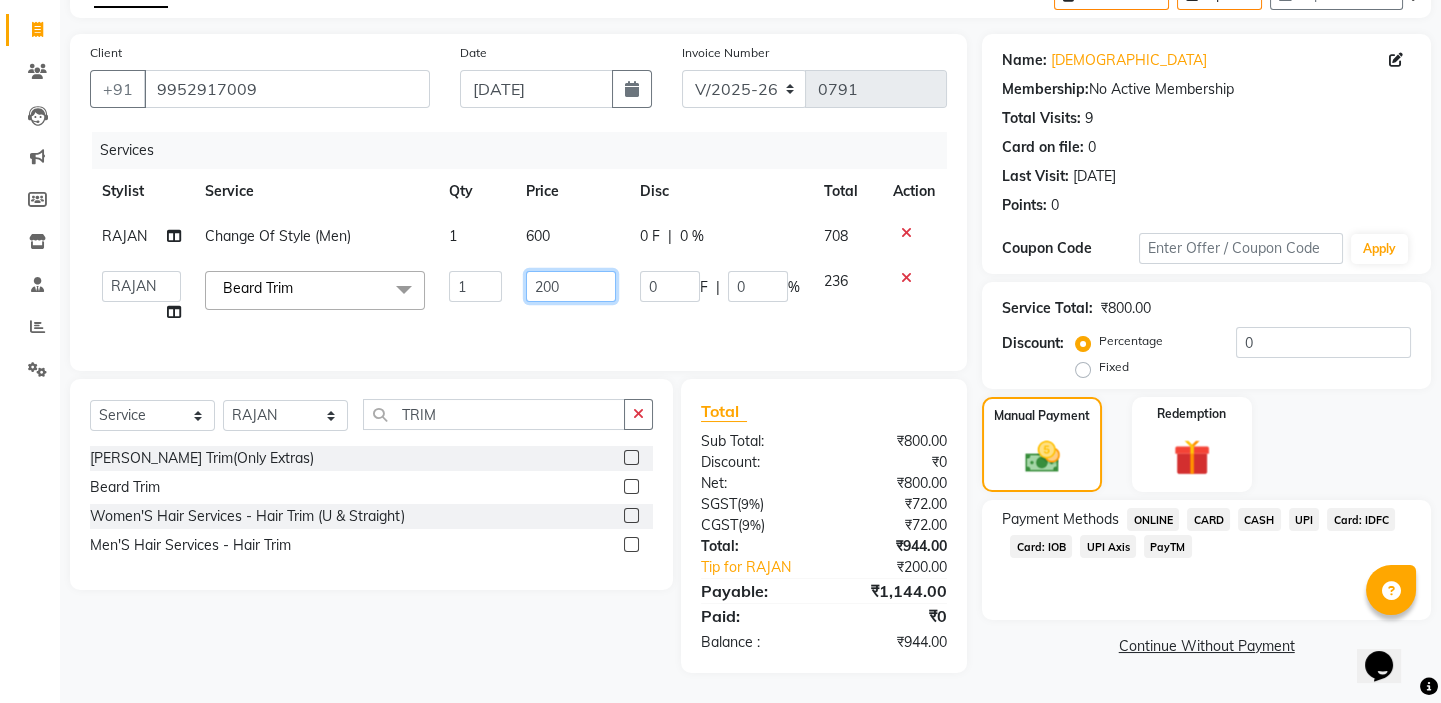 drag, startPoint x: 567, startPoint y: 283, endPoint x: 502, endPoint y: 272, distance: 65.9242 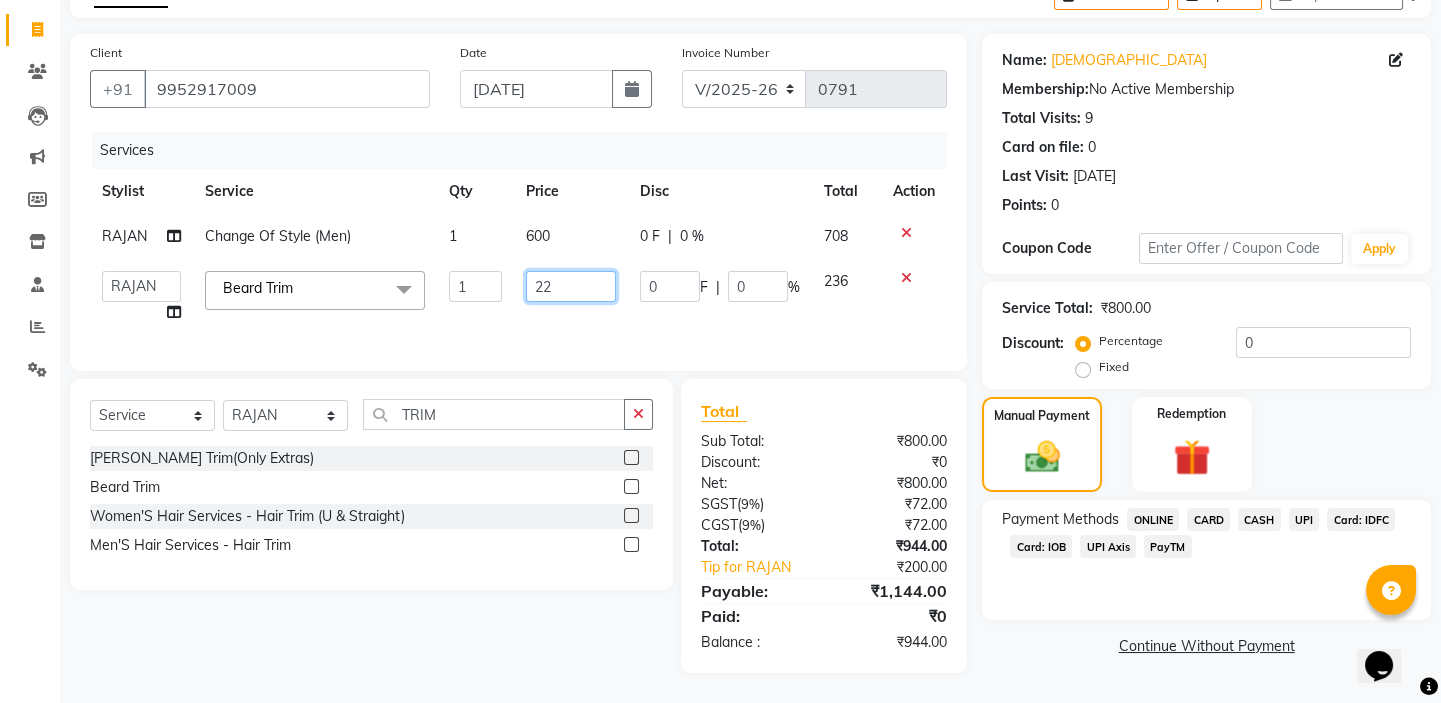 type on "220" 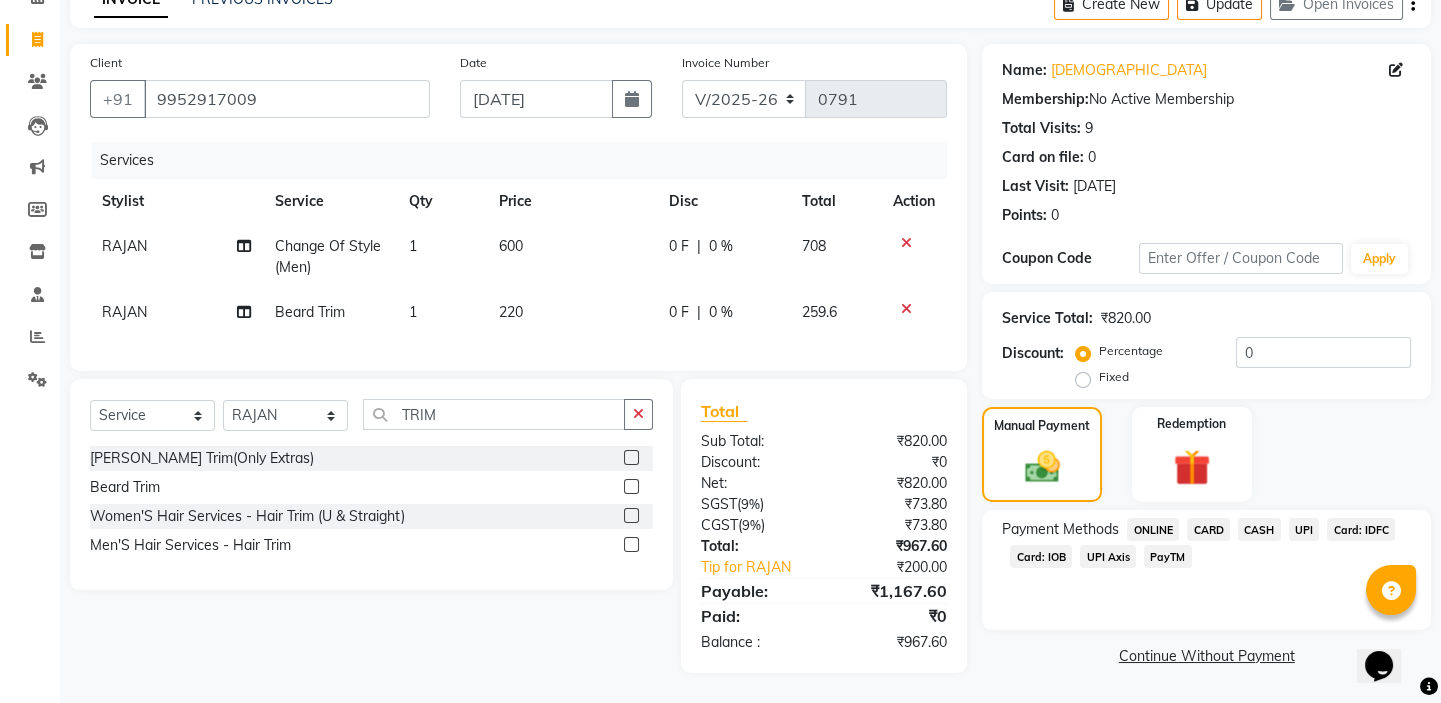 click on "Services" 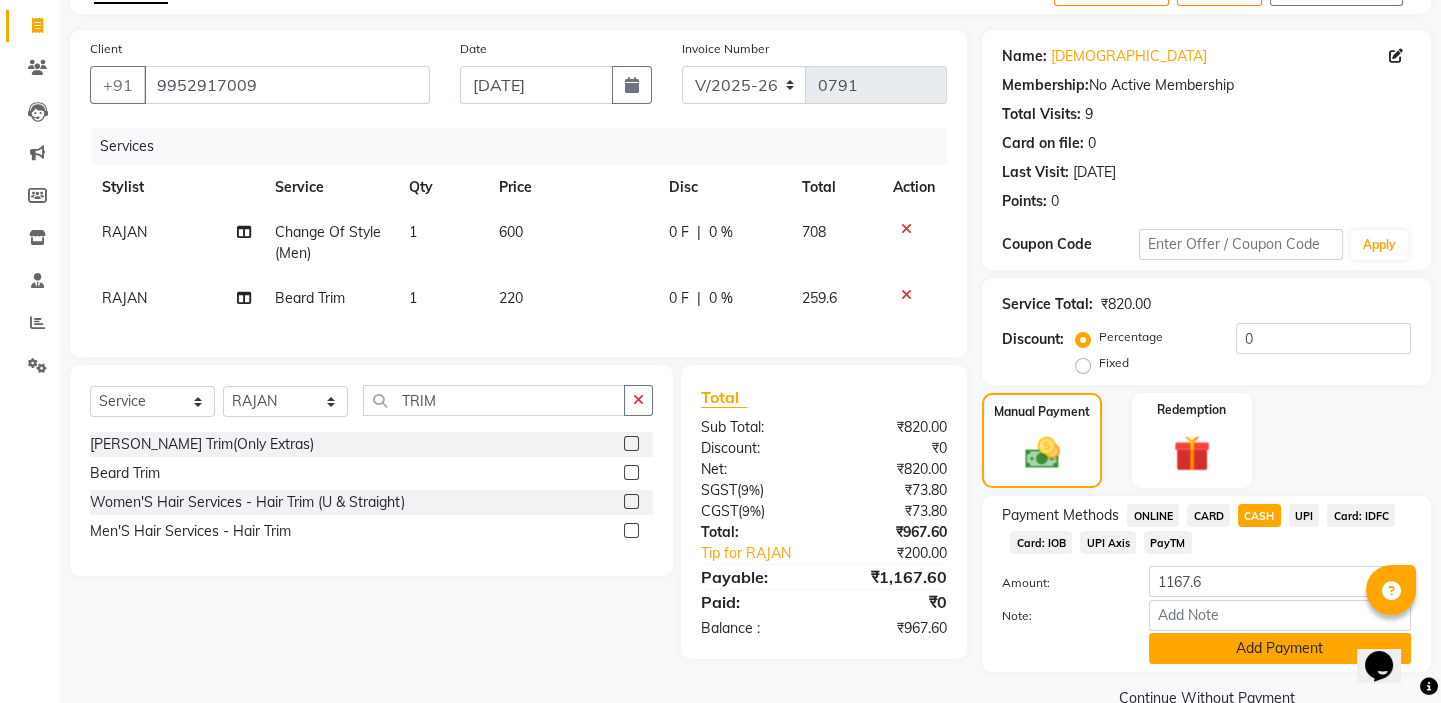 click on "Add Payment" 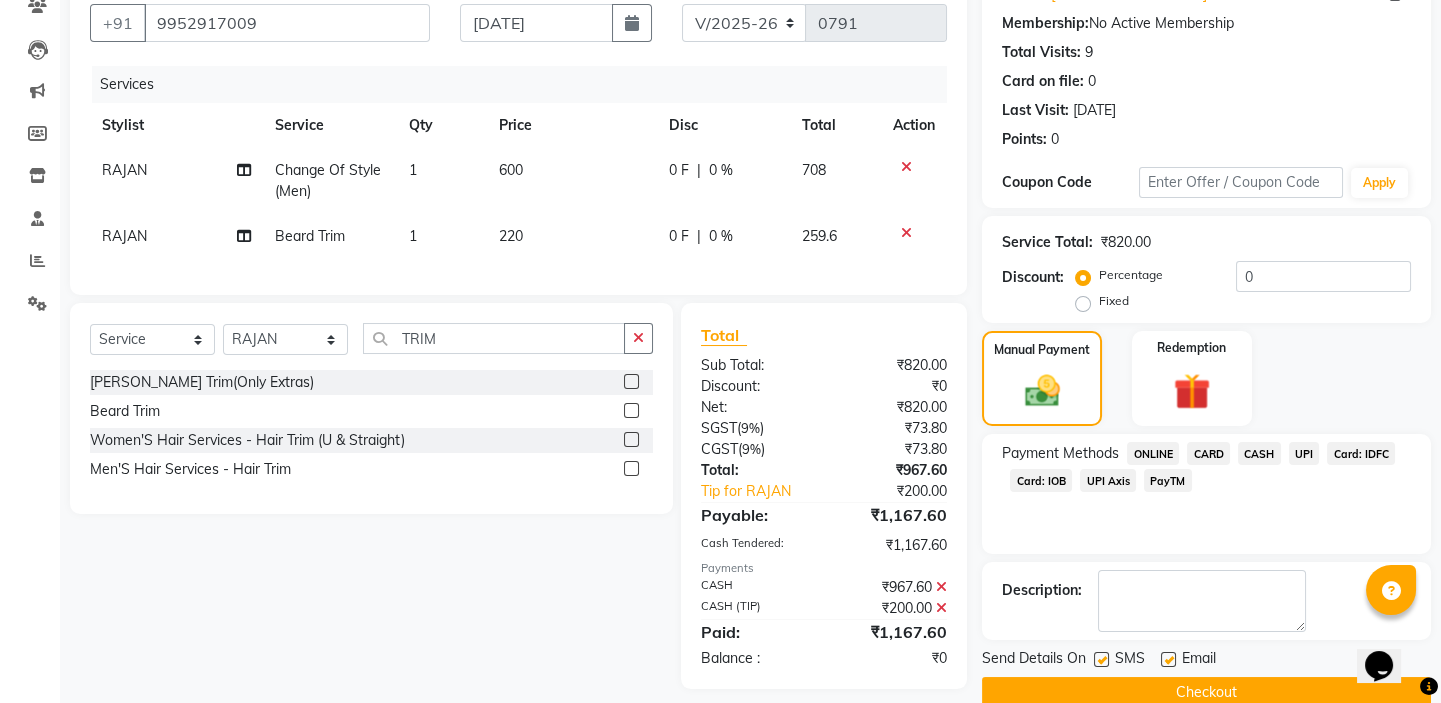 scroll, scrollTop: 216, scrollLeft: 0, axis: vertical 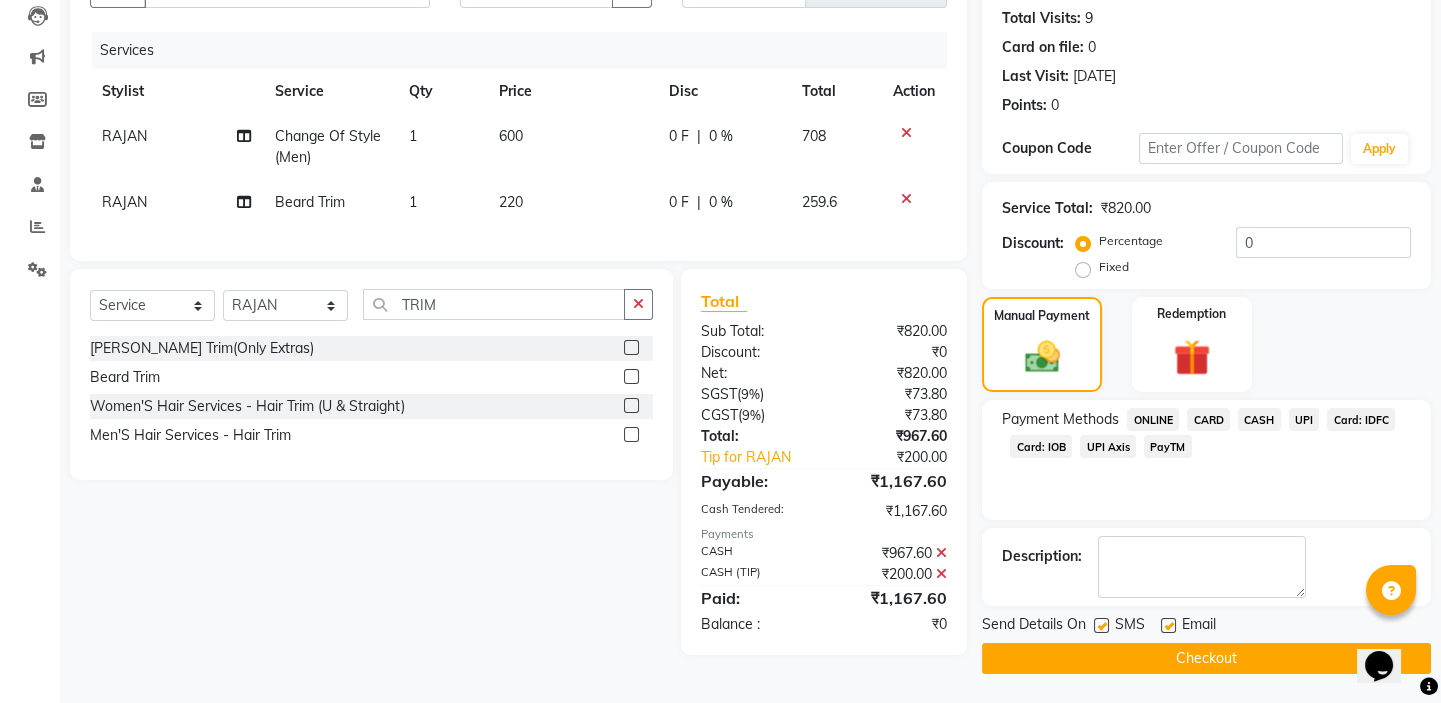 click on "Checkout" 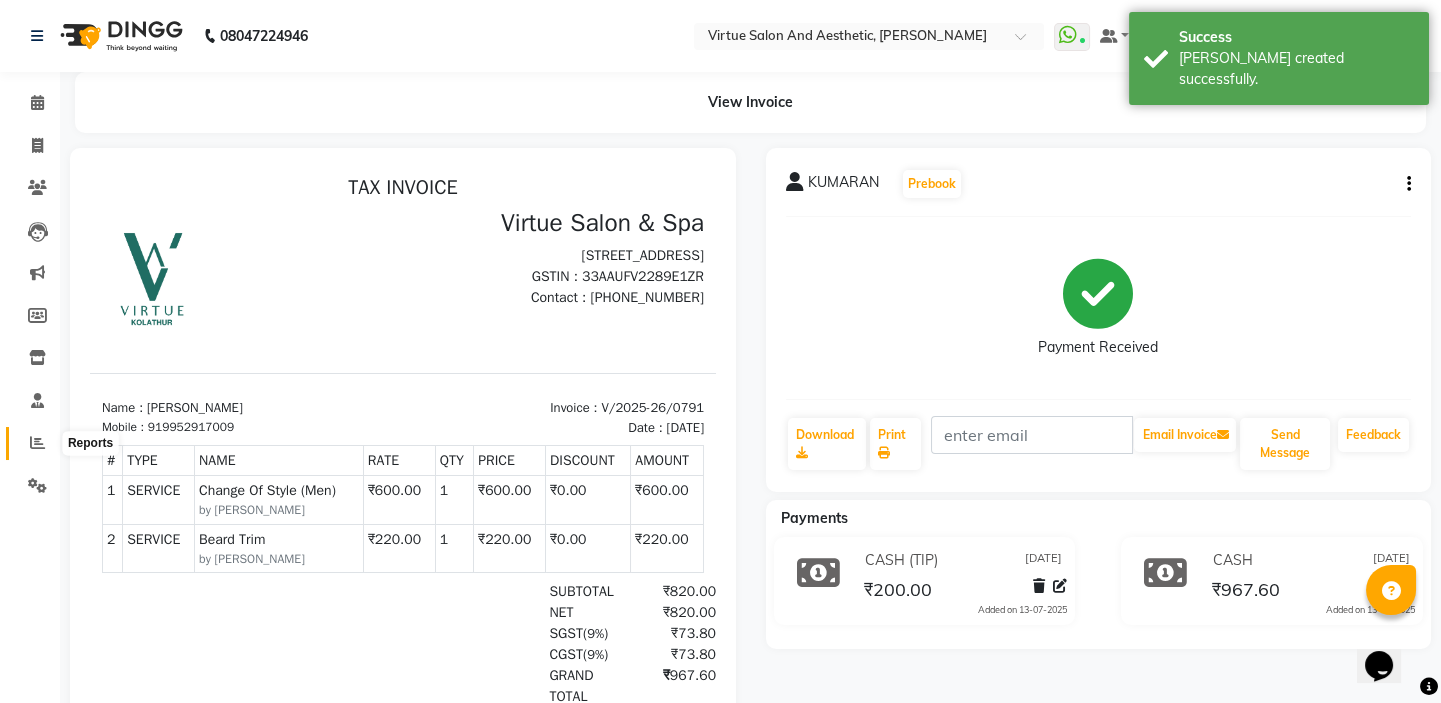 scroll, scrollTop: 0, scrollLeft: 0, axis: both 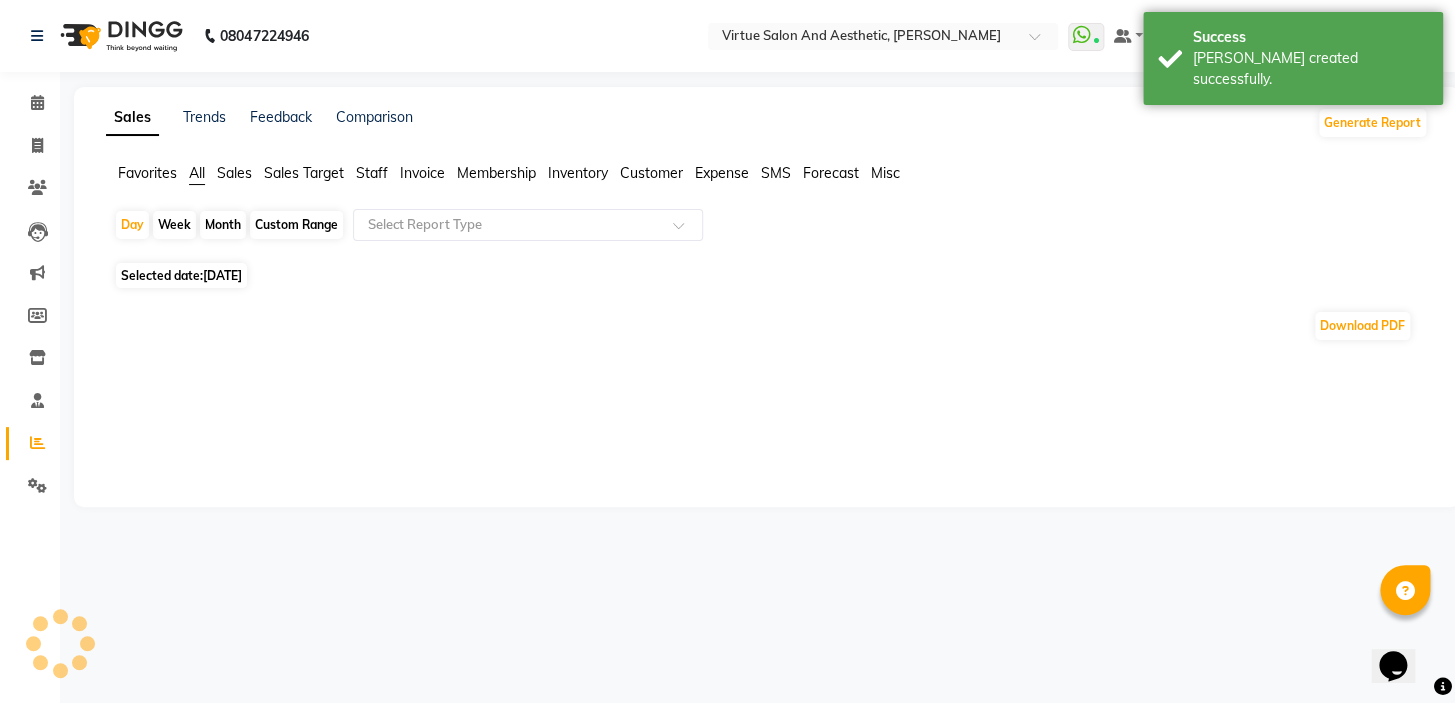 click on "Sales" 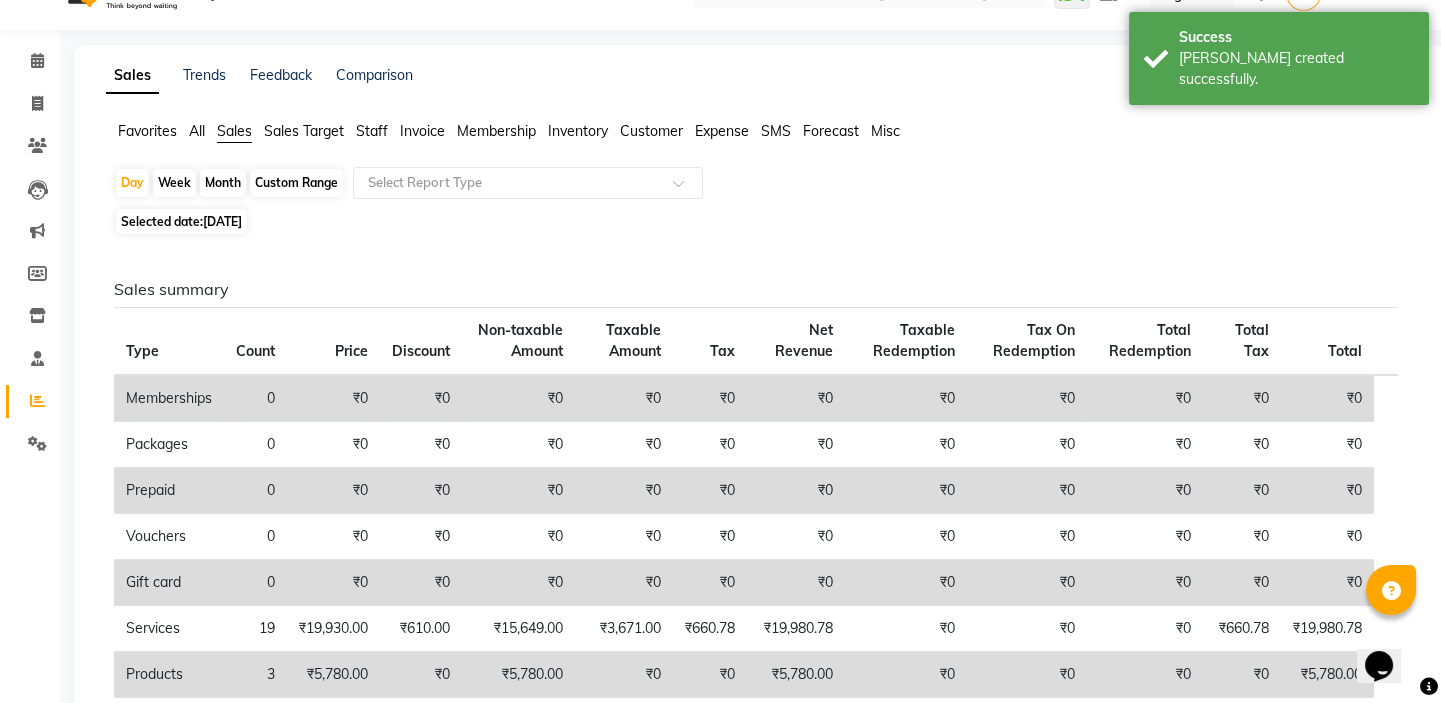 scroll, scrollTop: 0, scrollLeft: 0, axis: both 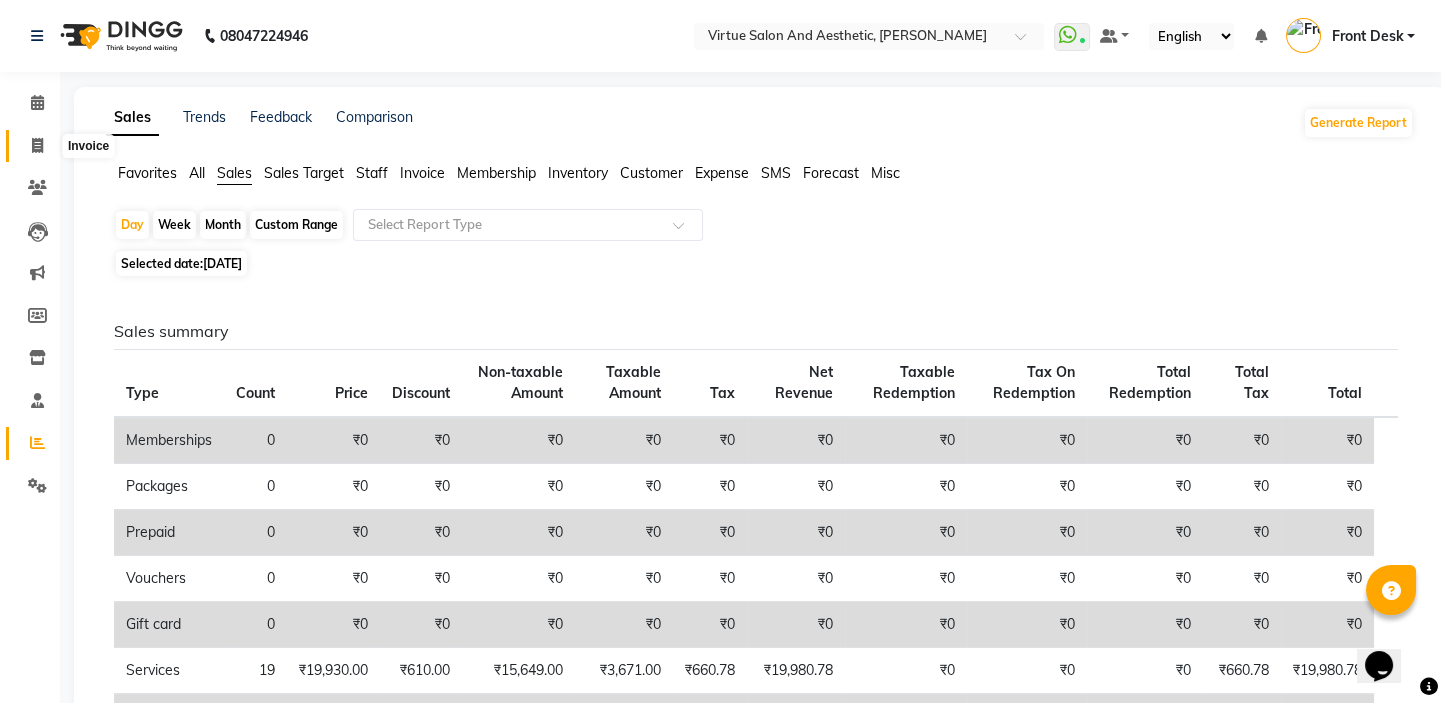 click 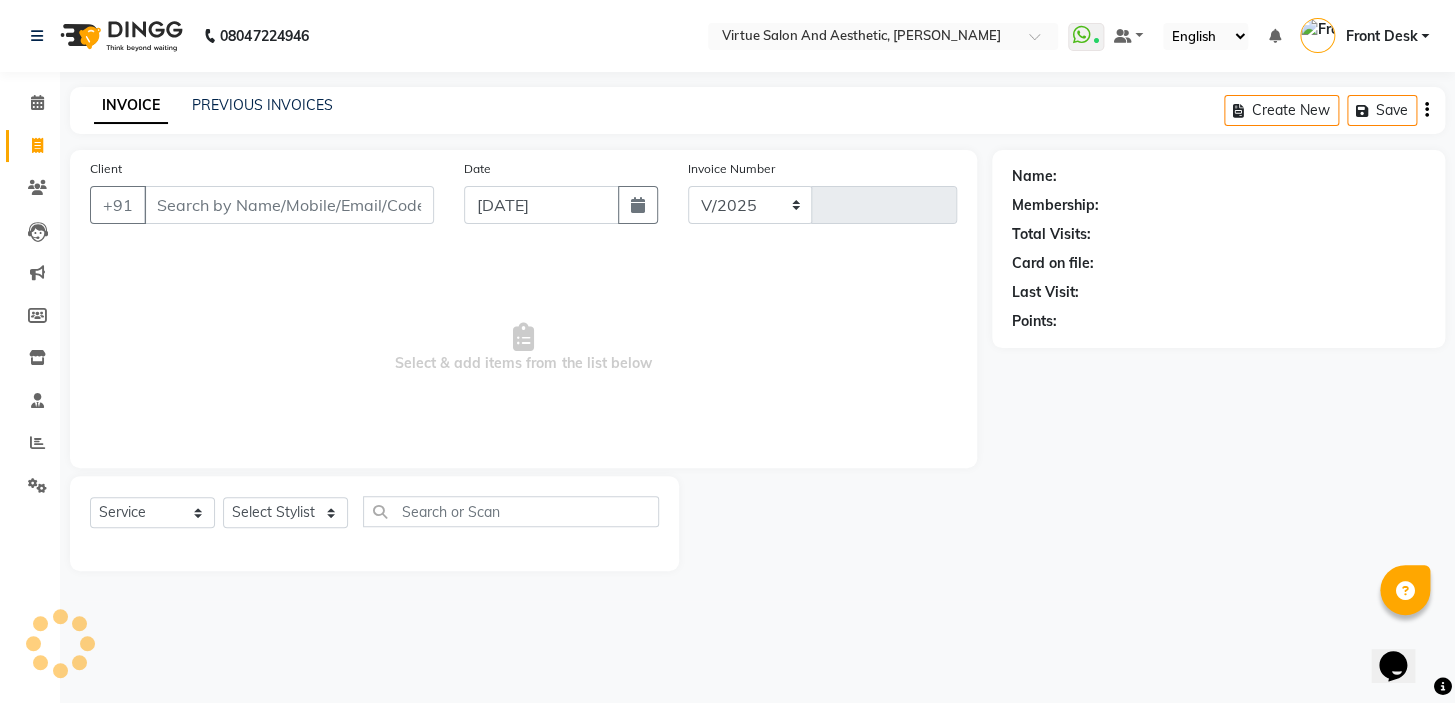 select on "7053" 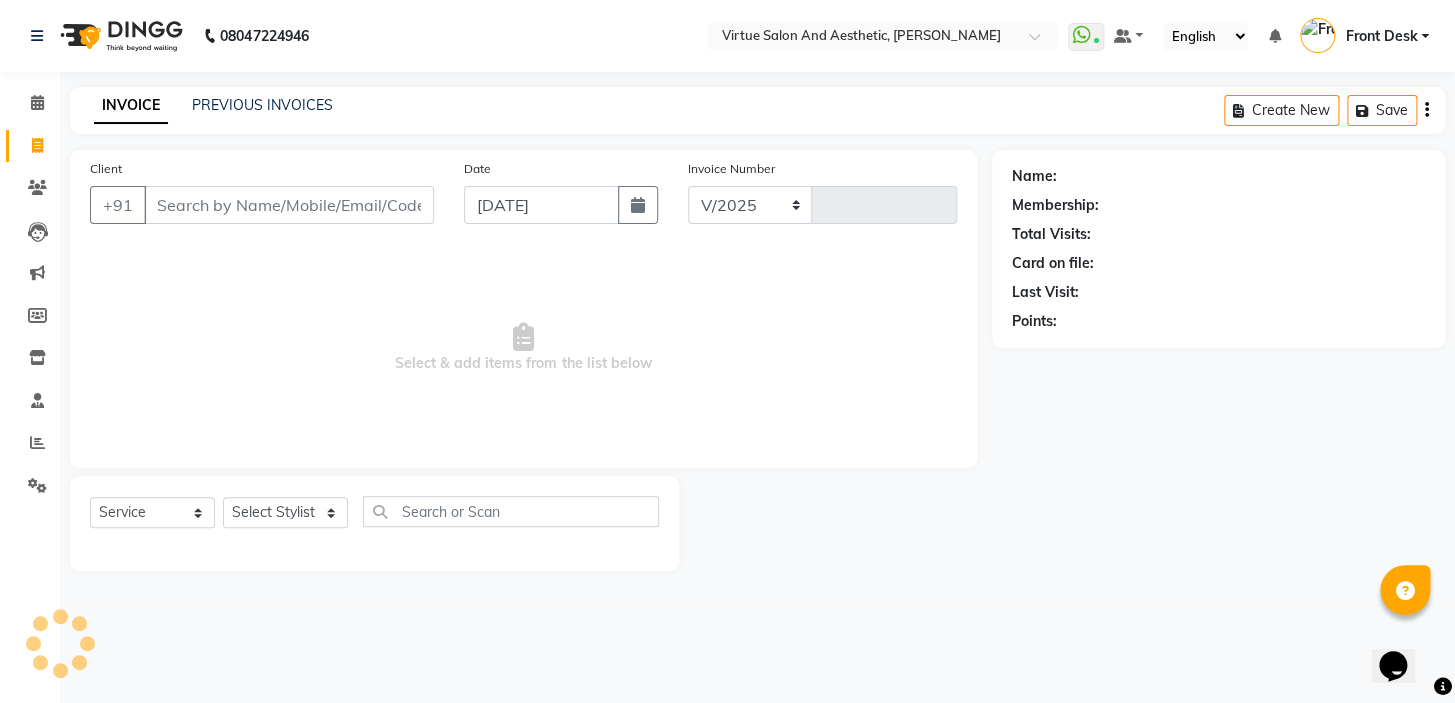 type on "0792" 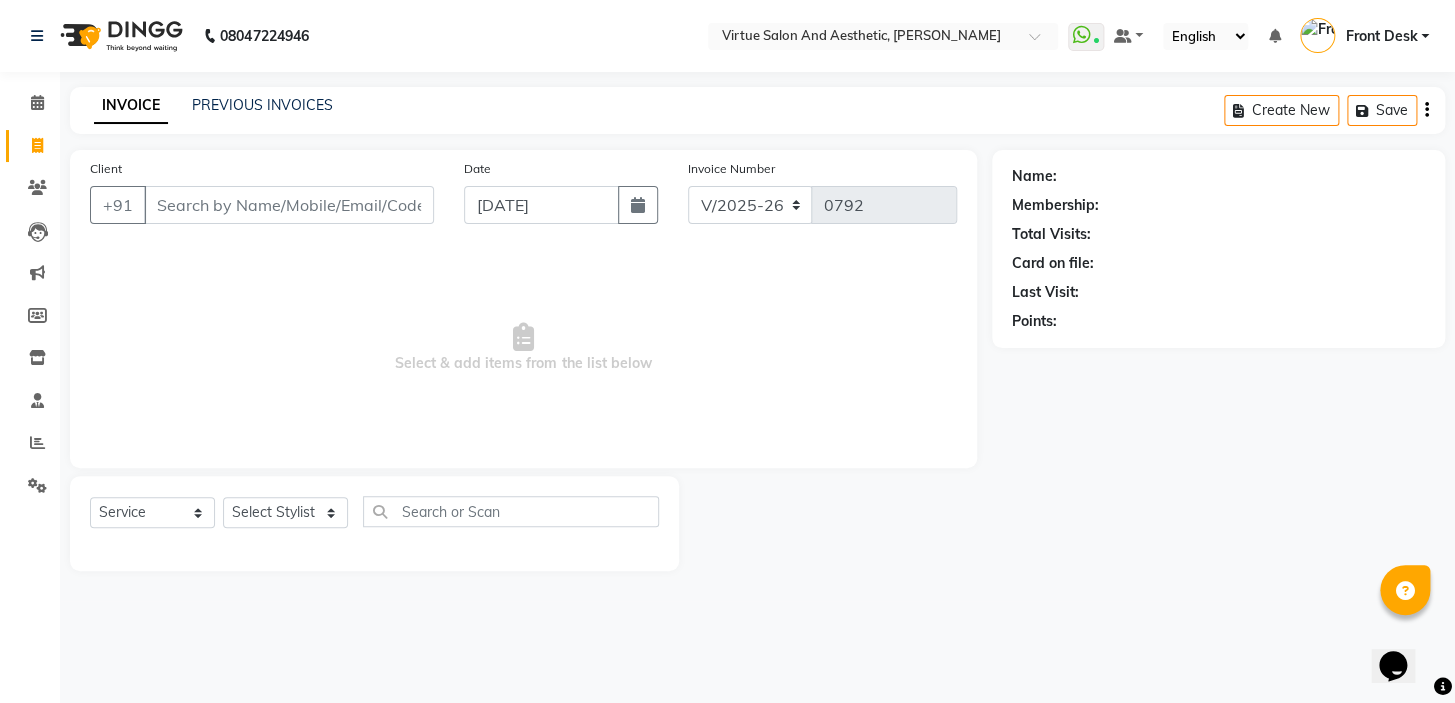 click on "Select & add items from the list below" at bounding box center (523, 348) 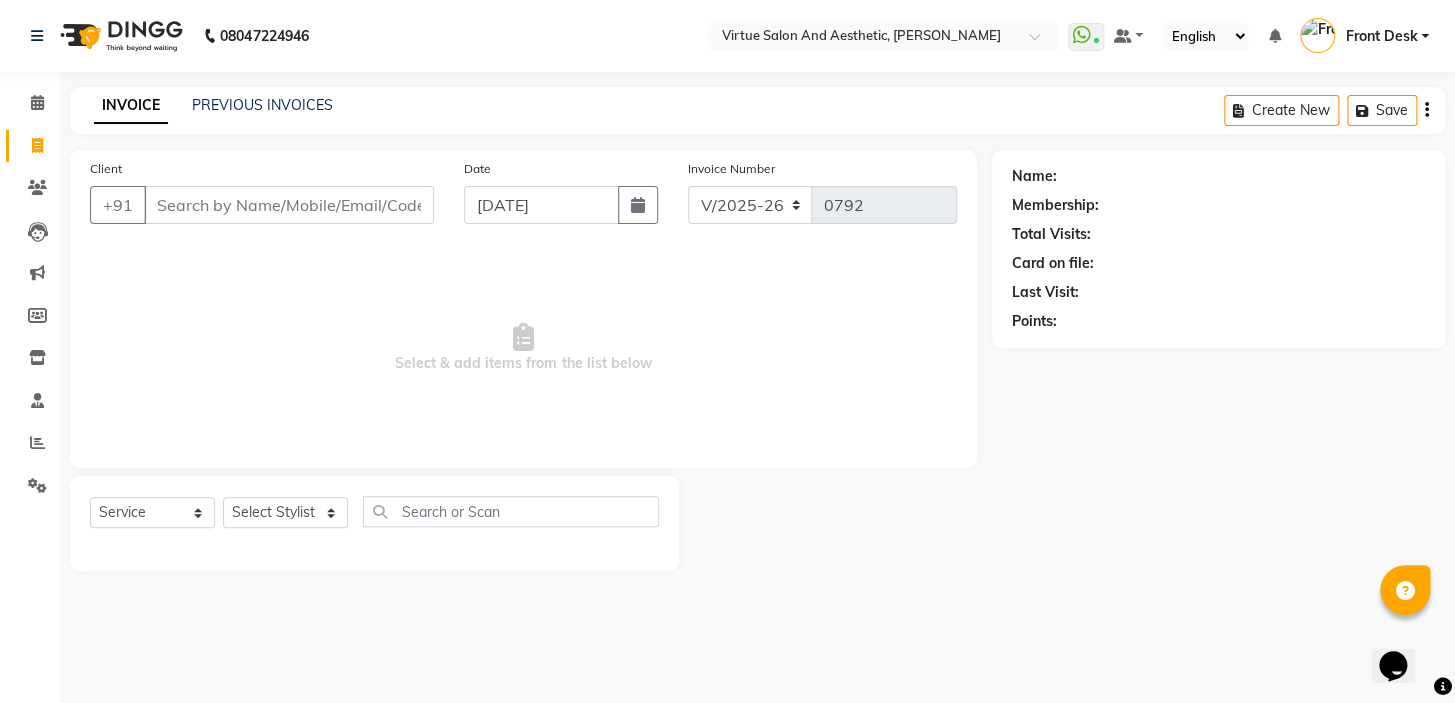 drag, startPoint x: 658, startPoint y: 373, endPoint x: 345, endPoint y: 381, distance: 313.10223 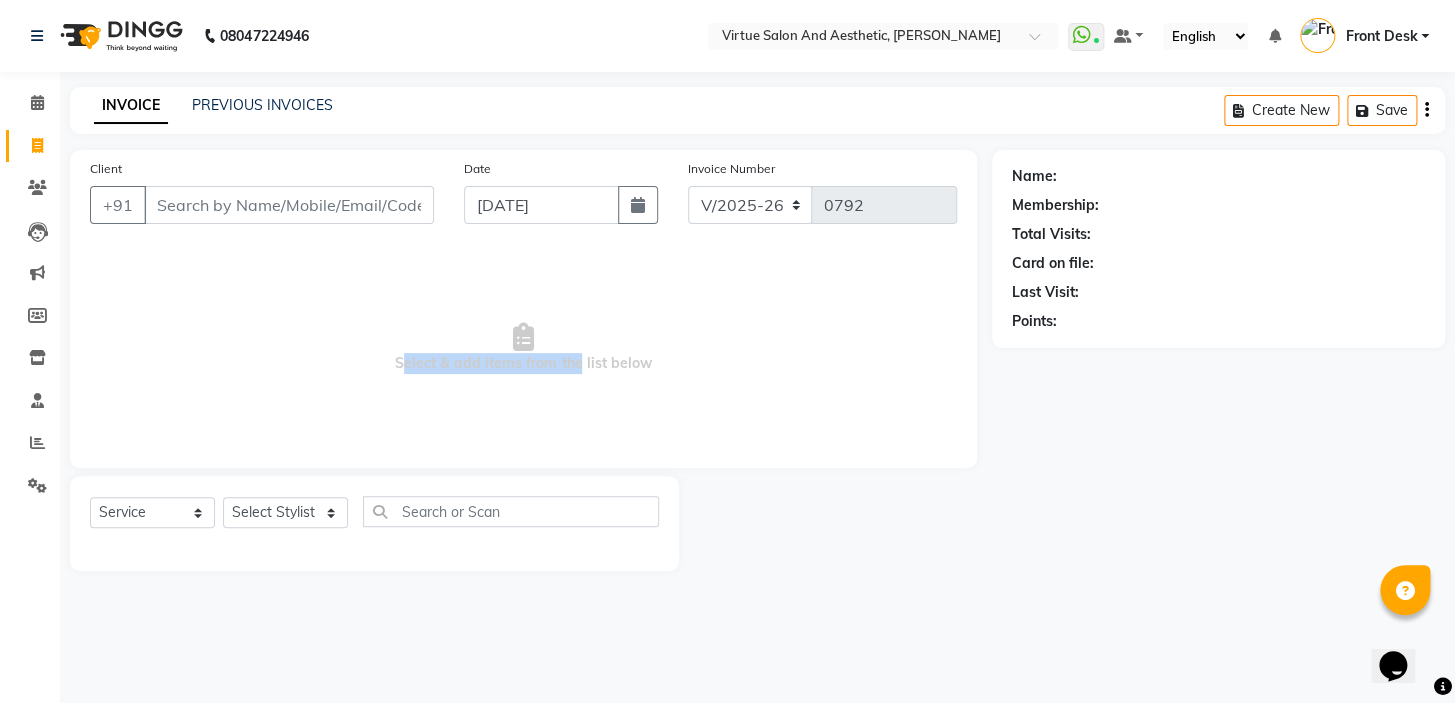 drag, startPoint x: 376, startPoint y: 355, endPoint x: 718, endPoint y: 337, distance: 342.47336 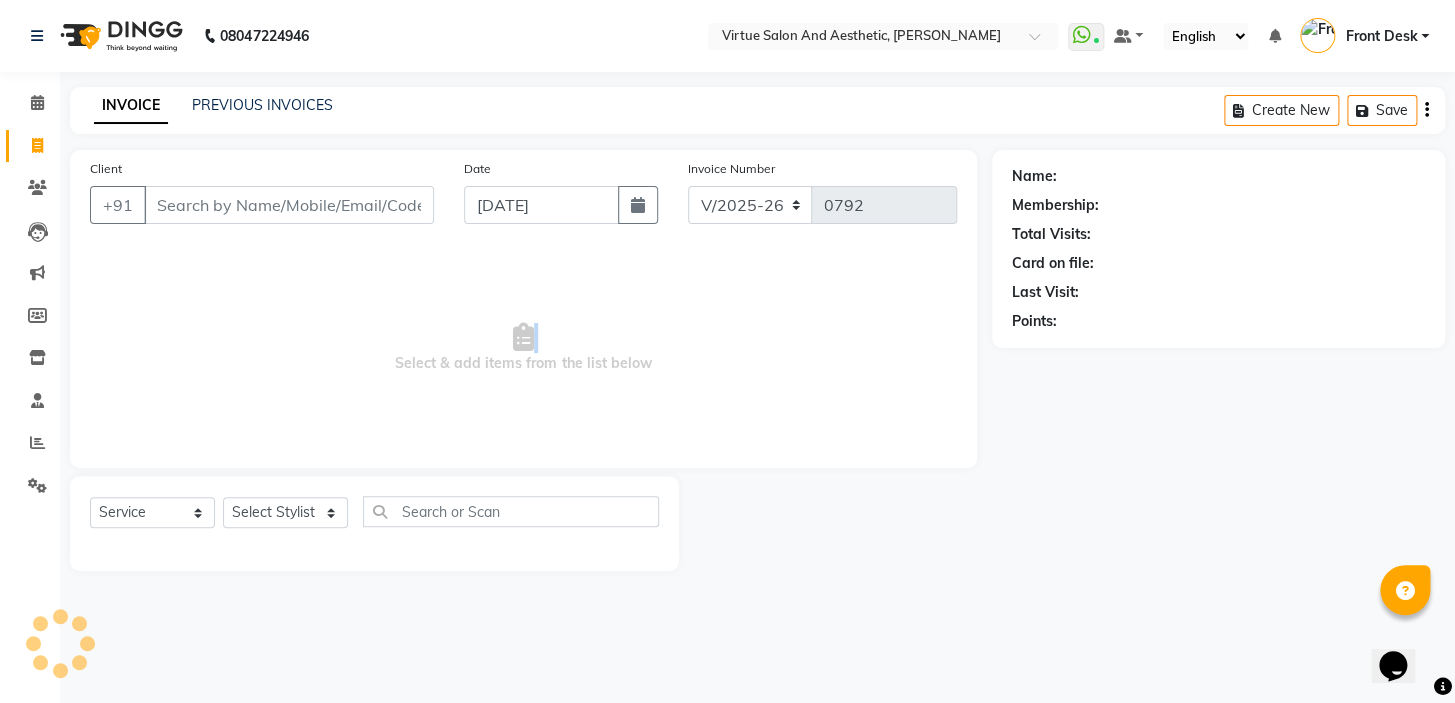click on "Select & add items from the list below" at bounding box center [523, 348] 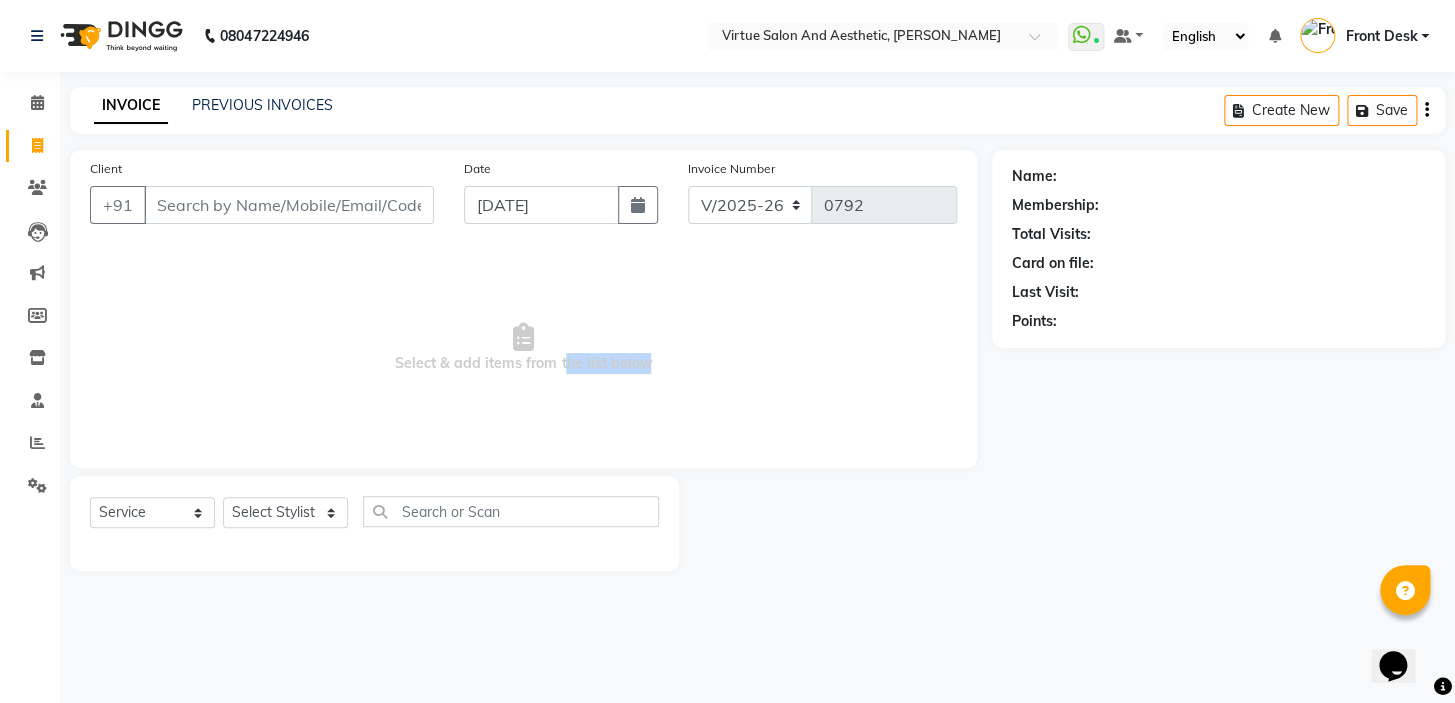 drag, startPoint x: 626, startPoint y: 363, endPoint x: 394, endPoint y: 363, distance: 232 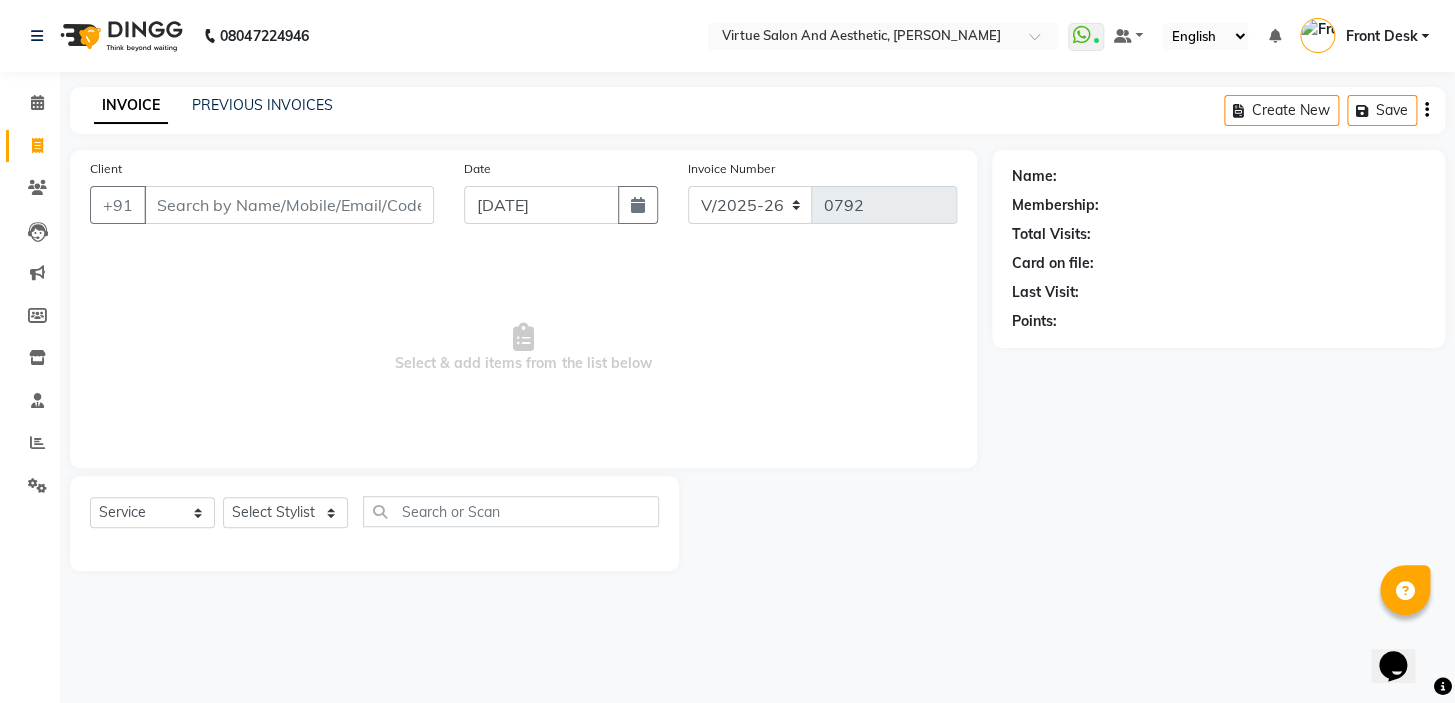 click on "Select & add items from the list below" at bounding box center [523, 348] 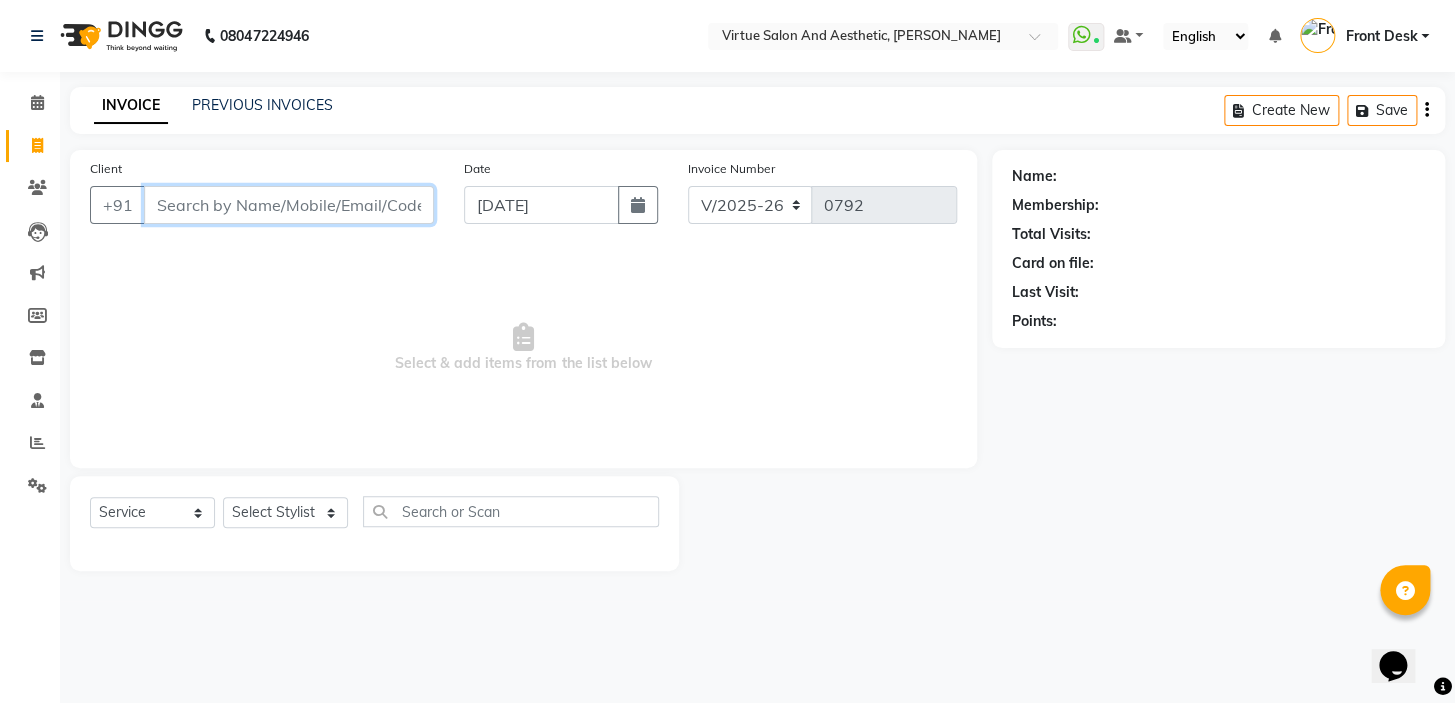 click on "Client" at bounding box center (289, 205) 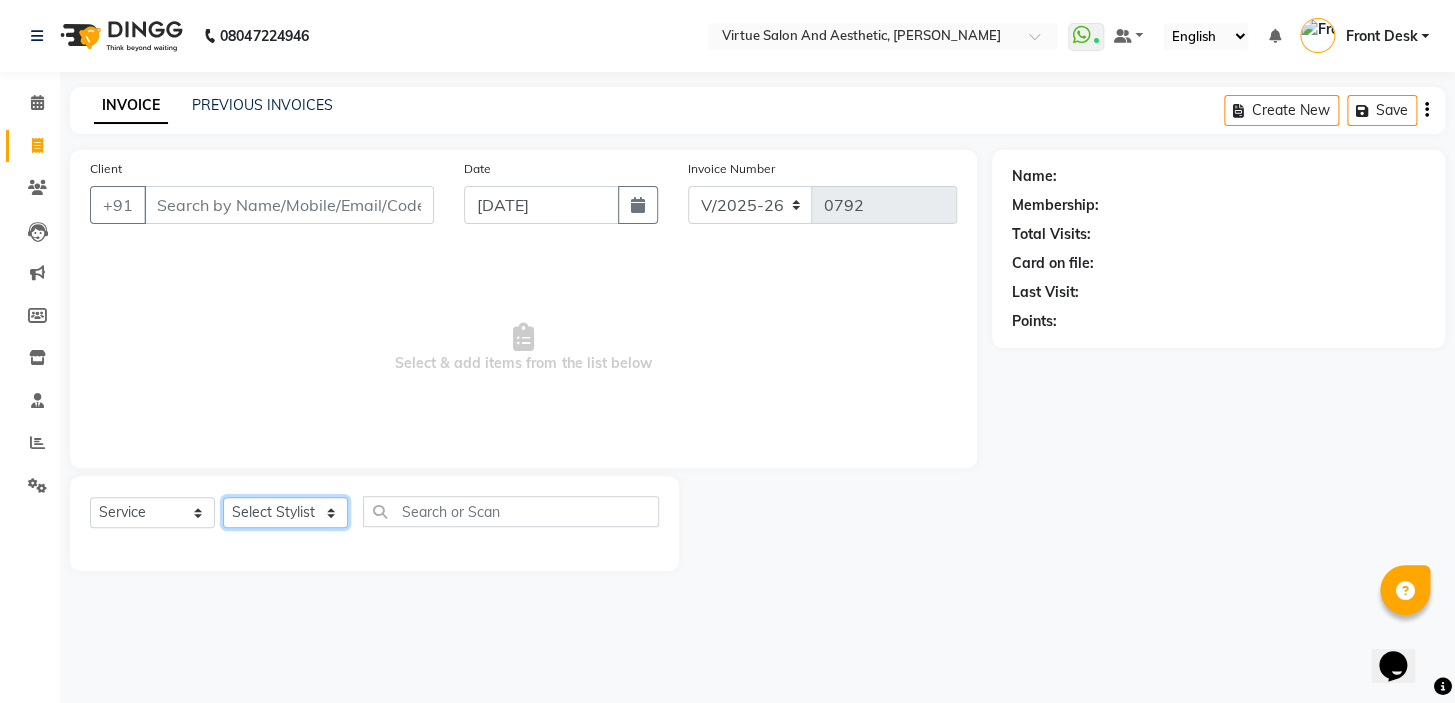 click on "Select Stylist BALAJI DIVYA FAMITHA Front Desk ILAKKIYA [PERSON_NAME] MILLI [PERSON_NAME]" 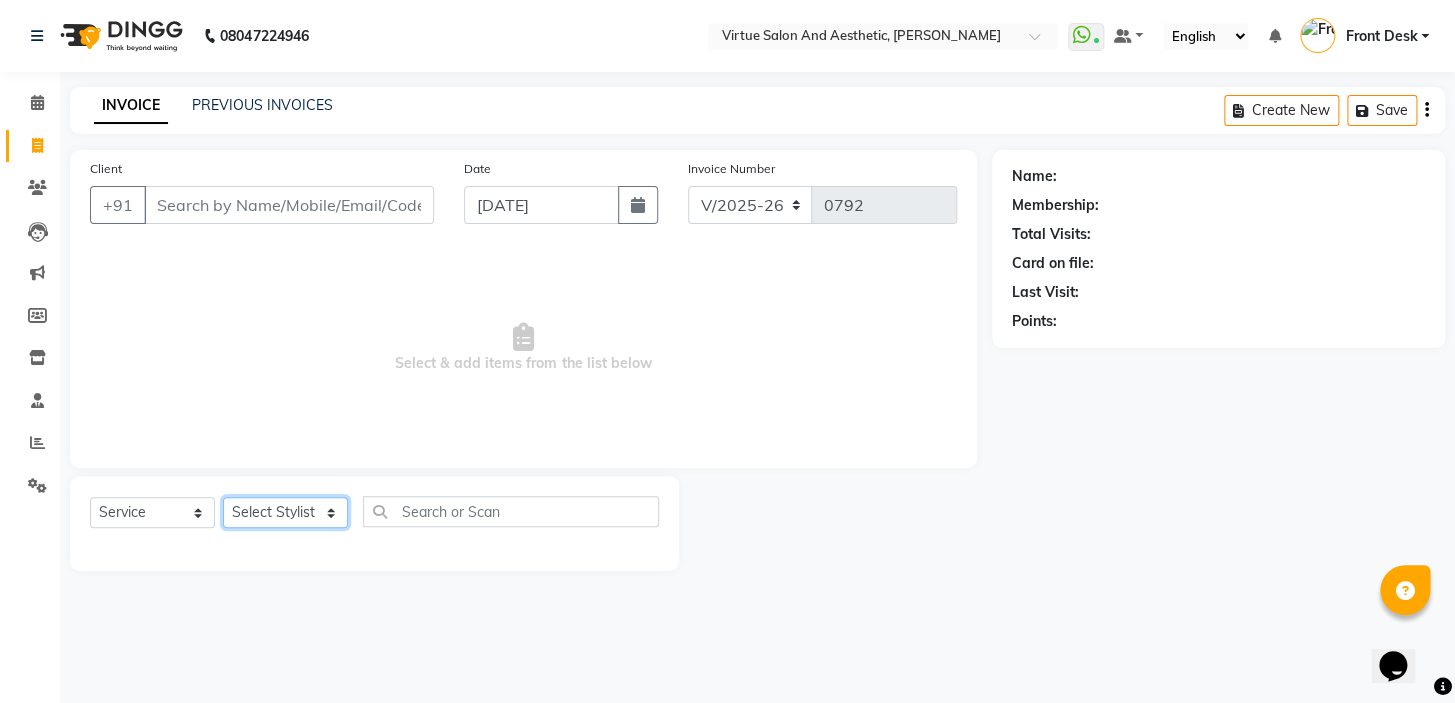 select on "62506" 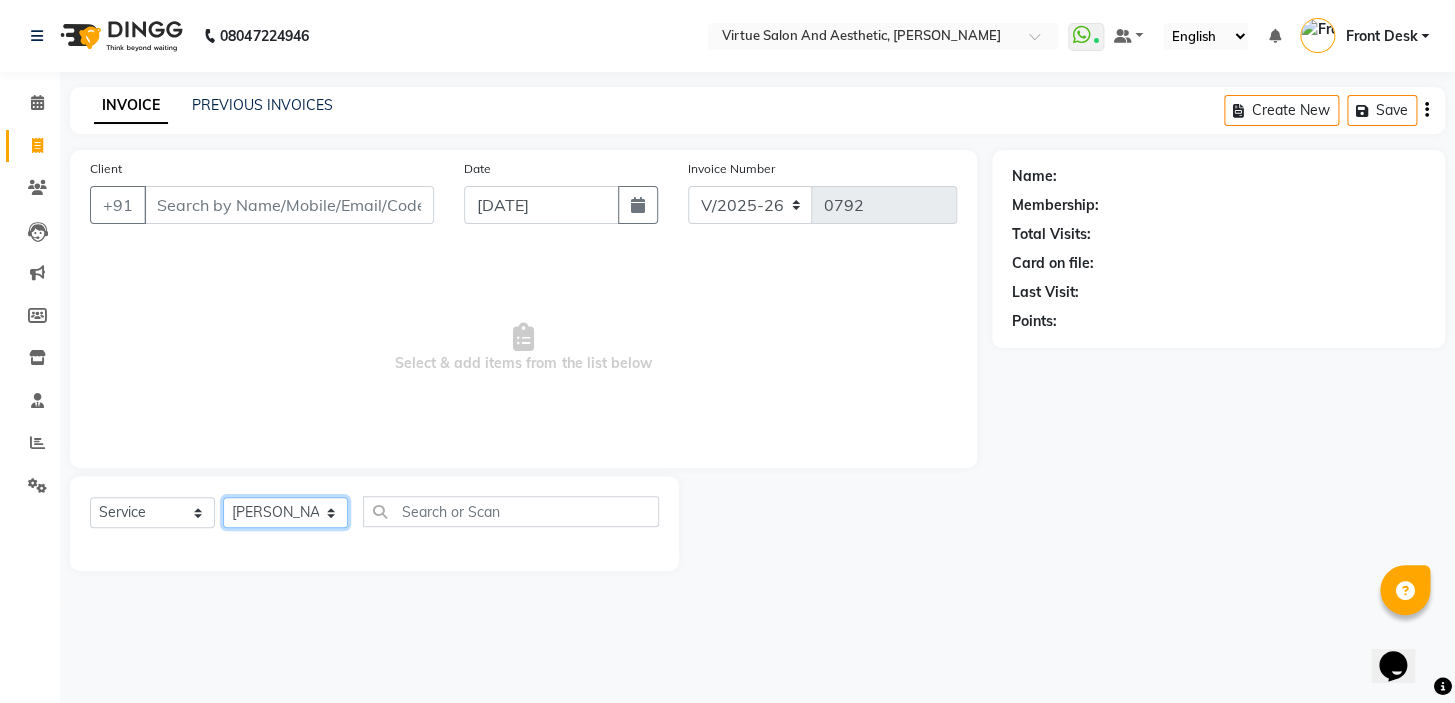 click on "Select Stylist BALAJI DIVYA FAMITHA Front Desk ILAKKIYA [PERSON_NAME] MILLI [PERSON_NAME]" 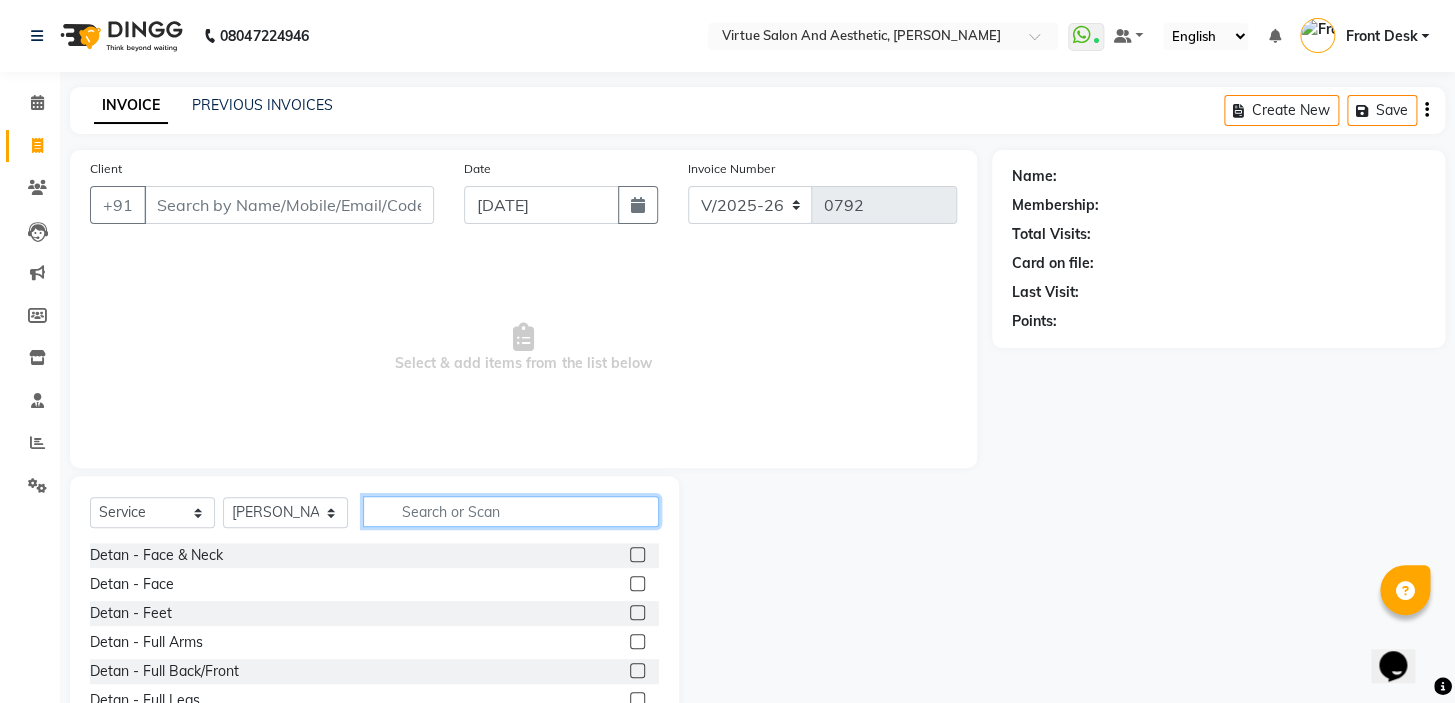 click 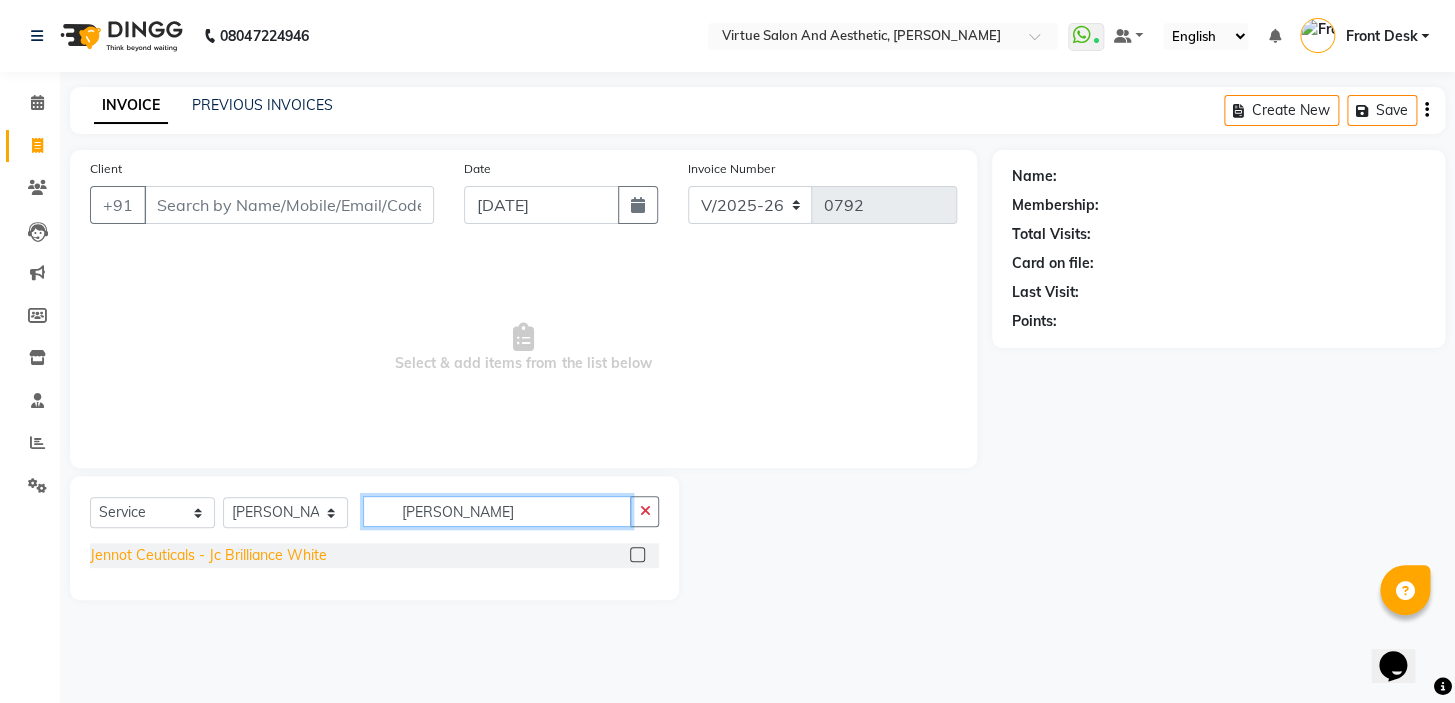 type on "[PERSON_NAME]" 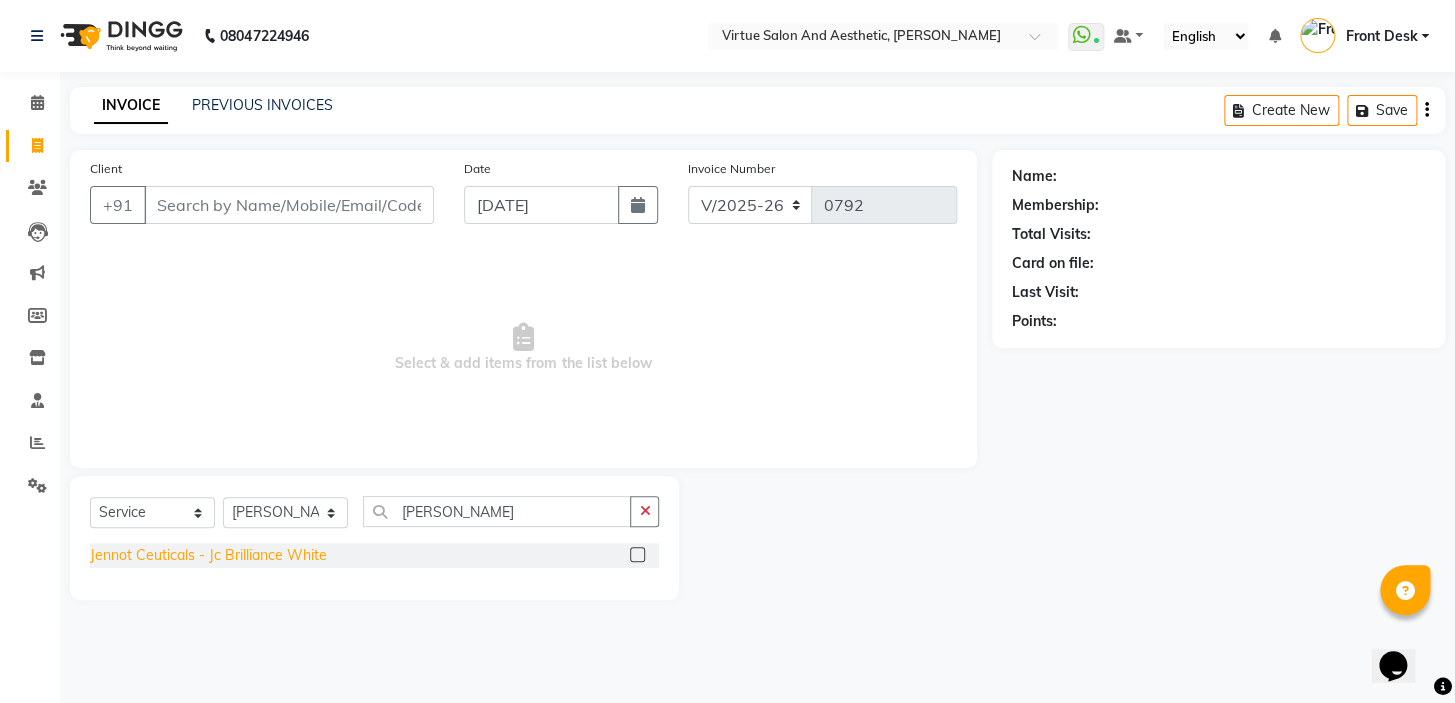 click on "Jennot Ceuticals - Jc Brilliance White" 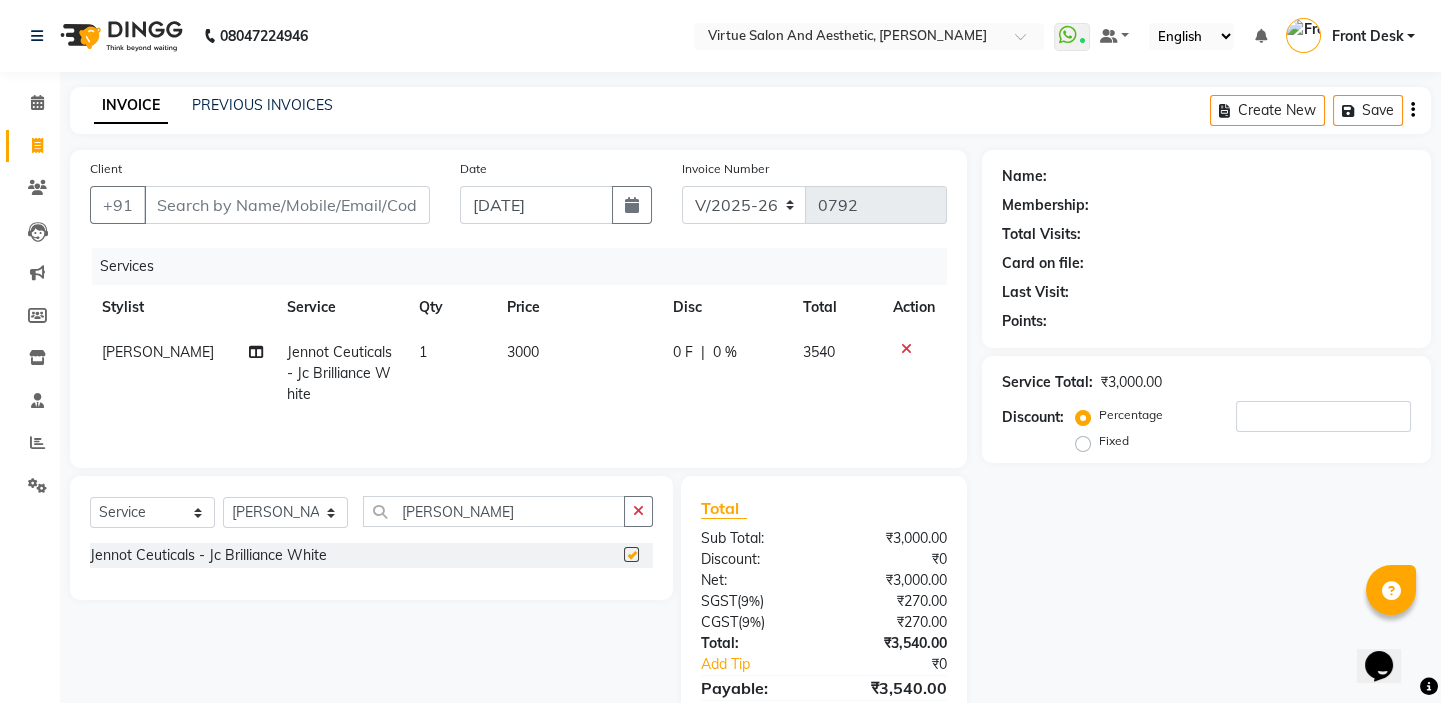 checkbox on "false" 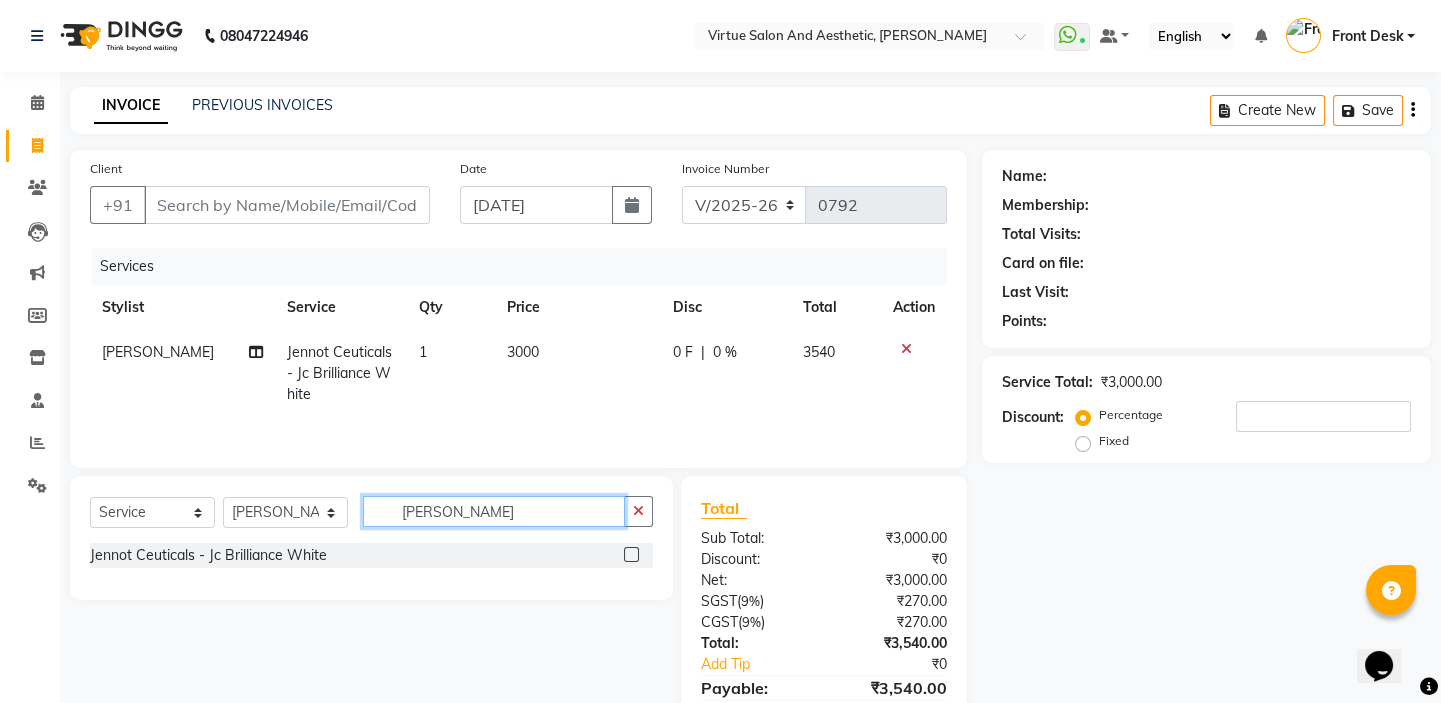 drag, startPoint x: 457, startPoint y: 519, endPoint x: 358, endPoint y: 494, distance: 102.10779 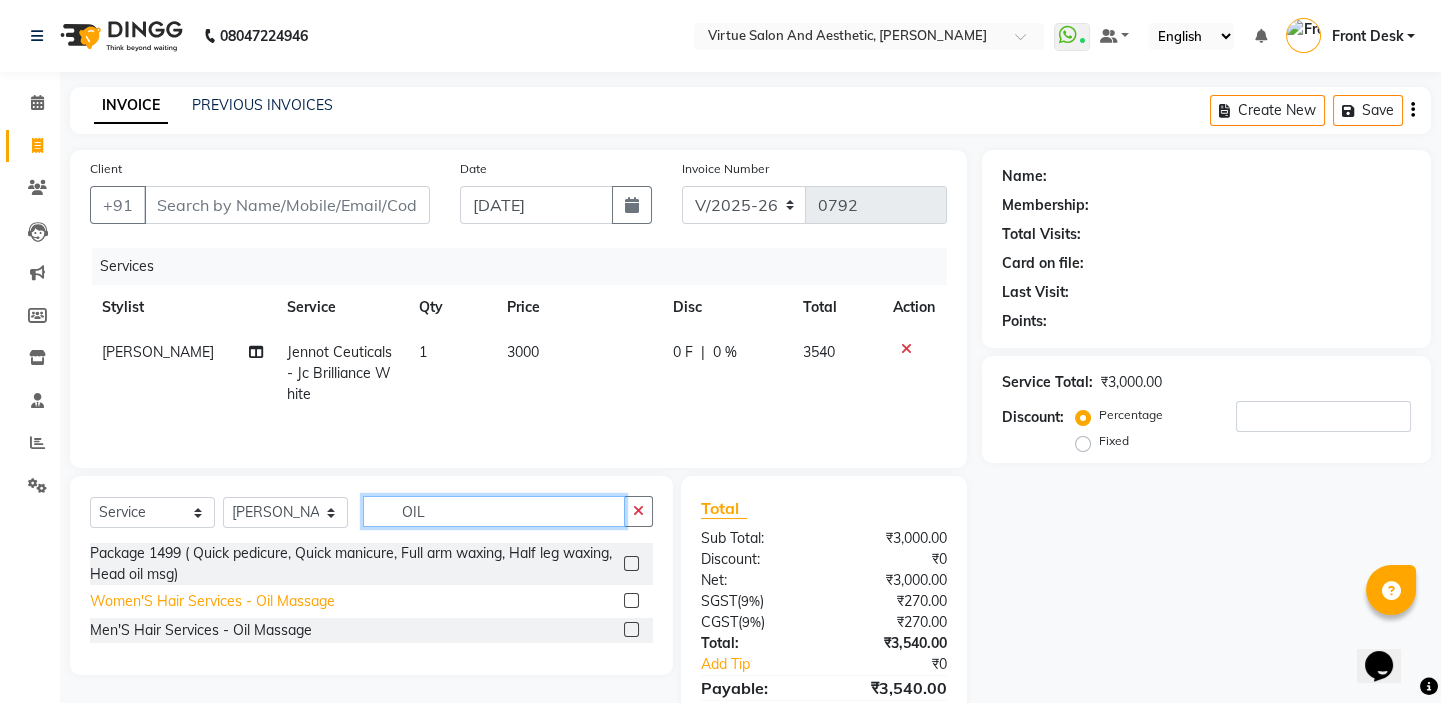 type on "OIL" 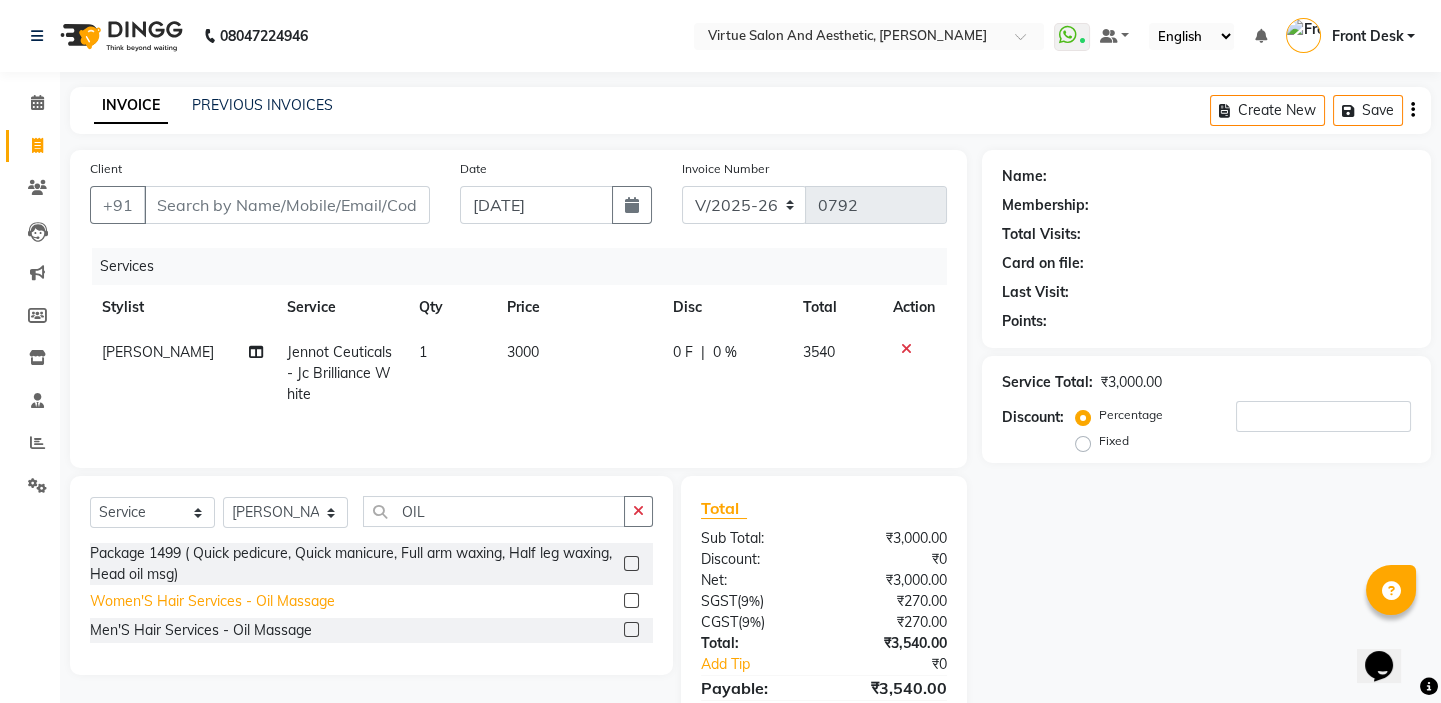 click on "Women'S Hair Services - Oil Massage" 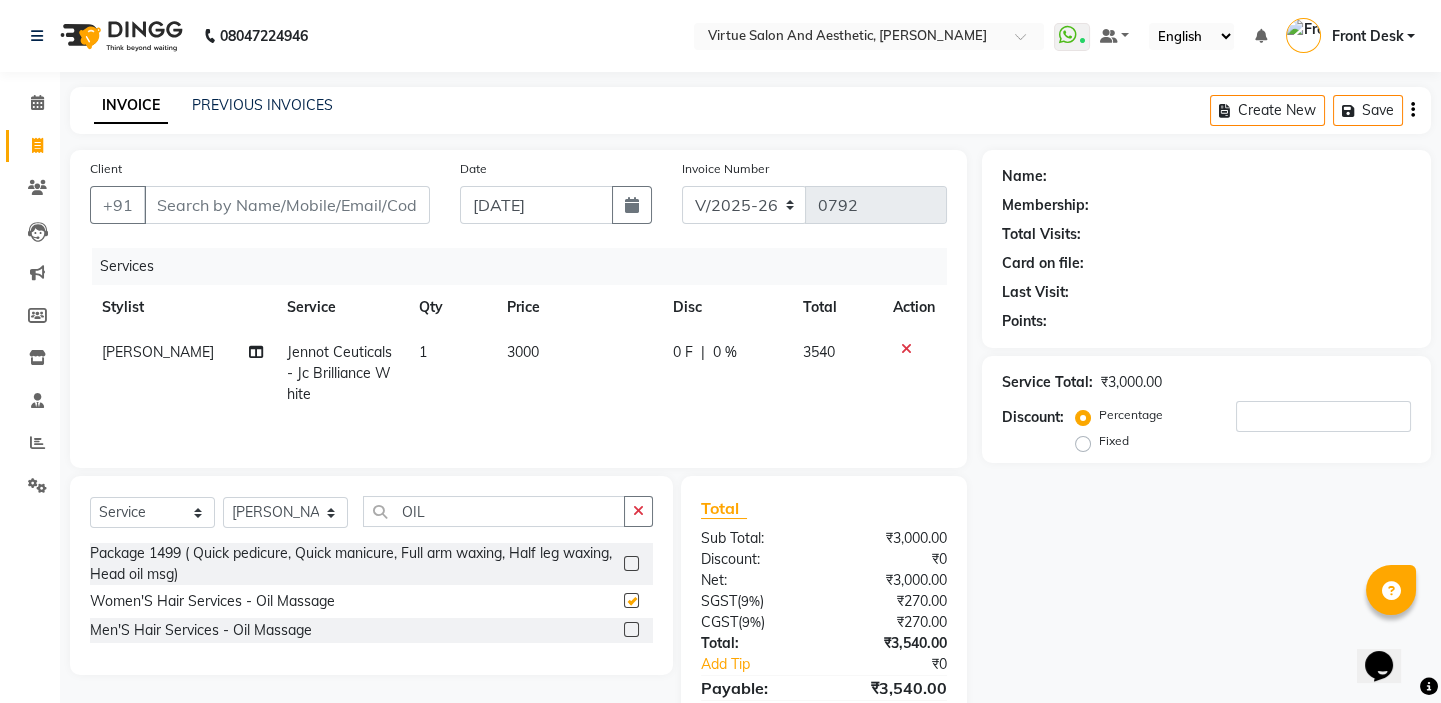 checkbox on "false" 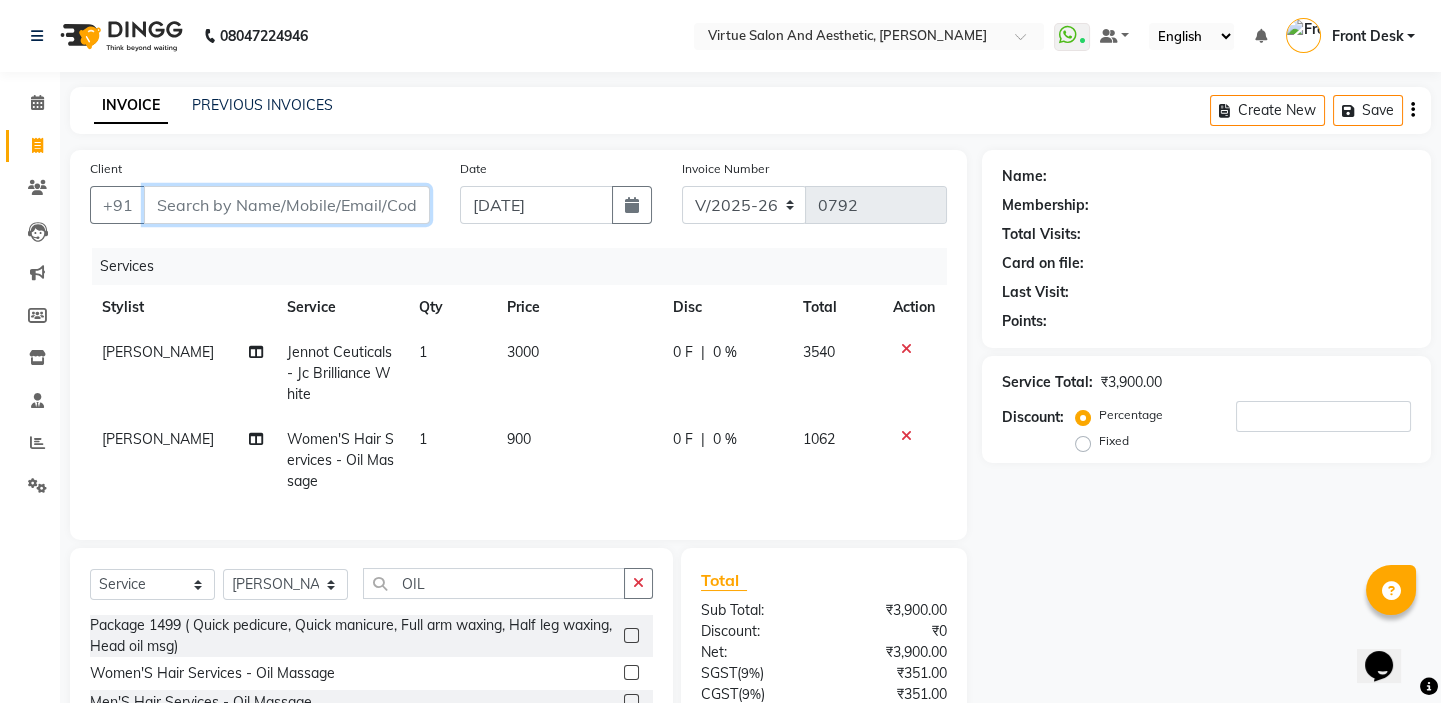 click on "Client" at bounding box center (287, 205) 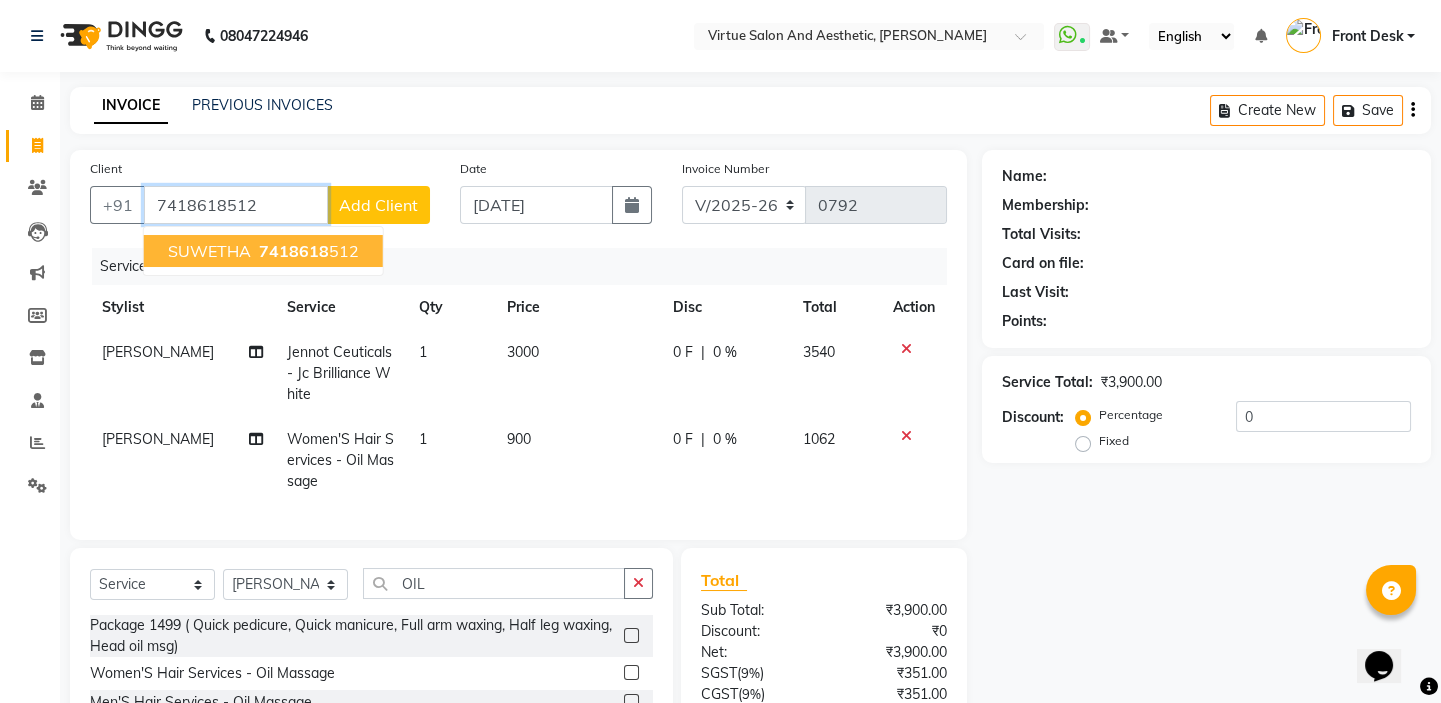 type on "7418618512" 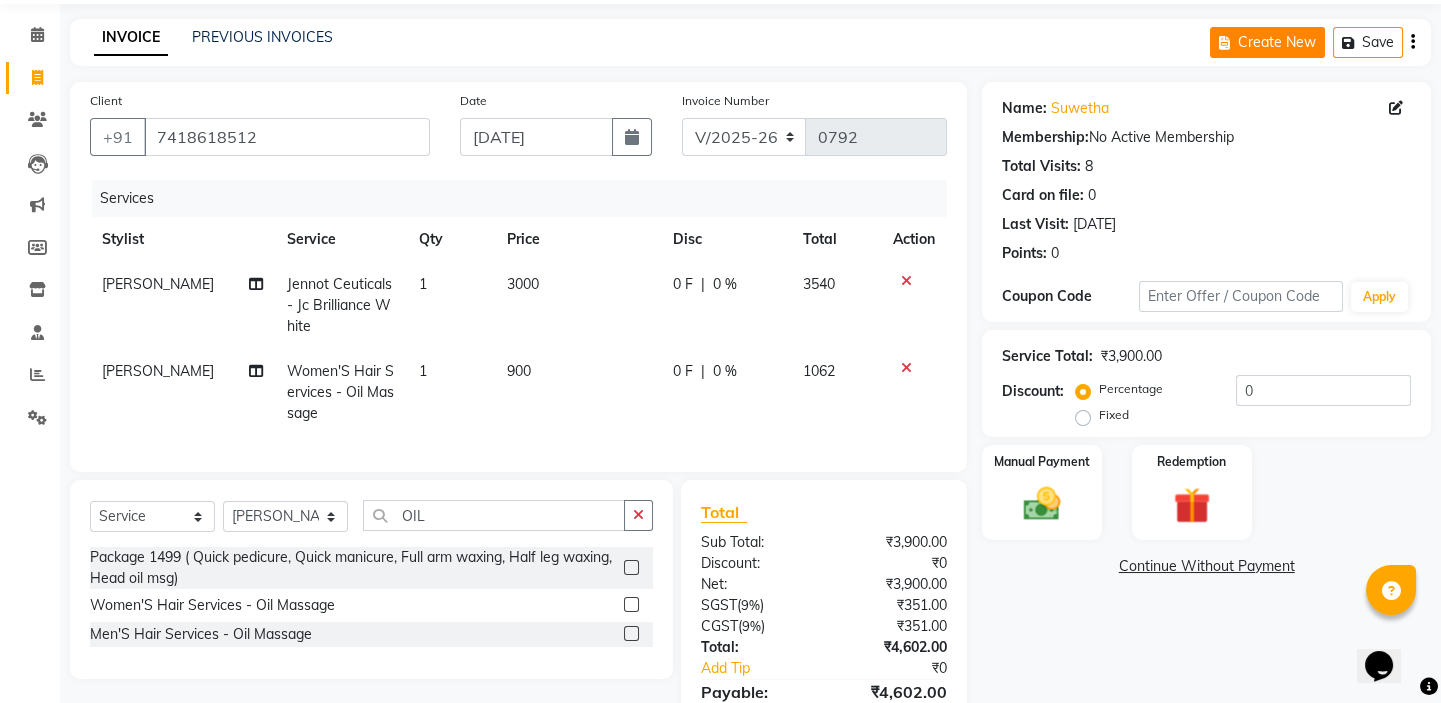 scroll, scrollTop: 0, scrollLeft: 0, axis: both 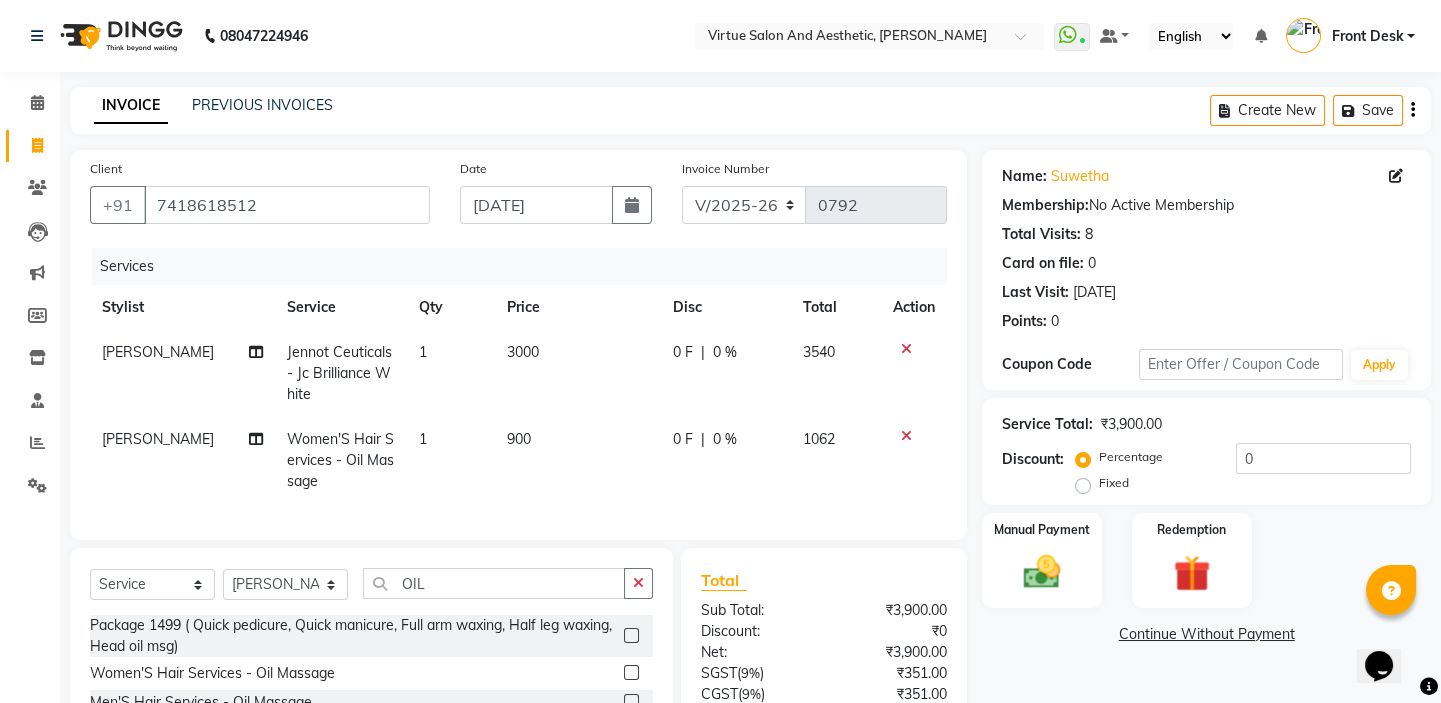click 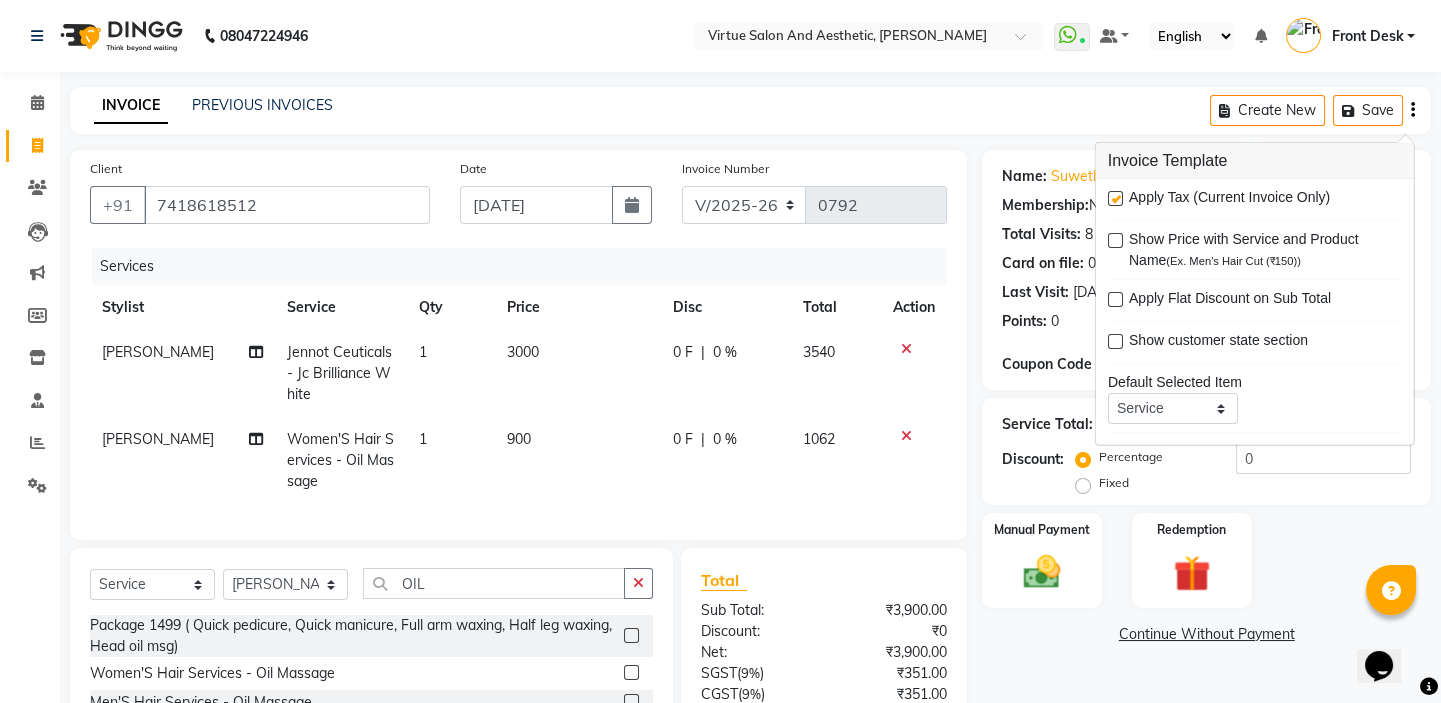 click at bounding box center (1115, 198) 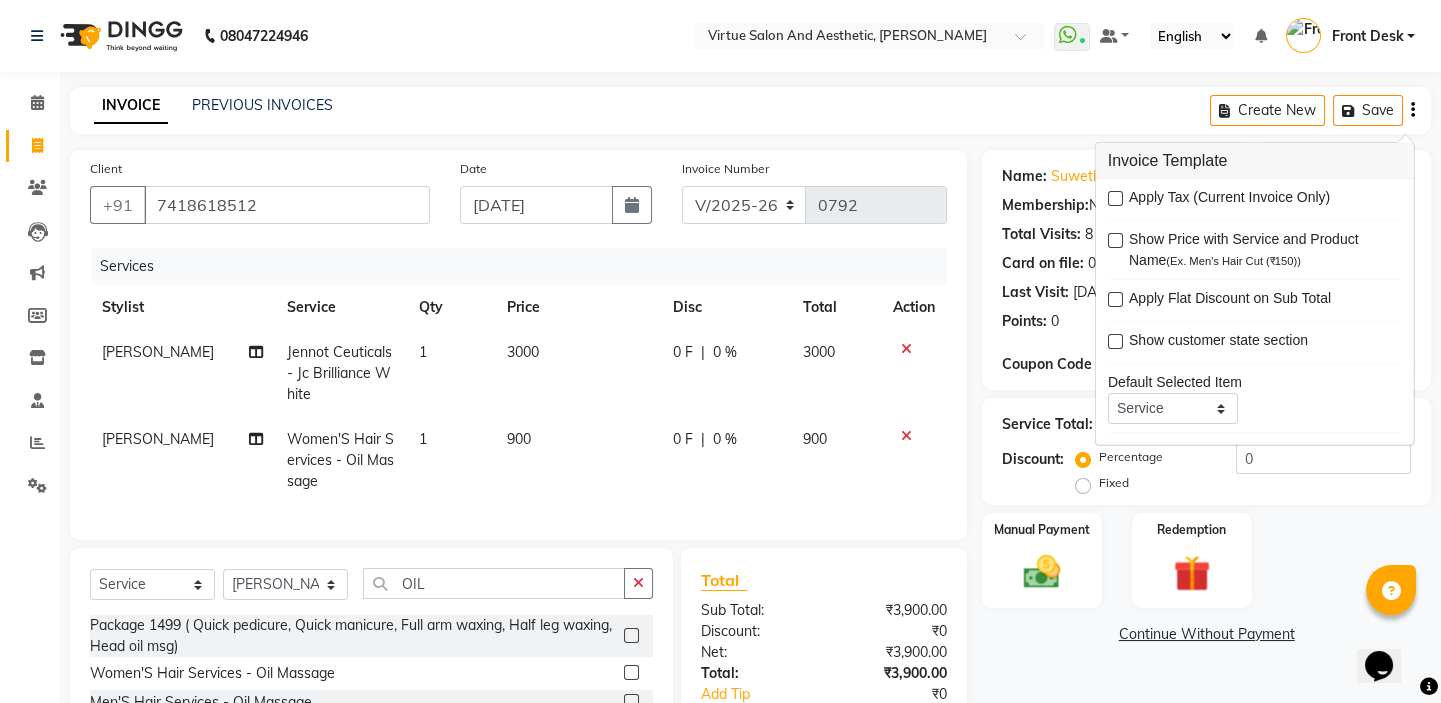 click on "INVOICE PREVIOUS INVOICES Create New   Save" 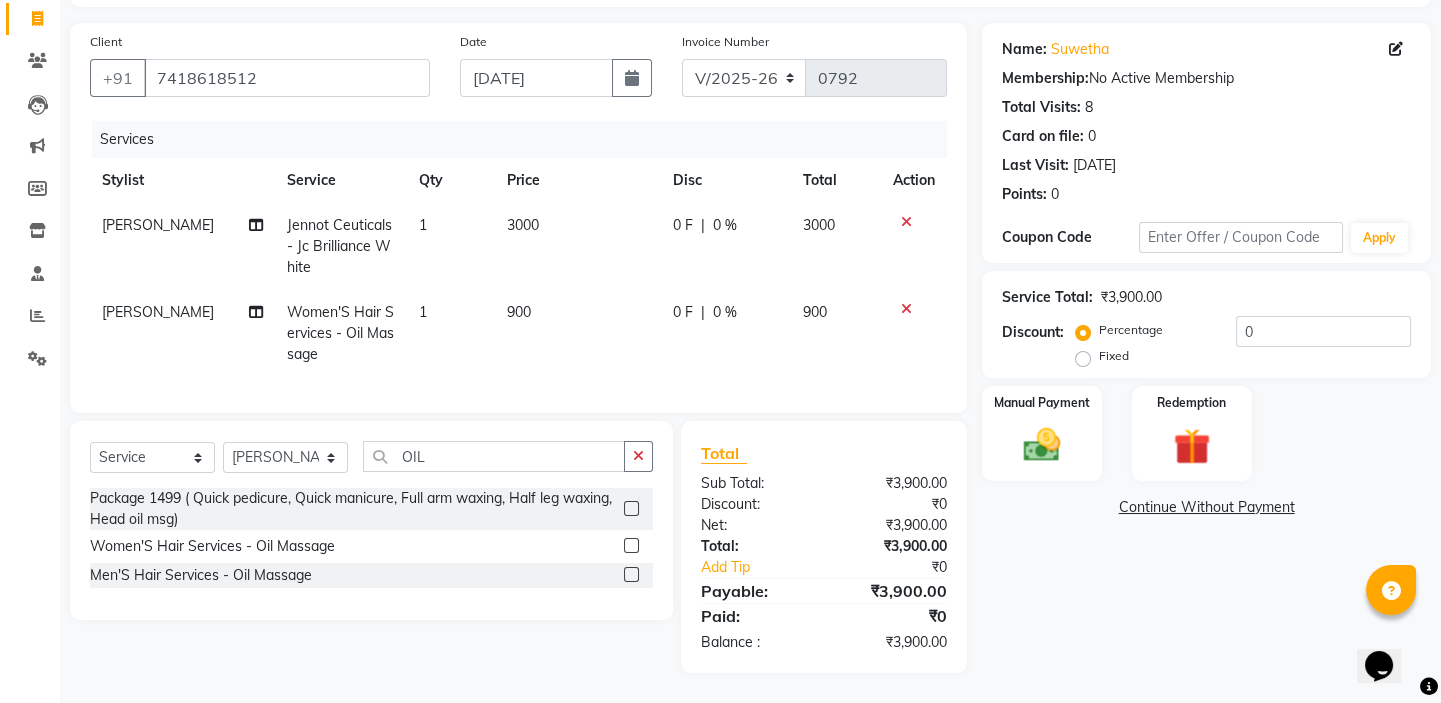 scroll, scrollTop: 140, scrollLeft: 0, axis: vertical 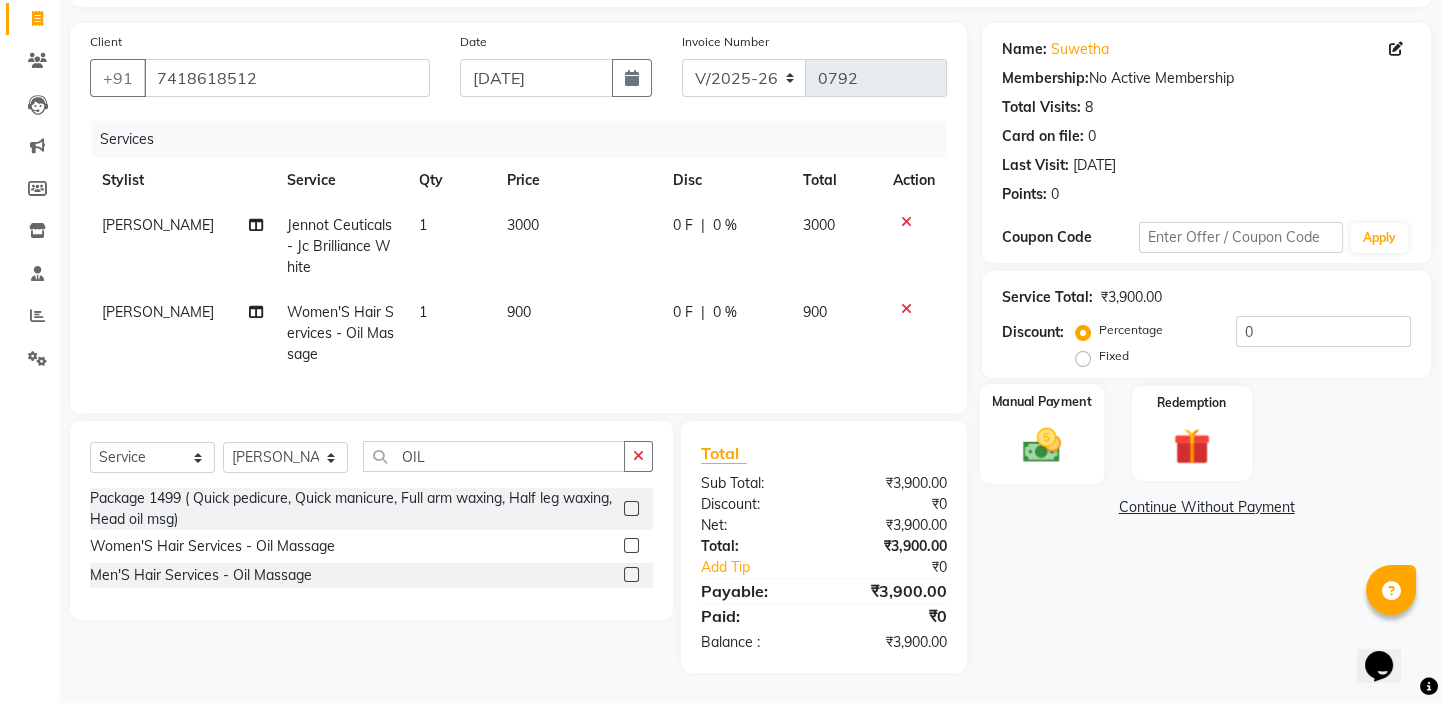 click 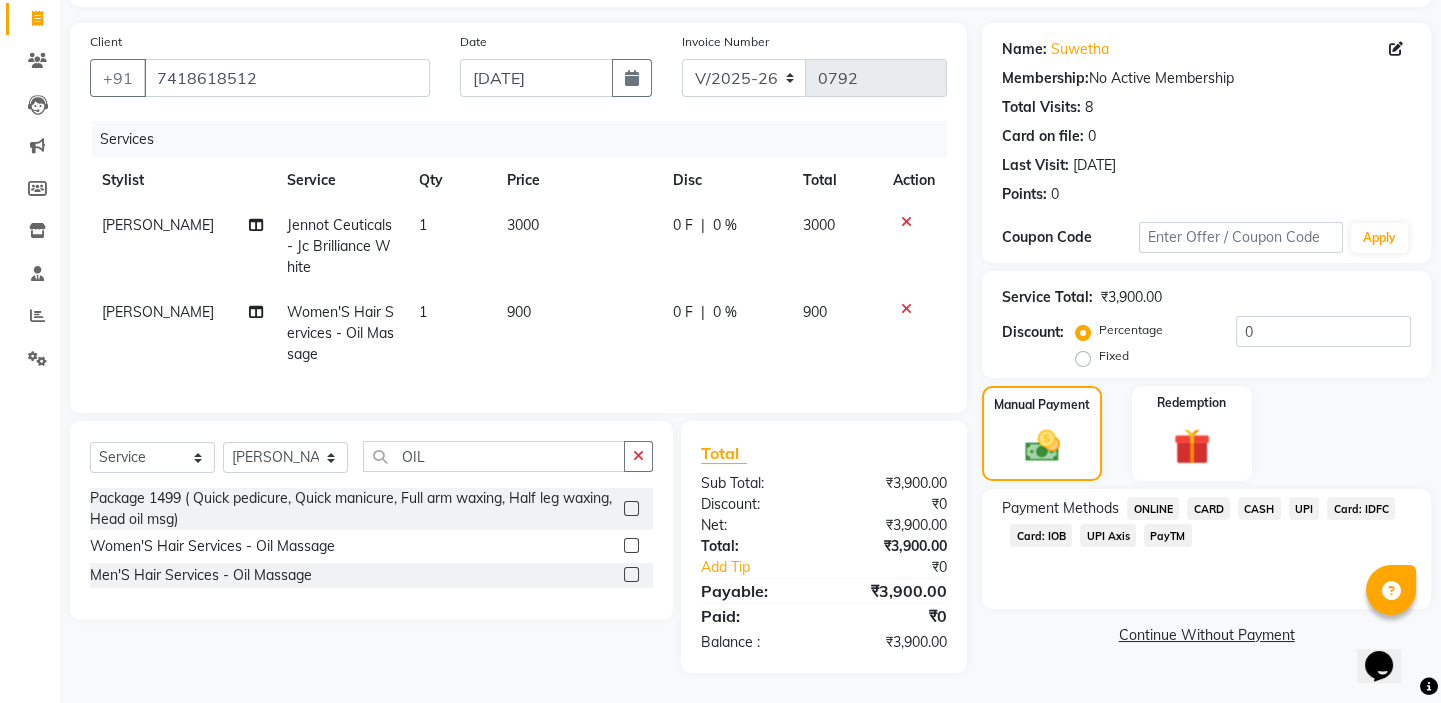 click on "UPI" 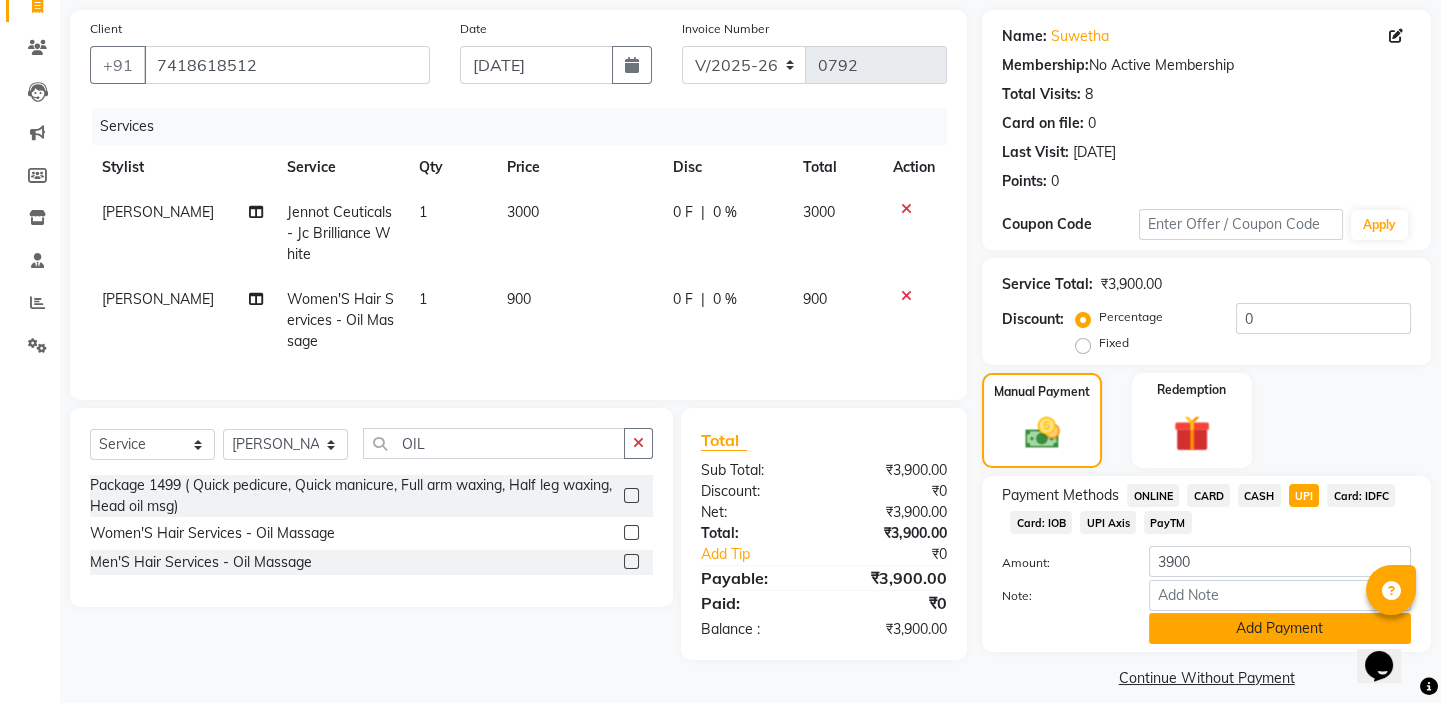 click on "Add Payment" 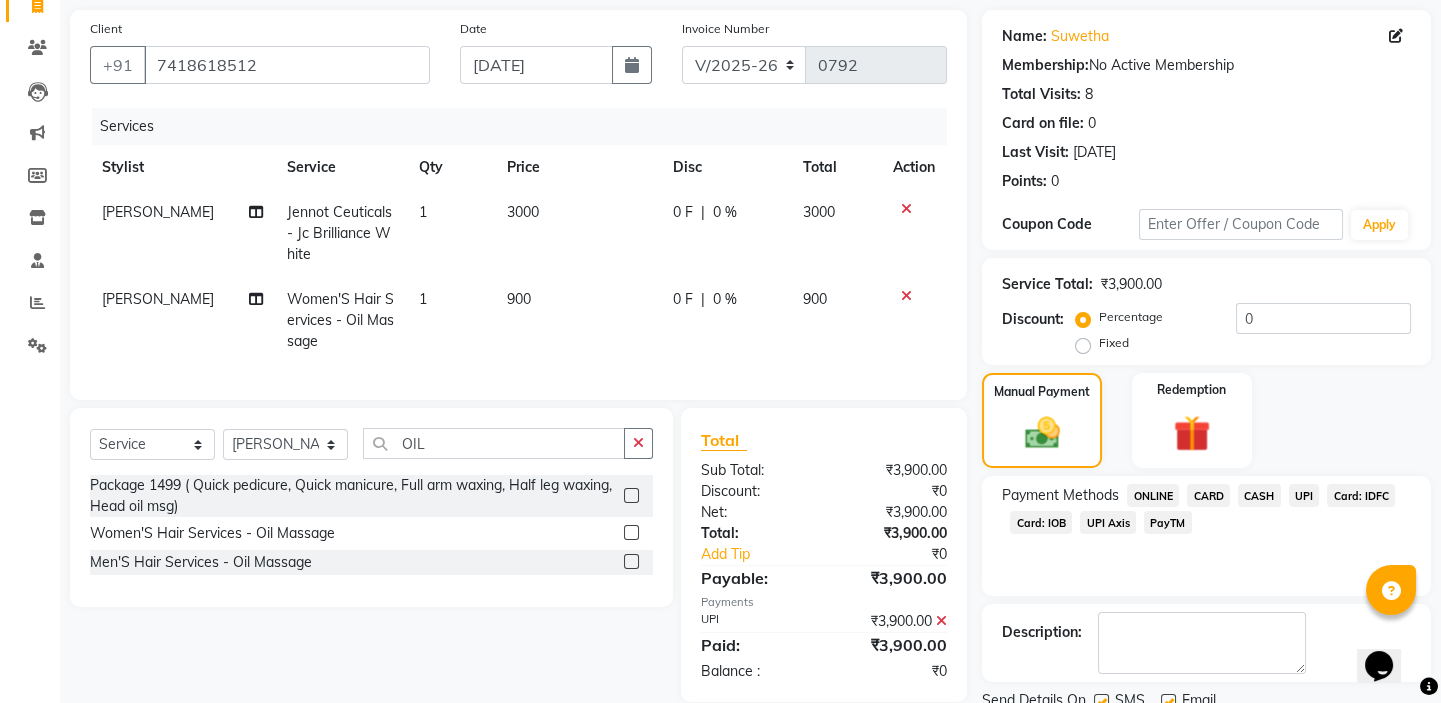 click 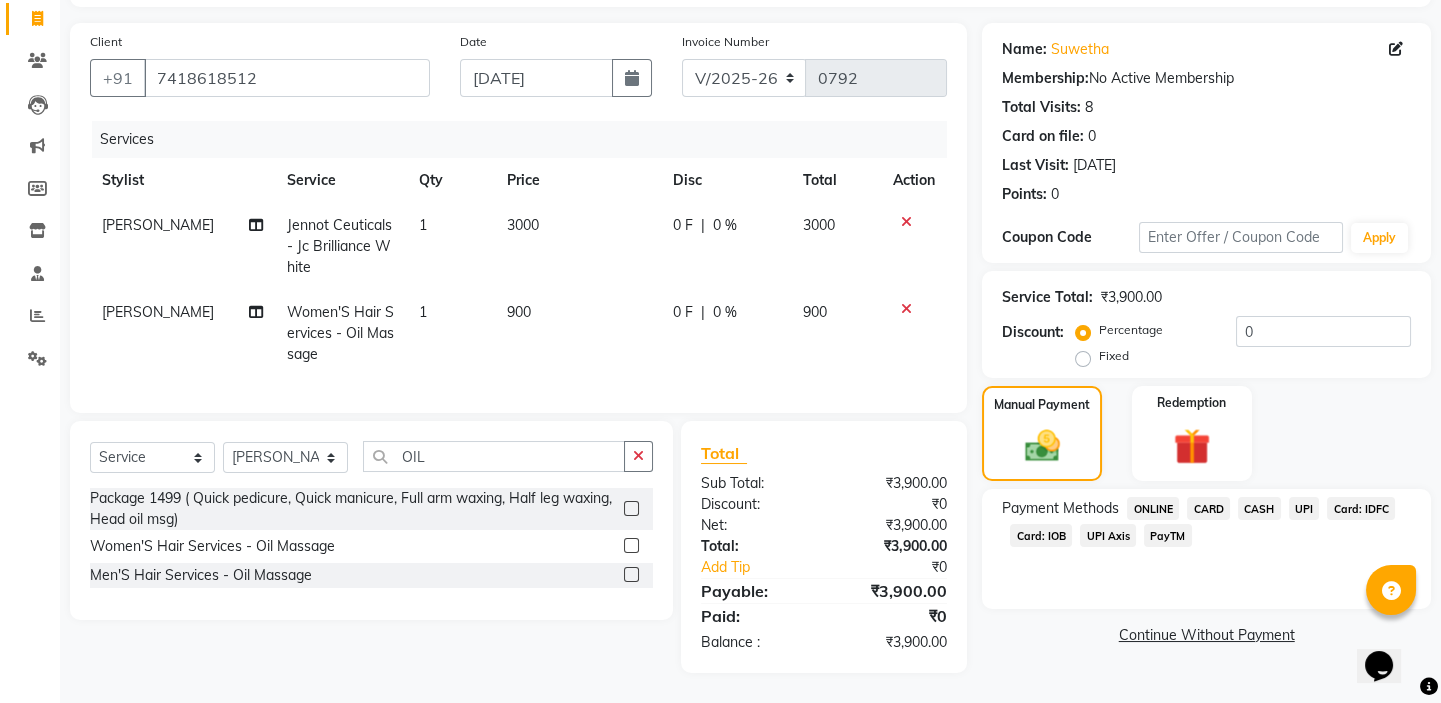 click on "PayTM" 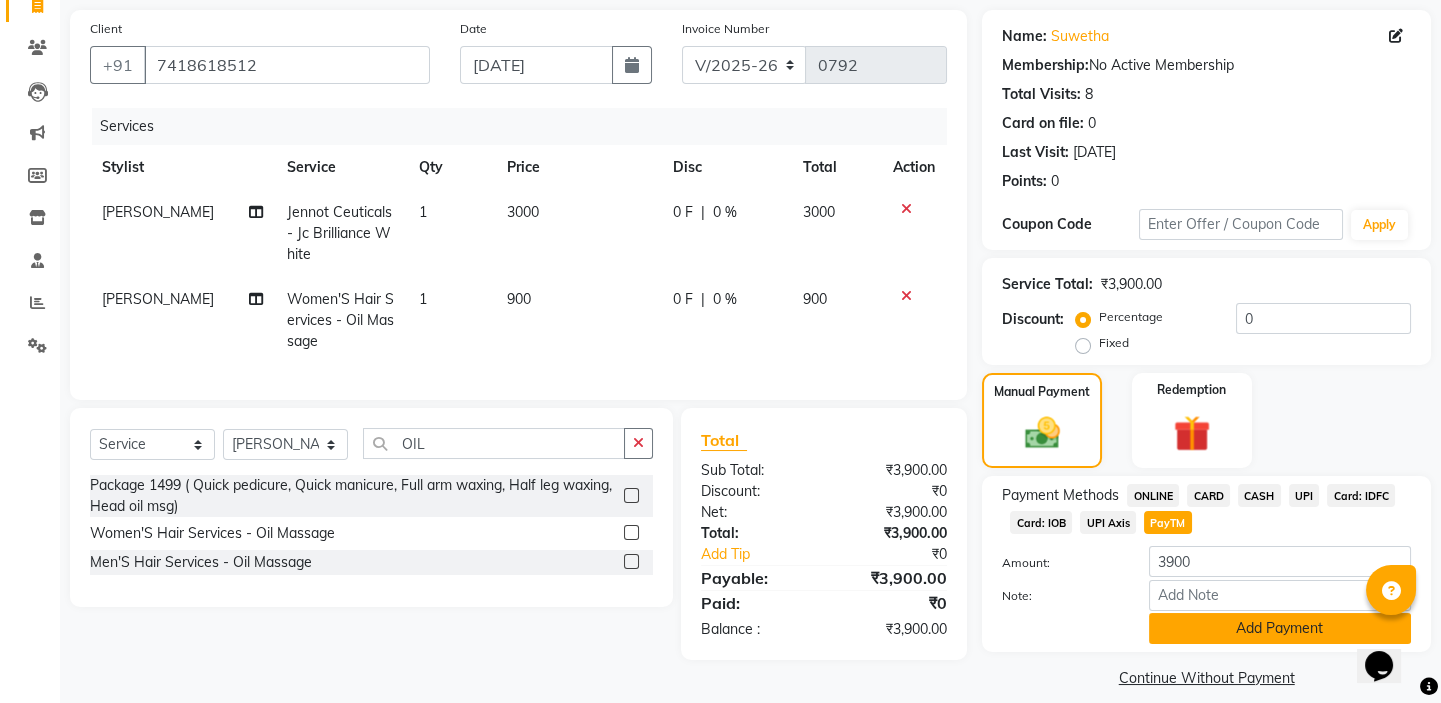 click on "Add Payment" 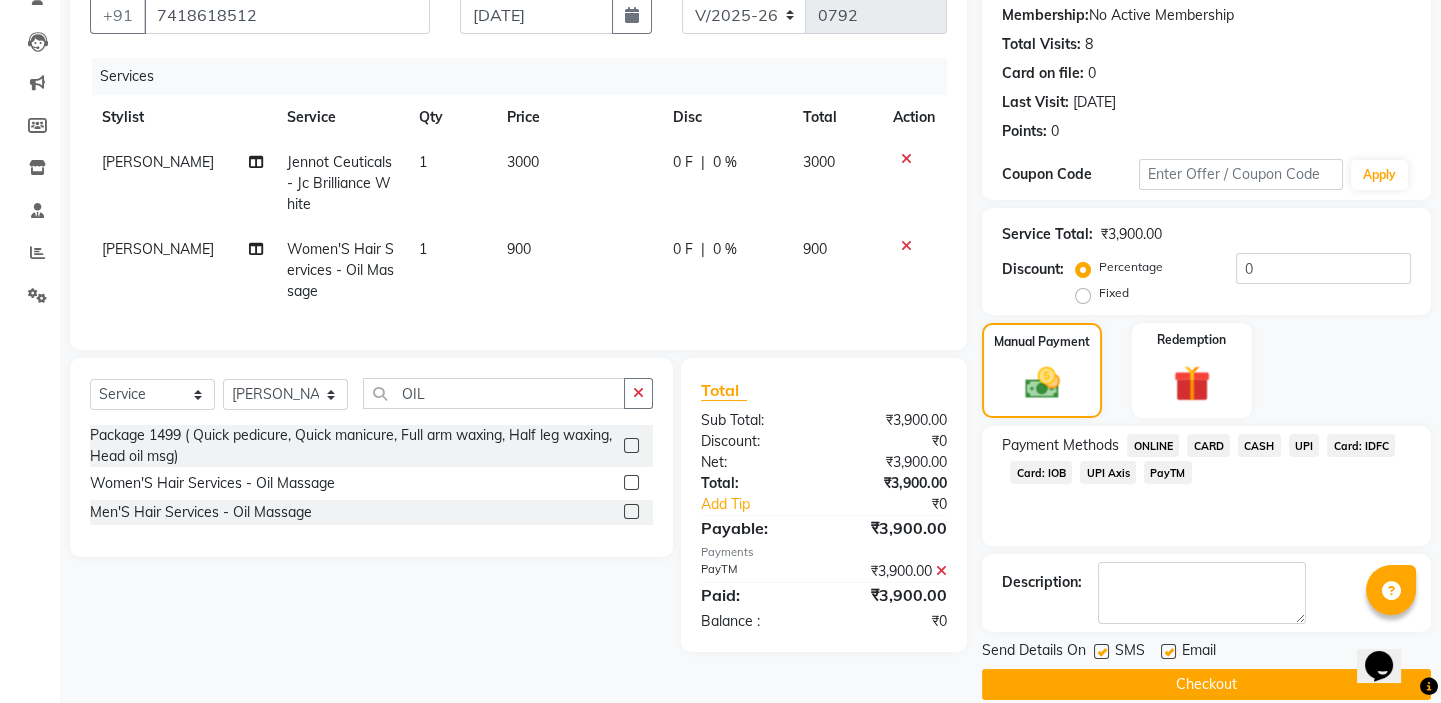 scroll, scrollTop: 216, scrollLeft: 0, axis: vertical 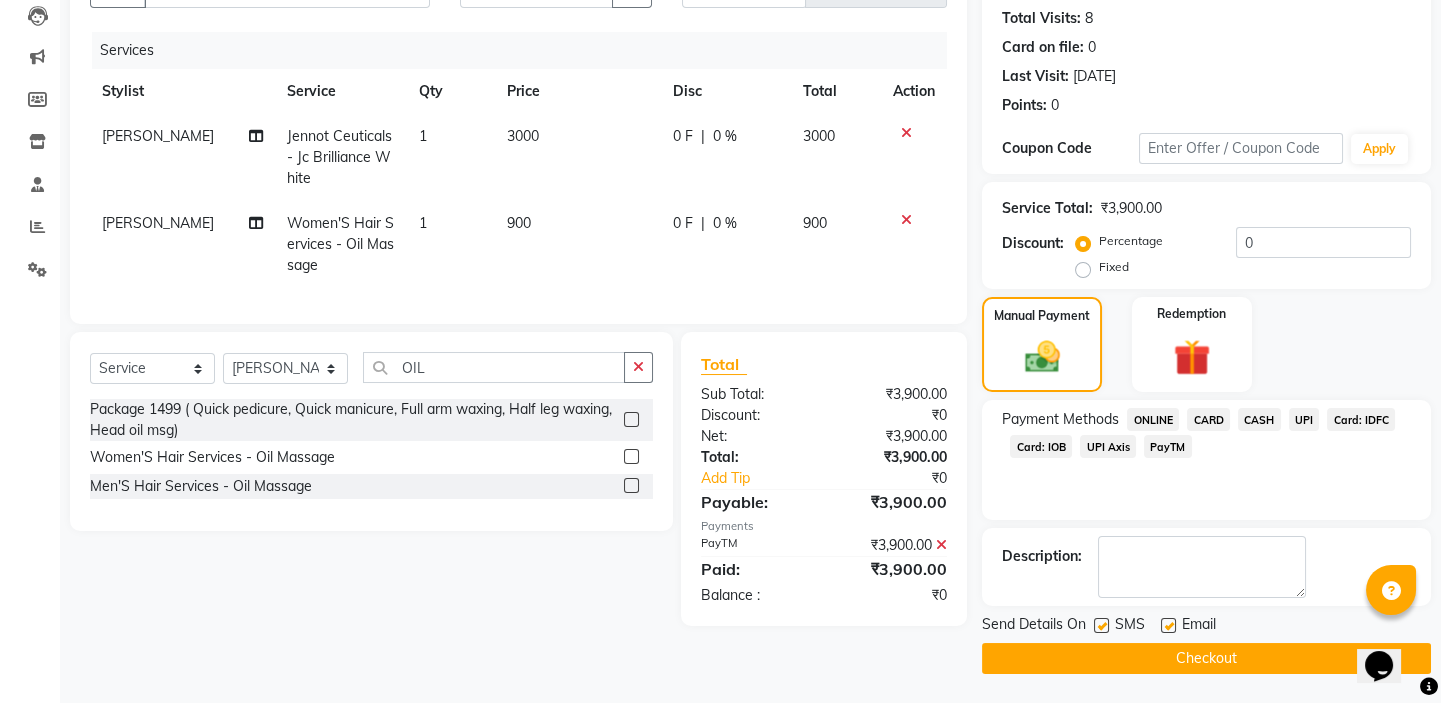 click on "Checkout" 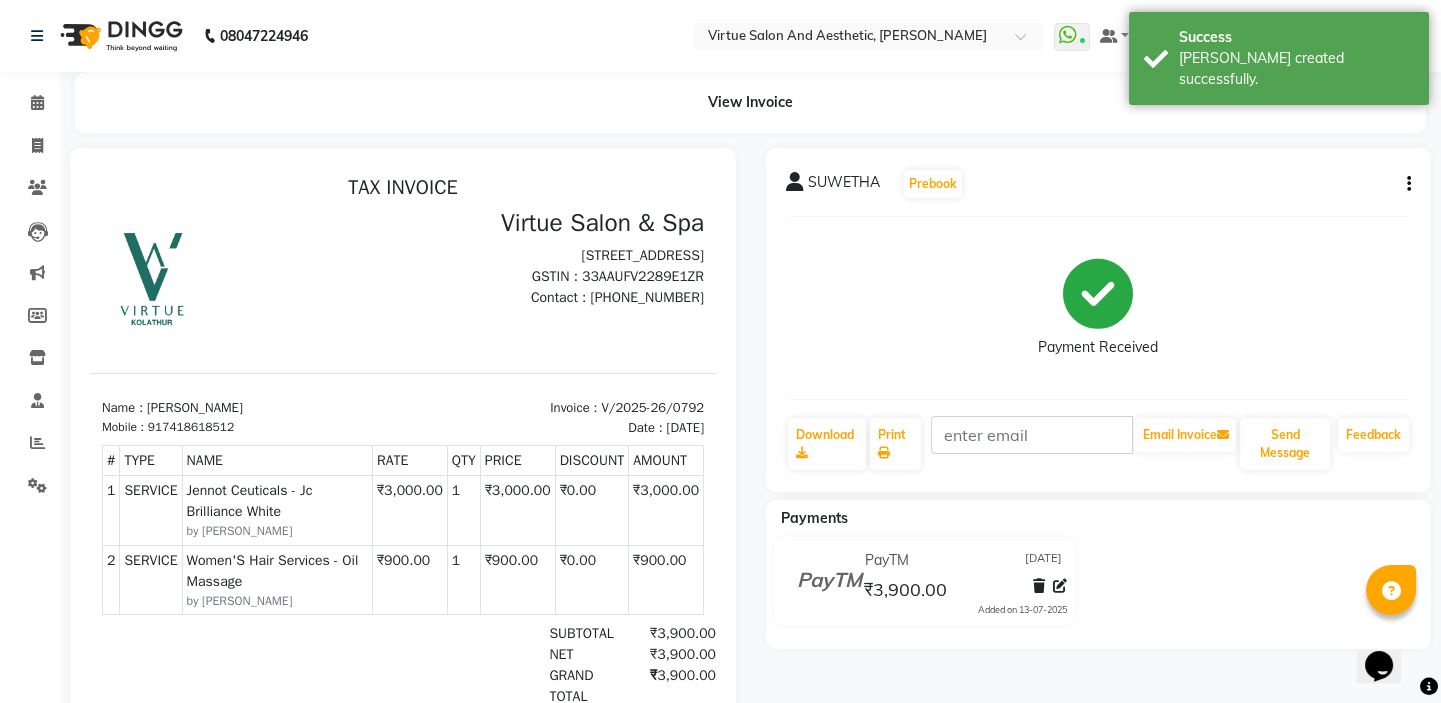scroll, scrollTop: 0, scrollLeft: 0, axis: both 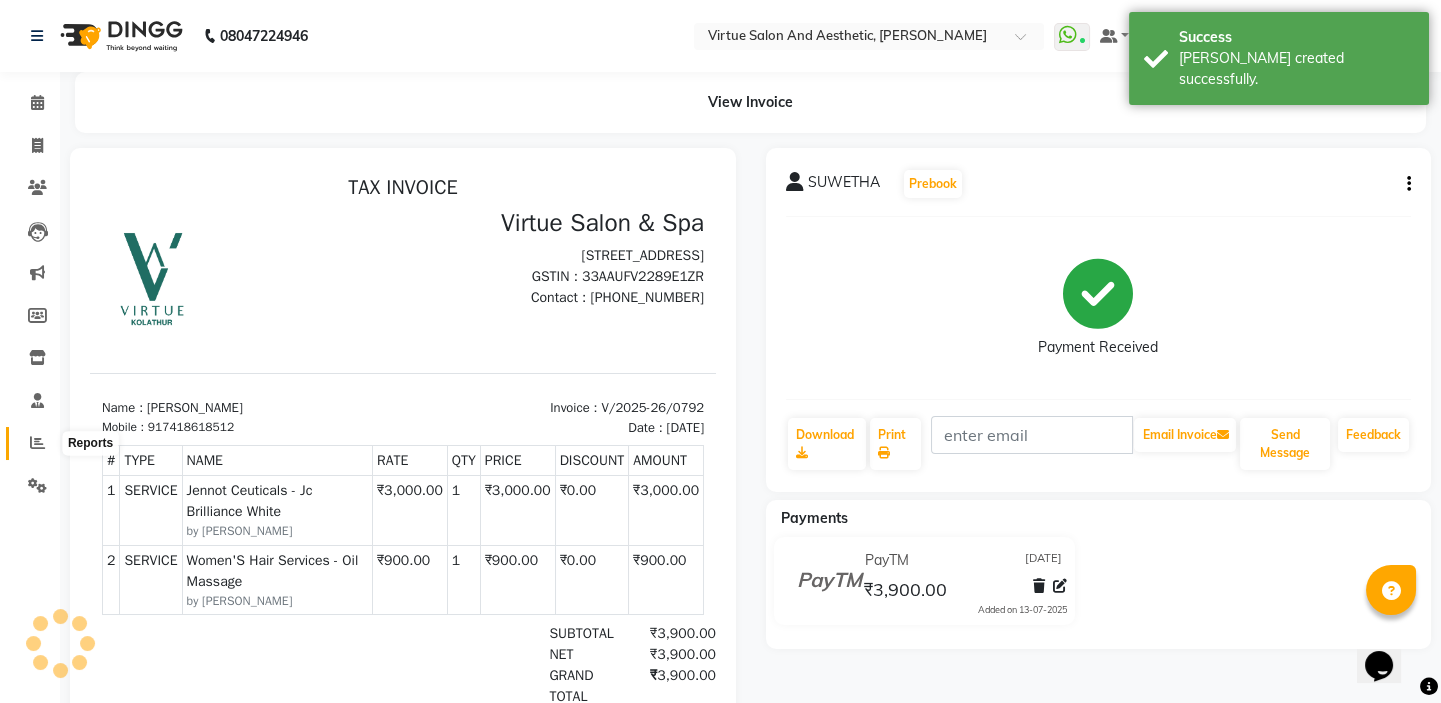 click 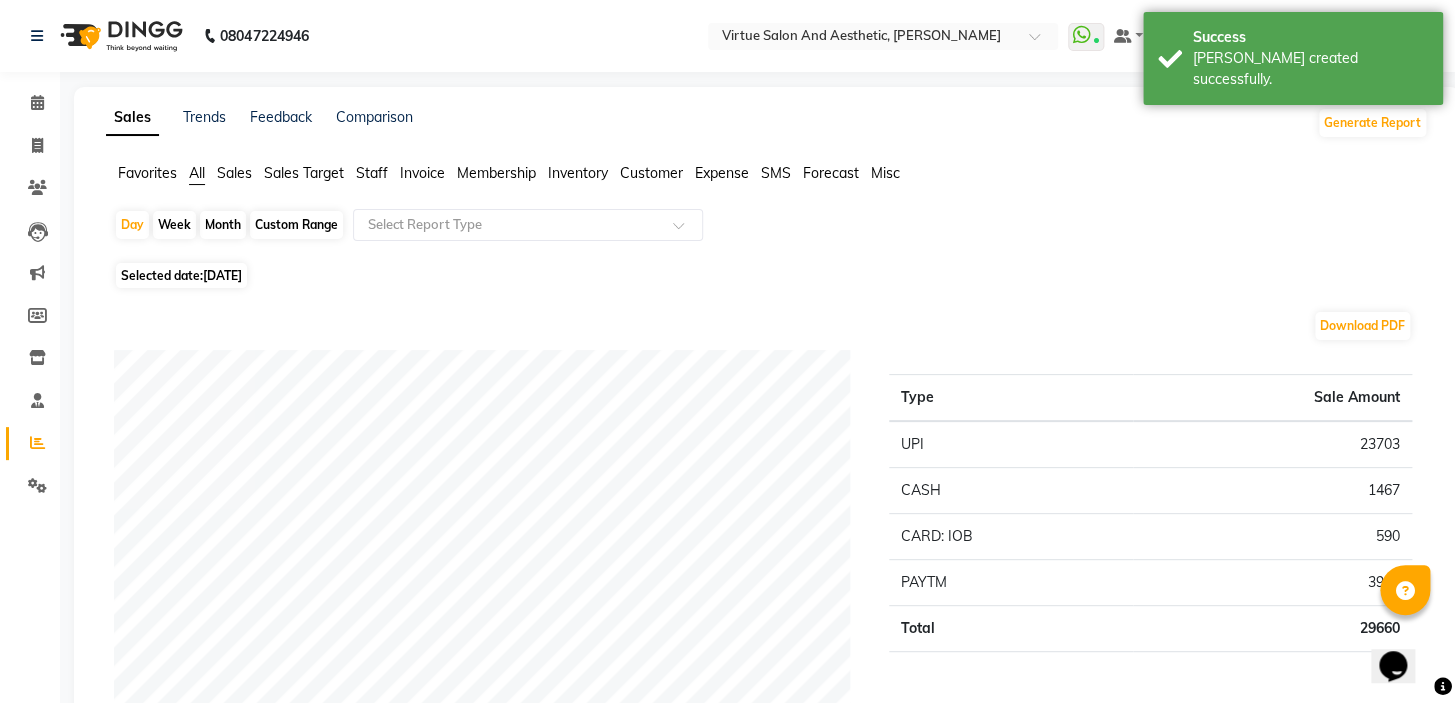 click on "Sales" 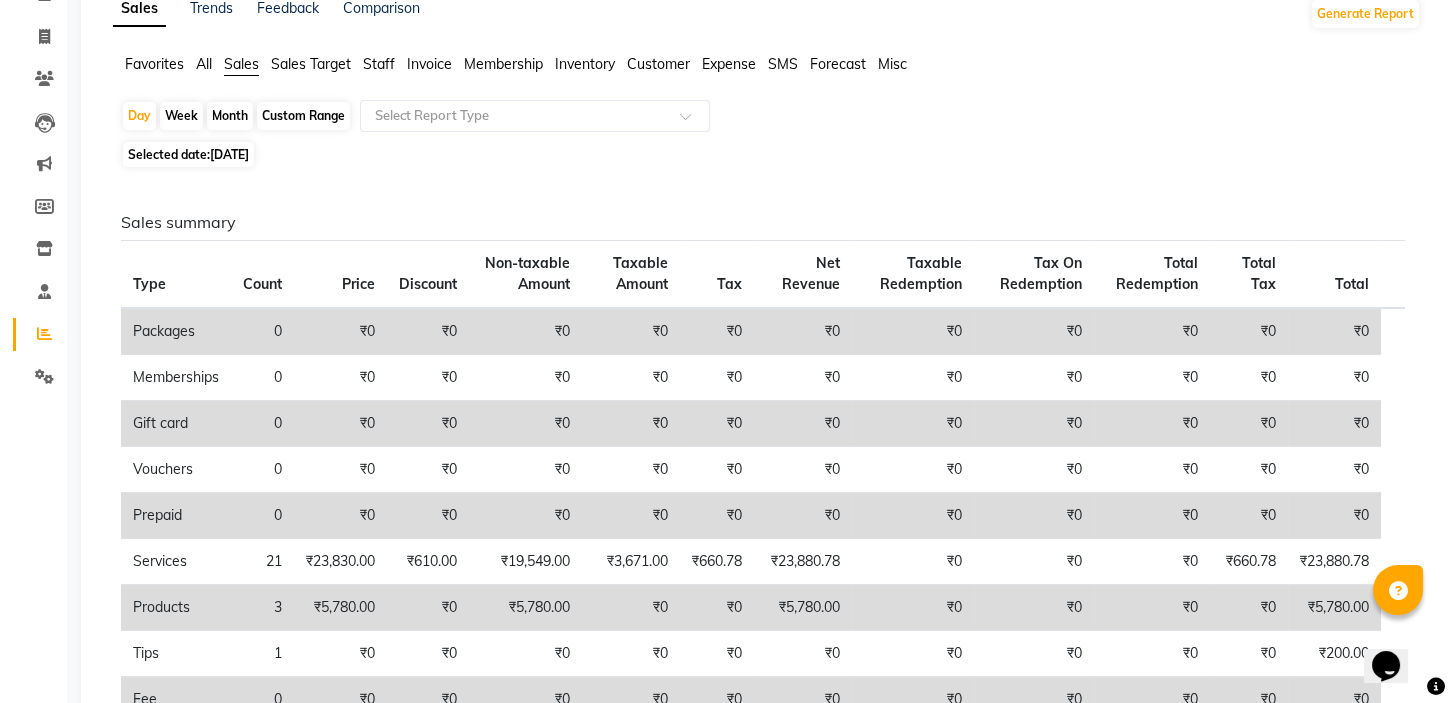 scroll, scrollTop: 0, scrollLeft: 0, axis: both 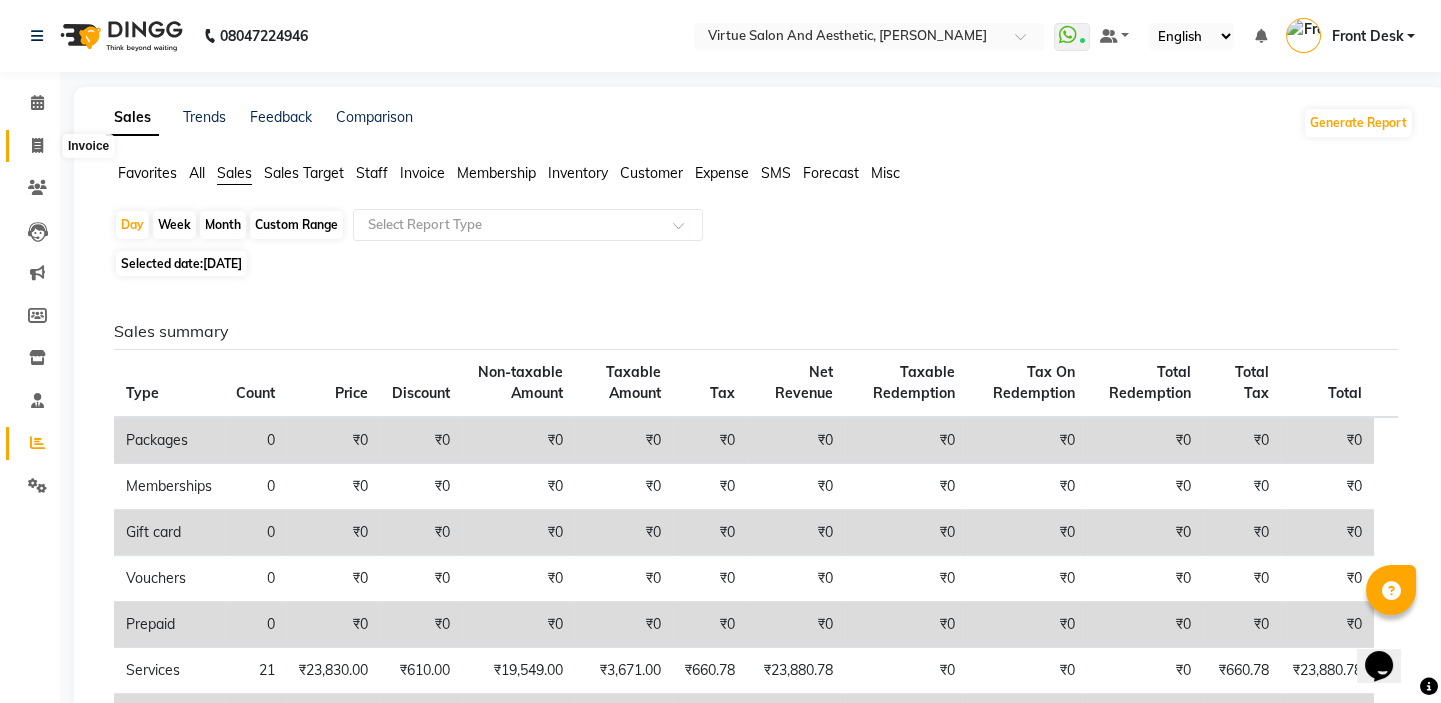 click 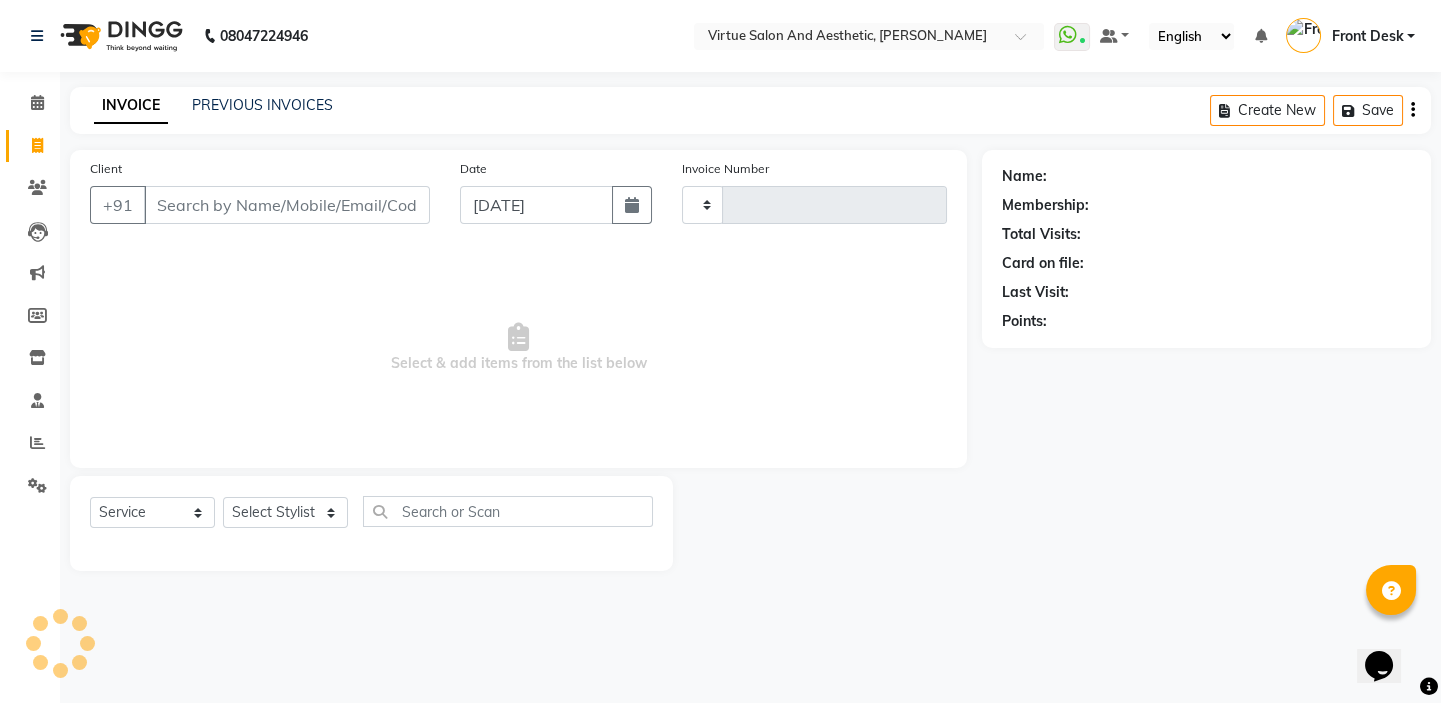 type on "0793" 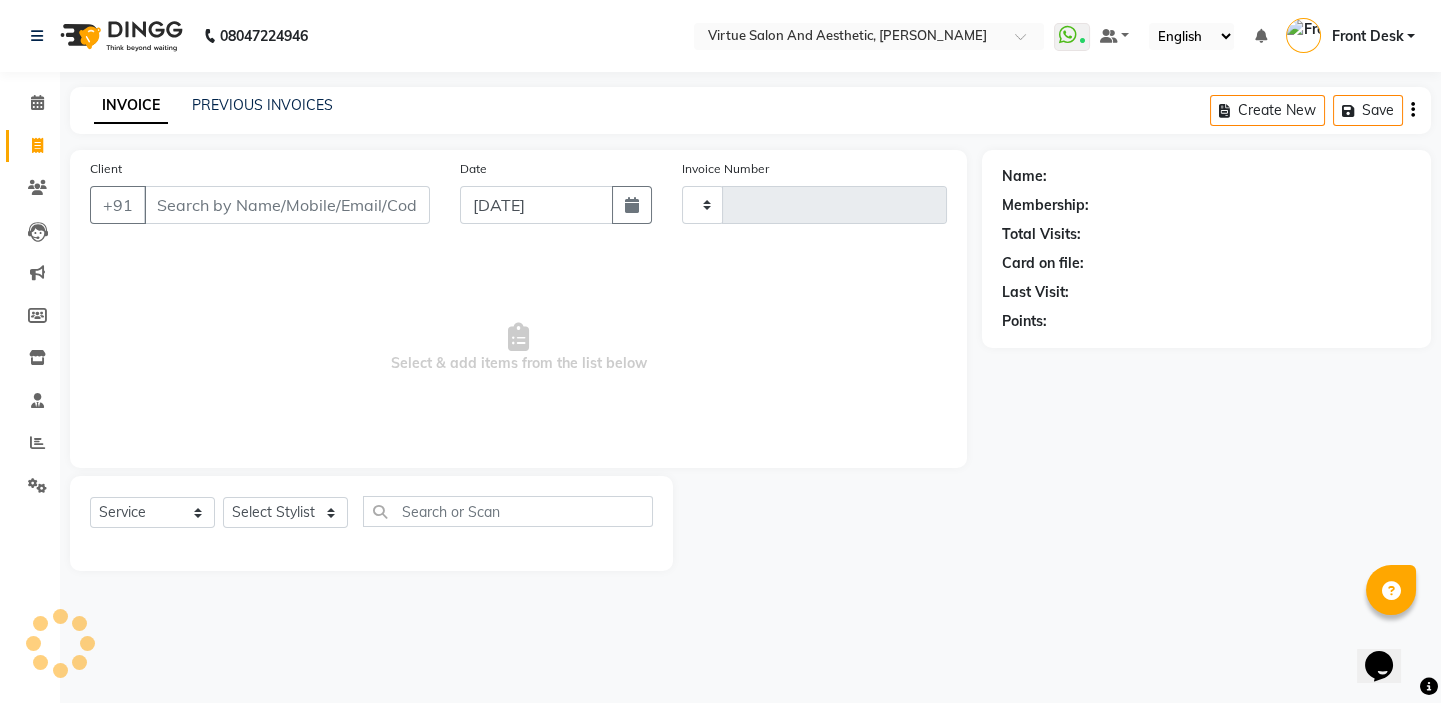 select on "7053" 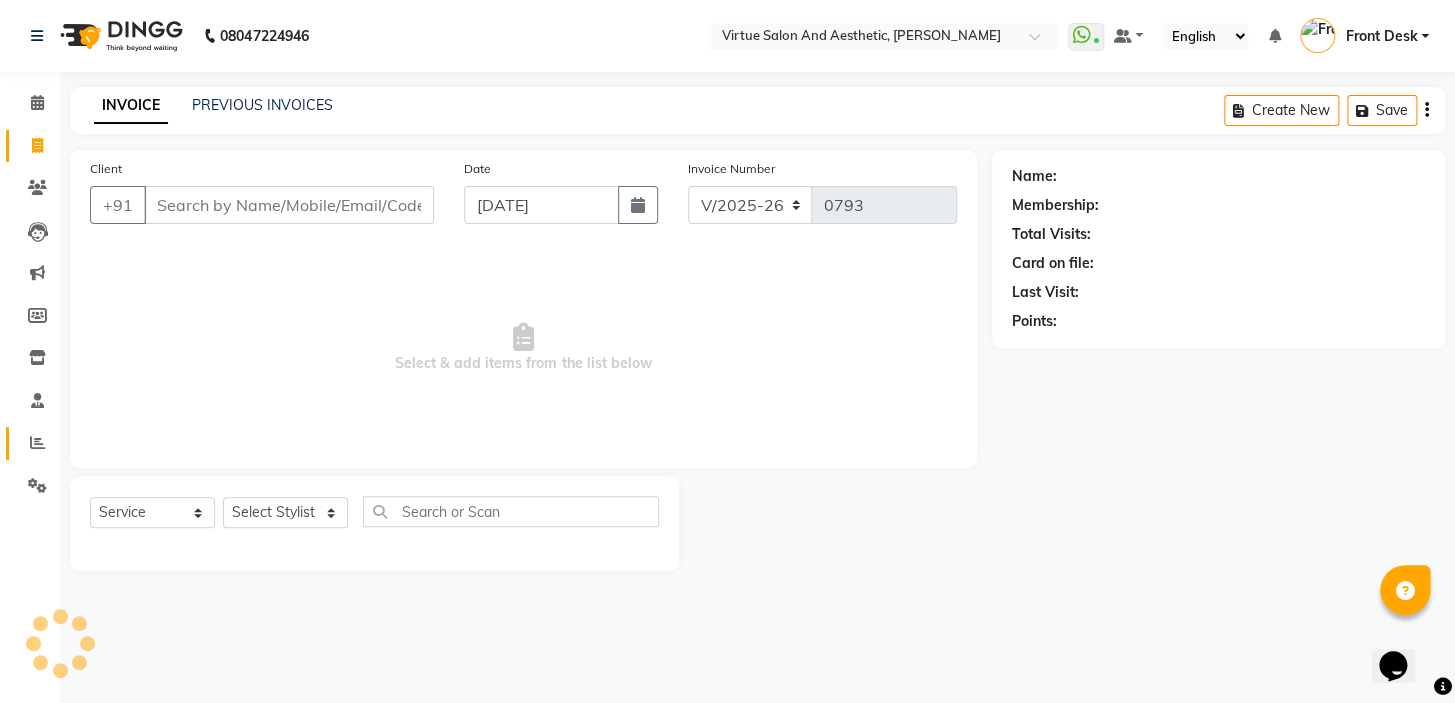 click 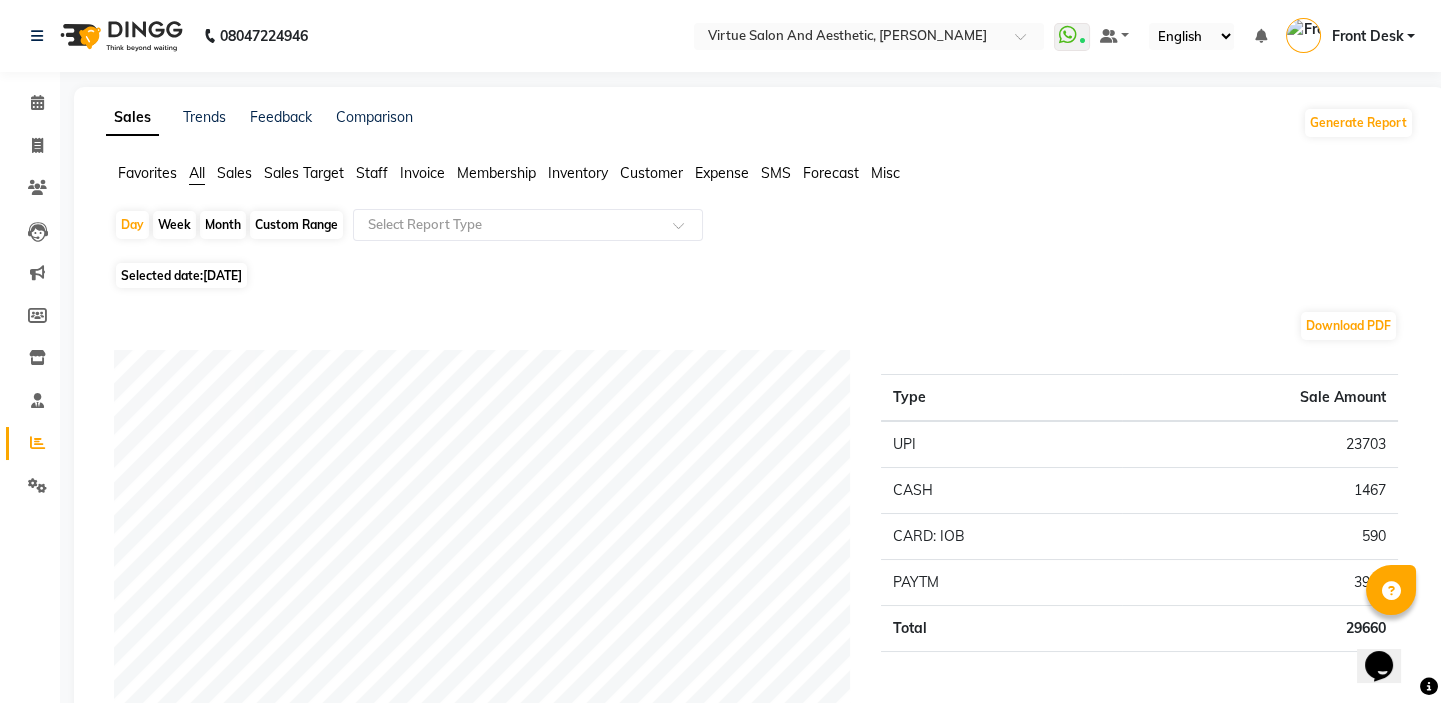 click on "Custom Range" 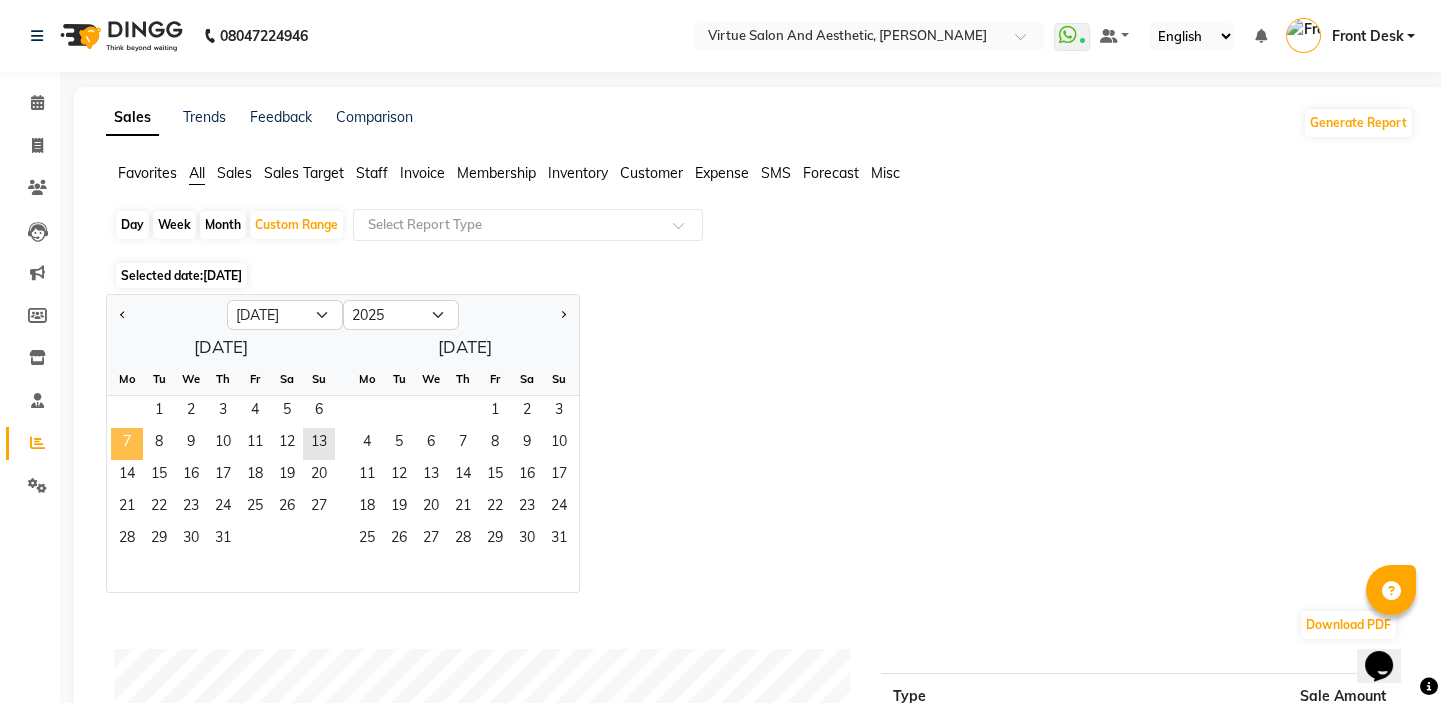 click on "7" 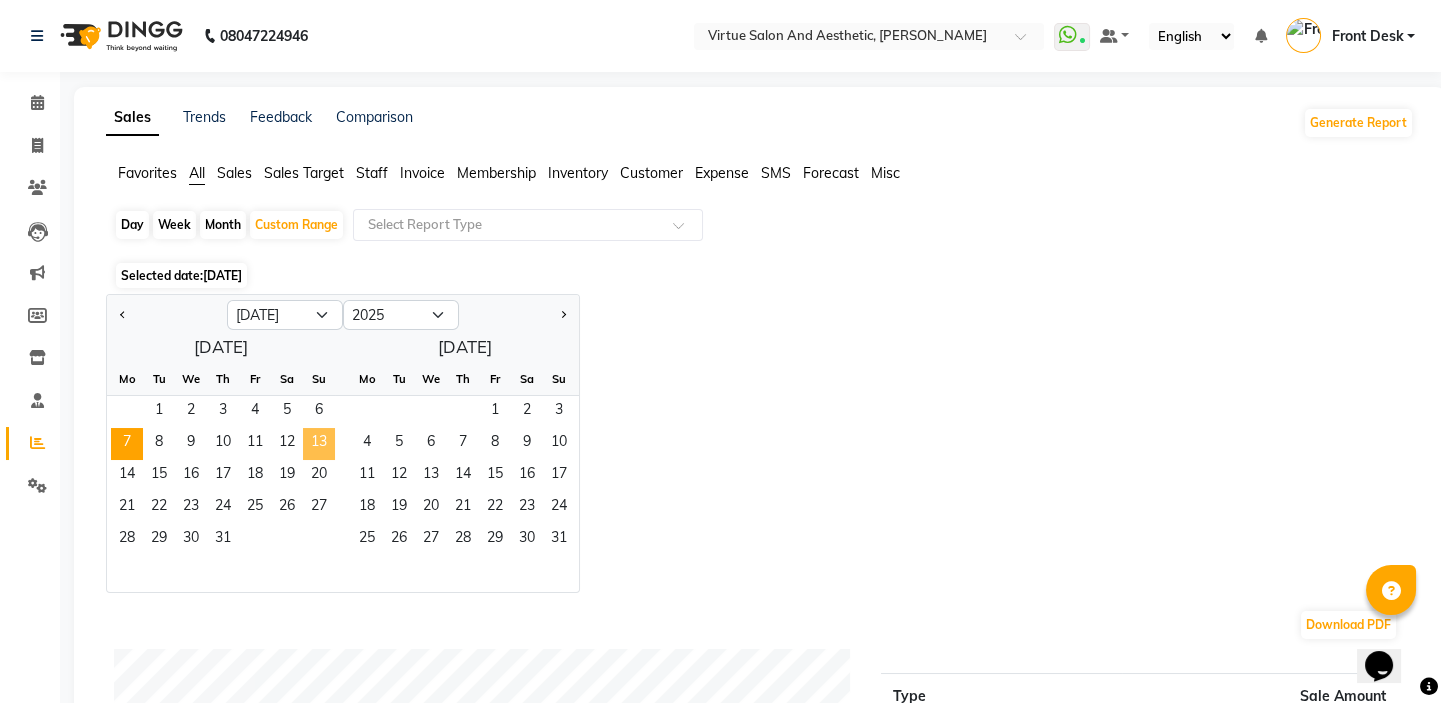click on "13" 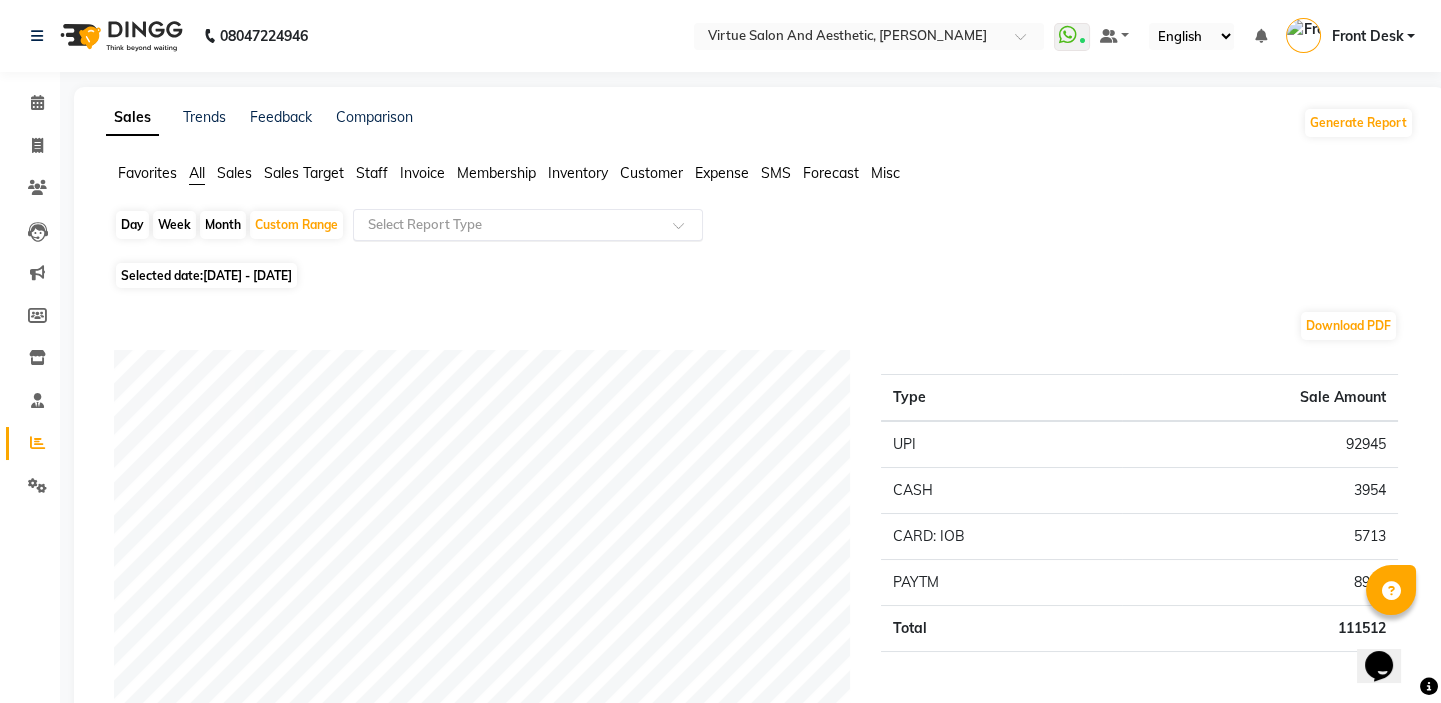 click 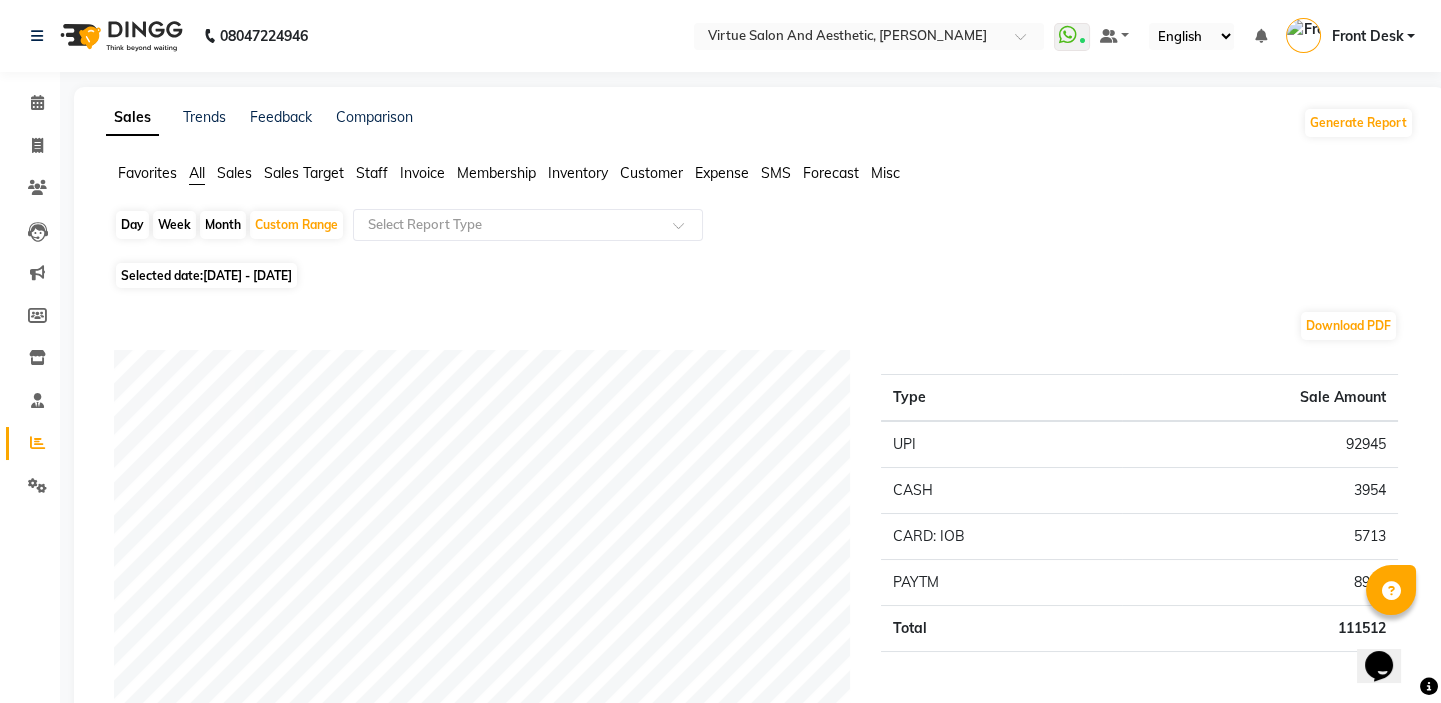 click on "Staff" 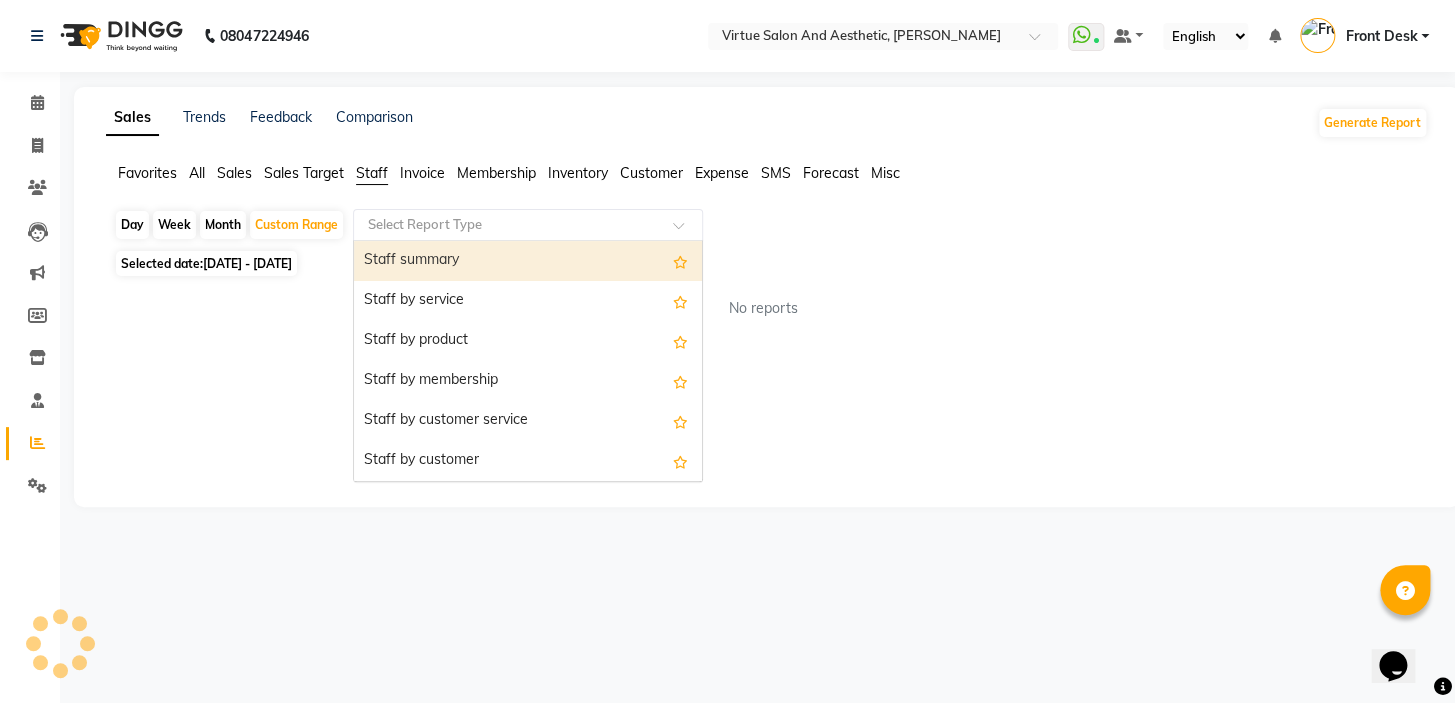 click 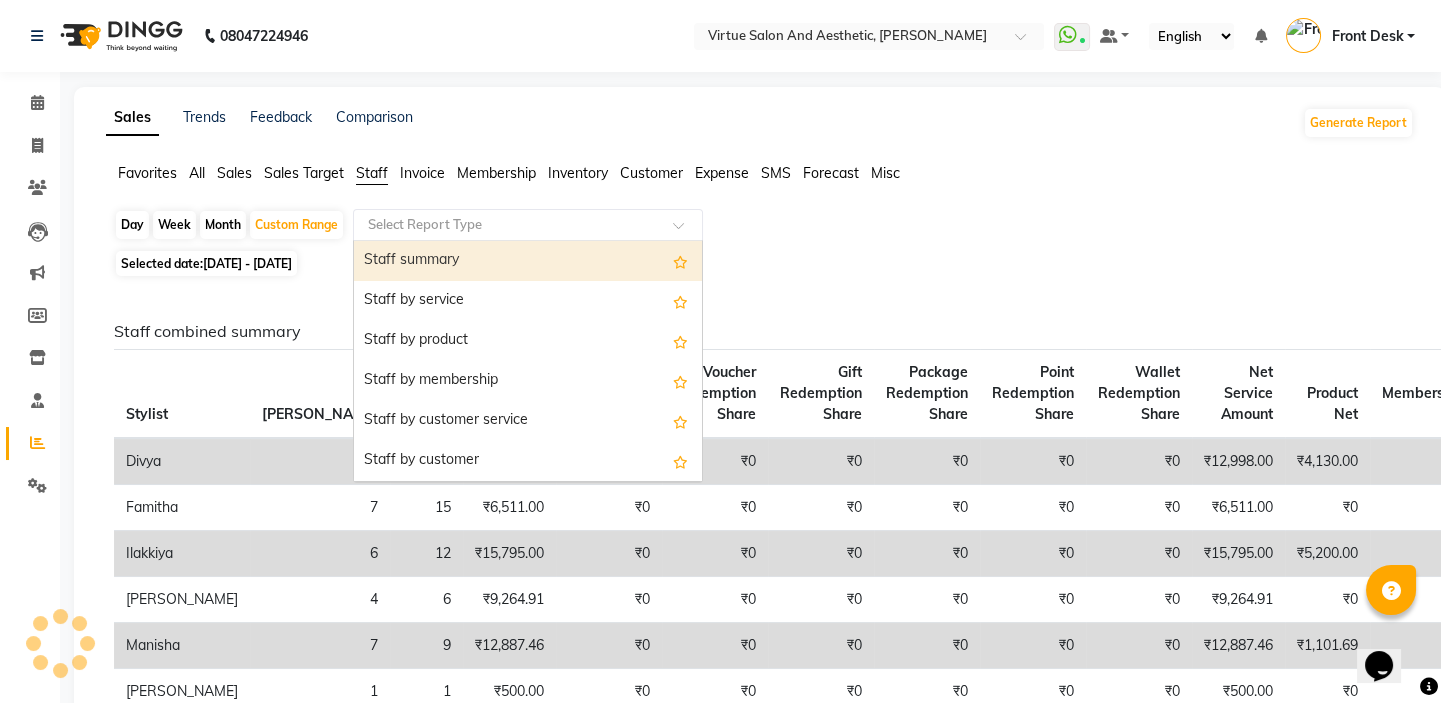 click on "Staff summary" at bounding box center [528, 261] 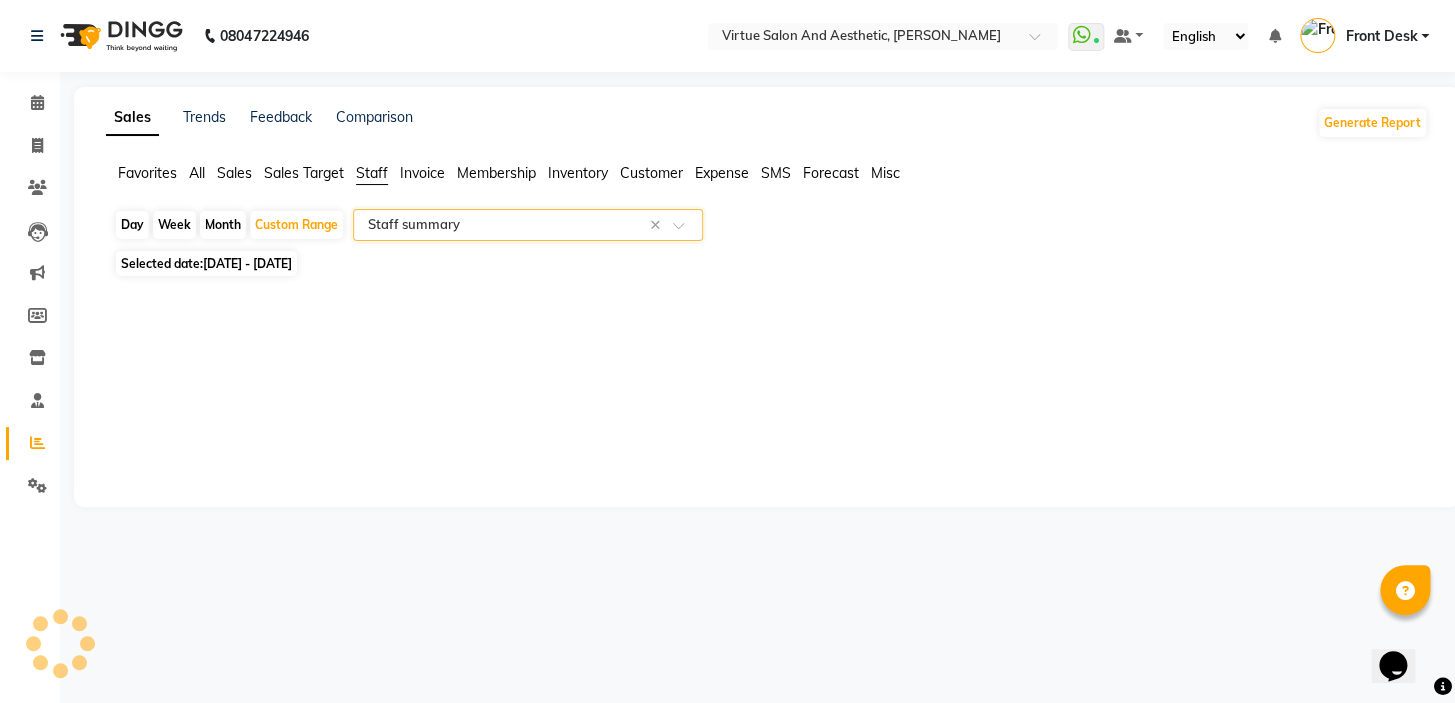 select on "full_report" 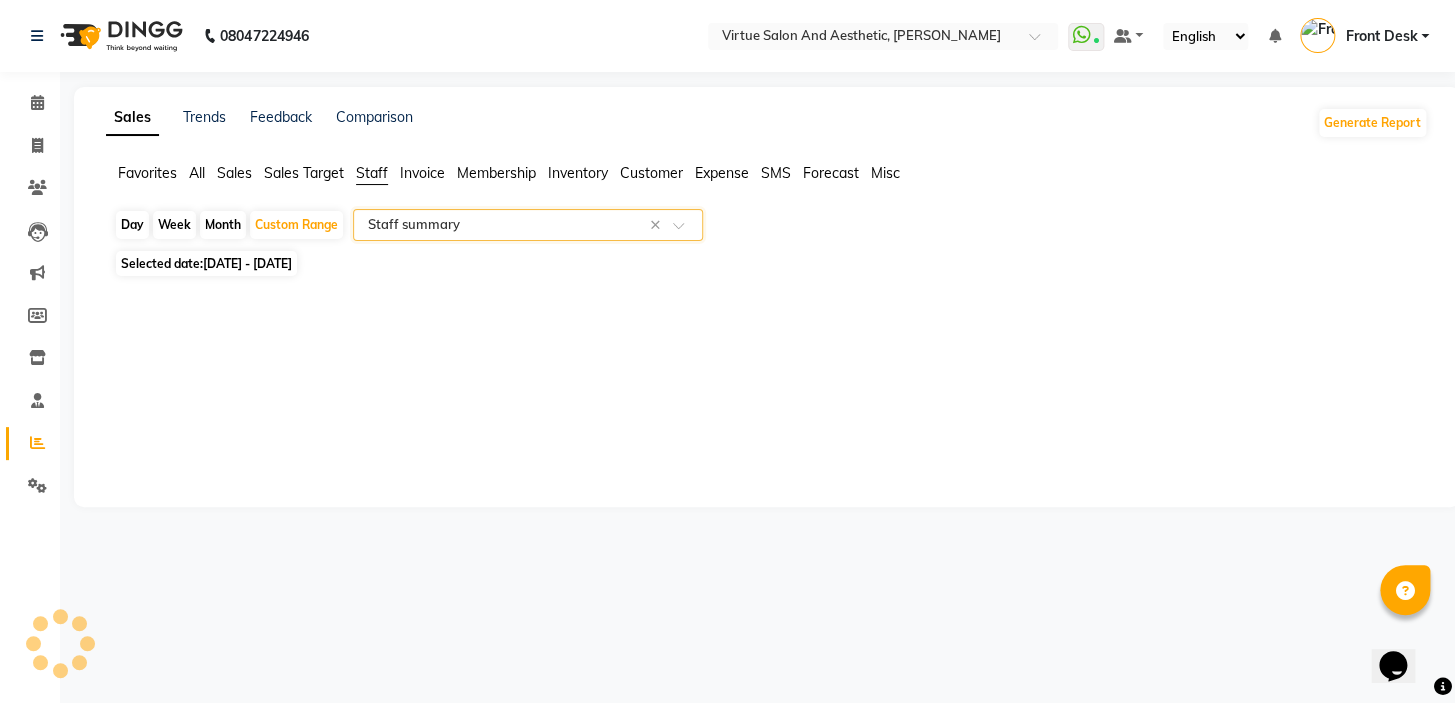 select on "csv" 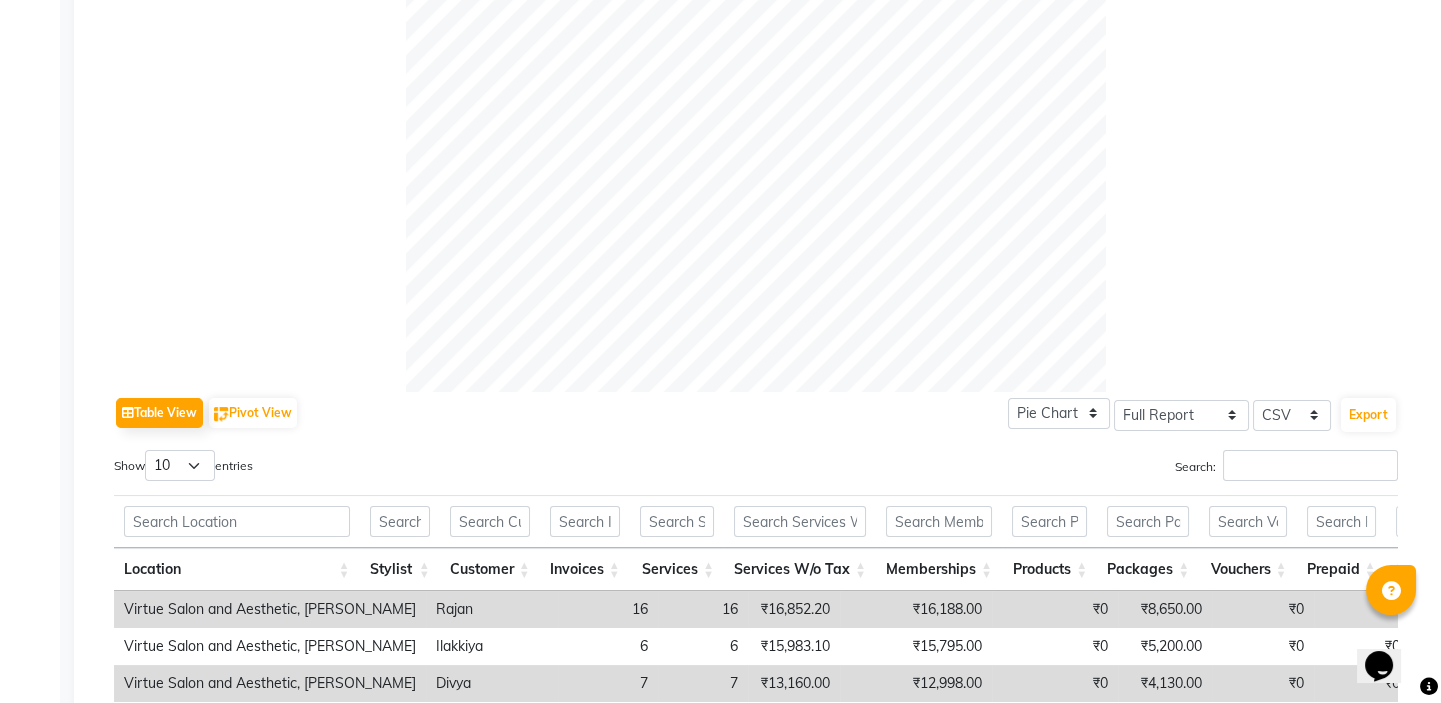 scroll, scrollTop: 811, scrollLeft: 0, axis: vertical 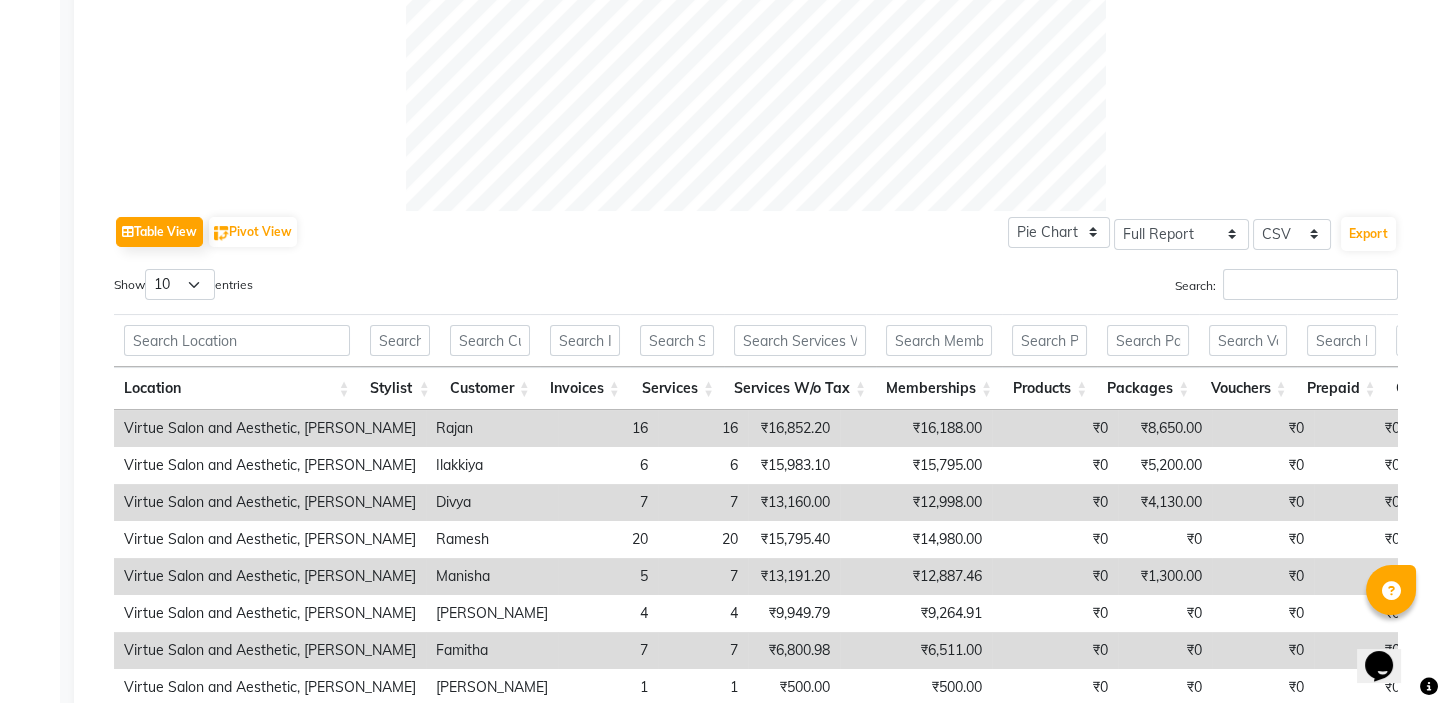 click on "Services W/o Tax" at bounding box center [800, 388] 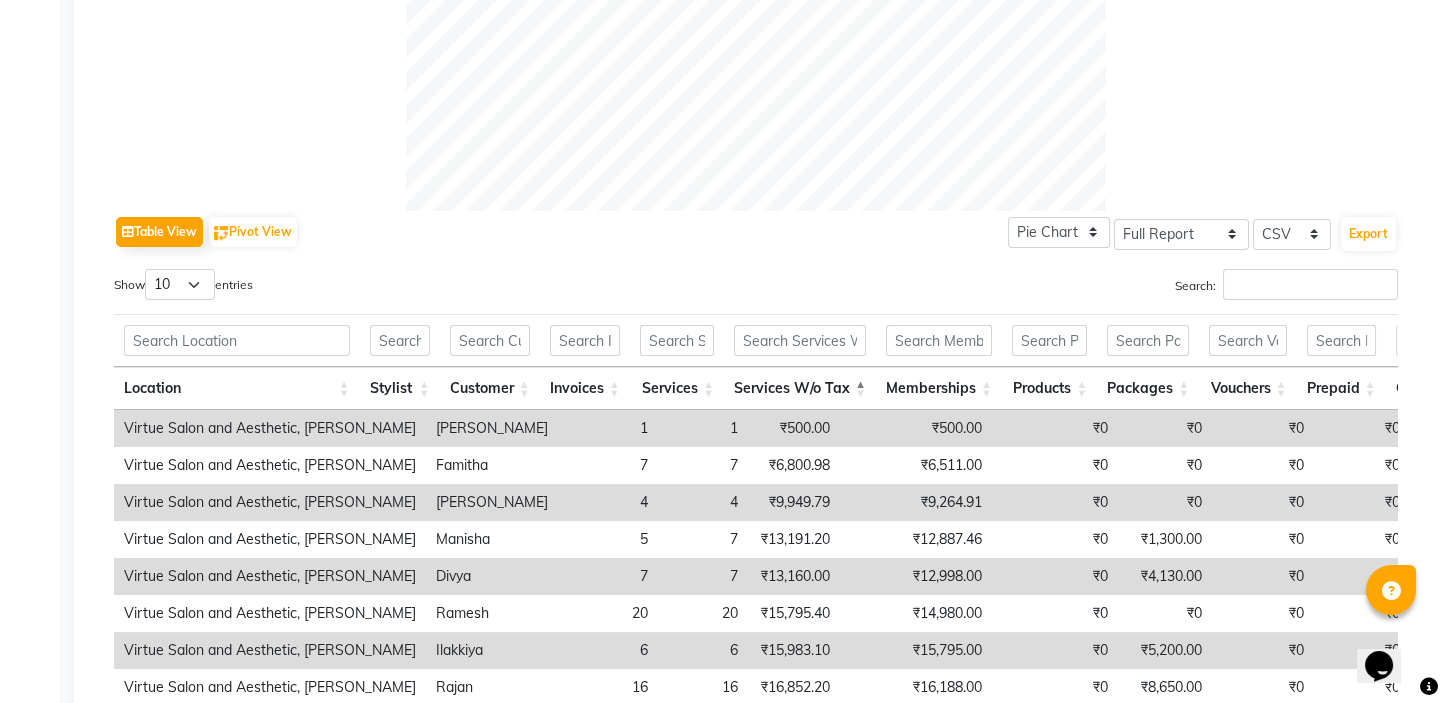 click on "Services W/o Tax" at bounding box center (800, 388) 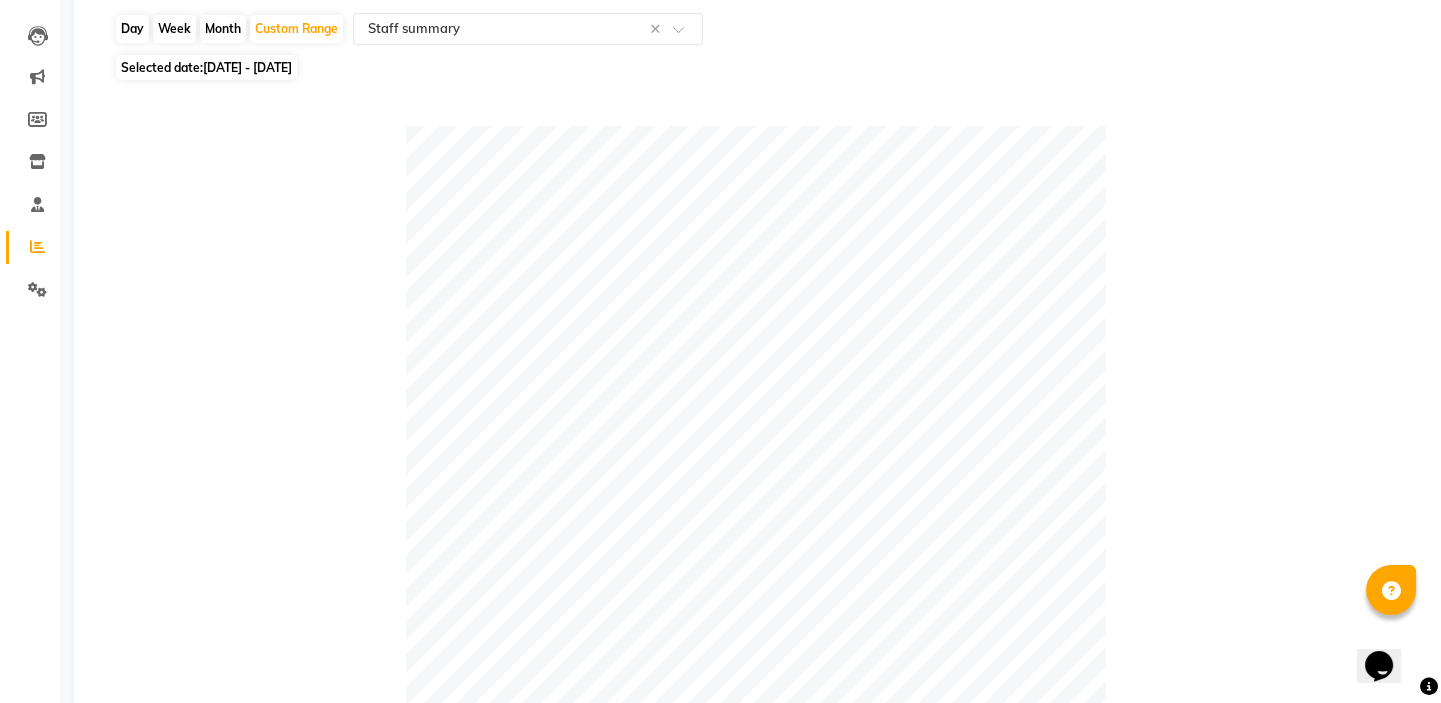 scroll, scrollTop: 0, scrollLeft: 0, axis: both 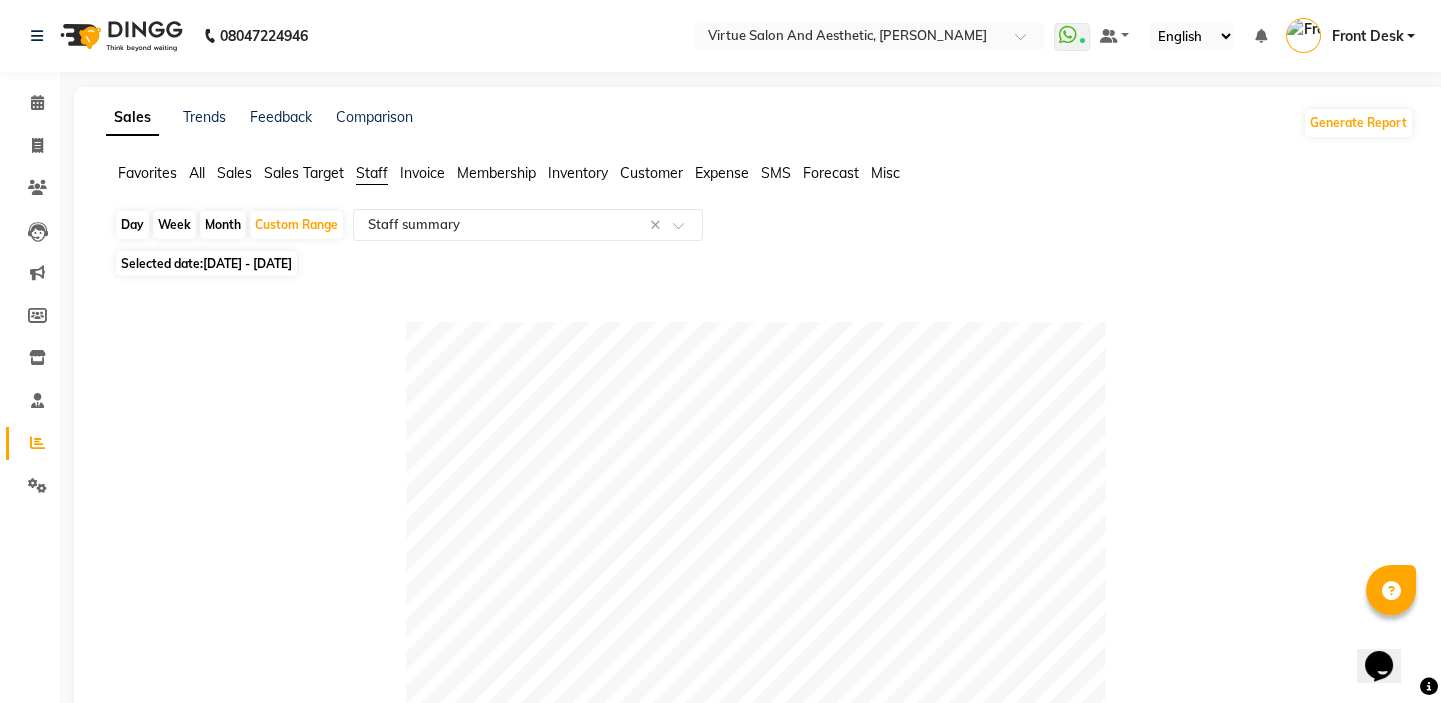 click on "07-07-2025 - 13-07-2025" 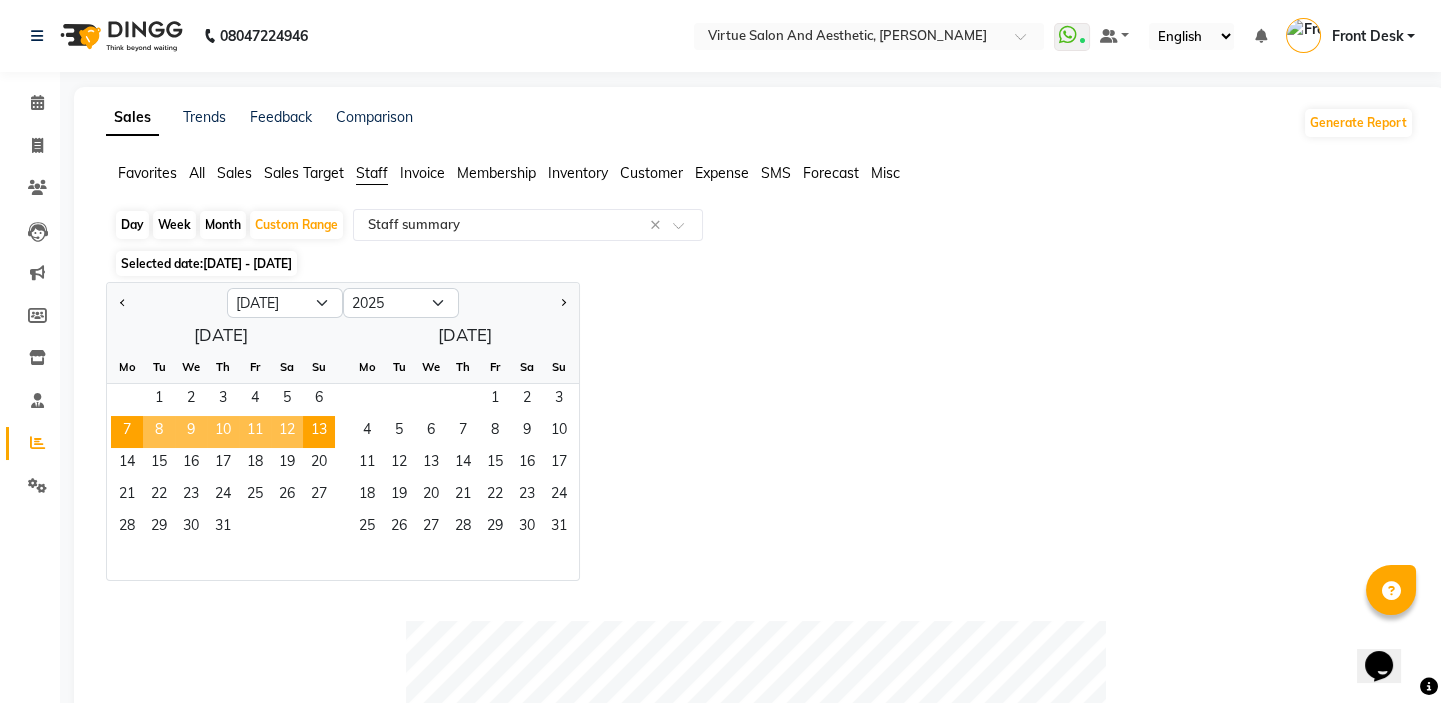 click on "Day   Week   Month   Custom Range  Select Report Type × Staff summary × Selected date:  07-07-2025 - 13-07-2025  Jan Feb Mar Apr May Jun Jul Aug Sep Oct Nov Dec 2015 2016 2017 2018 2019 2020 2021 2022 2023 2024 2025 2026 2027 2028 2029 2030 2031 2032 2033 2034 2035  July 2025  Mo Tu We Th Fr Sa Su  1   2   3   4   5   6   7   8   9   10   11   12   13   14   15   16   17   18   19   20   21   22   23   24   25   26   27   28   29   30   31   August 2025  Mo Tu We Th Fr Sa Su  1   2   3   4   5   6   7   8   9   10   11   12   13   14   15   16   17   18   19   20   21   22   23   24   25   26   27   28   29   30   31   Table View   Pivot View  Pie Chart Bar Chart Select Full Report Filtered Report Select CSV PDF  Export  Show  10 25 50 100  entries Search: Location Stylist Customer Invoices Services Services W/o Tax Memberships Products Packages Vouchers Prepaid Gifts Average Total Total W/o Tax Payment Redemption Redemption Share Emp Code Location Stylist Customer Invoices Services Services W/o Tax 66 6" 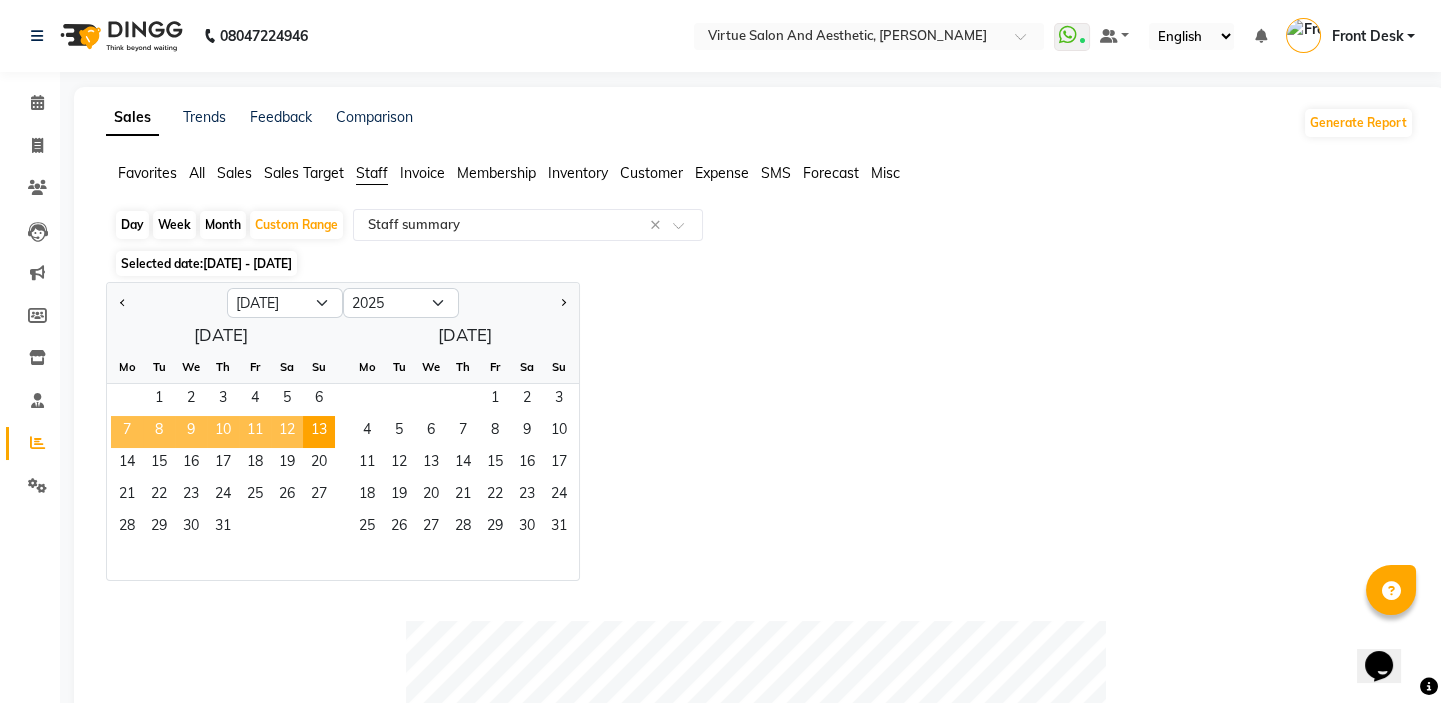 click on "7" 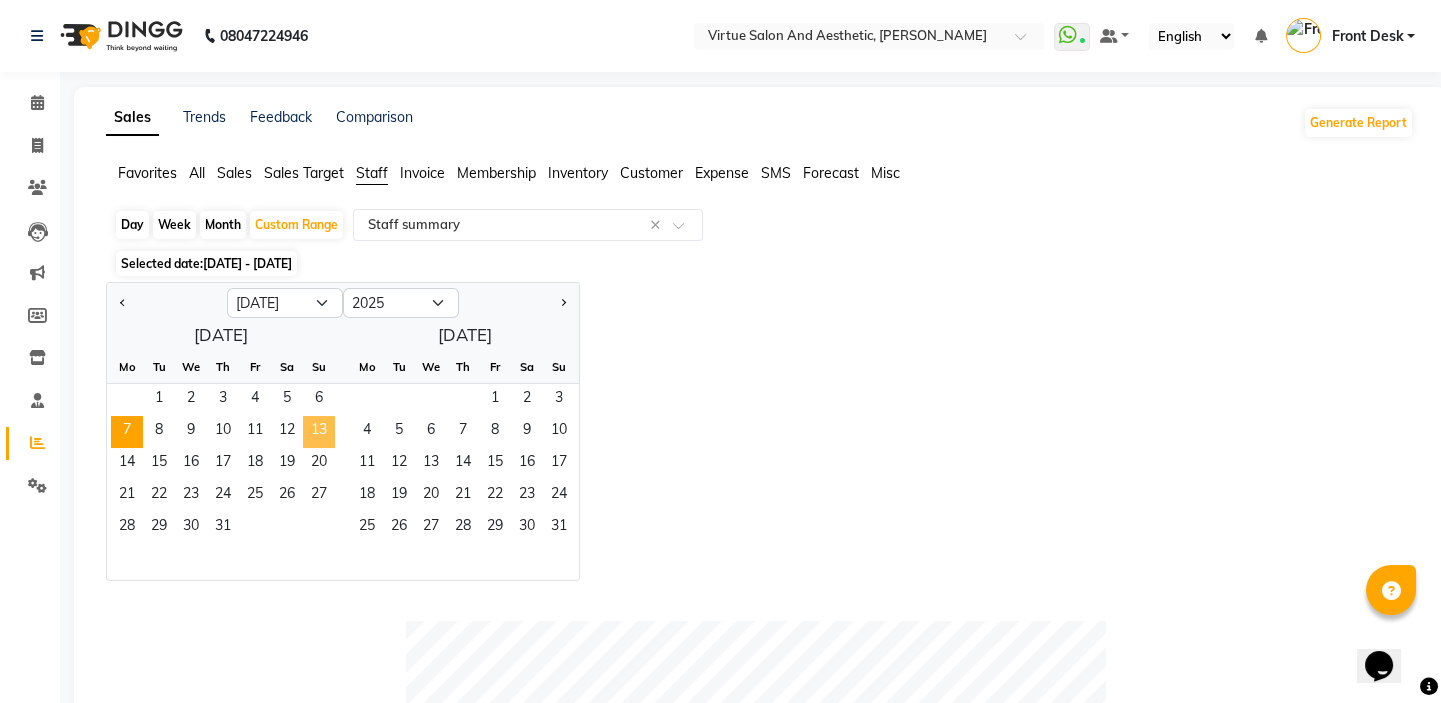 click on "13" 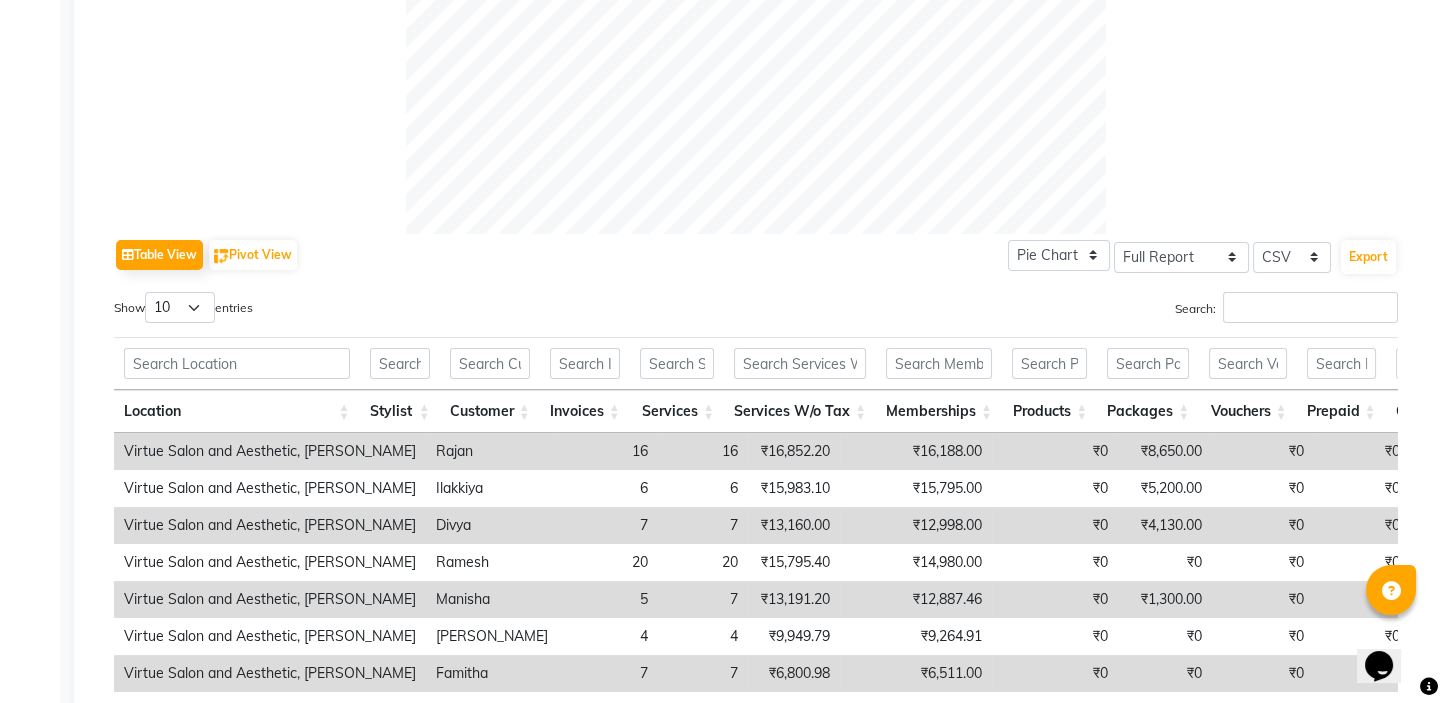 scroll, scrollTop: 909, scrollLeft: 0, axis: vertical 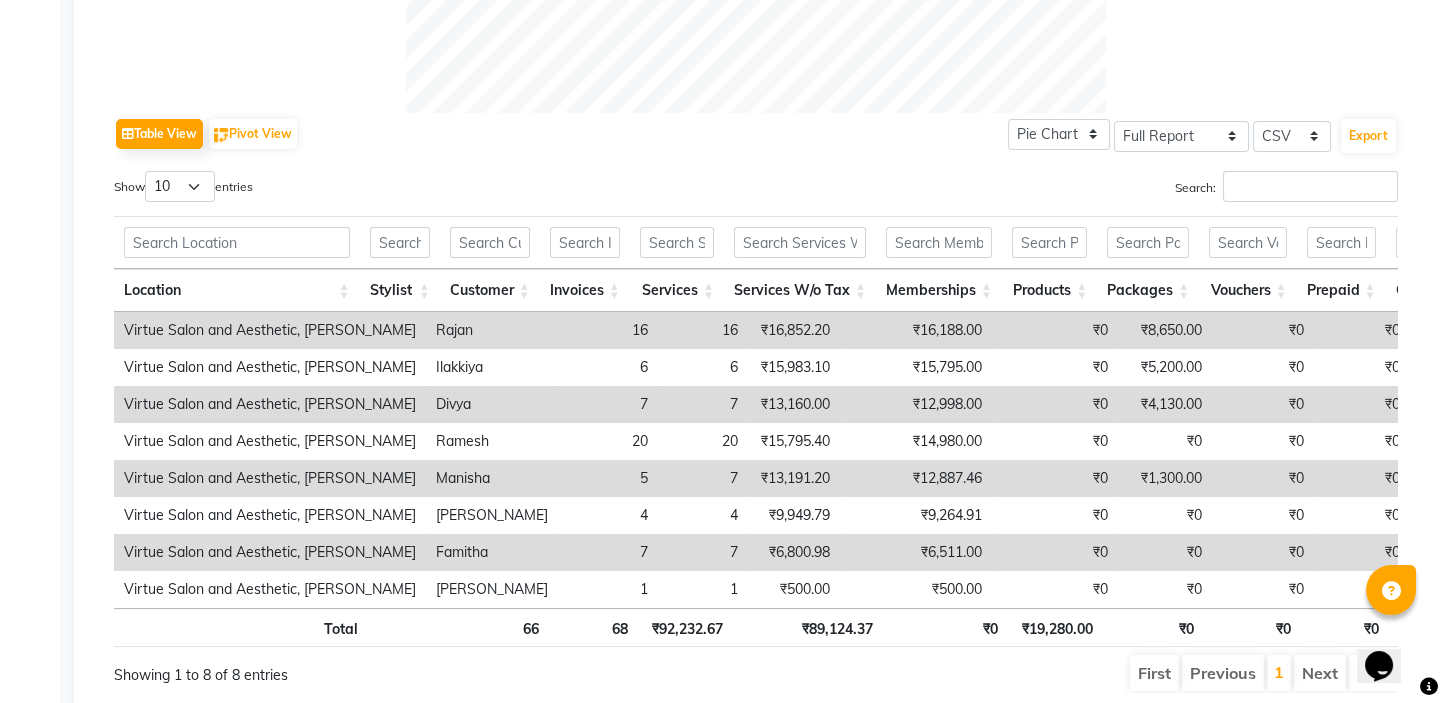 drag, startPoint x: 810, startPoint y: 325, endPoint x: 861, endPoint y: 319, distance: 51.351727 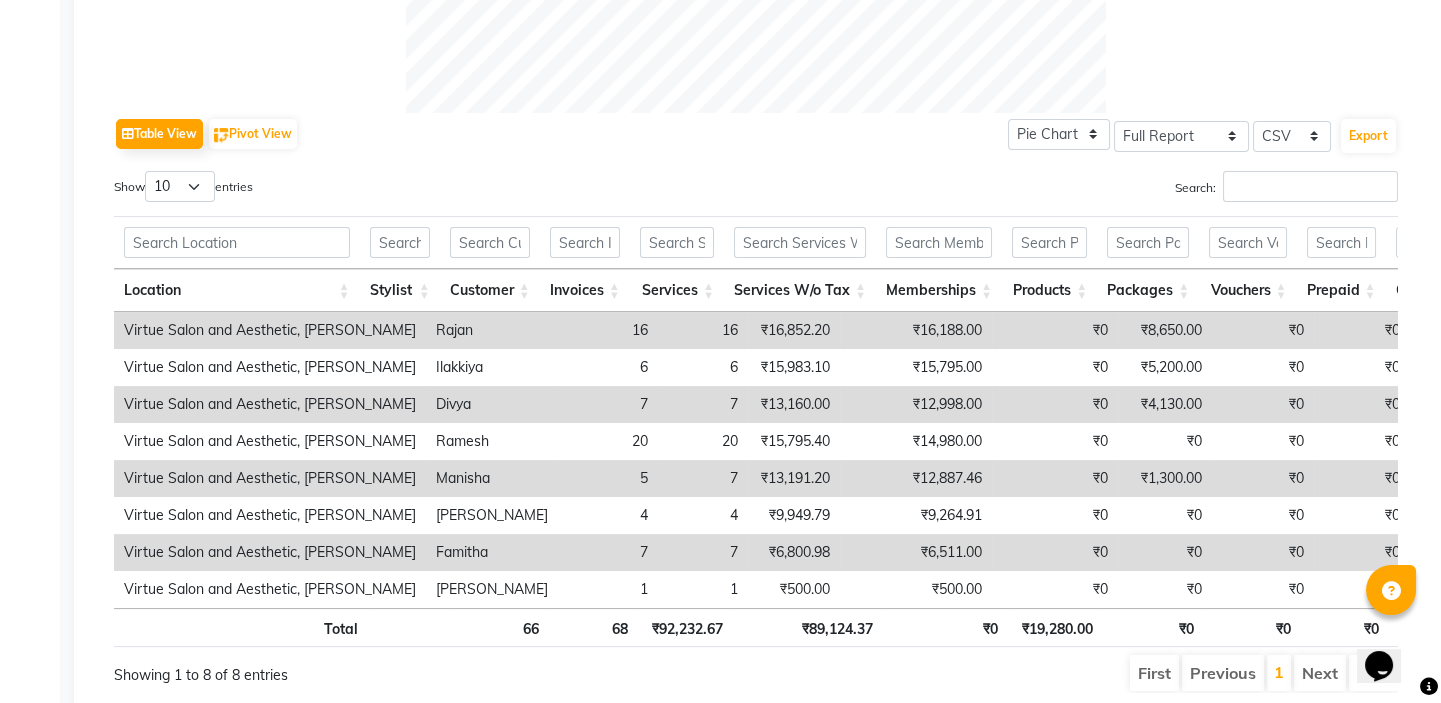 click on "Search:" at bounding box center [1084, 190] 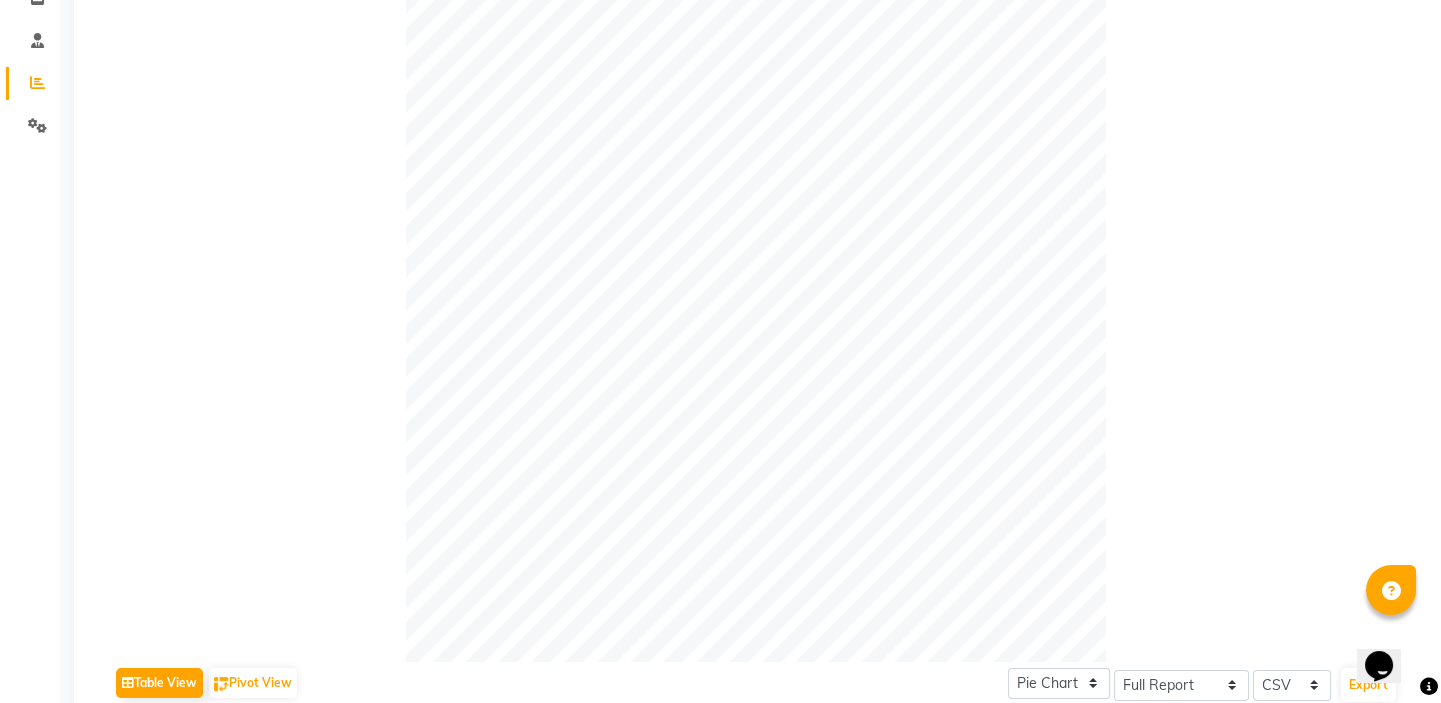 scroll, scrollTop: 0, scrollLeft: 0, axis: both 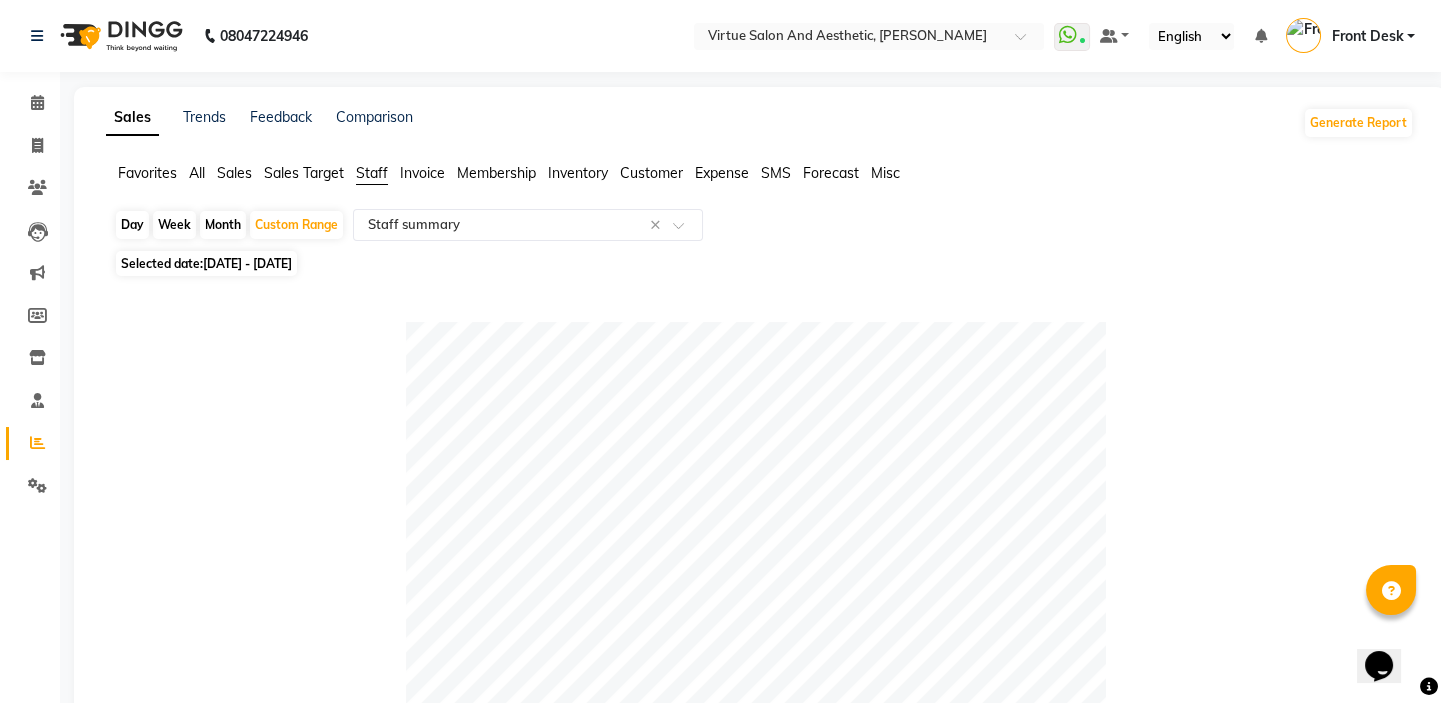 click on "Month" 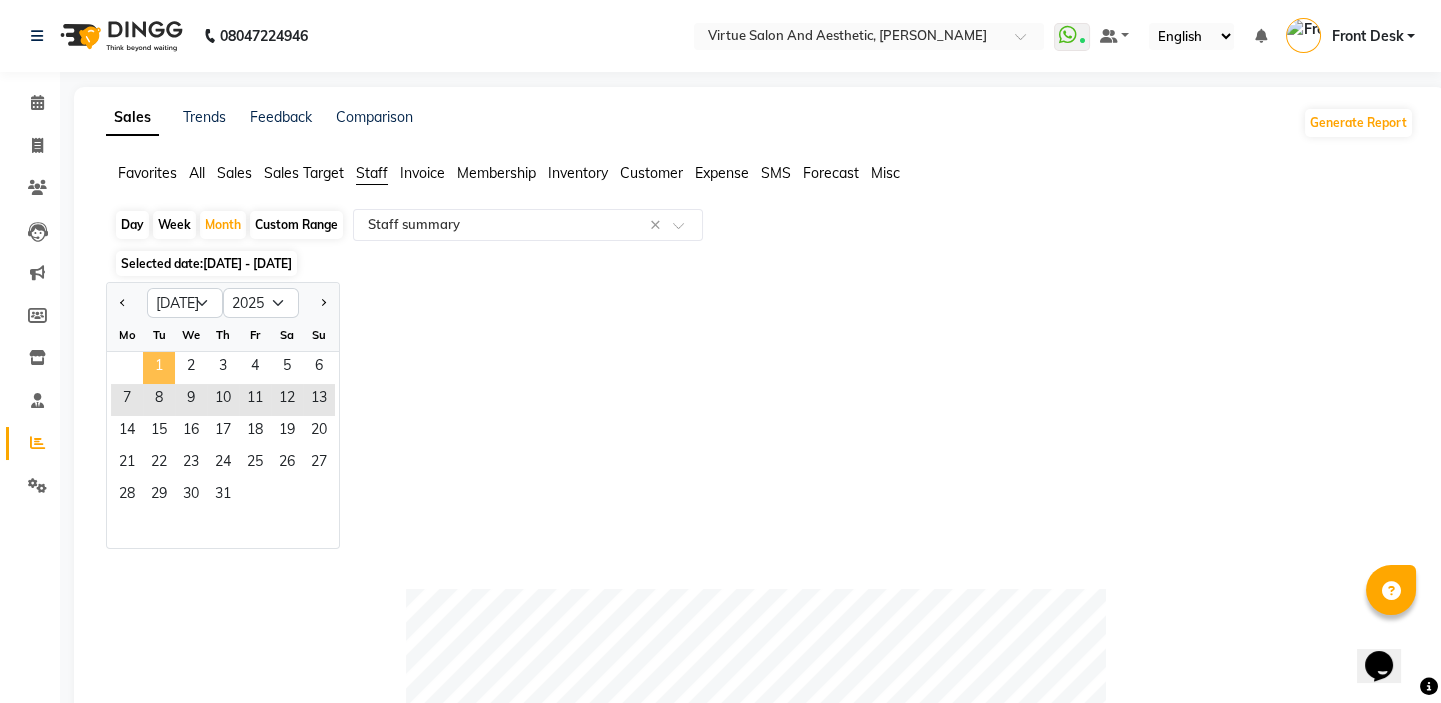 click on "1" 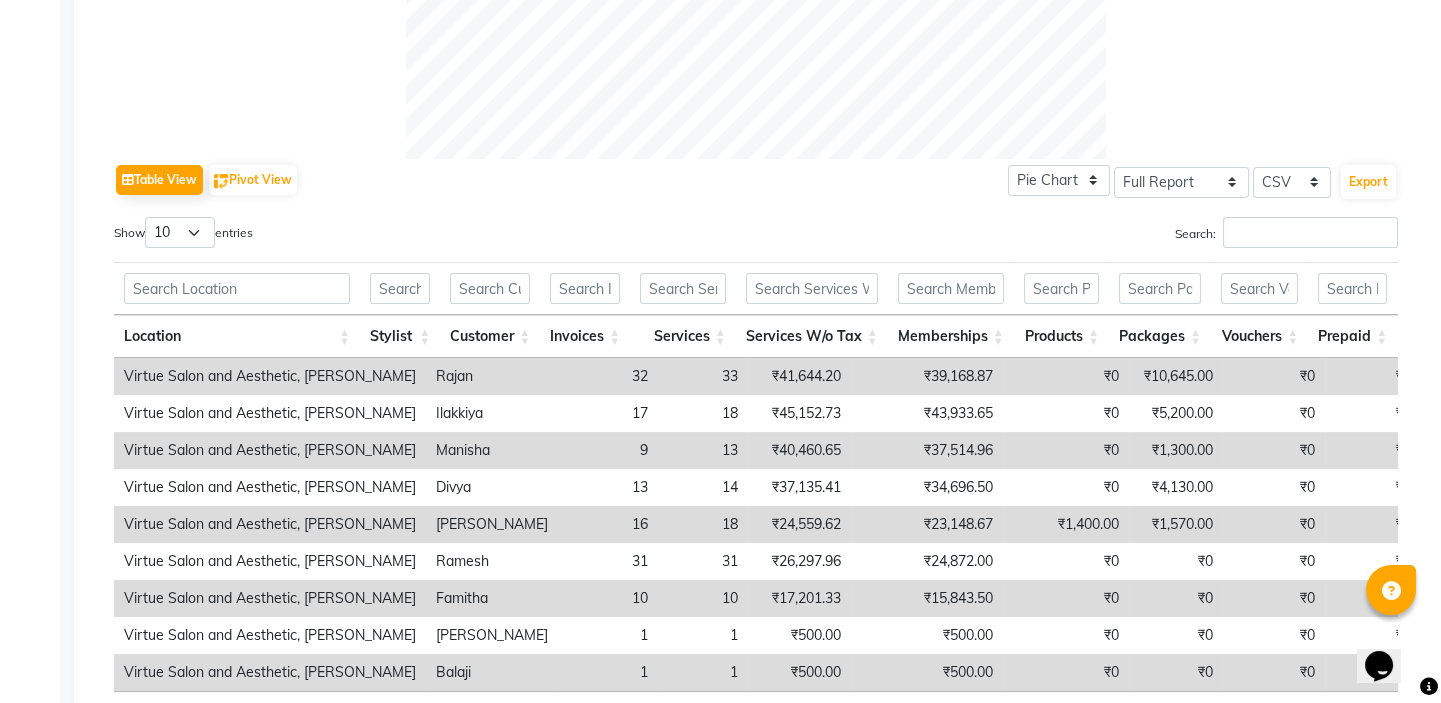scroll, scrollTop: 993, scrollLeft: 0, axis: vertical 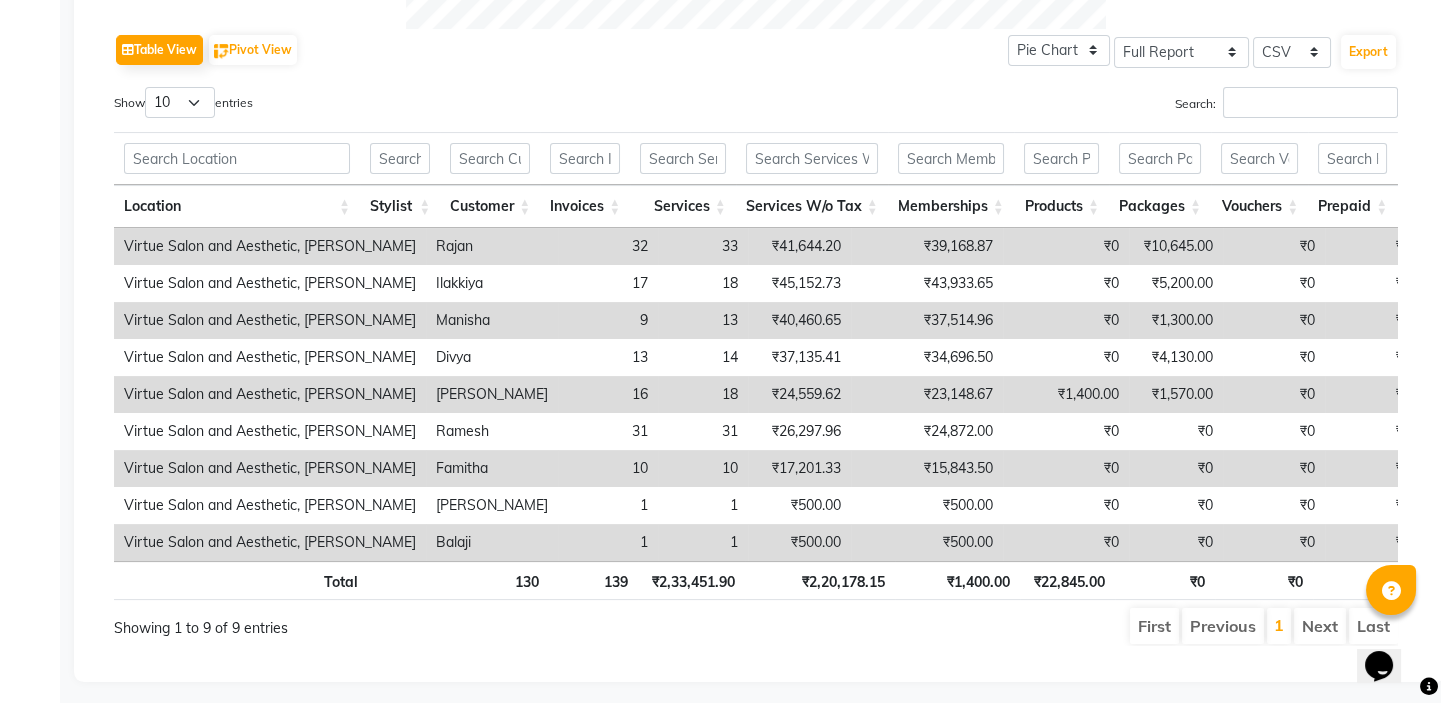 click on "Services W/o Tax" at bounding box center [812, 206] 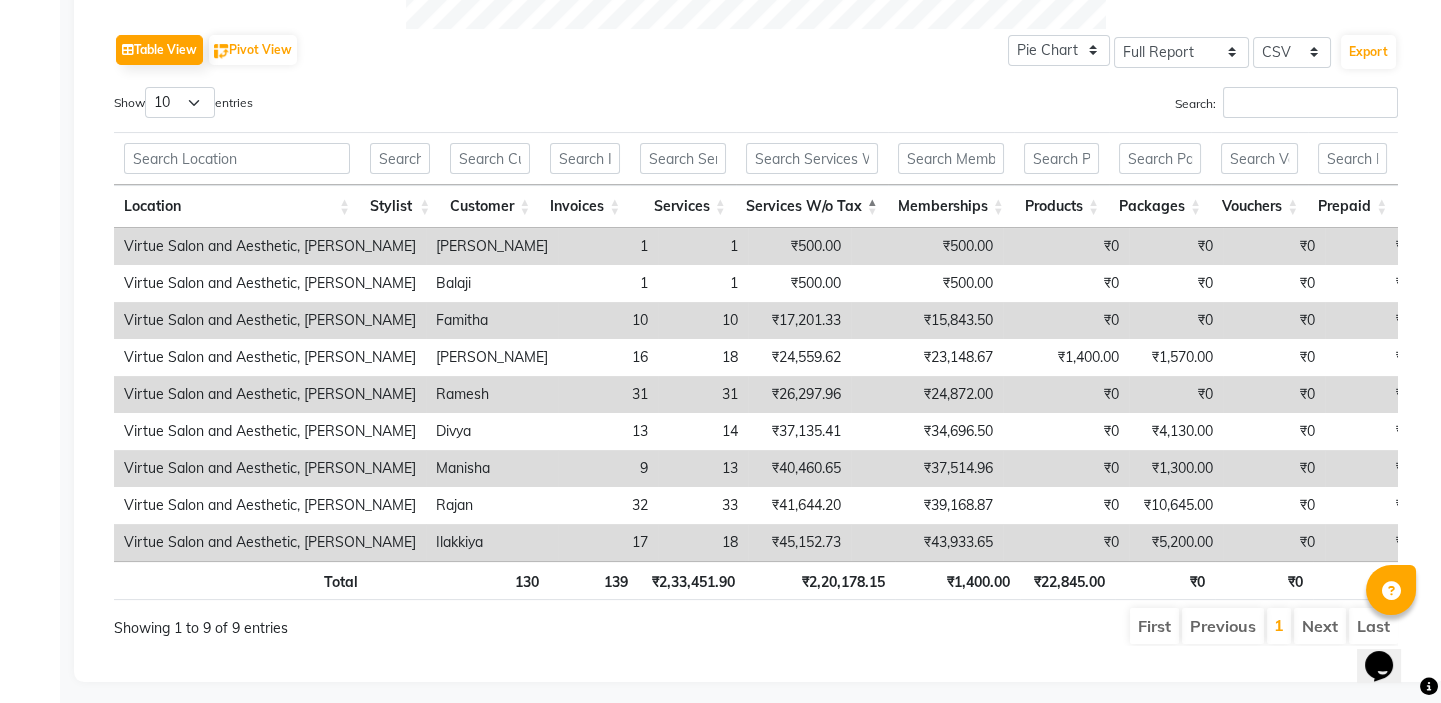 click on "Services W/o Tax" at bounding box center (812, 206) 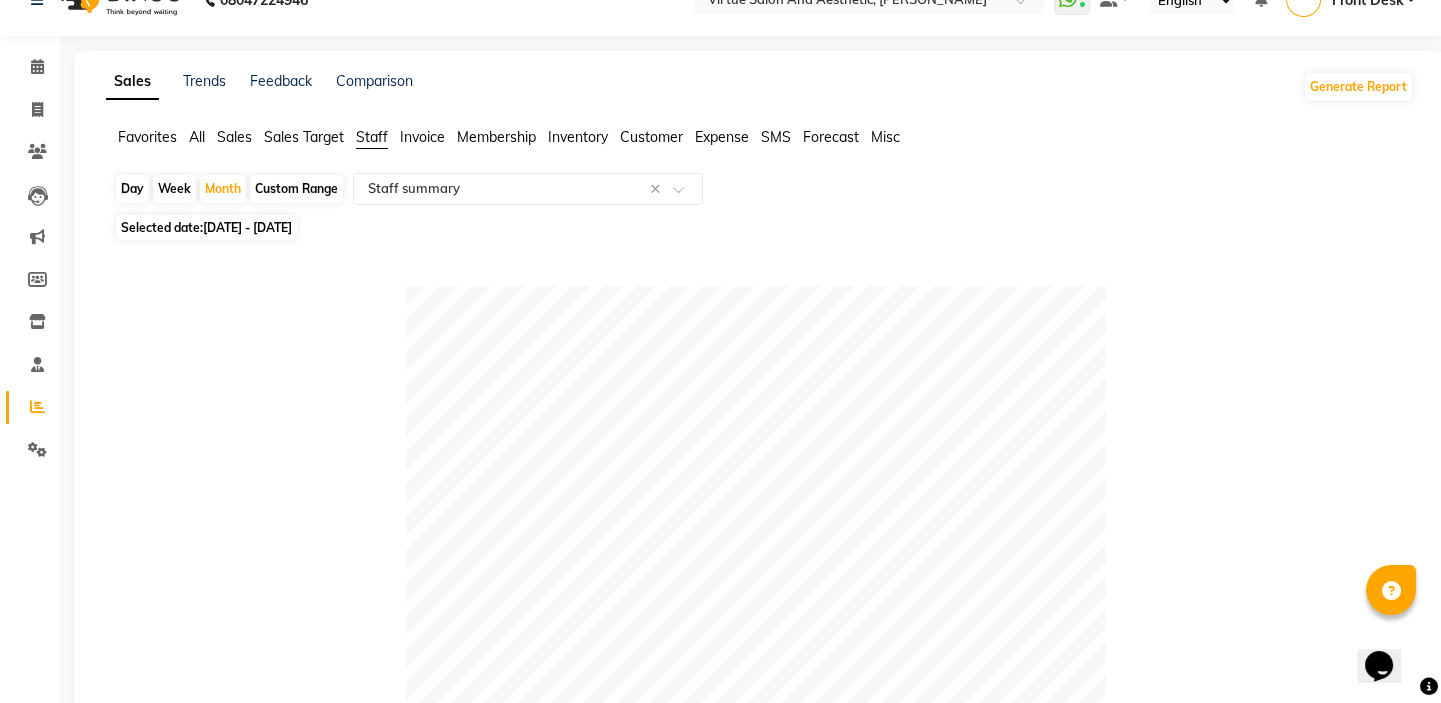 scroll, scrollTop: 0, scrollLeft: 0, axis: both 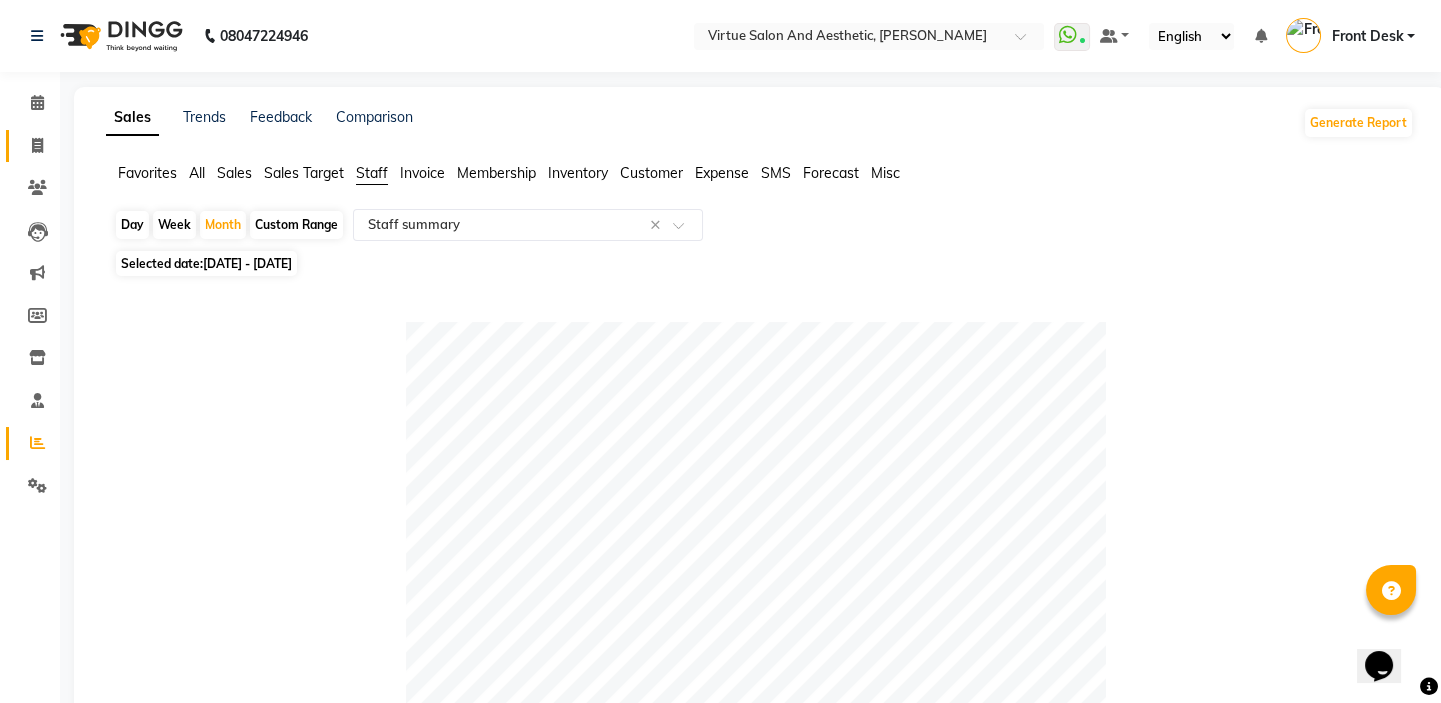 click 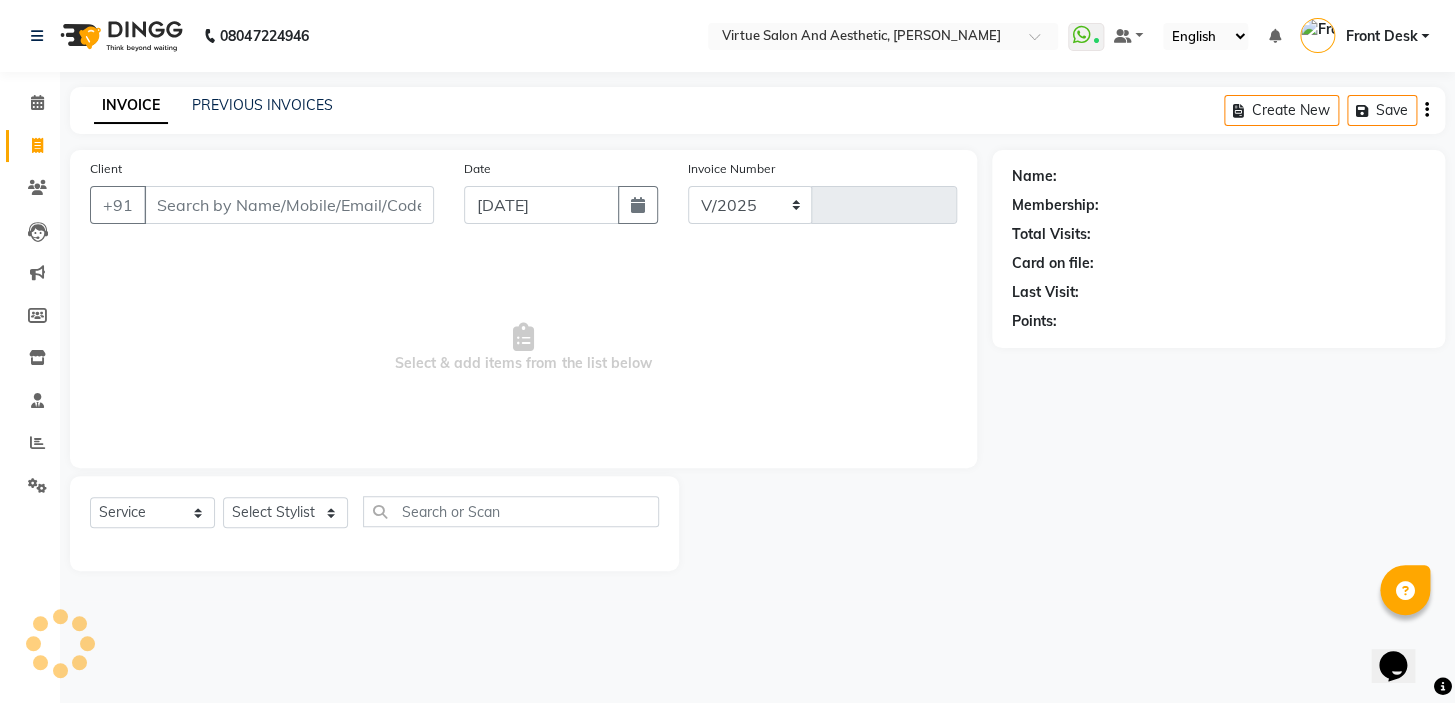 select on "7053" 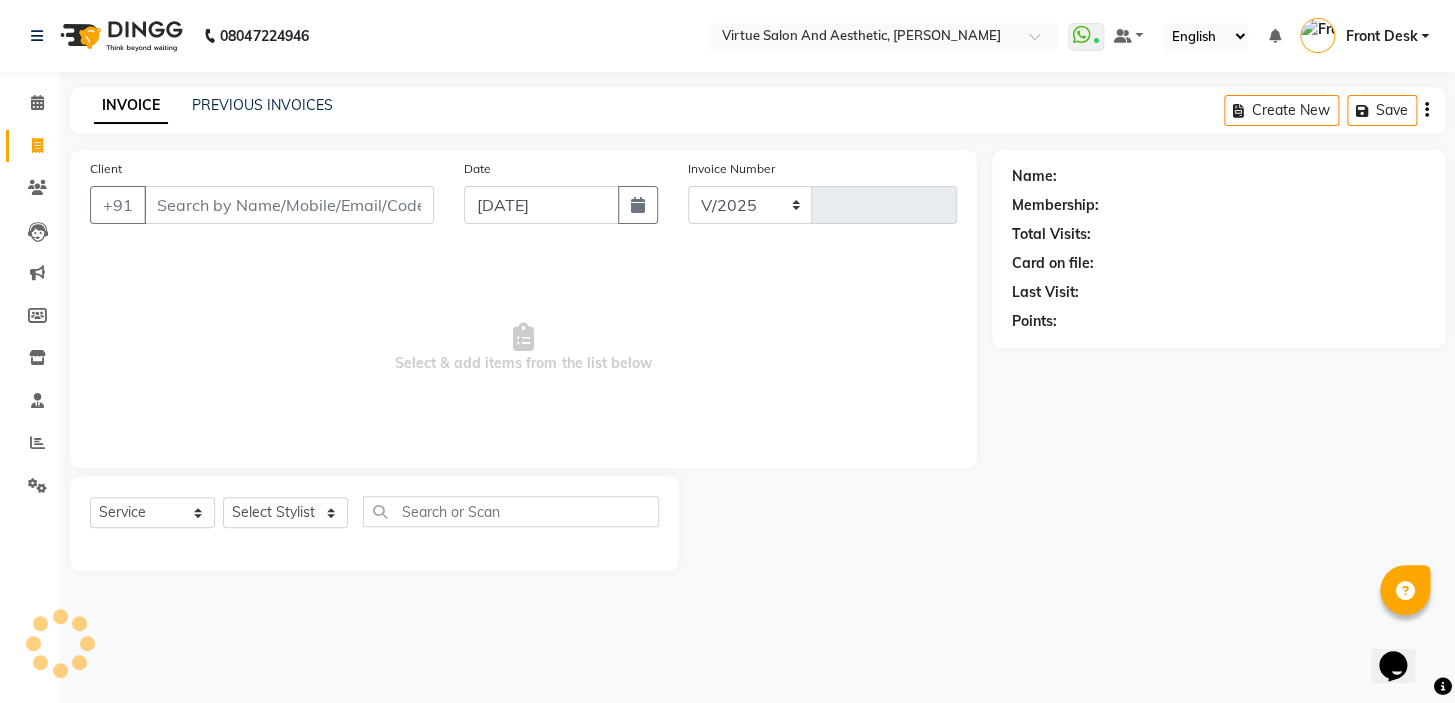 type on "0793" 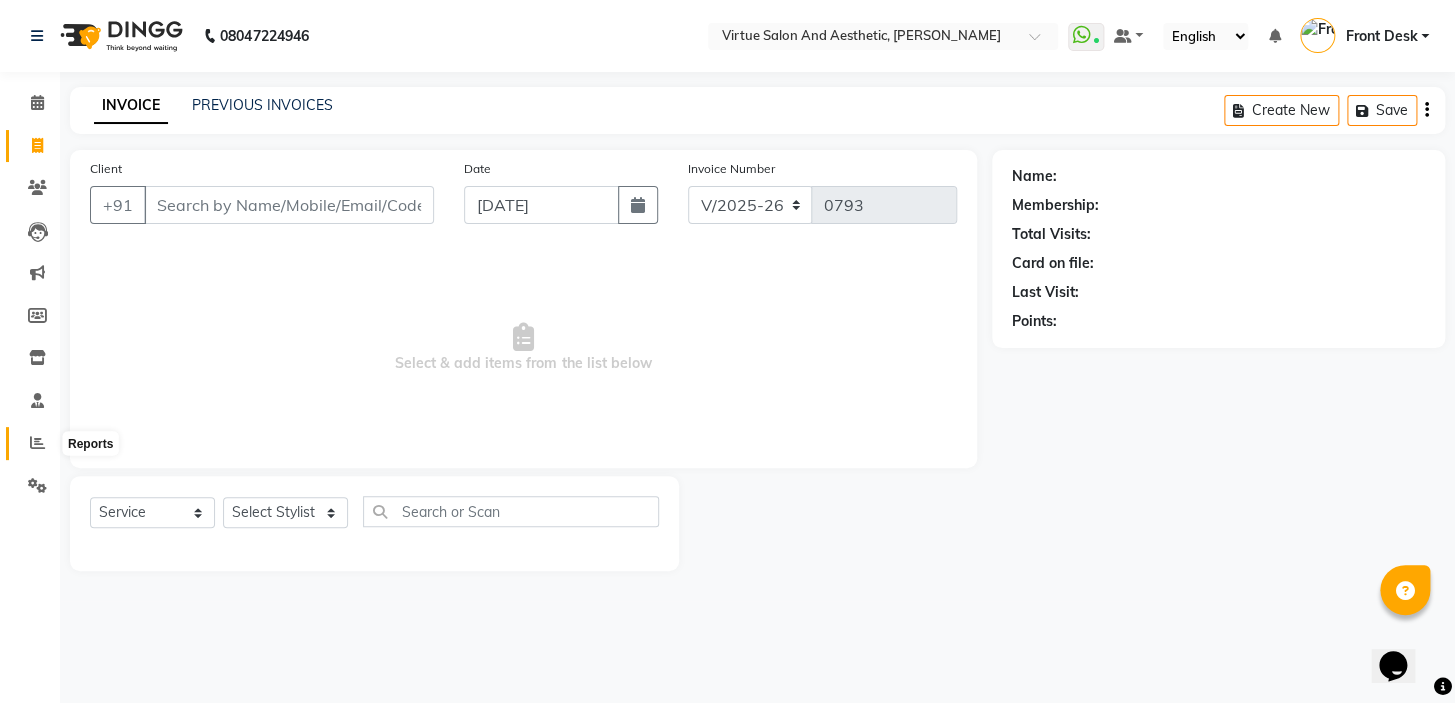 click 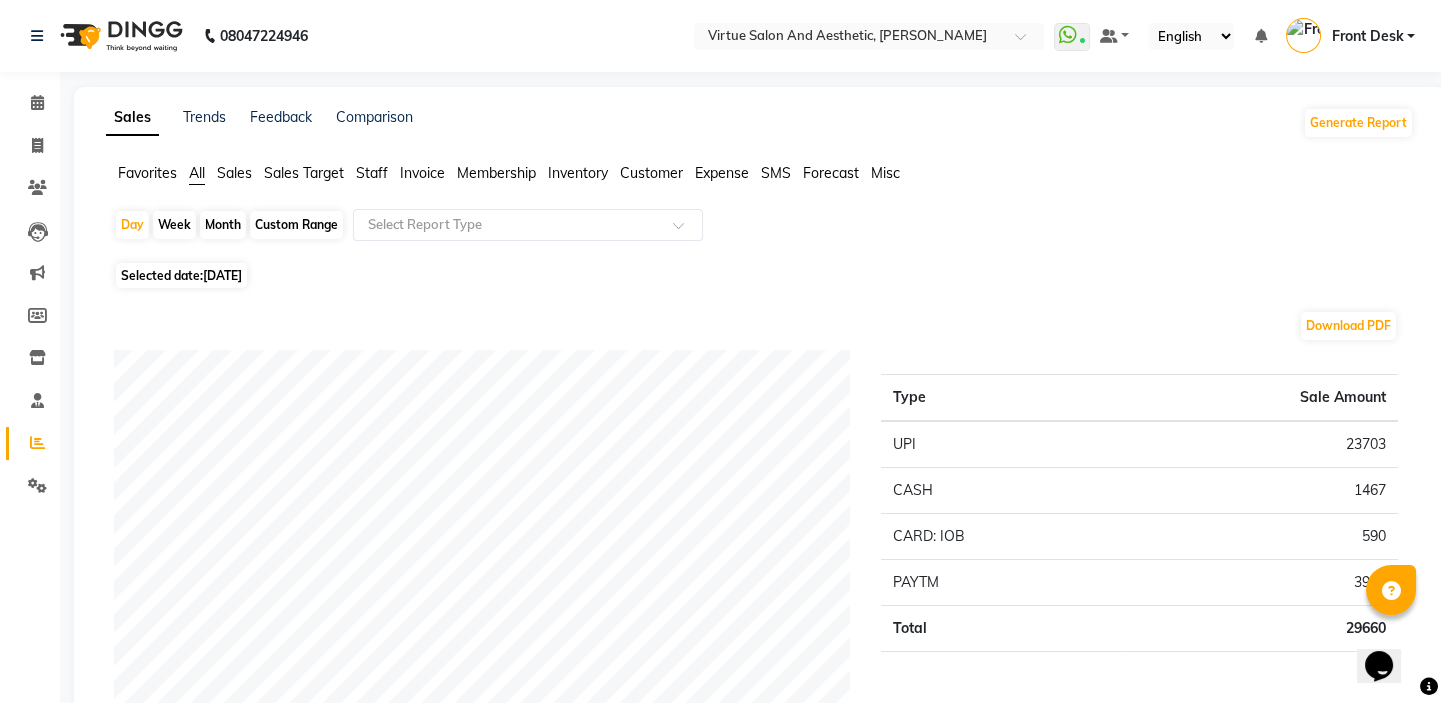 click on "Custom Range" 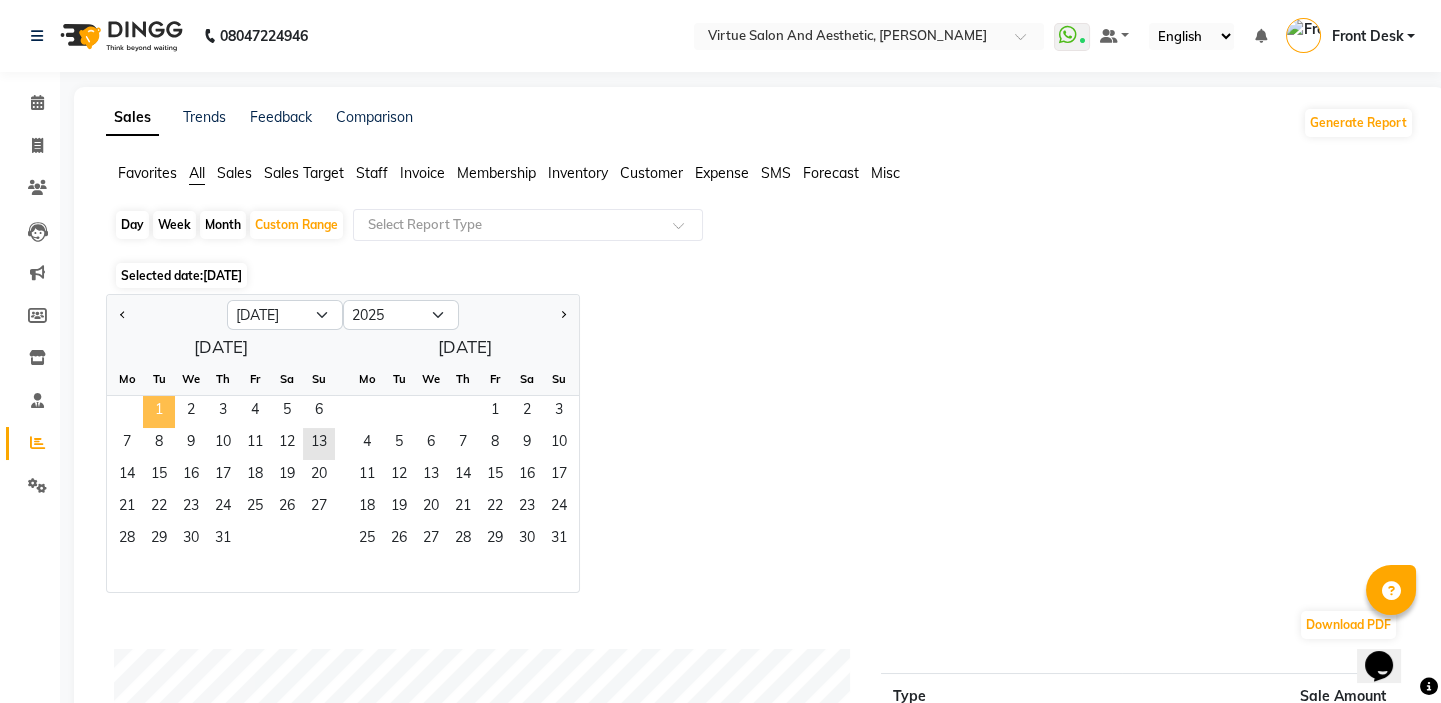click on "1" 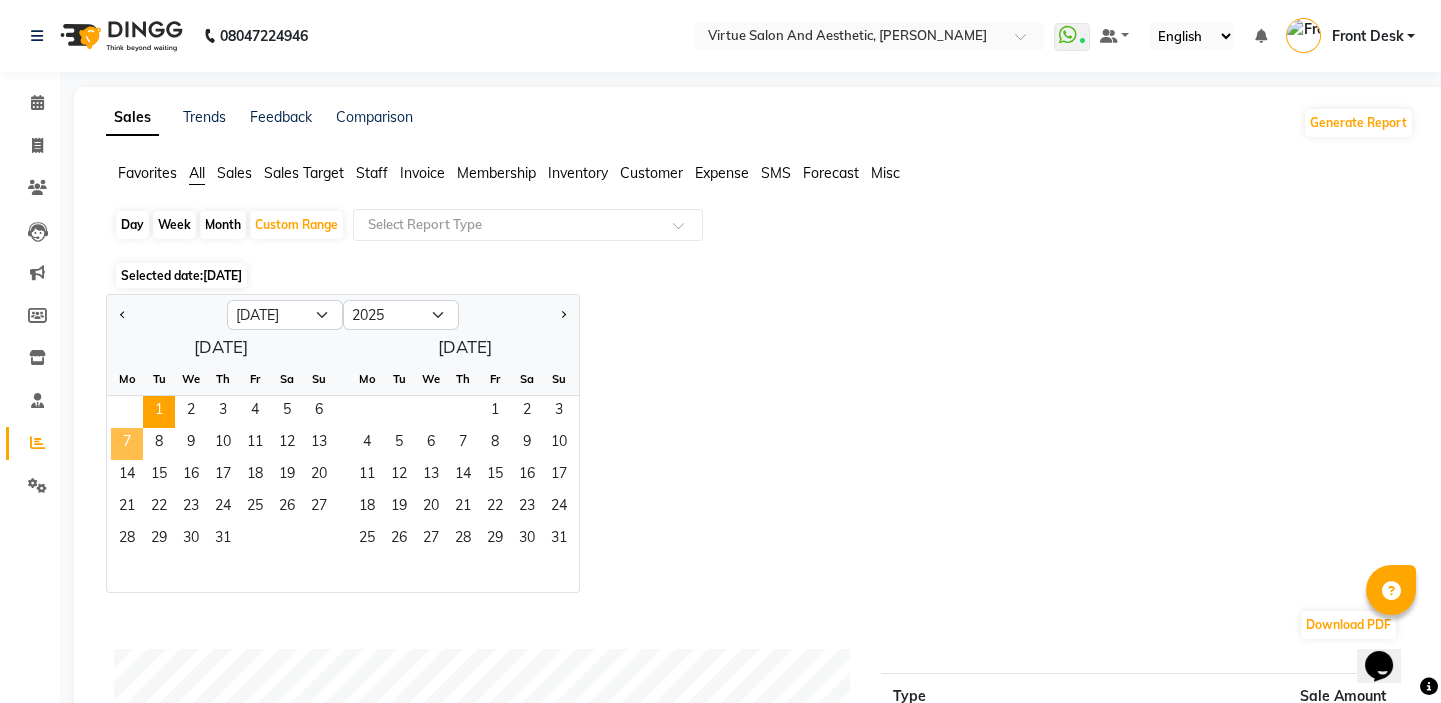 click on "7" 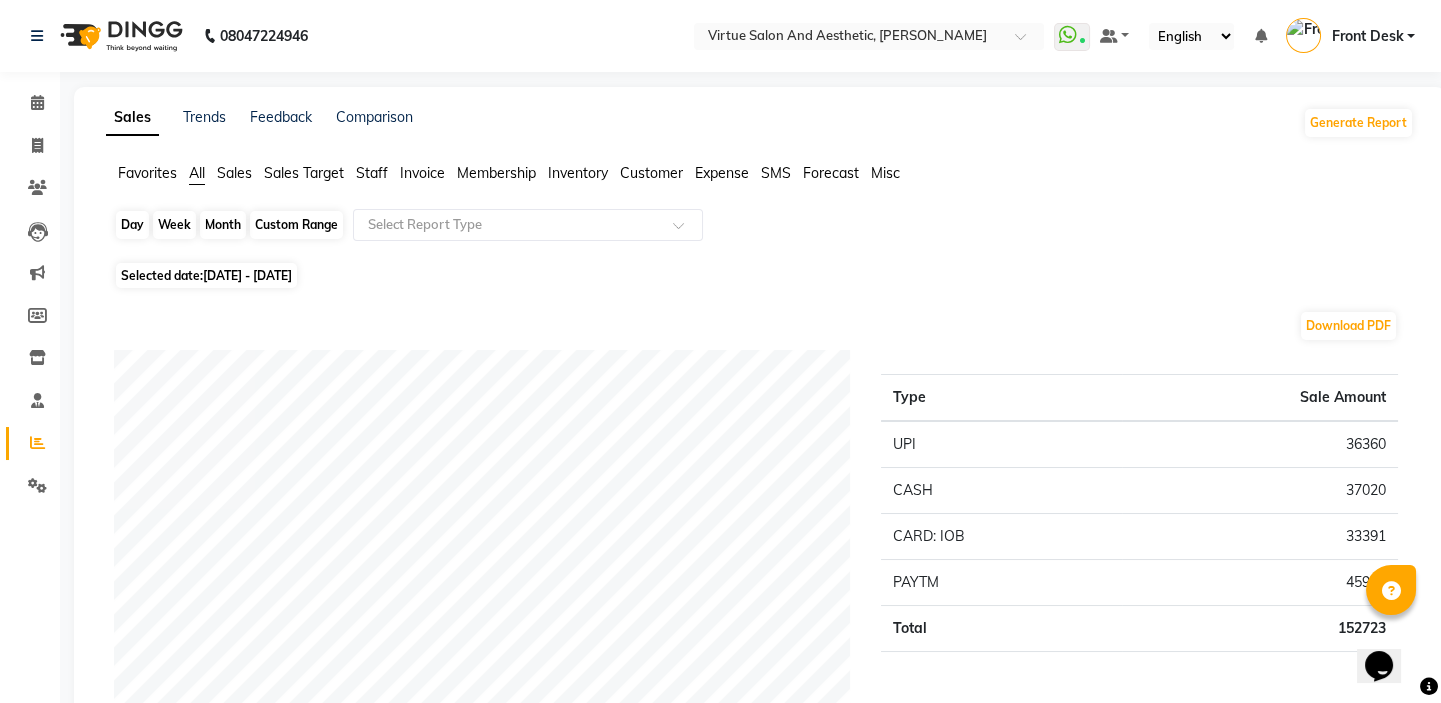 click on "Custom Range" 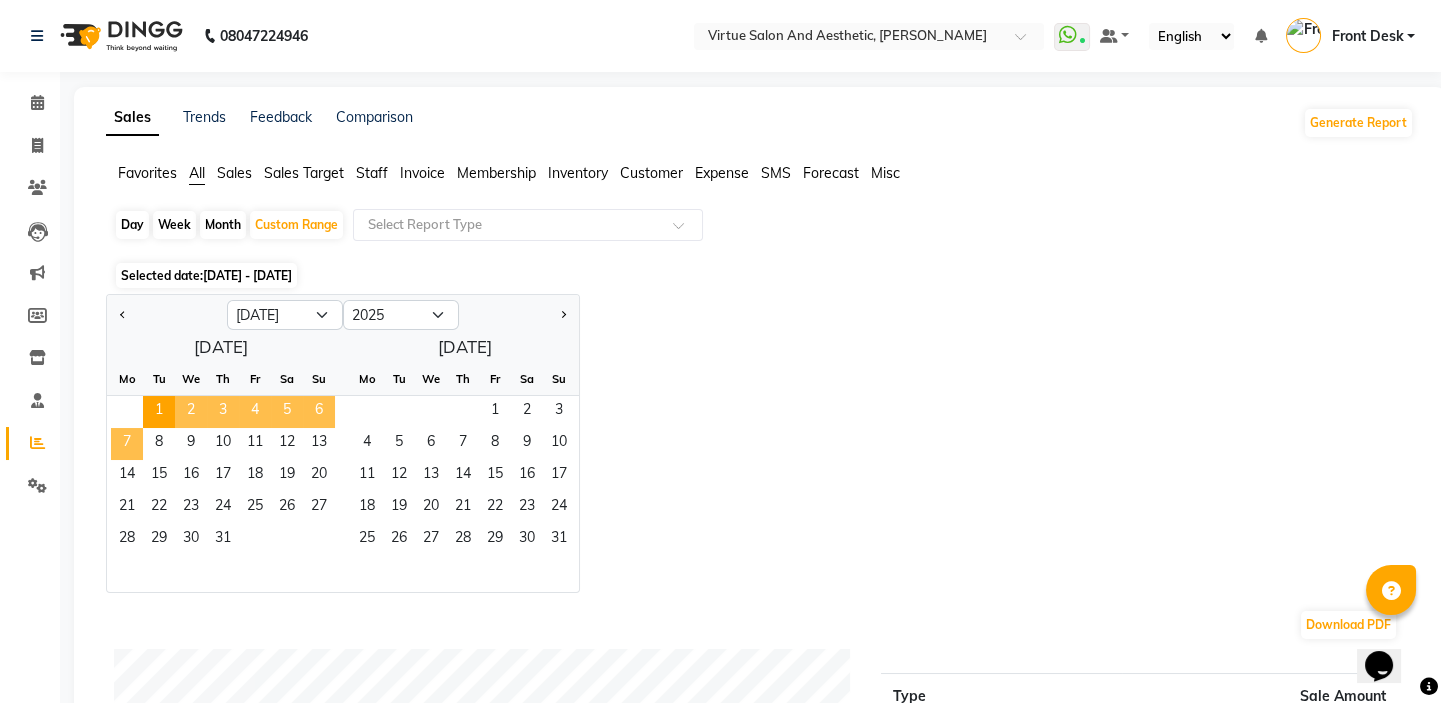click on "7" 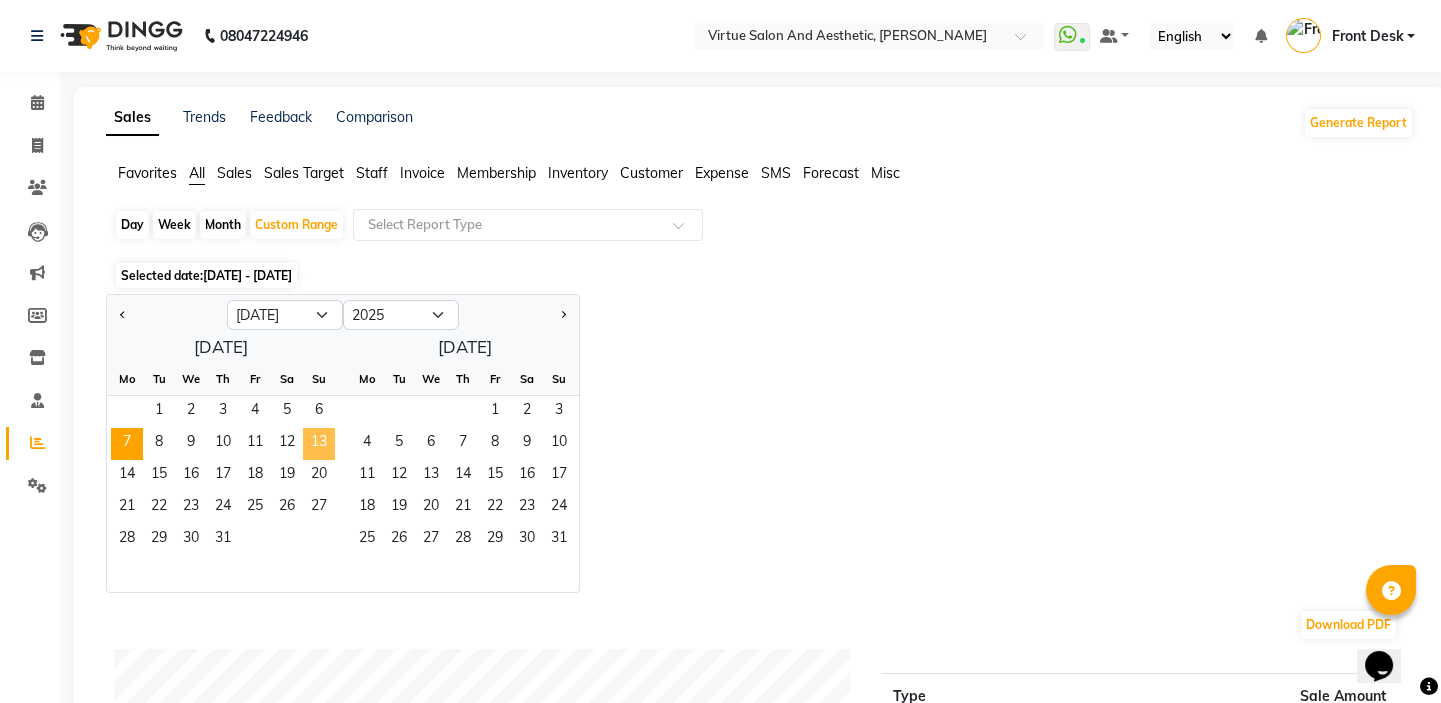 click on "13" 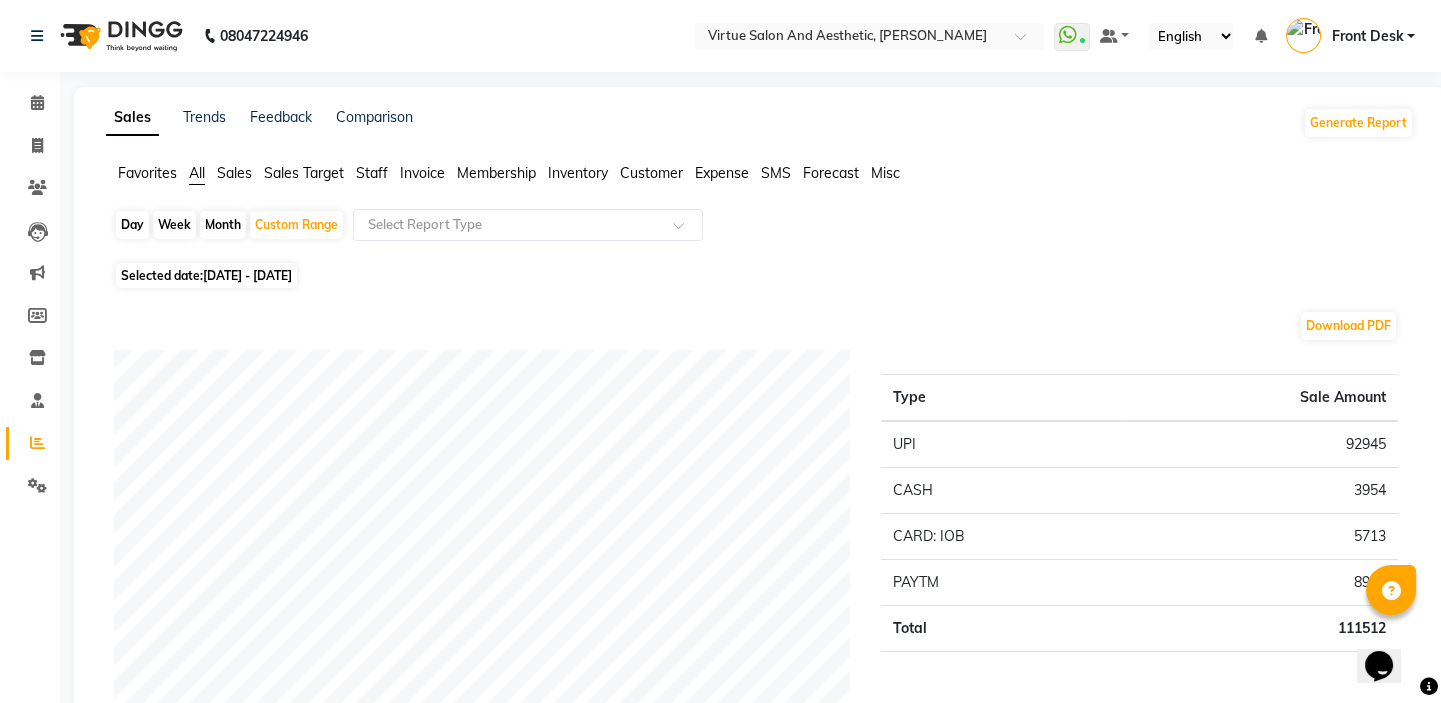 click on "Staff" 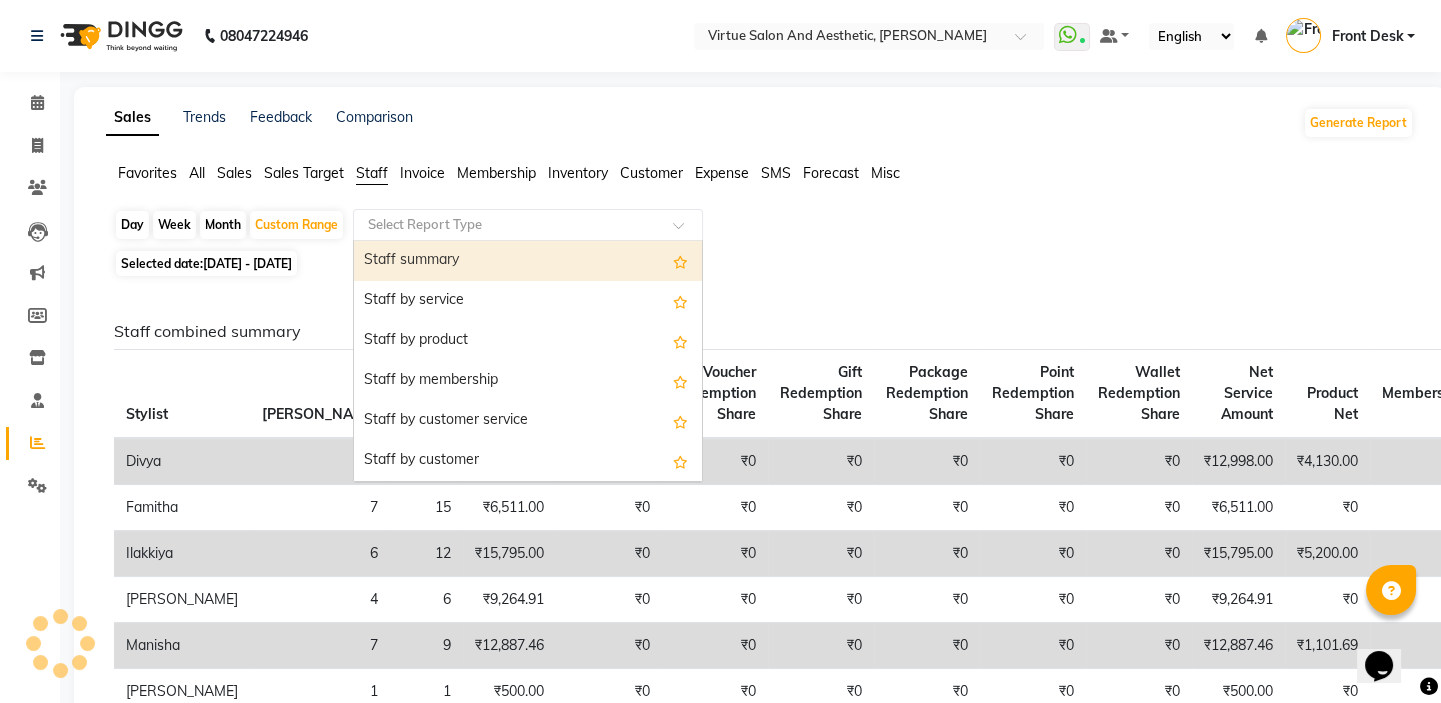 click 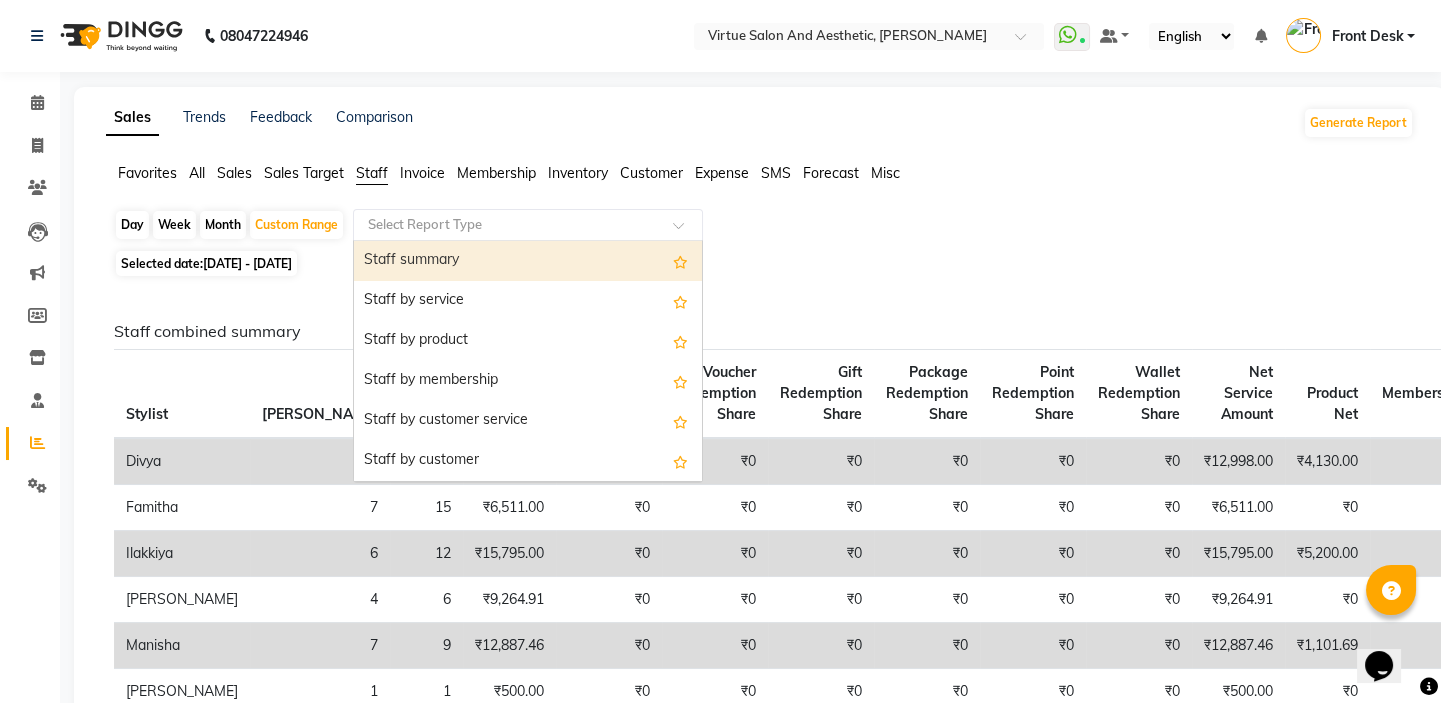 click on "Staff summary" at bounding box center [528, 261] 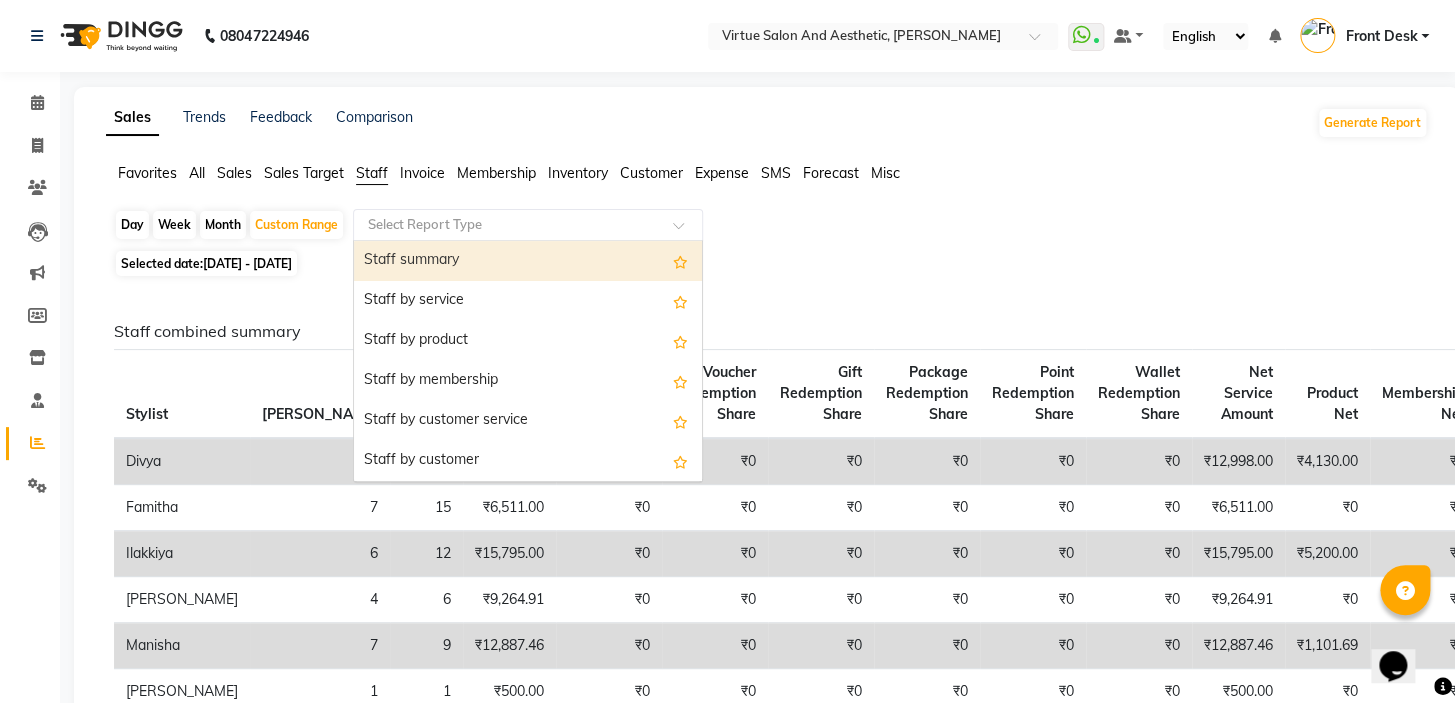 select on "full_report" 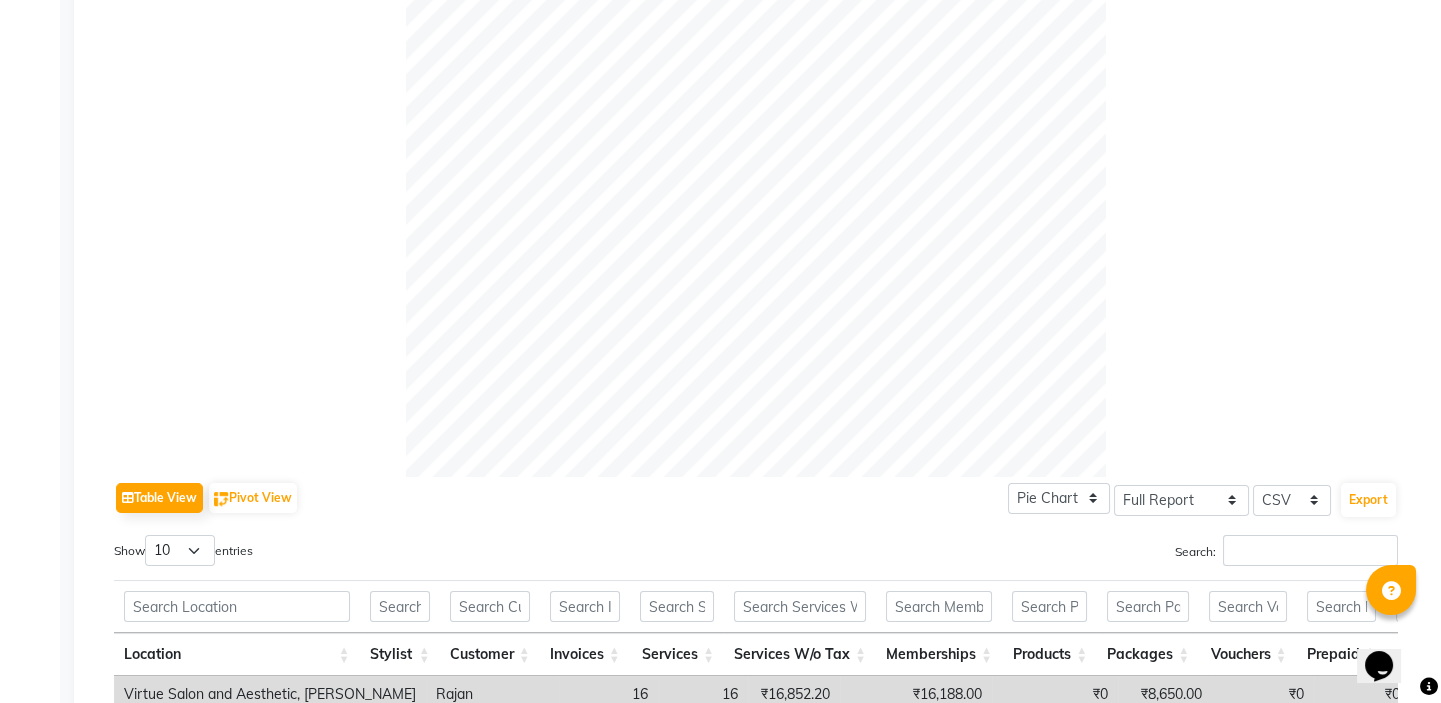 scroll, scrollTop: 727, scrollLeft: 0, axis: vertical 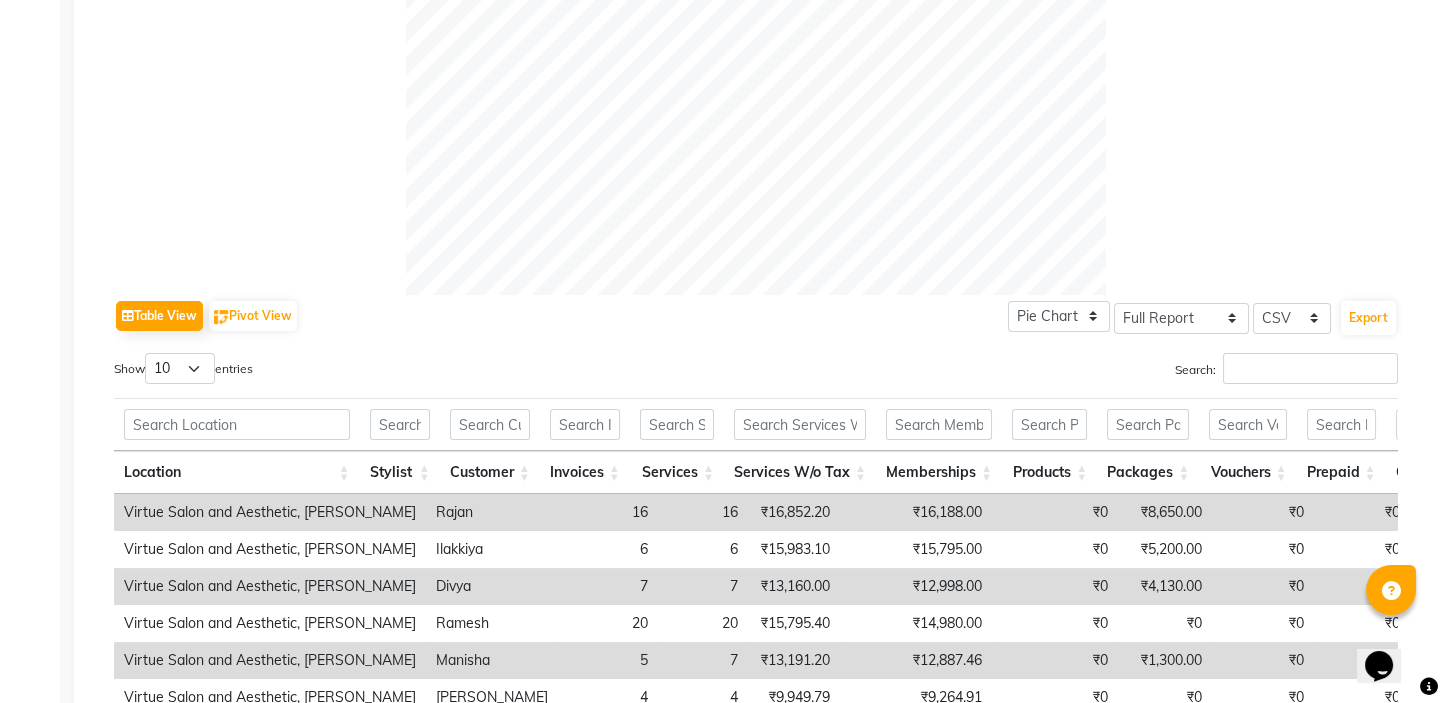 click on "Services W/o Tax" at bounding box center (800, 472) 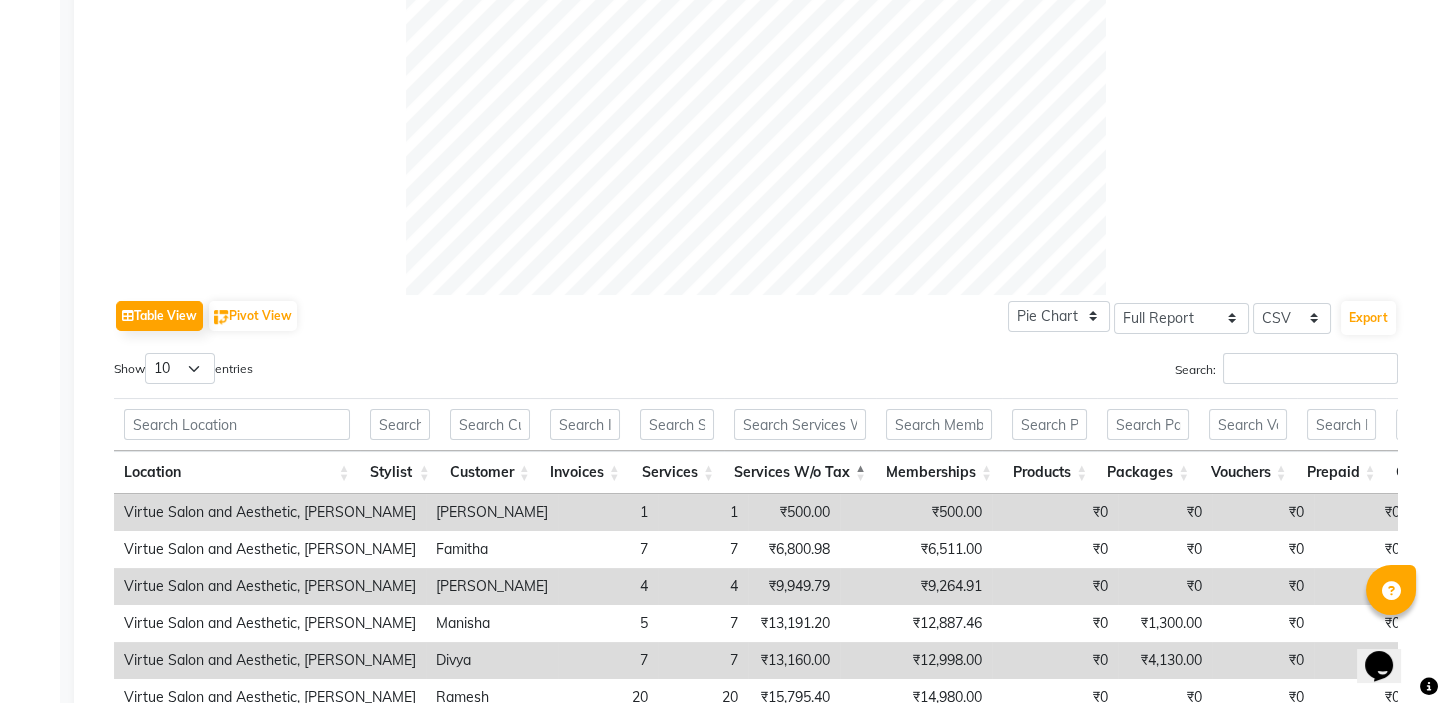click on "Services W/o Tax" at bounding box center [800, 472] 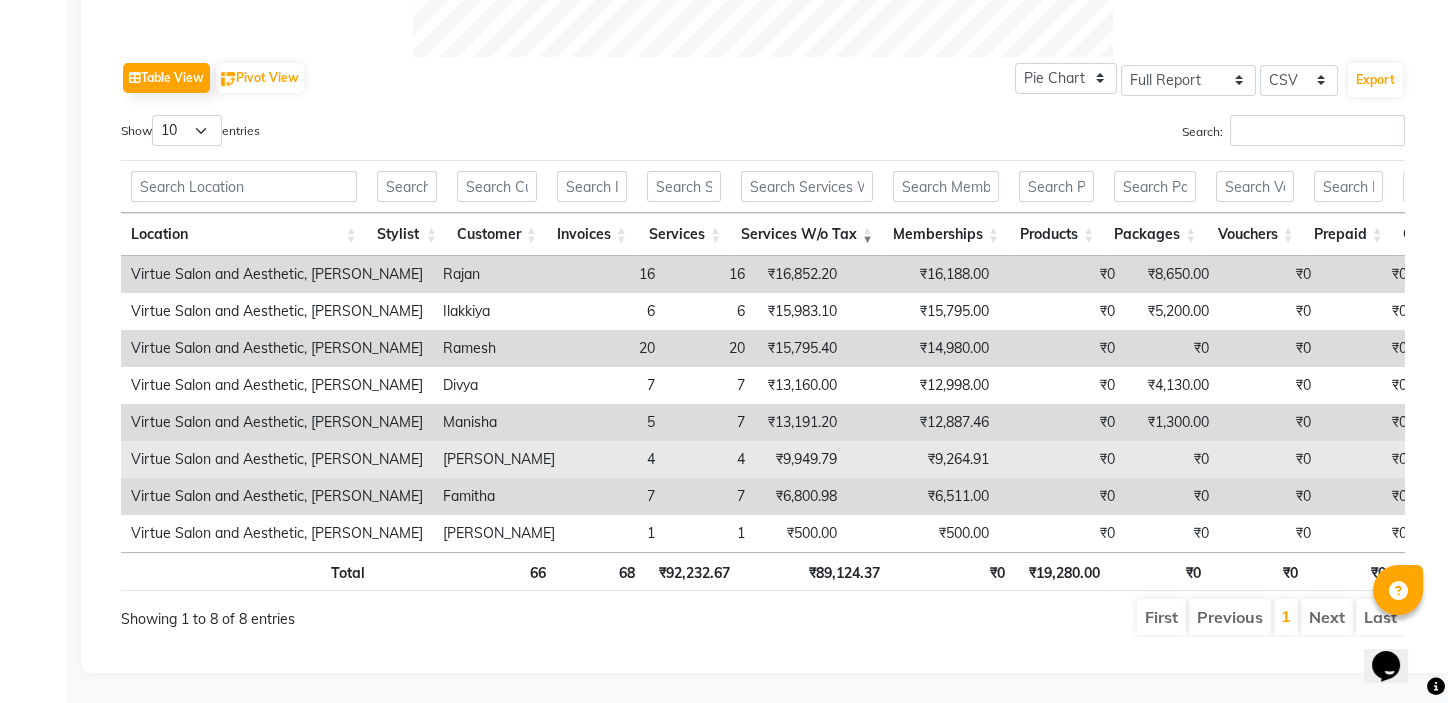 scroll, scrollTop: 0, scrollLeft: 0, axis: both 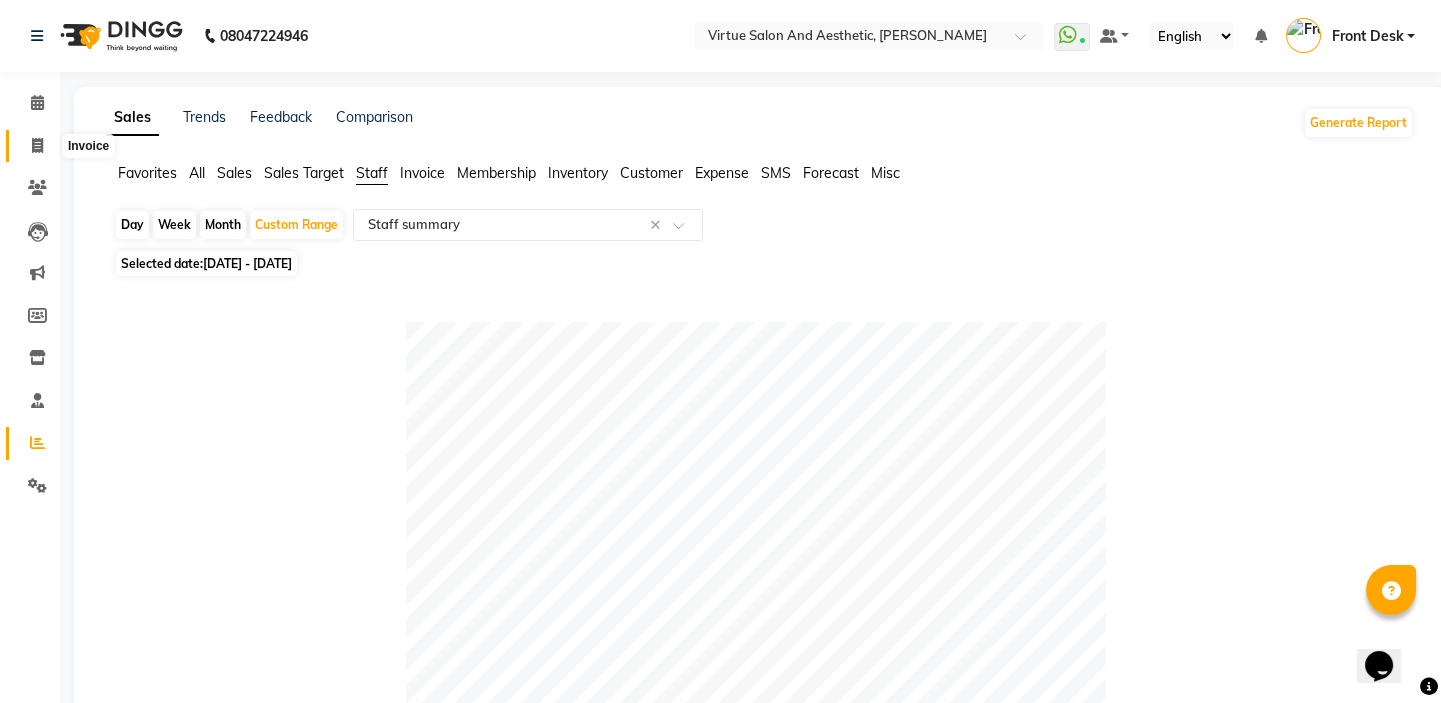 click 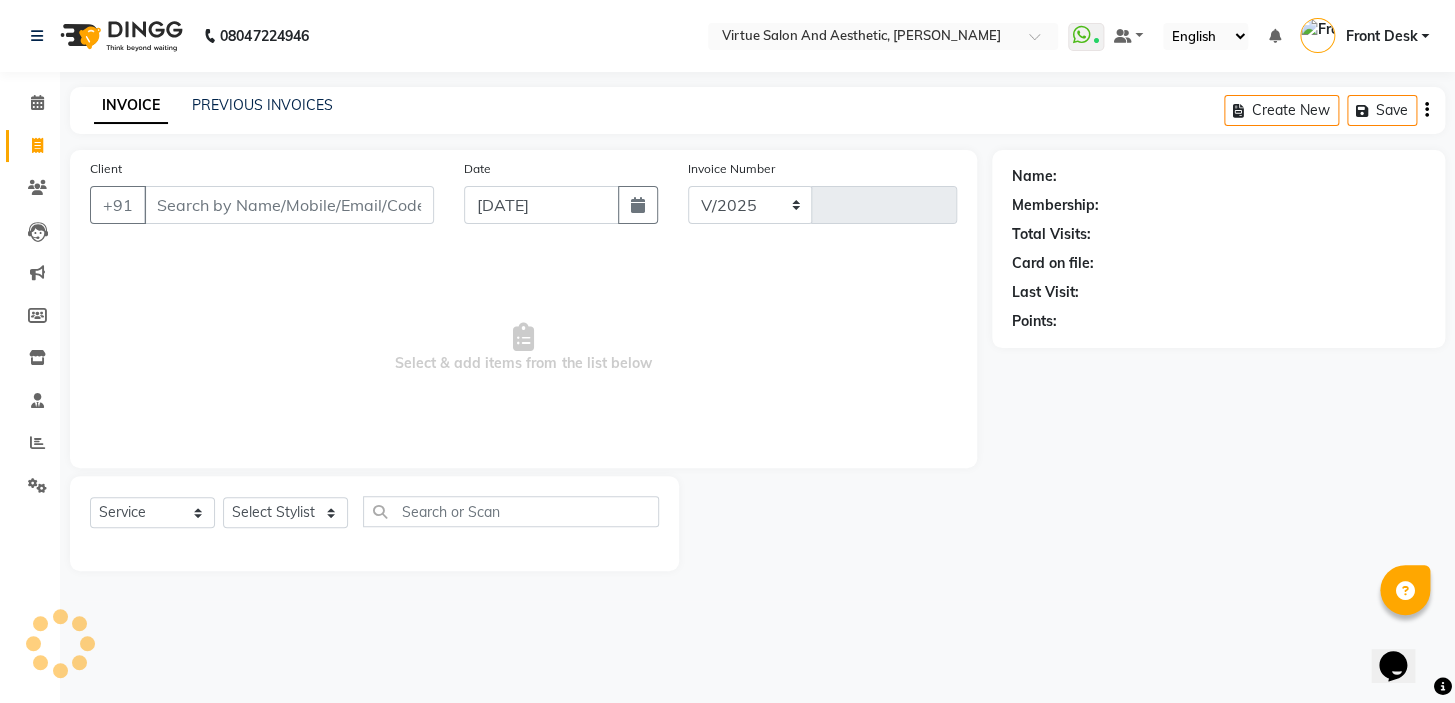 select on "7053" 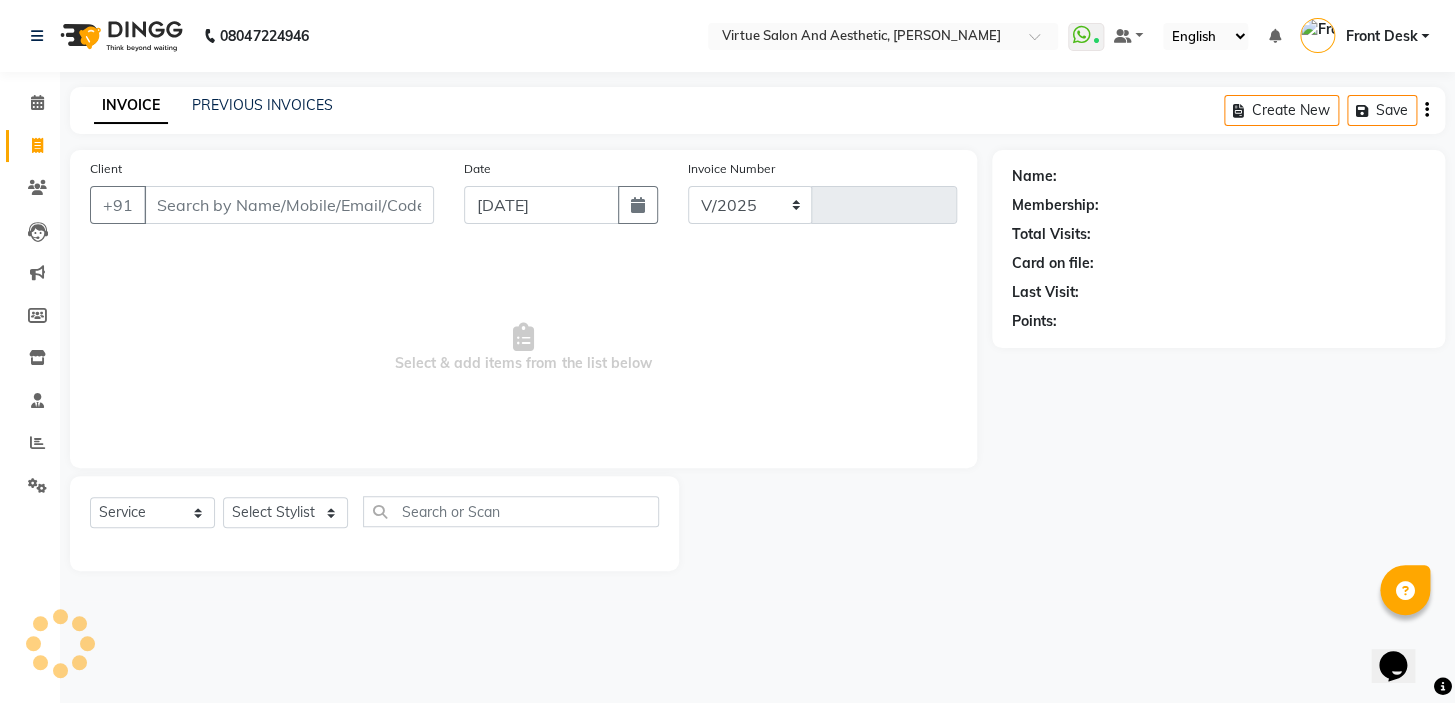 type on "0793" 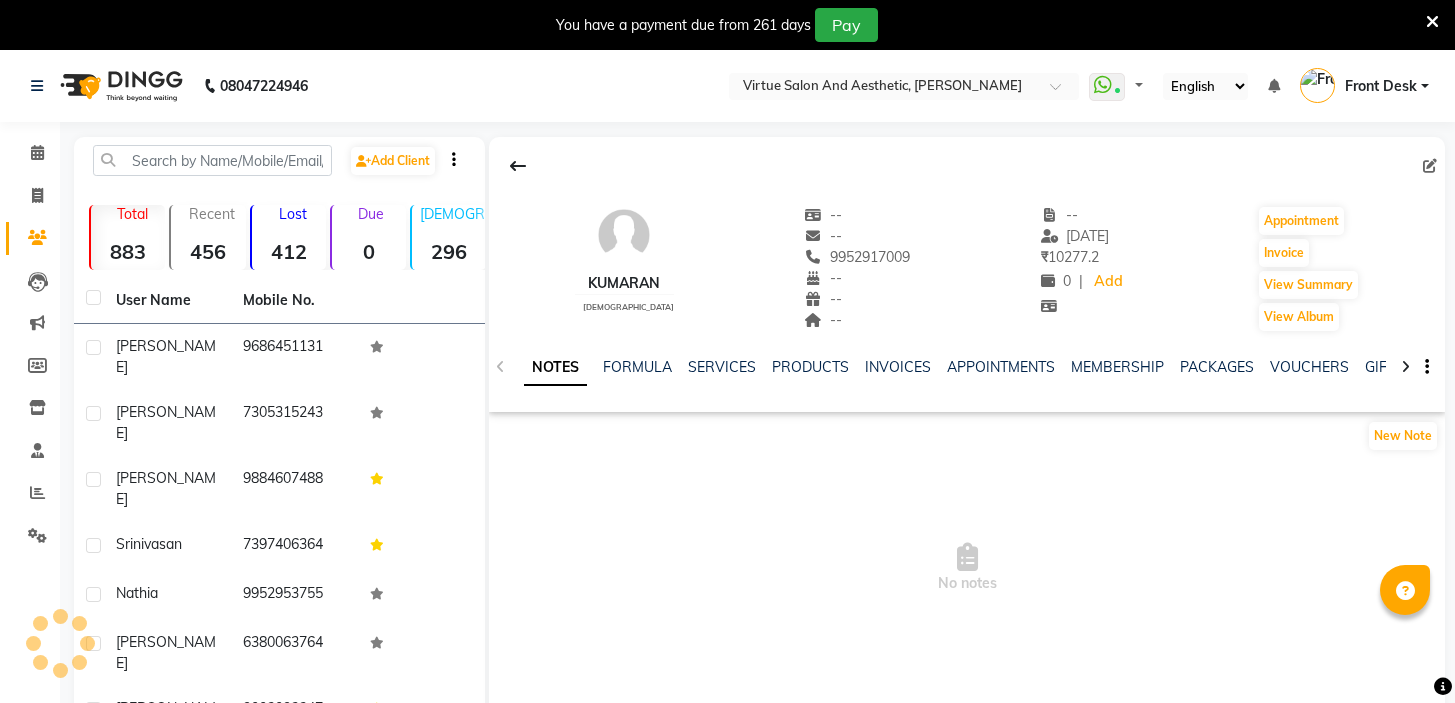 click at bounding box center (1432, 22) 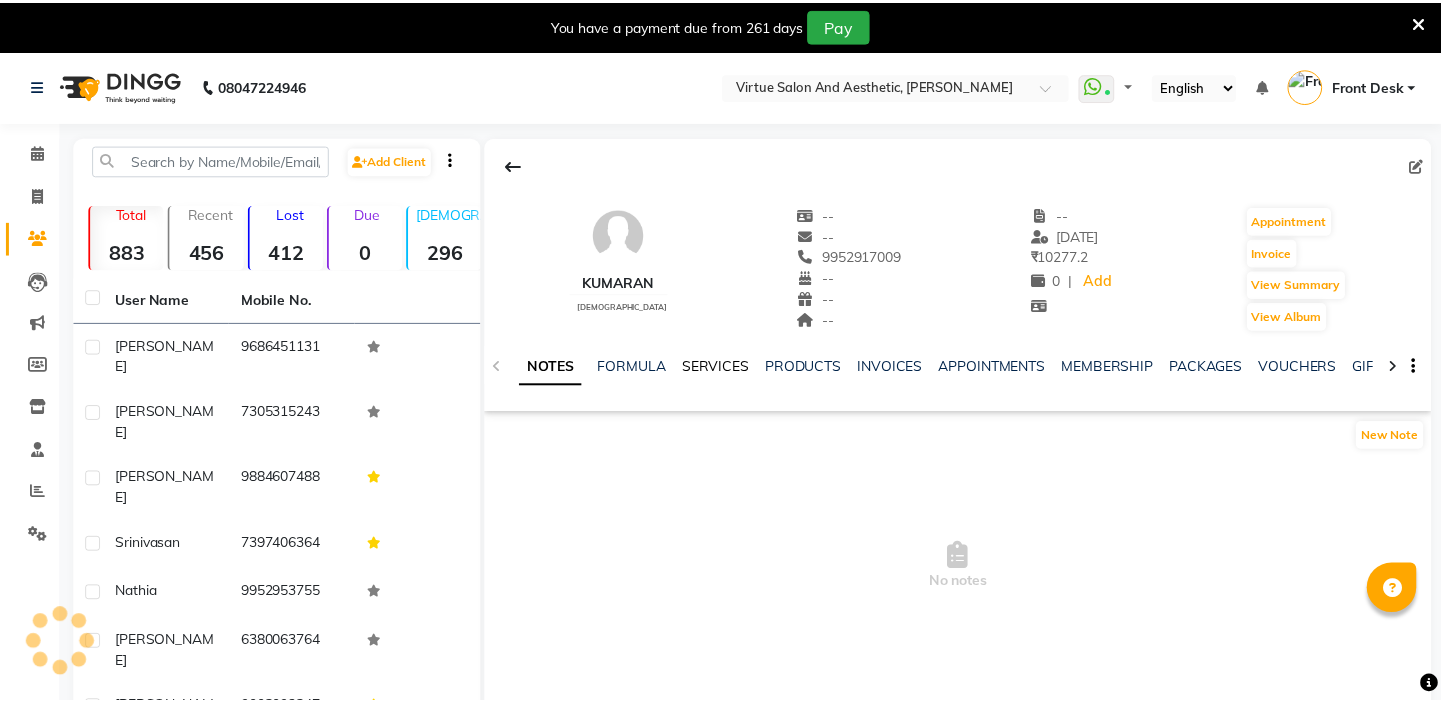 scroll, scrollTop: 0, scrollLeft: 0, axis: both 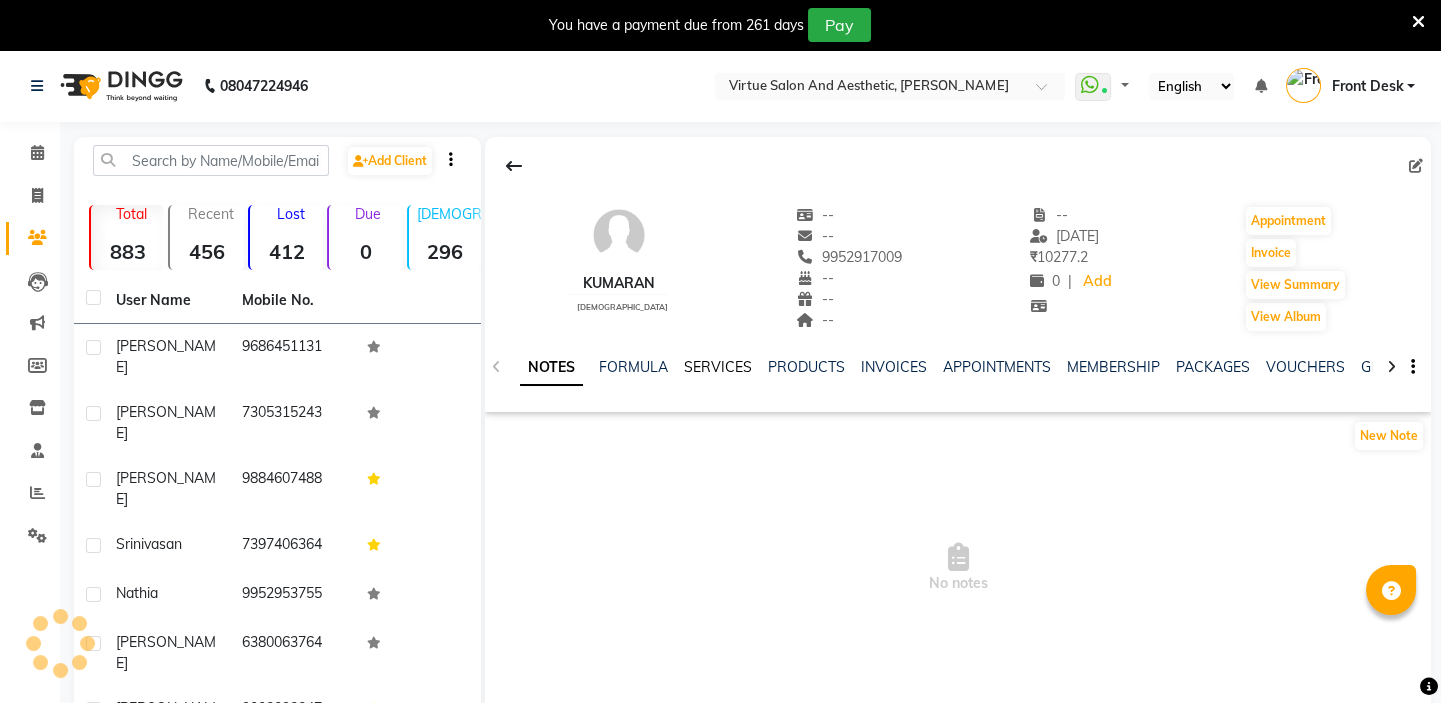 click on "SERVICES" 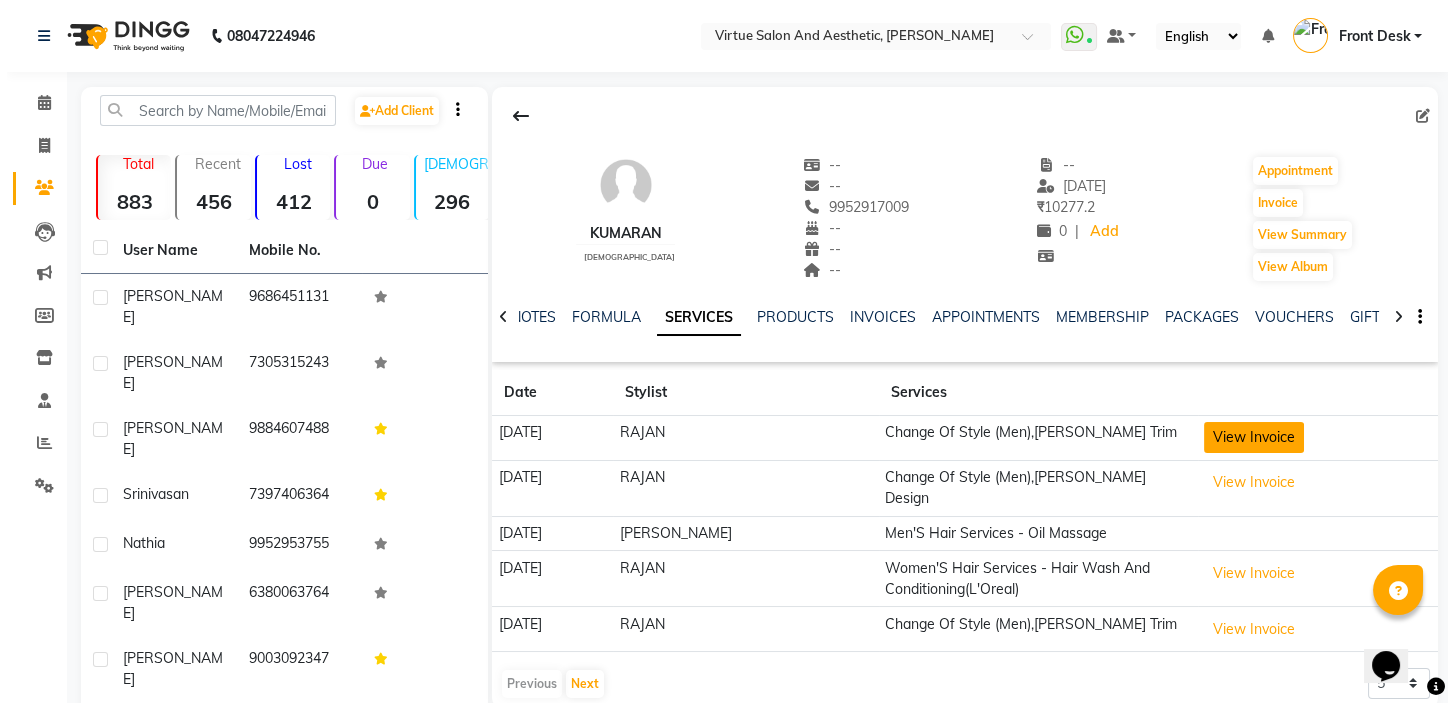 scroll, scrollTop: 0, scrollLeft: 0, axis: both 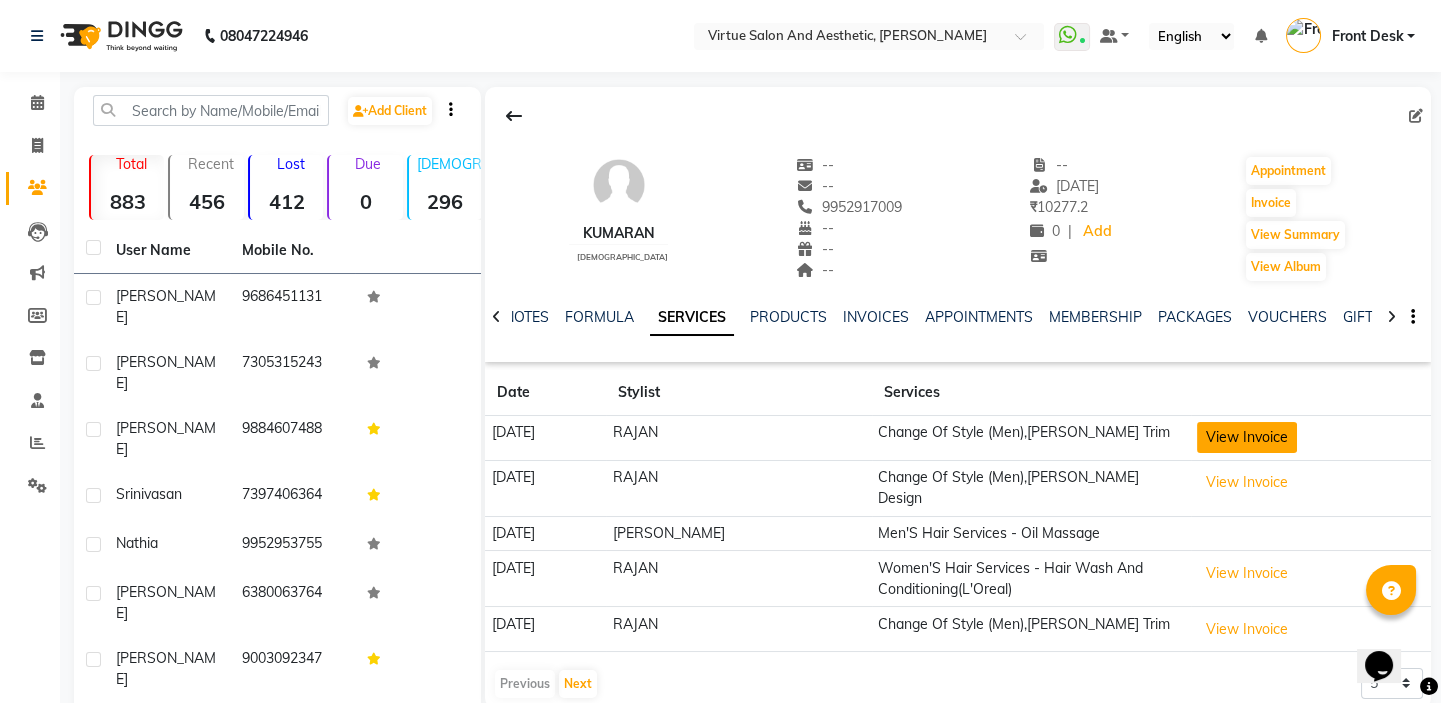 click on "View Invoice" 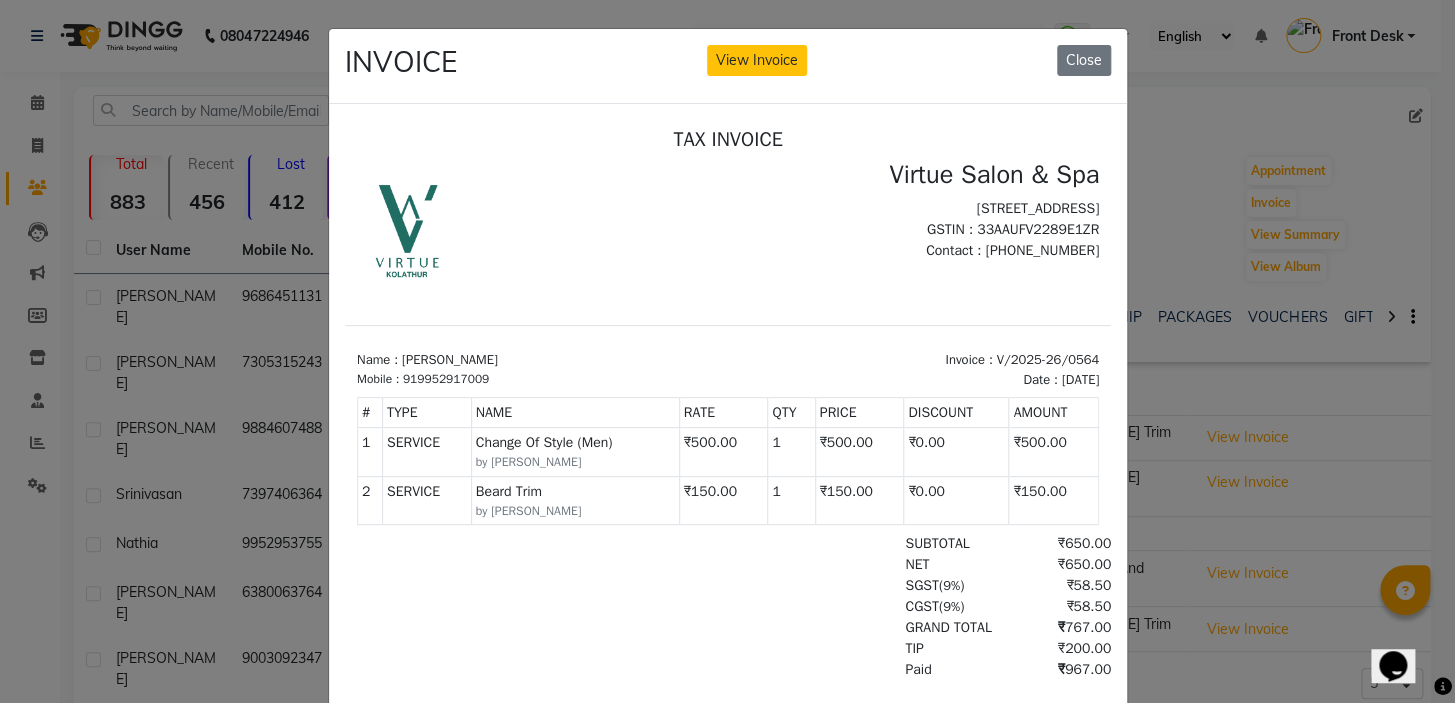 scroll, scrollTop: 16, scrollLeft: 0, axis: vertical 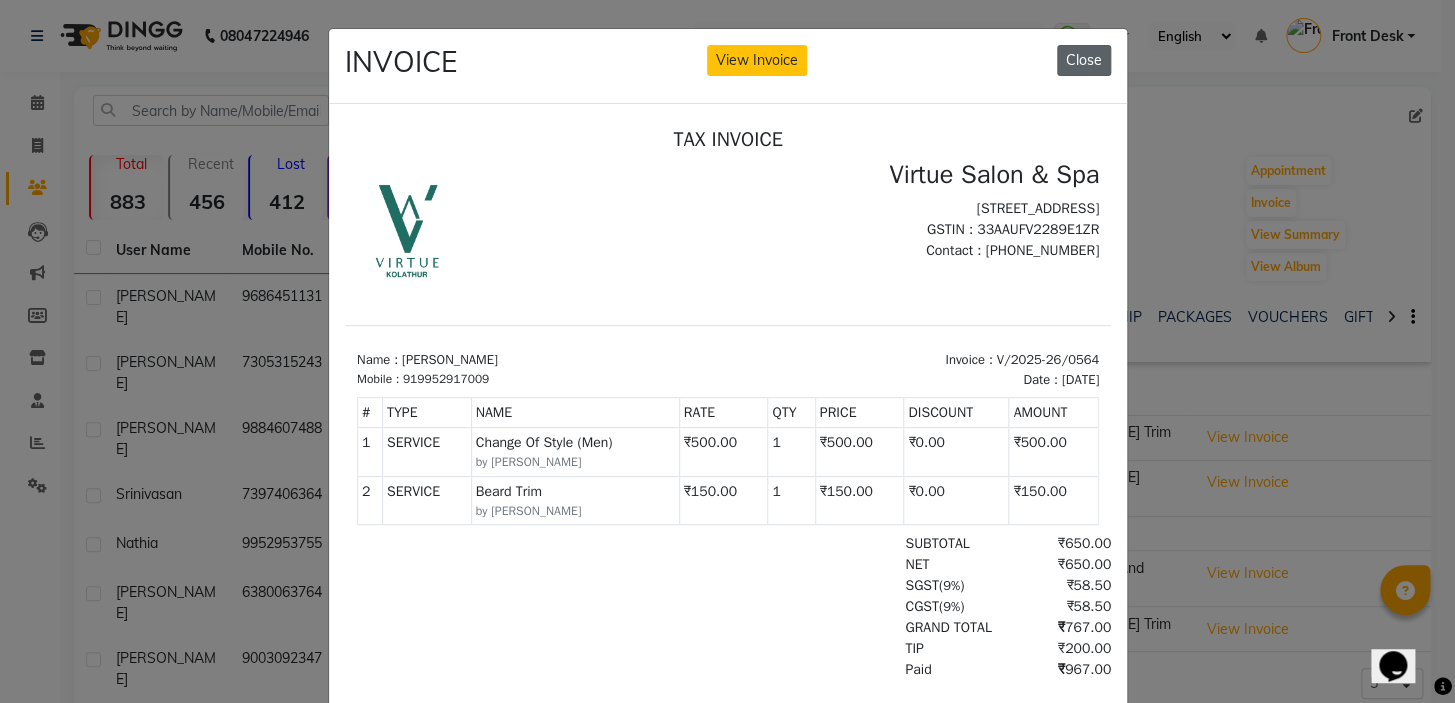 click on "Close" 